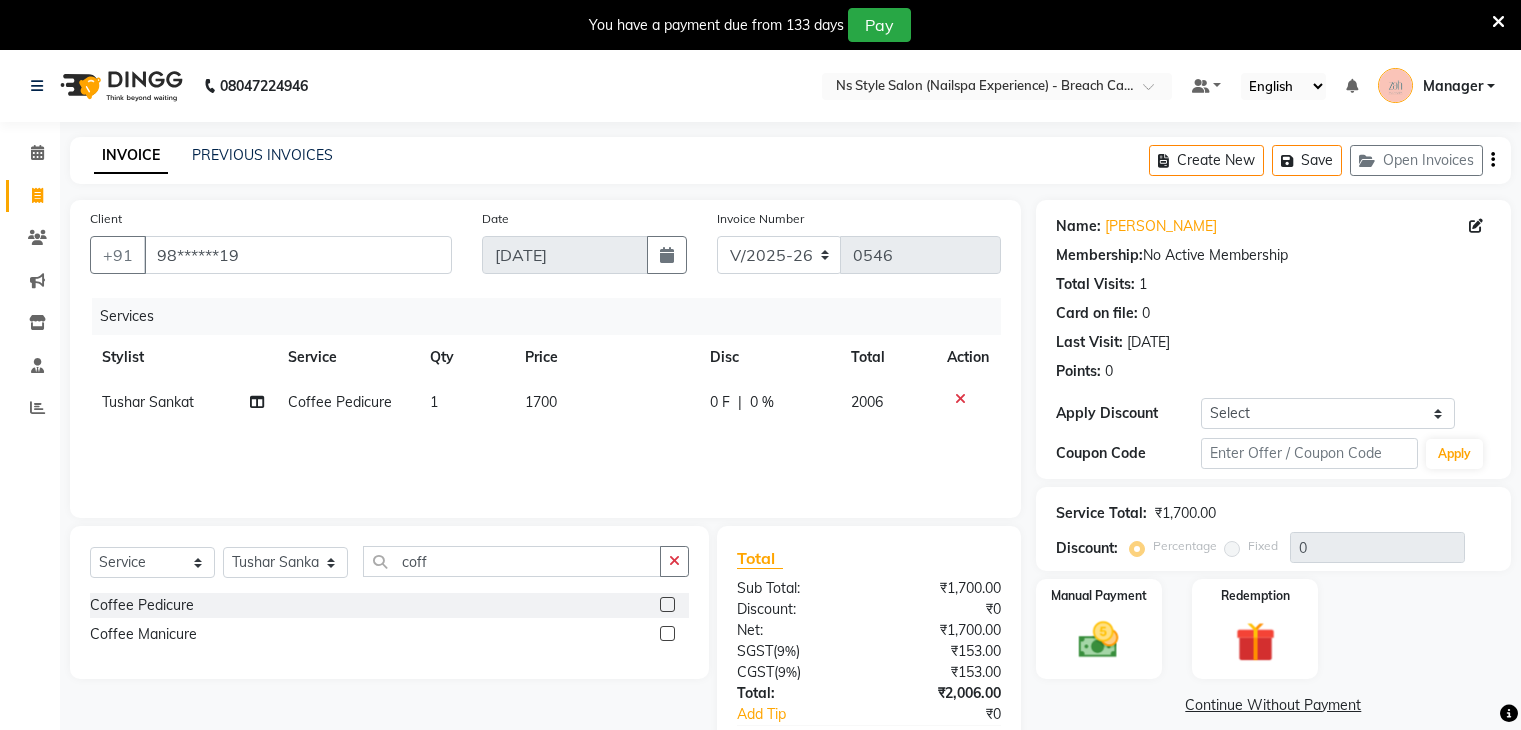select on "5621" 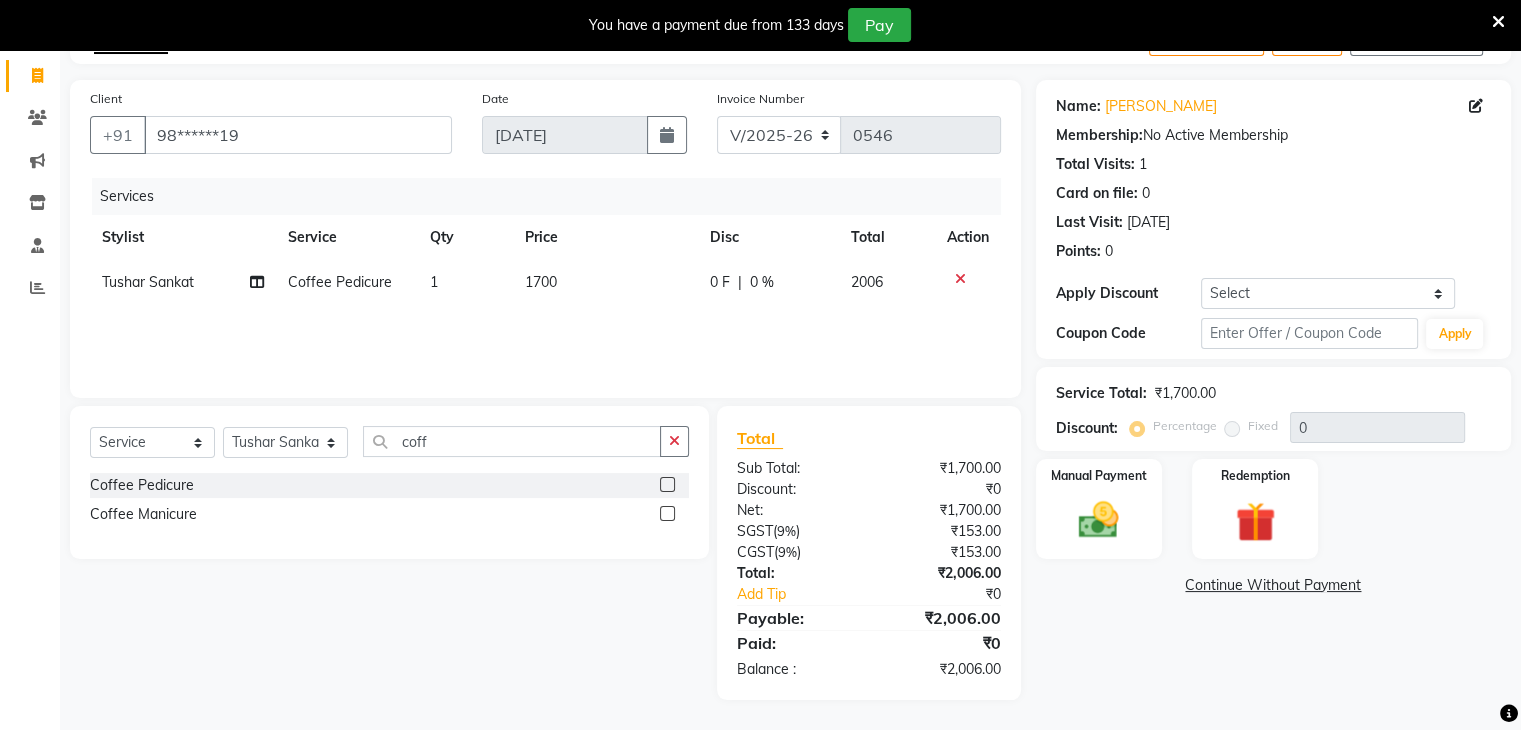 scroll, scrollTop: 0, scrollLeft: 0, axis: both 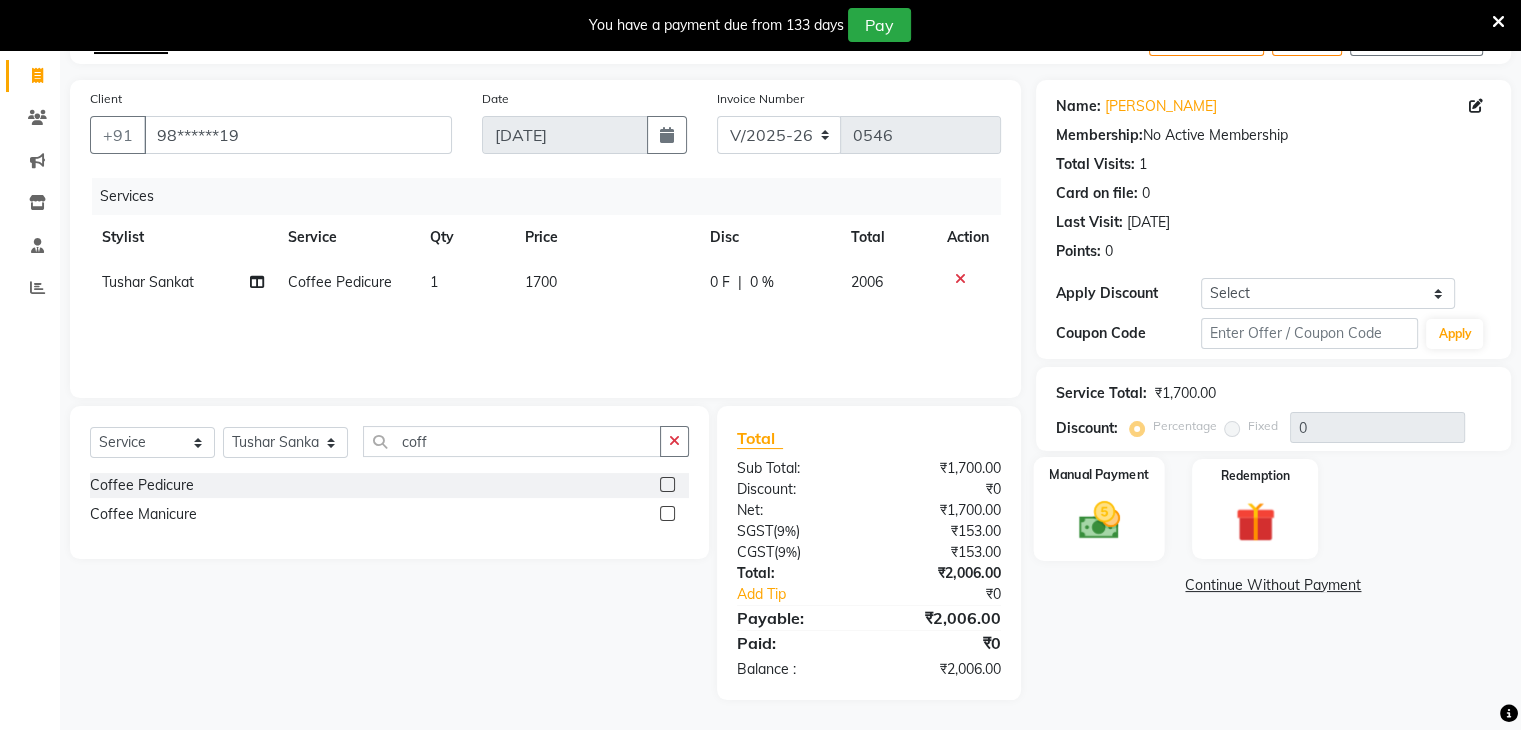 click 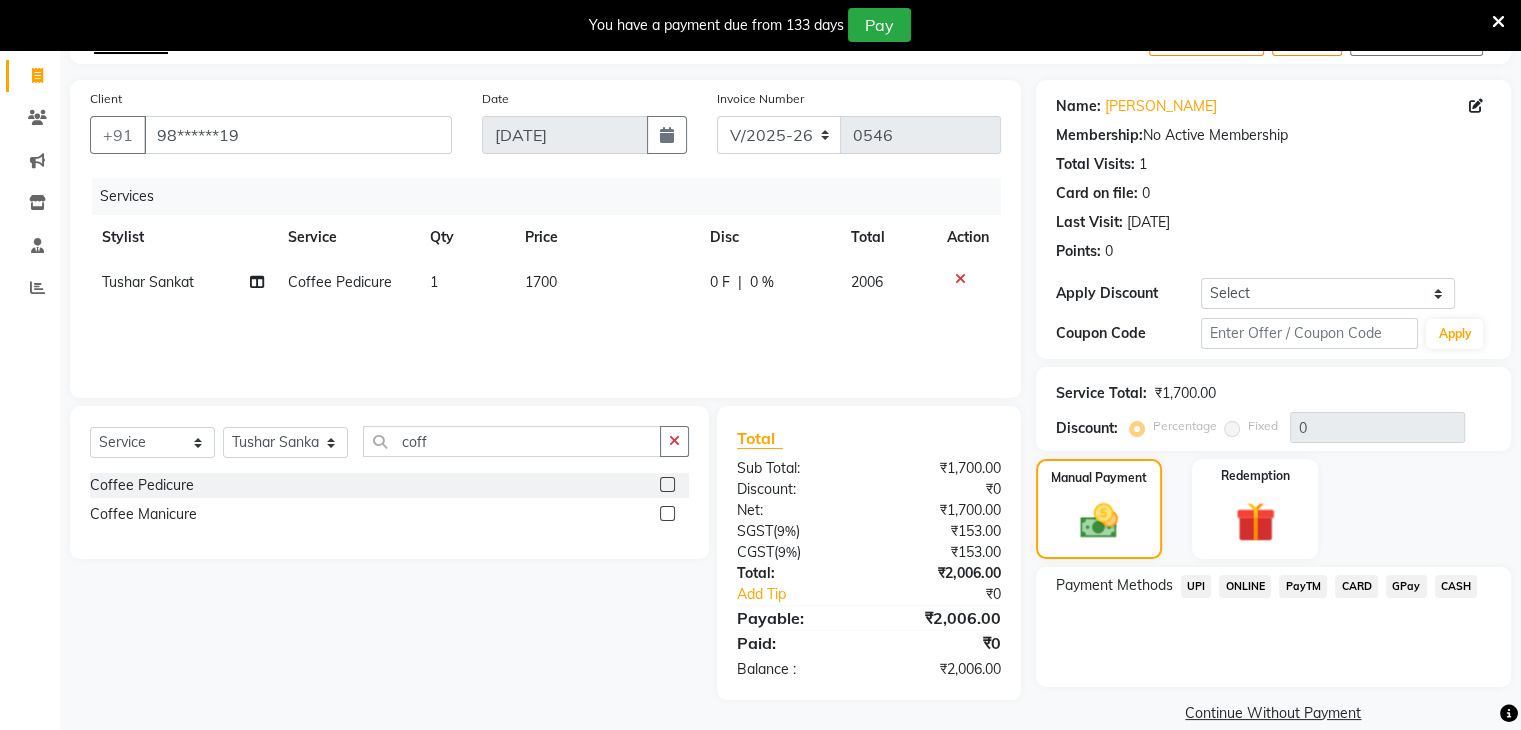 click on "CASH" 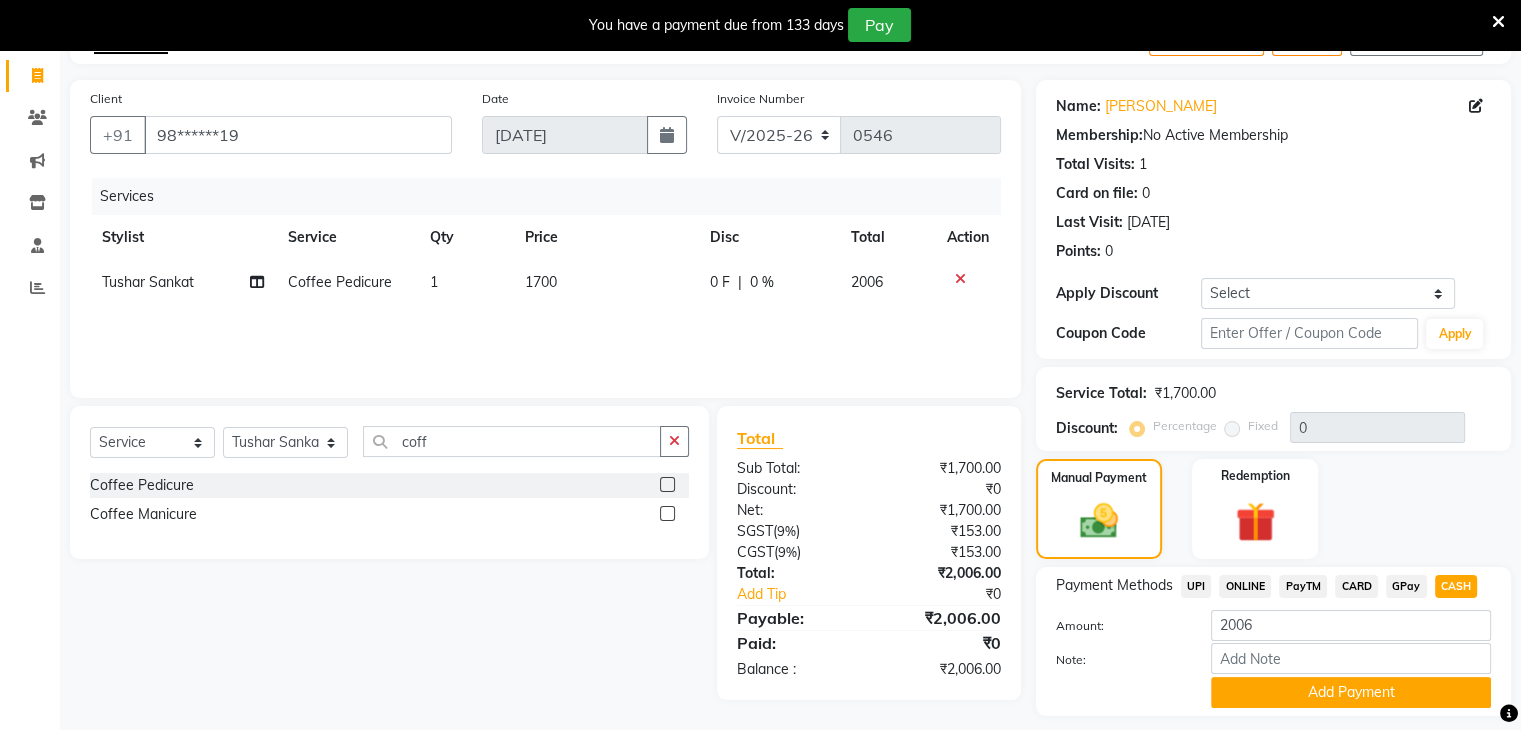 scroll, scrollTop: 178, scrollLeft: 0, axis: vertical 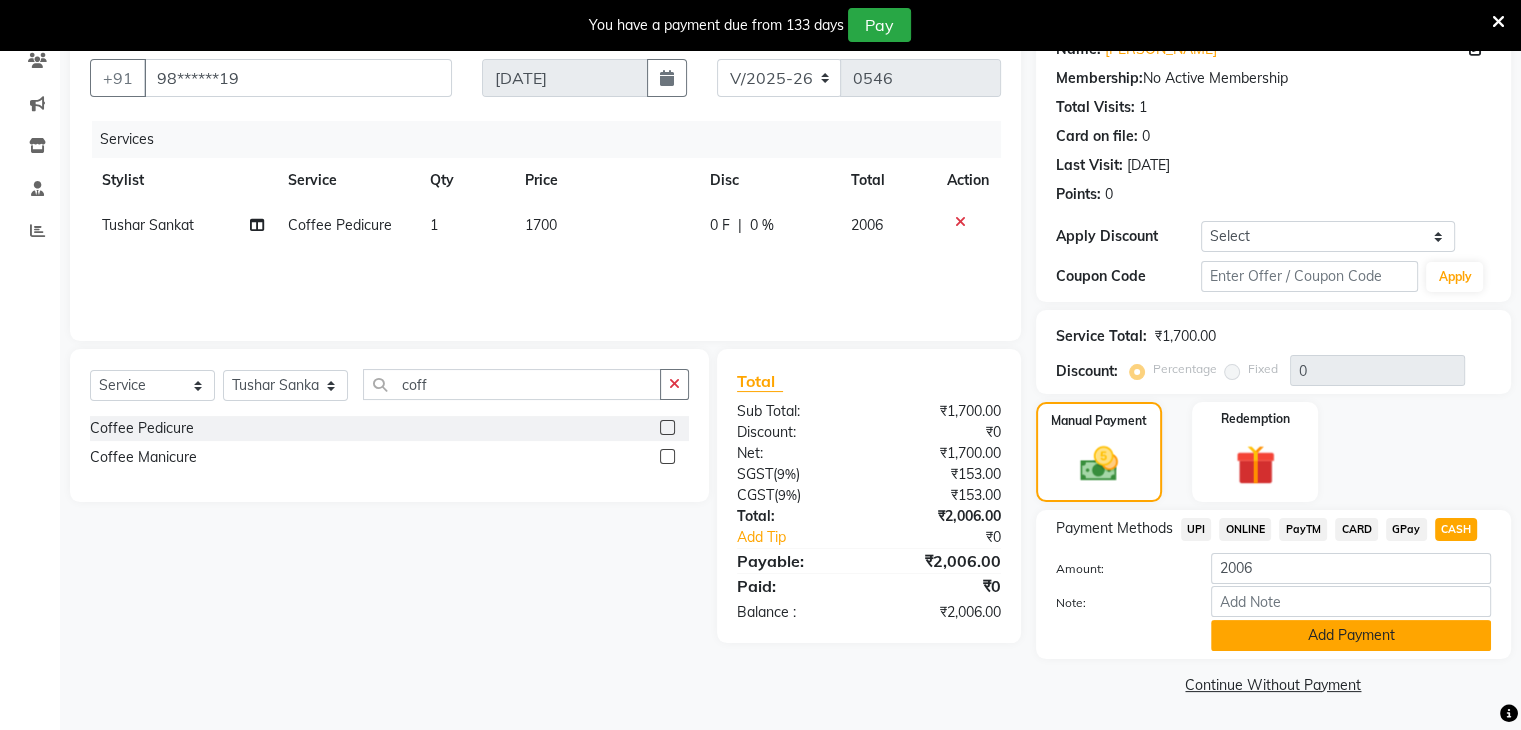 click on "Add Payment" 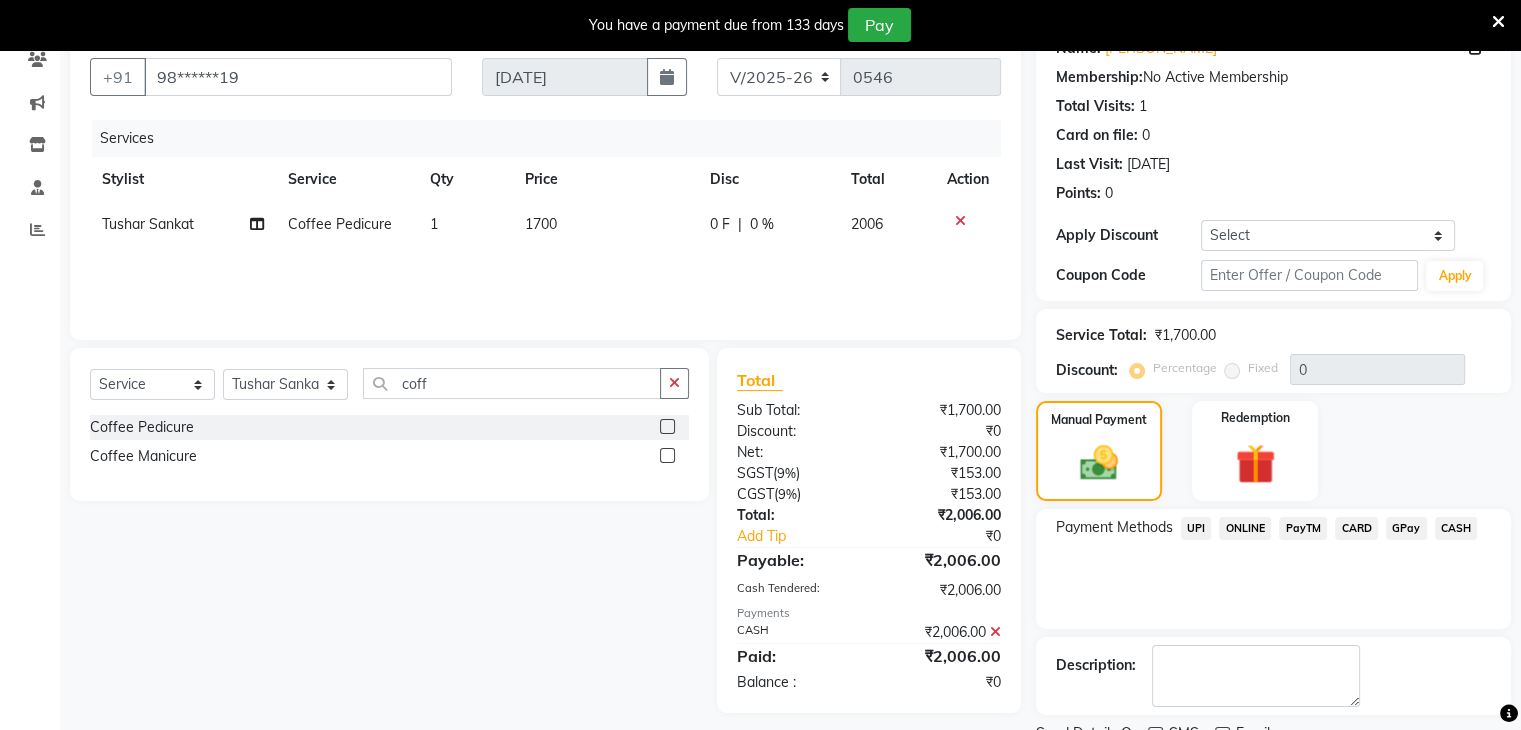 scroll, scrollTop: 260, scrollLeft: 0, axis: vertical 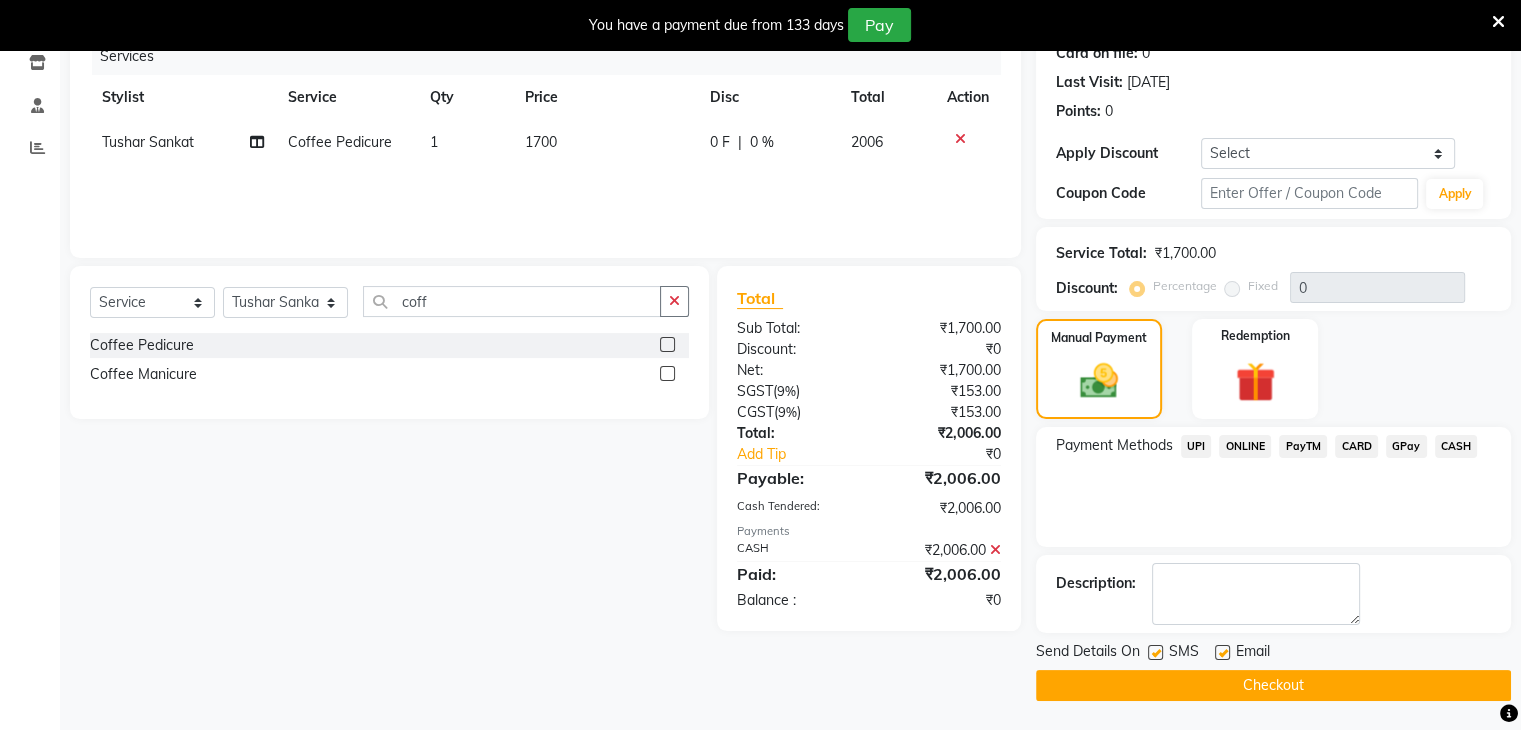 click on "Checkout" 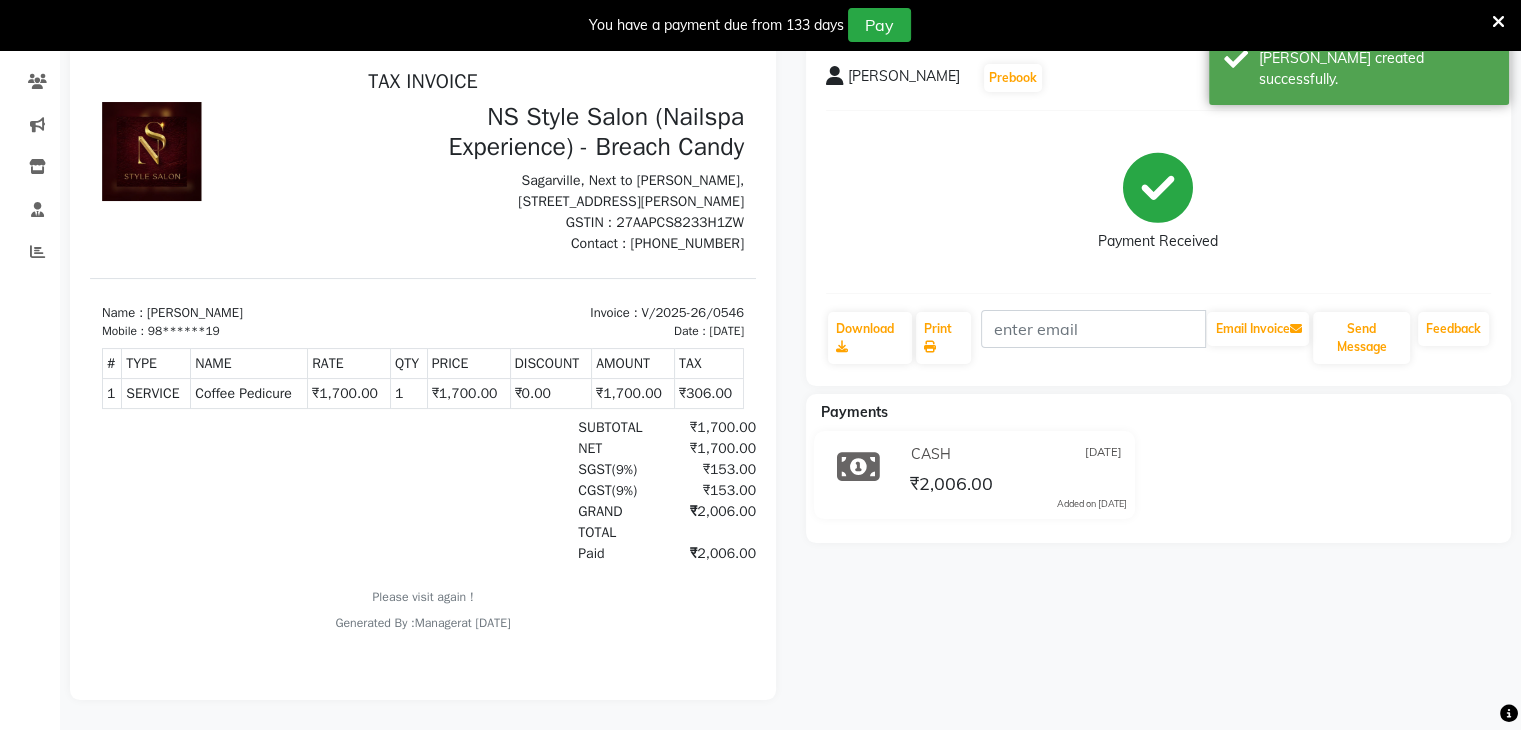 scroll, scrollTop: 0, scrollLeft: 0, axis: both 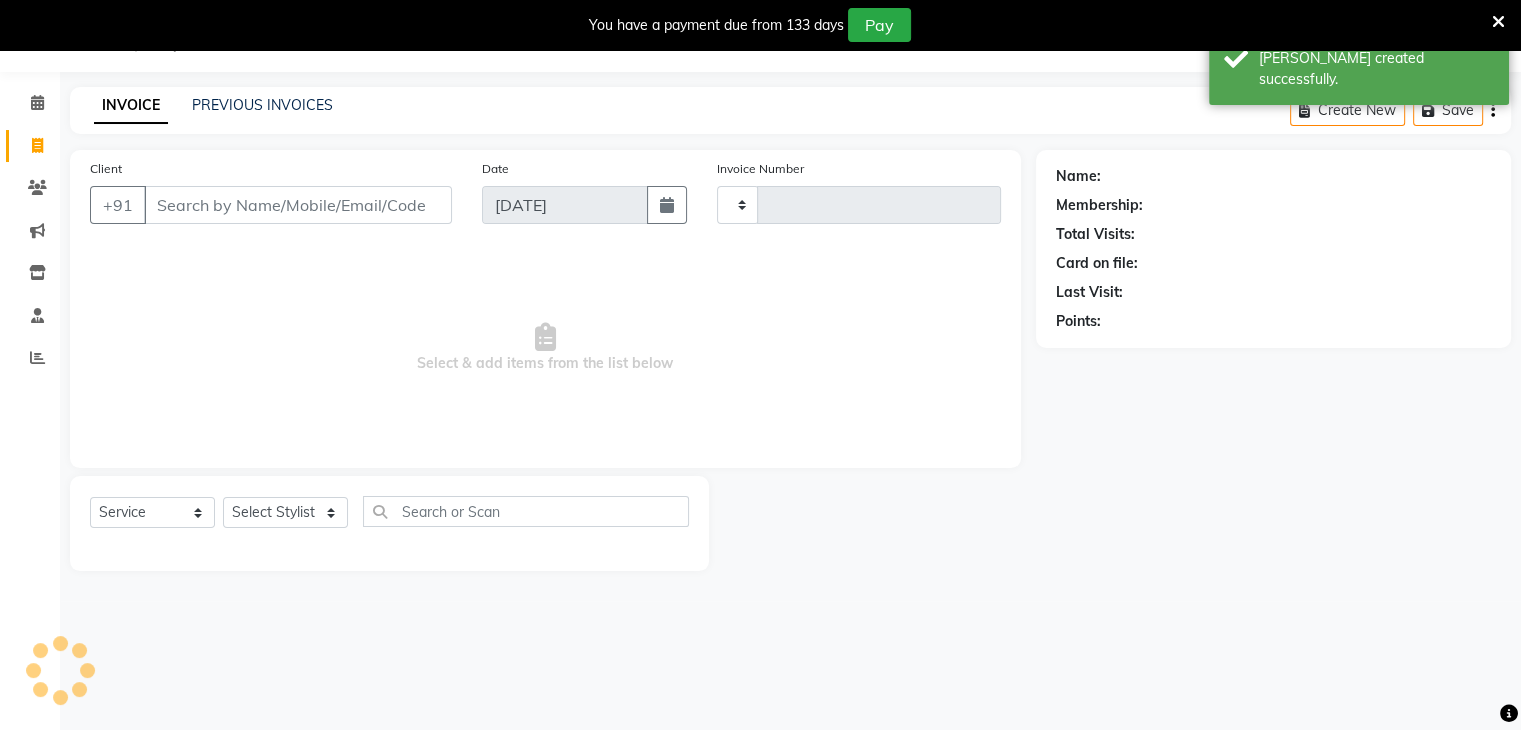 type on "0547" 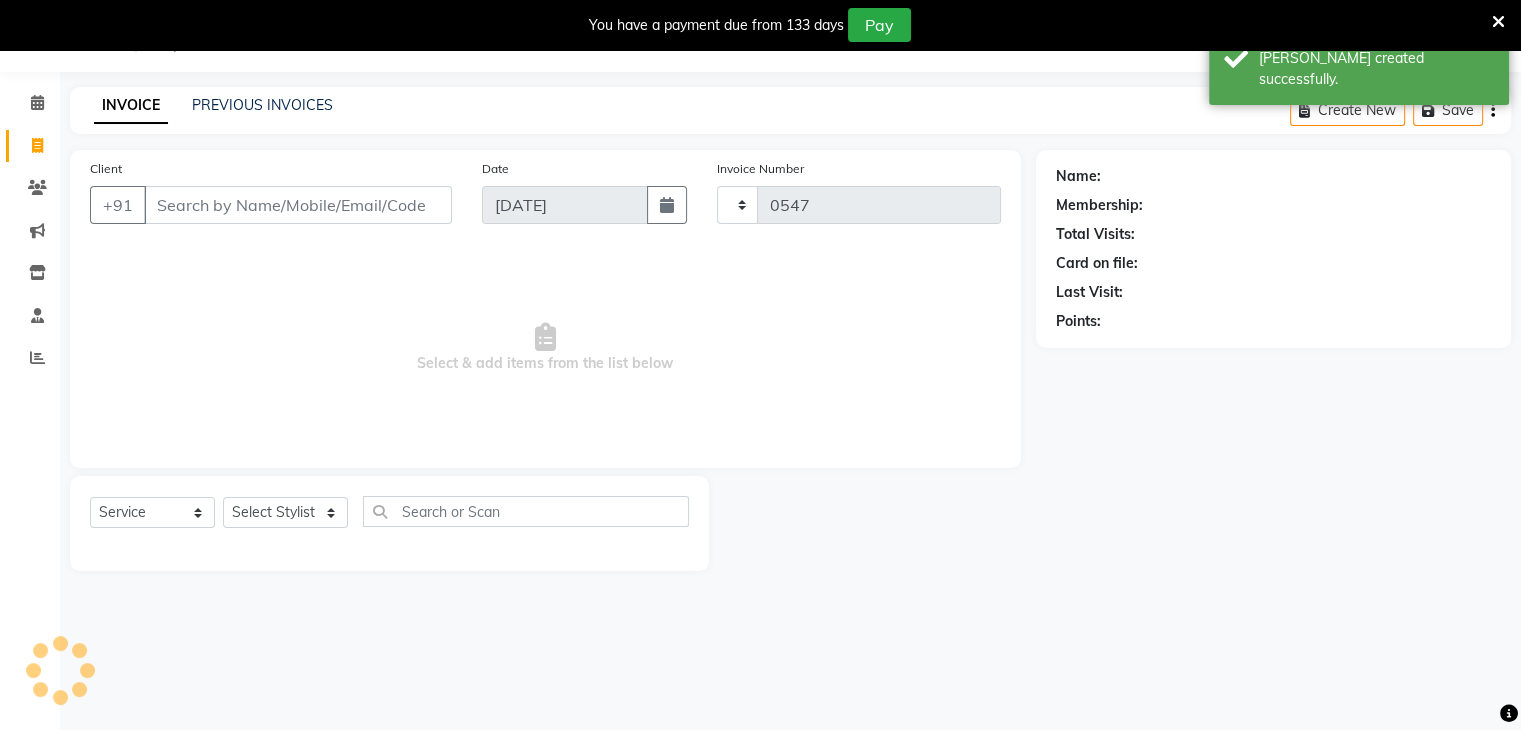 scroll, scrollTop: 50, scrollLeft: 0, axis: vertical 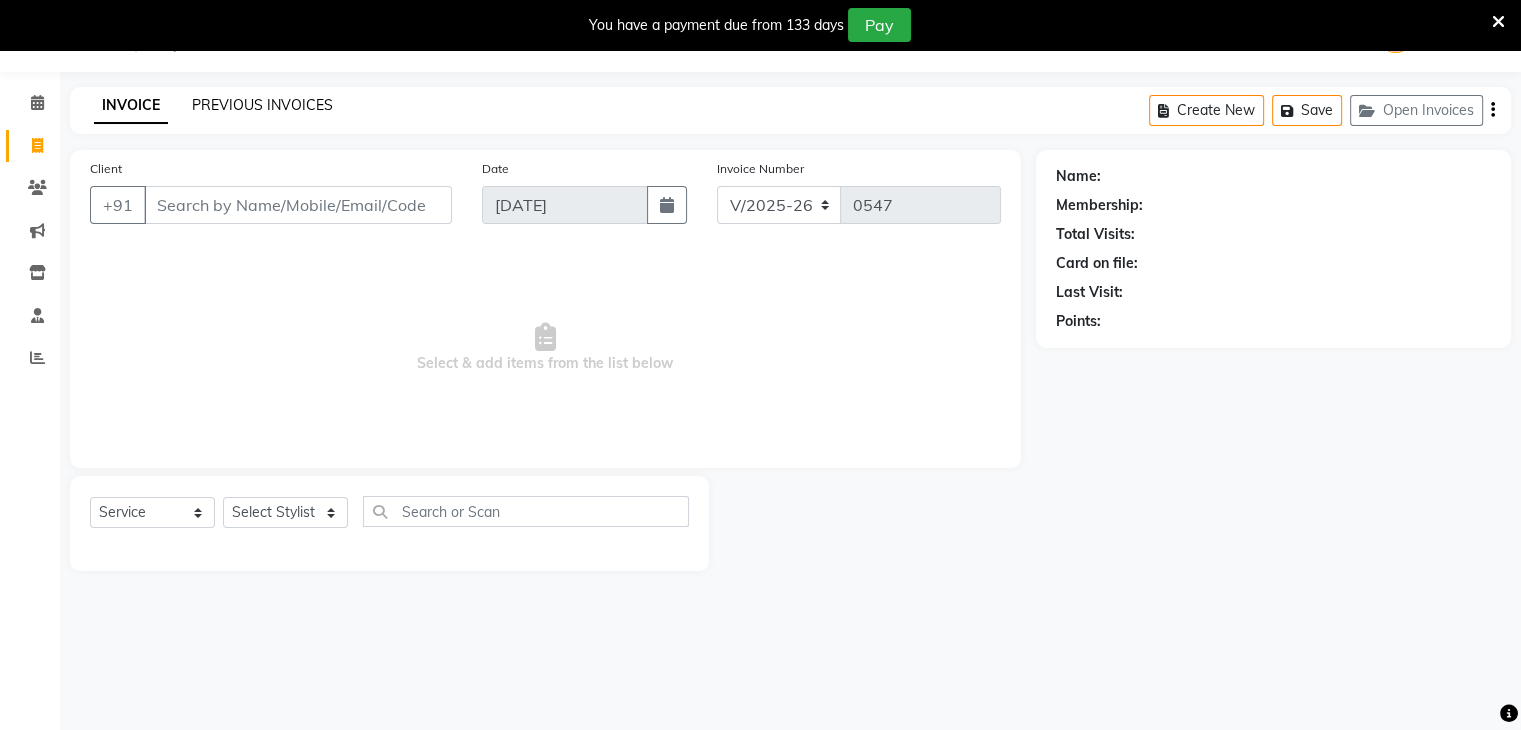 click on "PREVIOUS INVOICES" 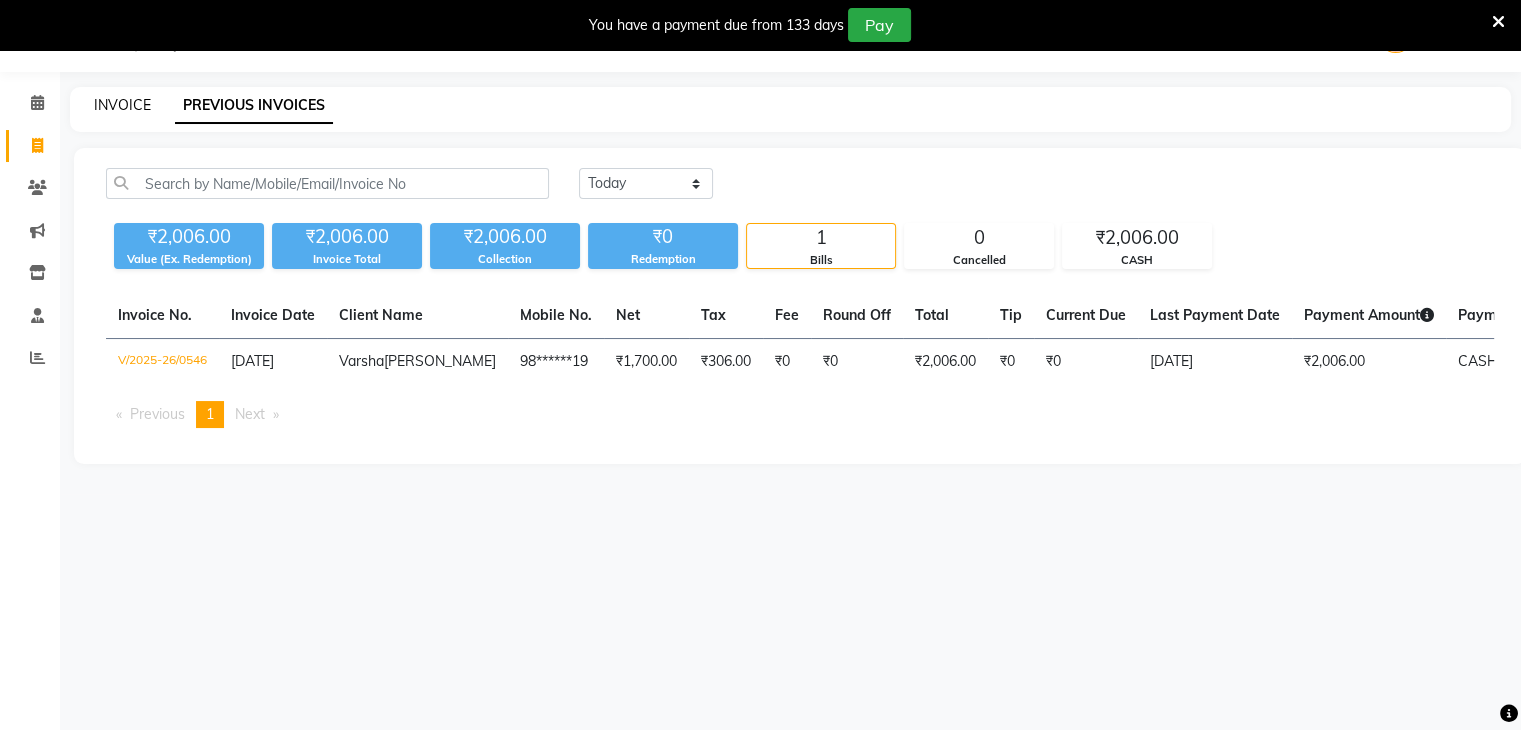 click on "INVOICE" 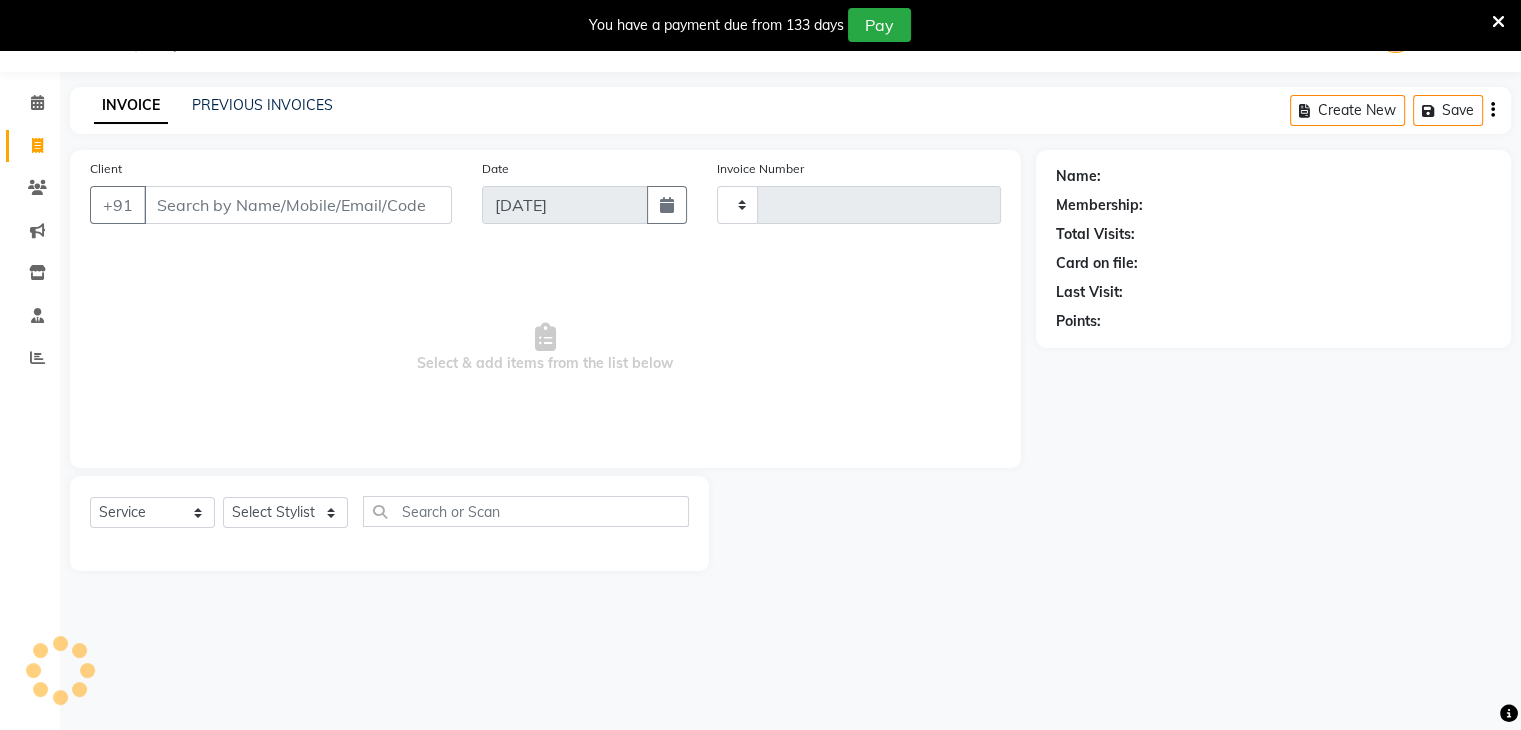 type on "0547" 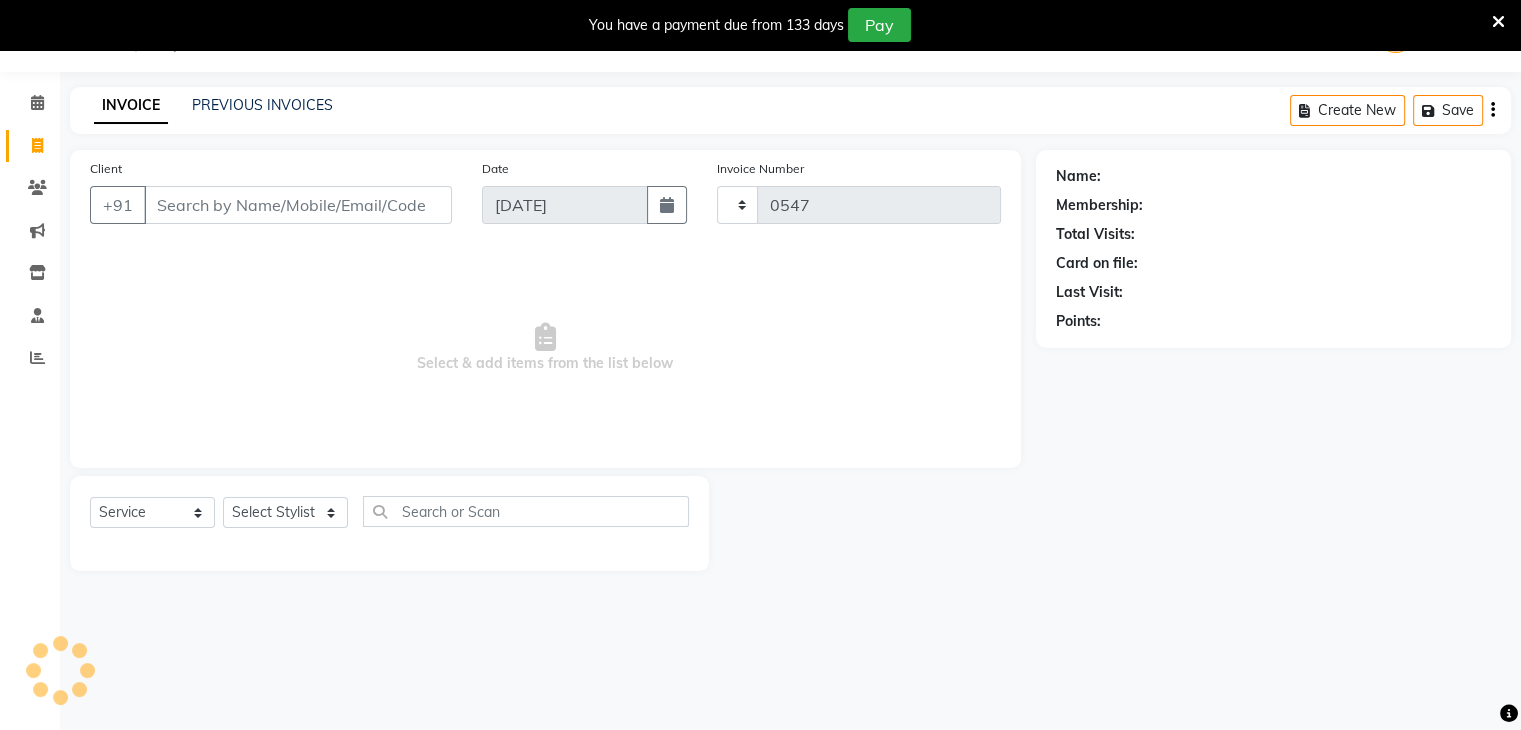 select on "5621" 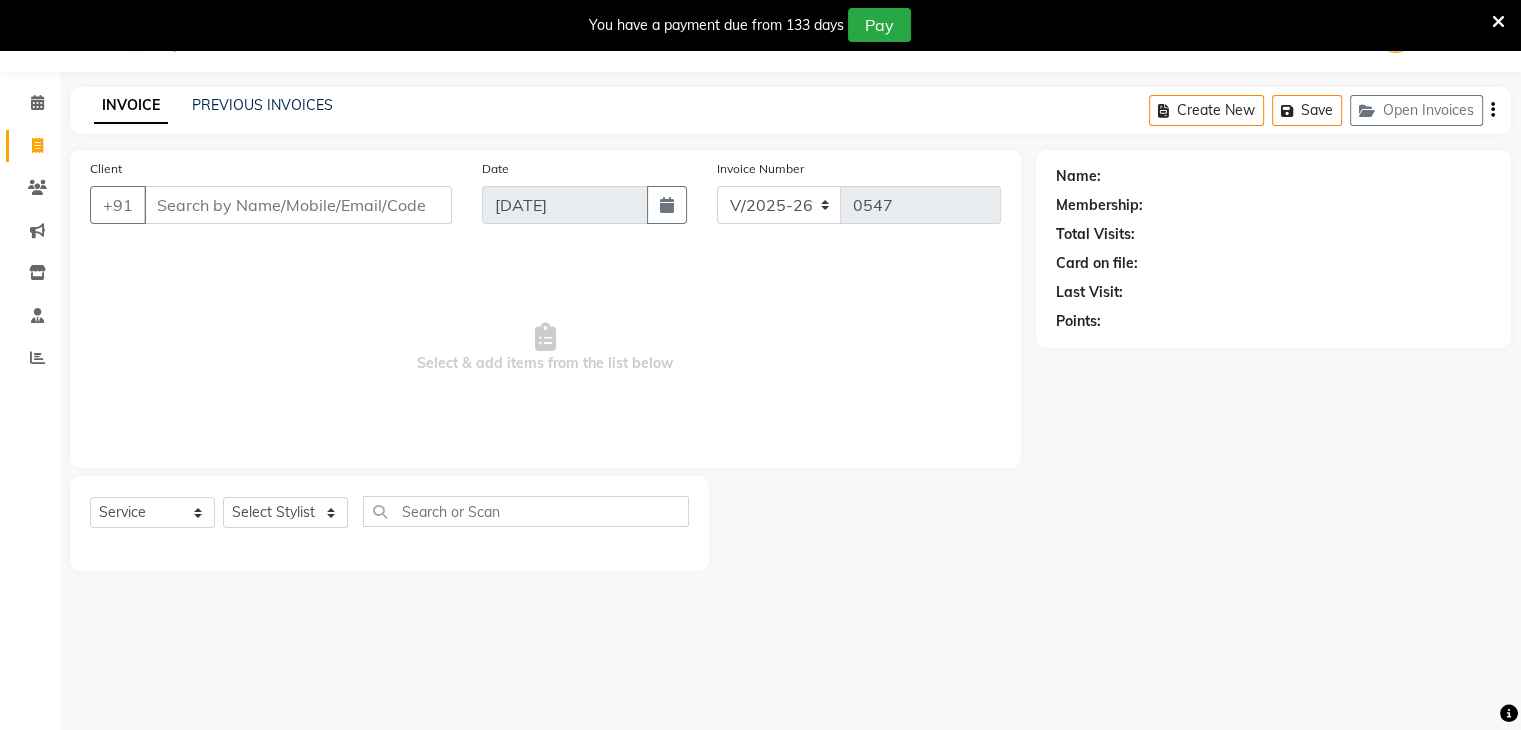 click on "Client" at bounding box center [298, 205] 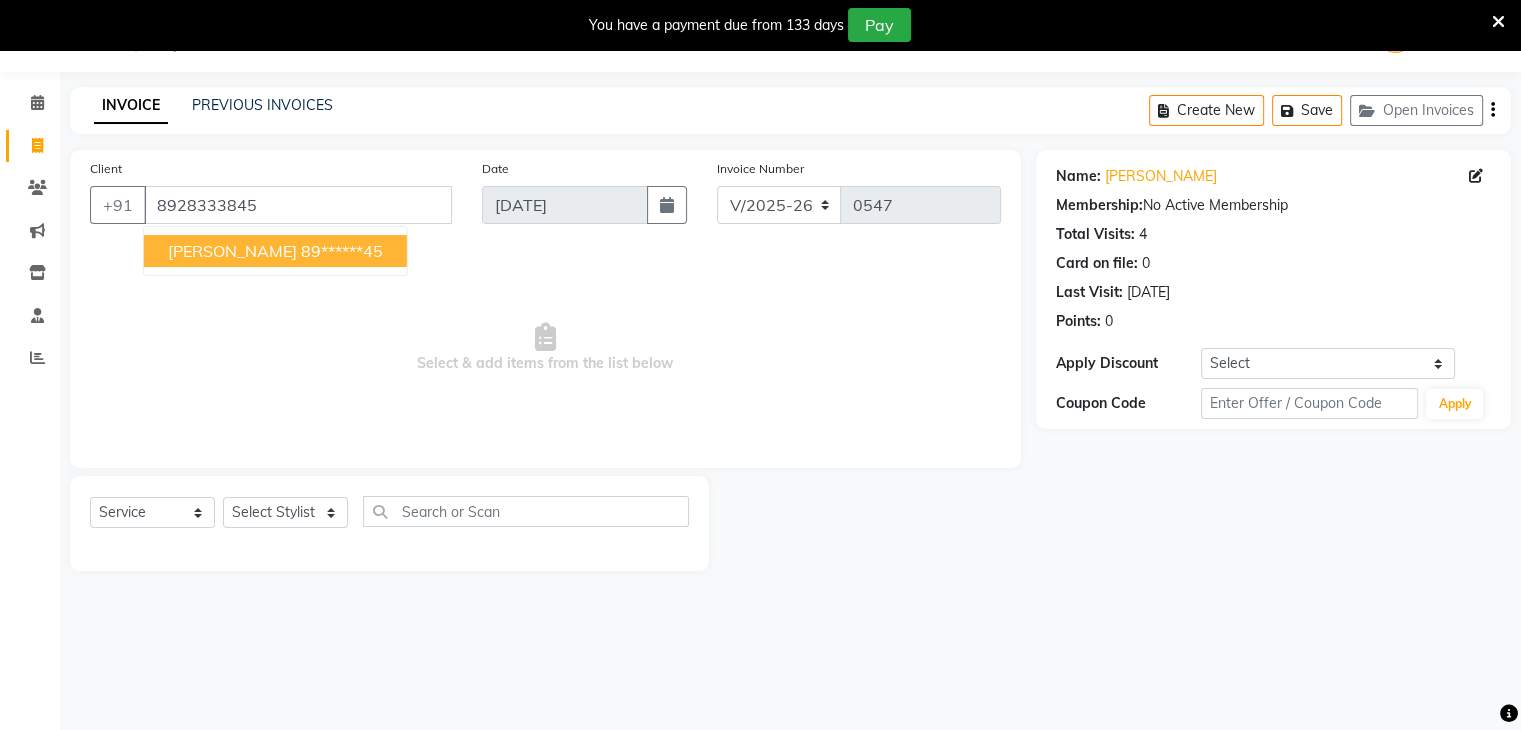 click on "[PERSON_NAME]" at bounding box center (232, 251) 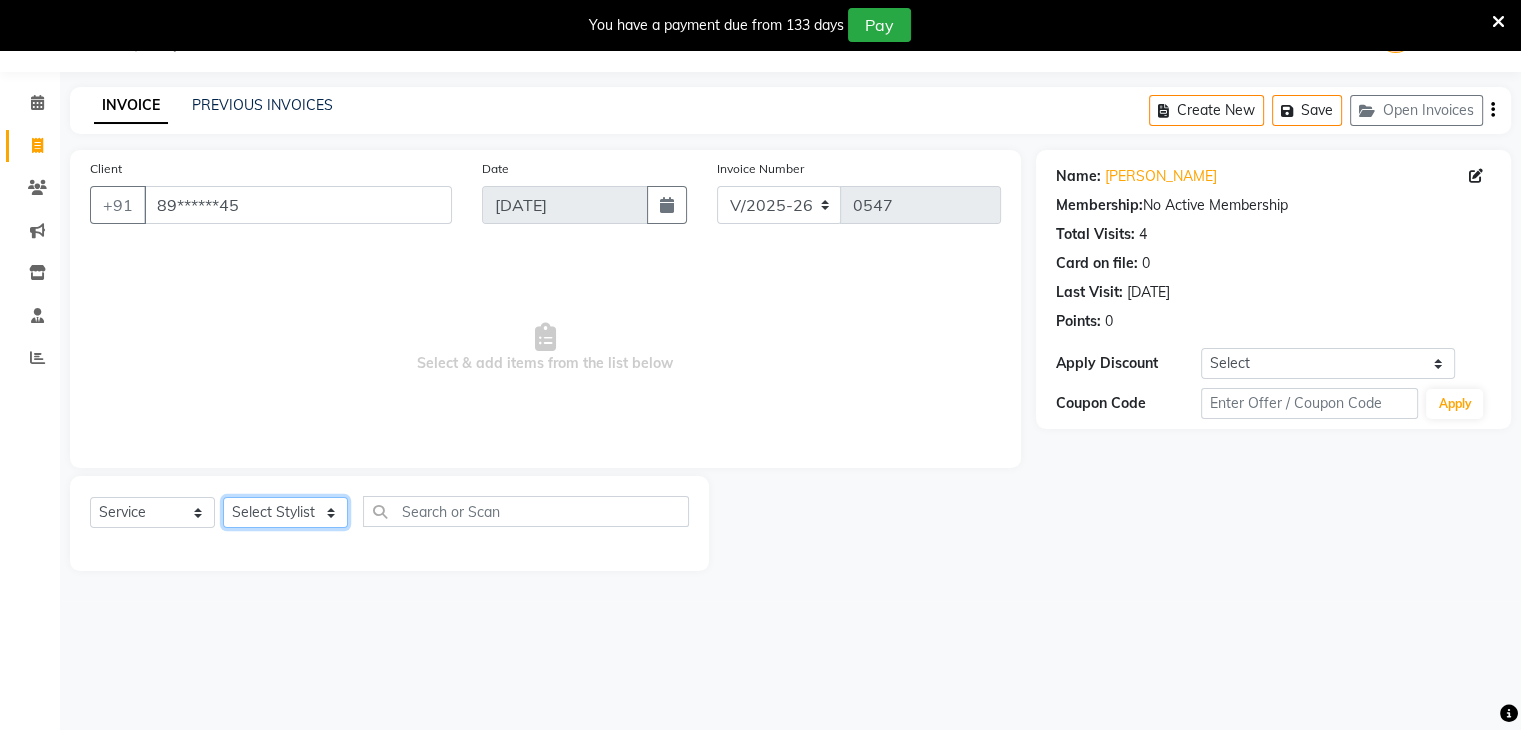 click on "Select Stylist Akshay Karima Manager Ritikesh Rohan Pagar Roshni Sangeeta Sharad Tushar Sankat Vedika" 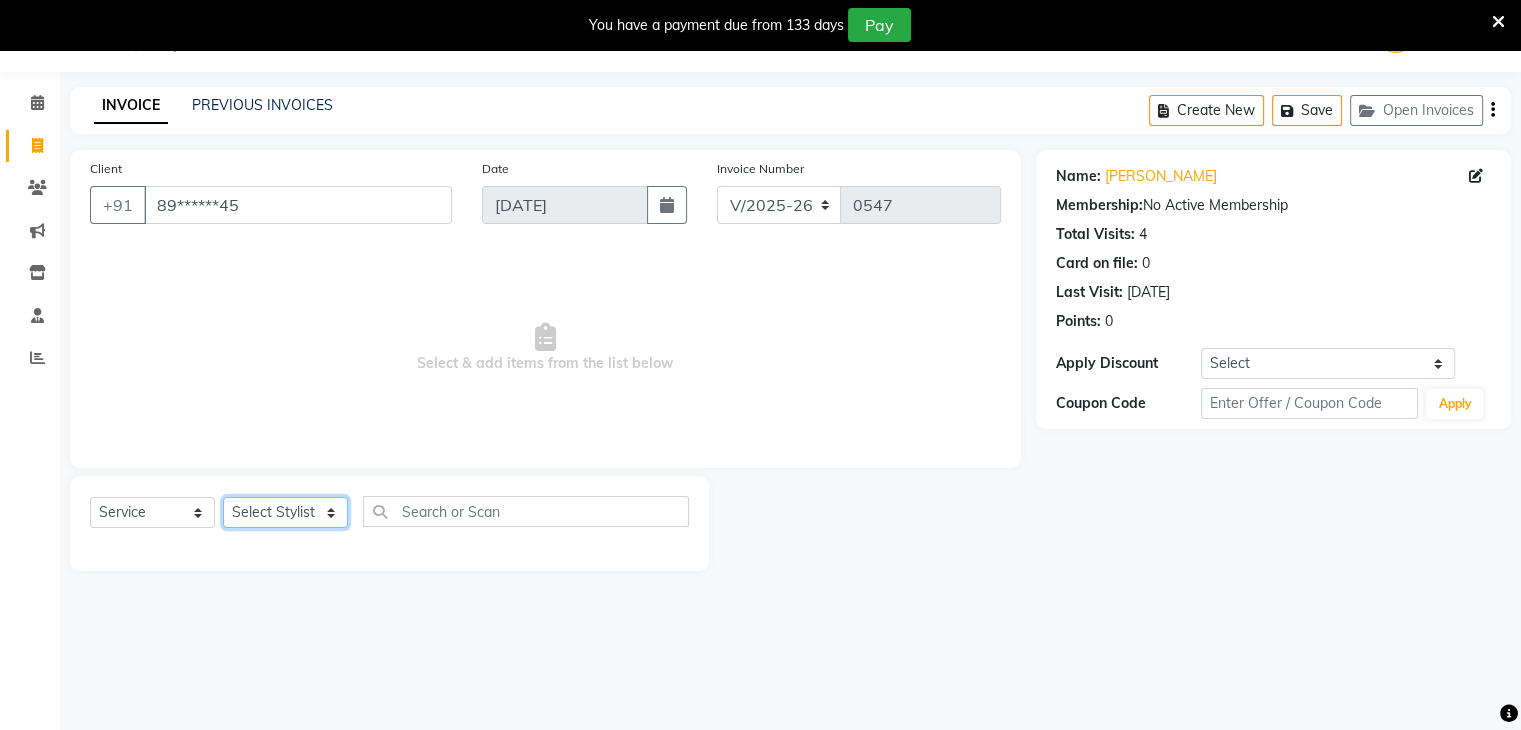 select on "49752" 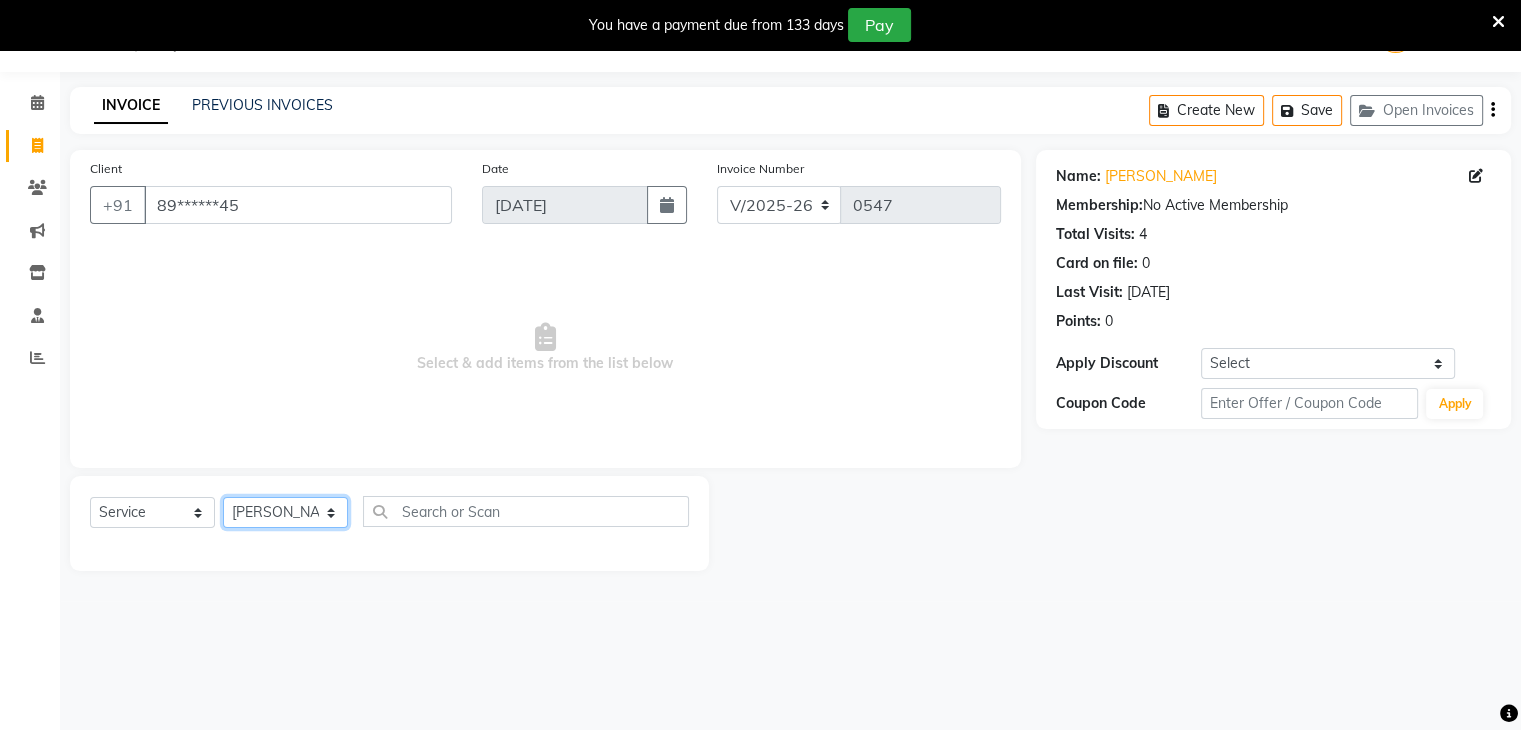 click on "Select Stylist Akshay Karima Manager Ritikesh Rohan Pagar Roshni Sangeeta Sharad Tushar Sankat Vedika" 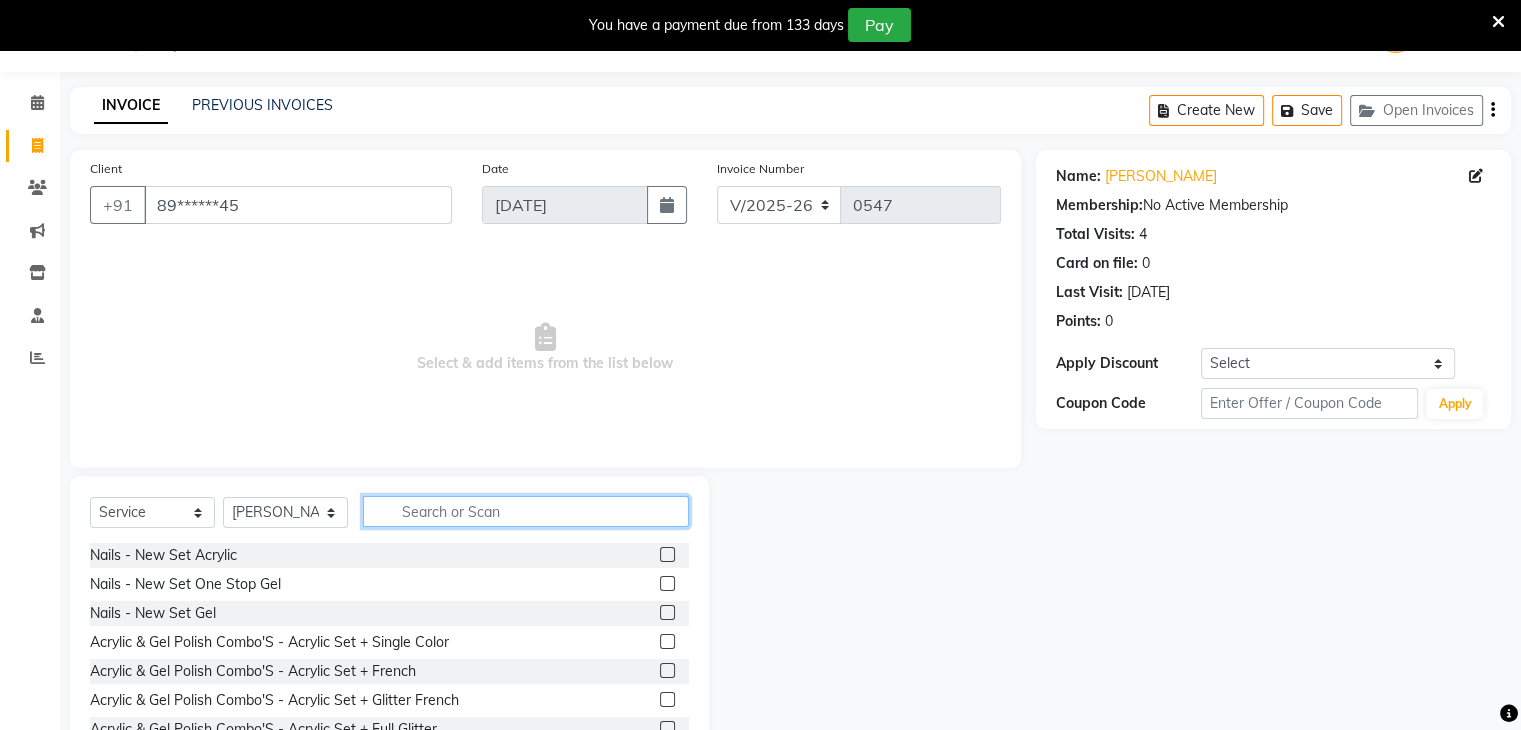 click 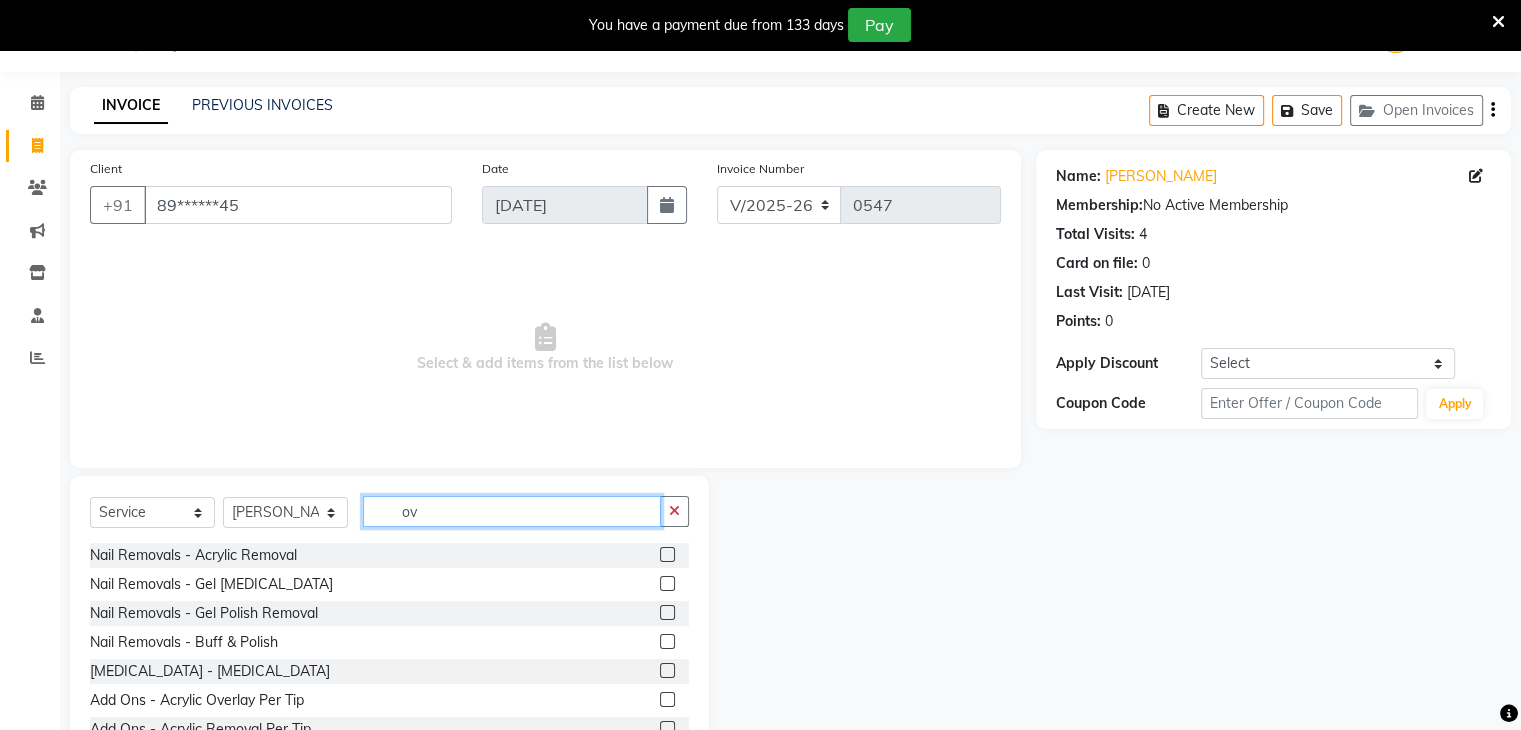 type on "o" 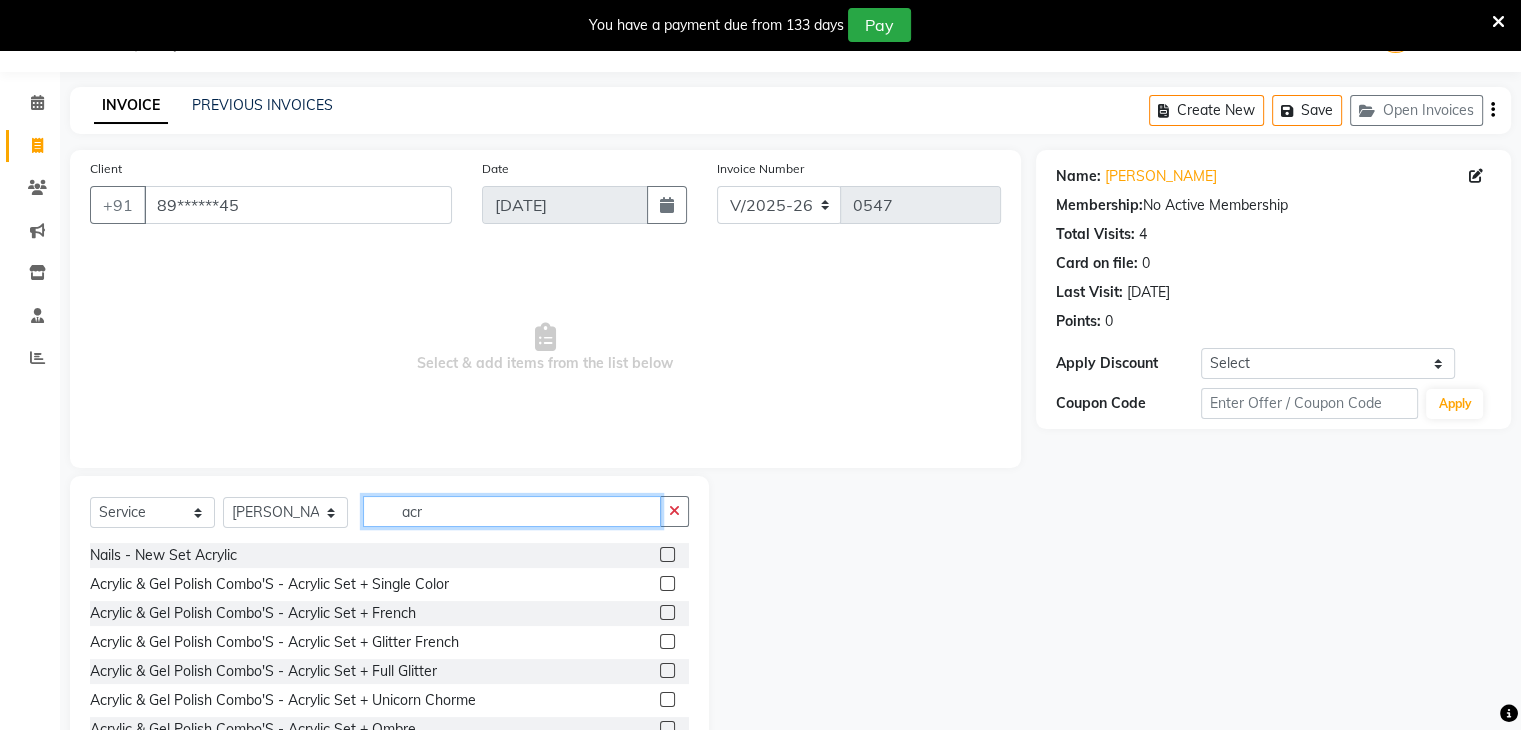 scroll, scrollTop: 122, scrollLeft: 0, axis: vertical 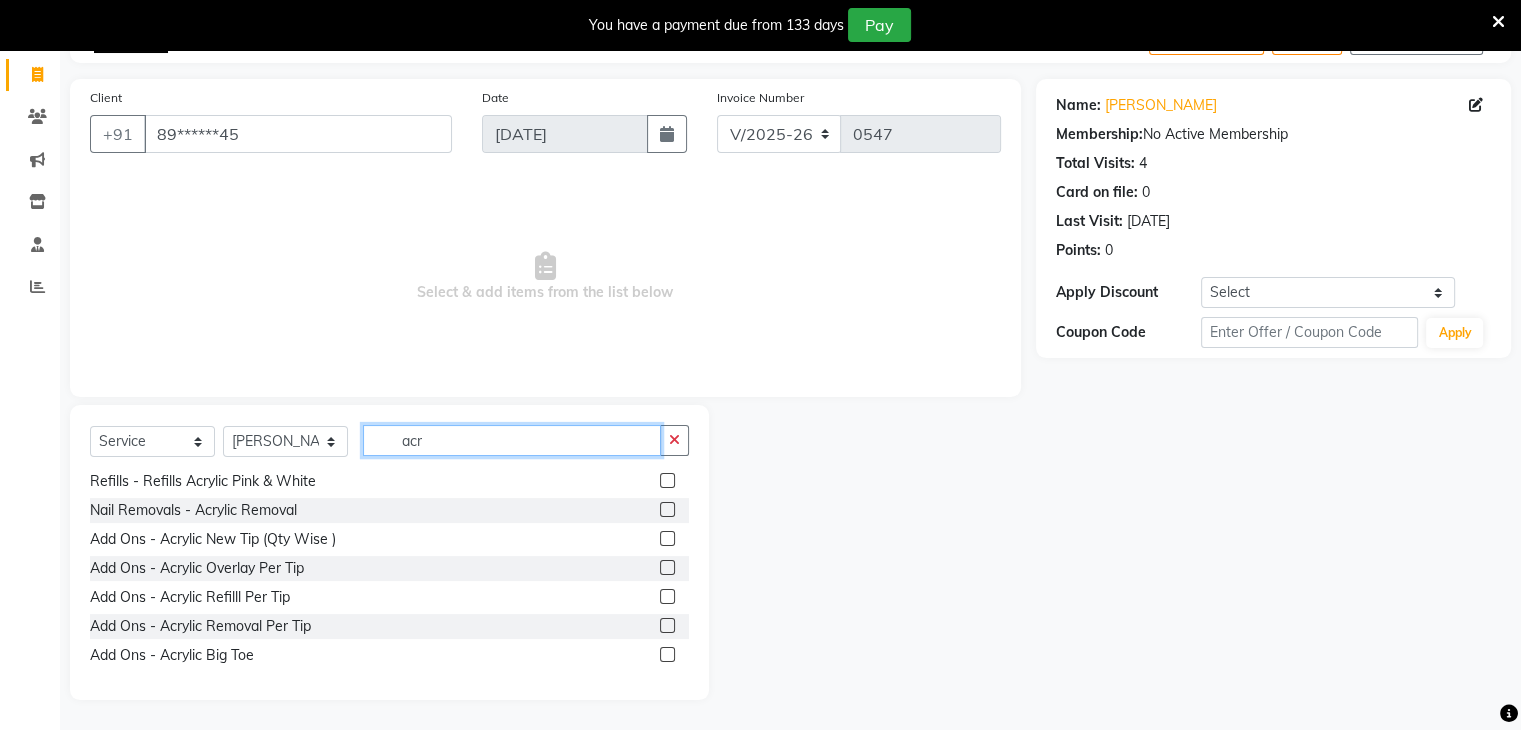 type on "acr" 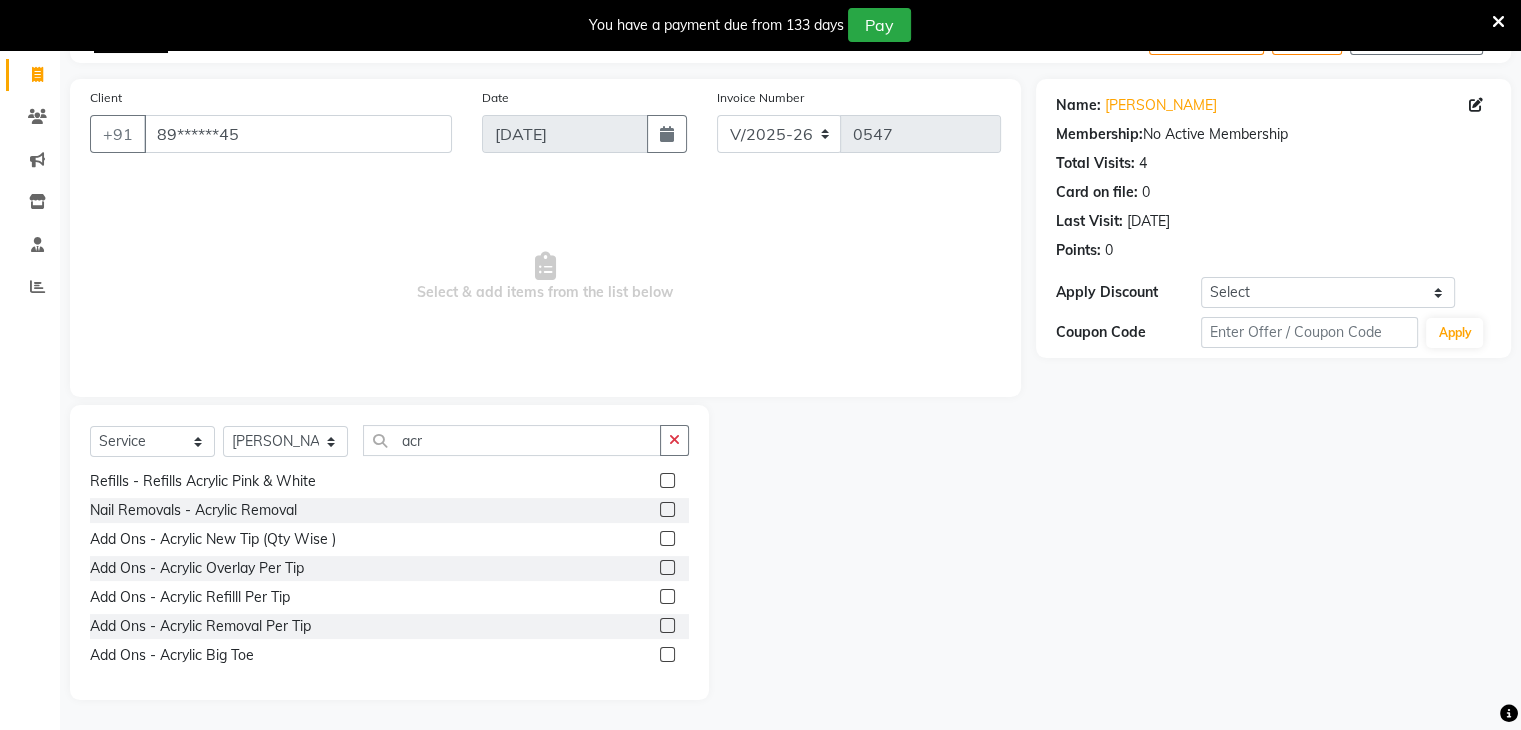 click 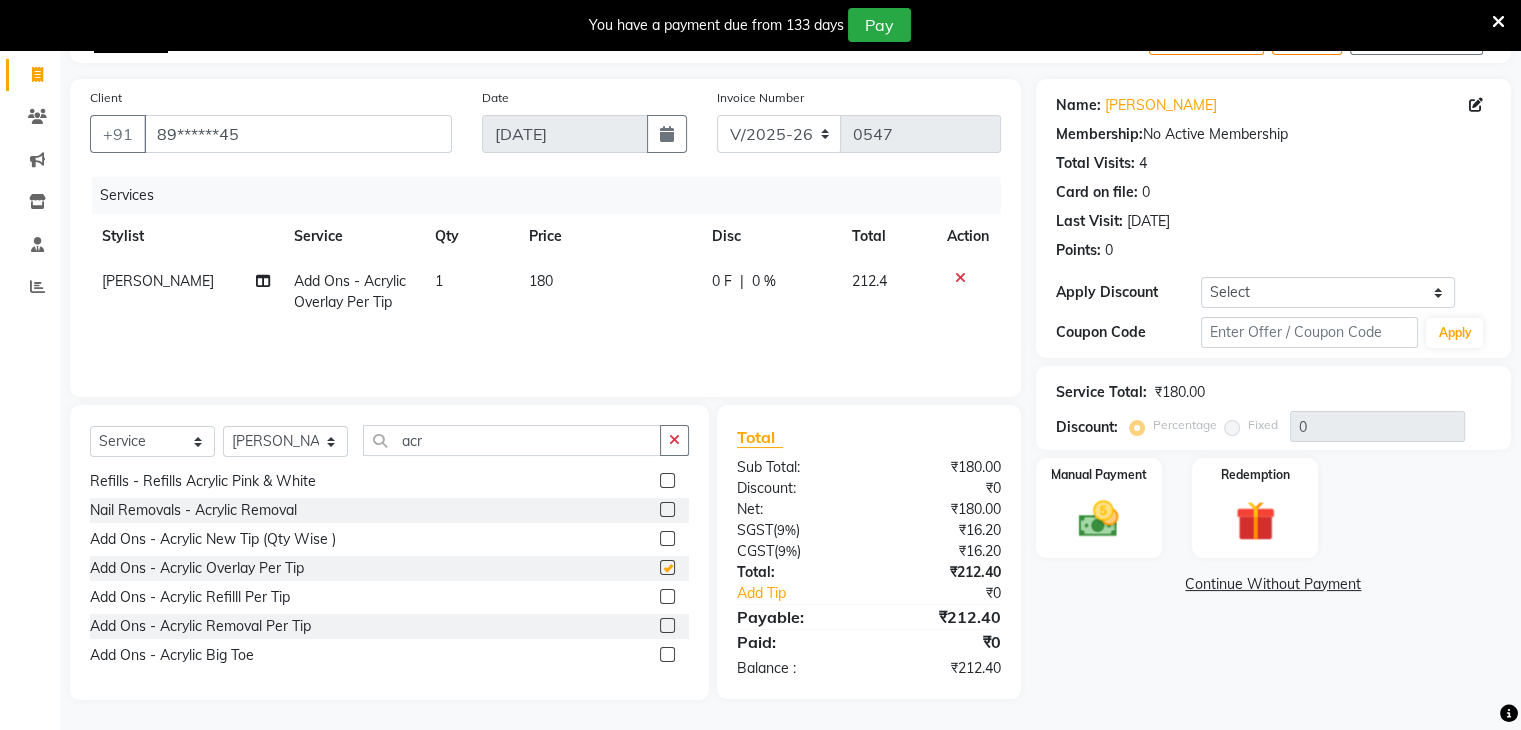 checkbox on "false" 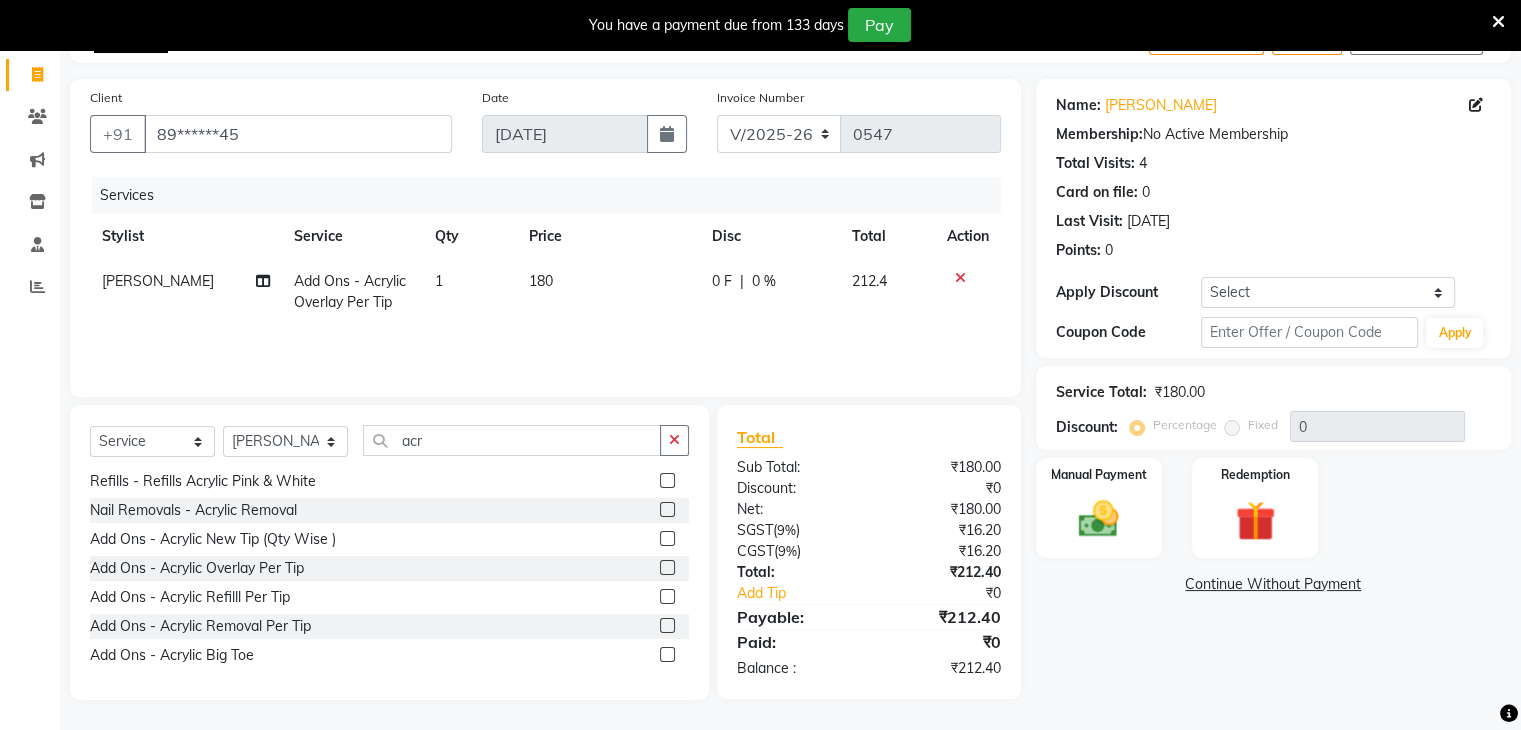 click on "1" 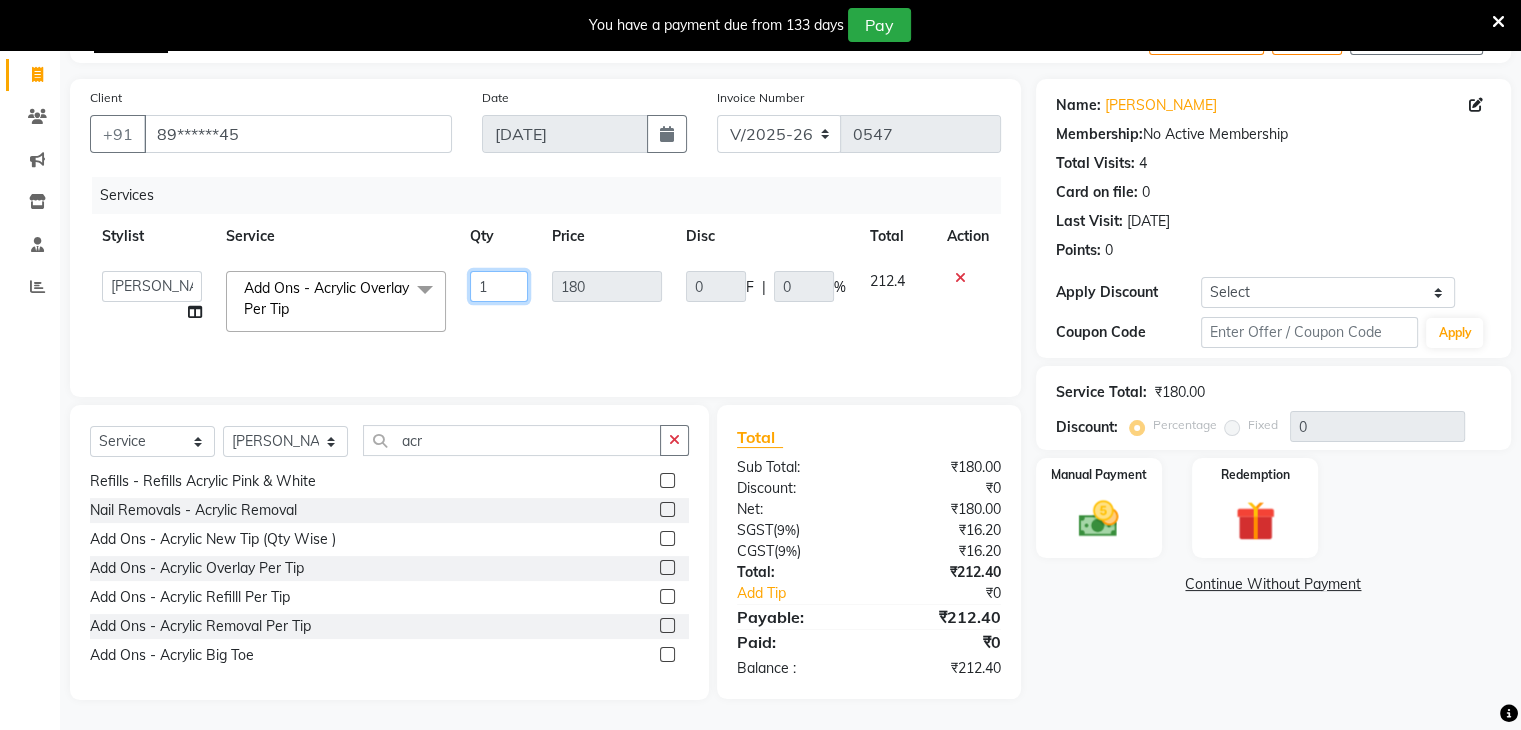 click on "1" 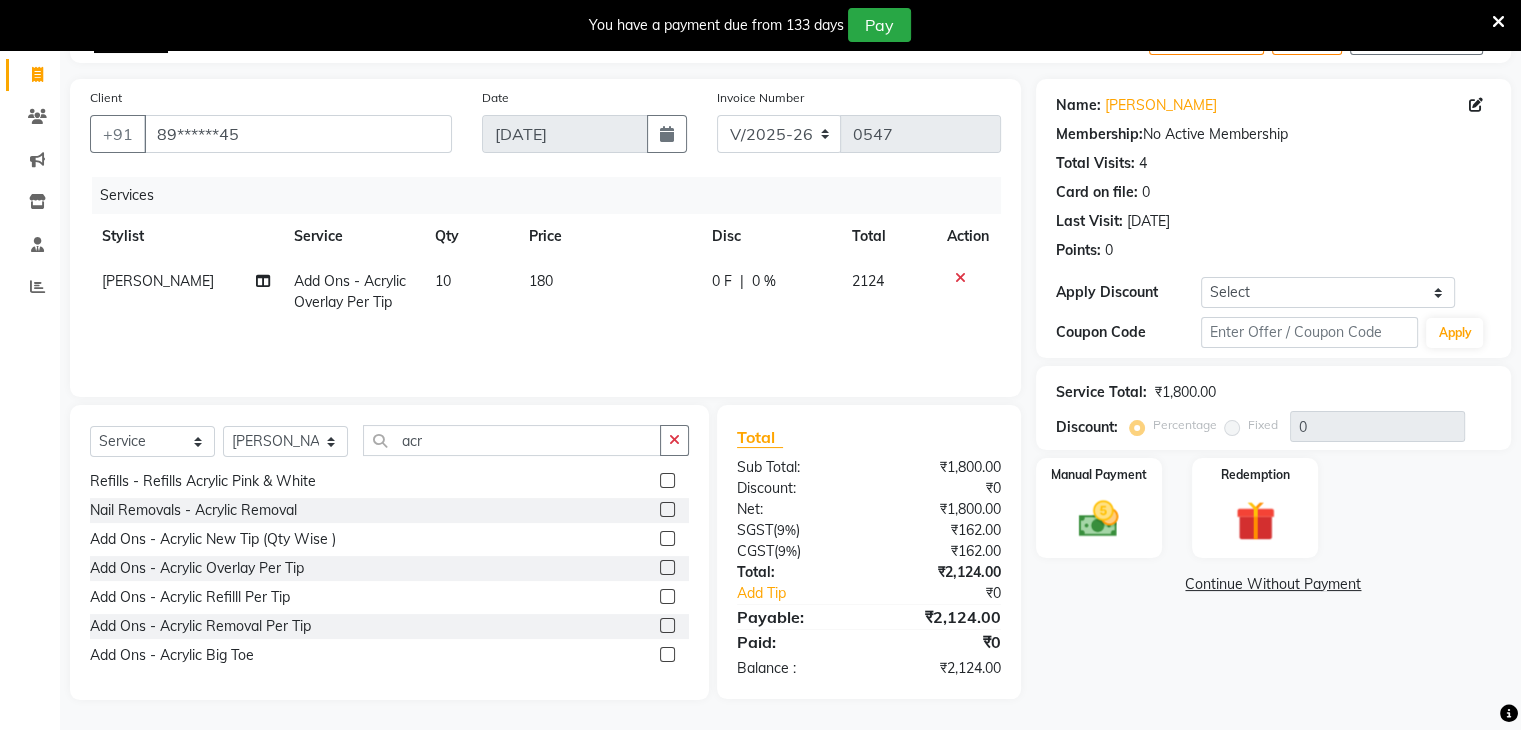 click on "Services Stylist Service Qty Price Disc Total Action Vedika Add Ons - Acrylic Overlay Per Tip 10 180 0 F | 0 % 2124" 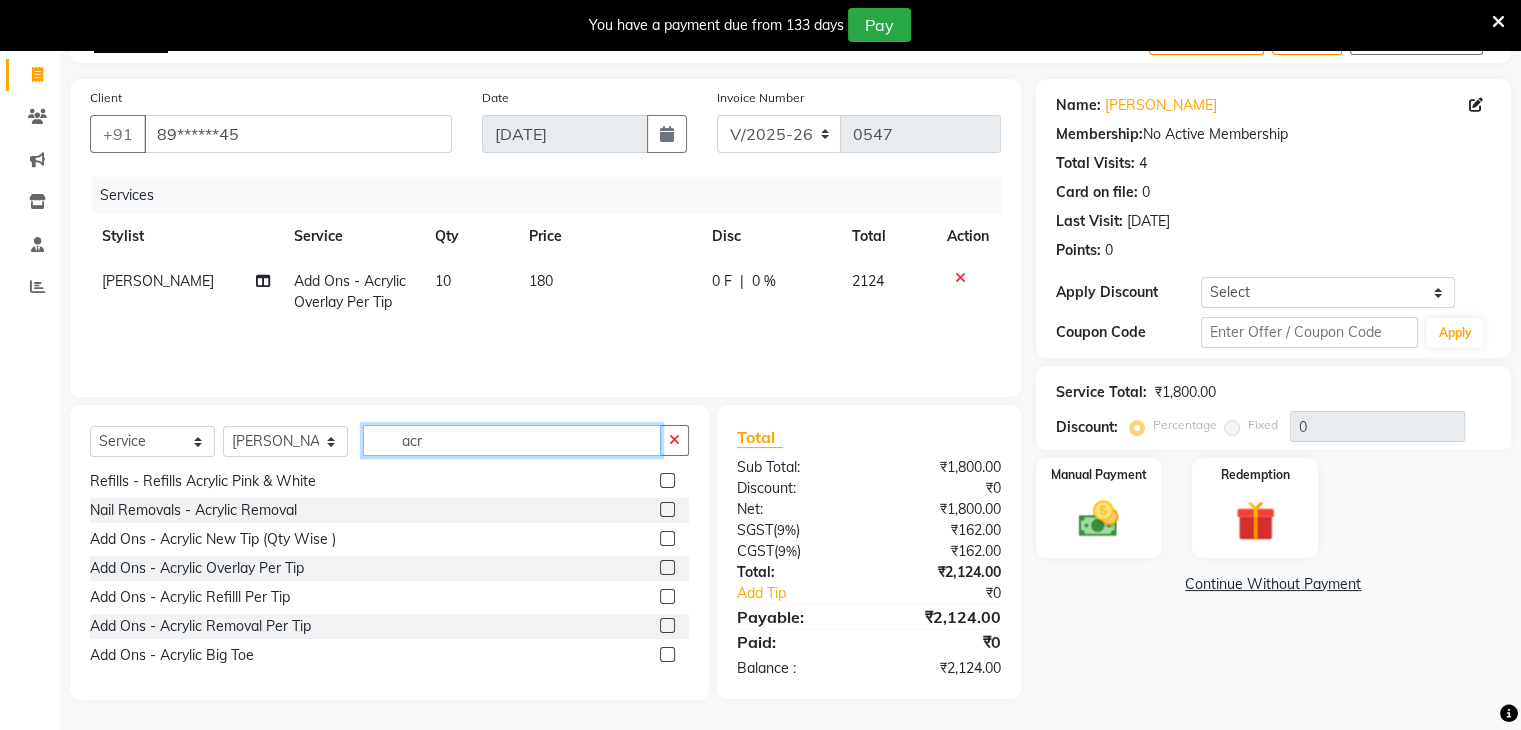 click on "acr" 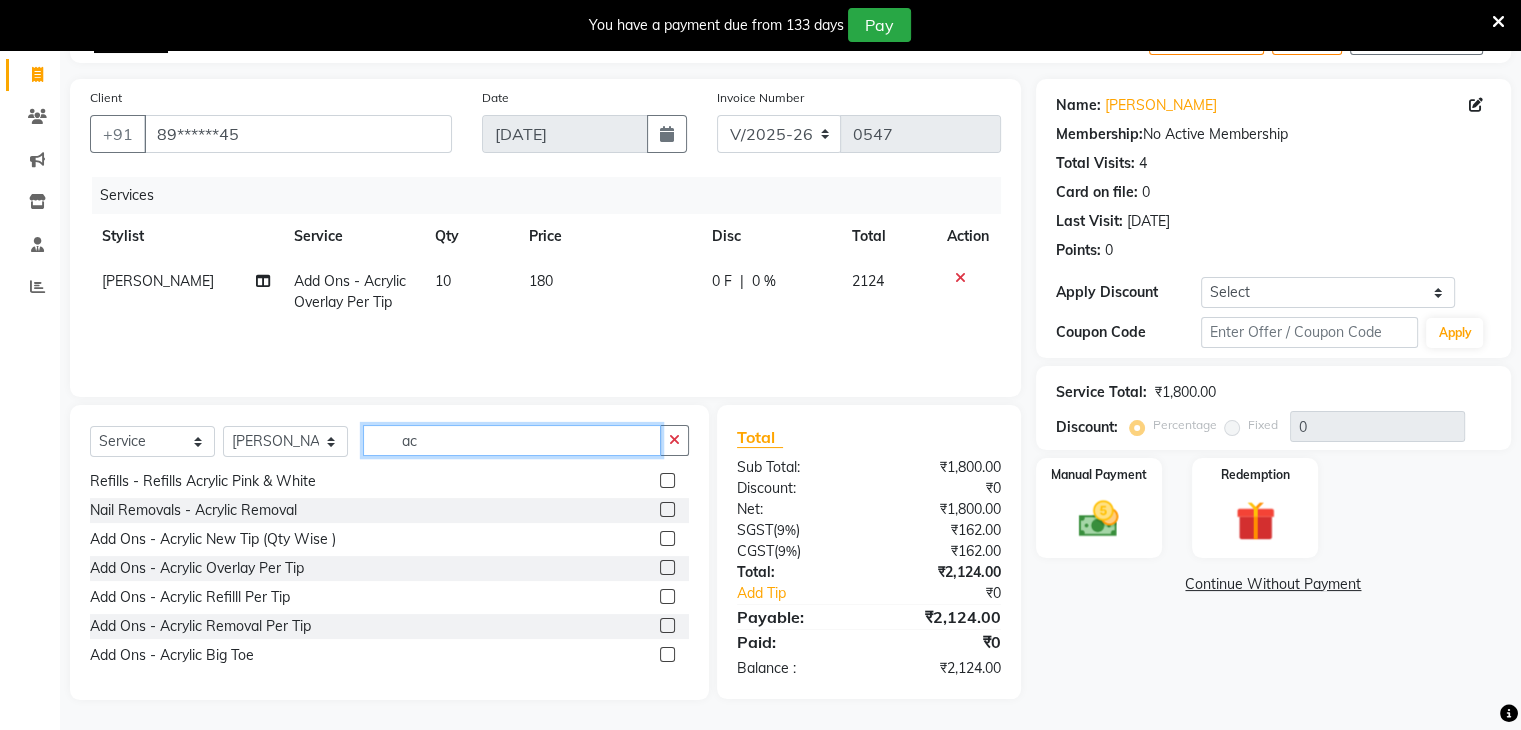 type on "a" 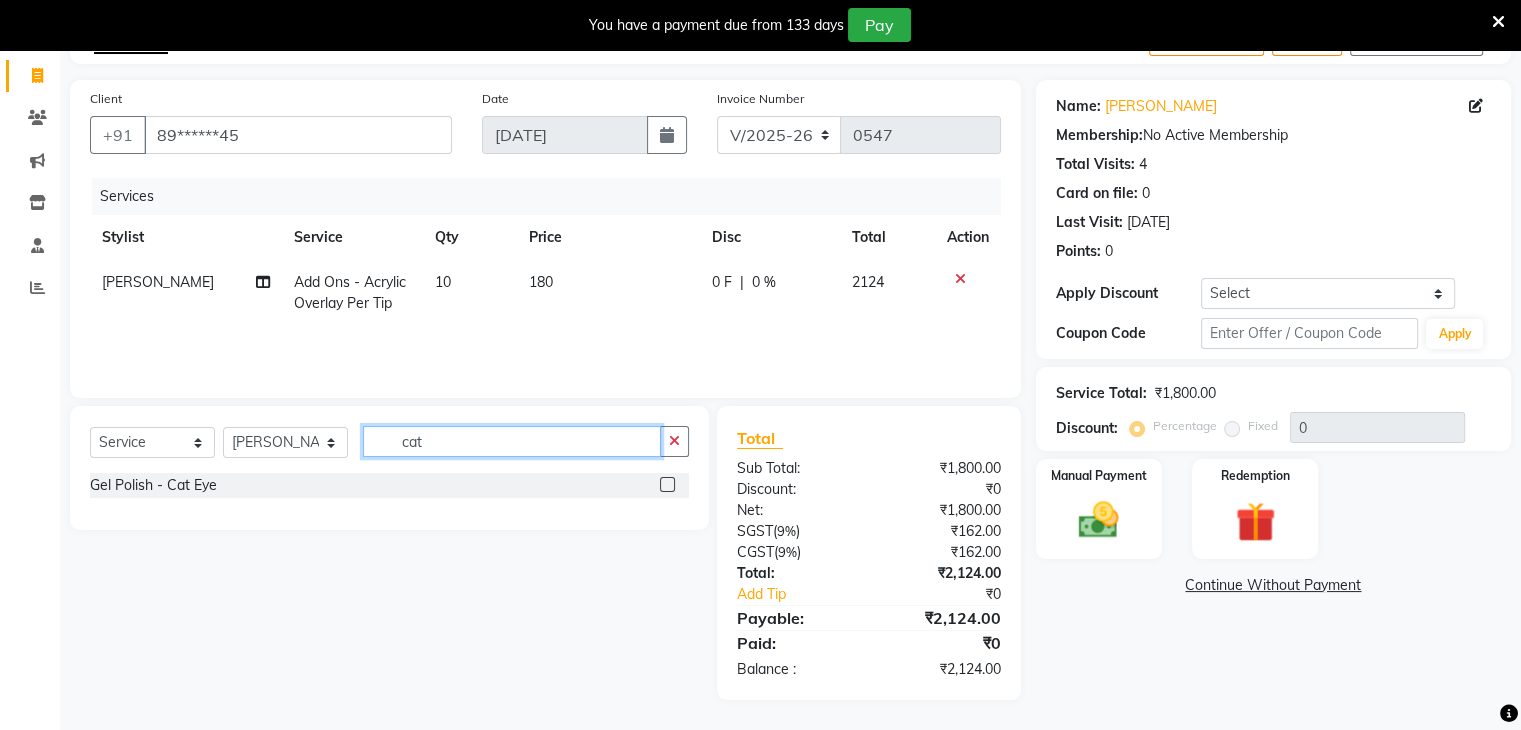 scroll, scrollTop: 0, scrollLeft: 0, axis: both 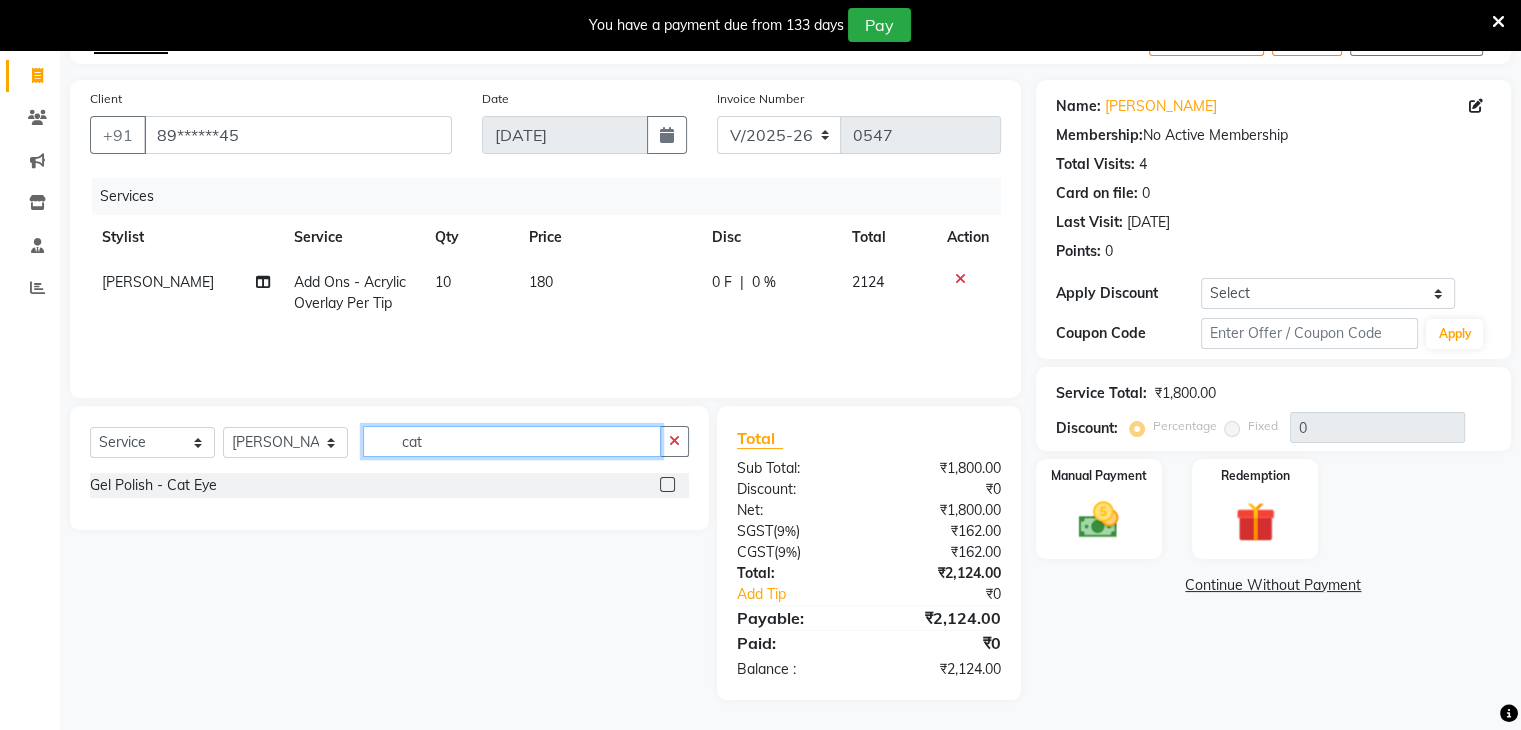 type on "cat" 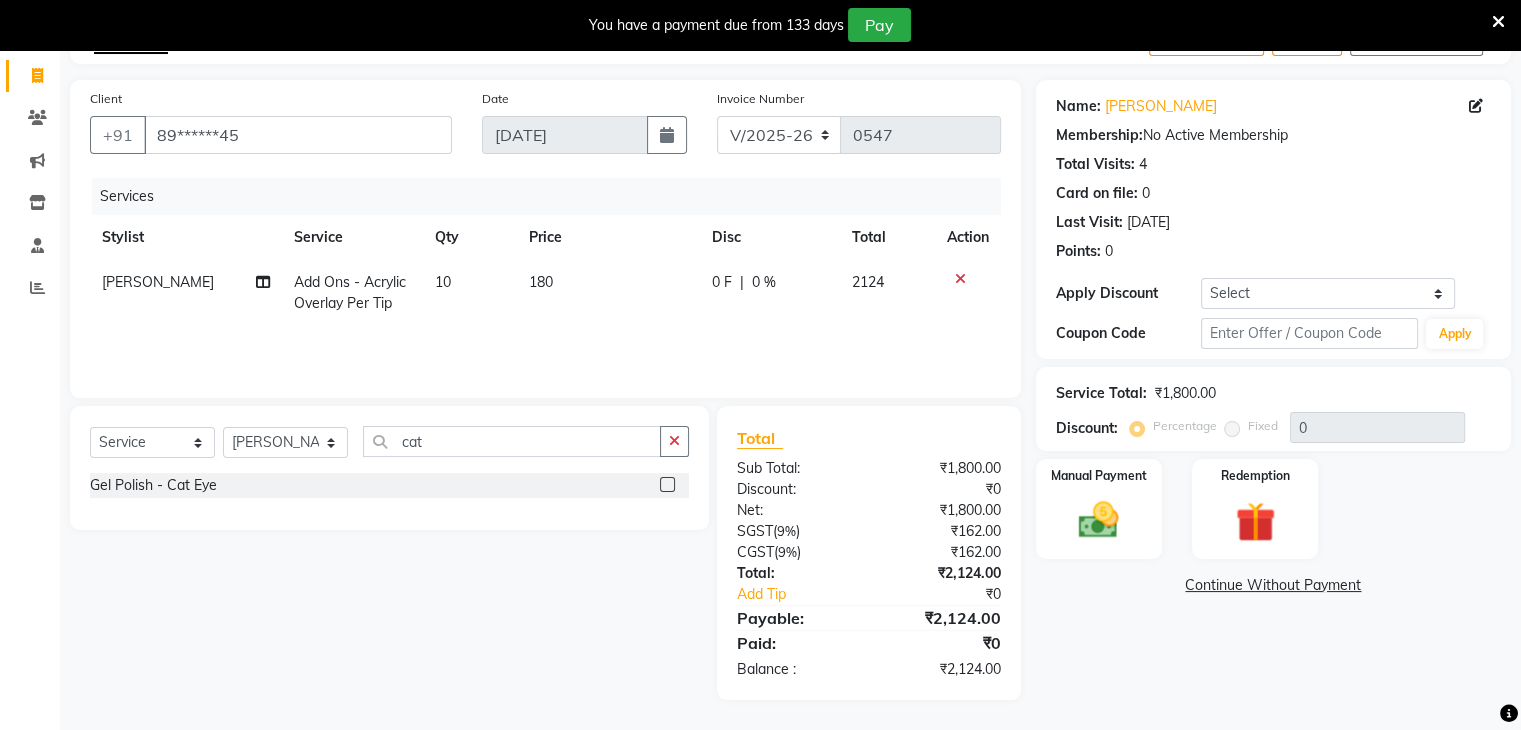 click 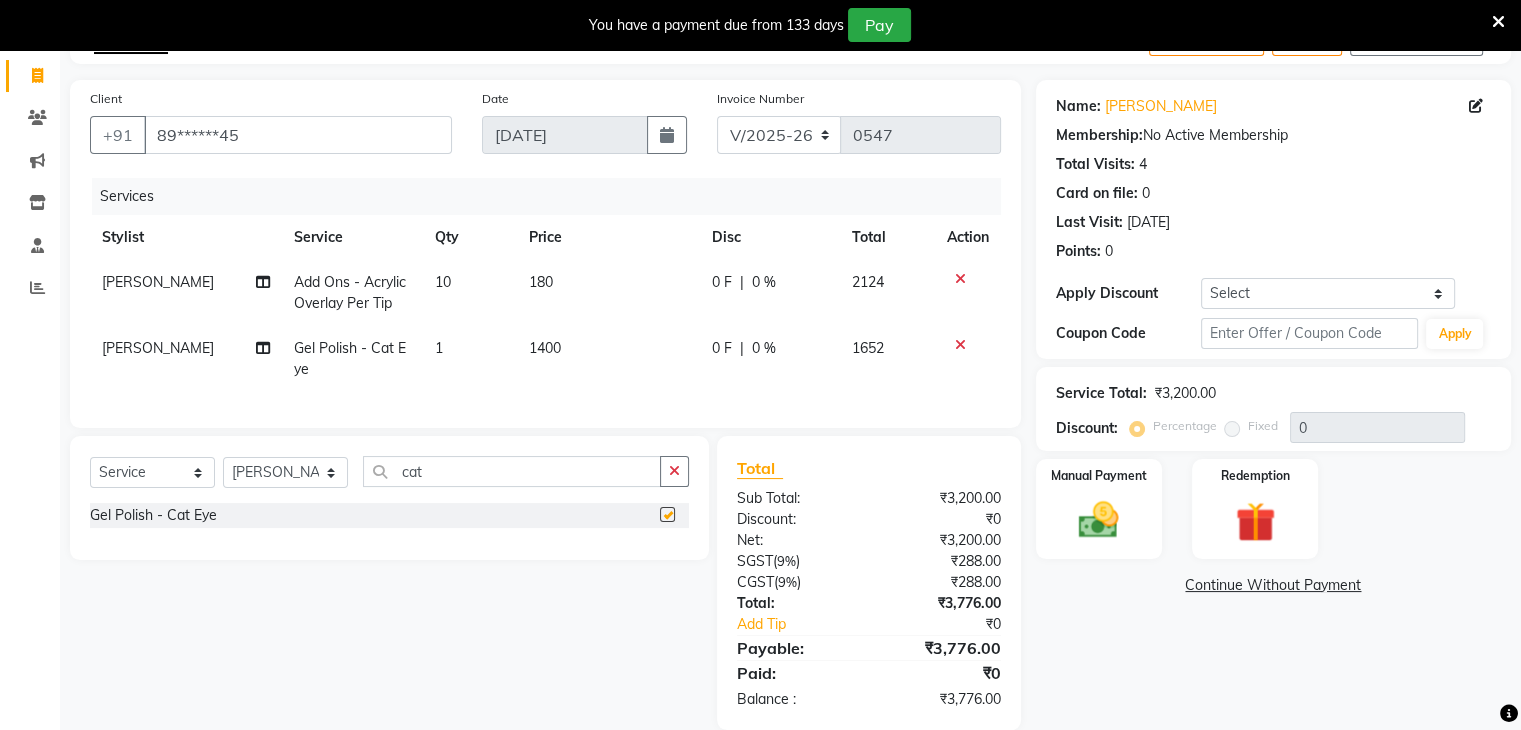 checkbox on "false" 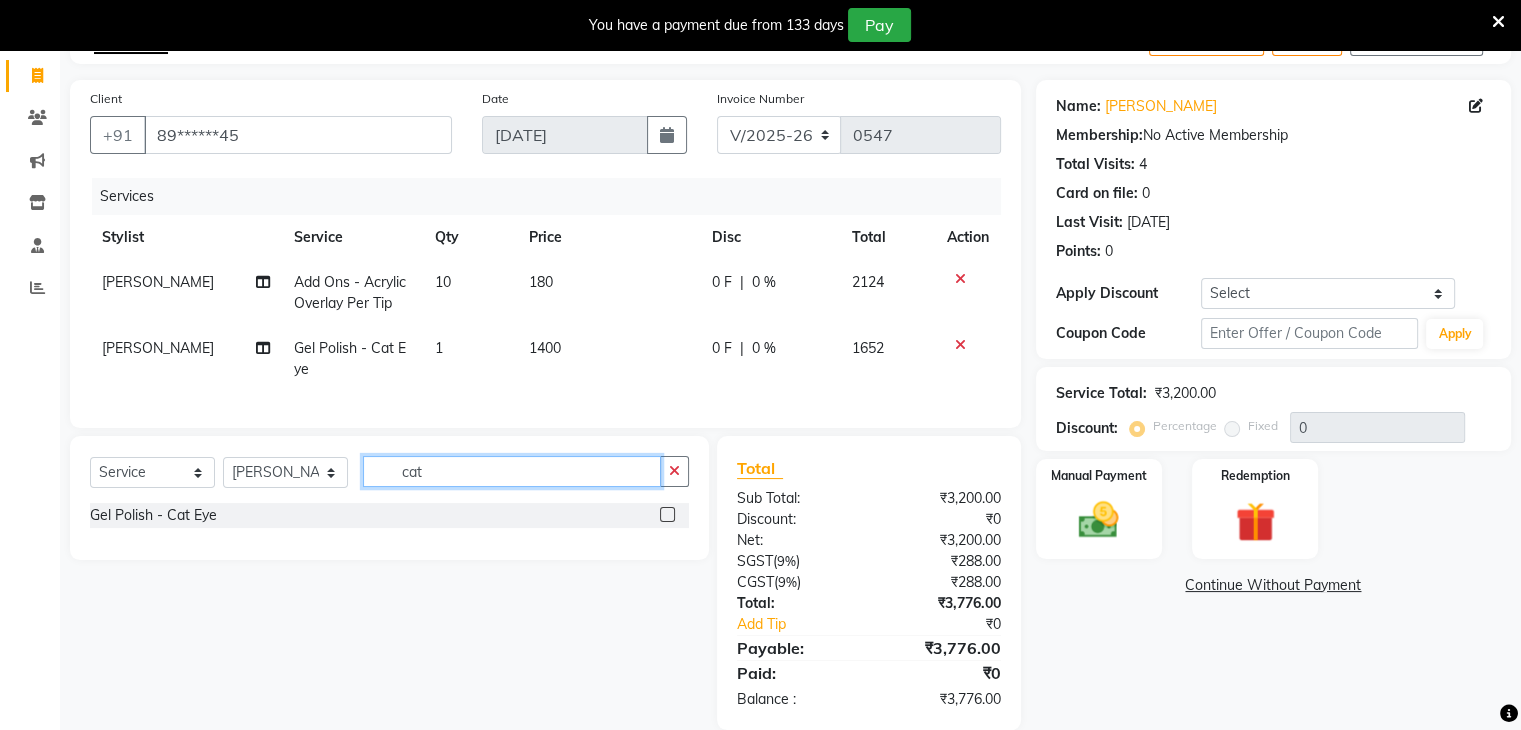 click on "cat" 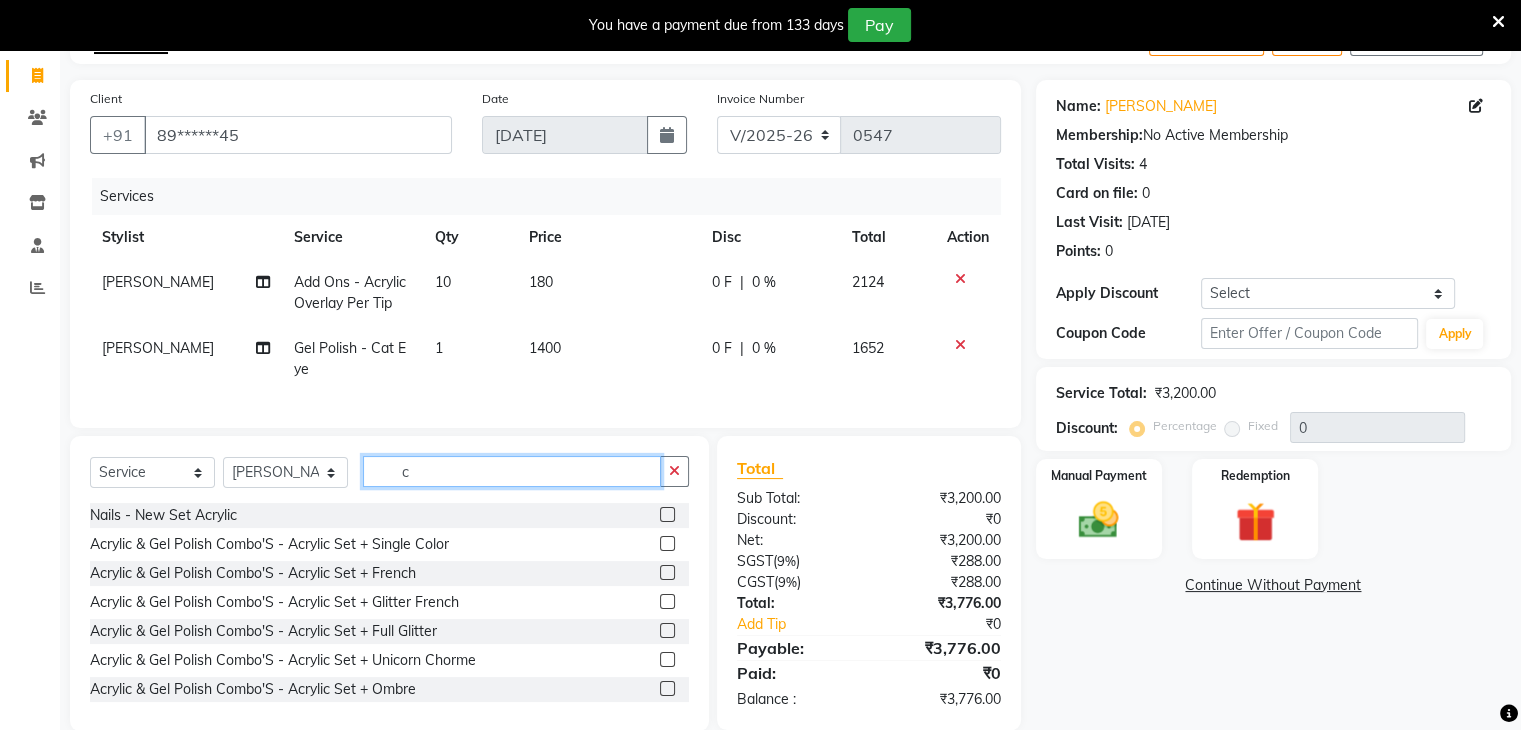 type on "c" 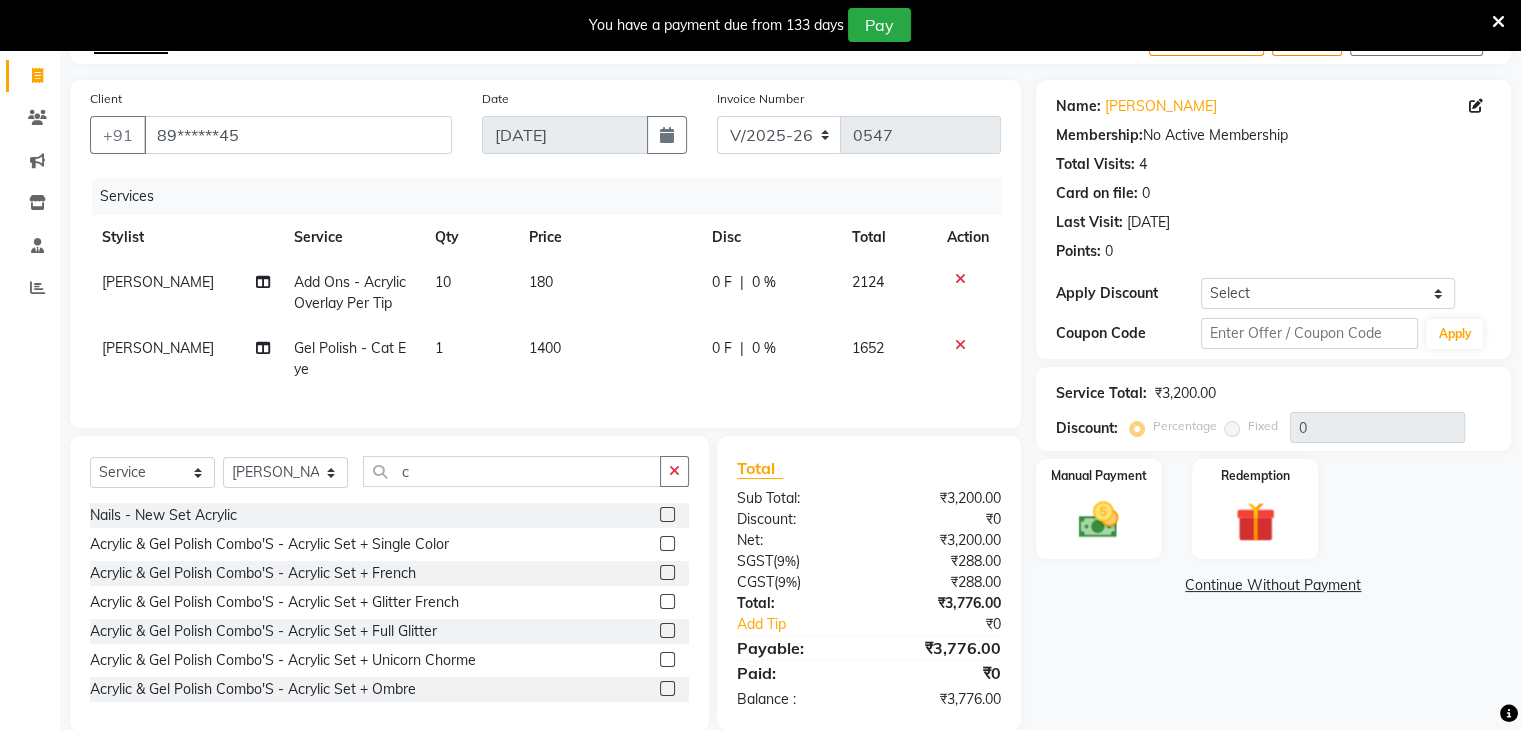 click 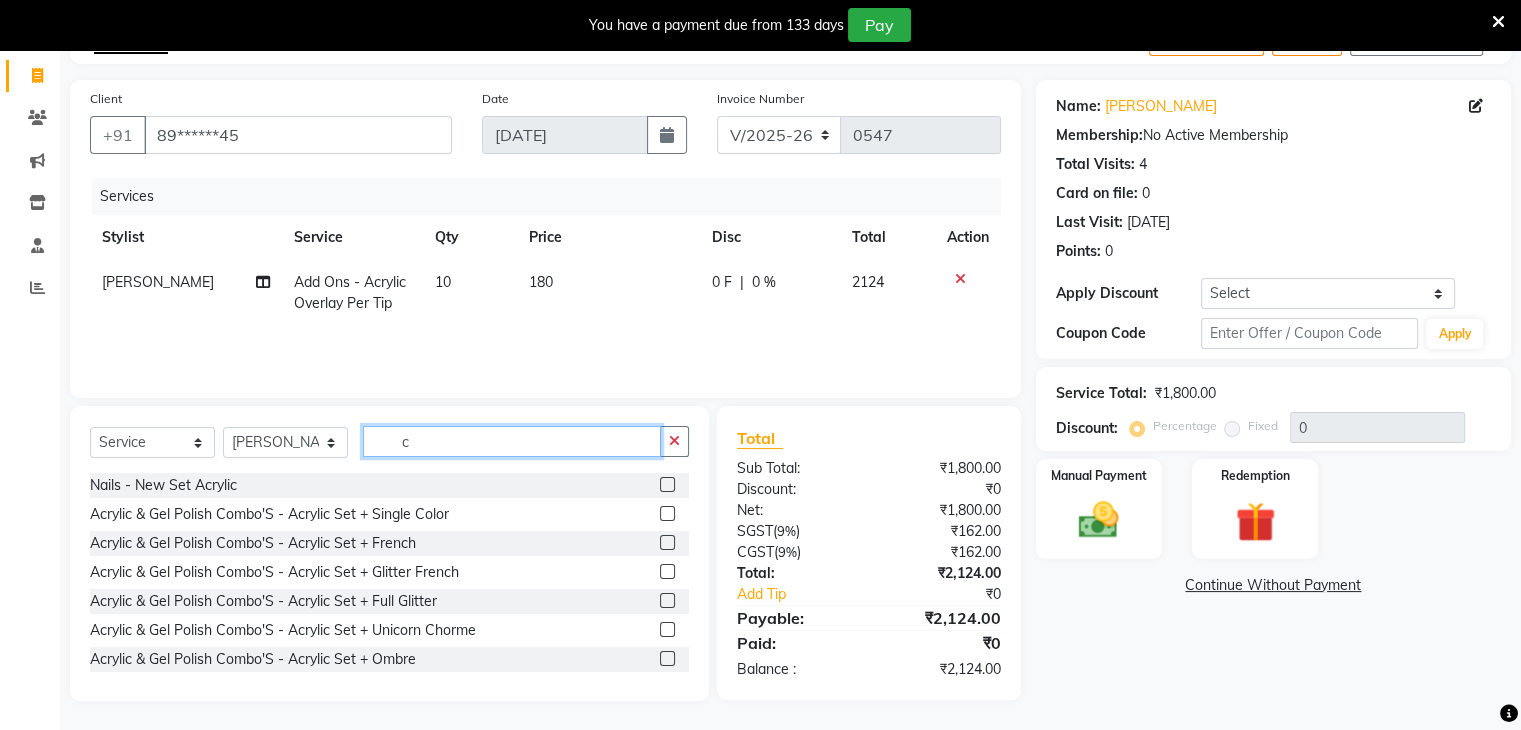 click on "c" 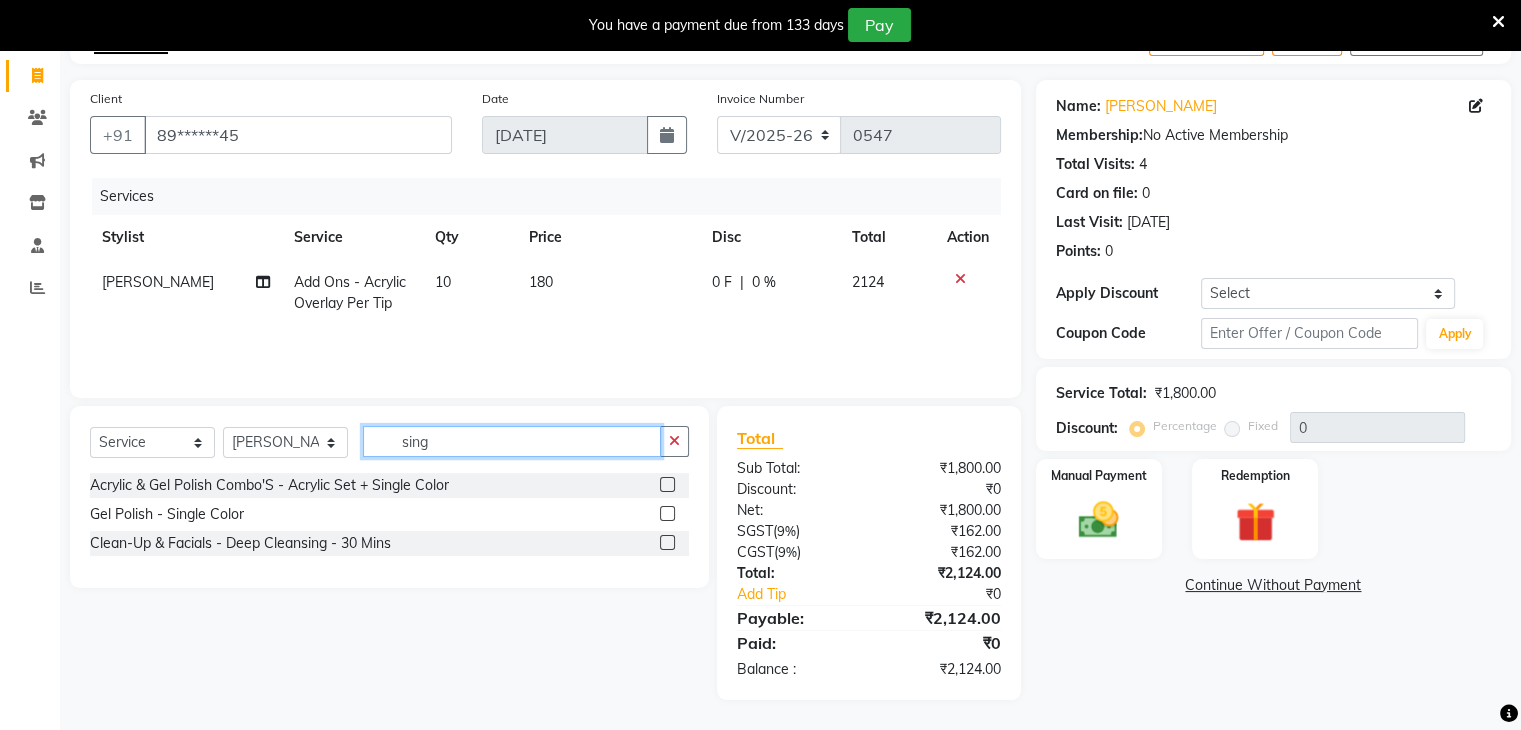 type on "sing" 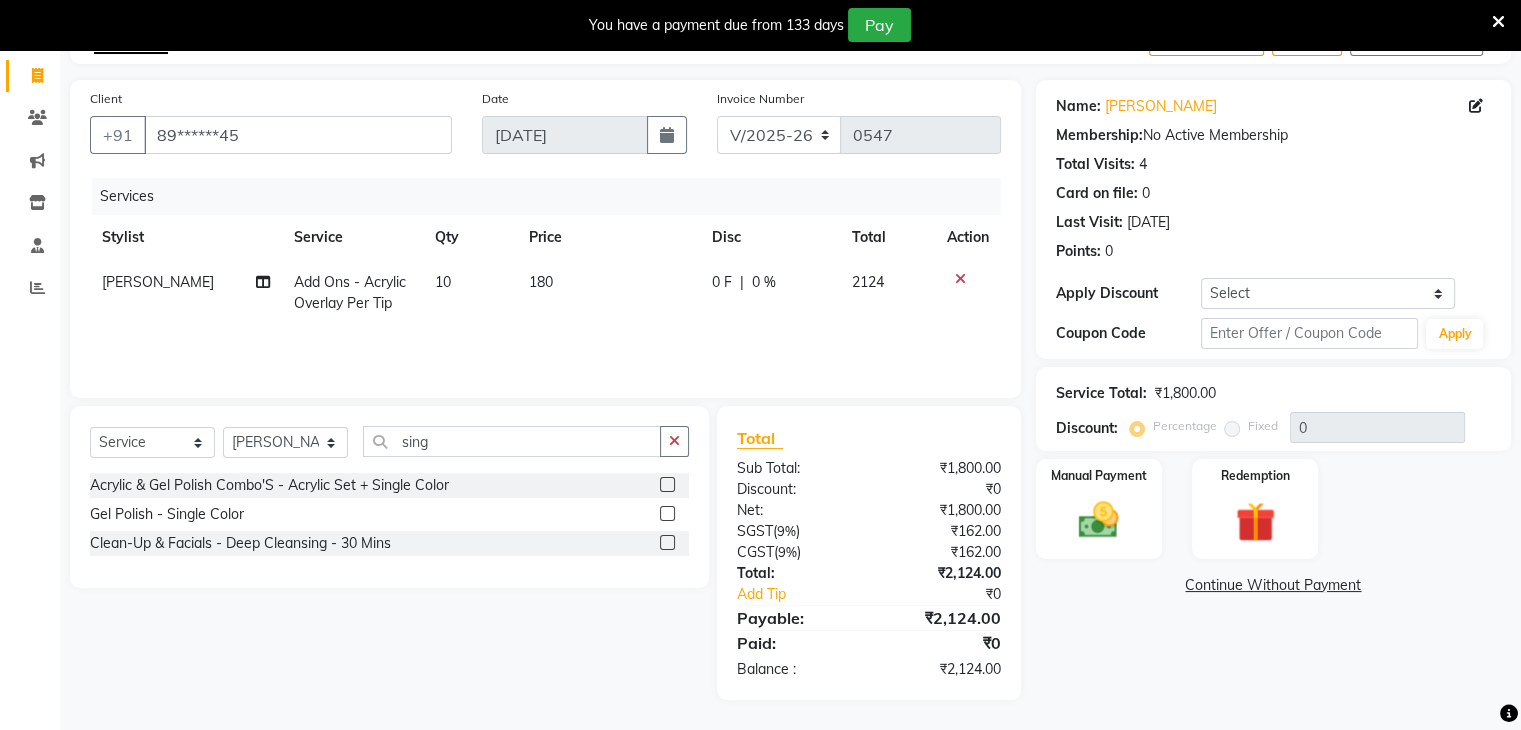 click 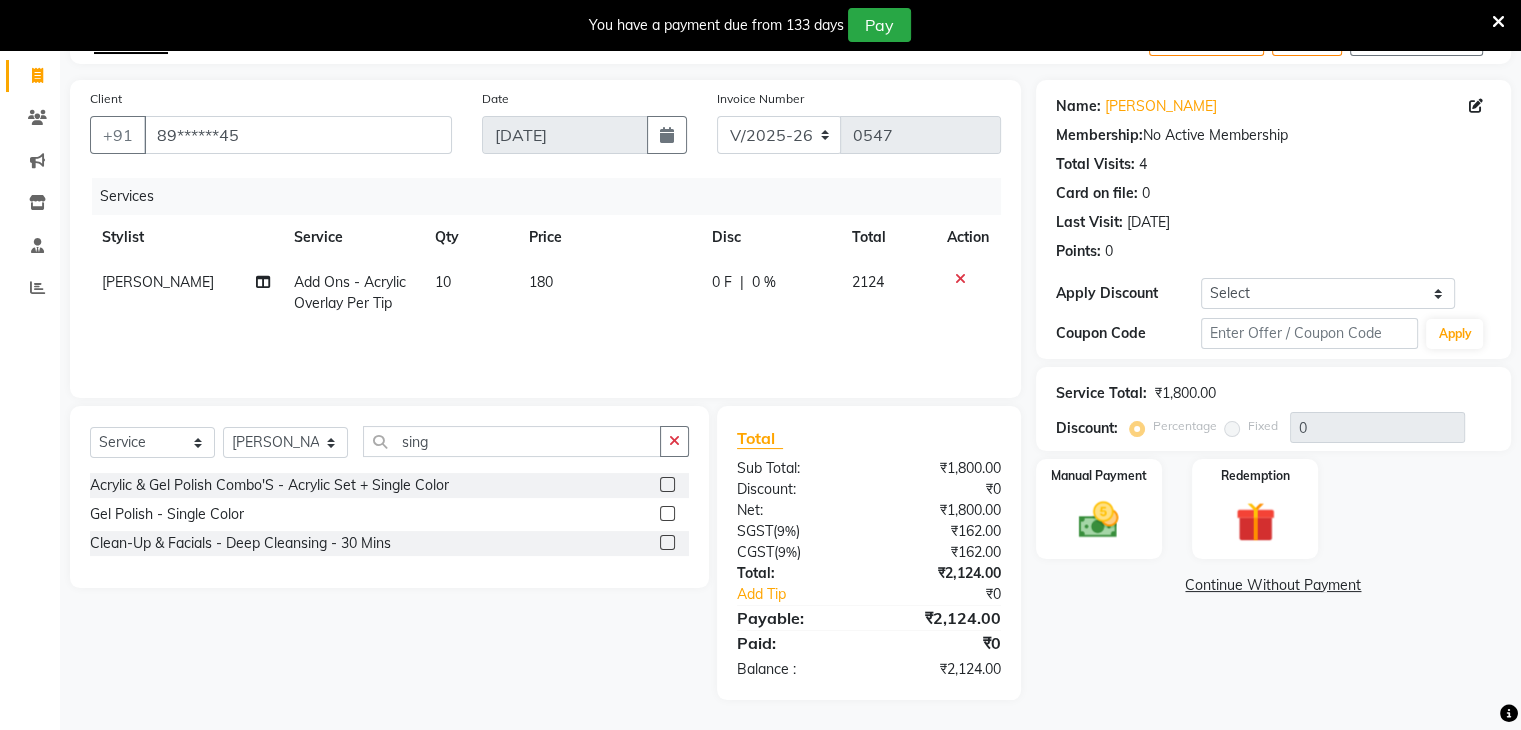 click at bounding box center (666, 514) 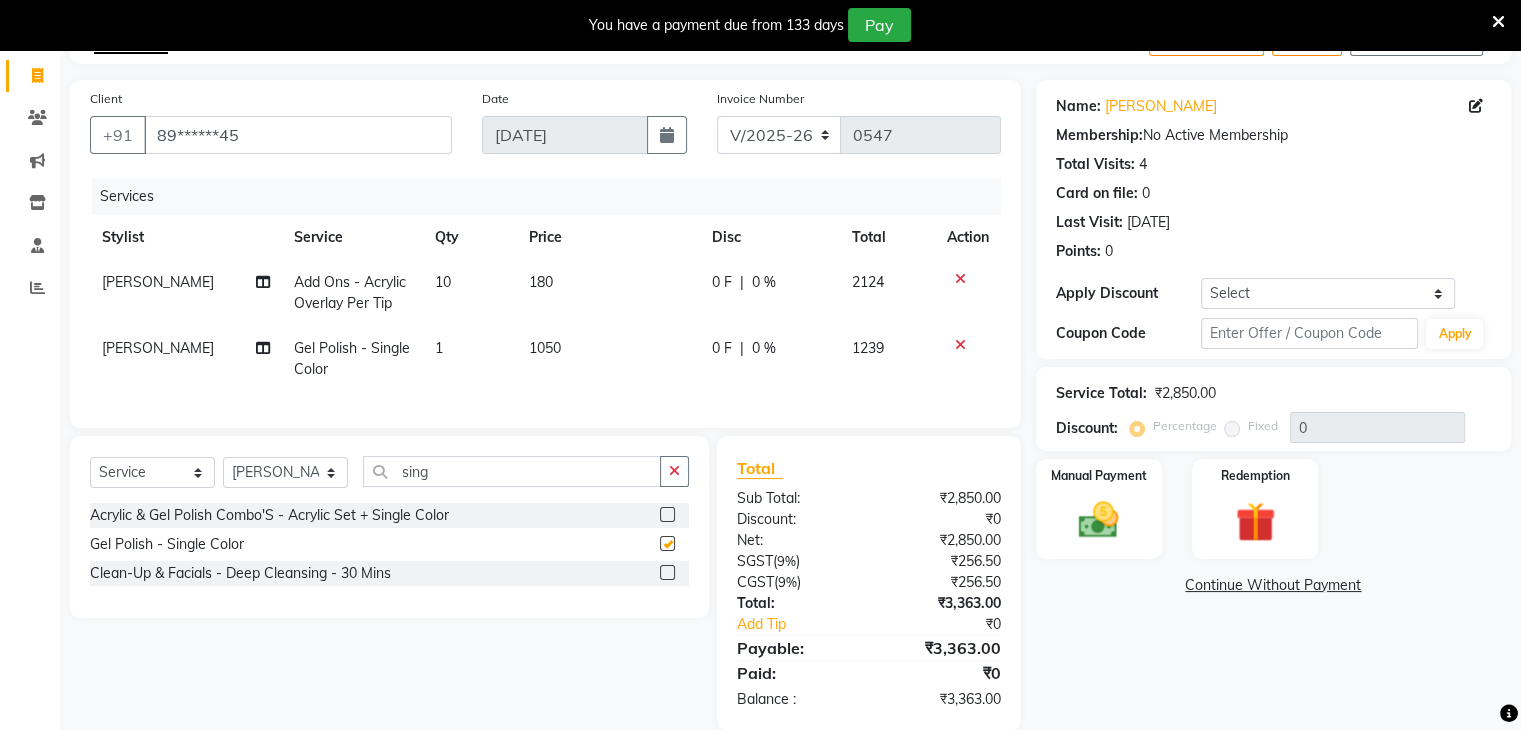checkbox on "false" 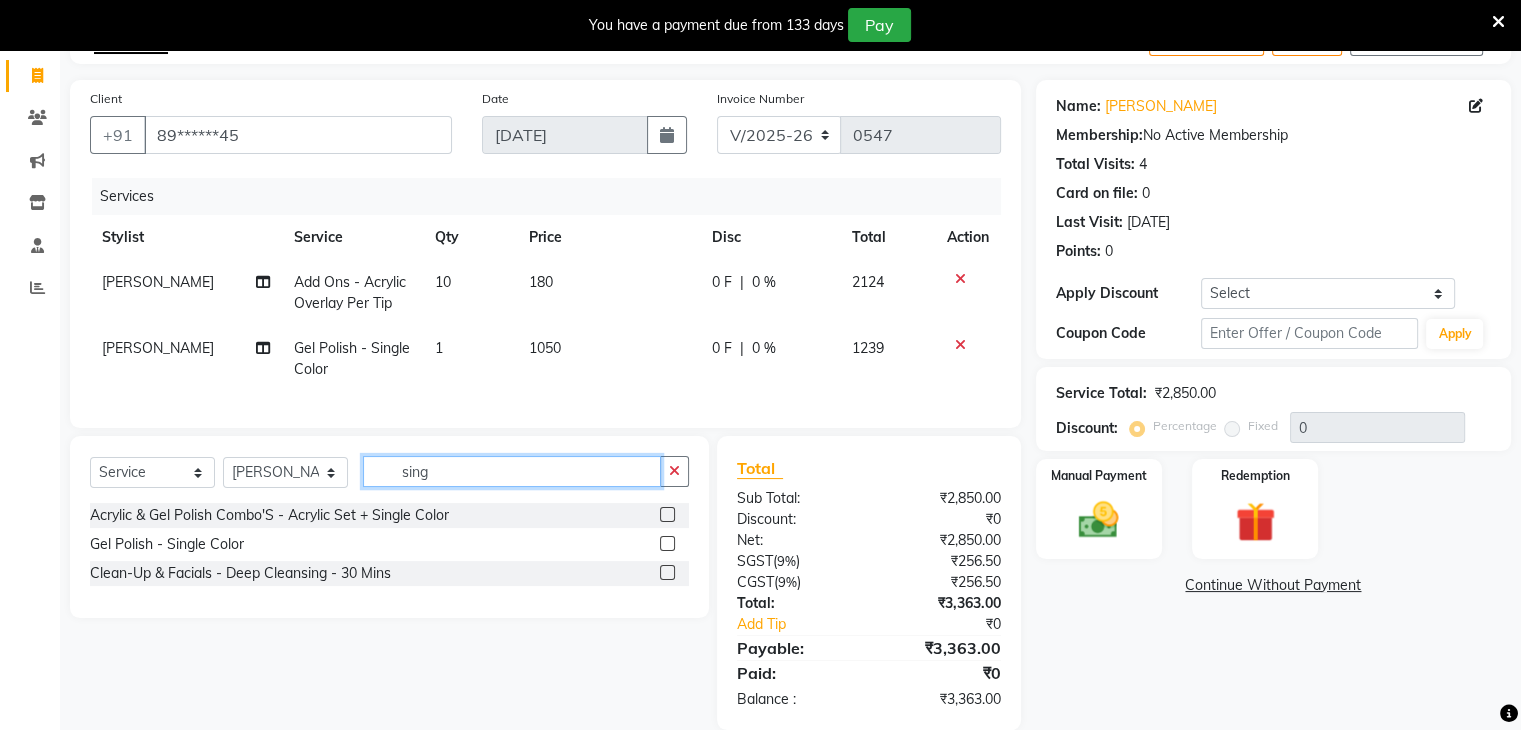 click on "sing" 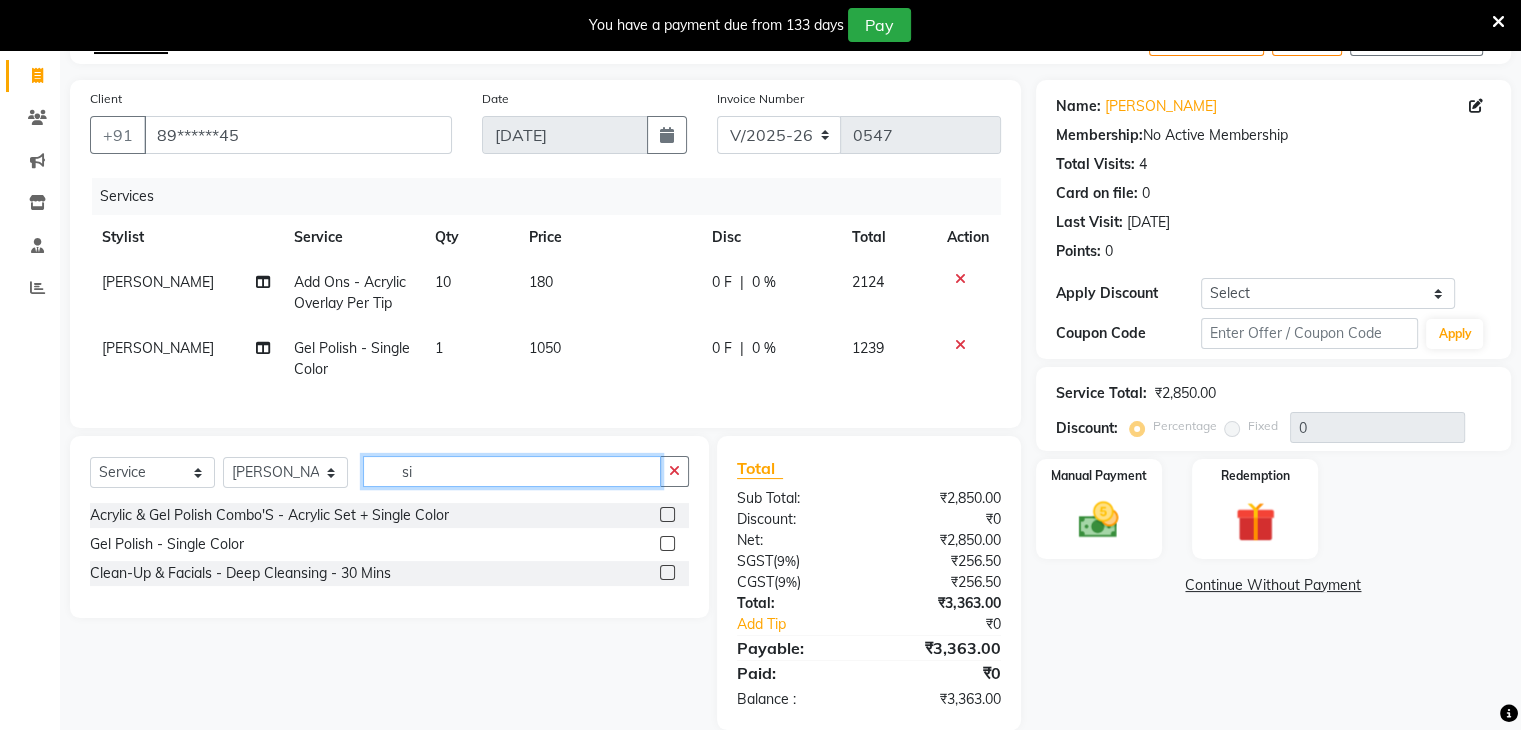 type on "s" 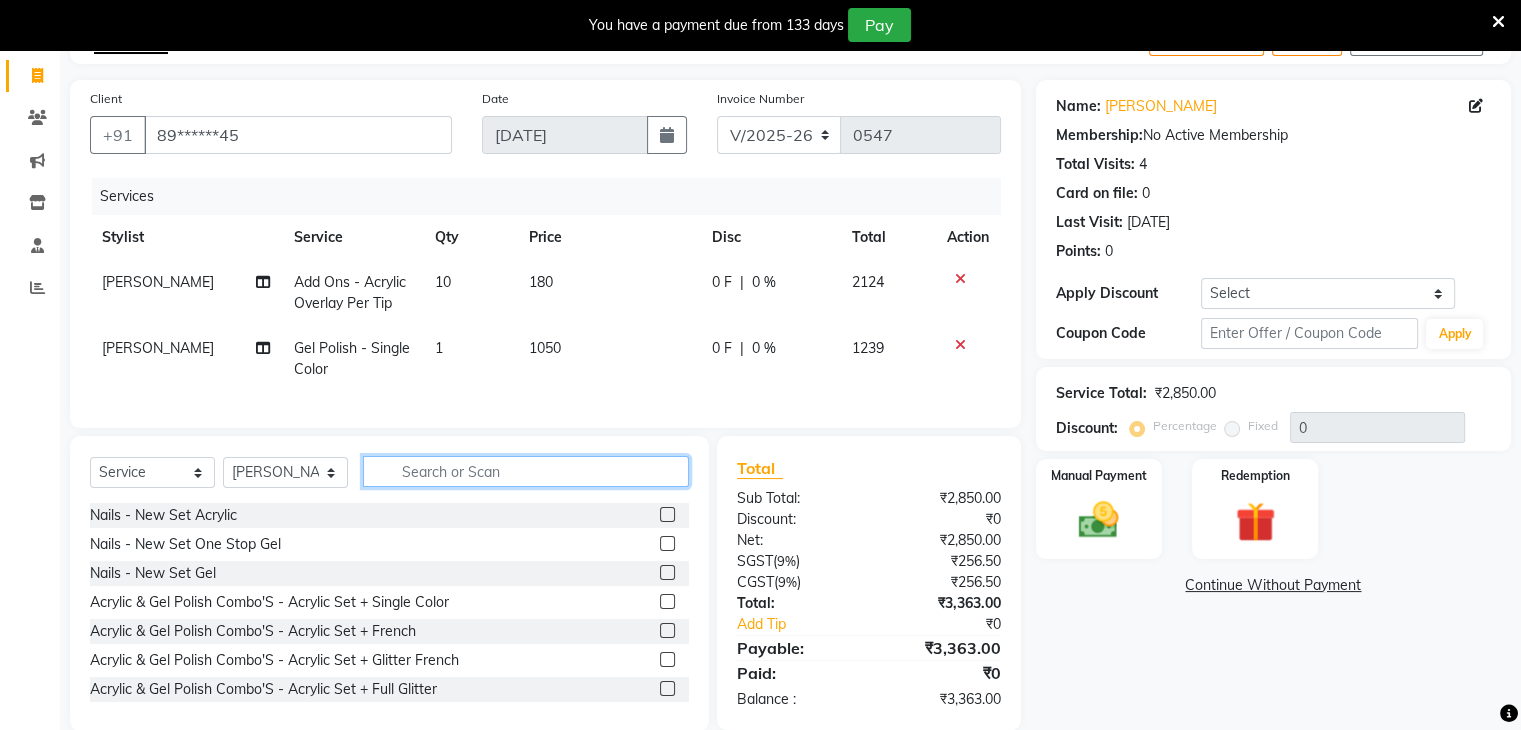 type 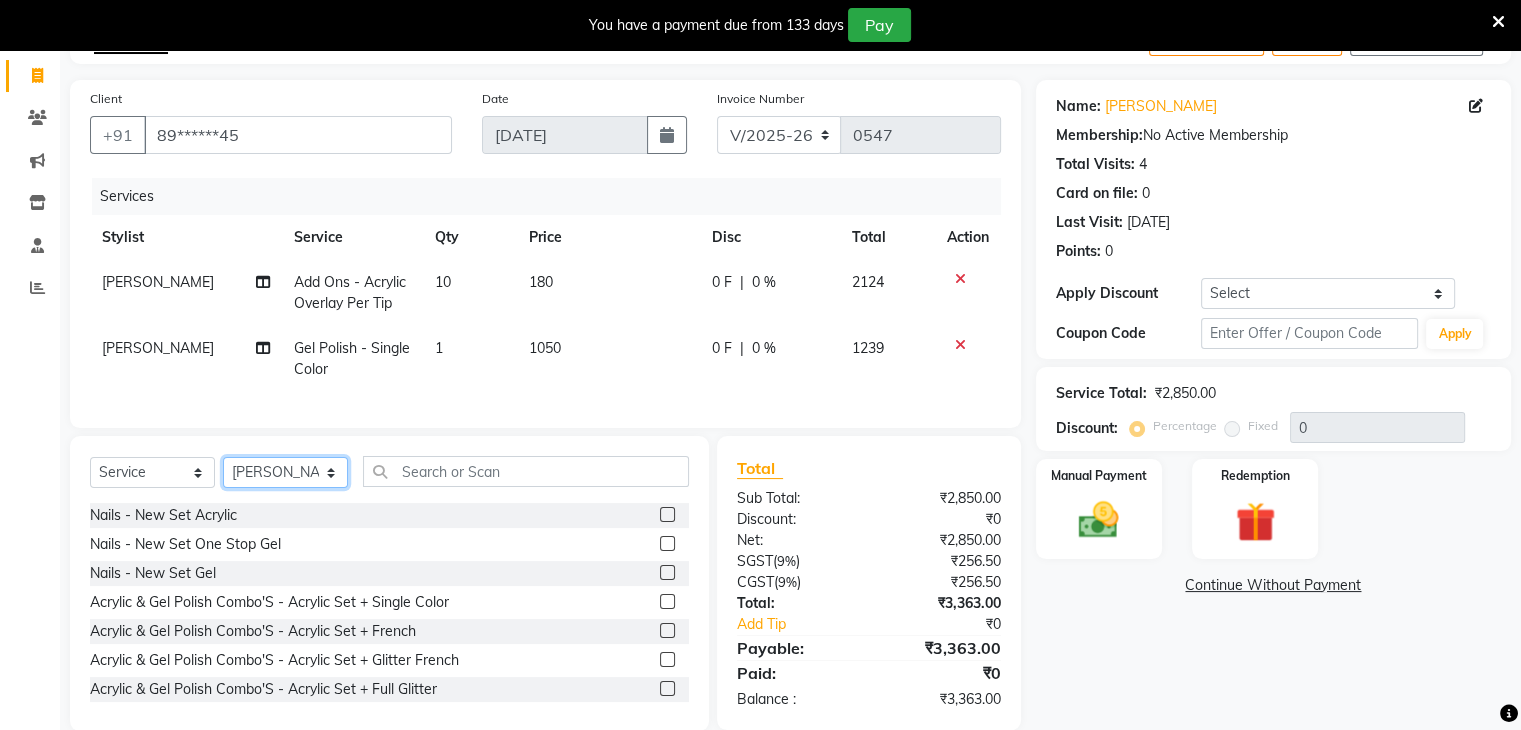 click on "Select Stylist Akshay Karima Manager Ritikesh Rohan Pagar Roshni Sangeeta Sharad Tushar Sankat Vedika" 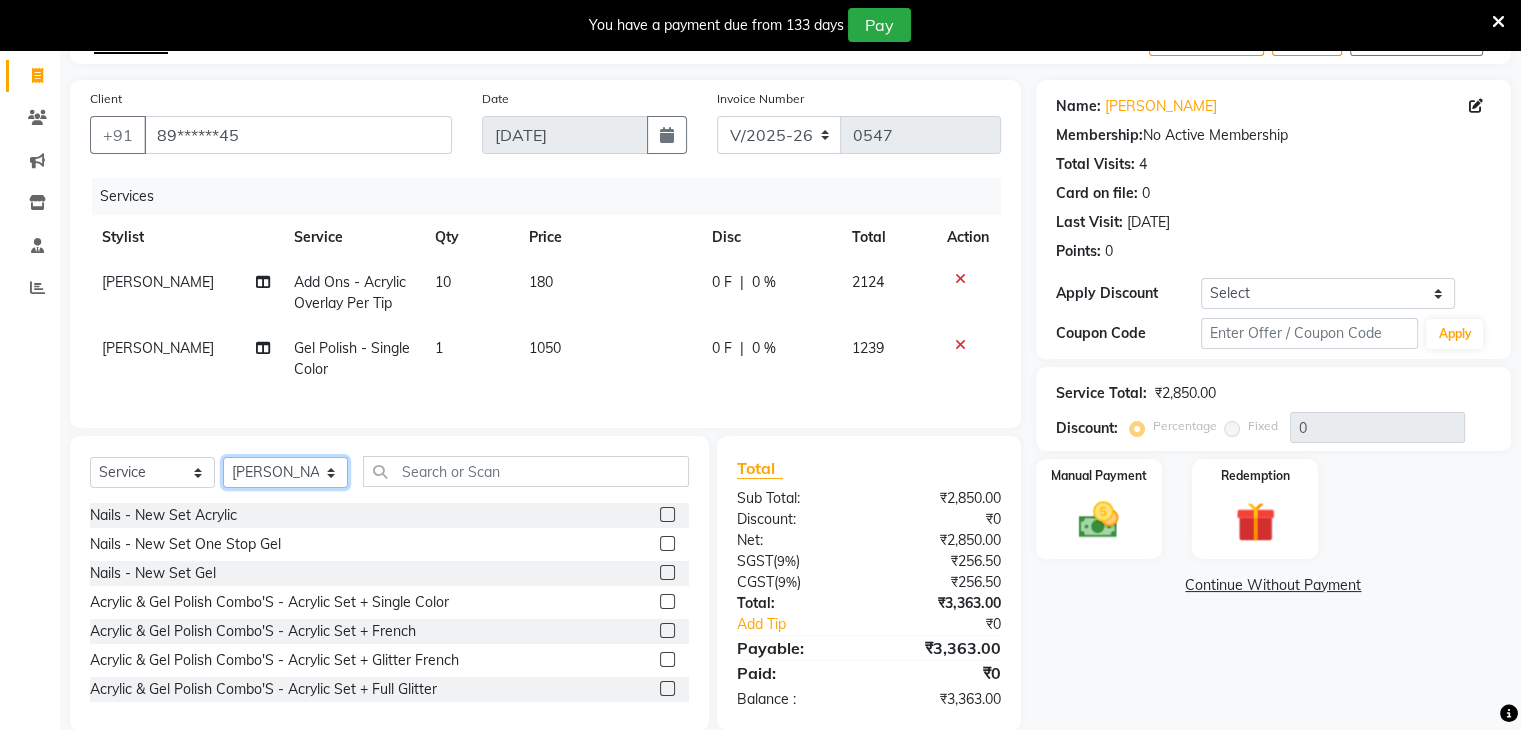 select on "38399" 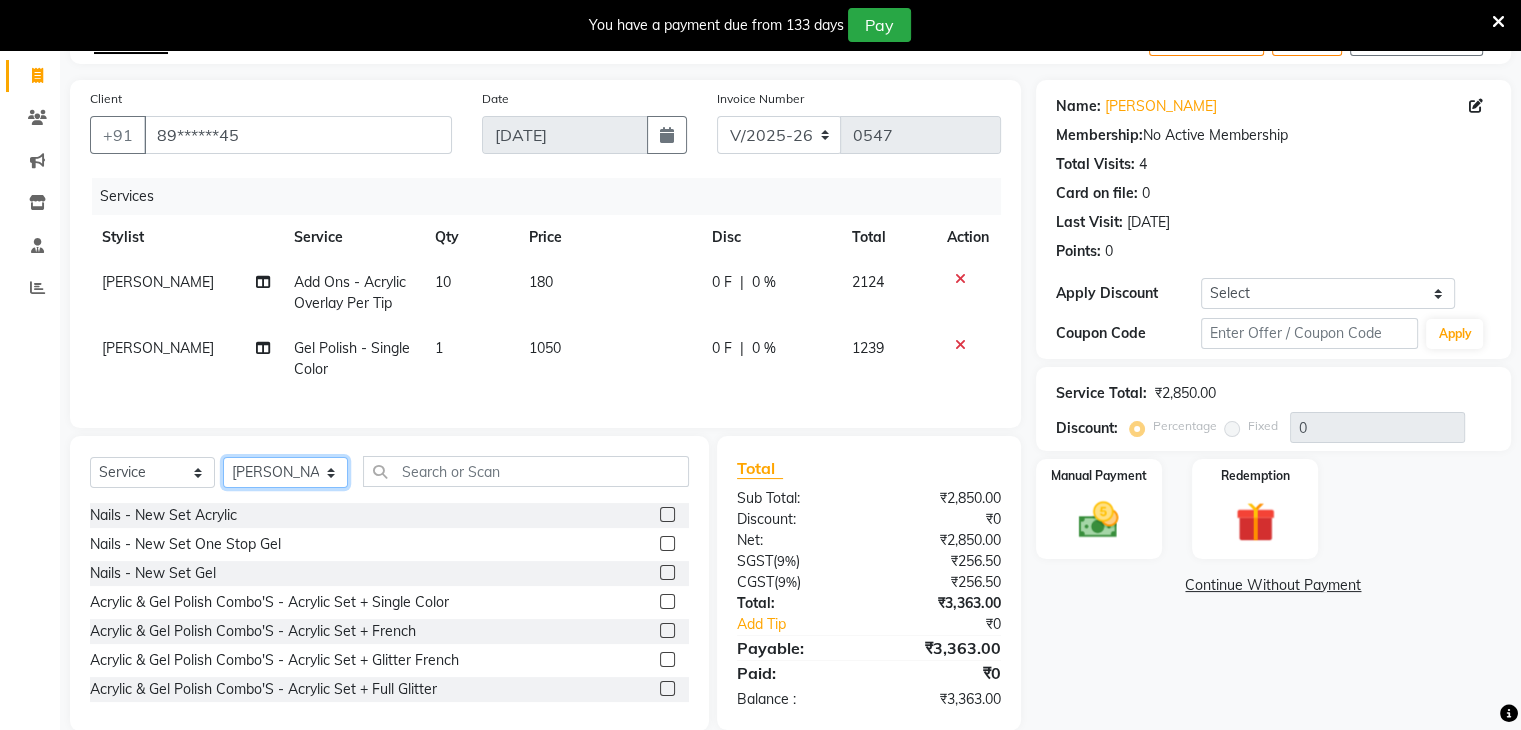 click on "Select Stylist Akshay Karima Manager Ritikesh Rohan Pagar Roshni Sangeeta Sharad Tushar Sankat Vedika" 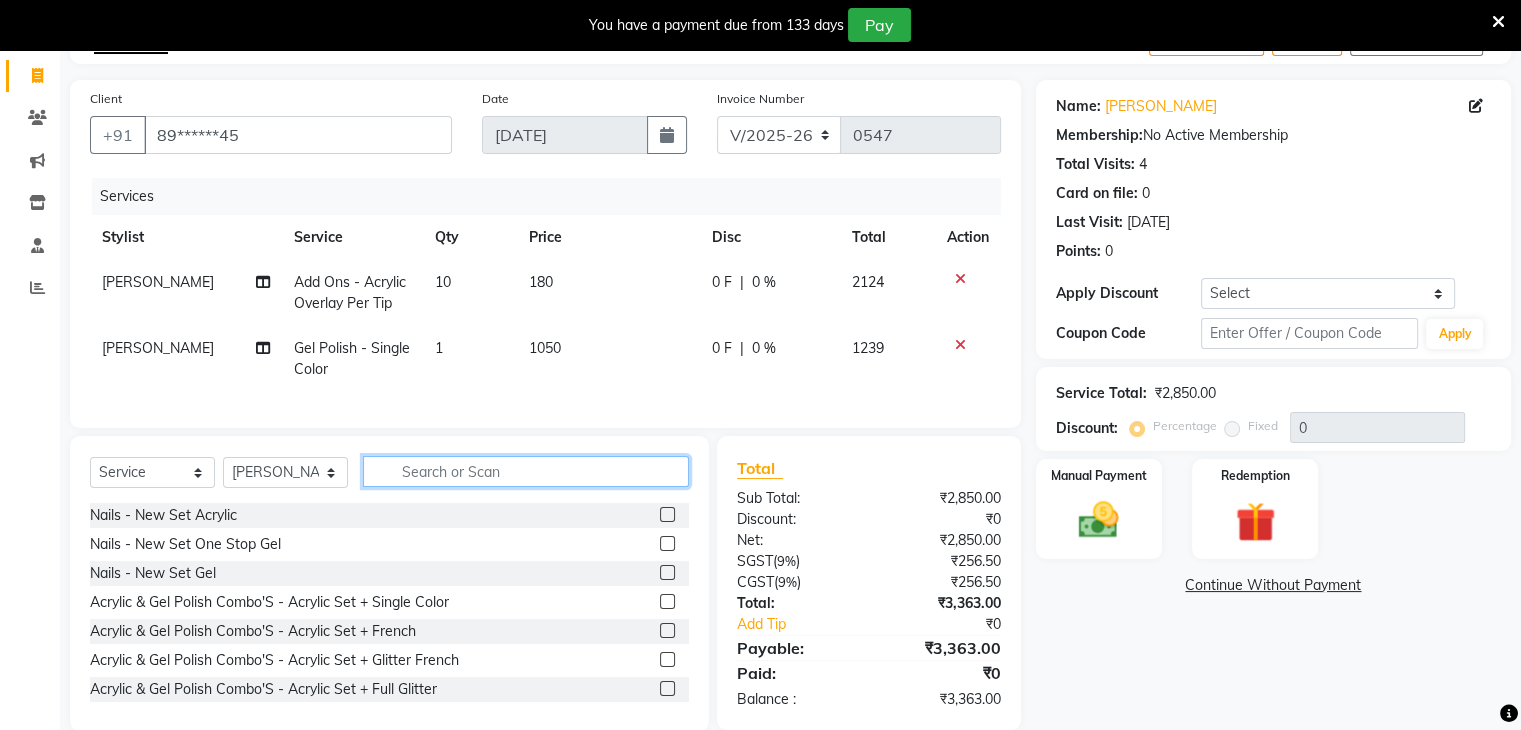 click 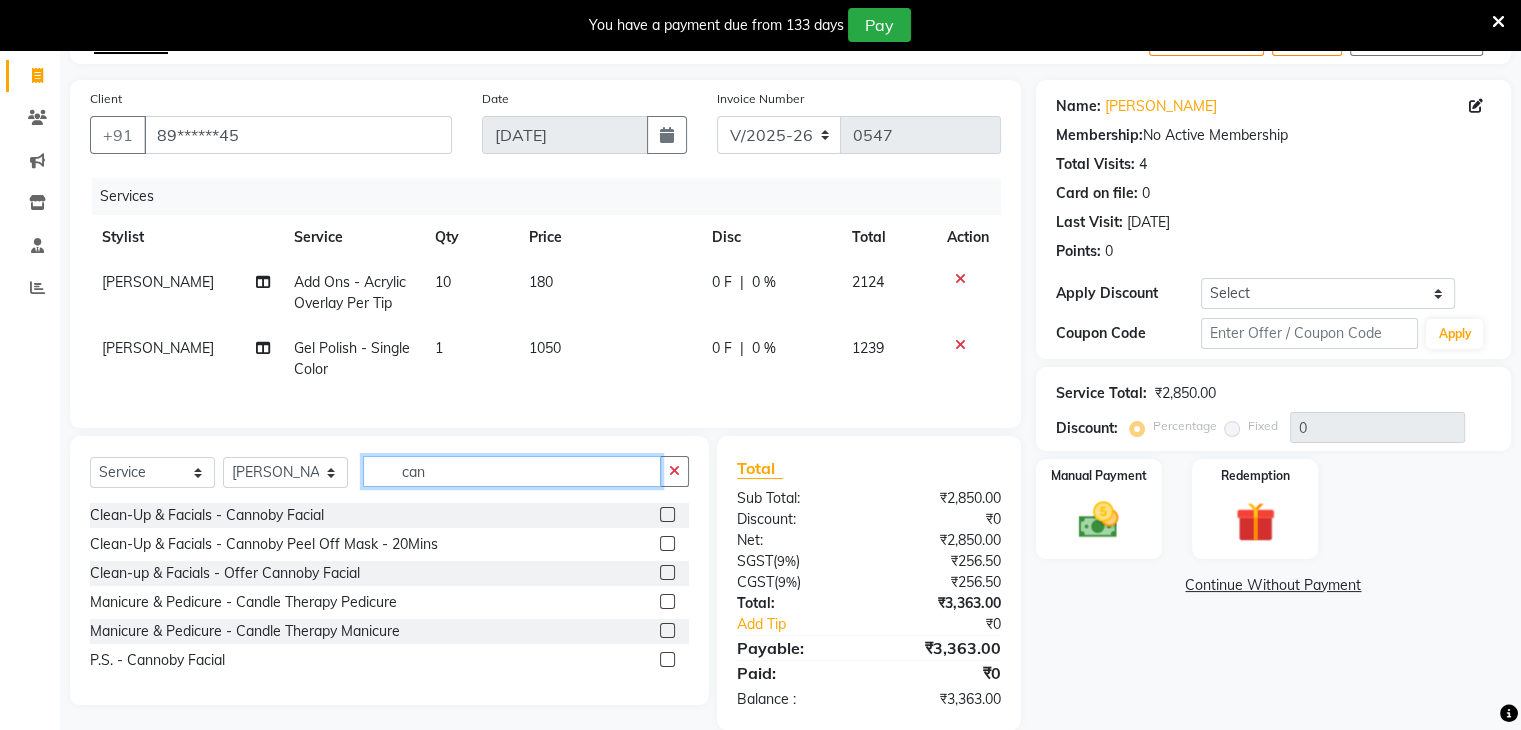 type on "can" 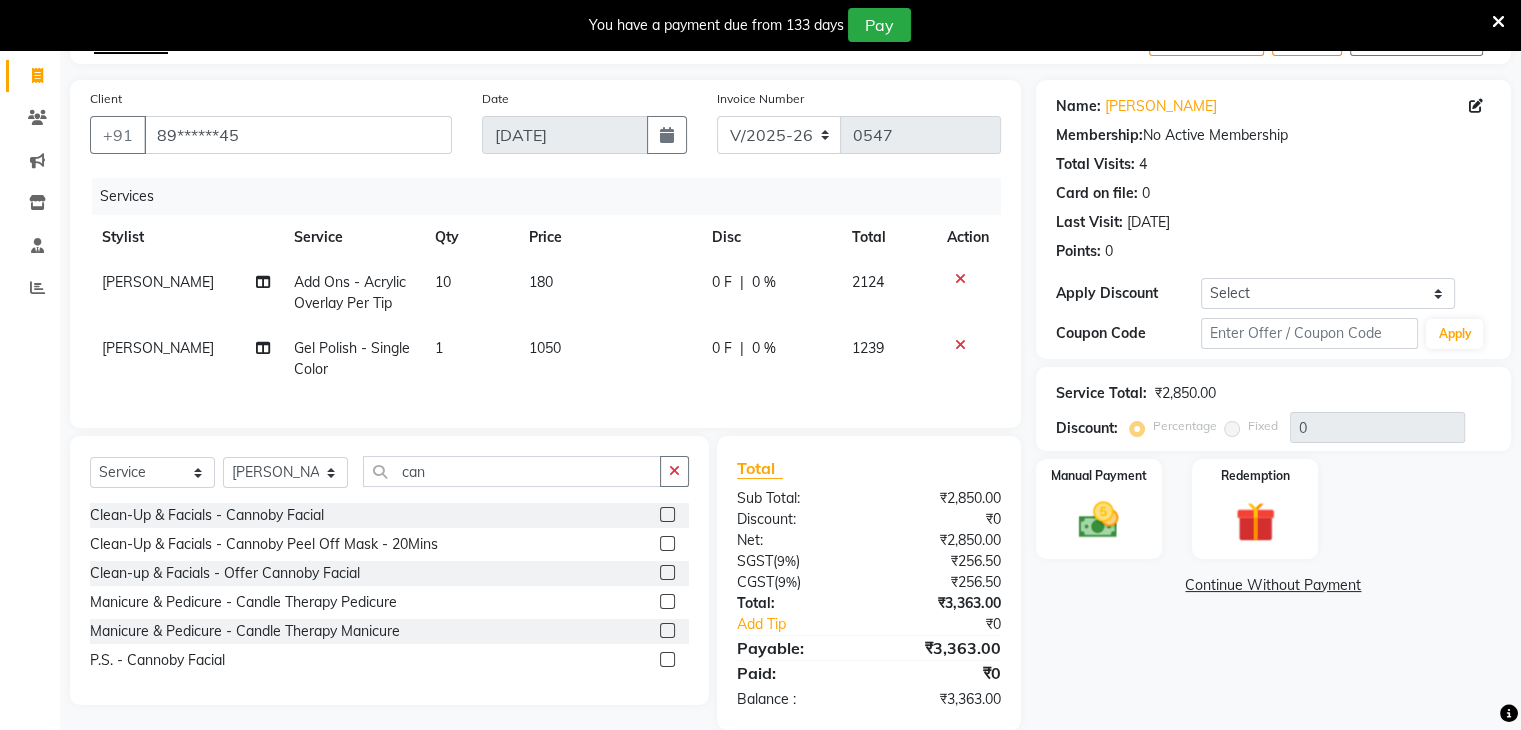 click 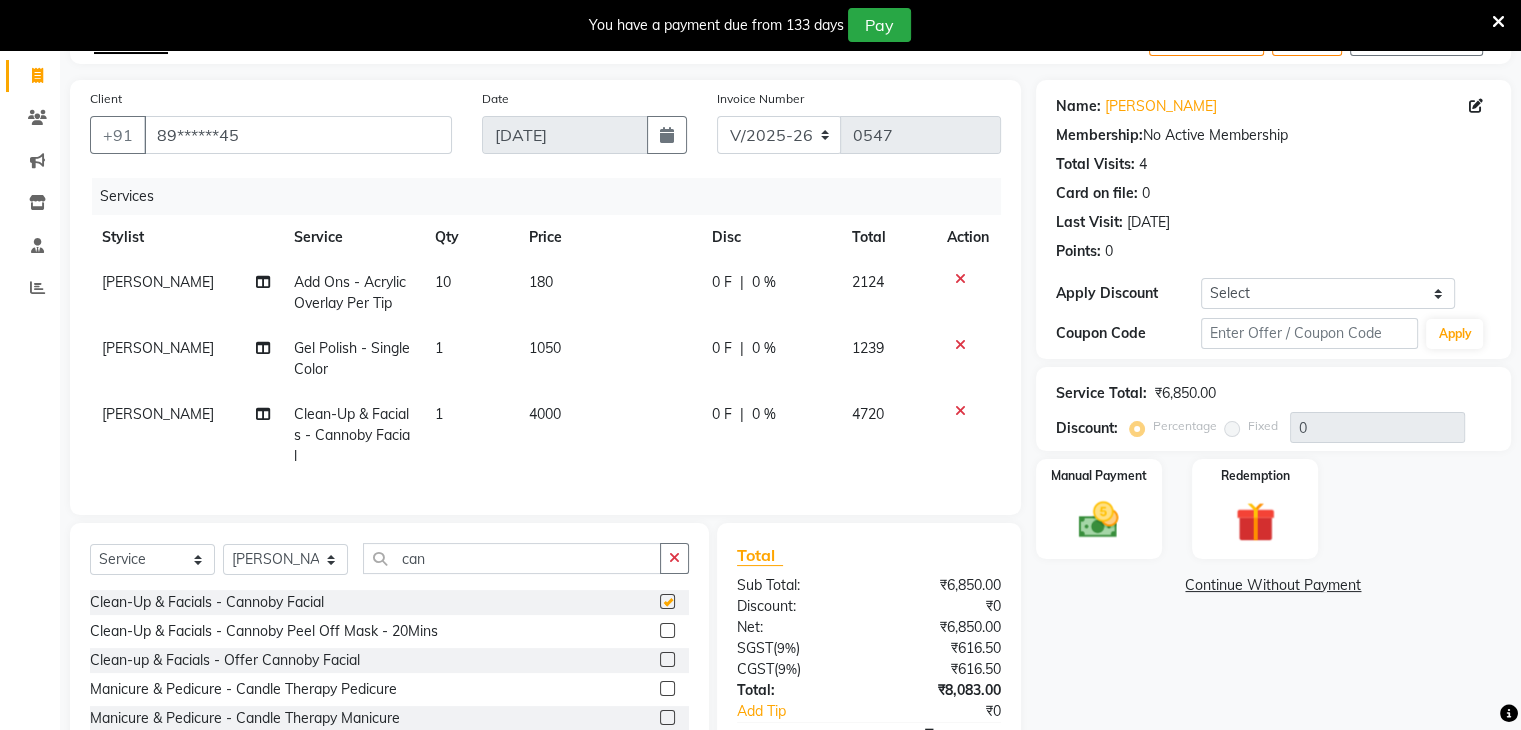 checkbox on "false" 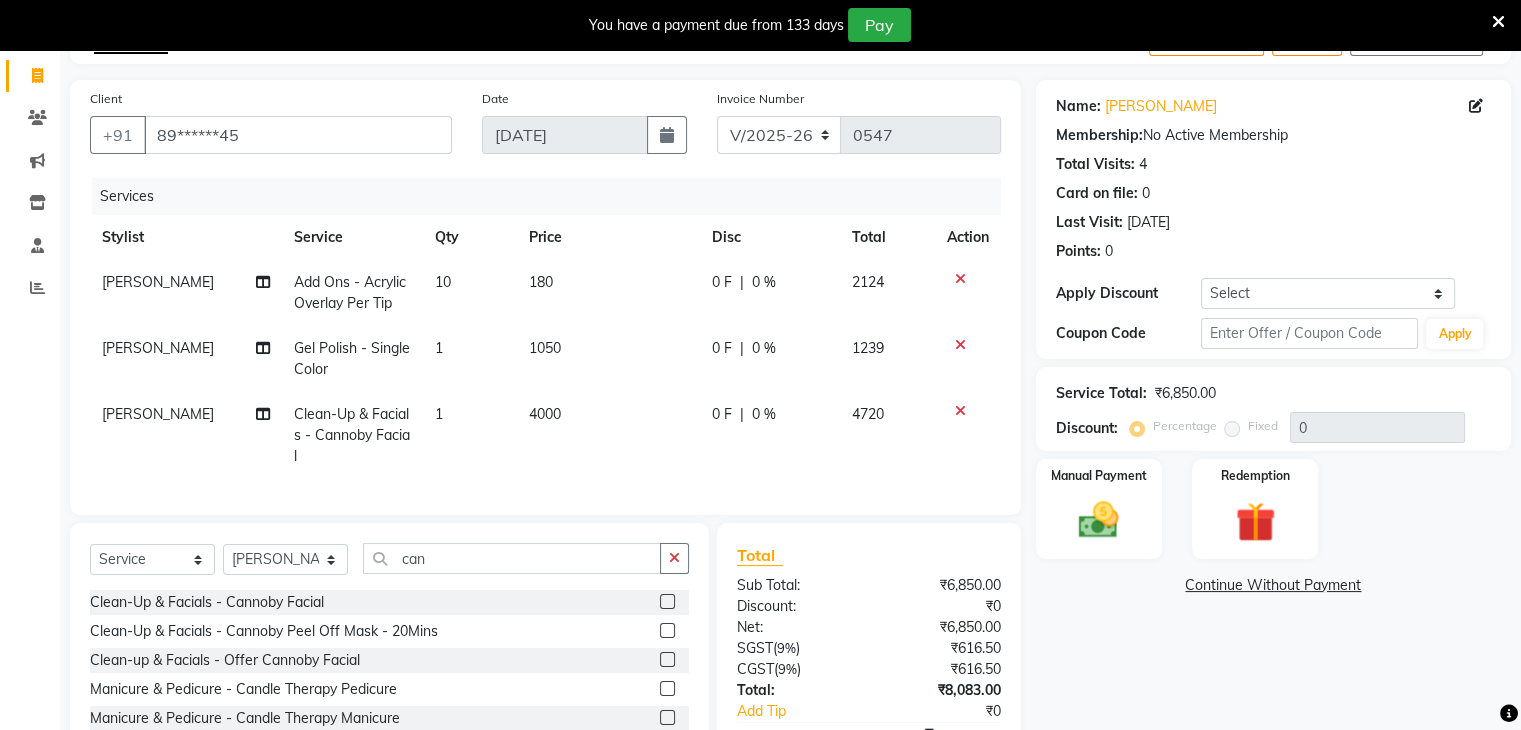 click 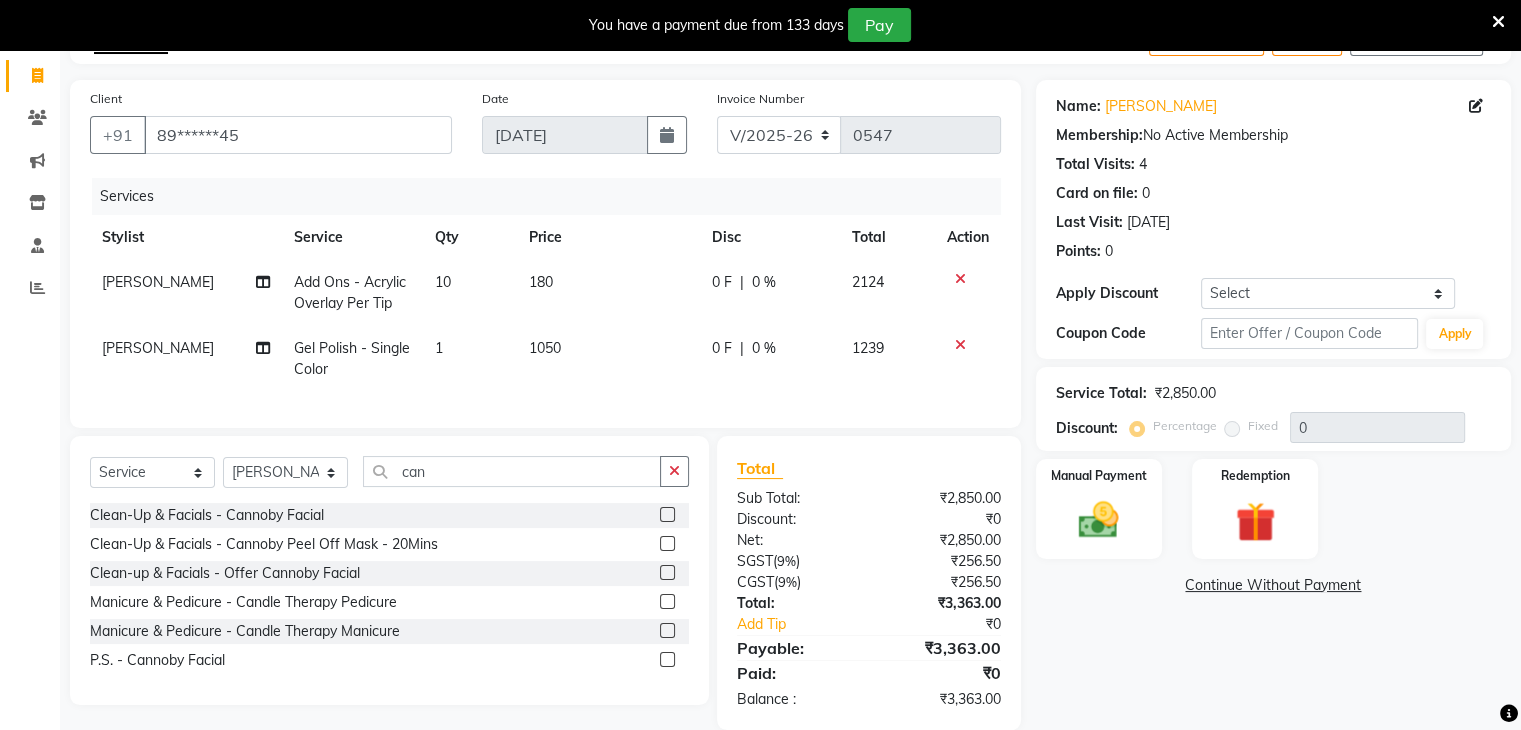 click 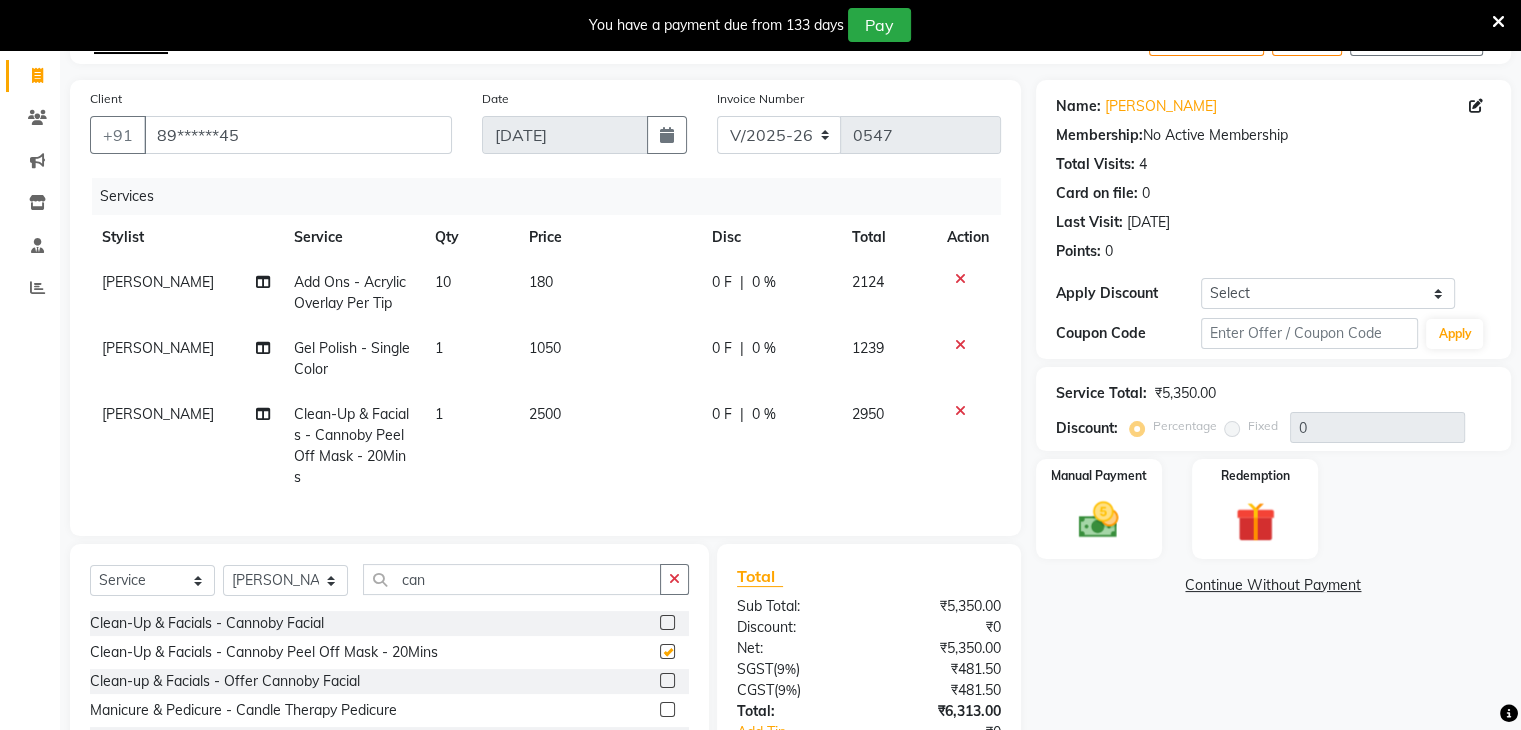 checkbox on "false" 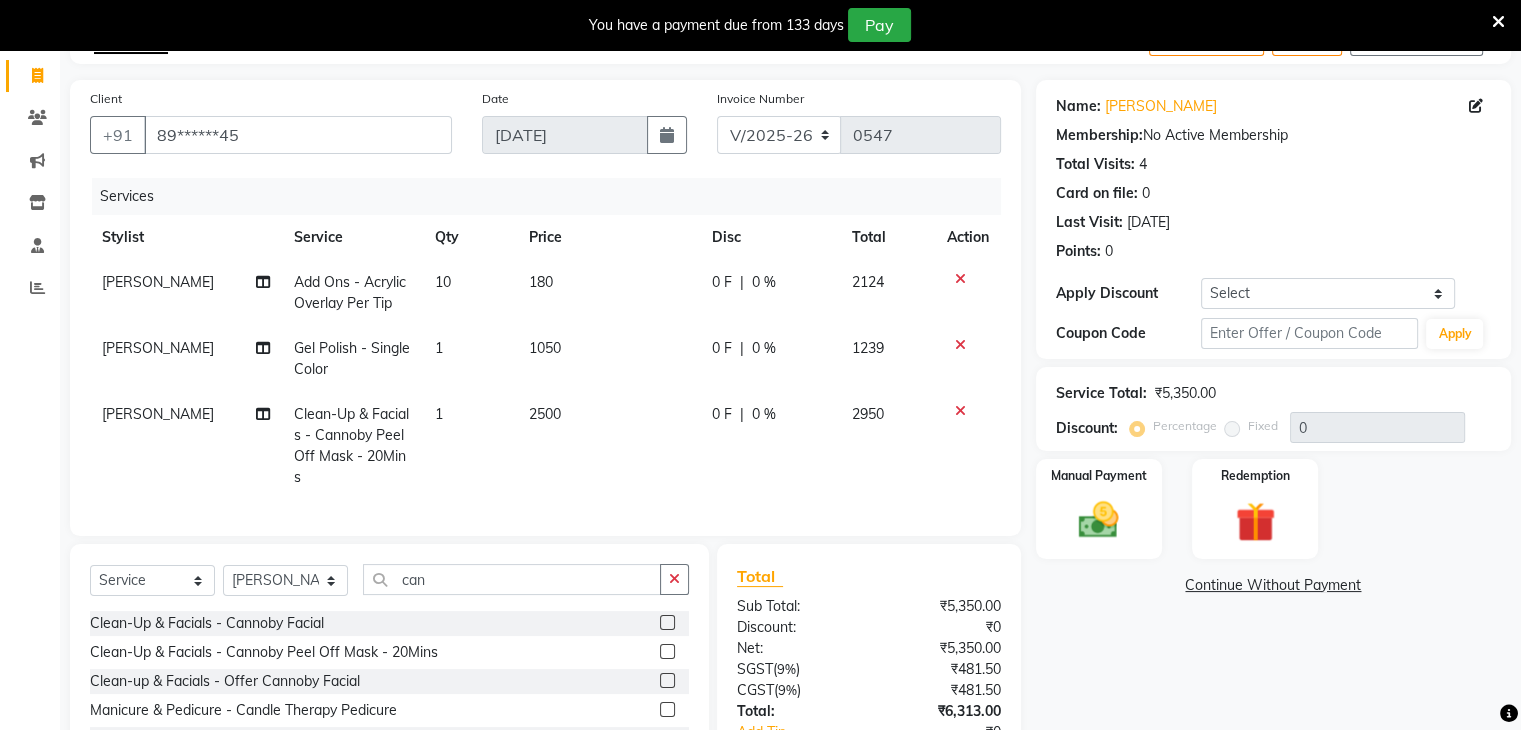 click 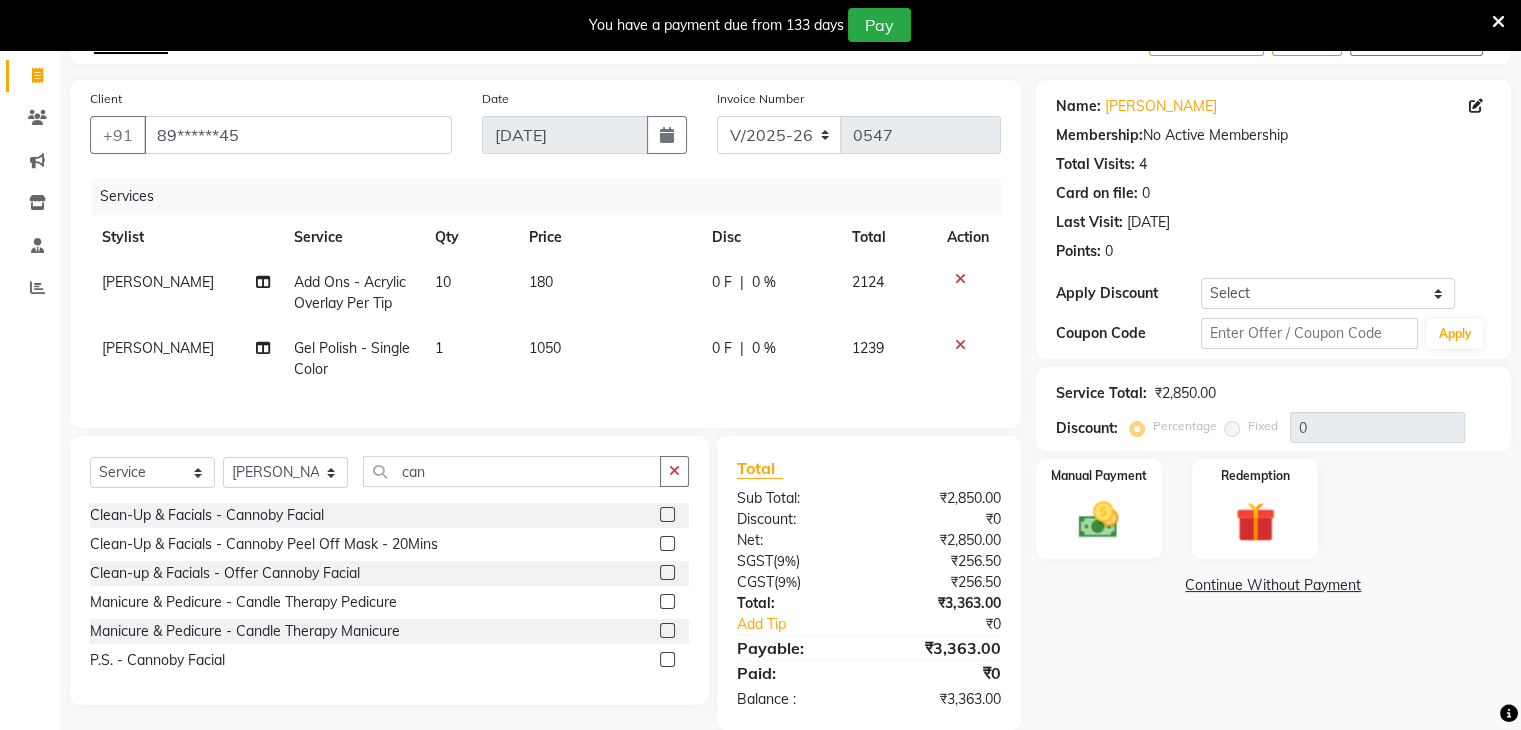 click 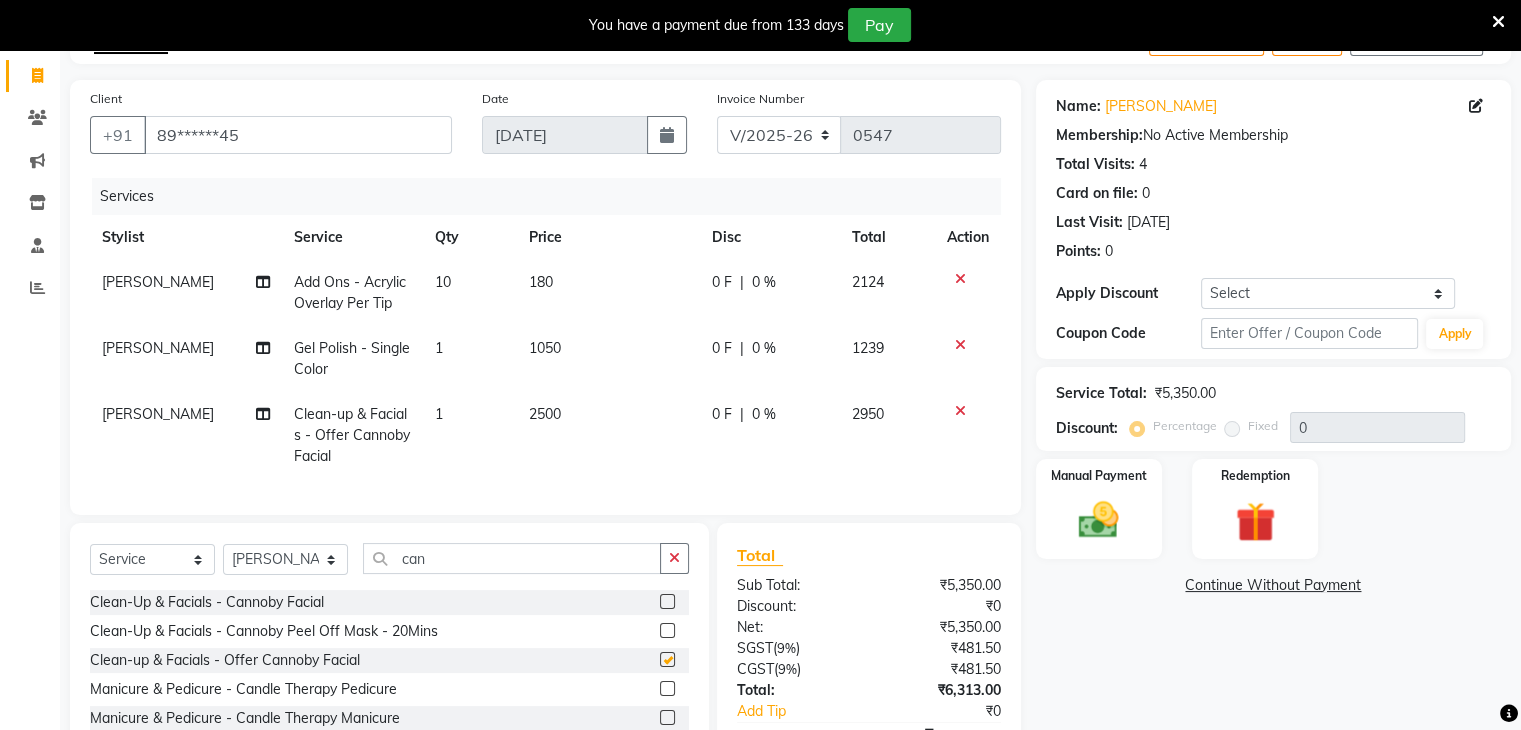 checkbox on "false" 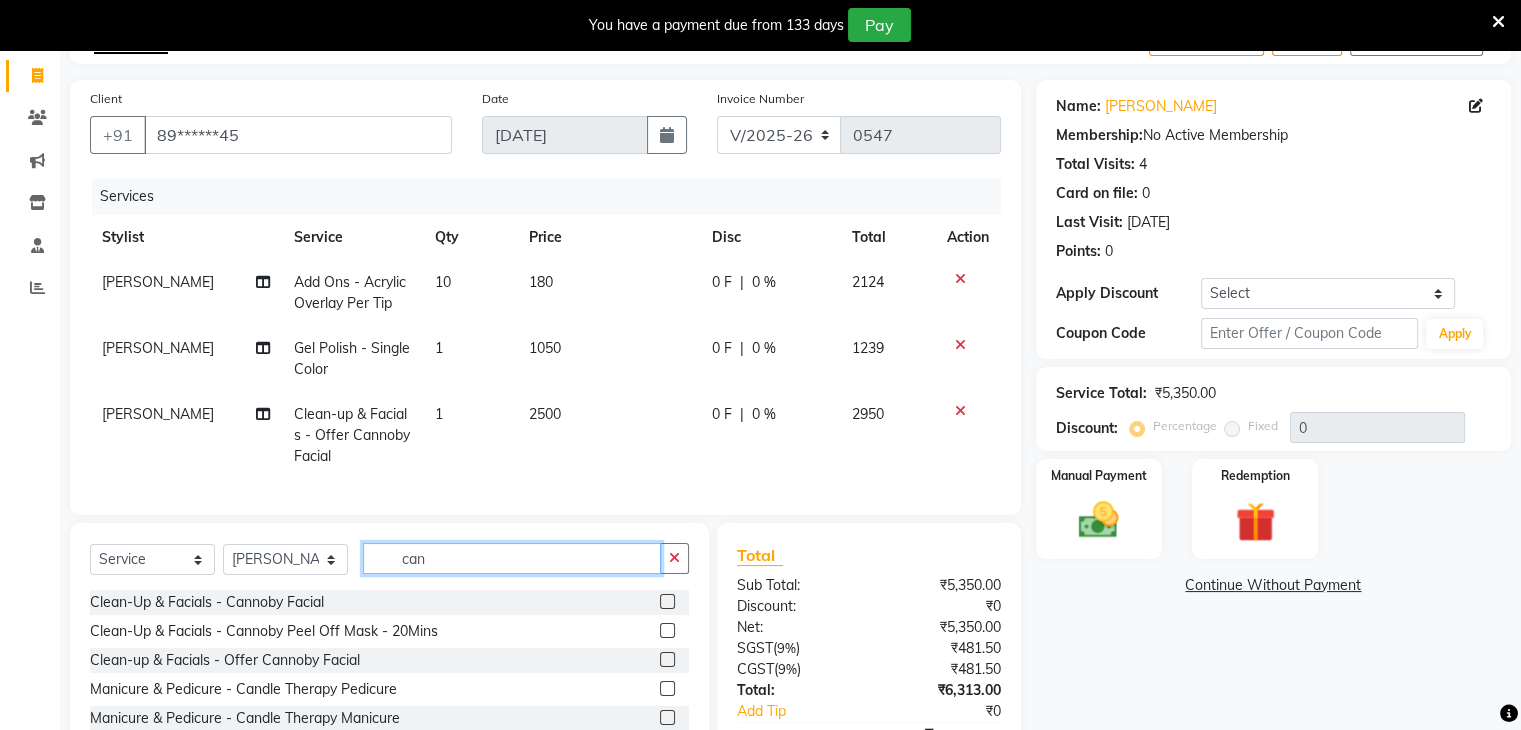 click on "can" 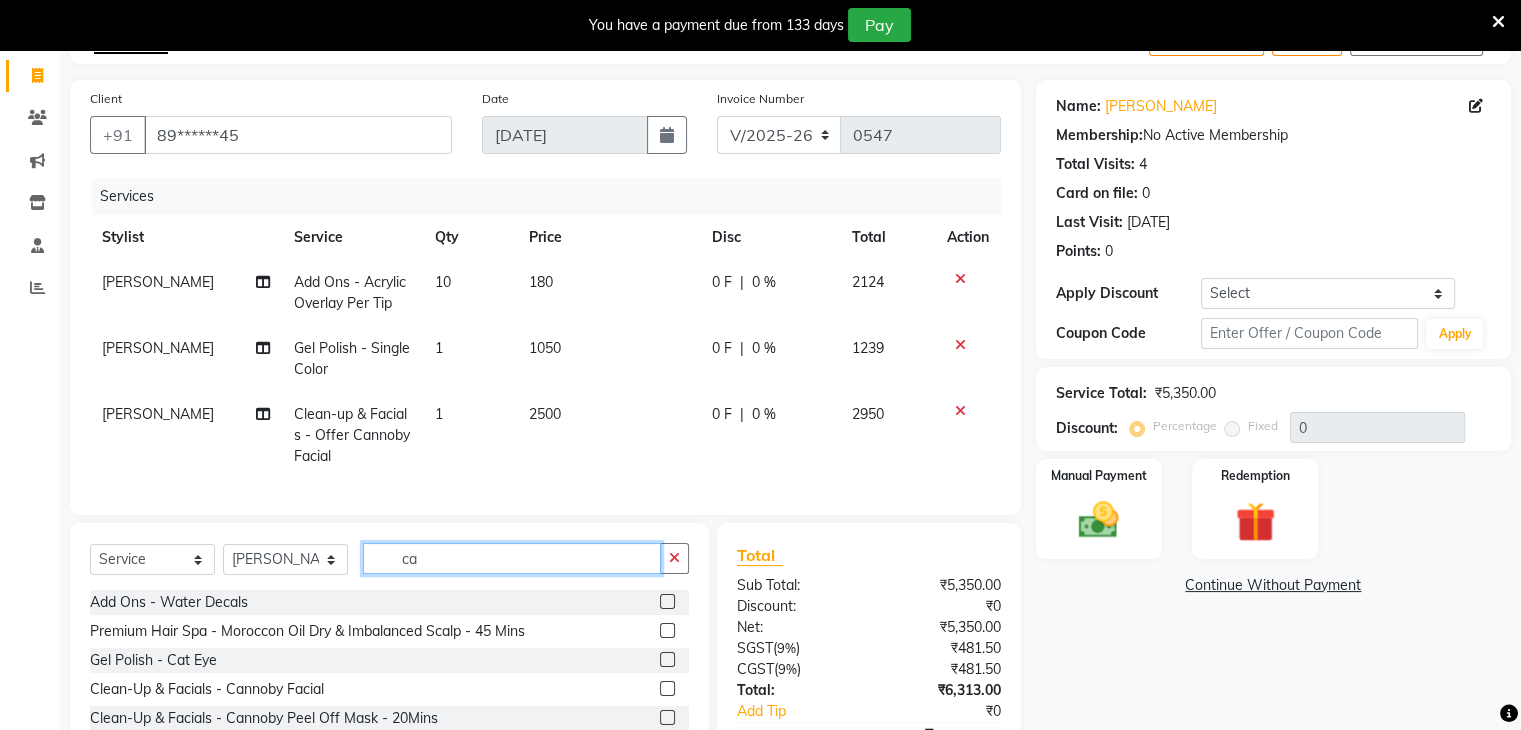 type on "c" 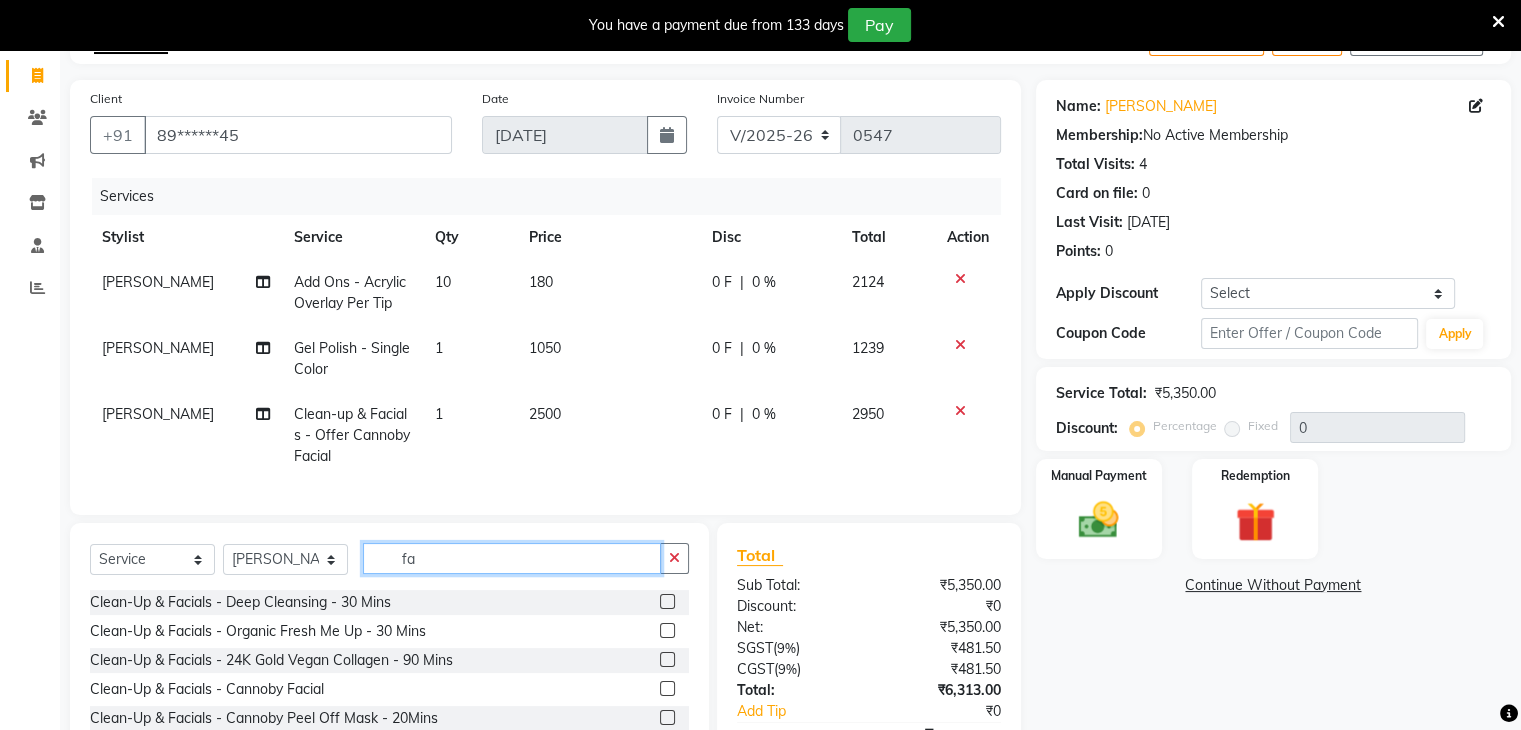 type on "f" 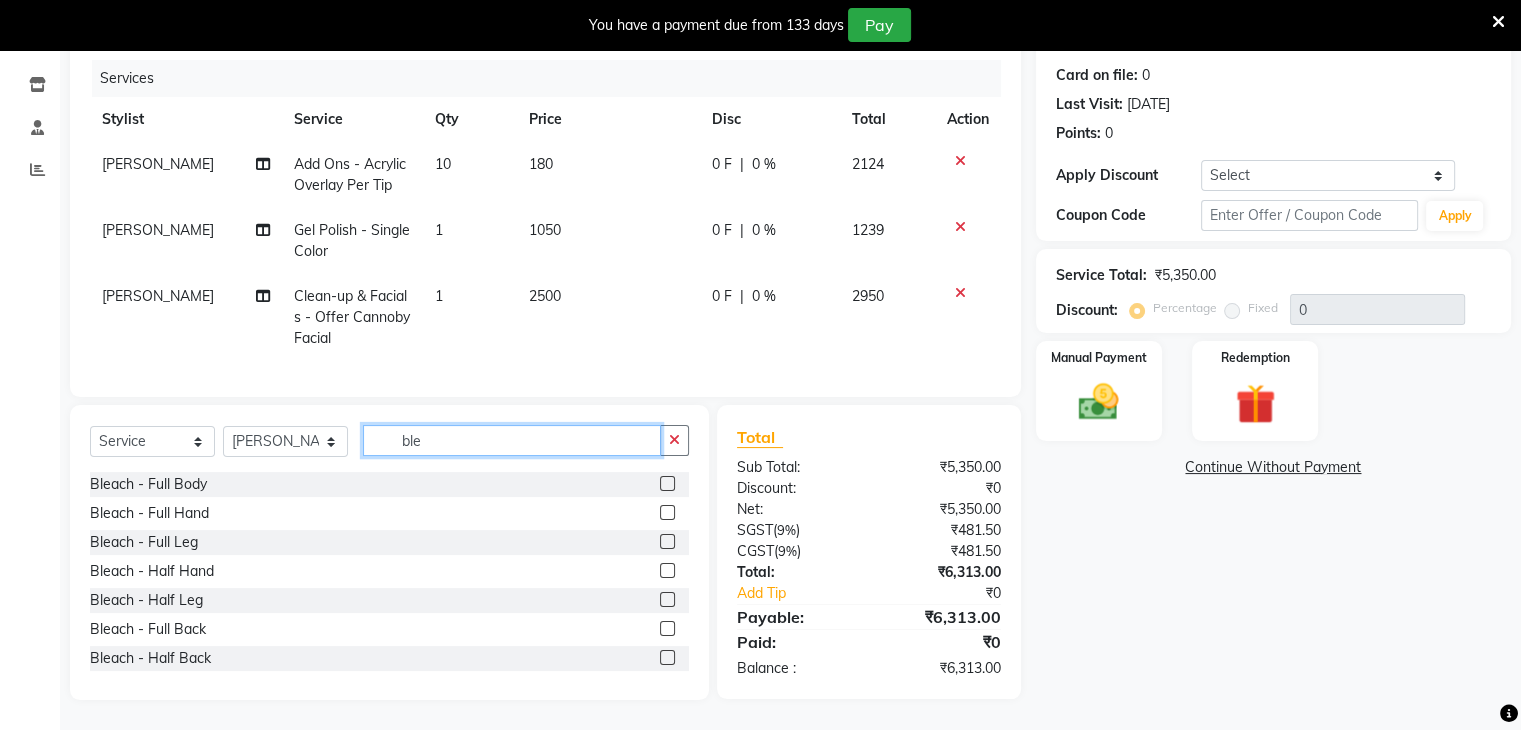 scroll, scrollTop: 254, scrollLeft: 0, axis: vertical 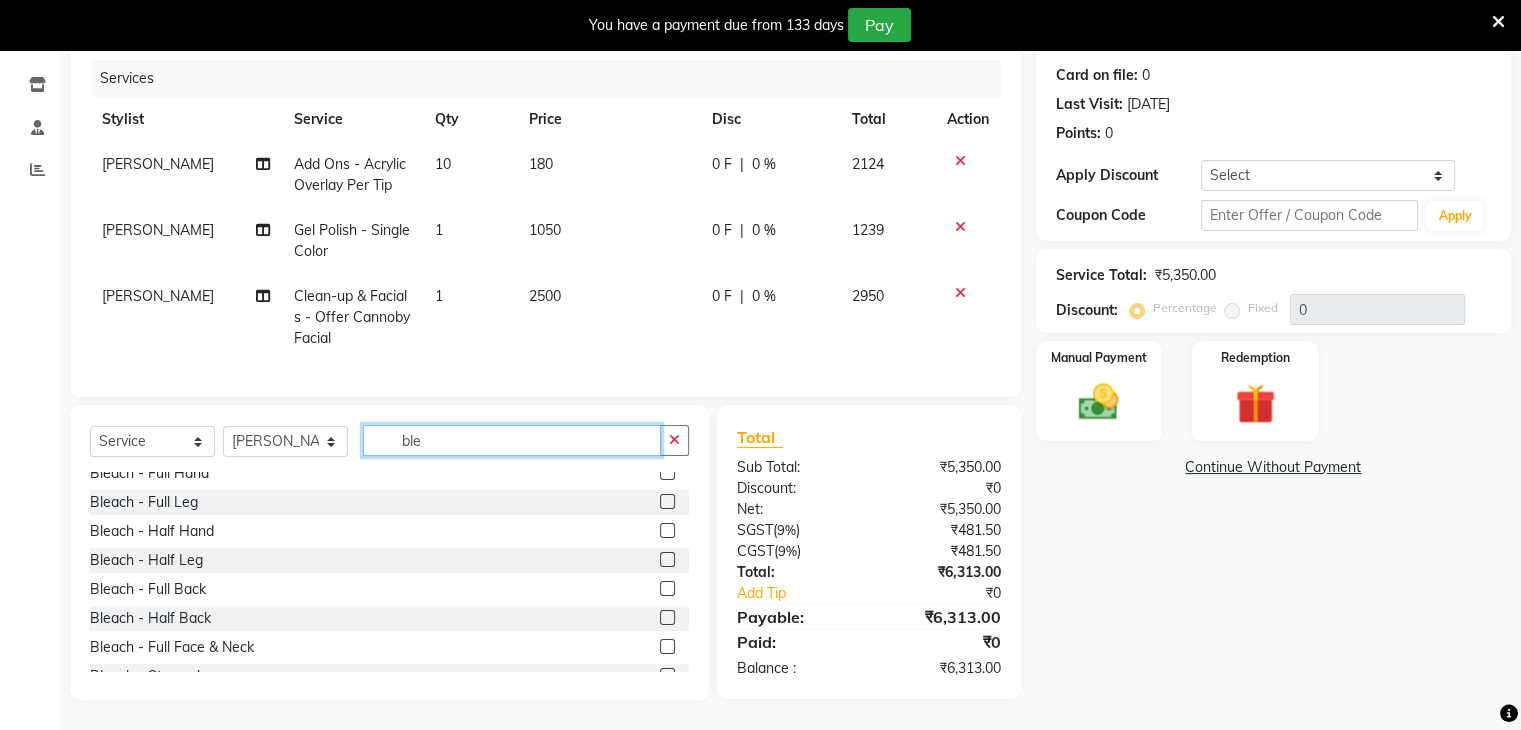 type on "ble" 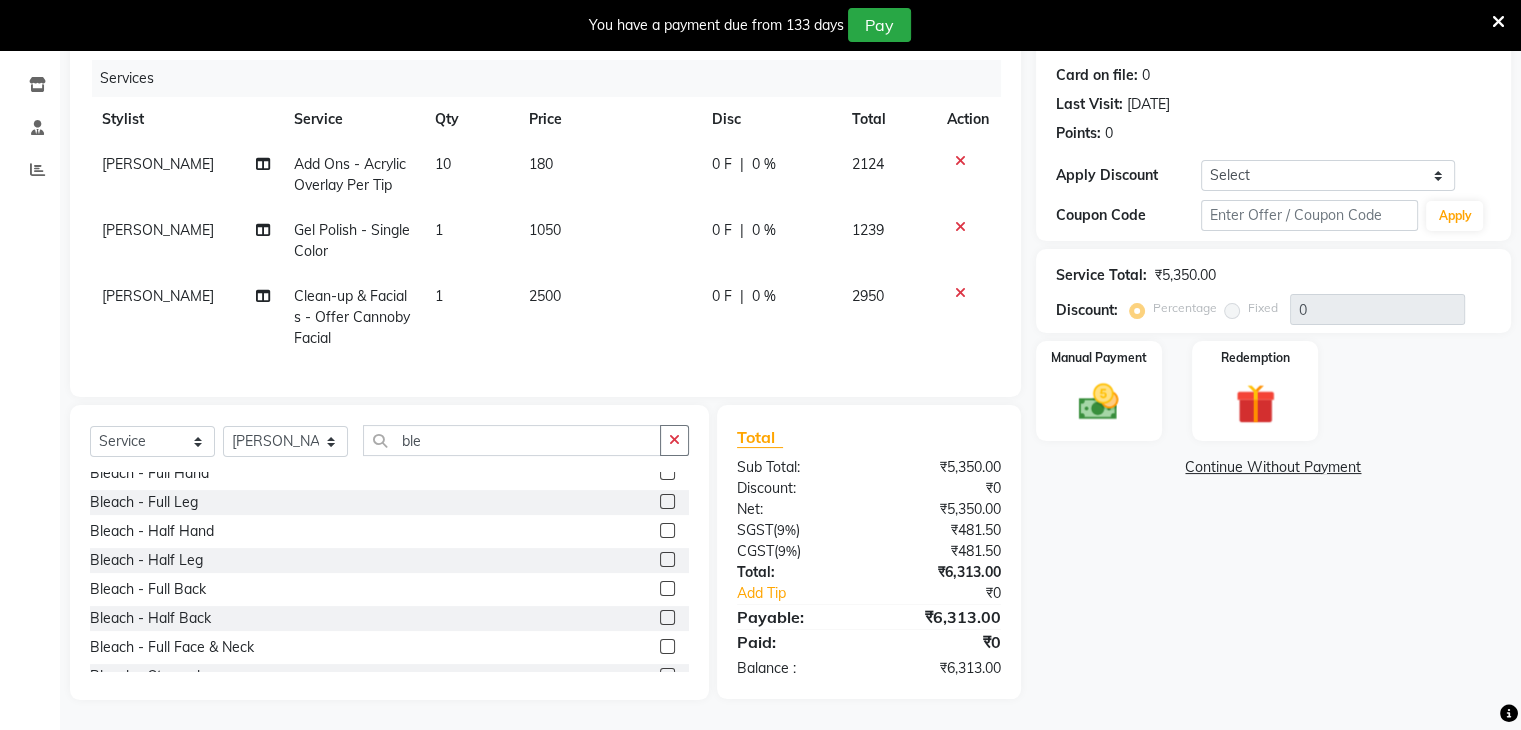 click 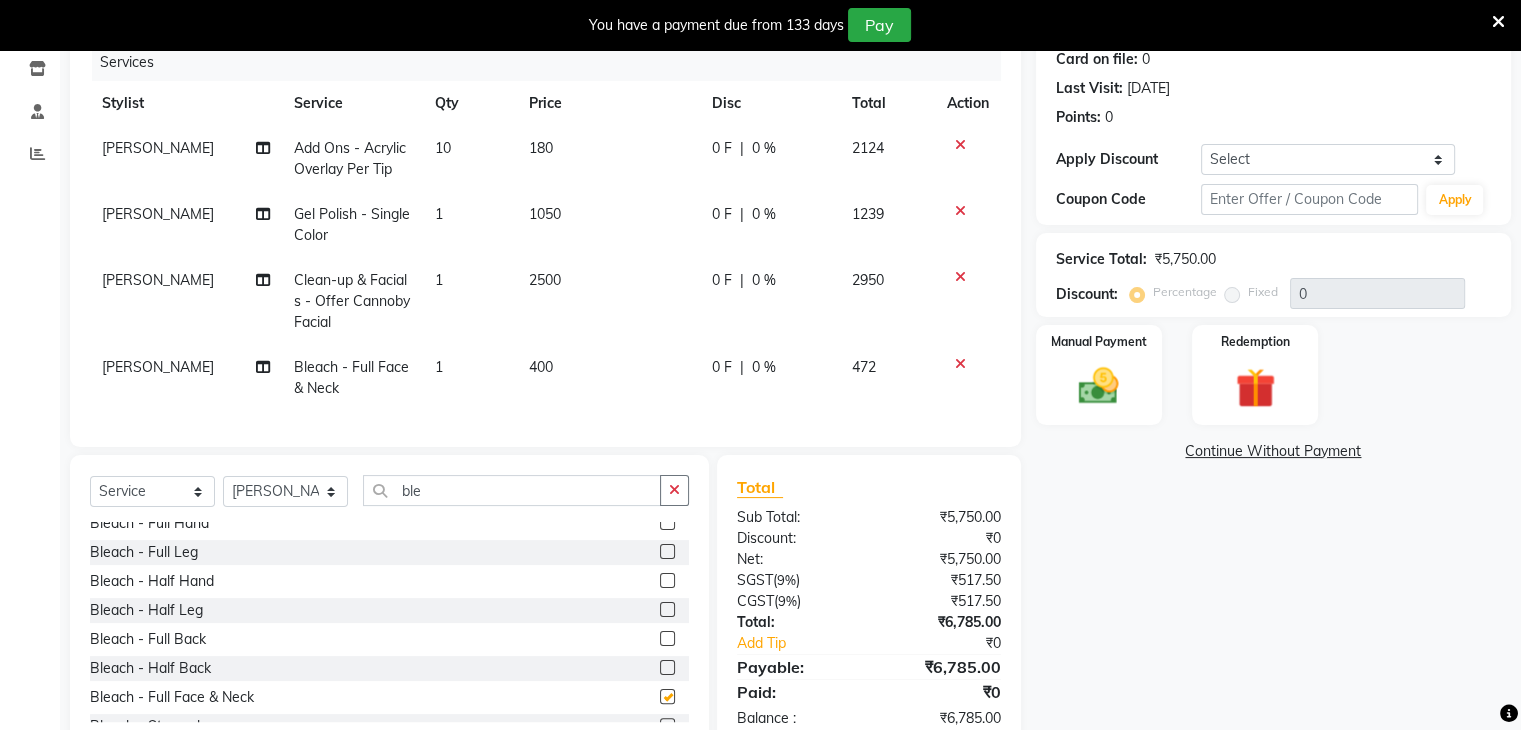 checkbox on "false" 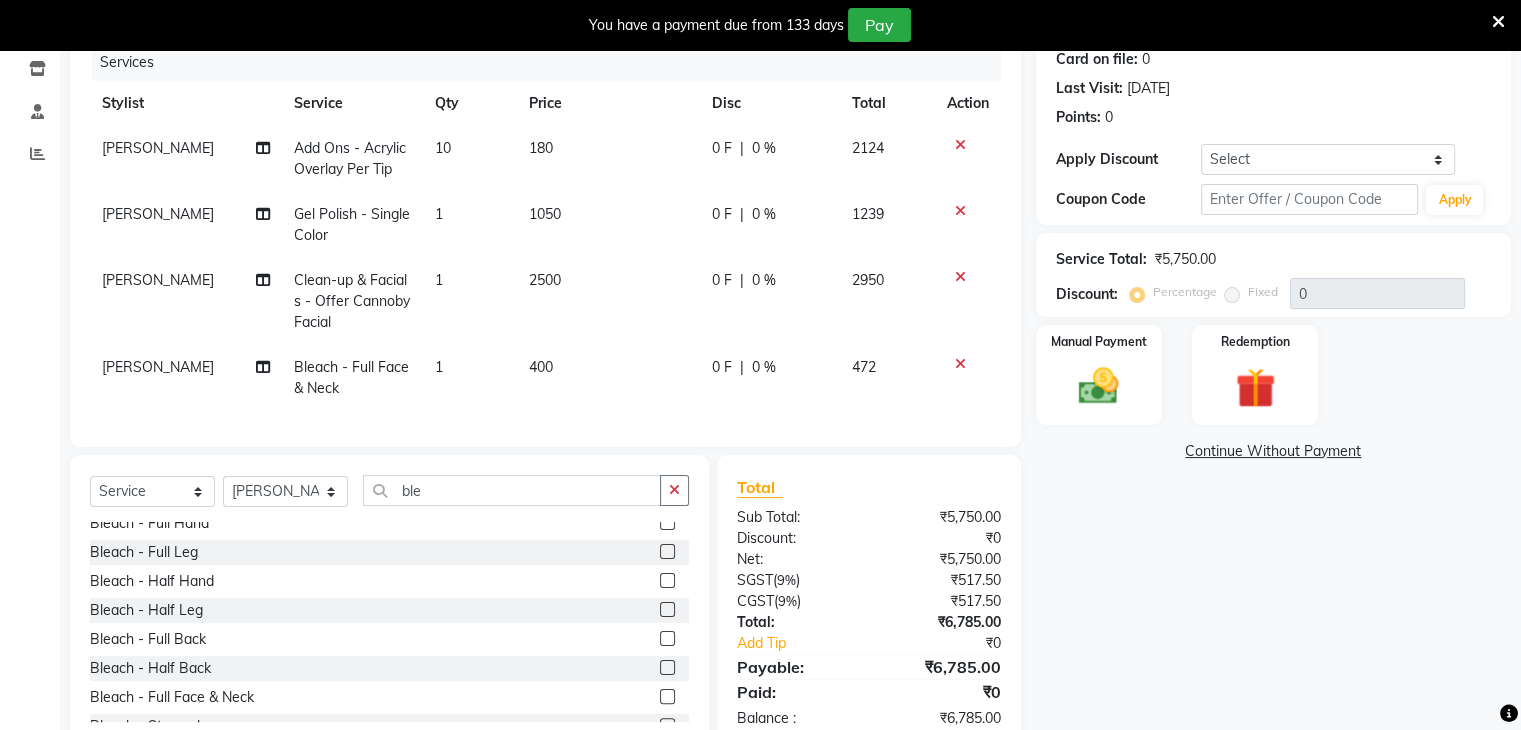 scroll, scrollTop: 320, scrollLeft: 0, axis: vertical 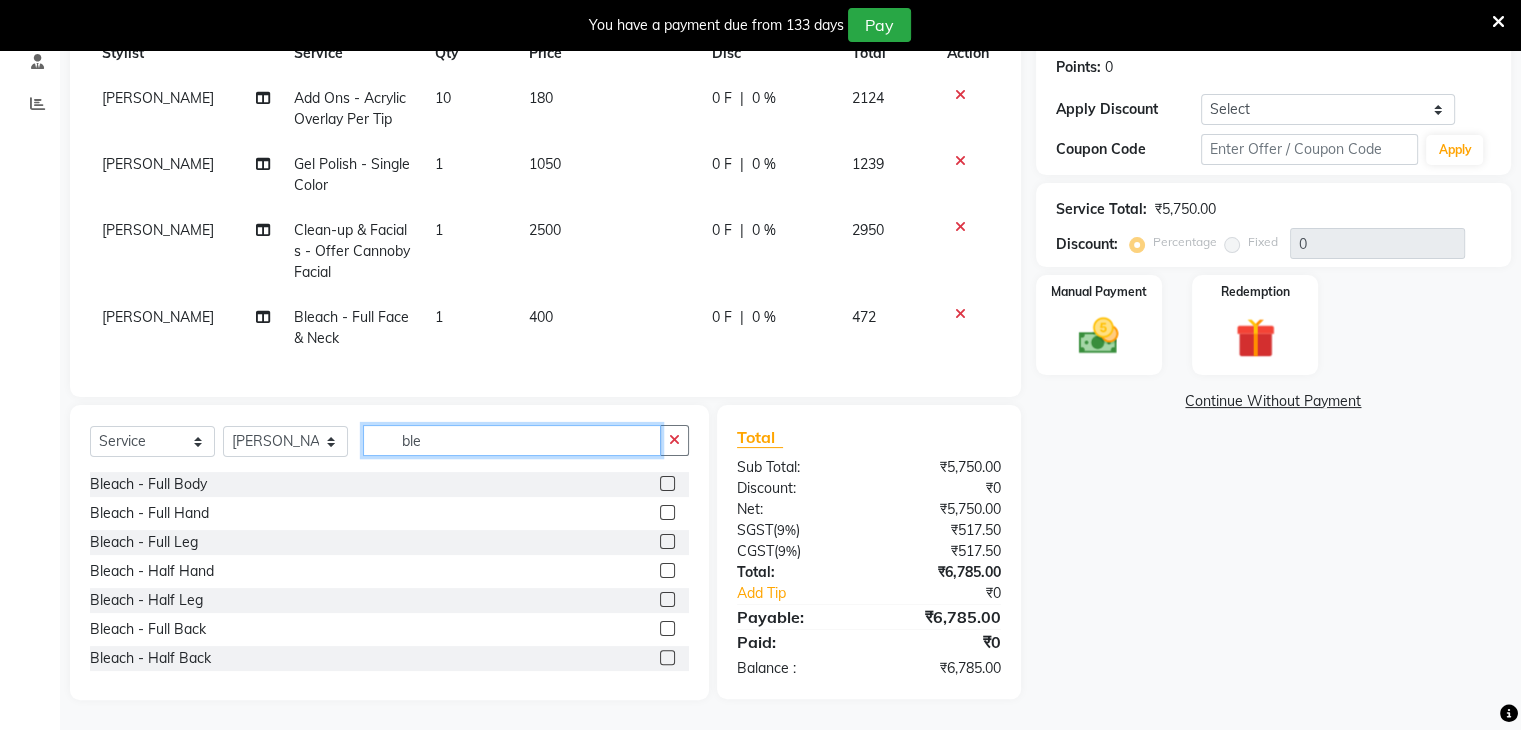 click on "ble" 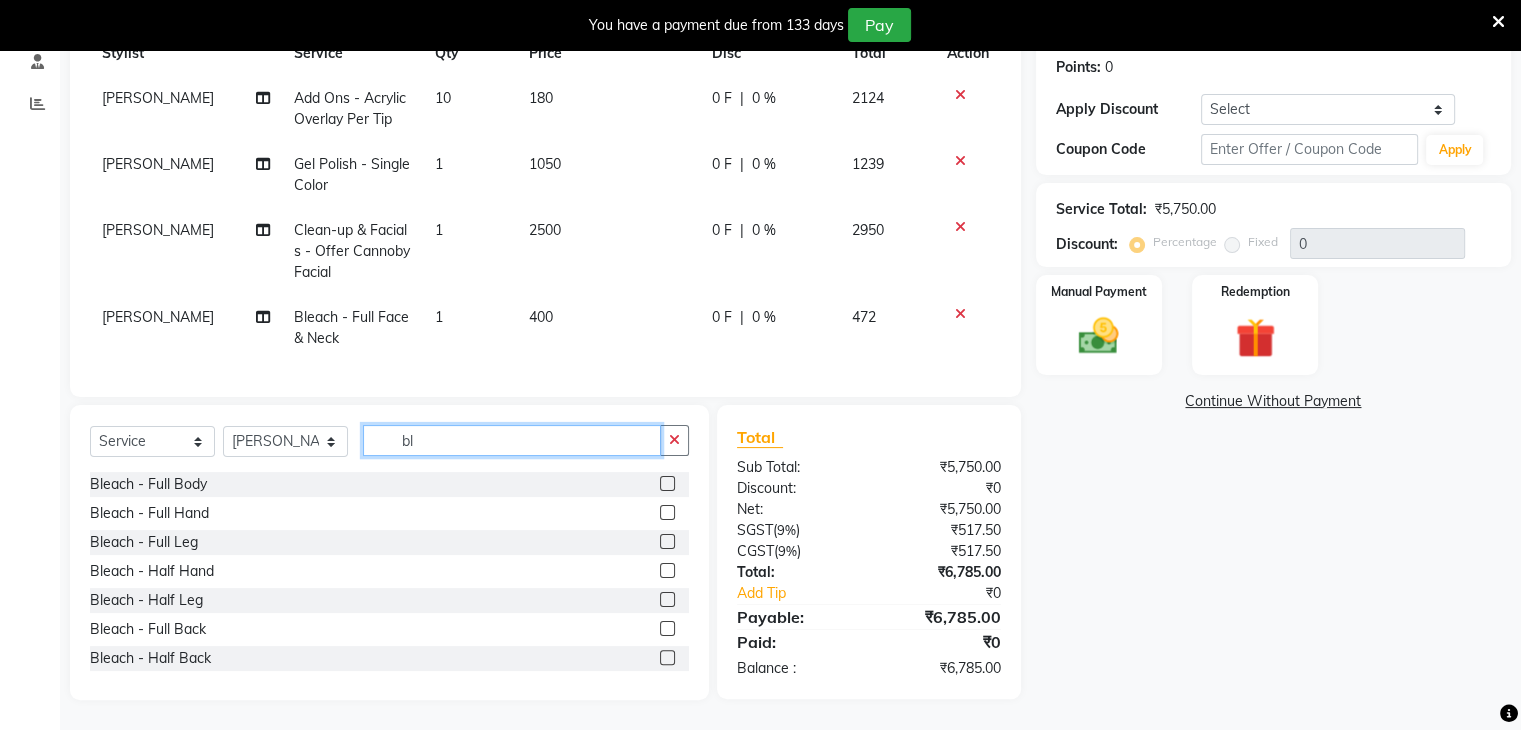 type on "b" 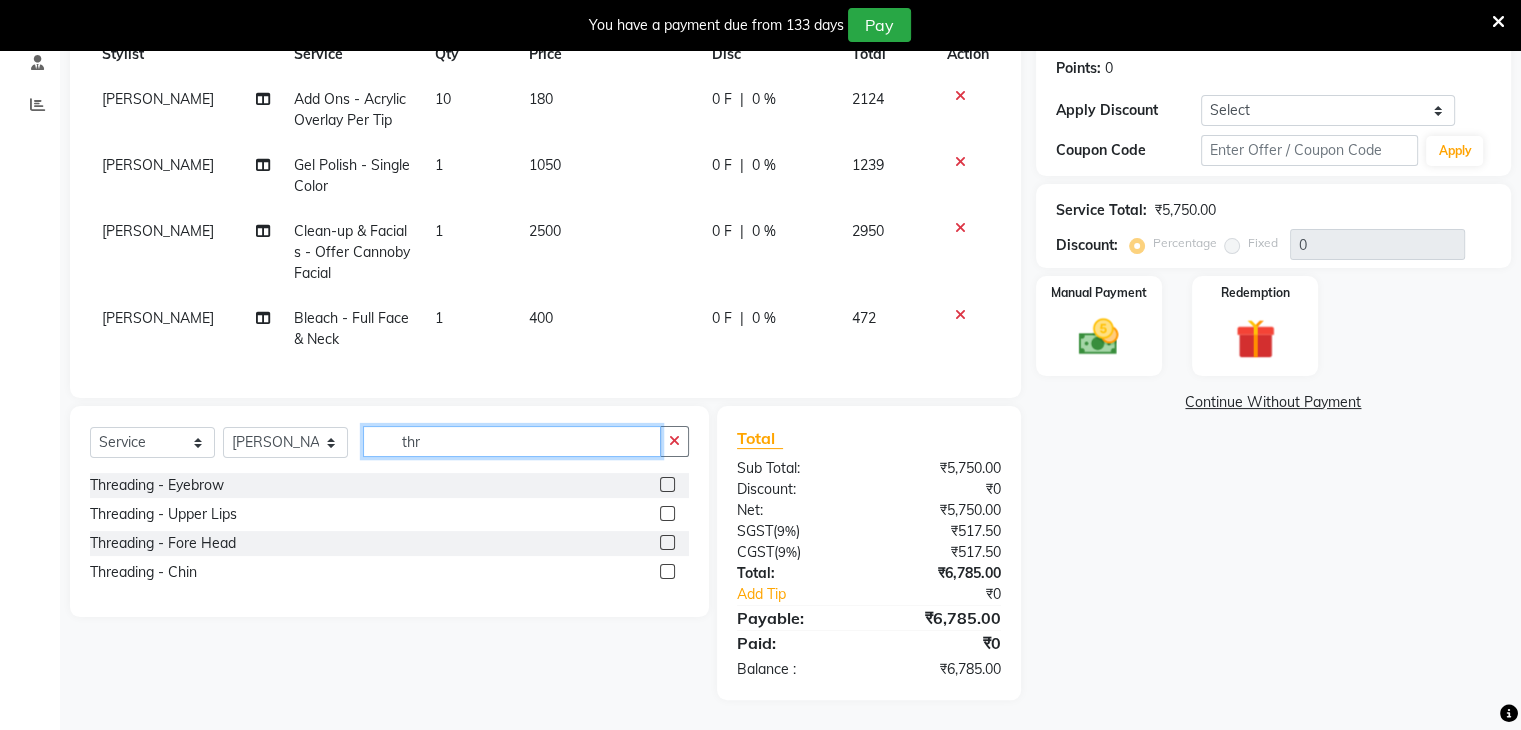 scroll, scrollTop: 319, scrollLeft: 0, axis: vertical 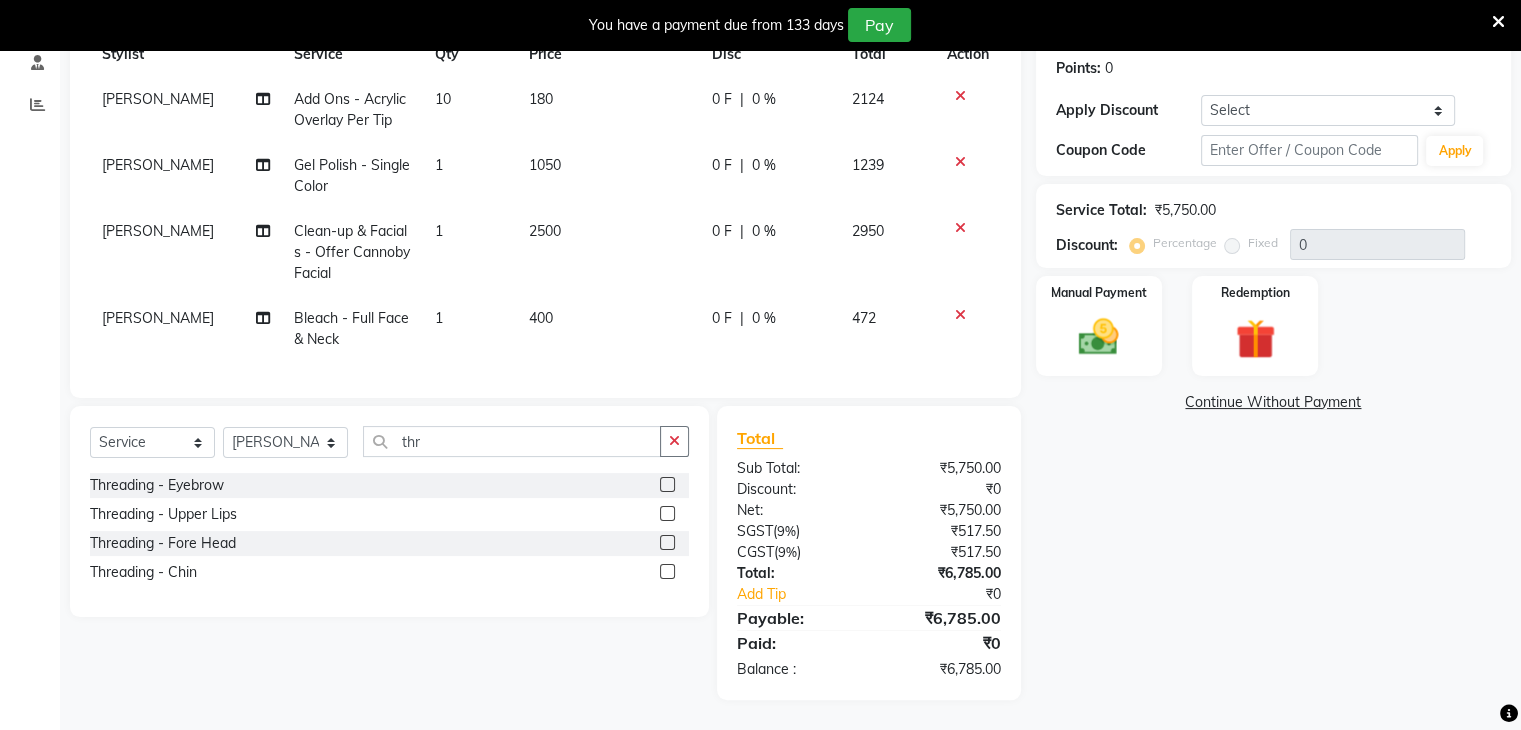 click 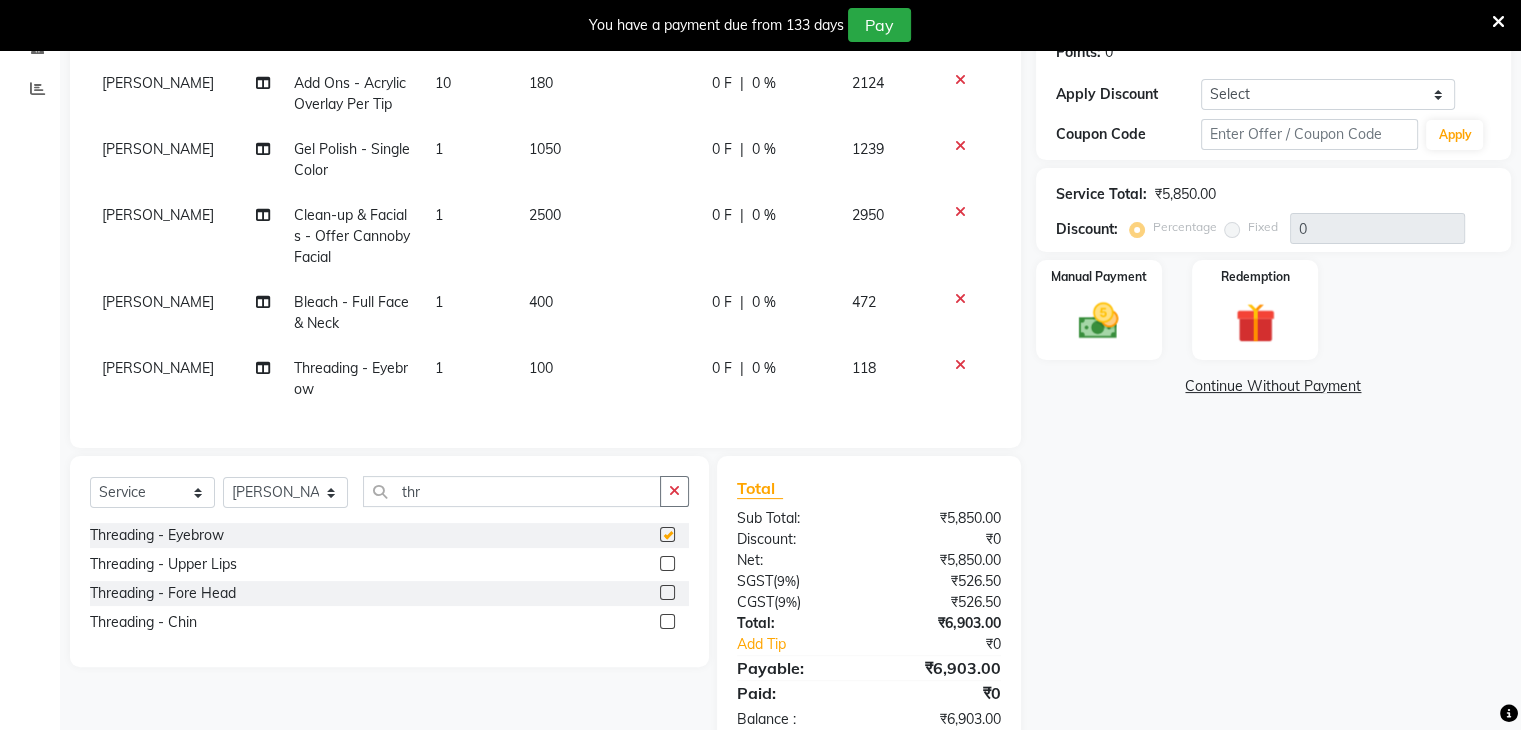 checkbox on "false" 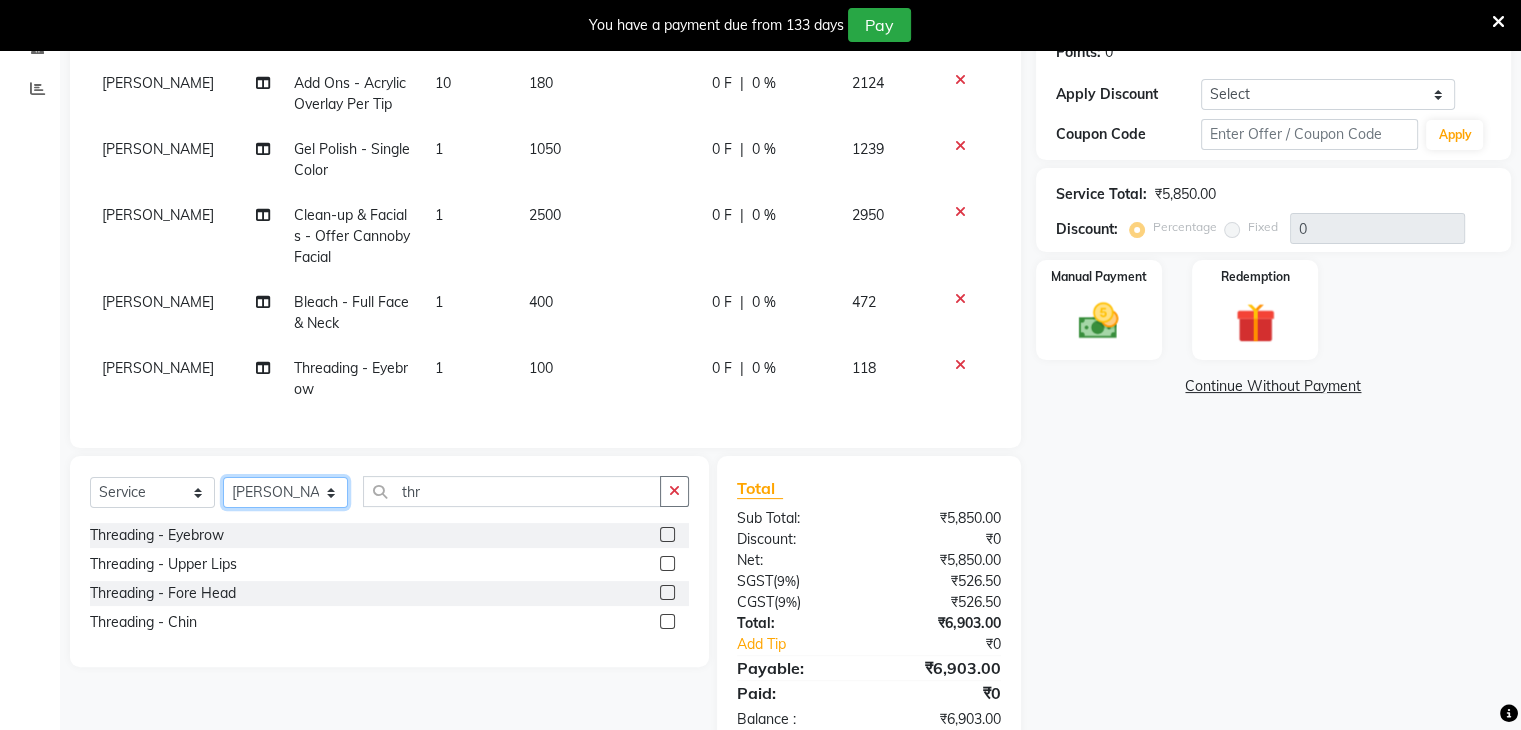 click on "Select Stylist Akshay Karima Manager Ritikesh Rohan Pagar Roshni Sangeeta Sharad Tushar Sankat Vedika" 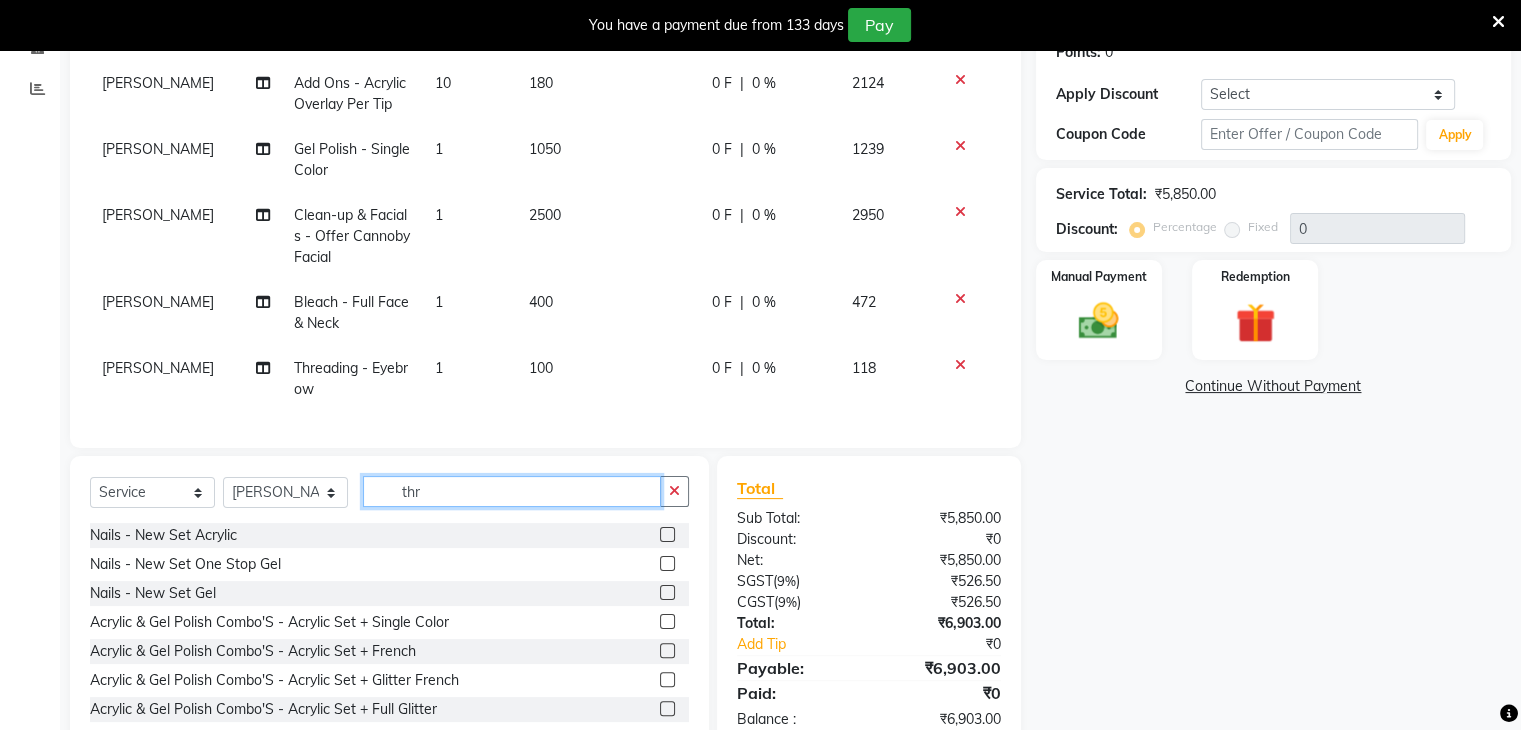 click on "thr" 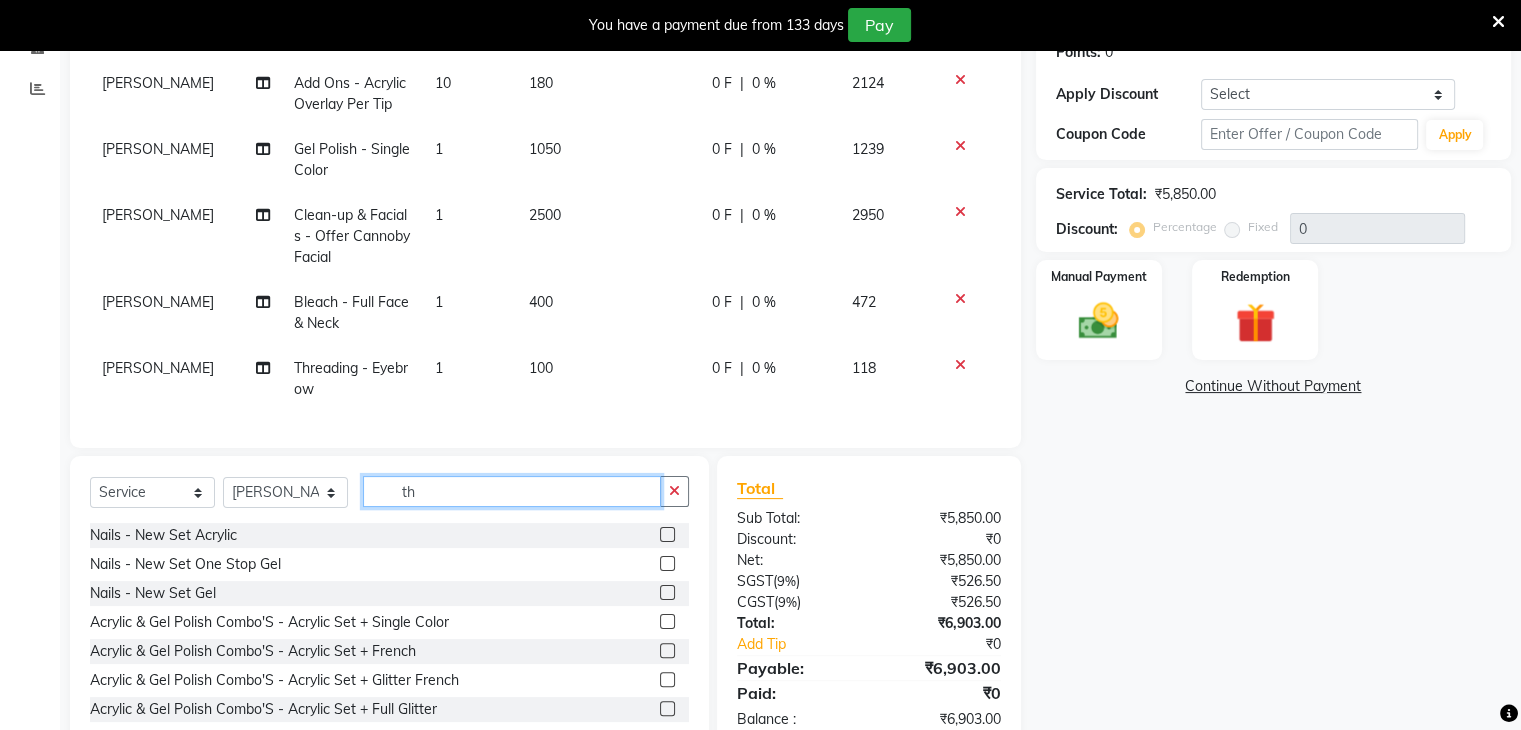 type on "t" 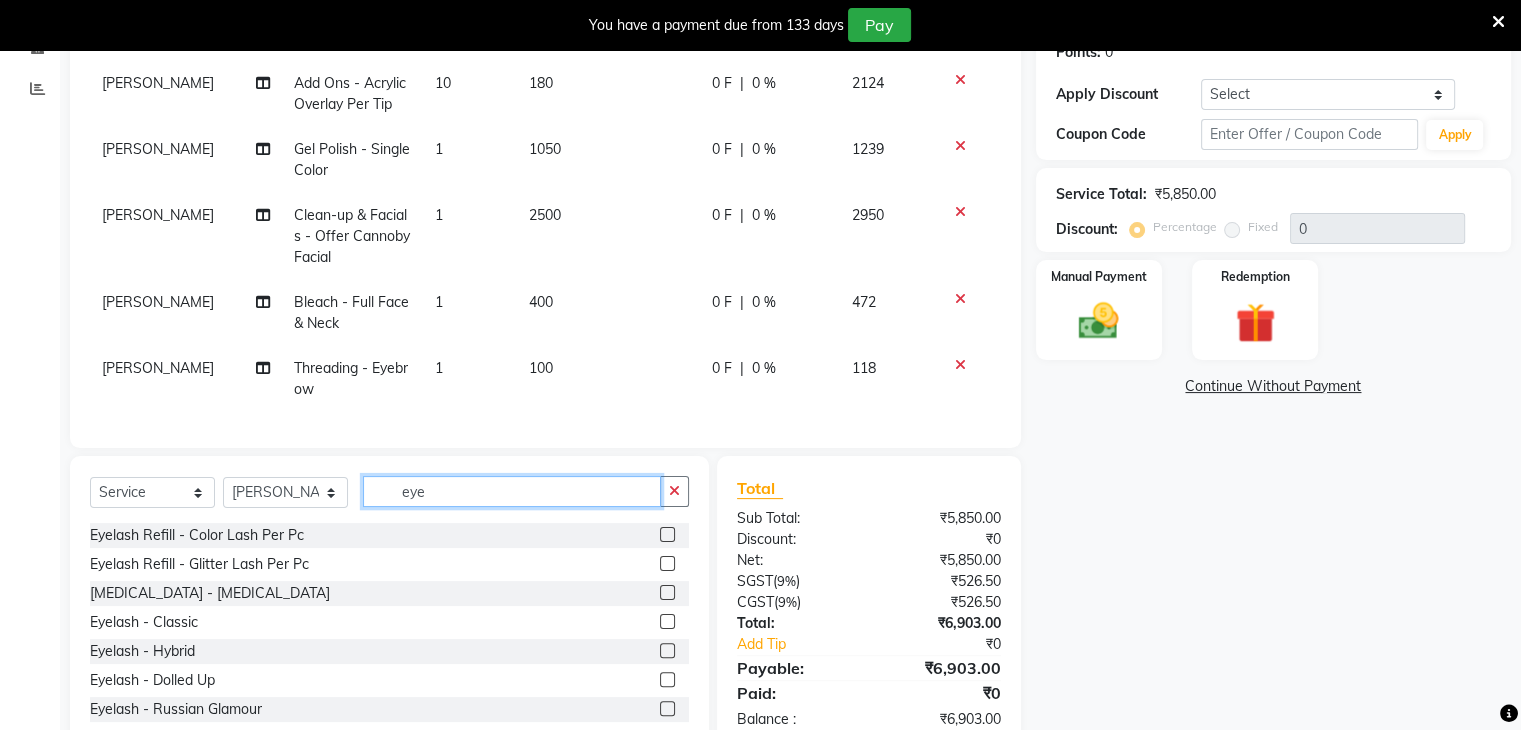 scroll, scrollTop: 386, scrollLeft: 0, axis: vertical 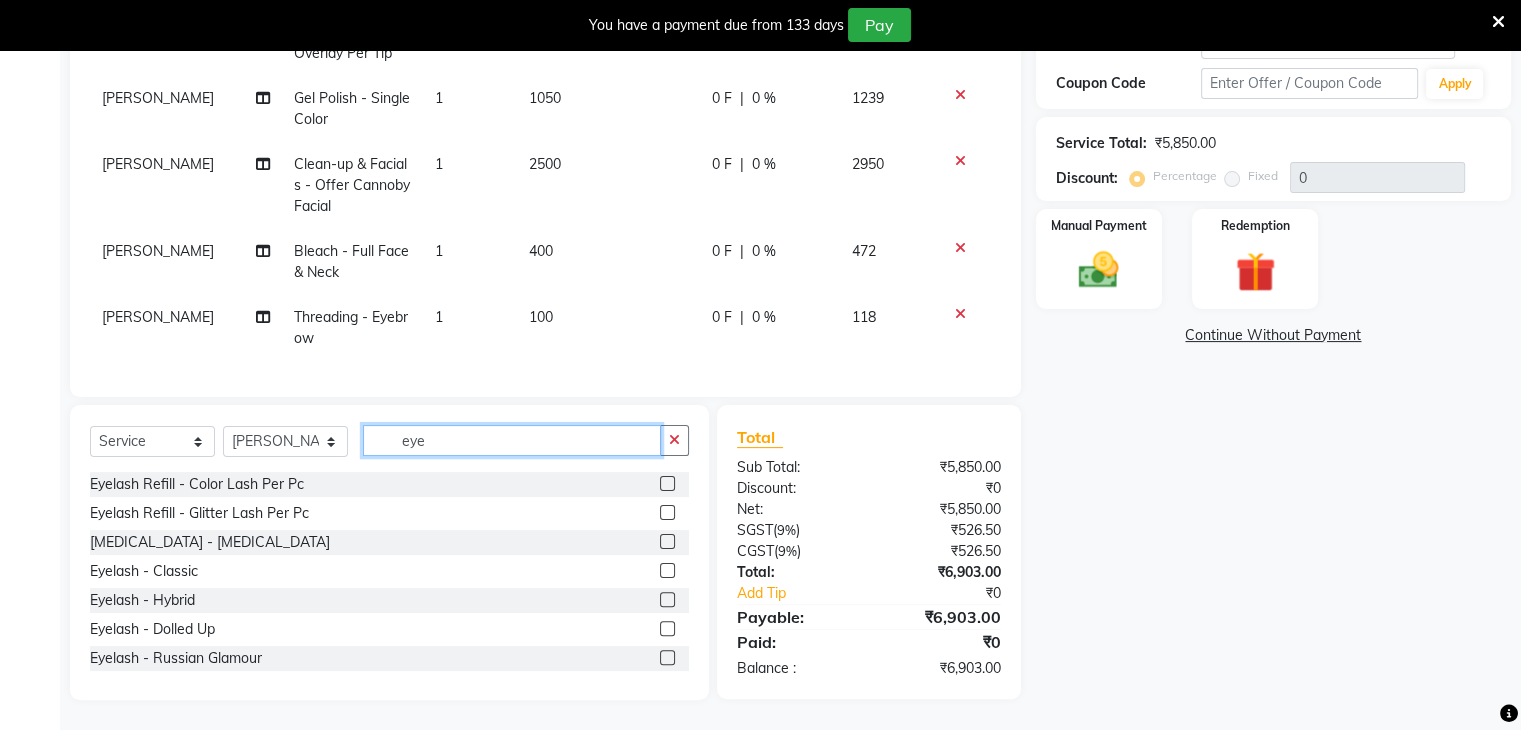 type on "eye" 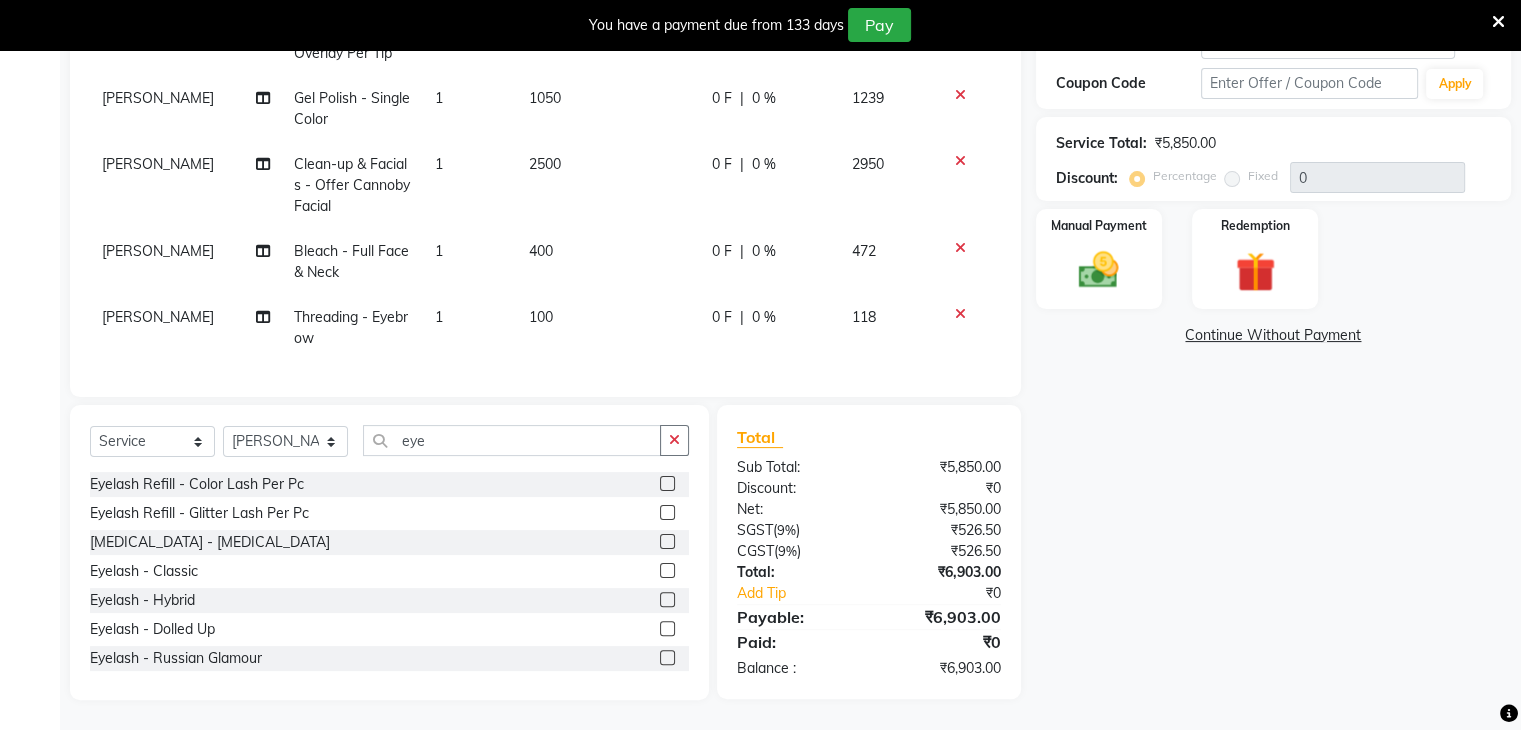 click 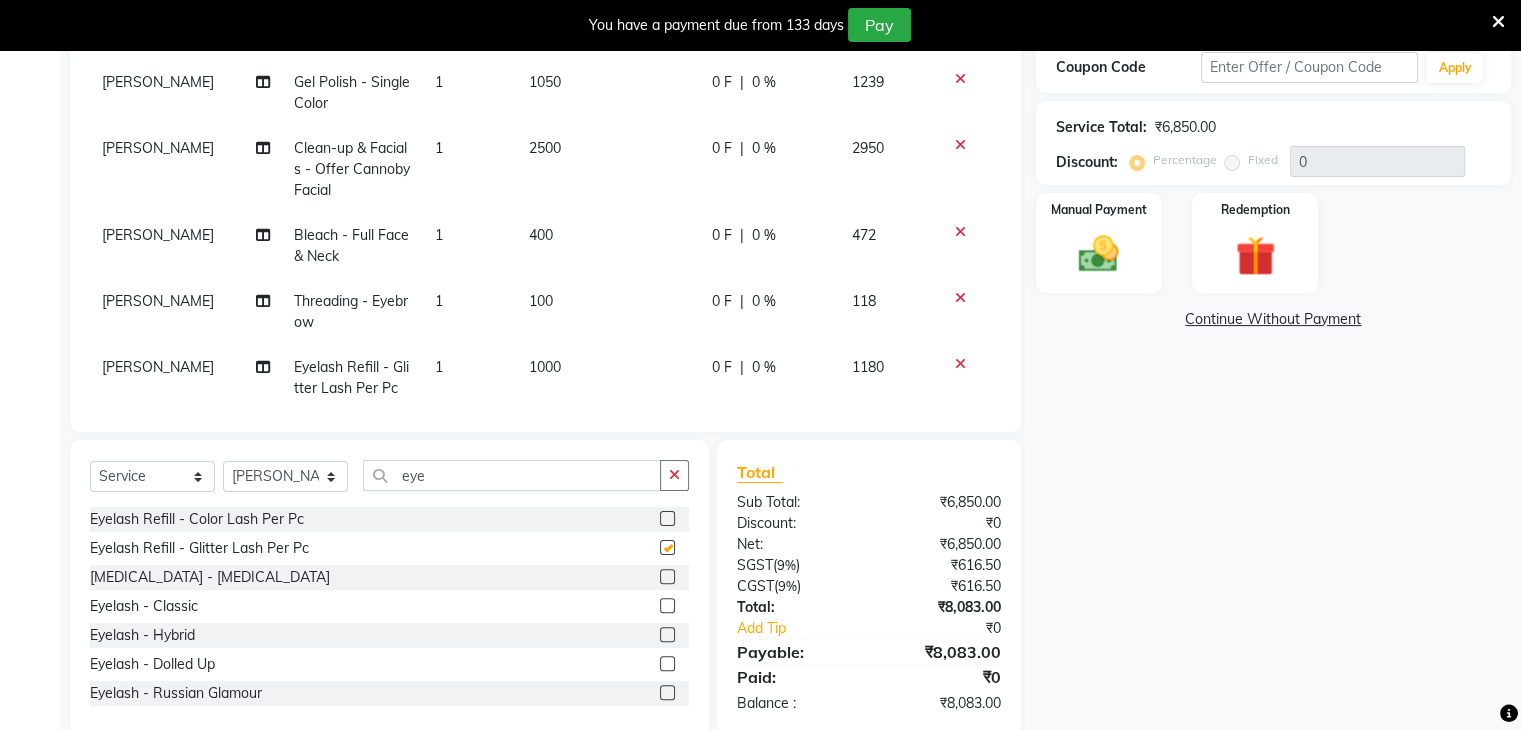 checkbox on "false" 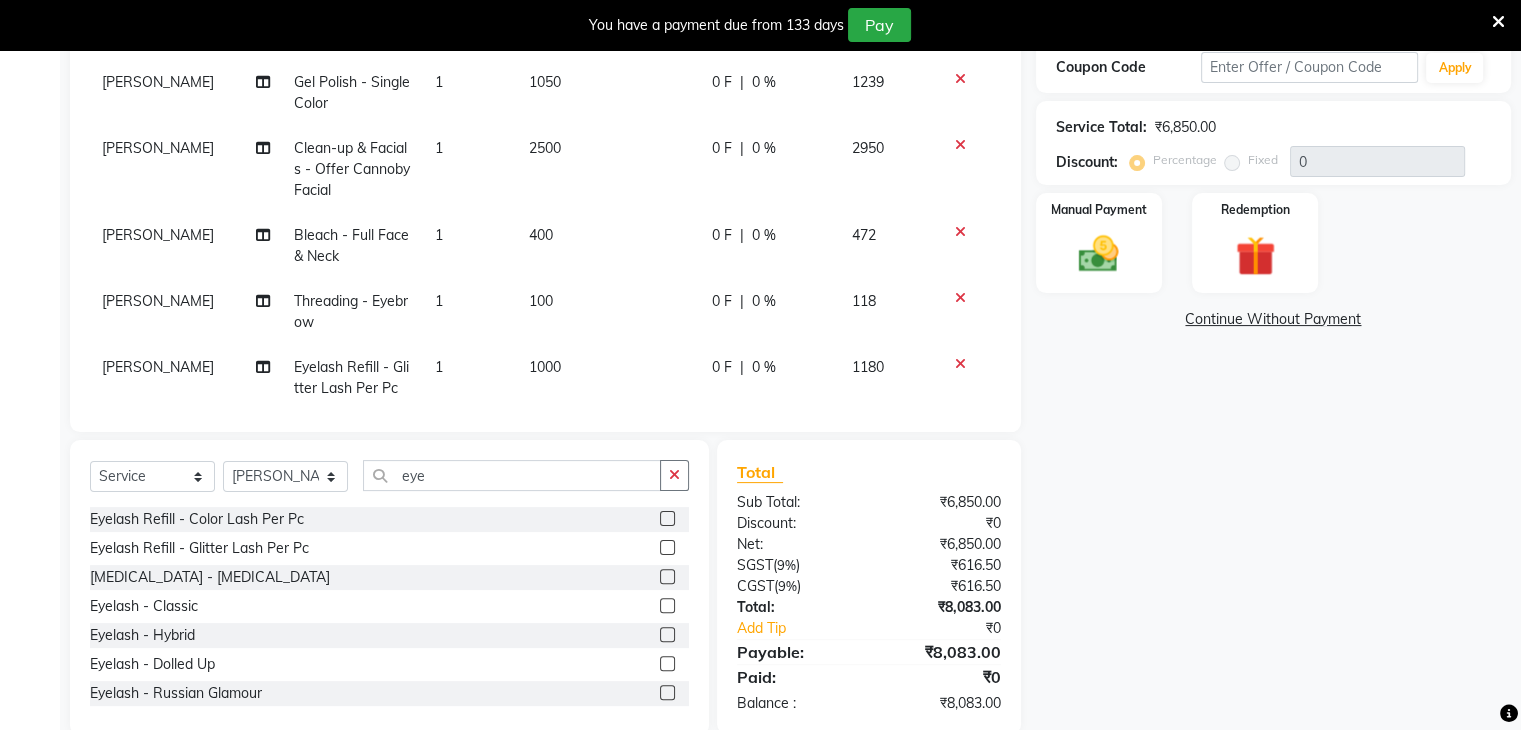 click 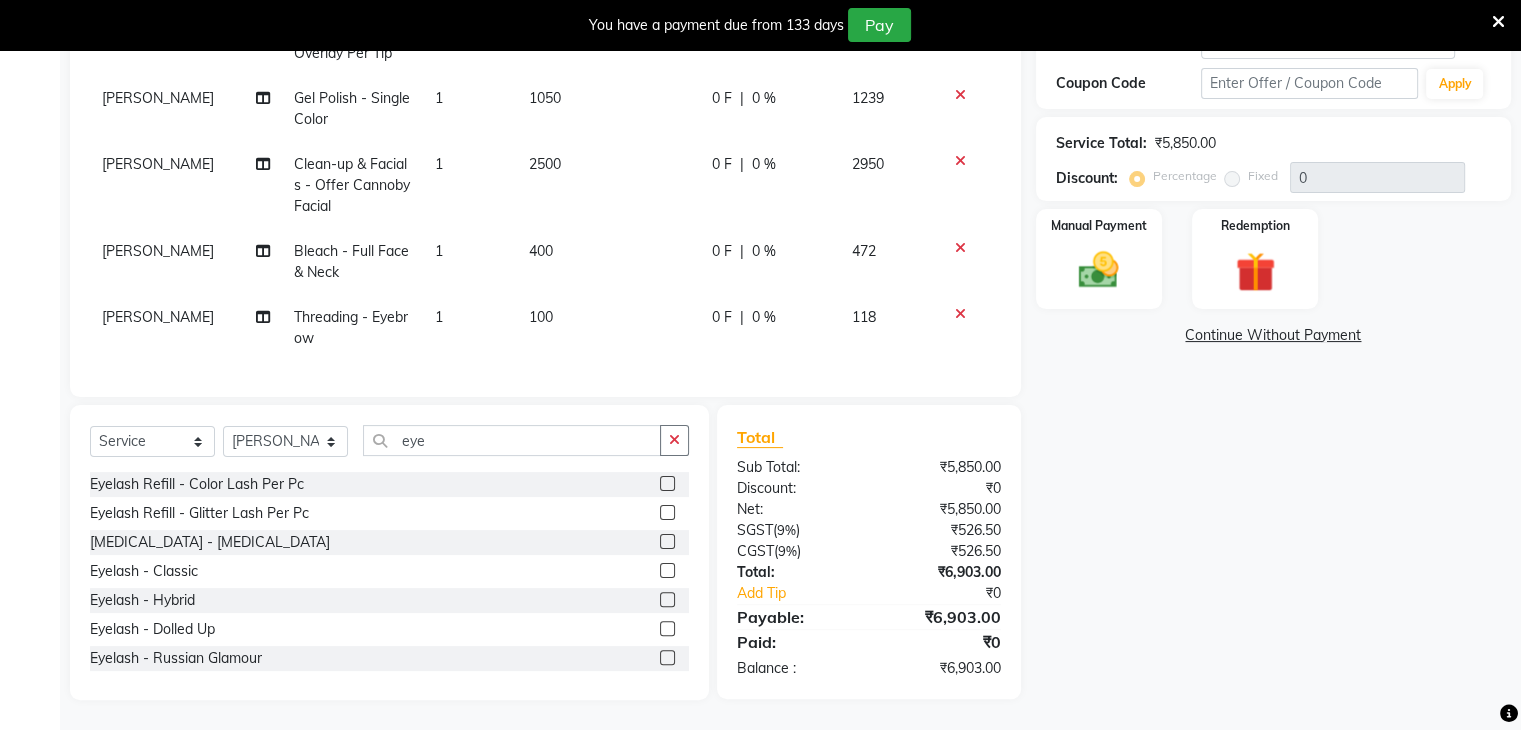 click 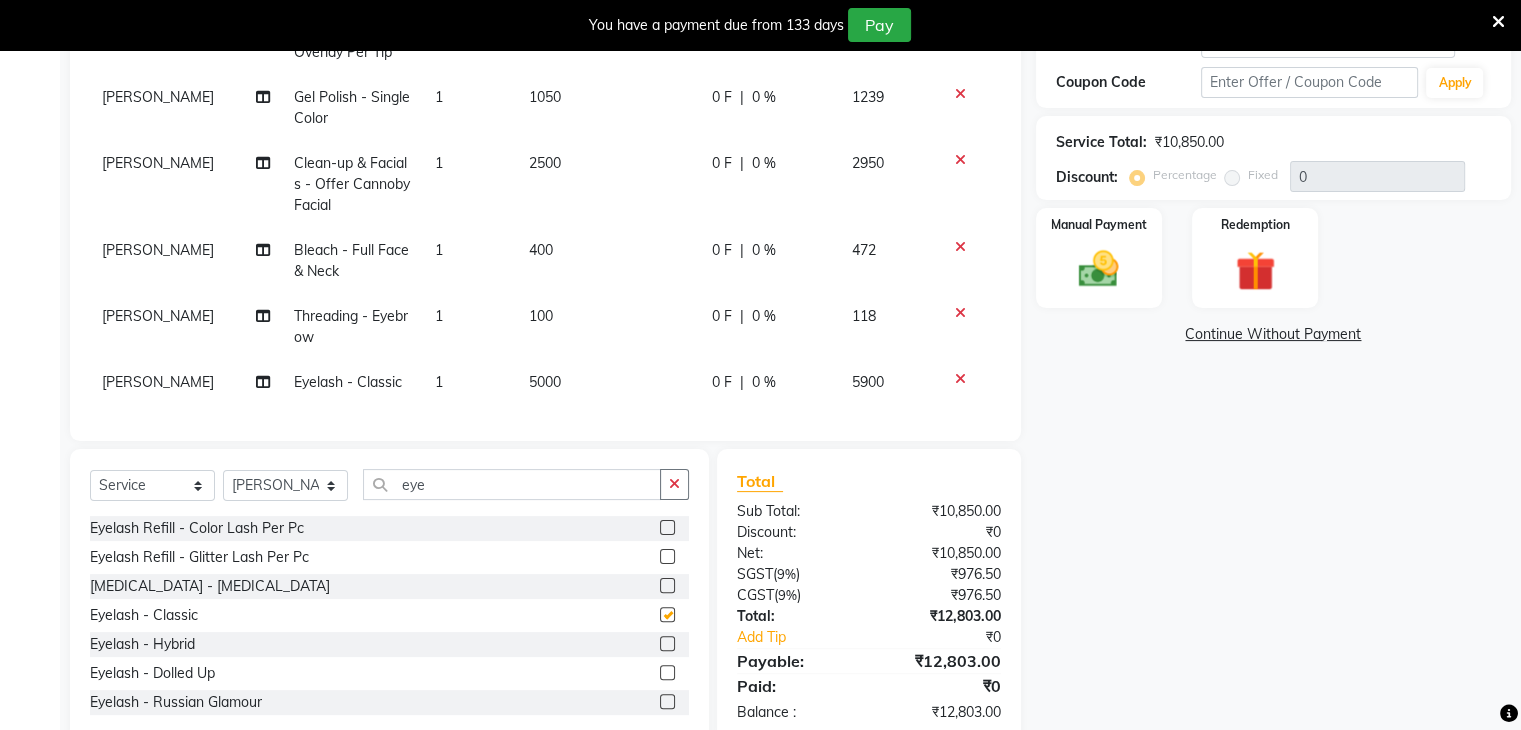 scroll, scrollTop: 386, scrollLeft: 0, axis: vertical 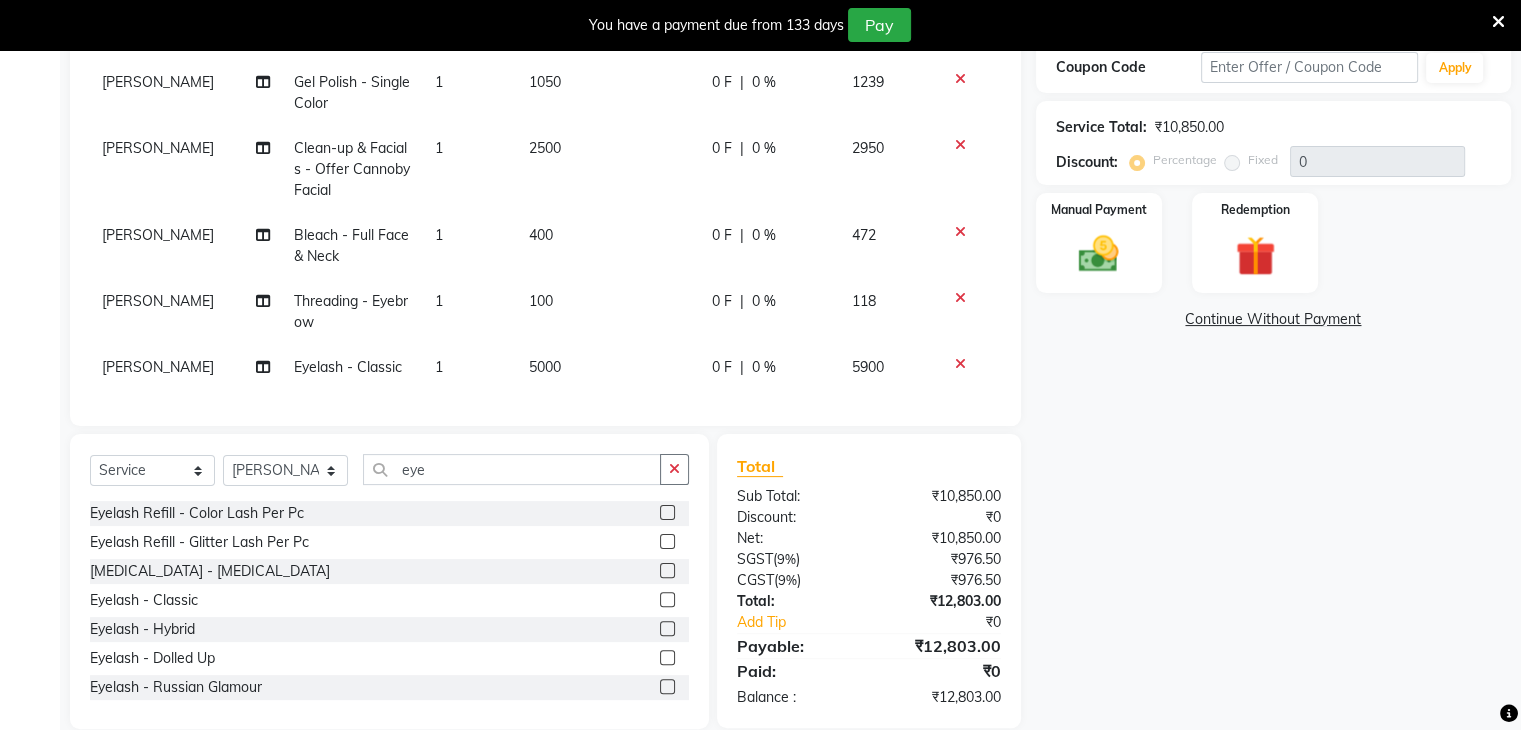 checkbox on "false" 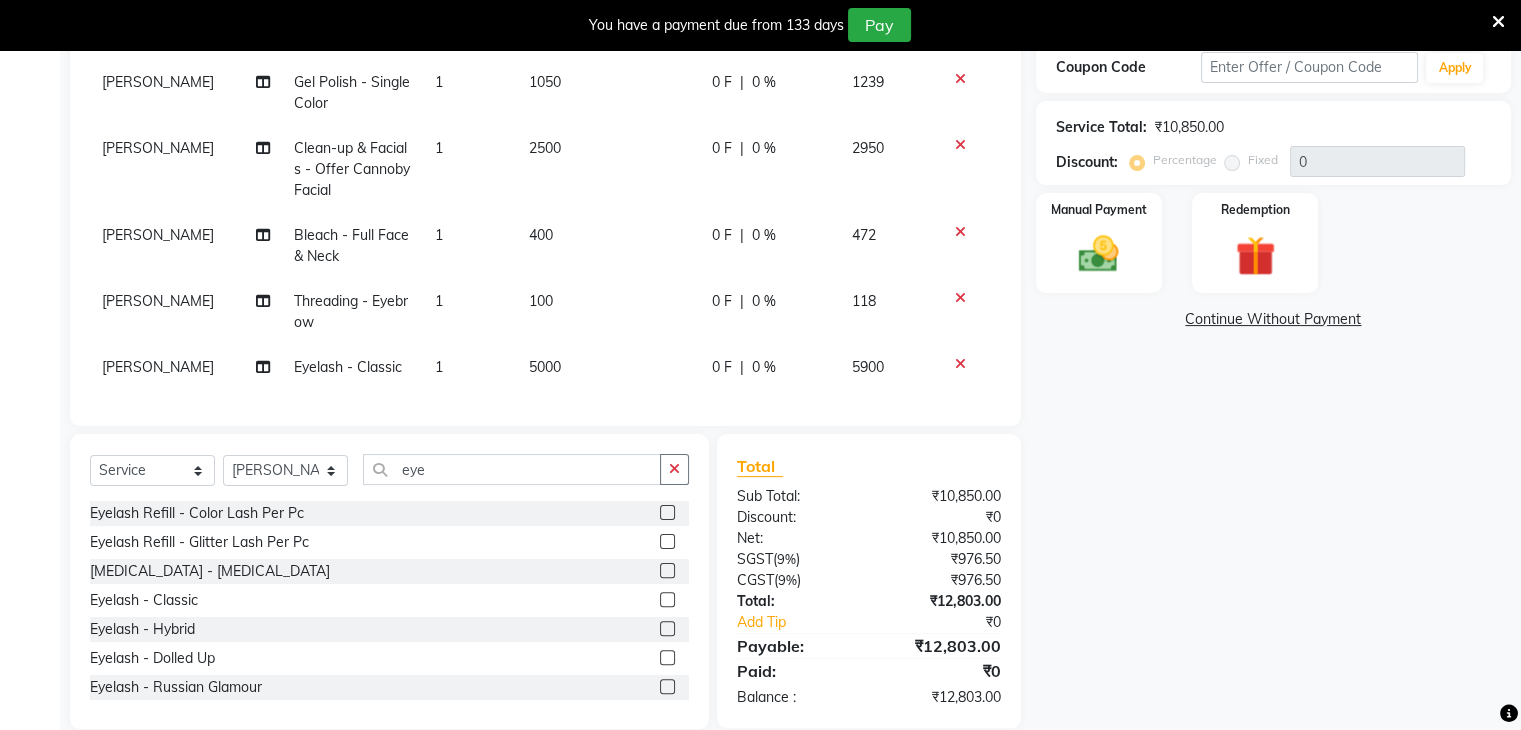 scroll, scrollTop: 422, scrollLeft: 0, axis: vertical 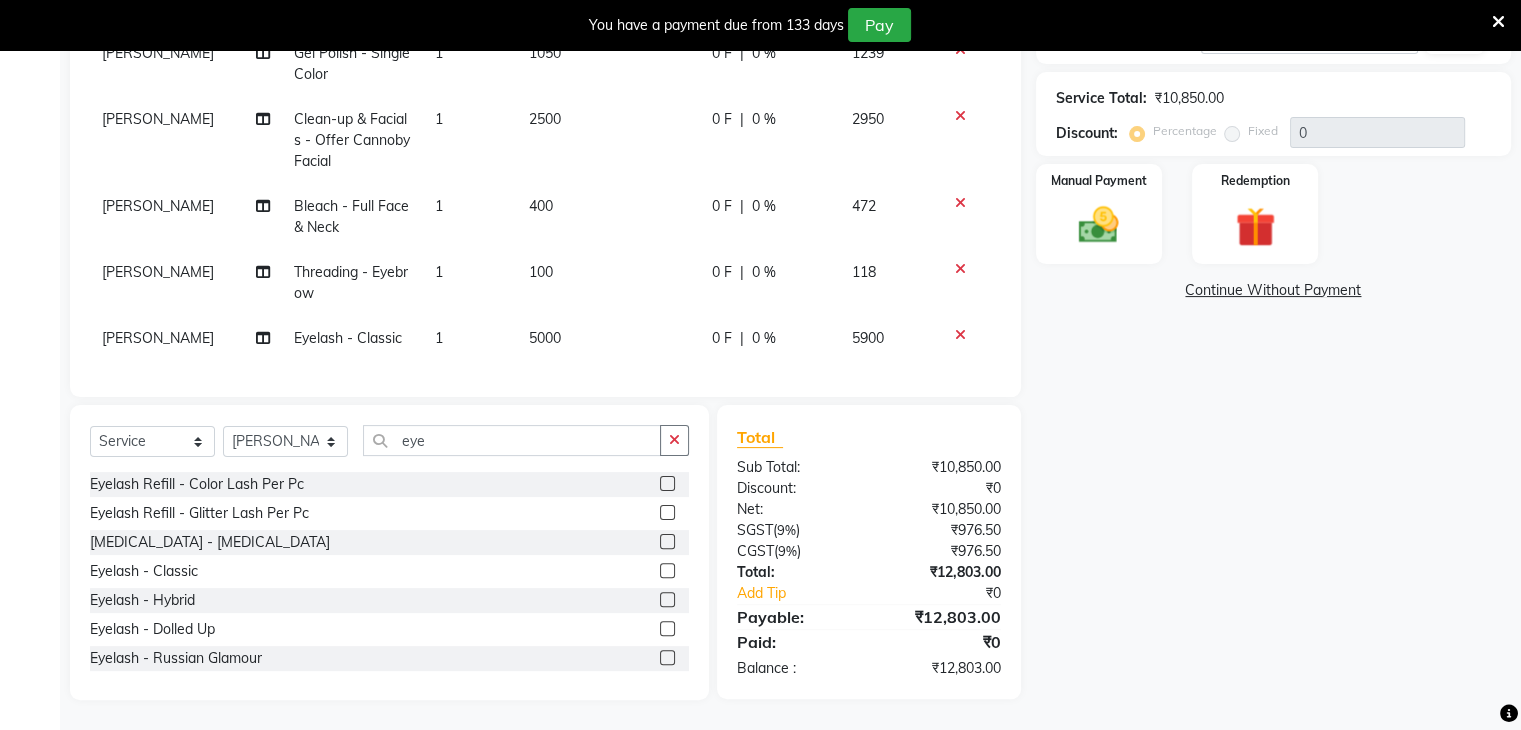 click 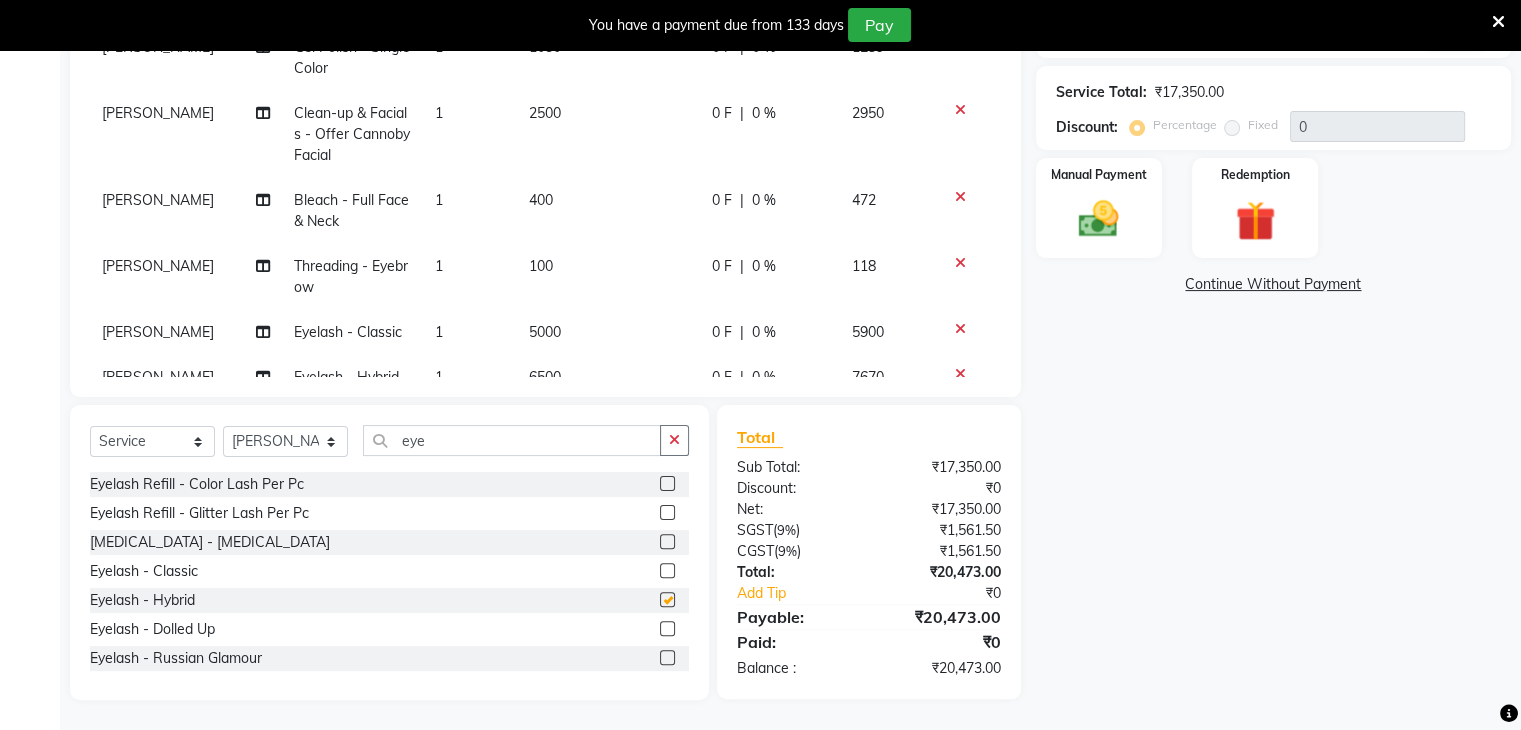 checkbox on "false" 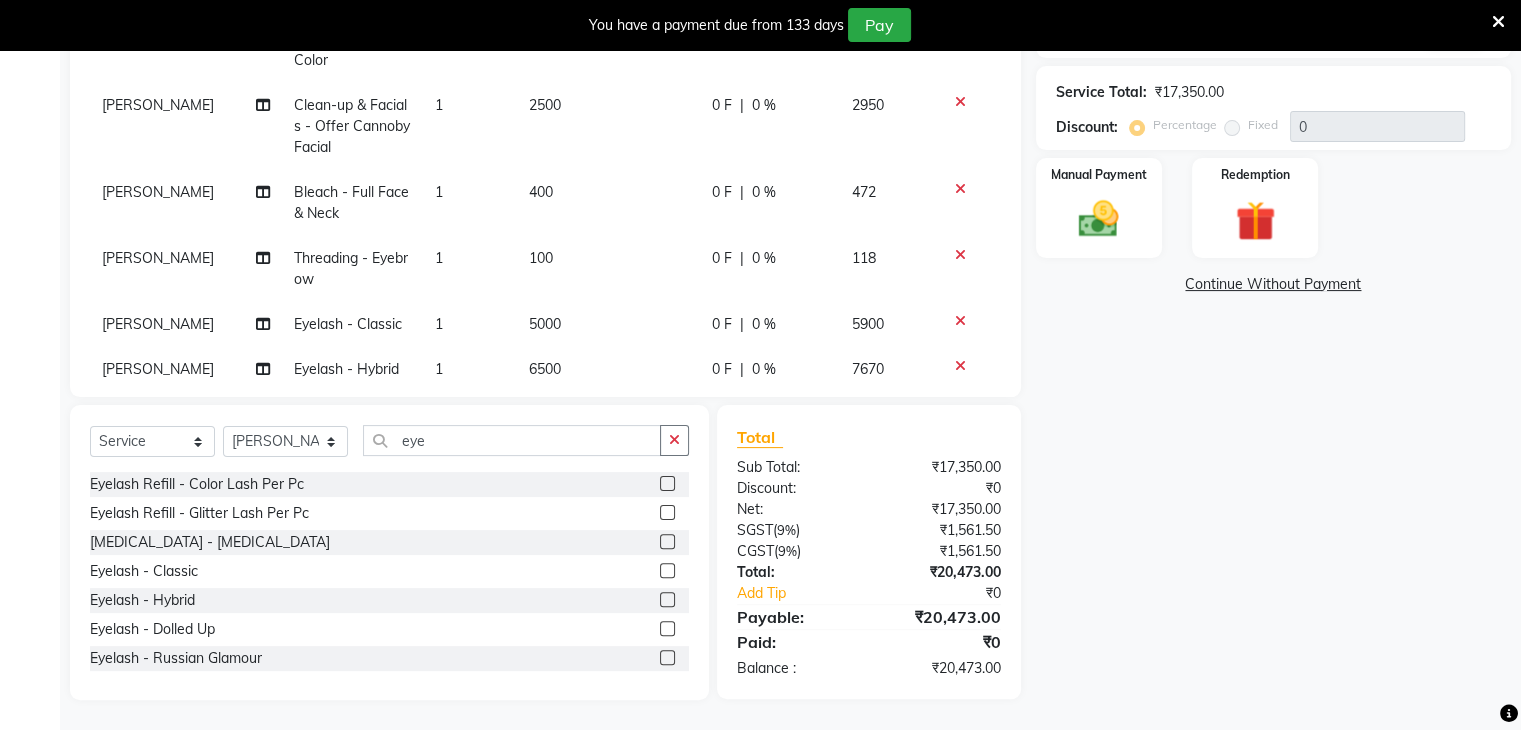 scroll, scrollTop: 53, scrollLeft: 0, axis: vertical 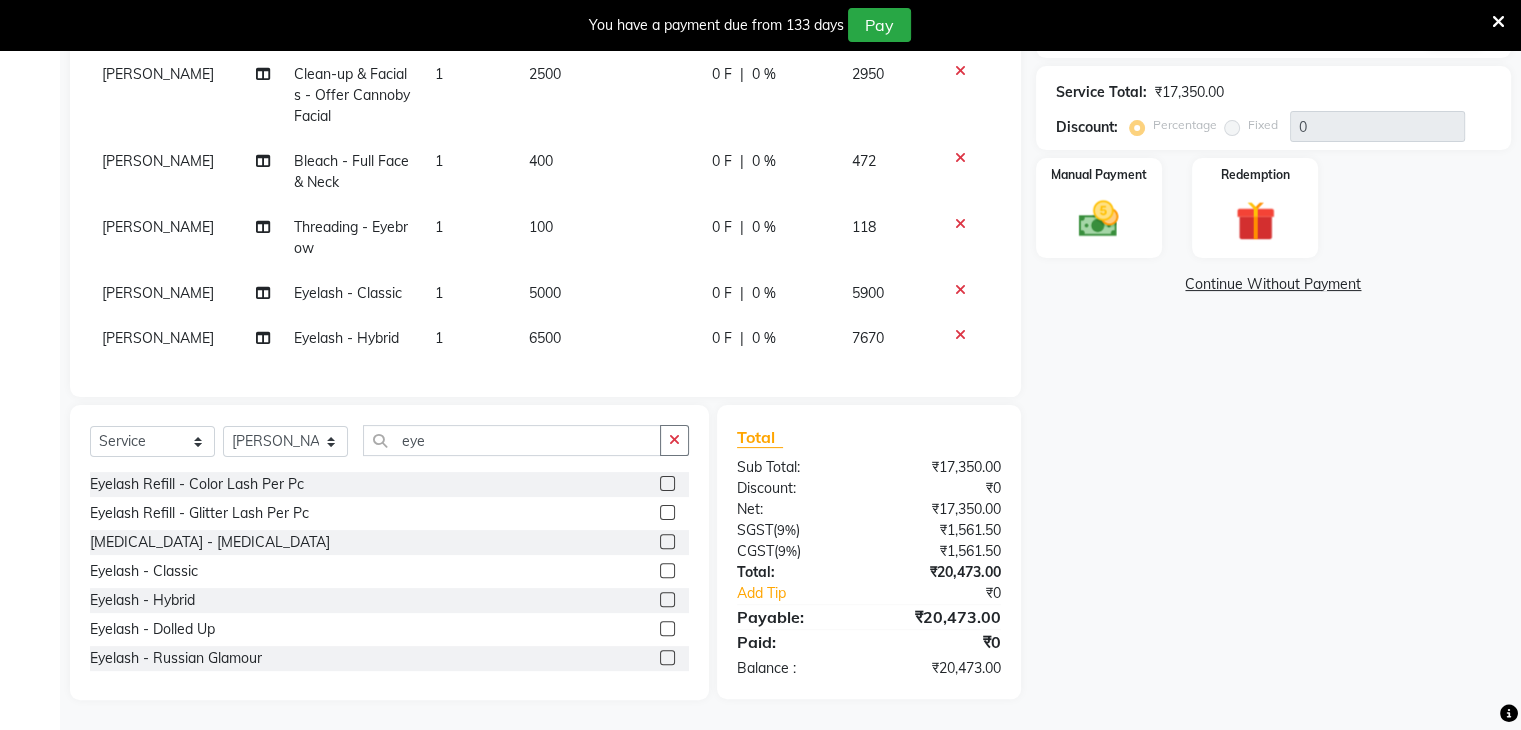 click 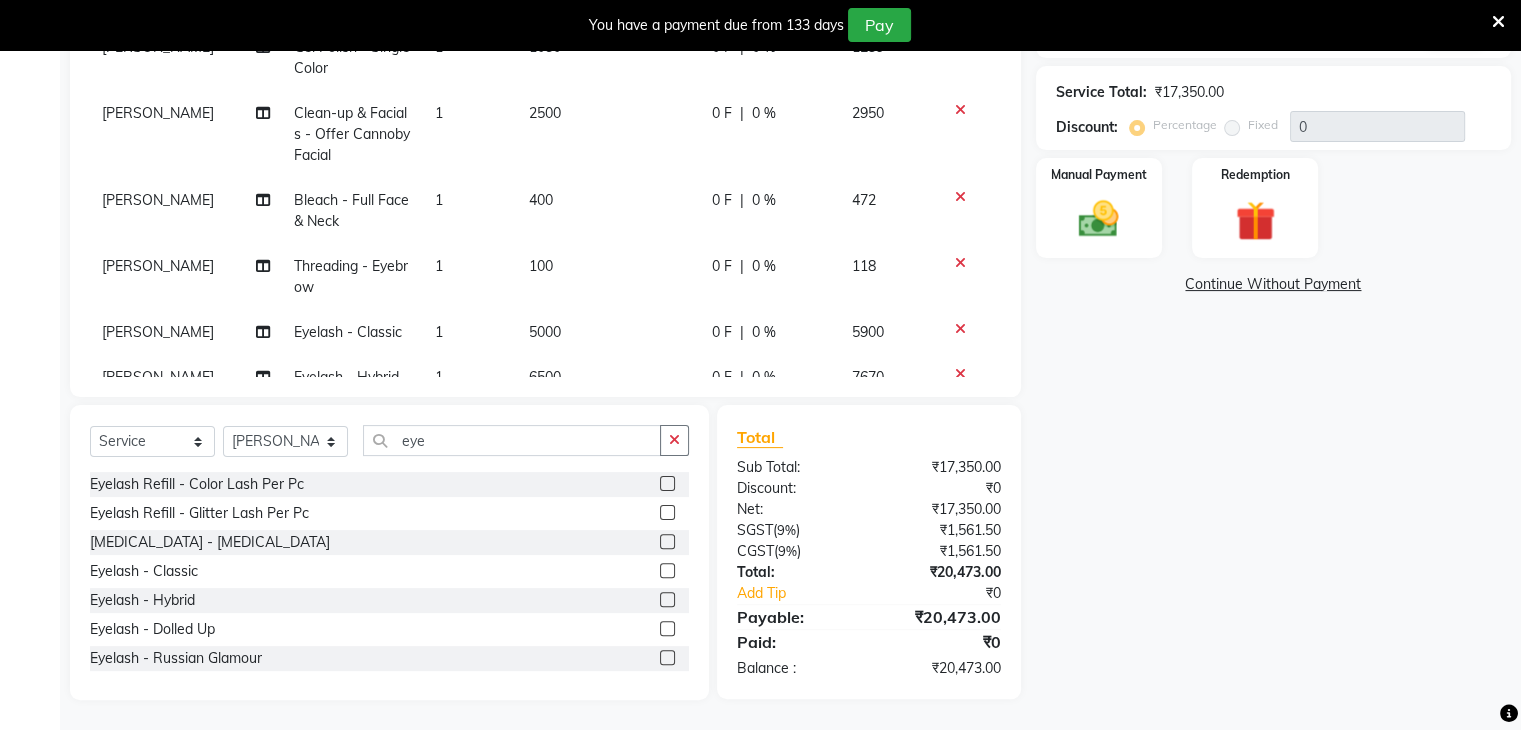 scroll, scrollTop: 416, scrollLeft: 0, axis: vertical 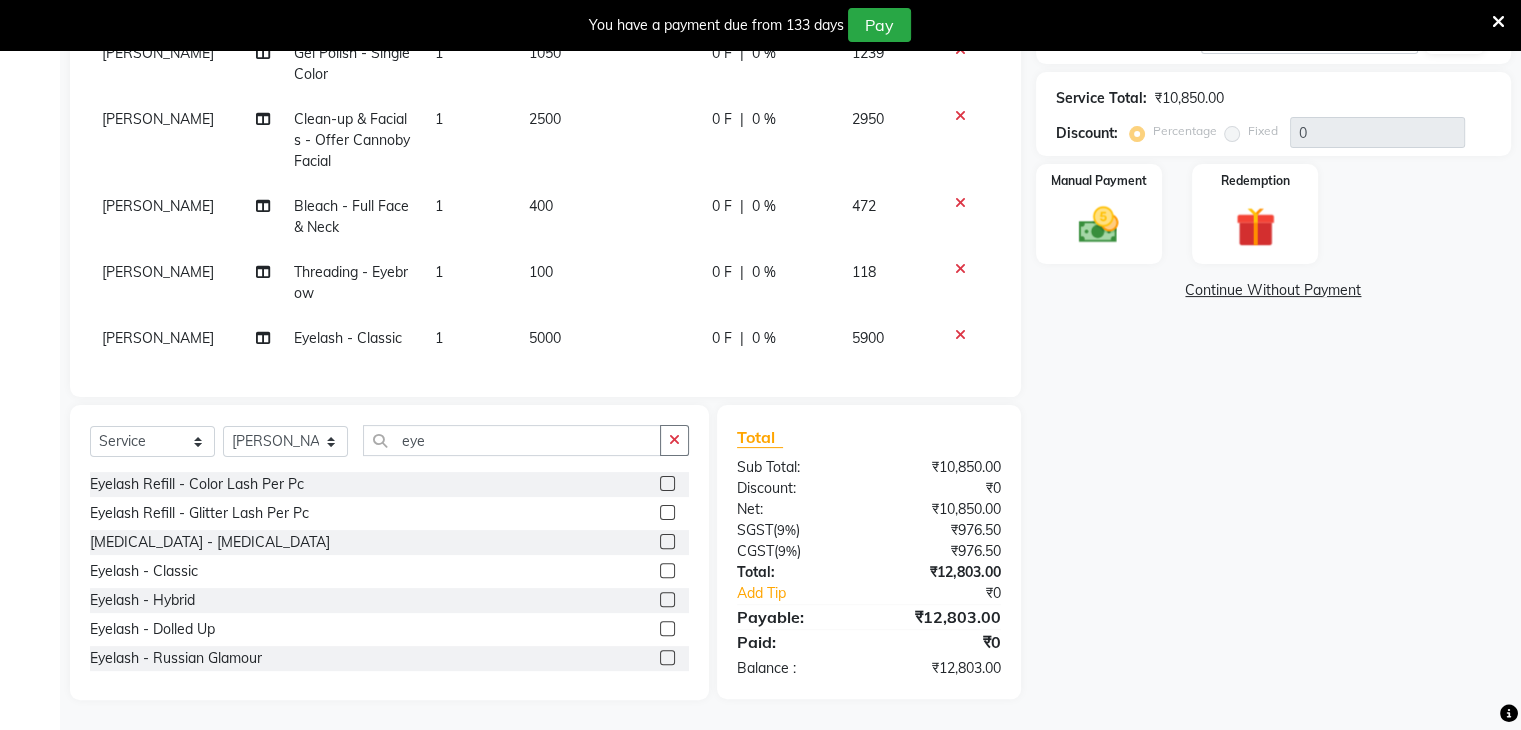 click 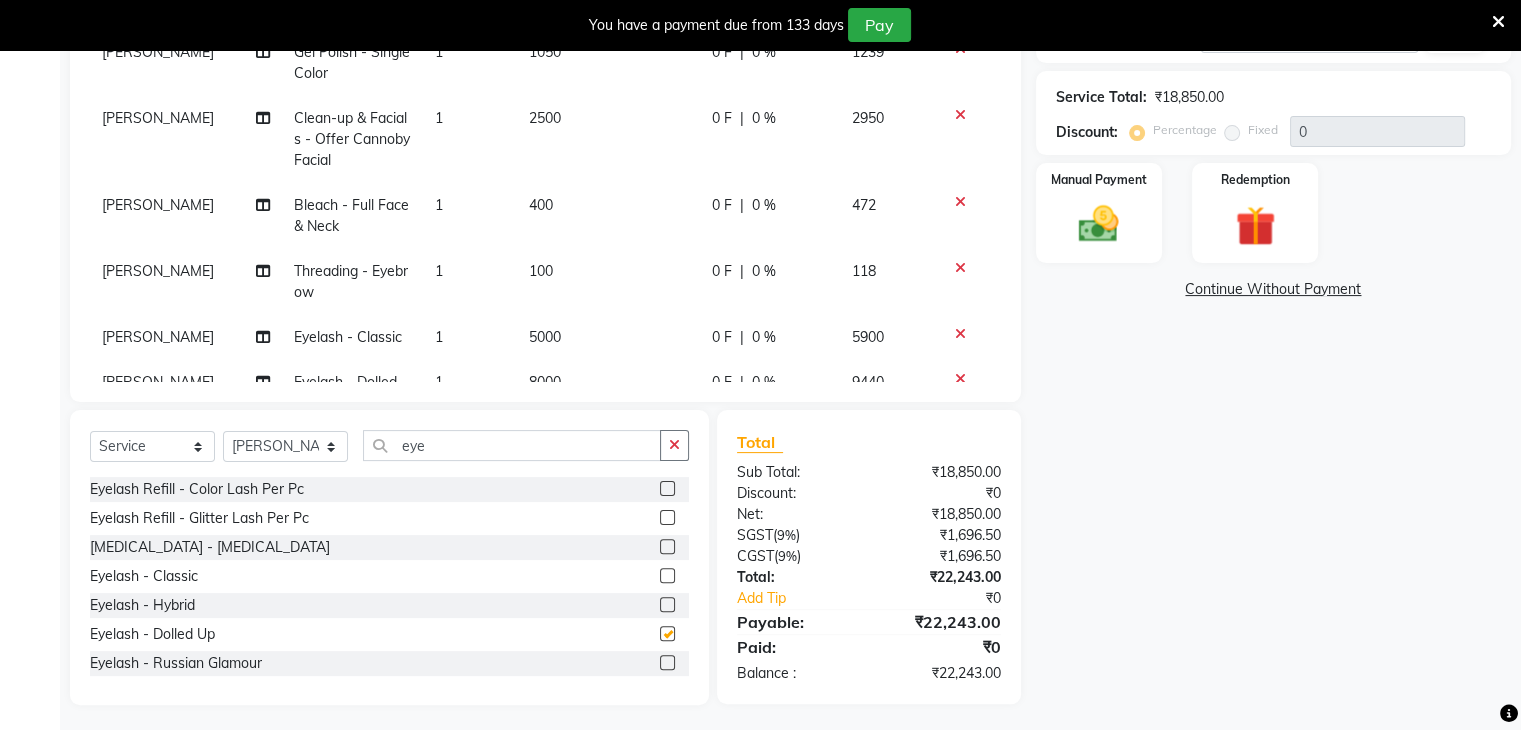 scroll, scrollTop: 422, scrollLeft: 0, axis: vertical 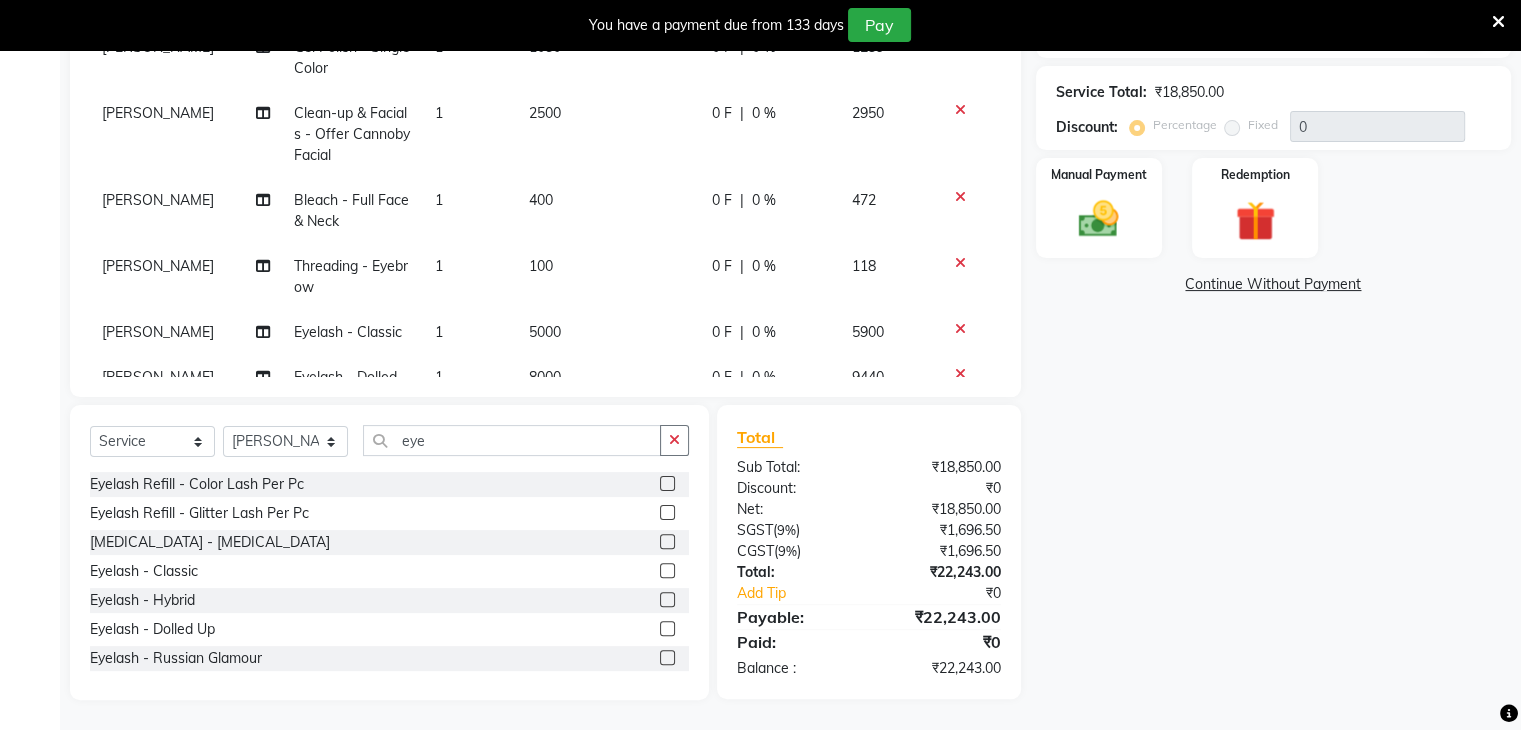 checkbox on "false" 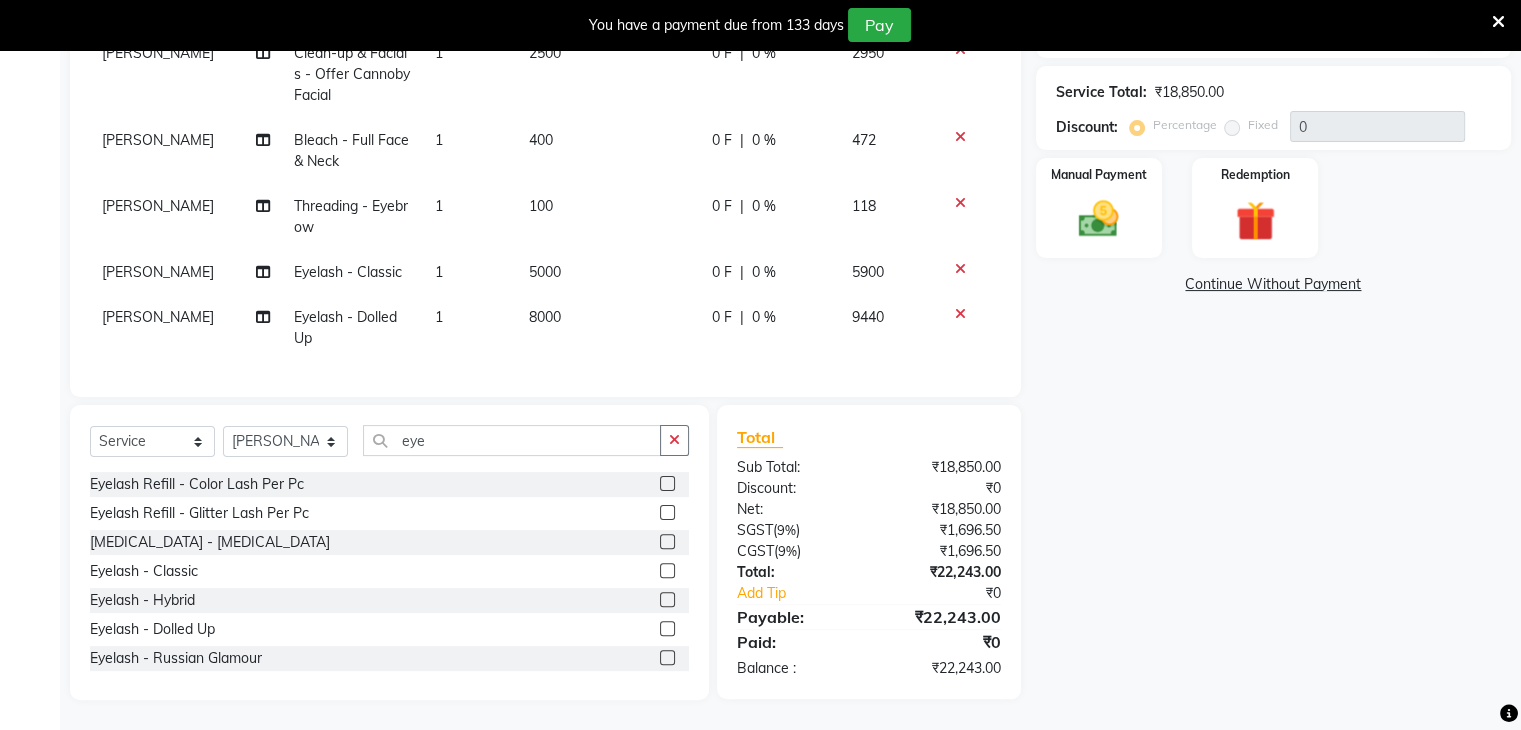 scroll, scrollTop: 75, scrollLeft: 0, axis: vertical 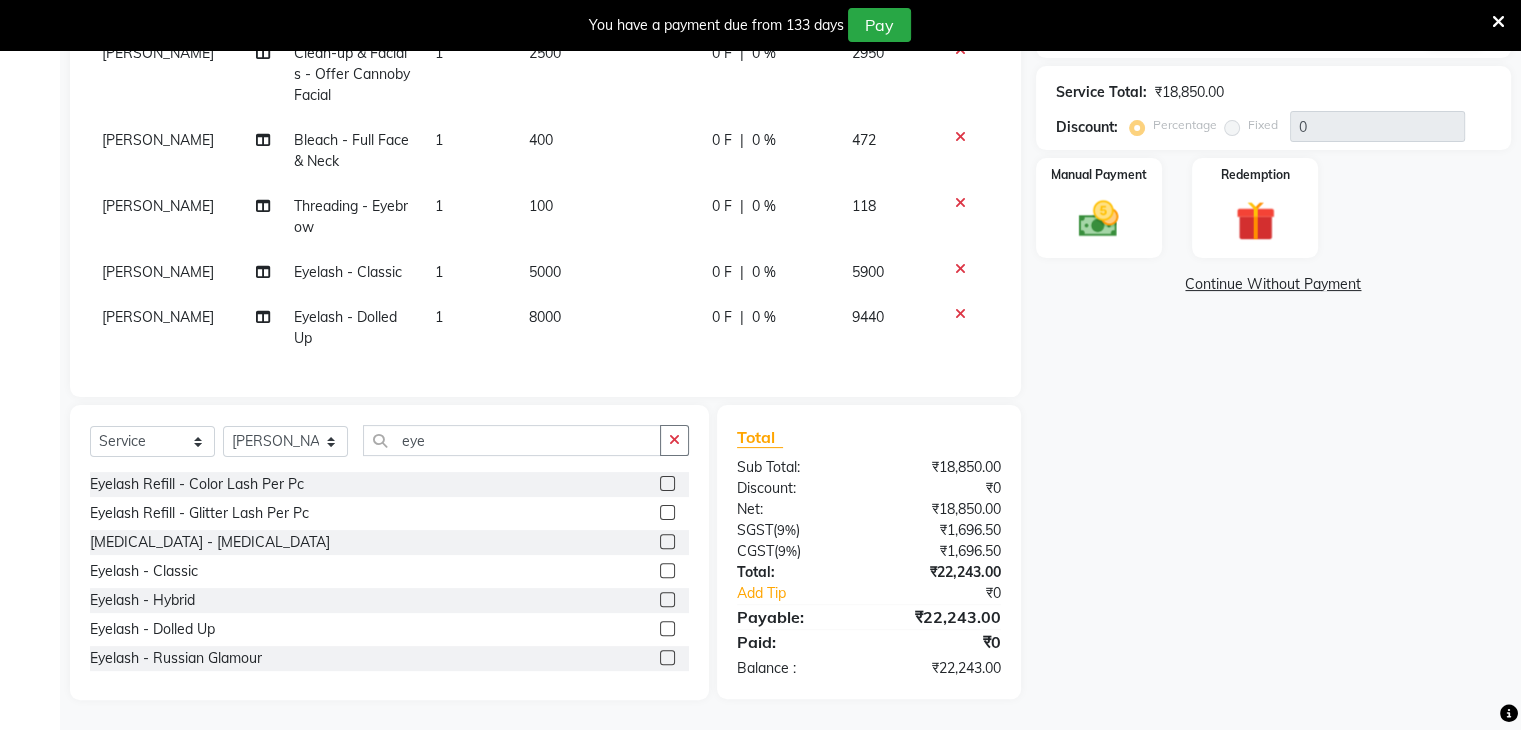 click 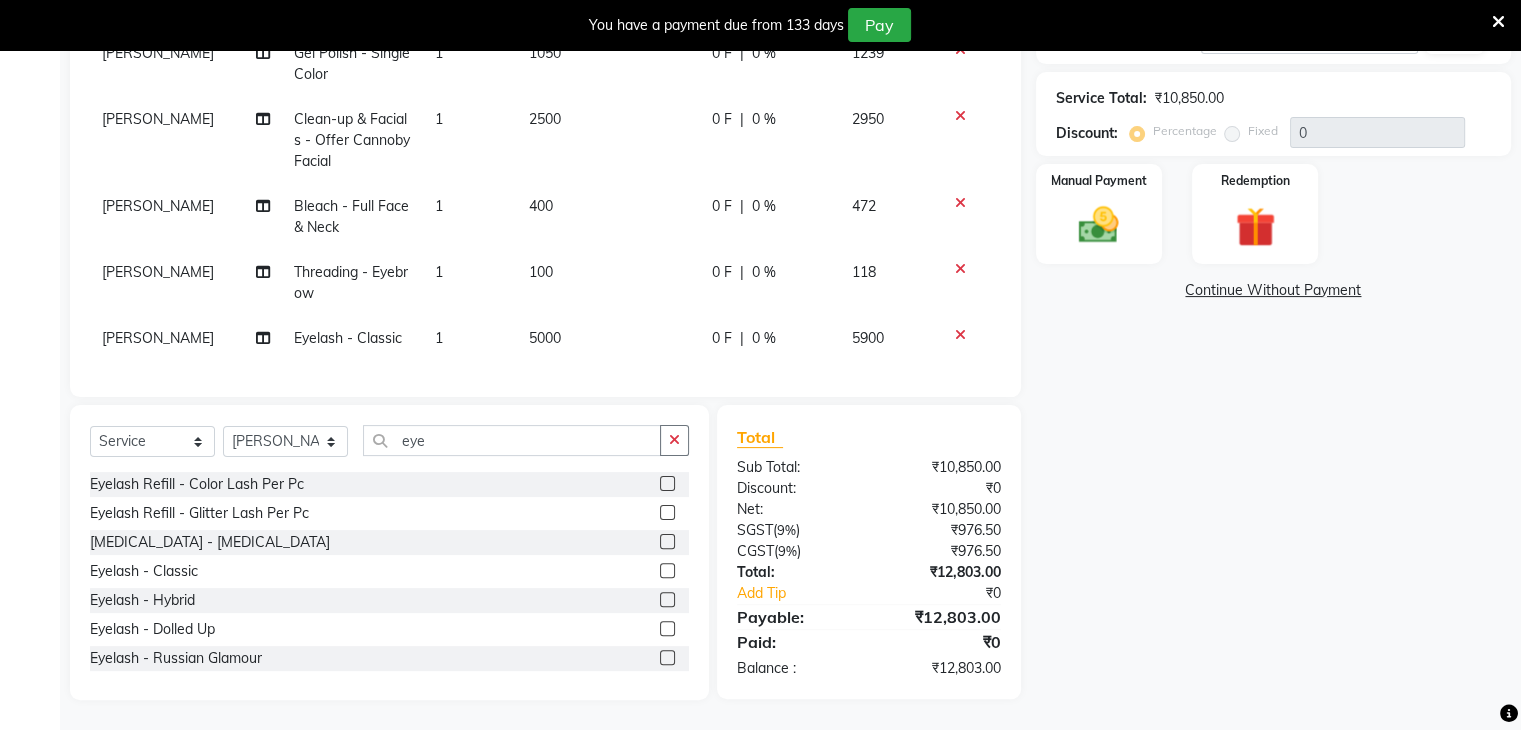 click 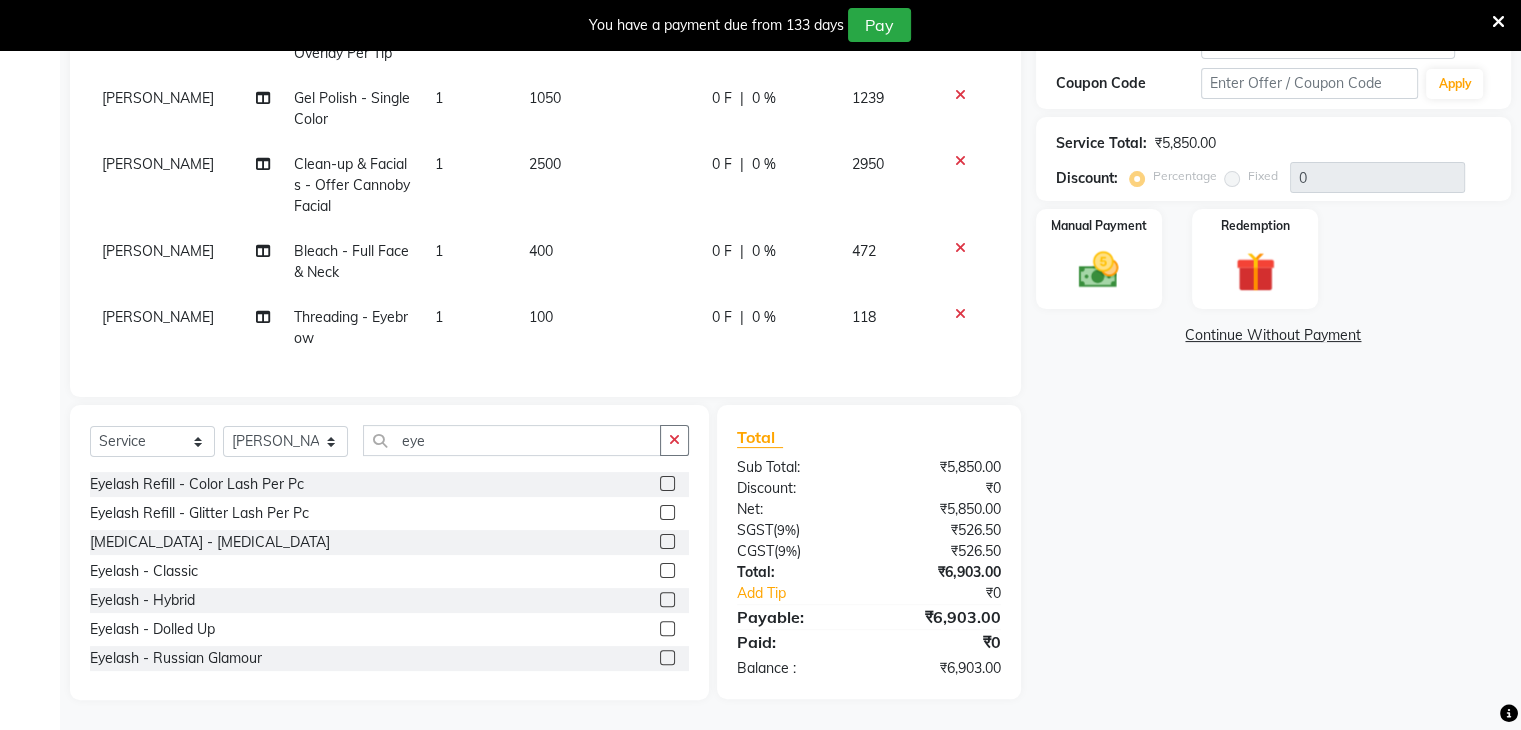 click 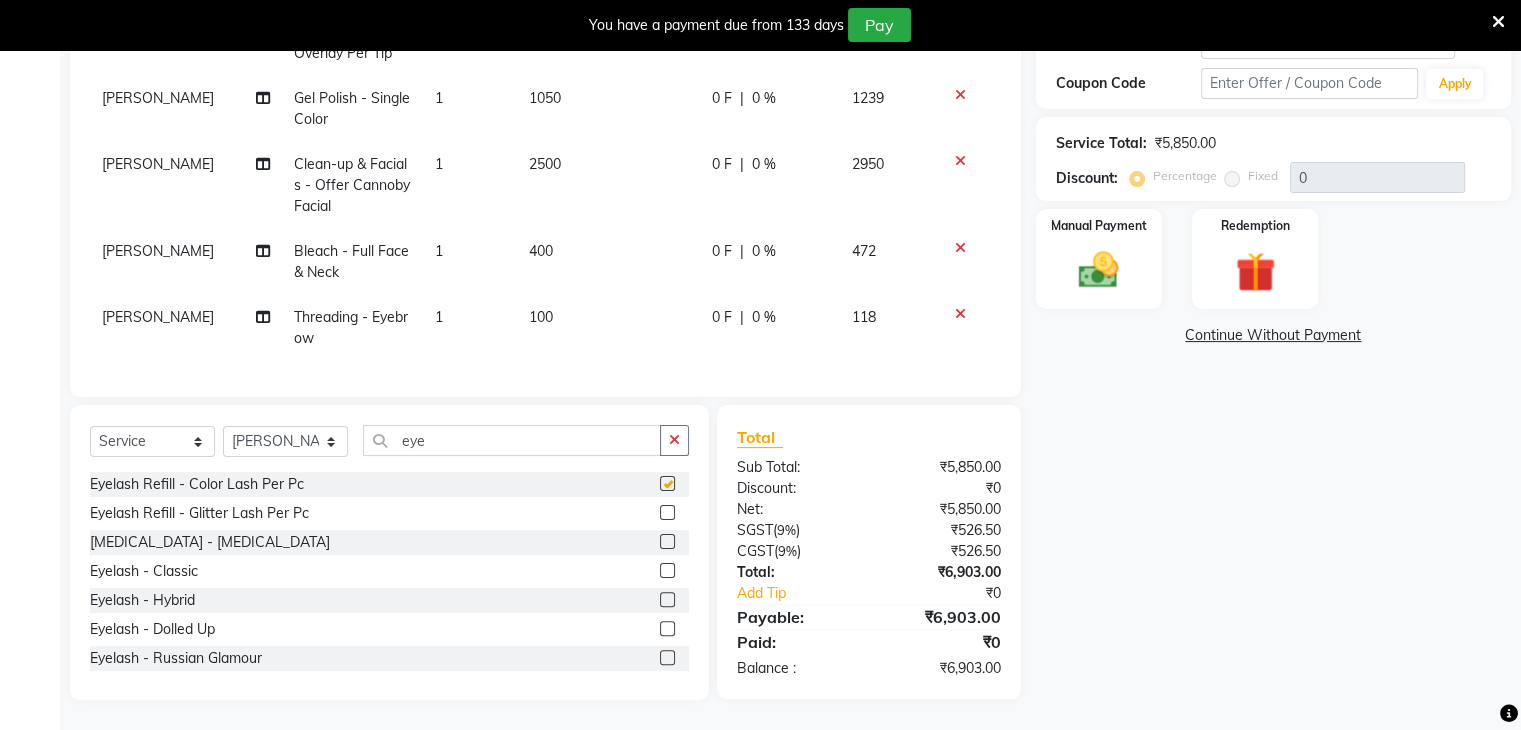 scroll, scrollTop: 422, scrollLeft: 0, axis: vertical 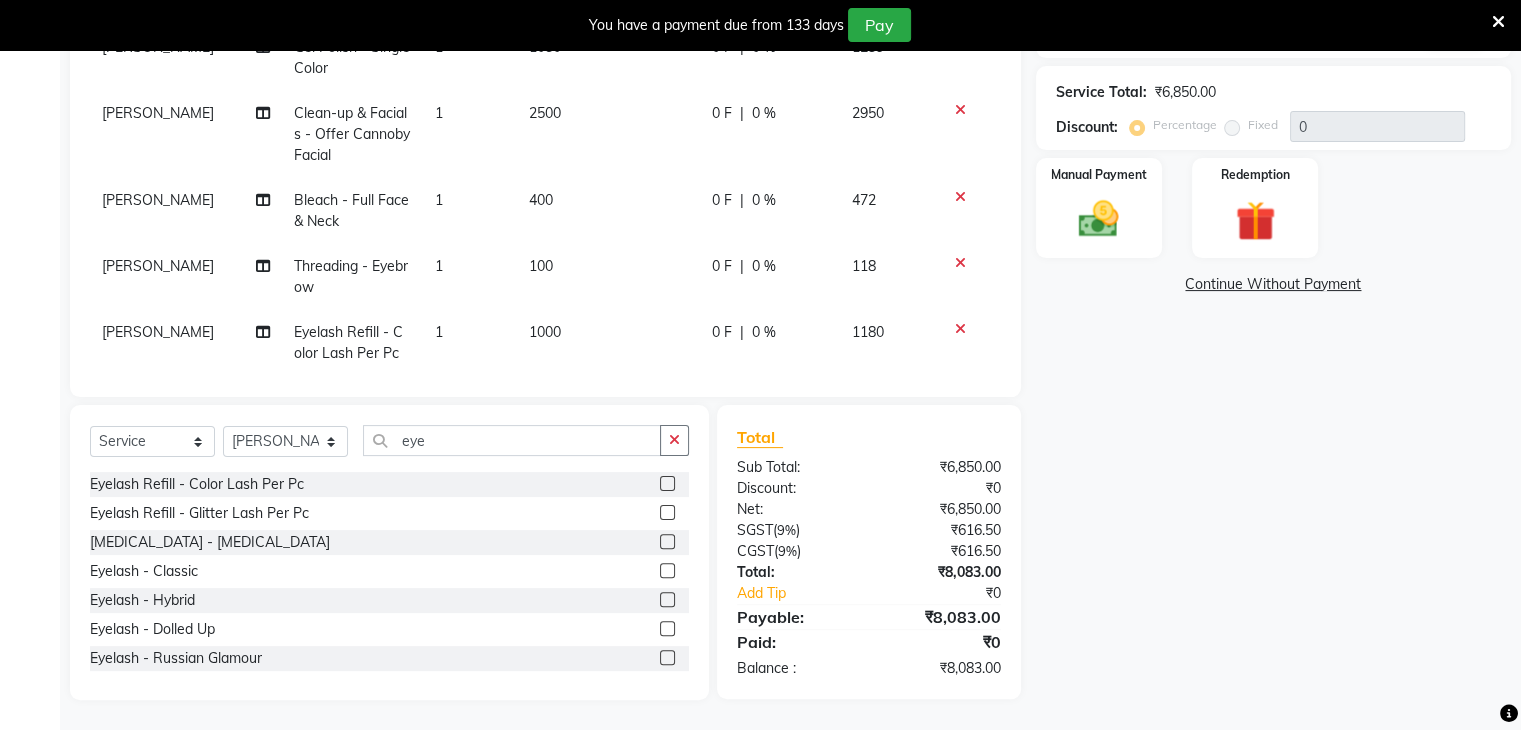 checkbox on "false" 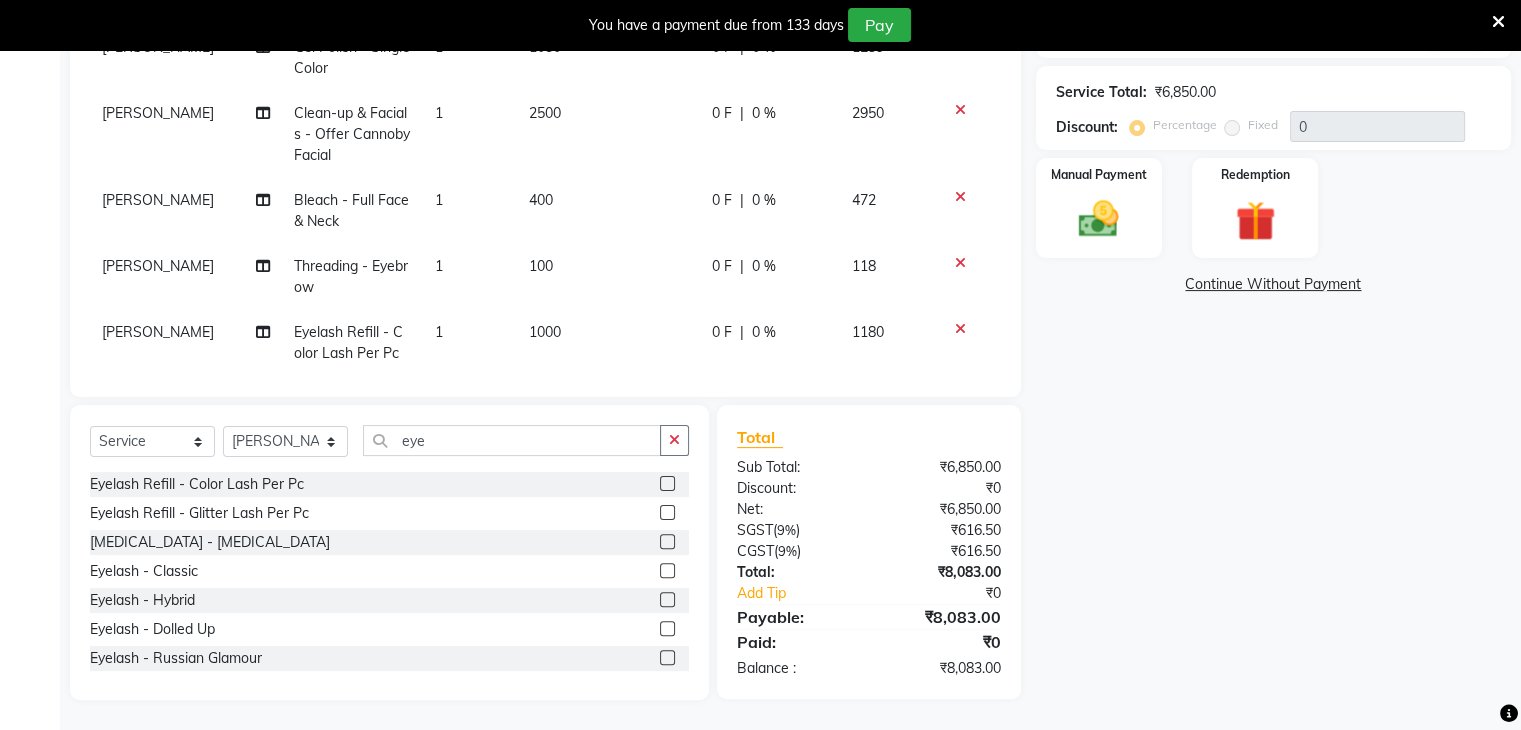 click 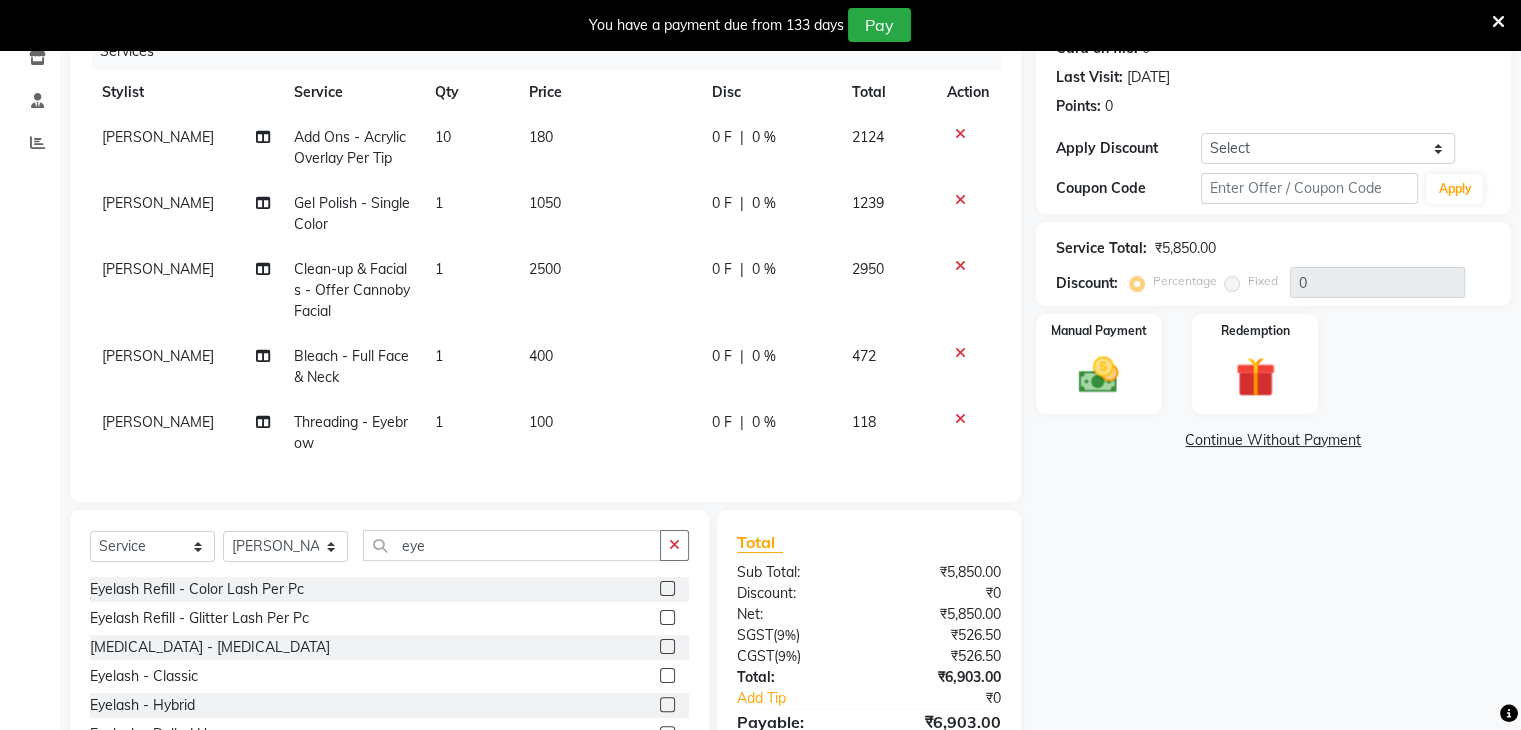 scroll, scrollTop: 371, scrollLeft: 0, axis: vertical 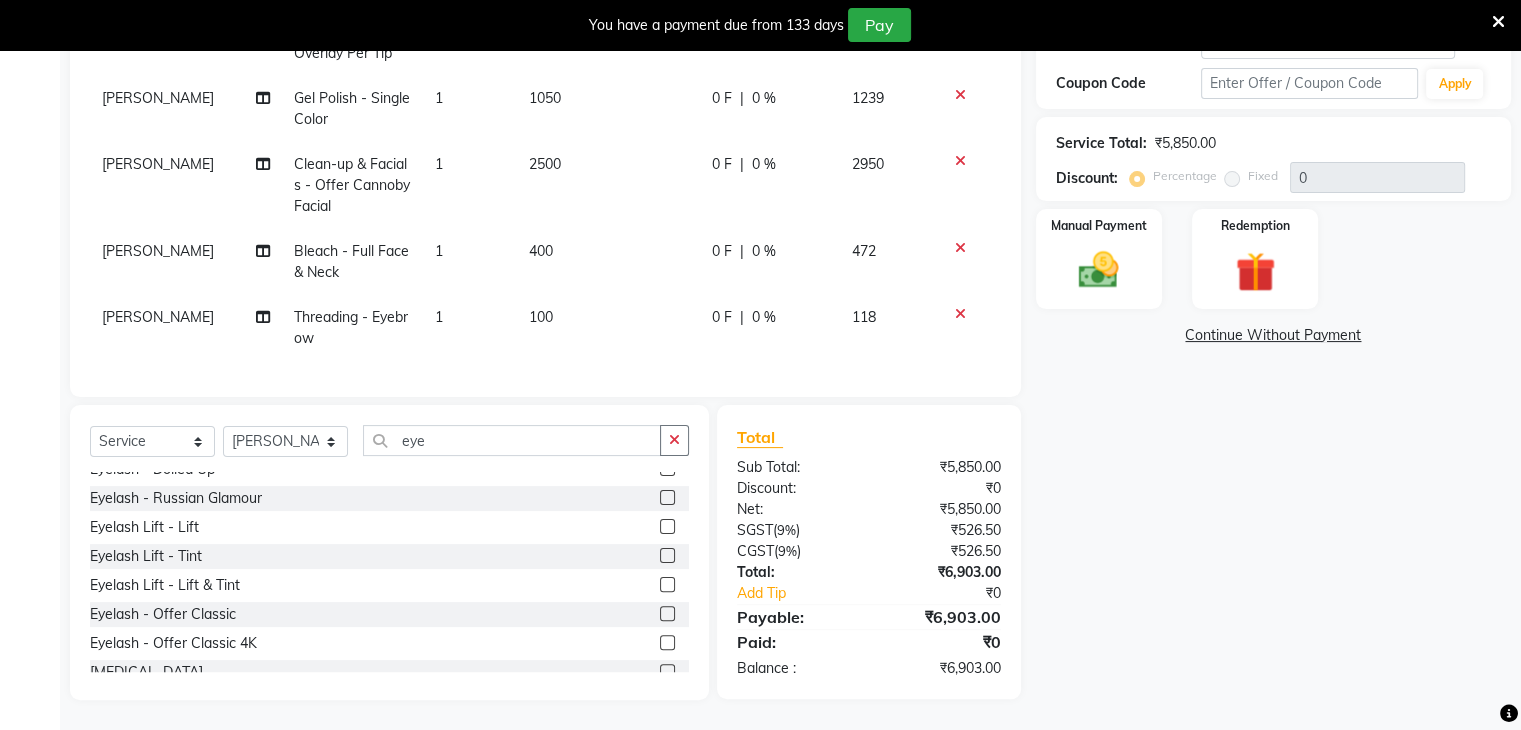 click 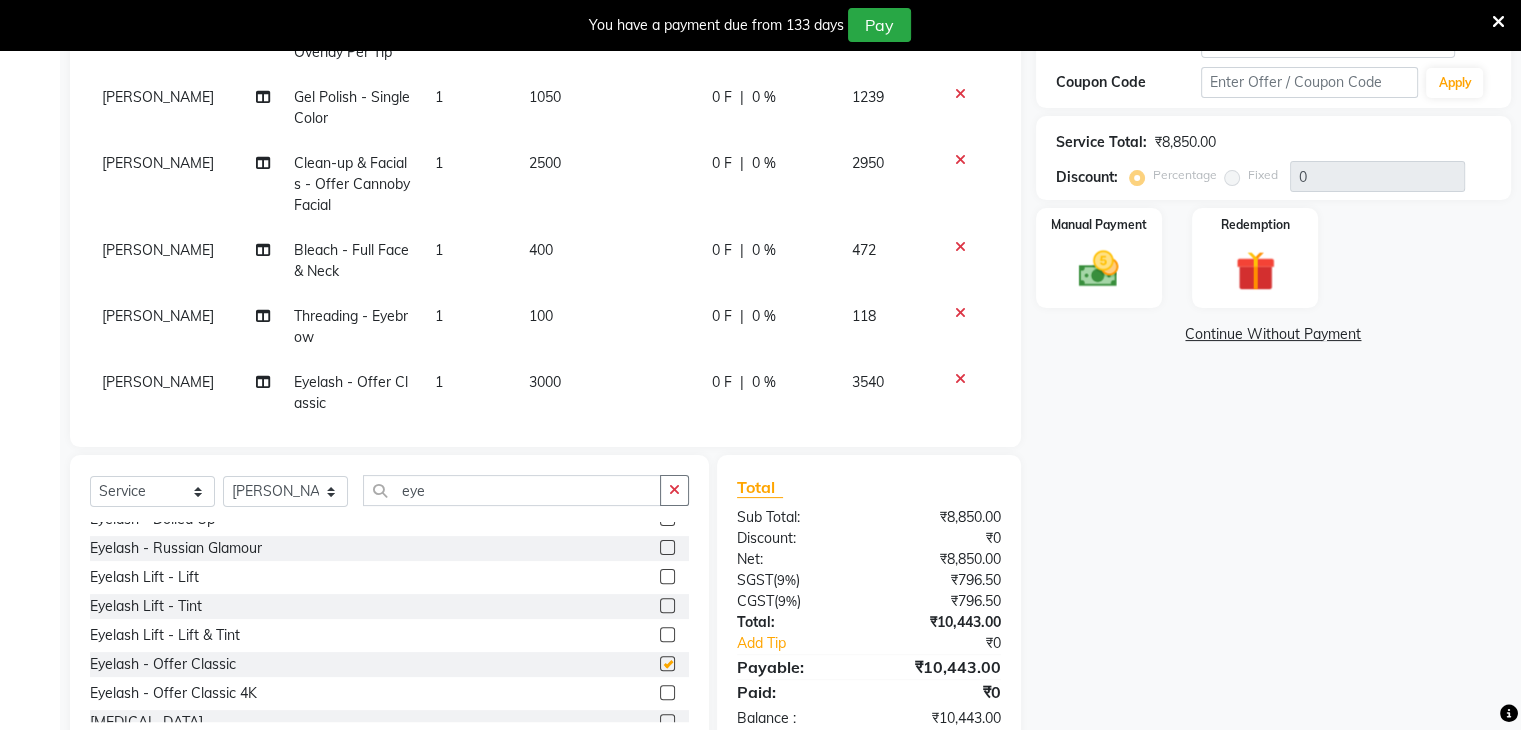 checkbox on "false" 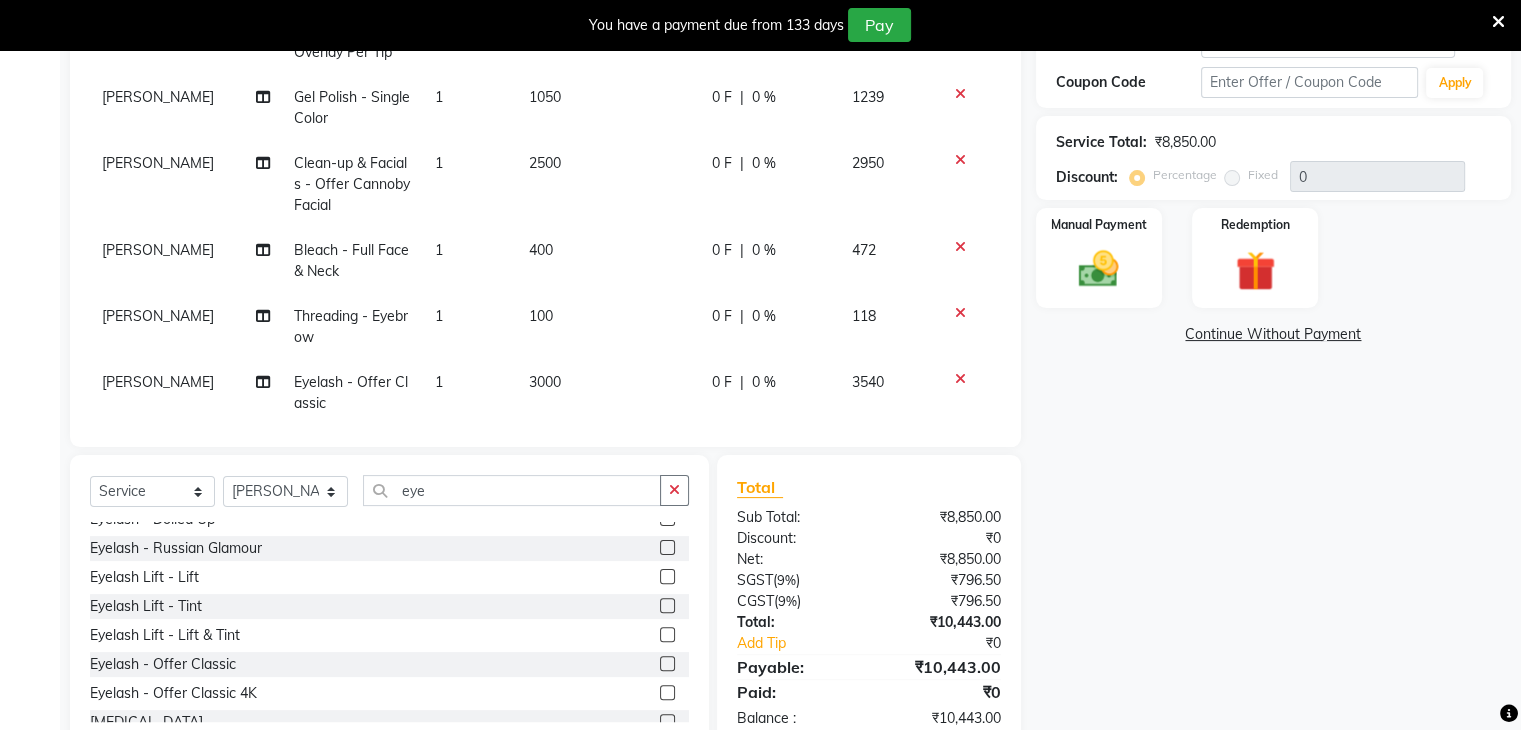 scroll, scrollTop: 29, scrollLeft: 0, axis: vertical 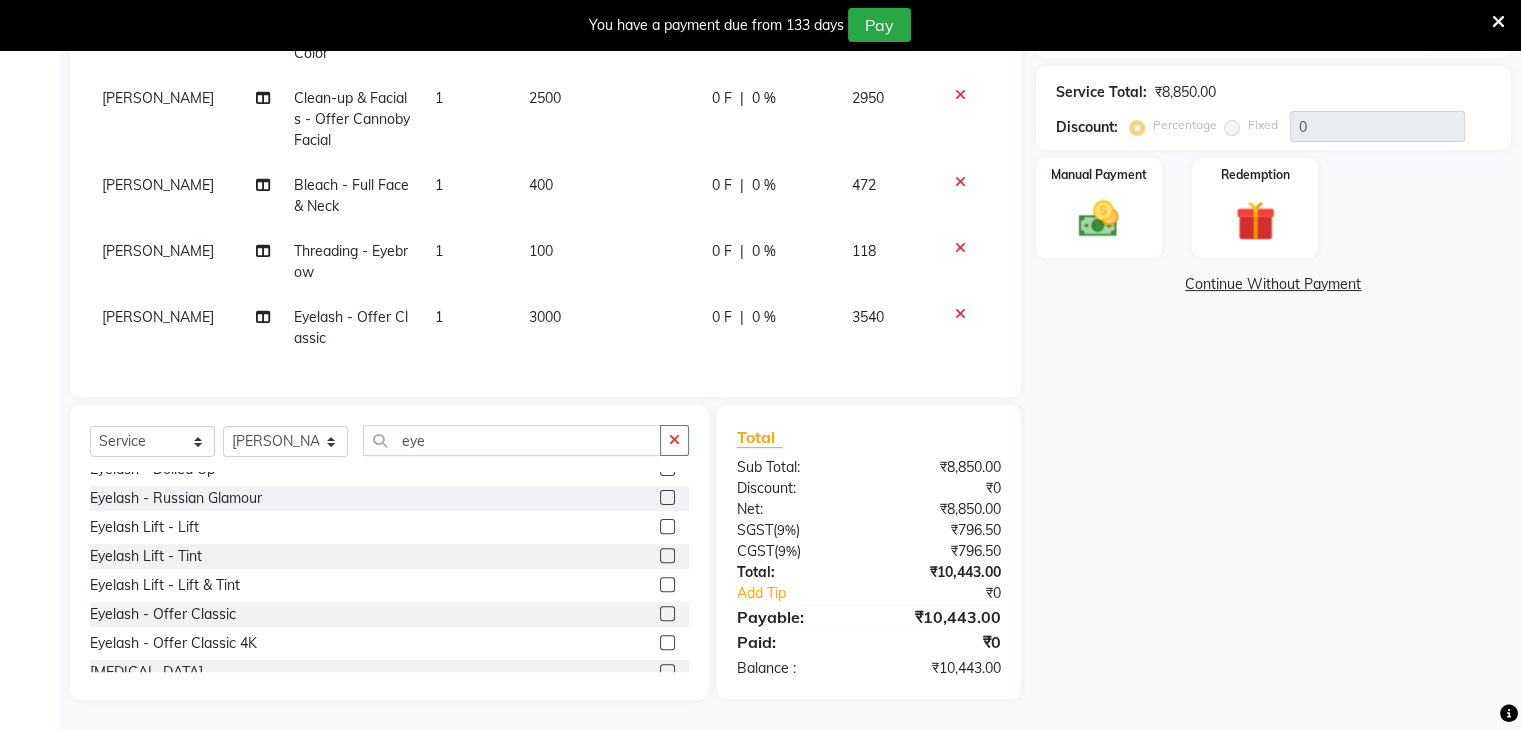 click 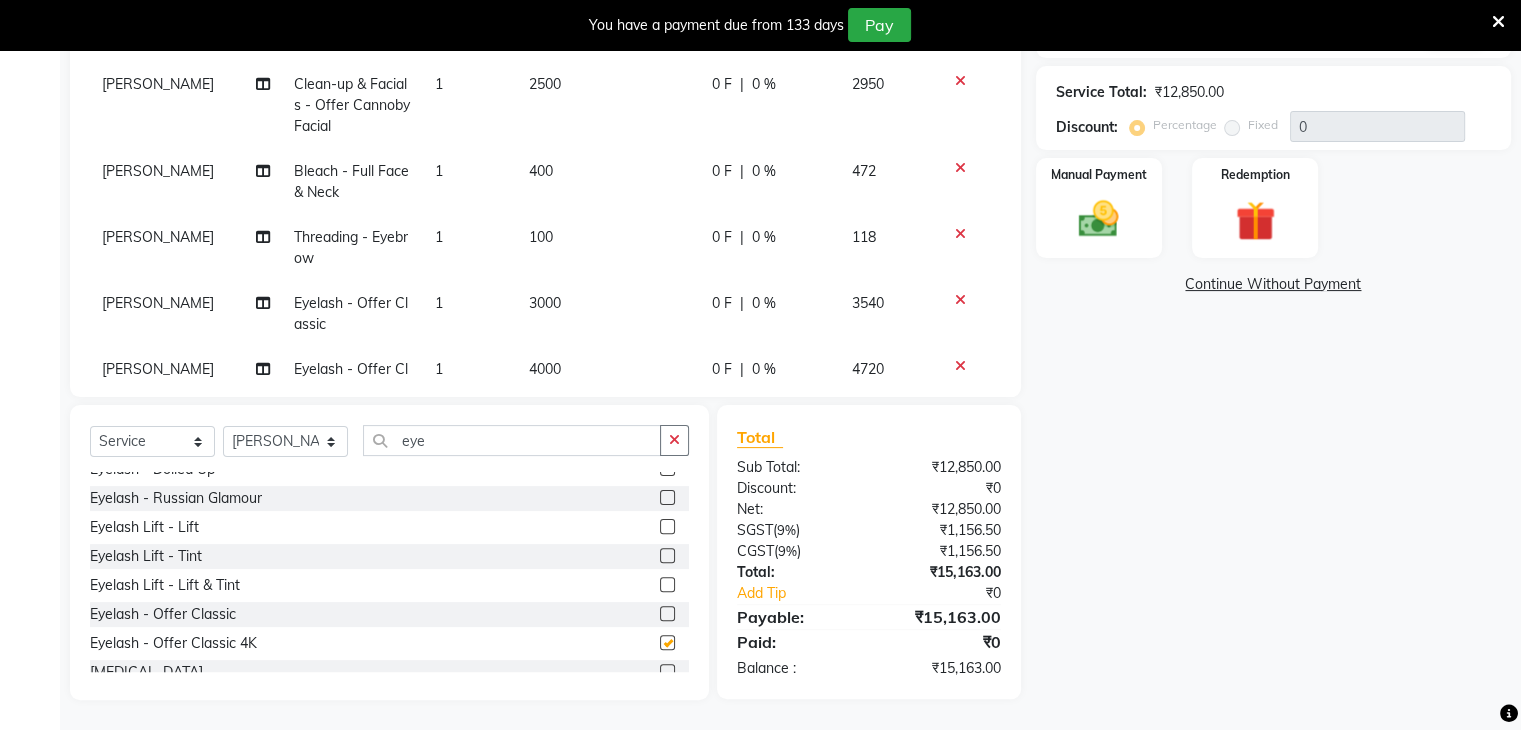 checkbox on "false" 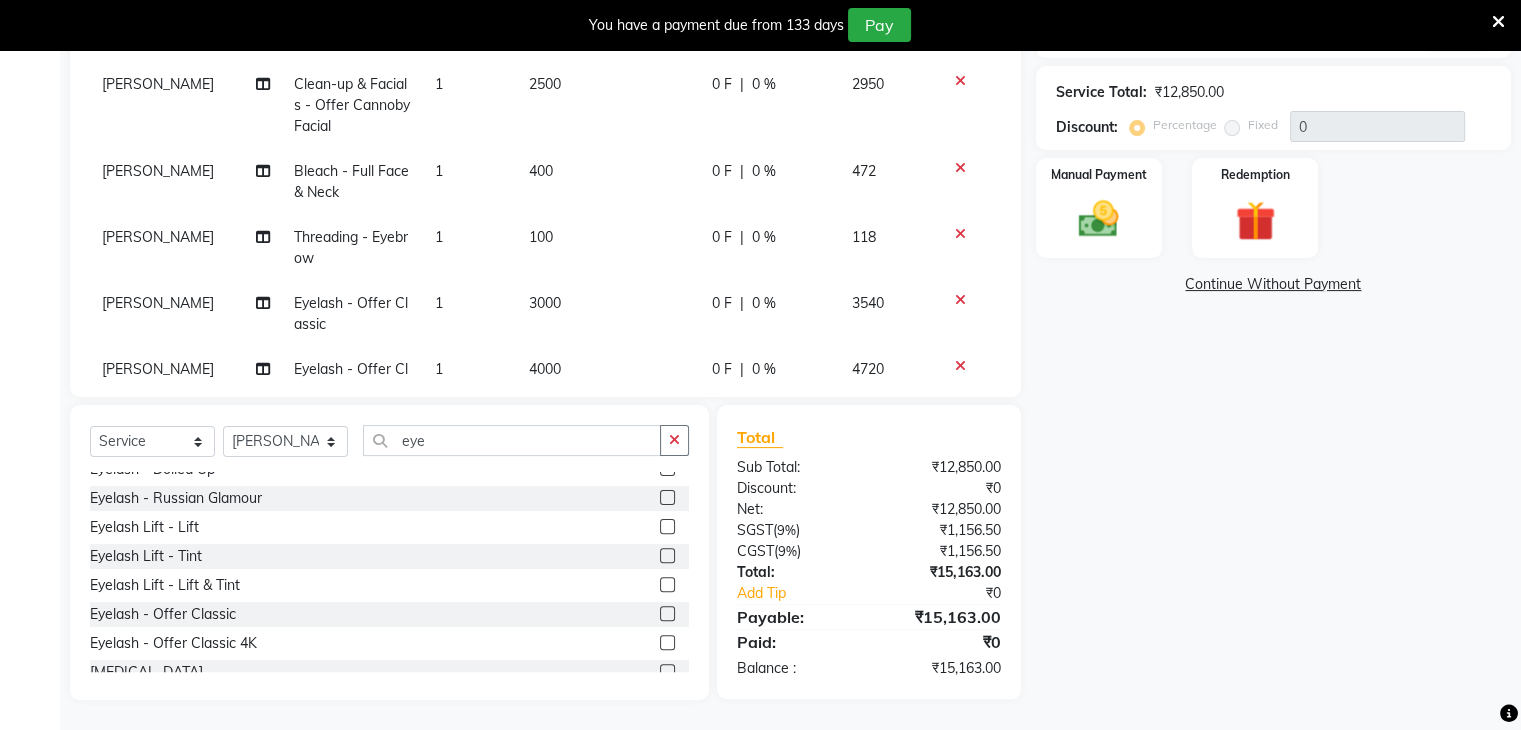 scroll, scrollTop: 96, scrollLeft: 0, axis: vertical 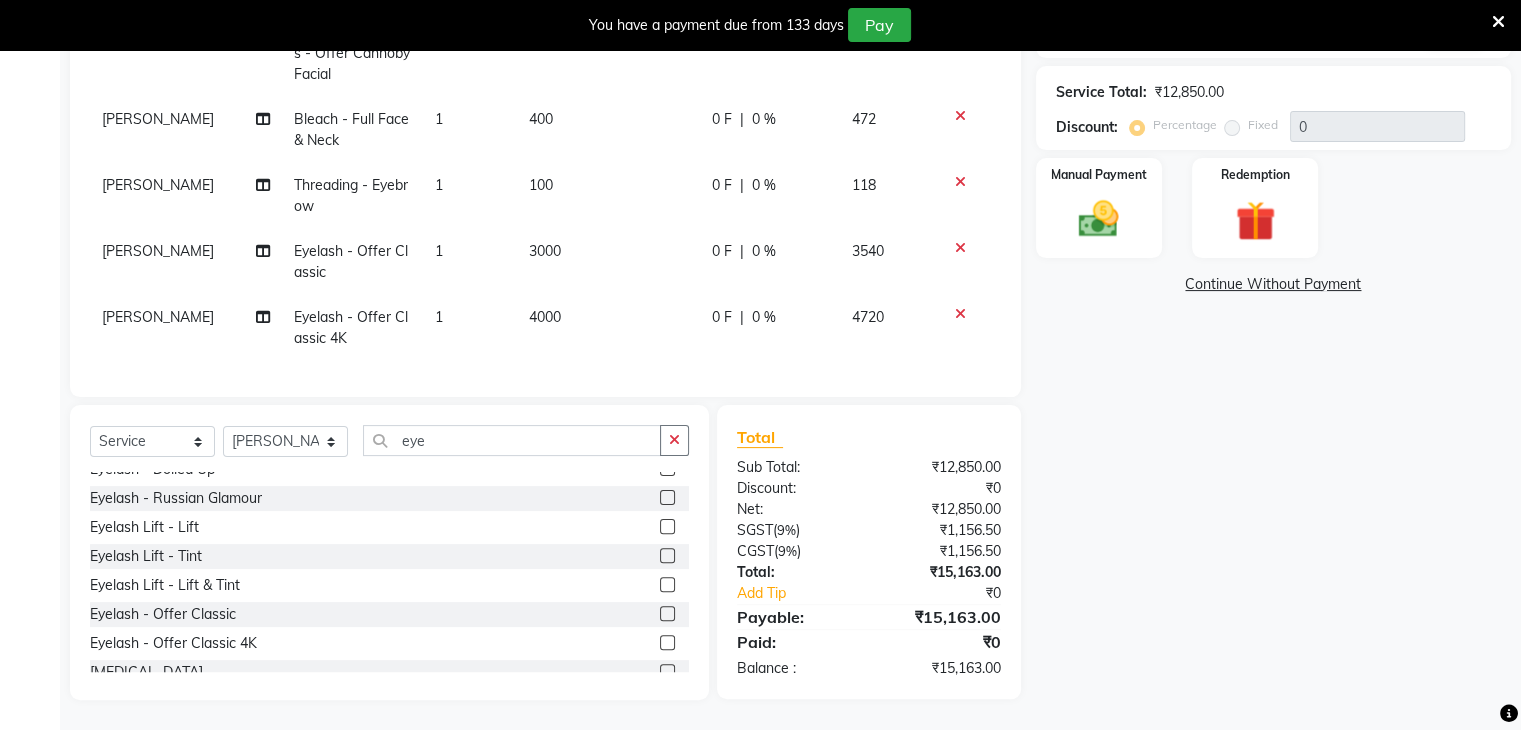 click 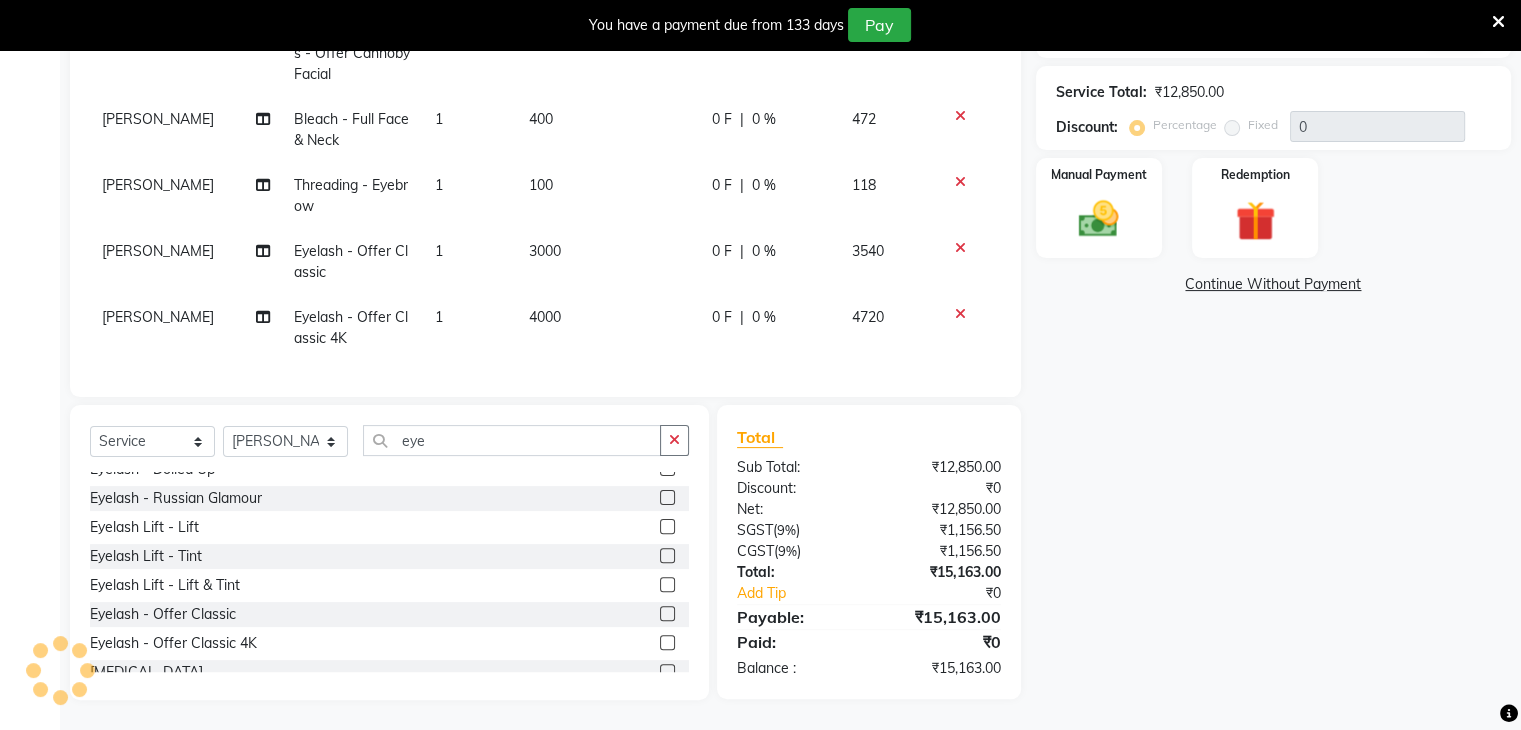 click 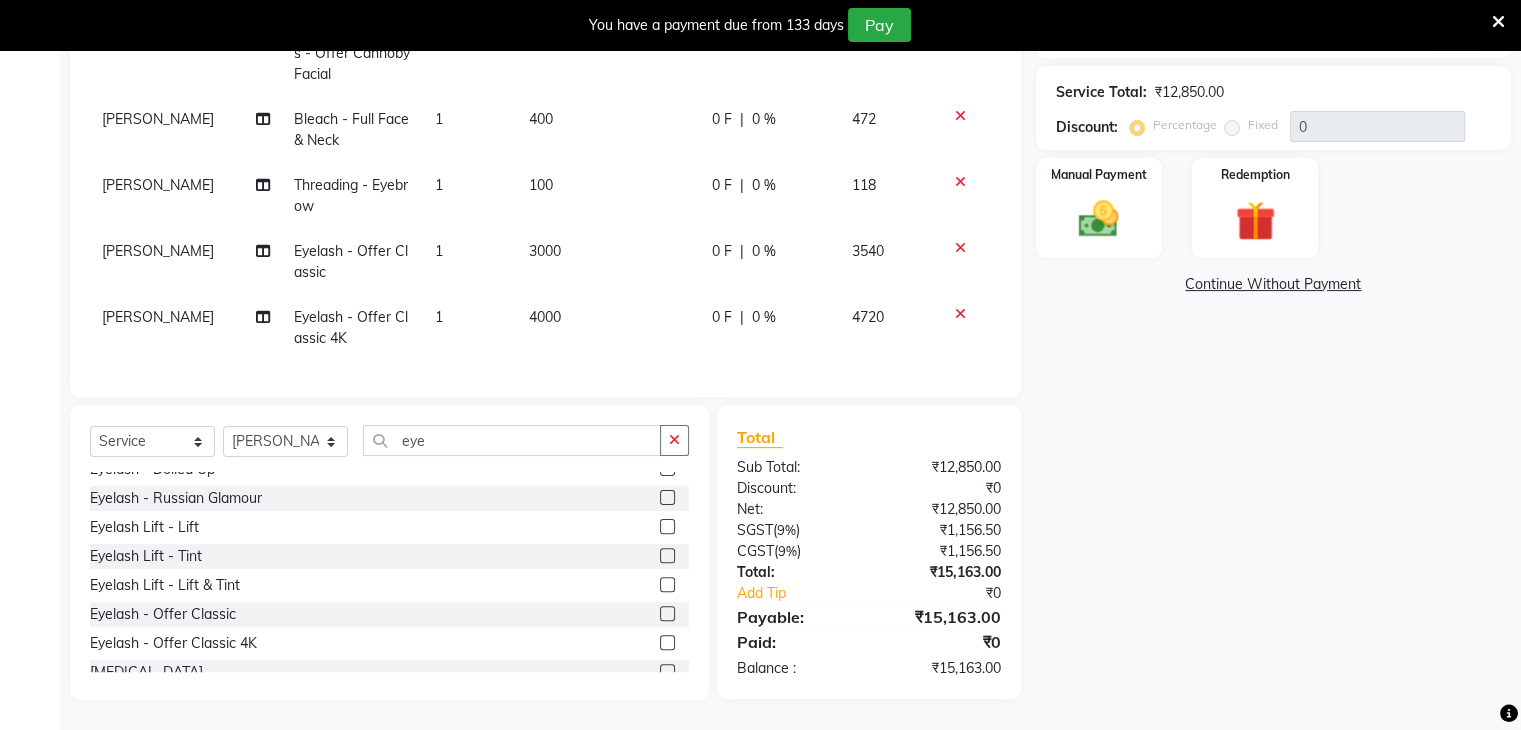 click 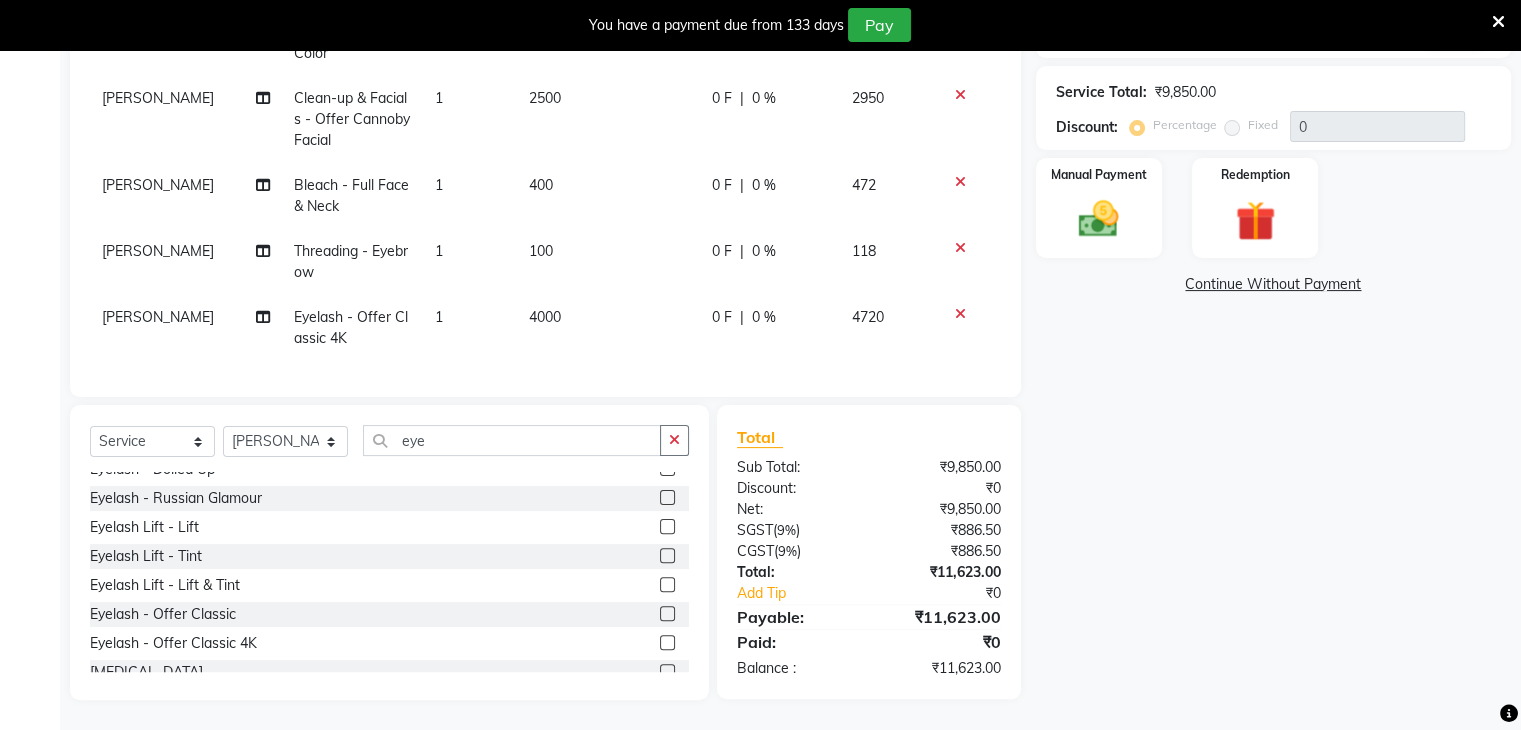 scroll, scrollTop: 200, scrollLeft: 0, axis: vertical 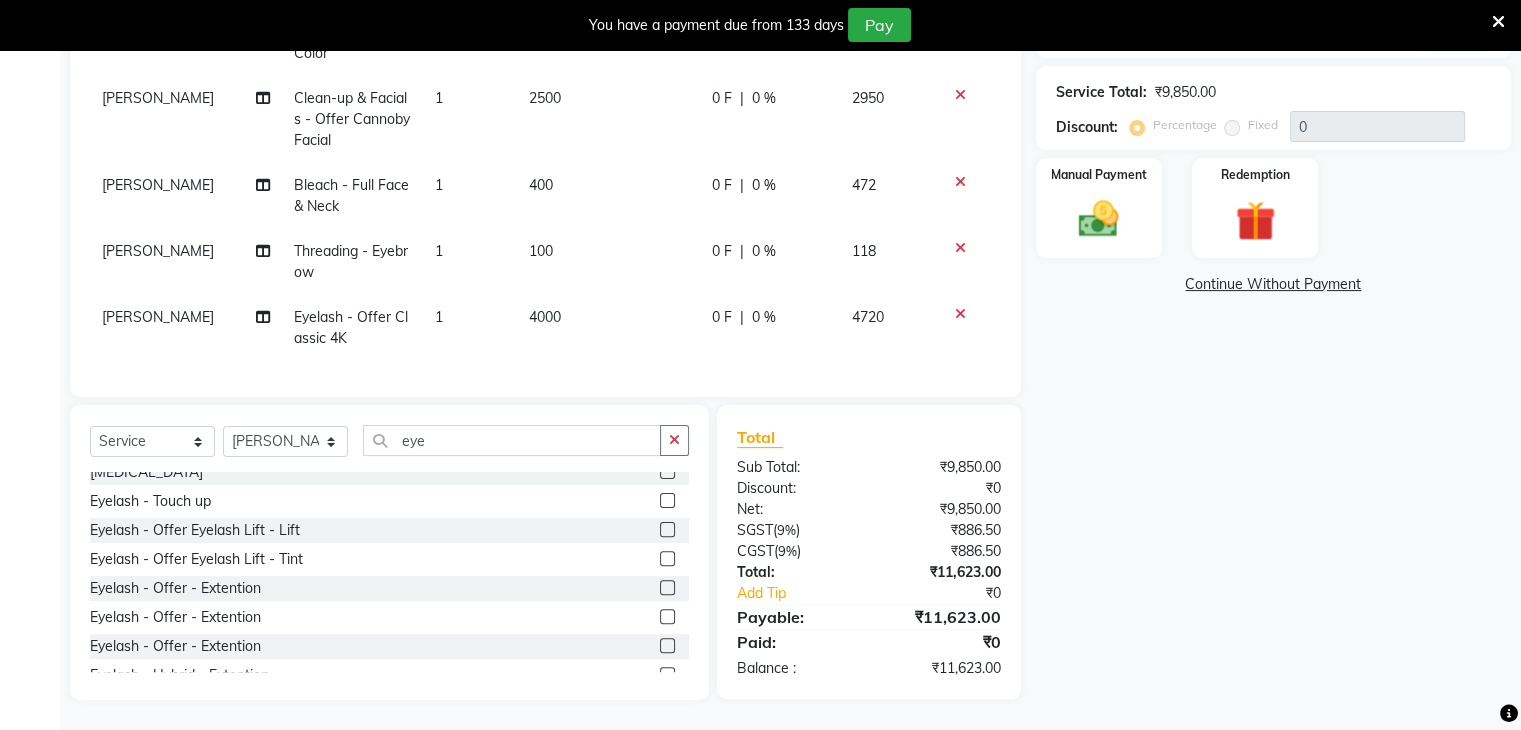click 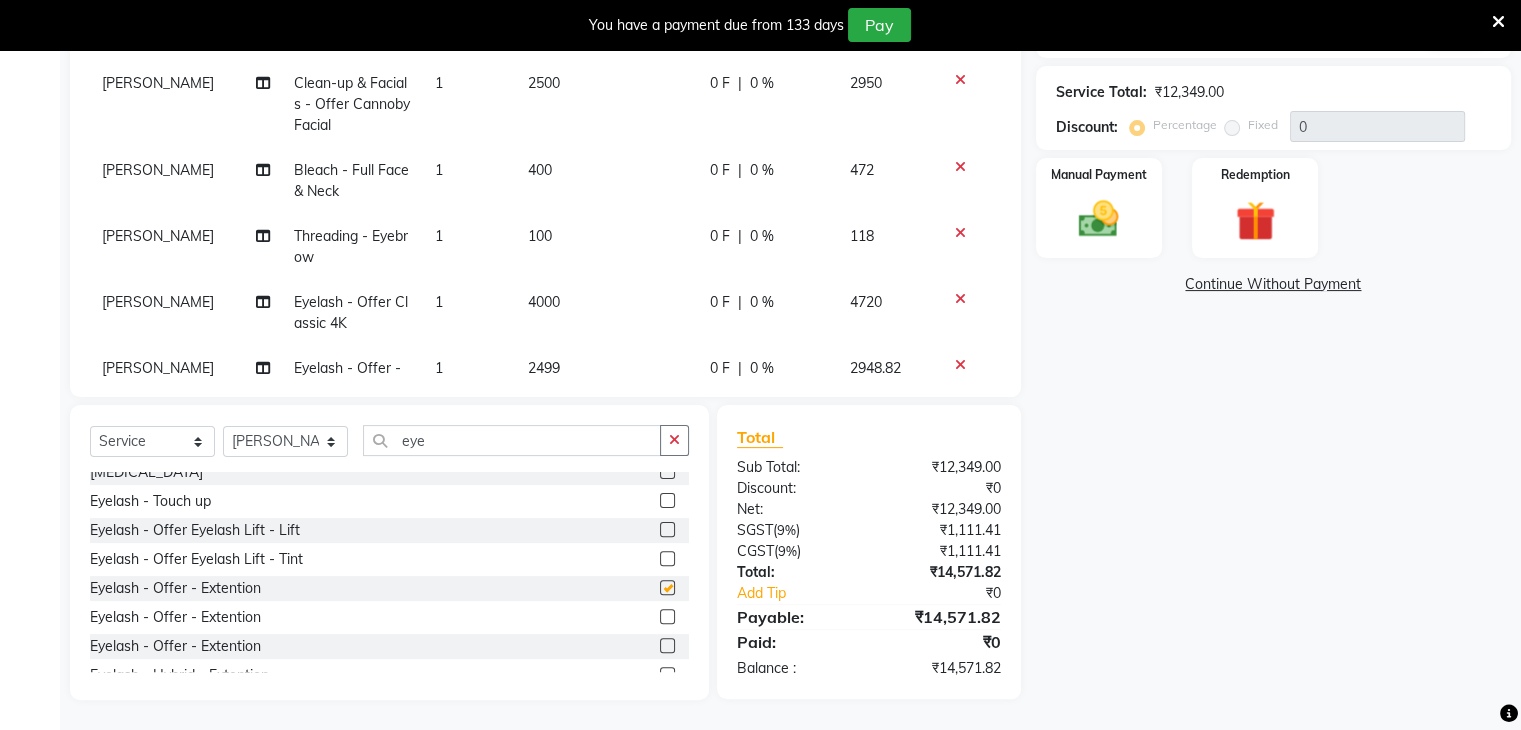 scroll, scrollTop: 96, scrollLeft: 0, axis: vertical 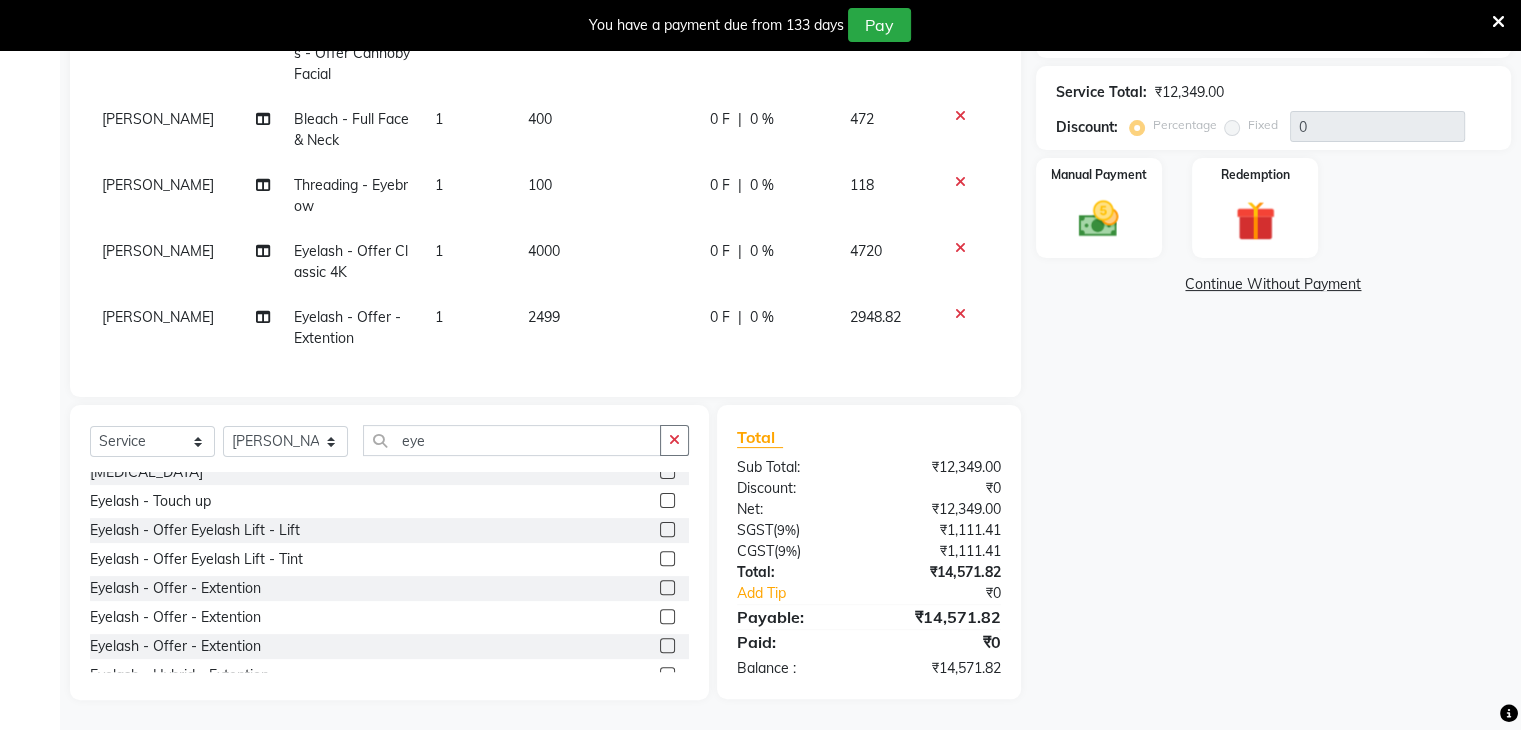 checkbox on "false" 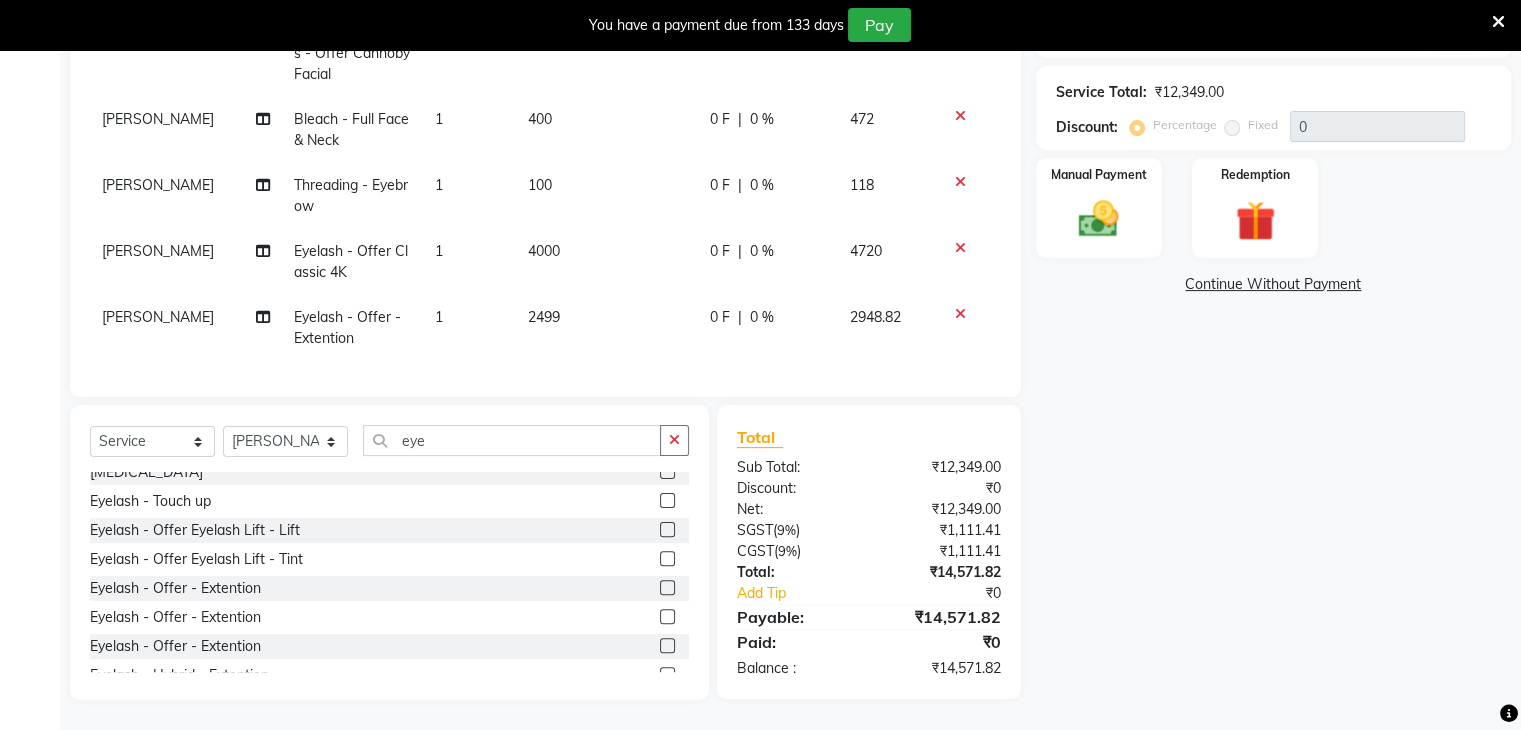click 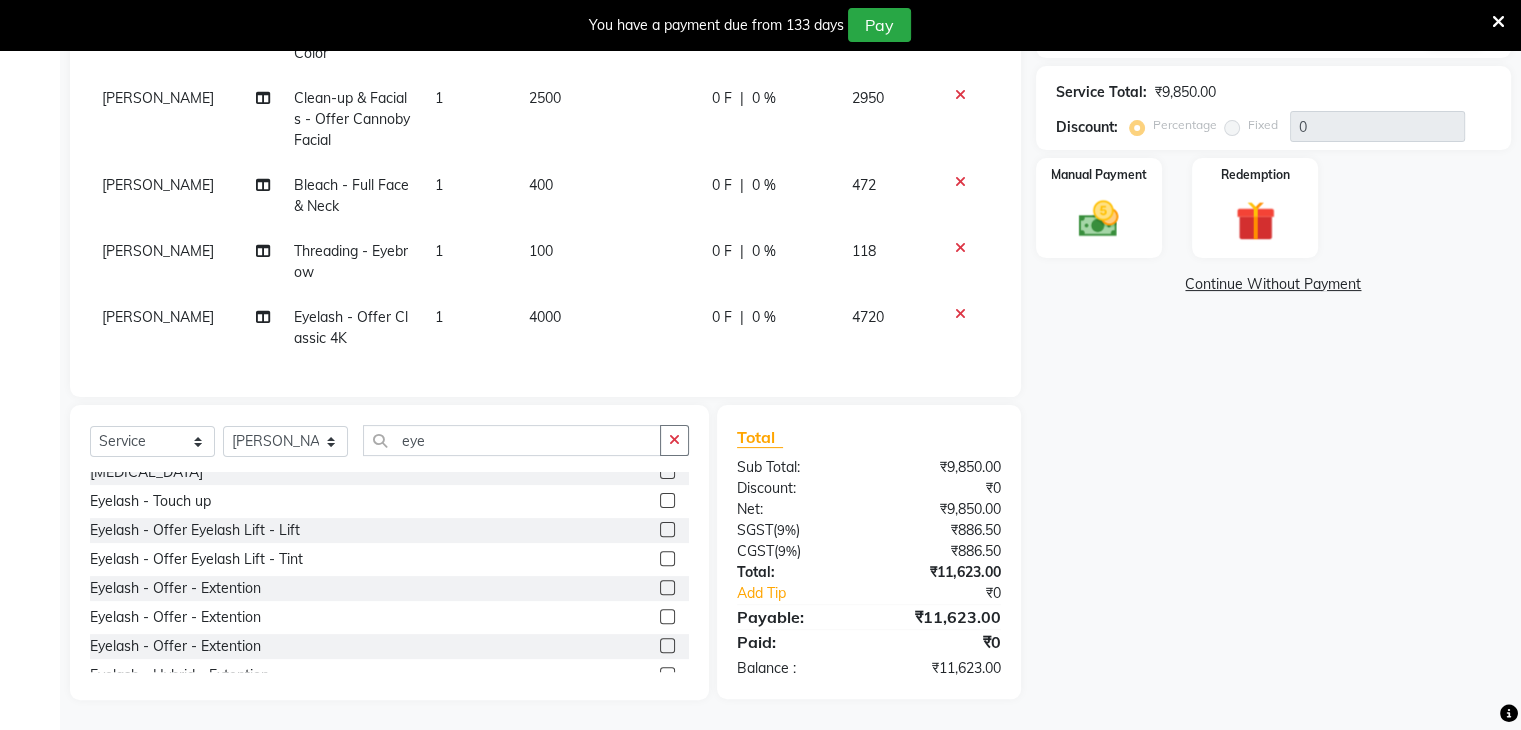 scroll, scrollTop: 30, scrollLeft: 0, axis: vertical 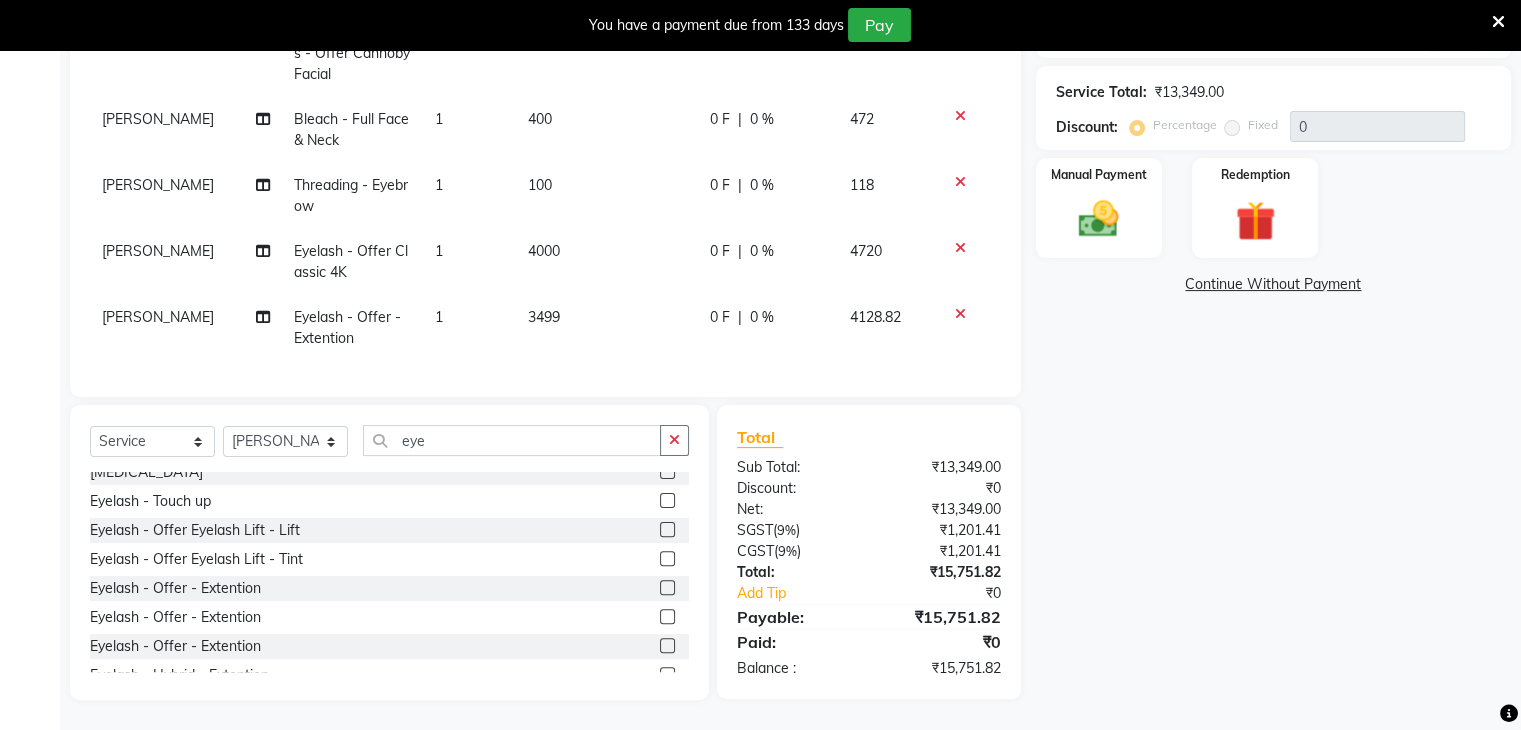 checkbox on "false" 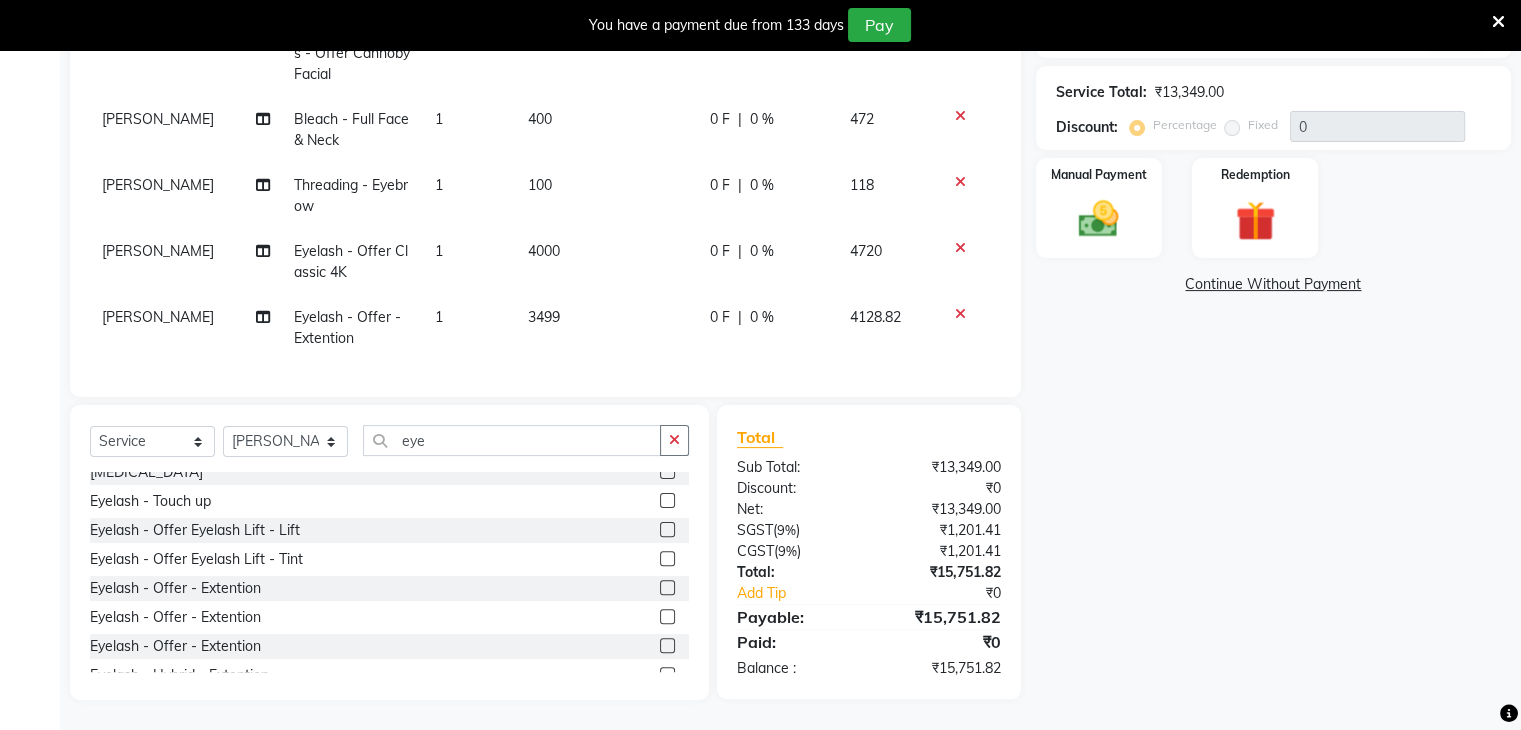 click 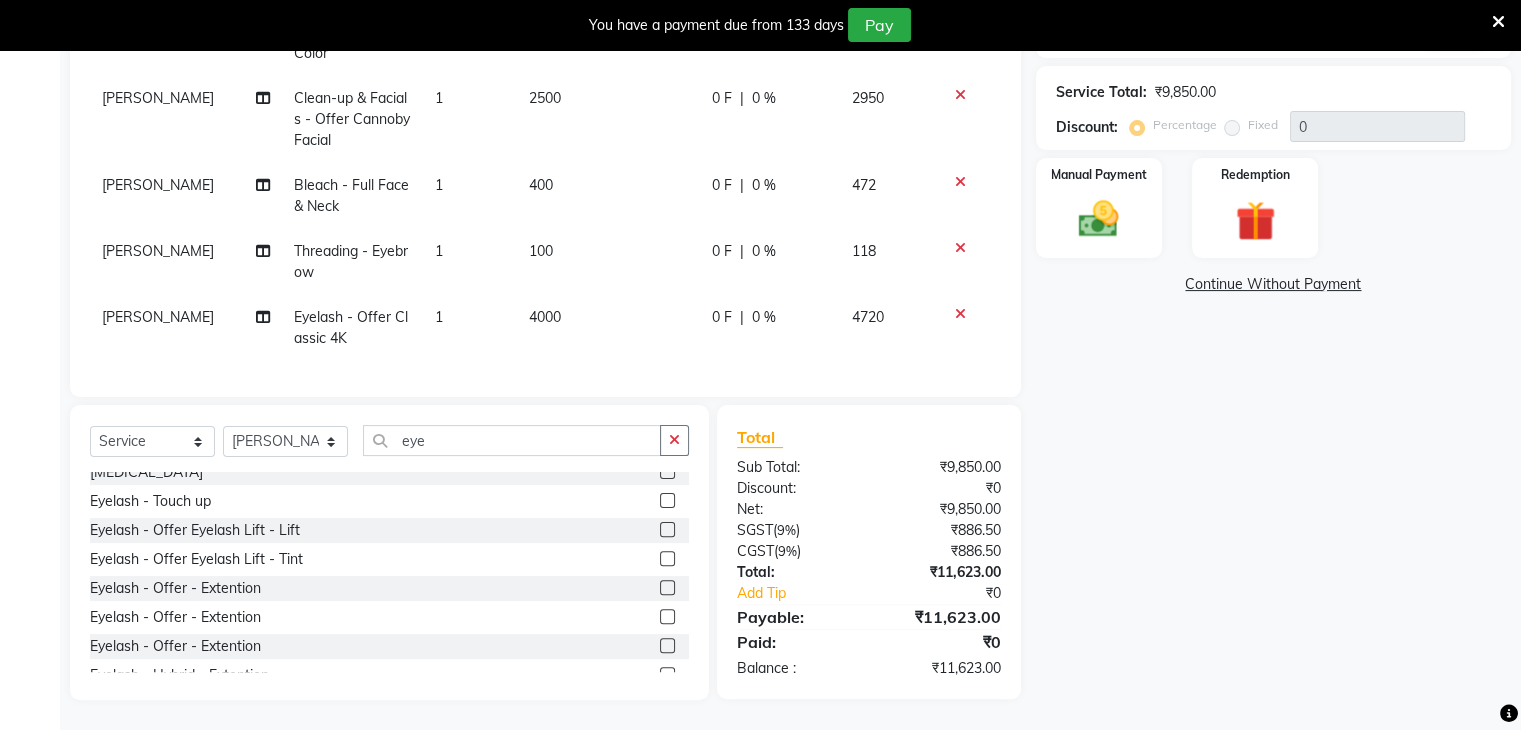 scroll, scrollTop: 30, scrollLeft: 0, axis: vertical 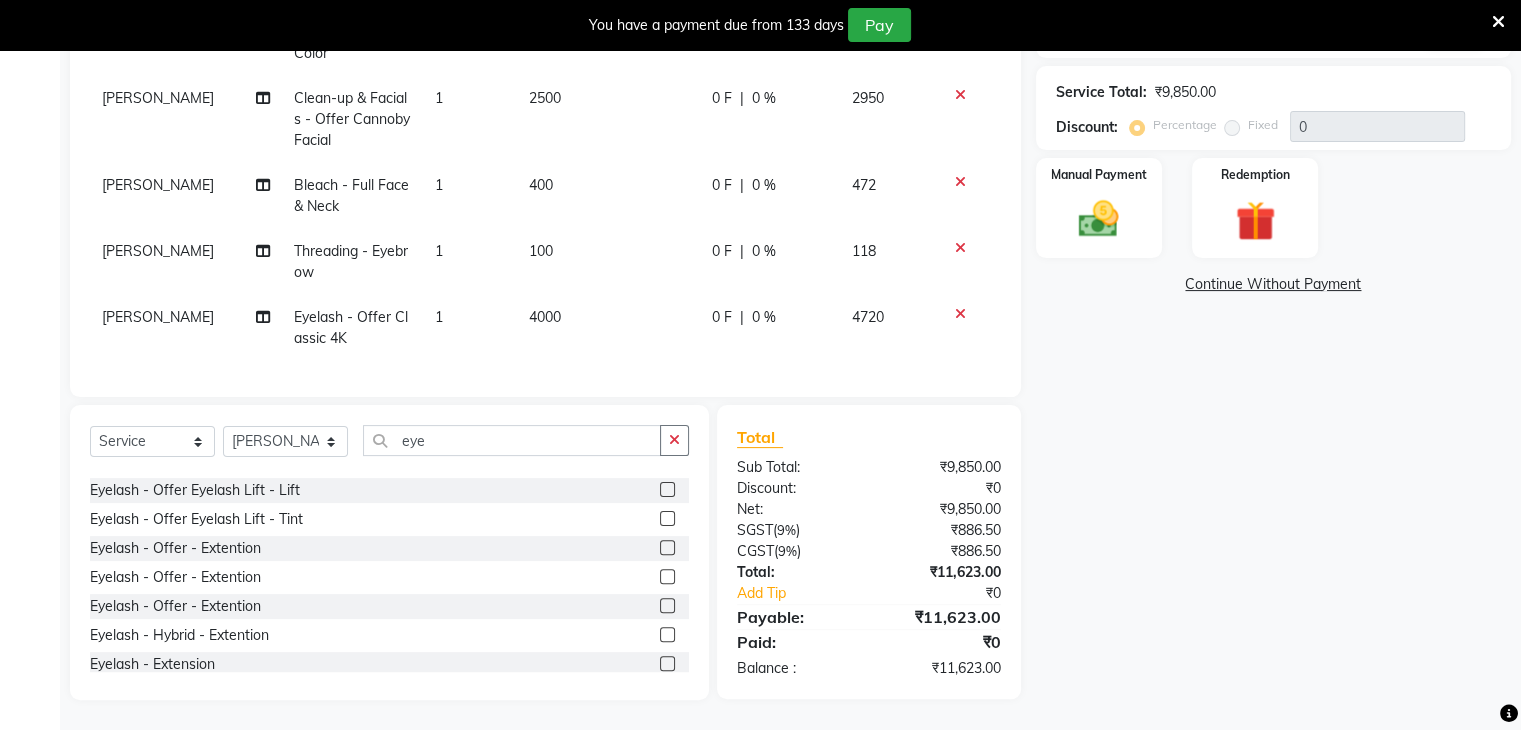 click 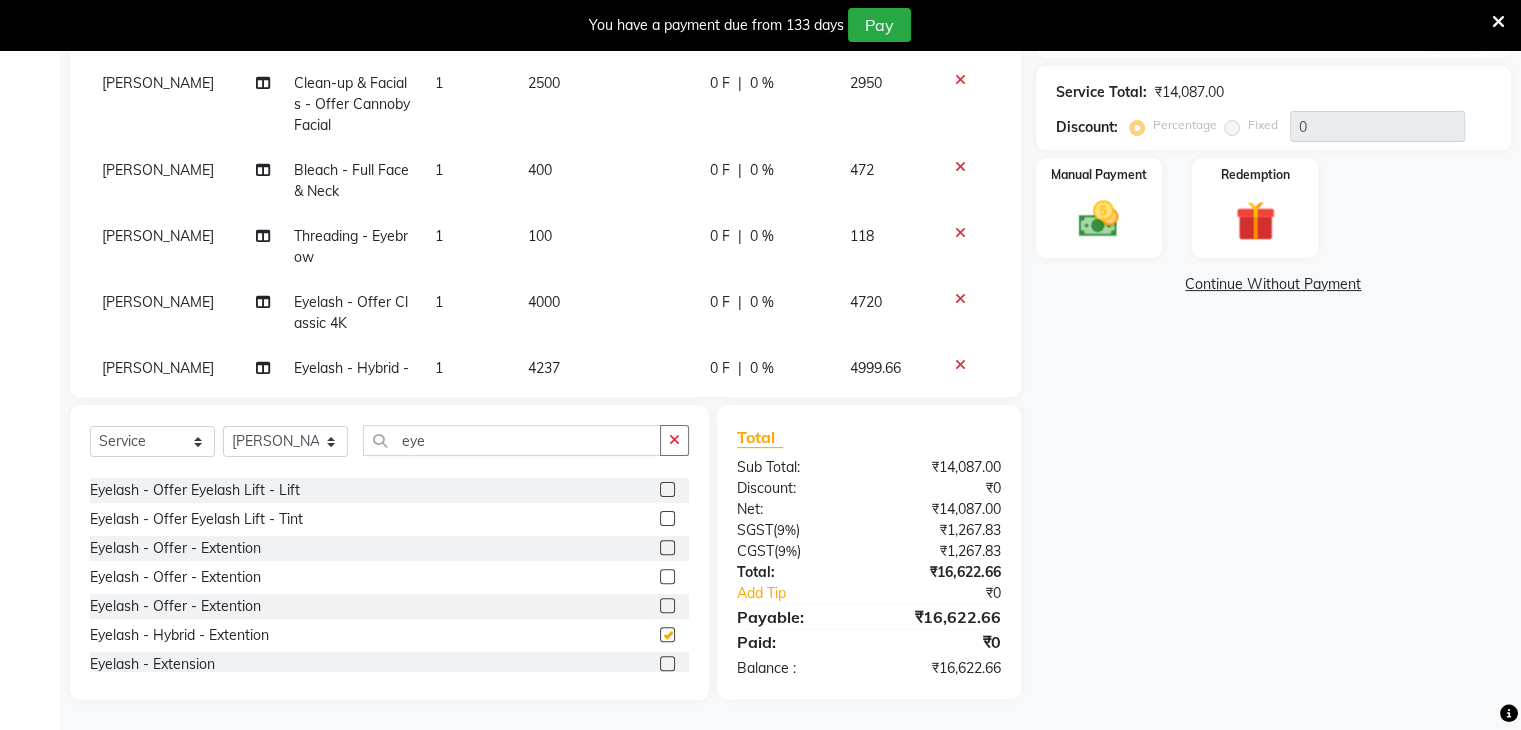 scroll, scrollTop: 96, scrollLeft: 0, axis: vertical 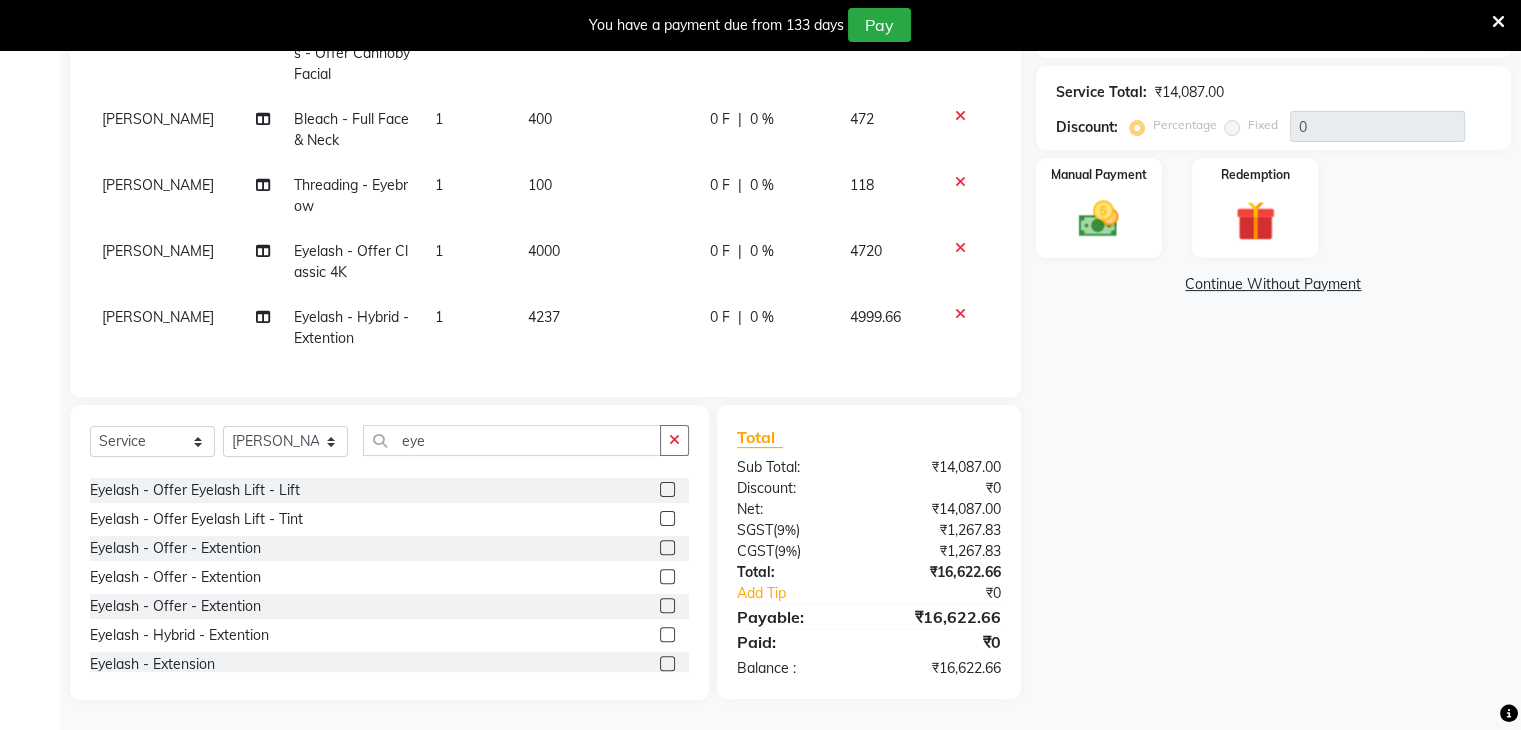 checkbox on "false" 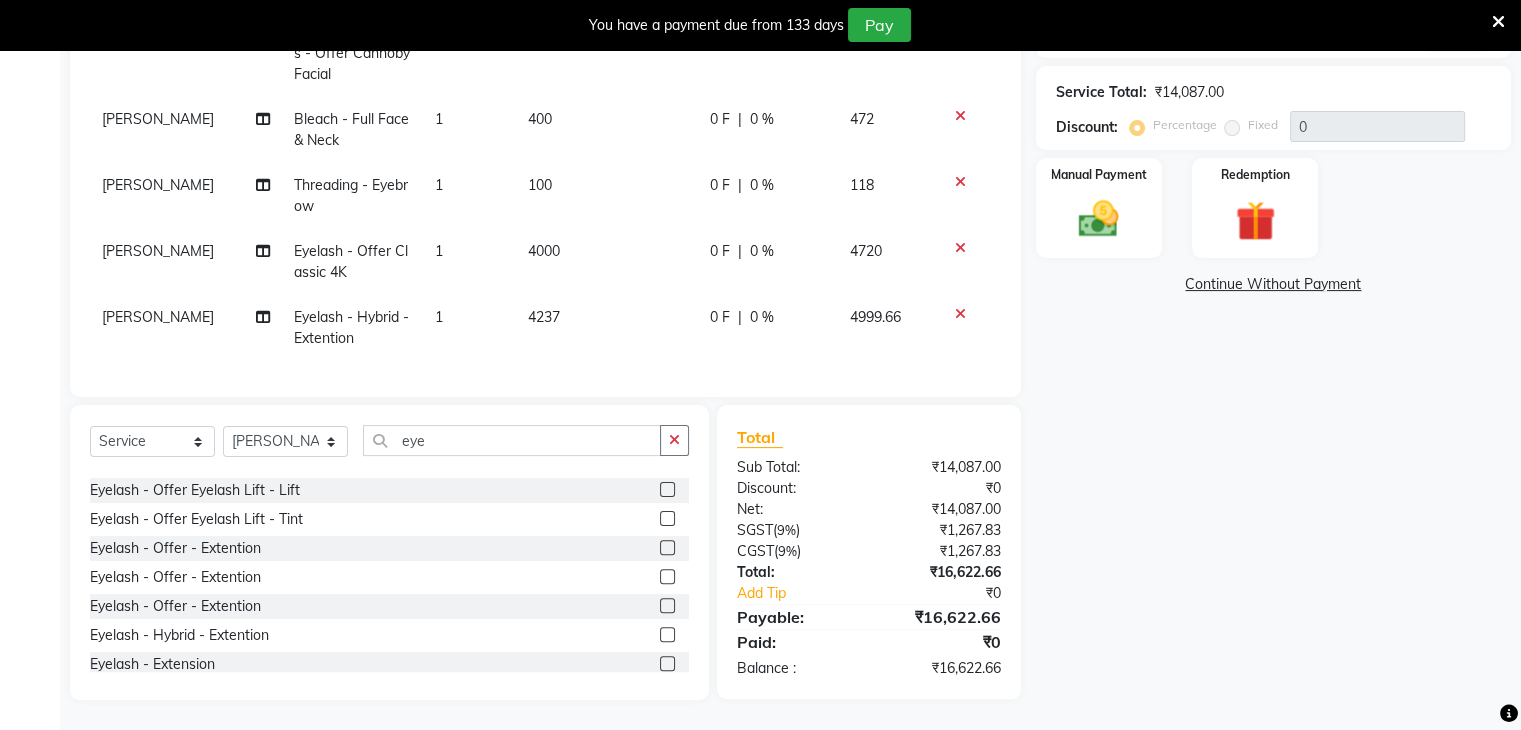 click 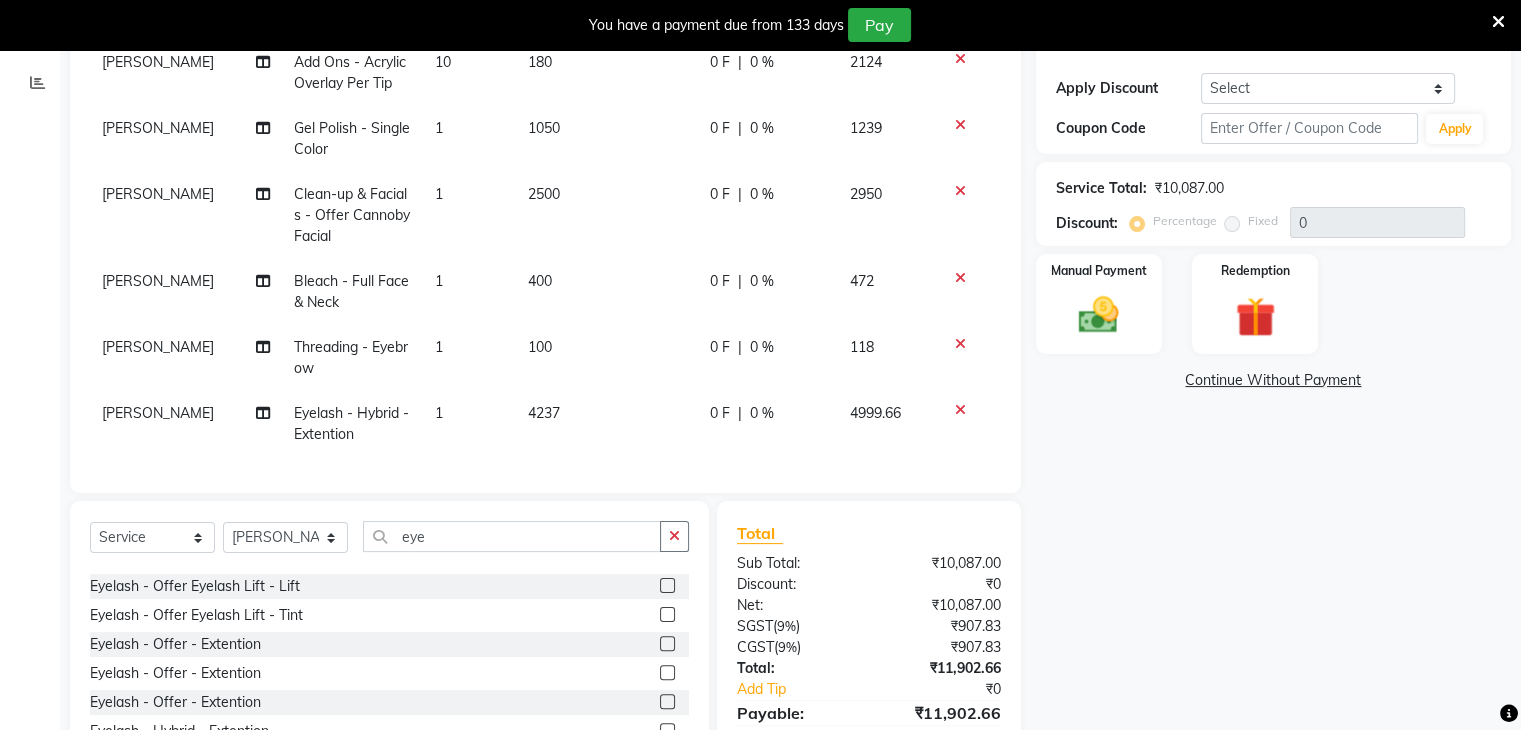 scroll, scrollTop: 326, scrollLeft: 0, axis: vertical 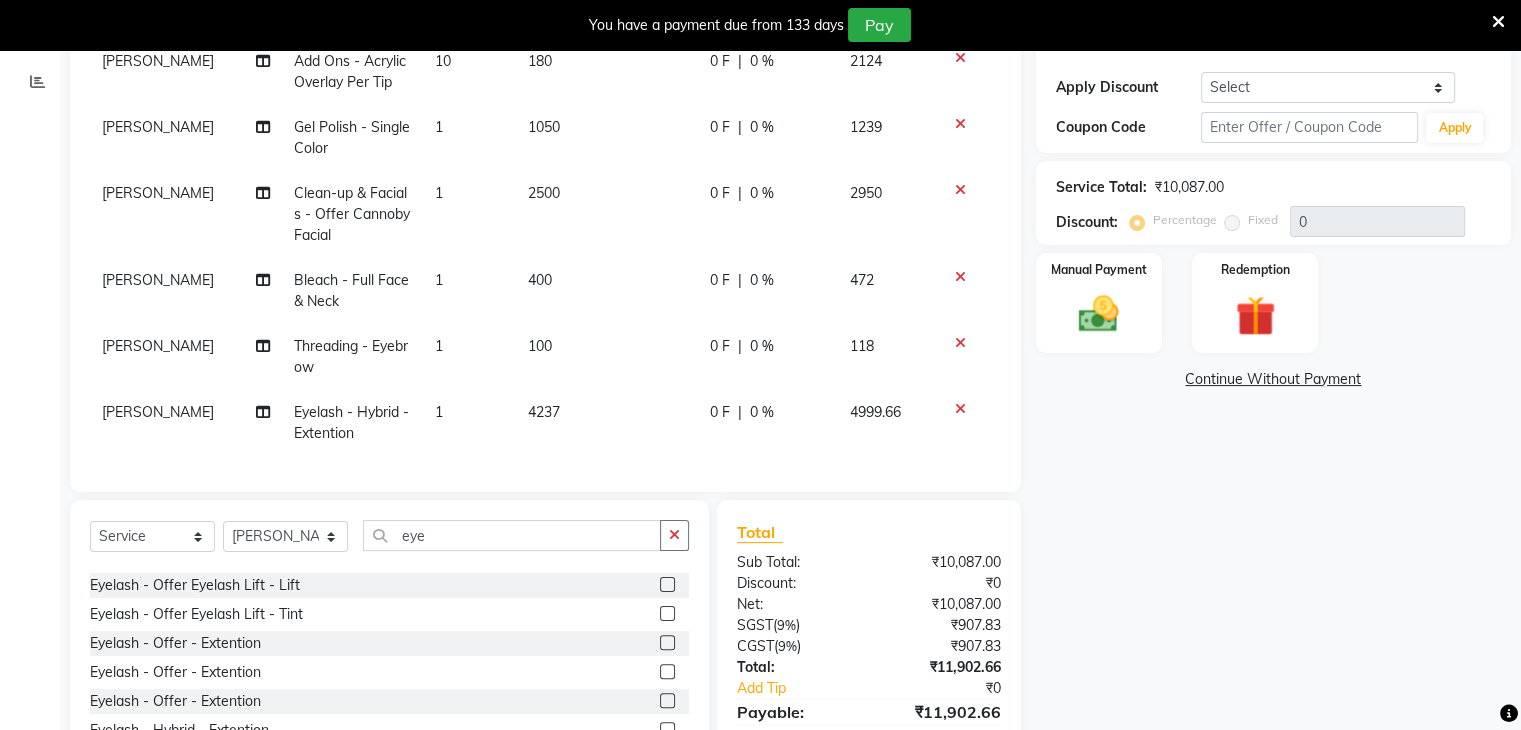 click 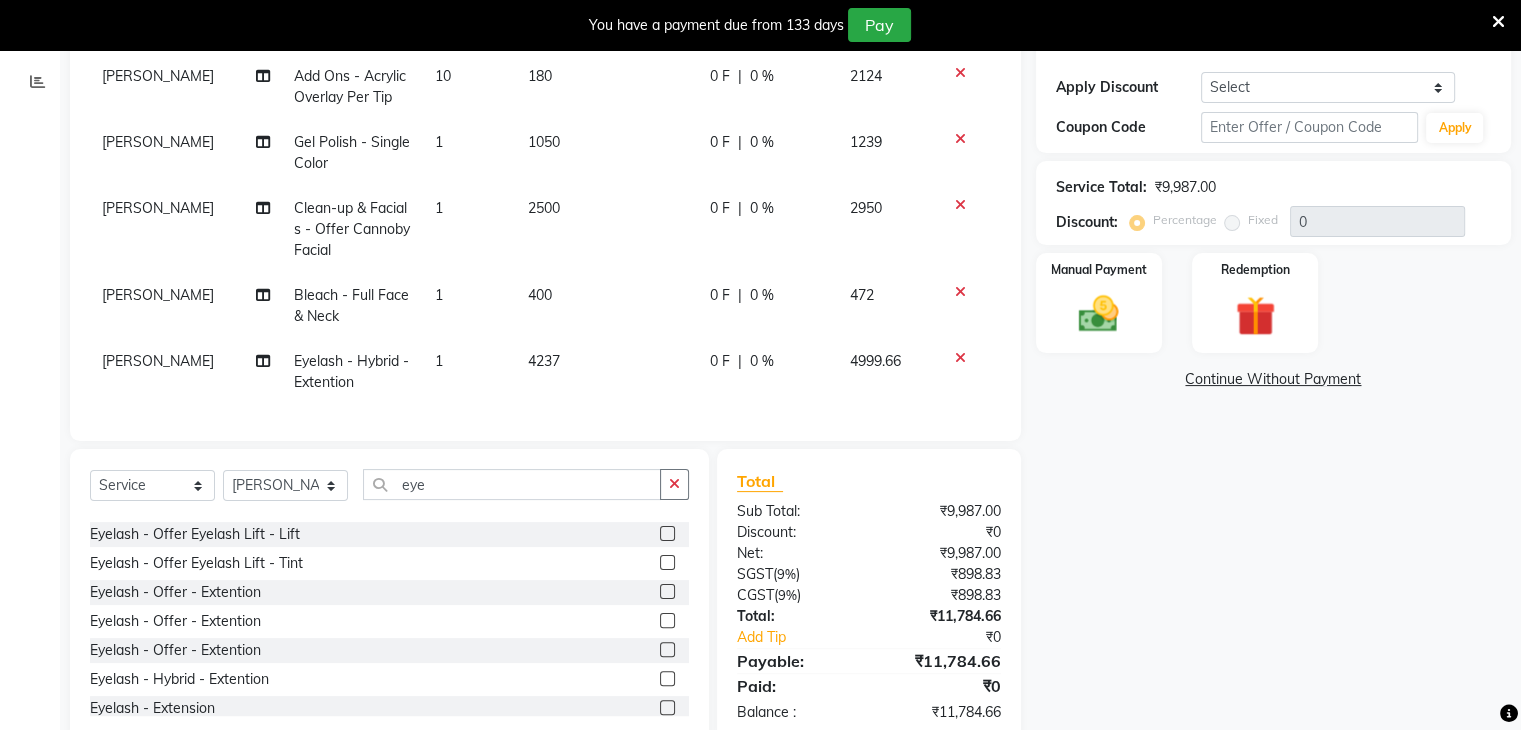 scroll, scrollTop: 0, scrollLeft: 0, axis: both 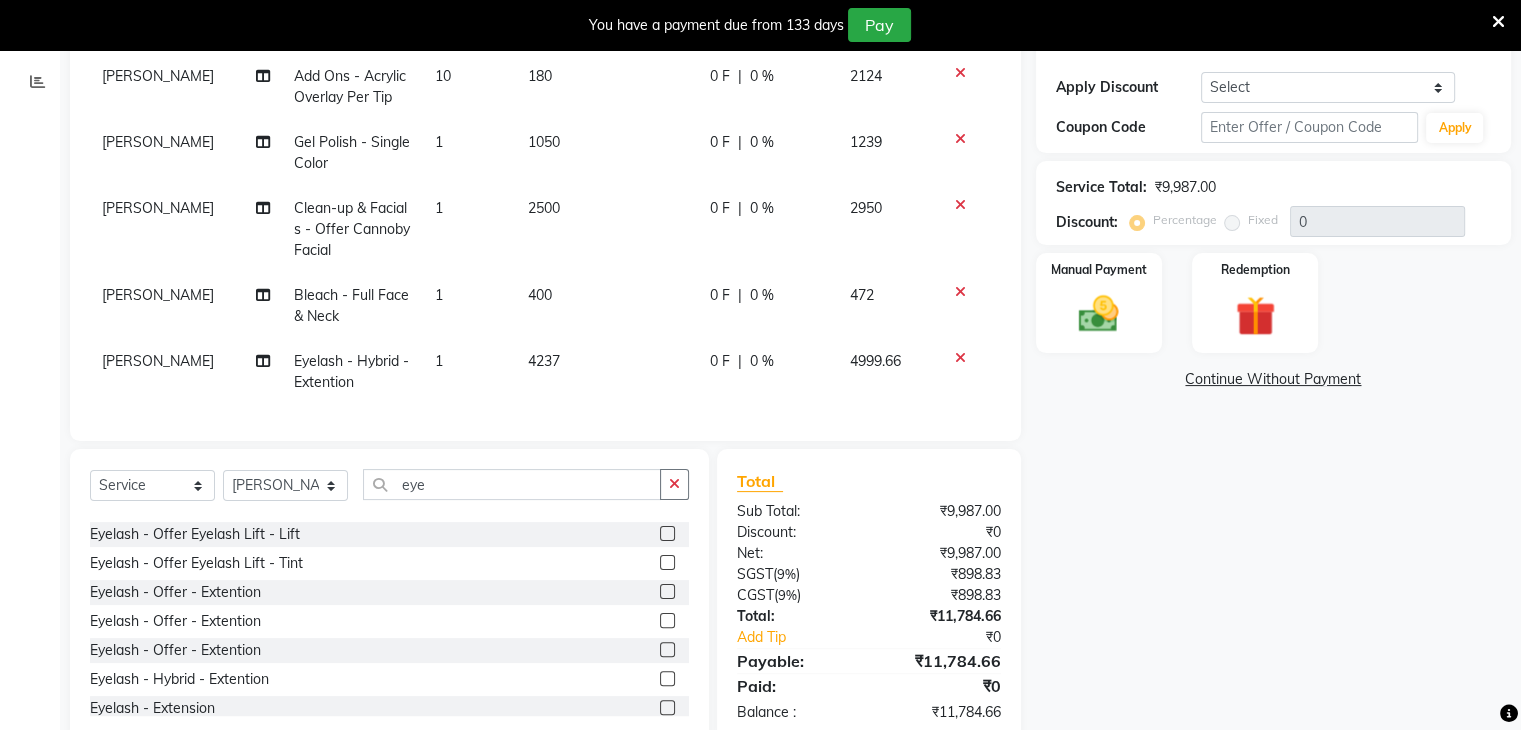 click 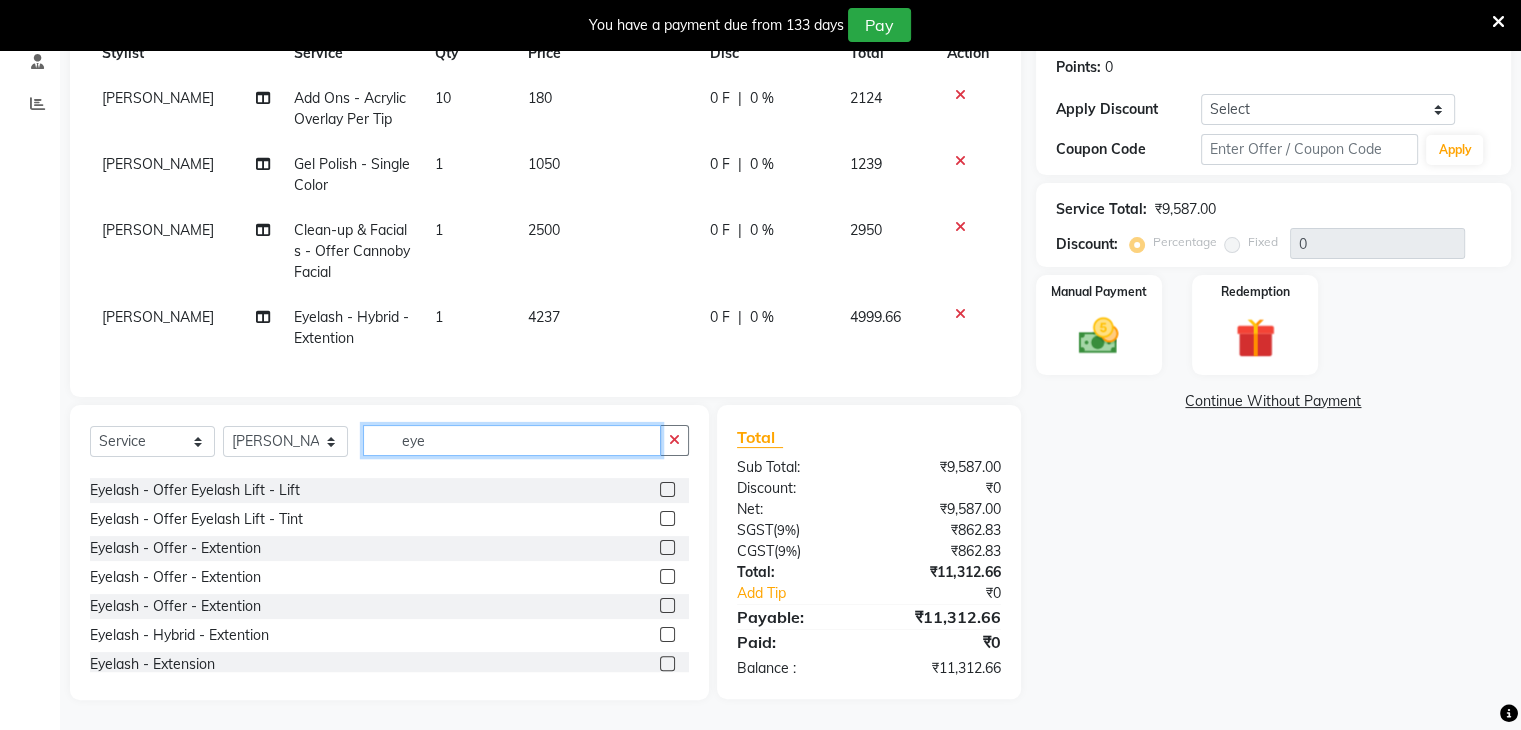 click on "eye" 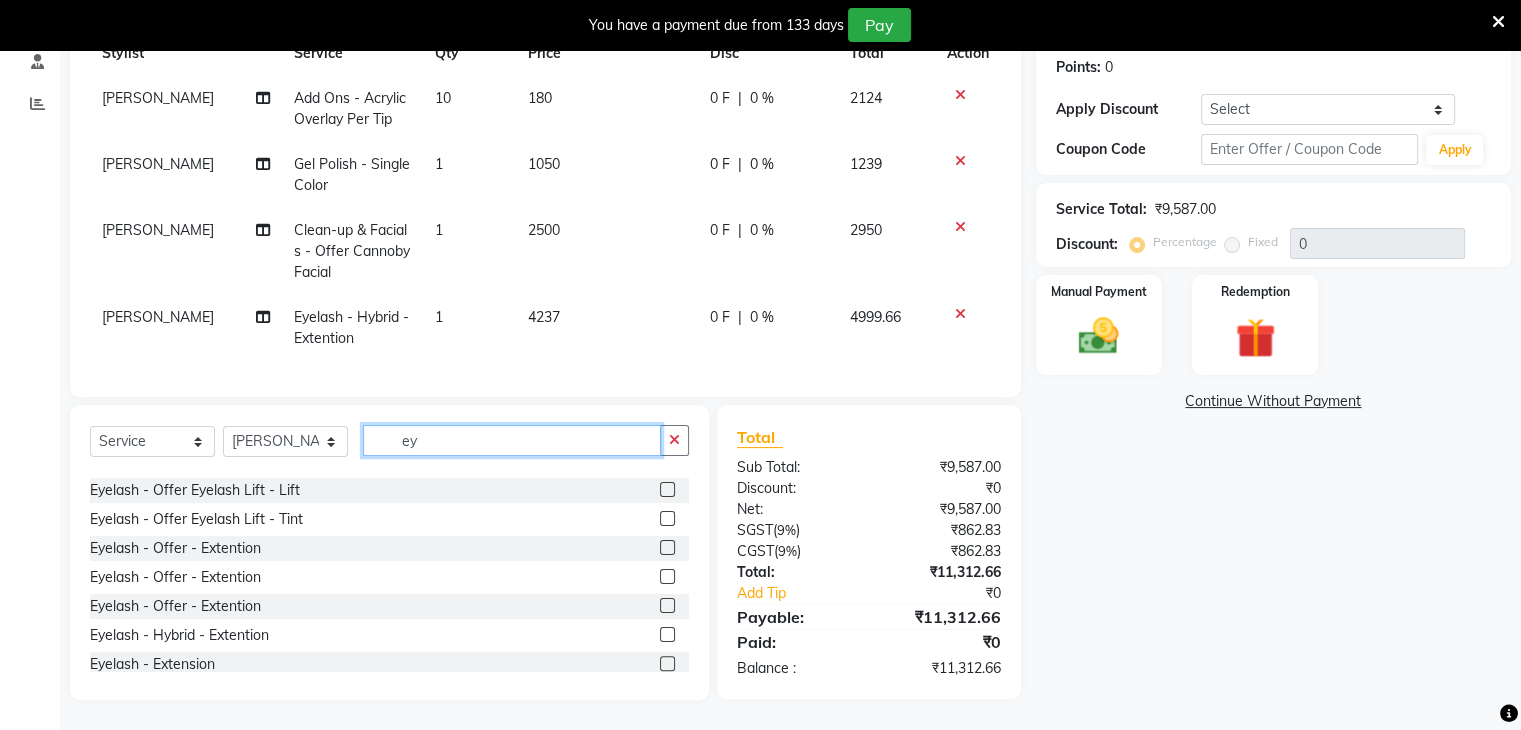 type on "e" 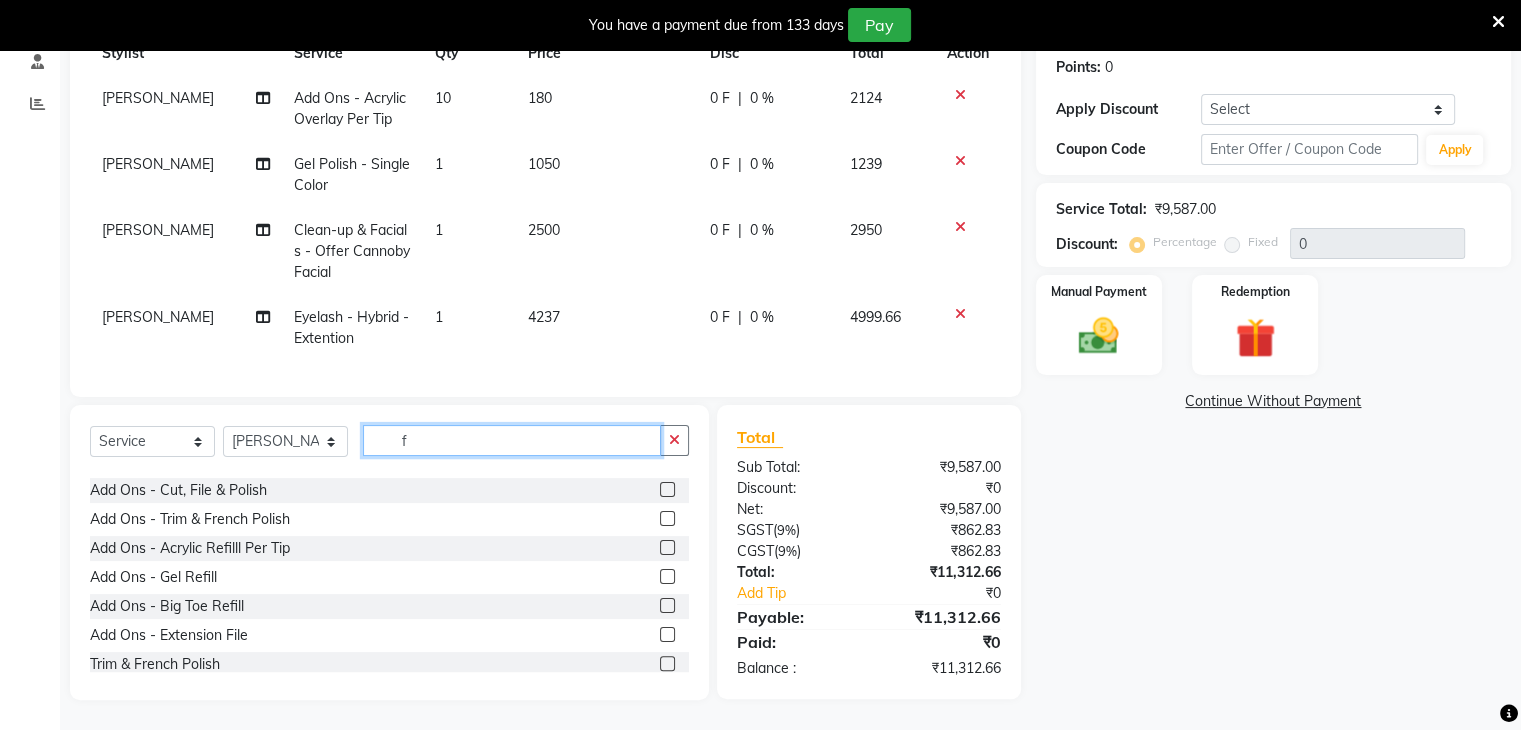 scroll, scrollTop: 197, scrollLeft: 0, axis: vertical 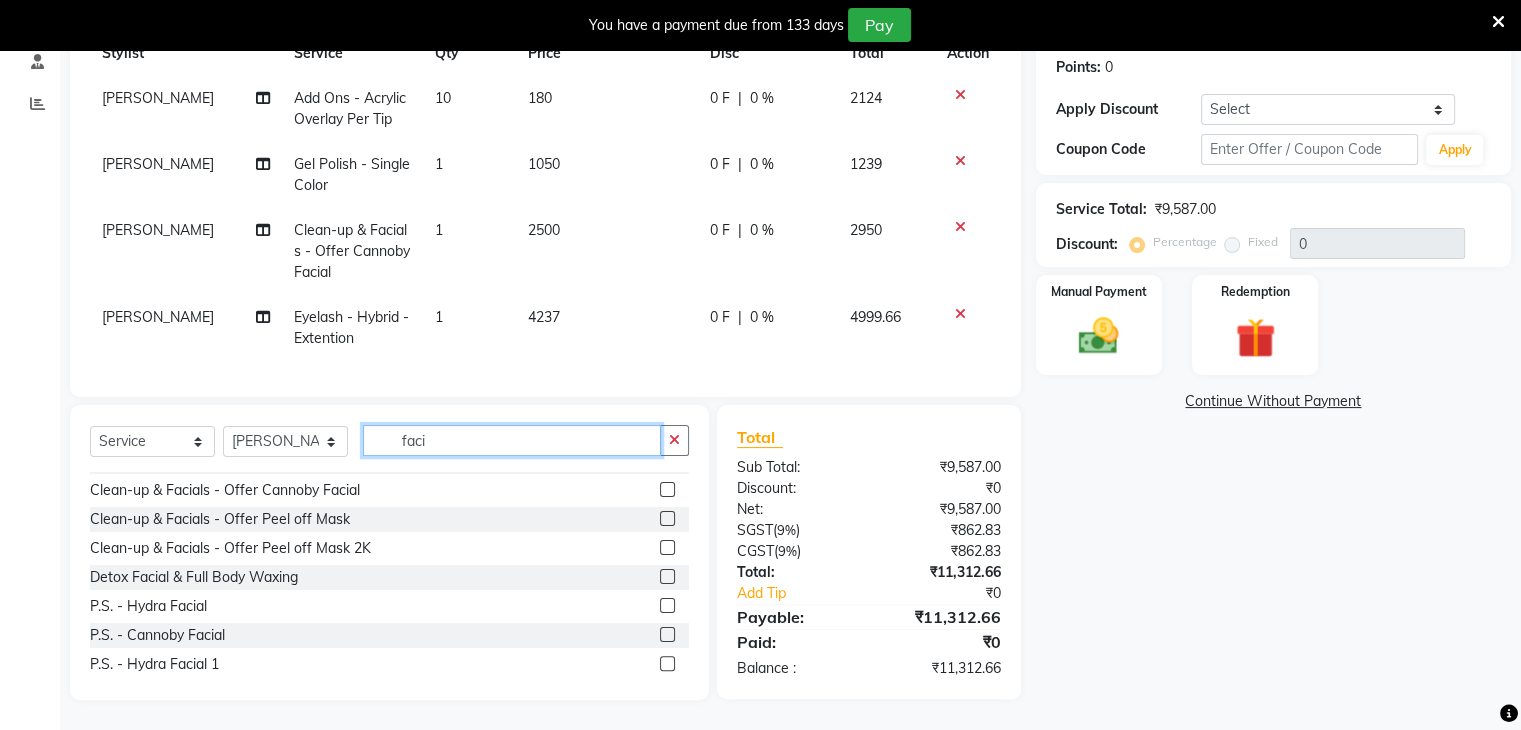 type on "faci" 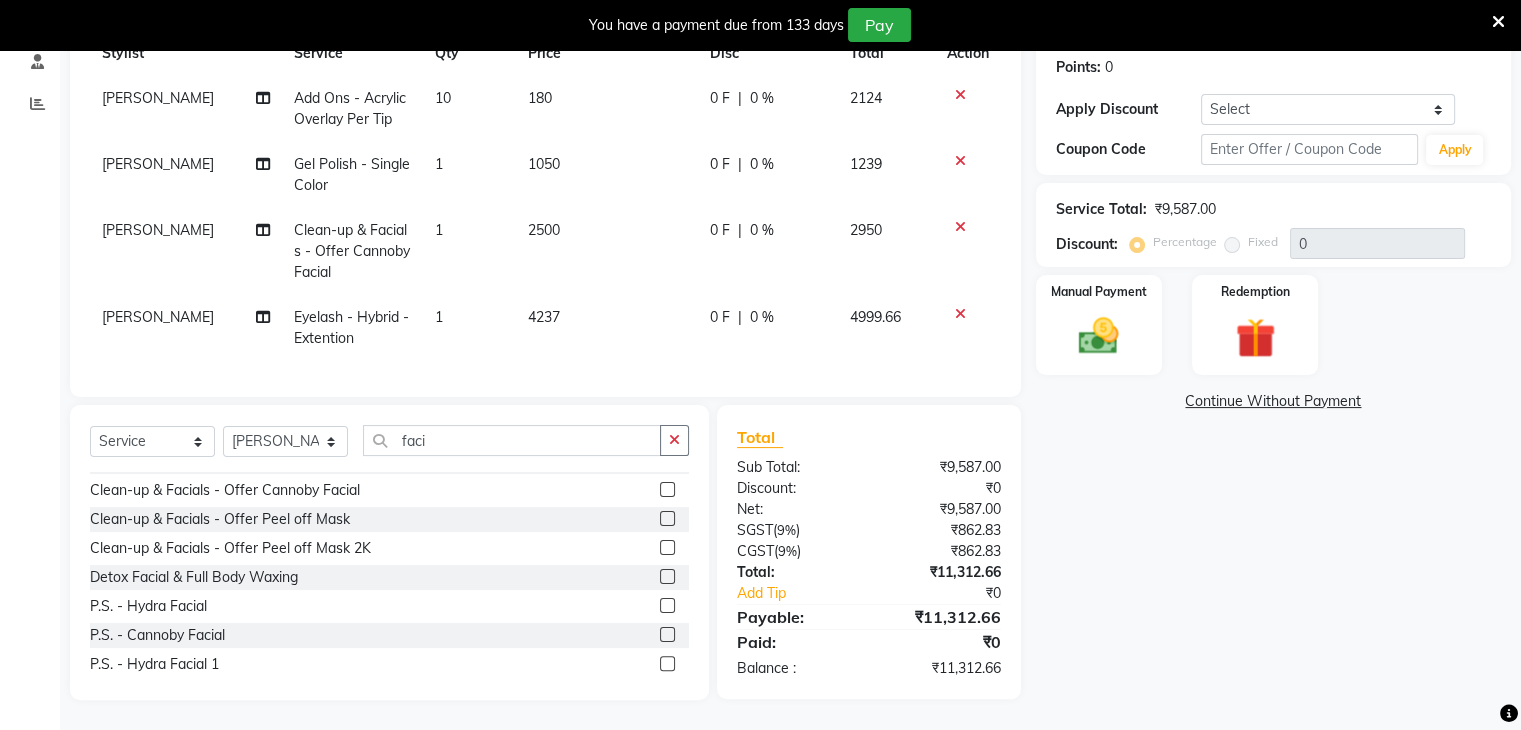 click 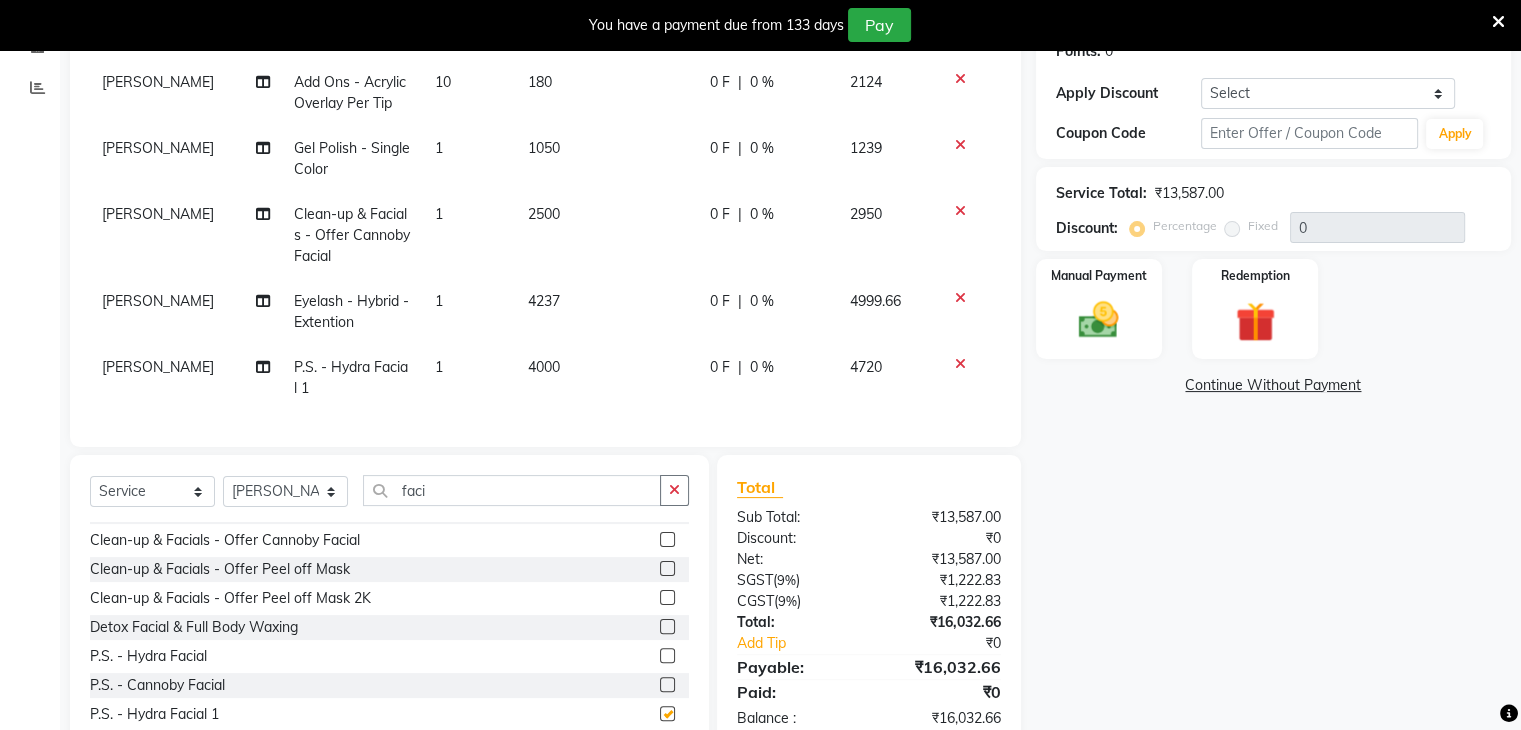checkbox on "false" 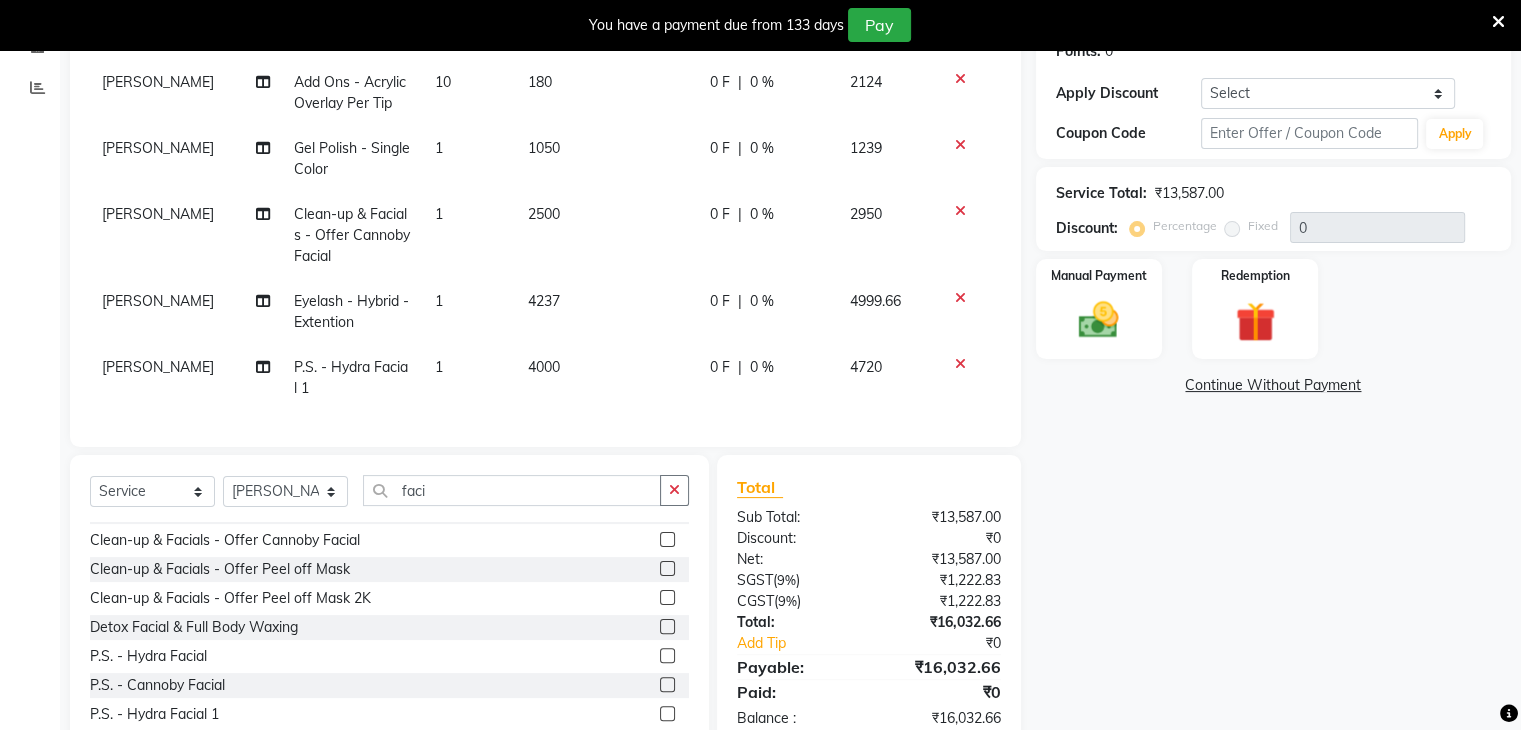 click 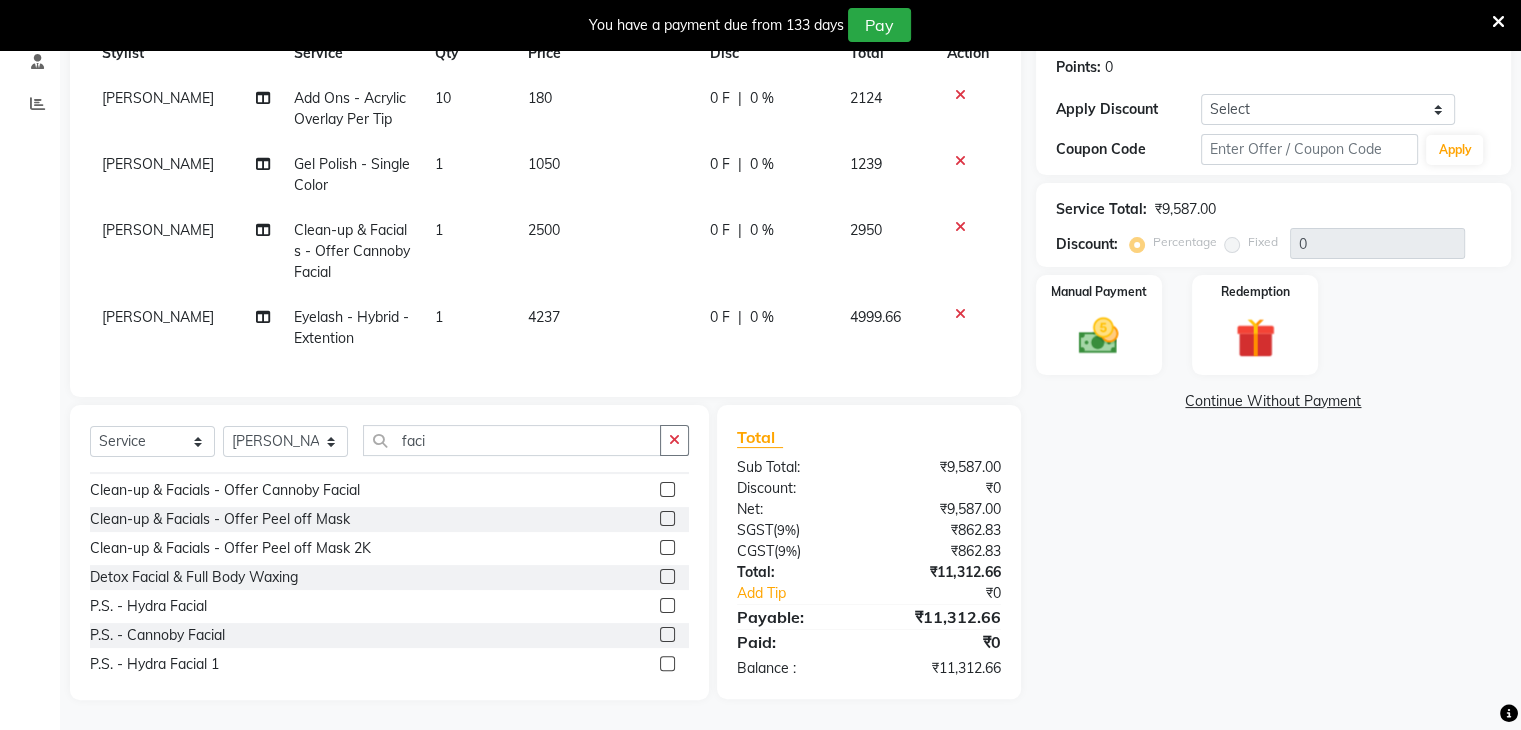 click 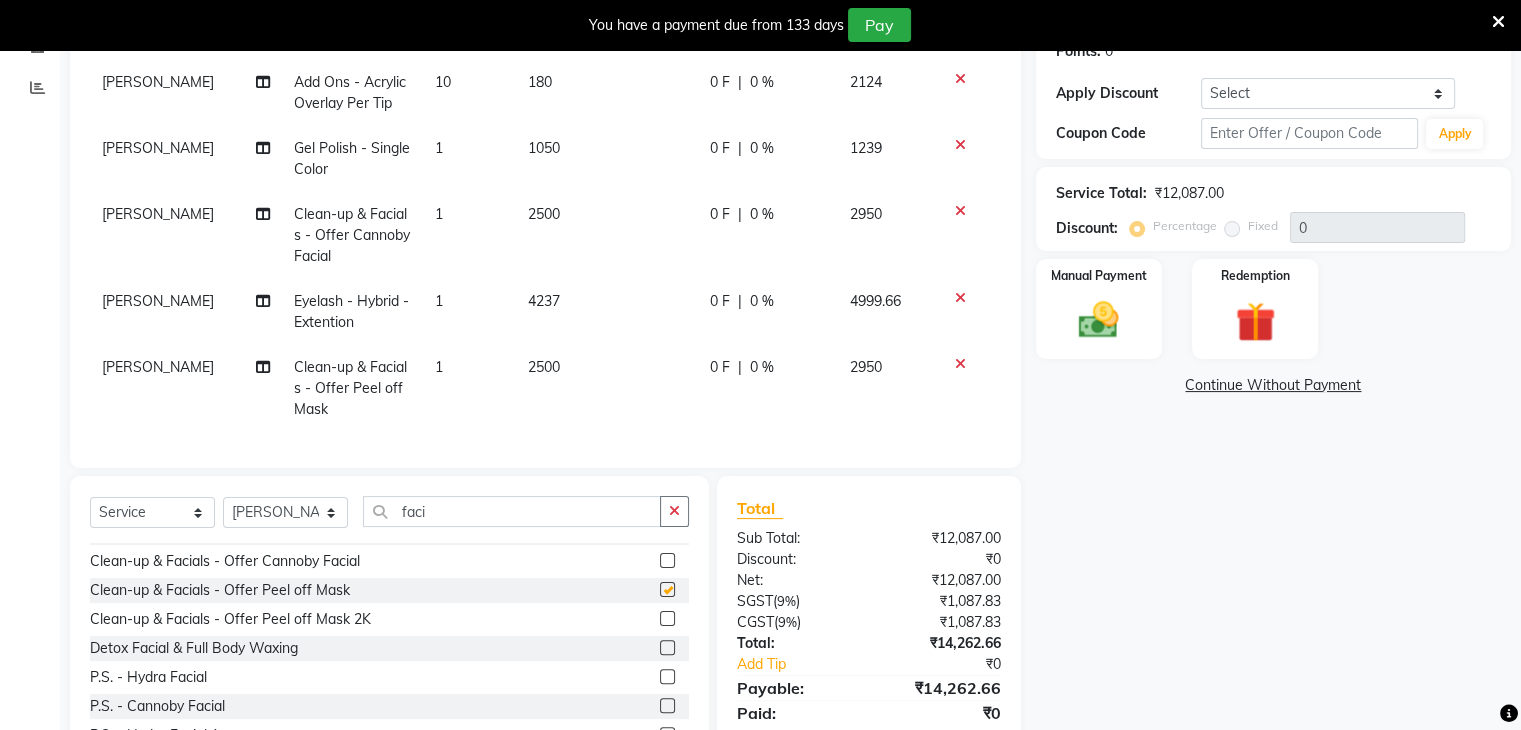 checkbox on "false" 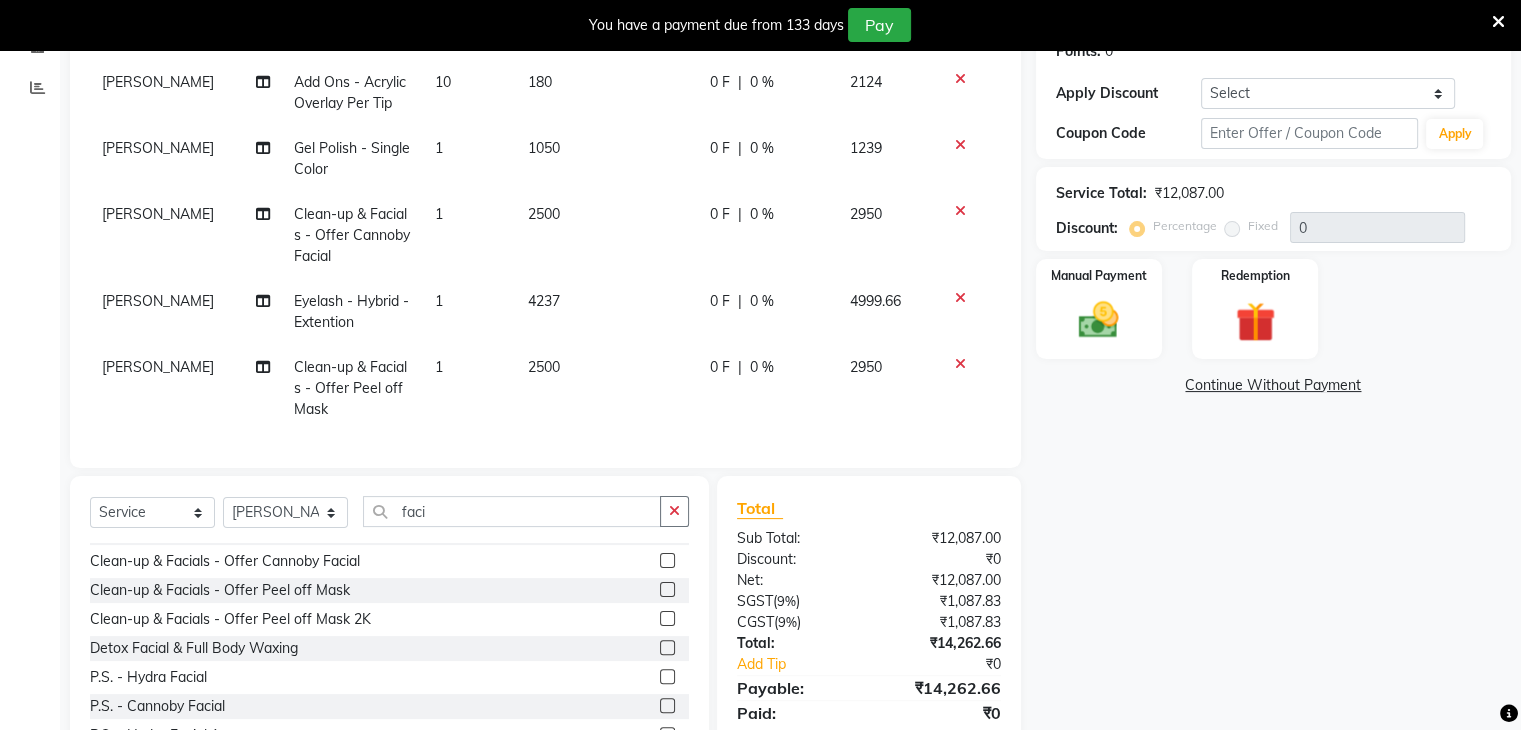 click 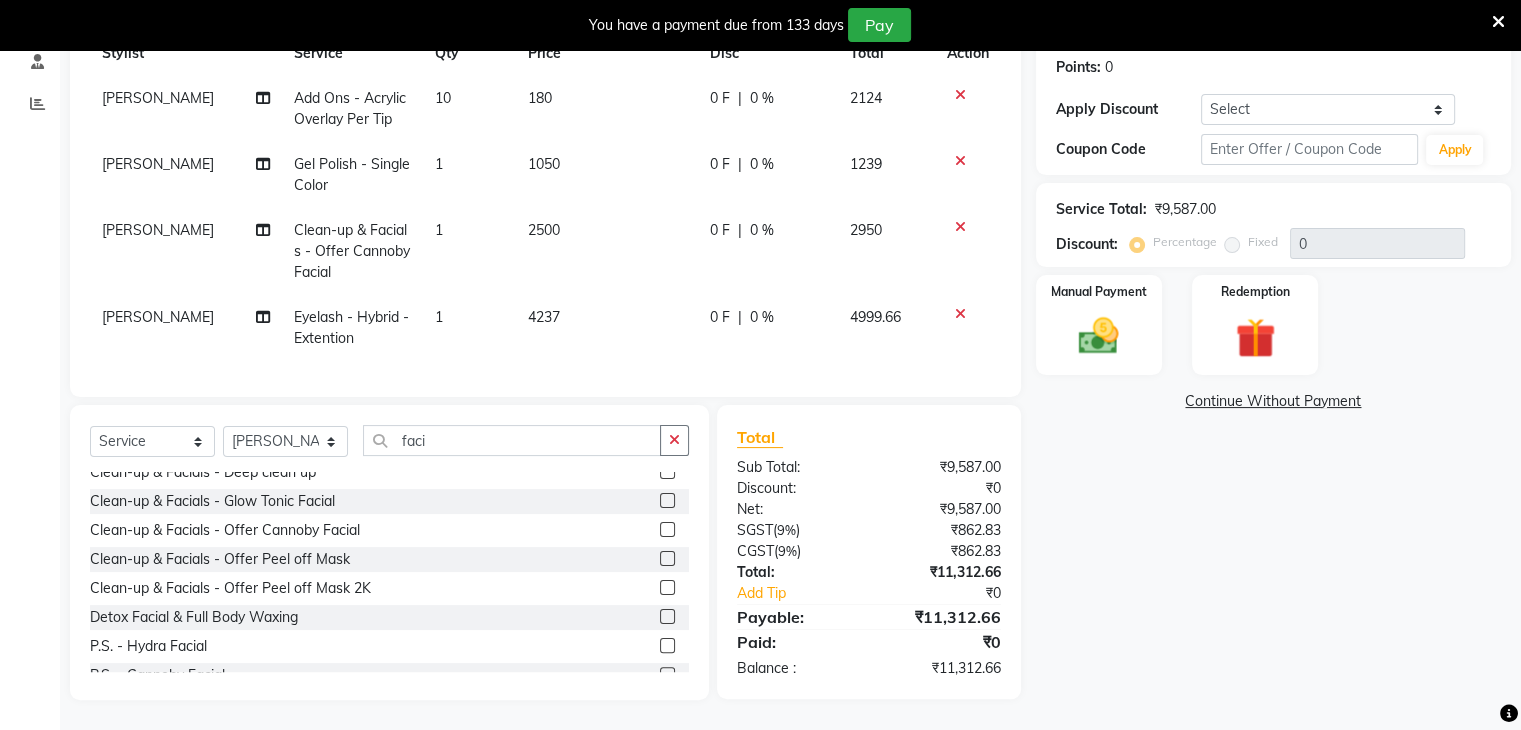 scroll, scrollTop: 117, scrollLeft: 0, axis: vertical 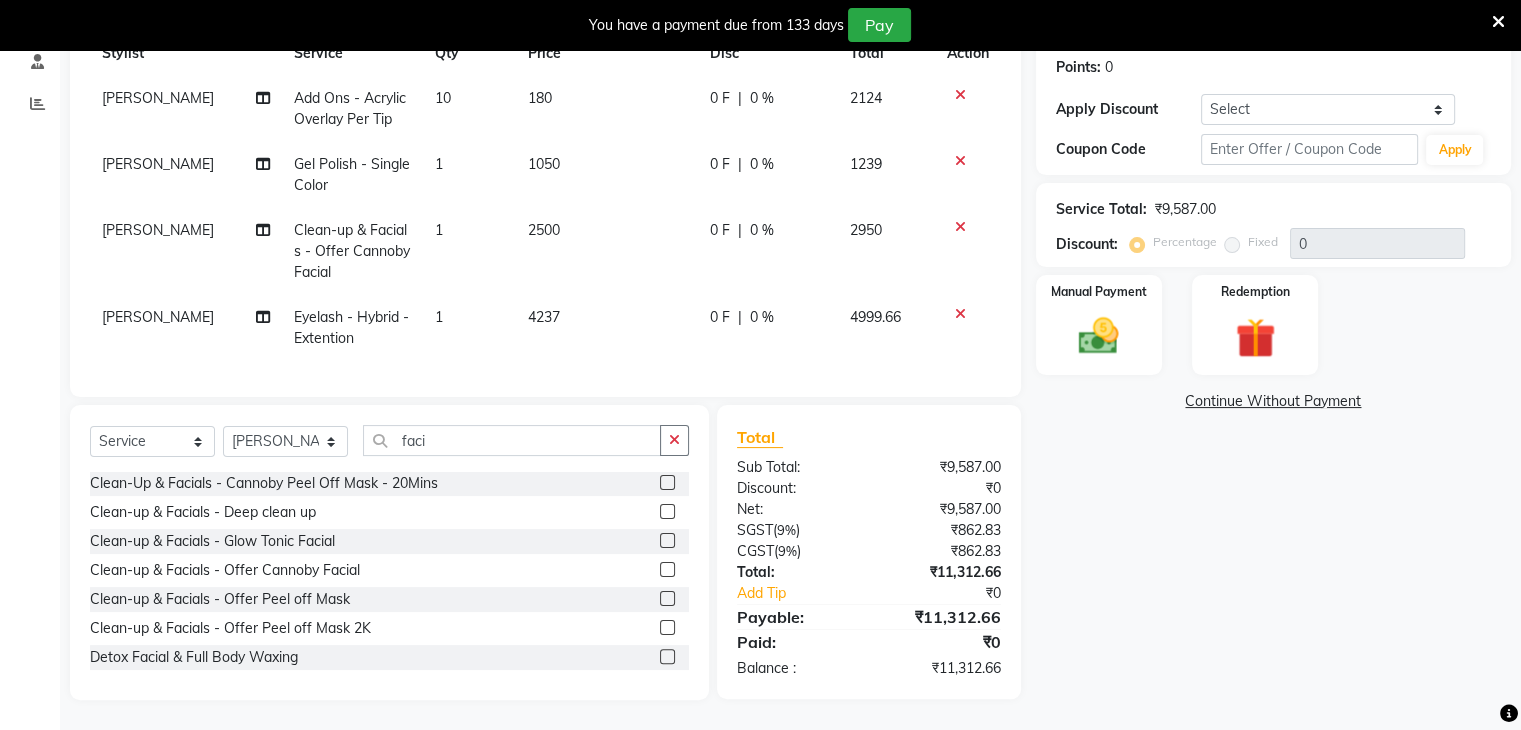 click 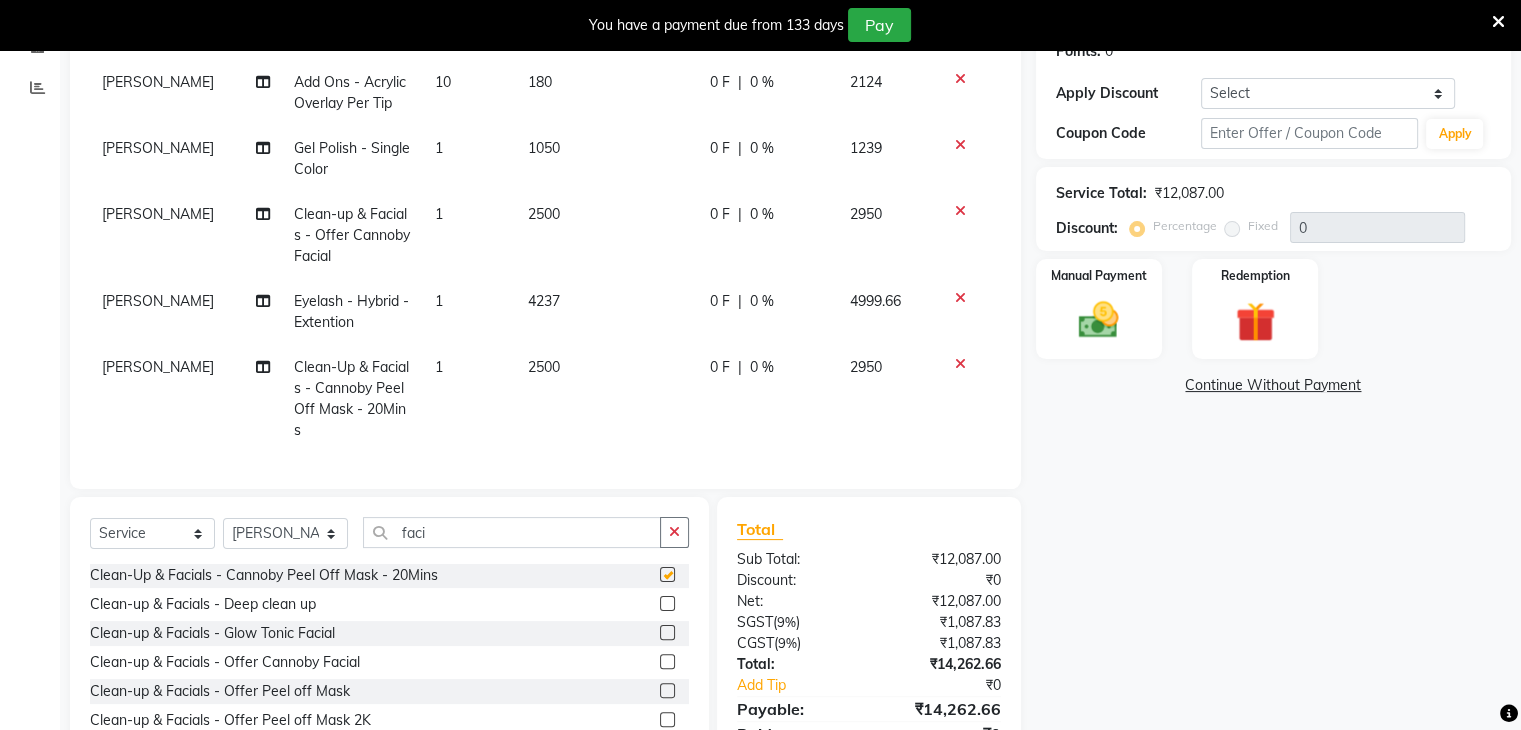 checkbox on "false" 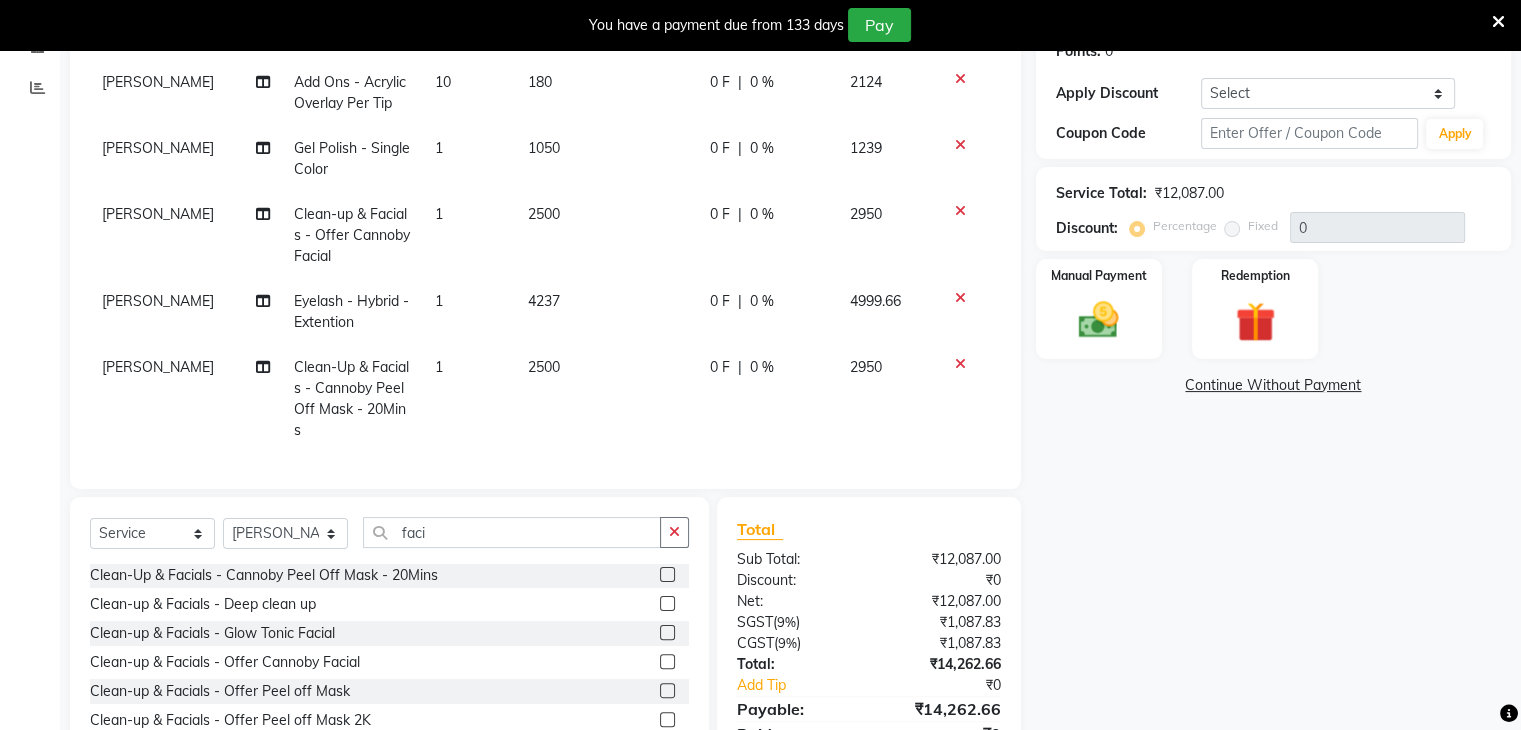 click 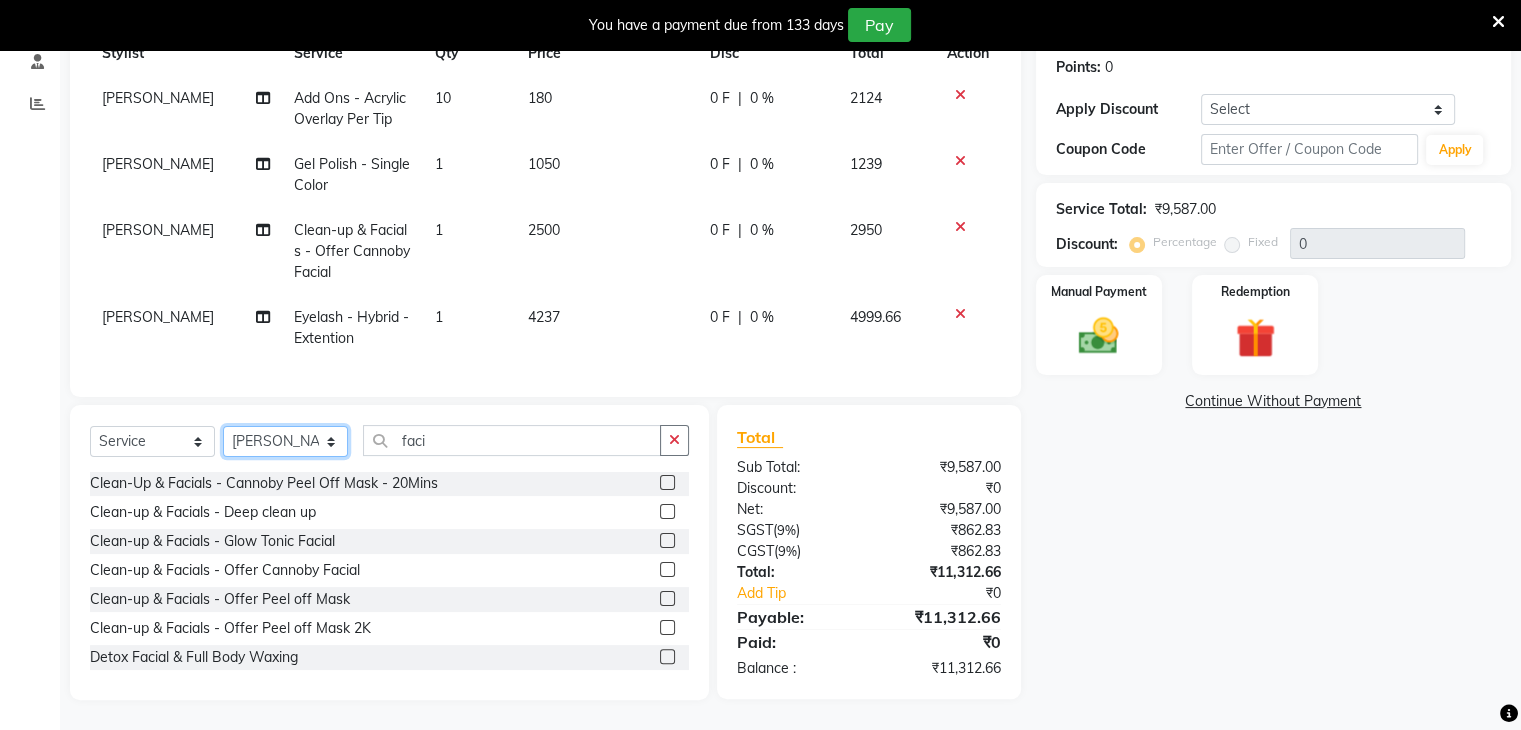click on "Select Stylist Akshay Karima Manager Ritikesh Rohan Pagar Roshni Sangeeta Sharad Tushar Sankat Vedika" 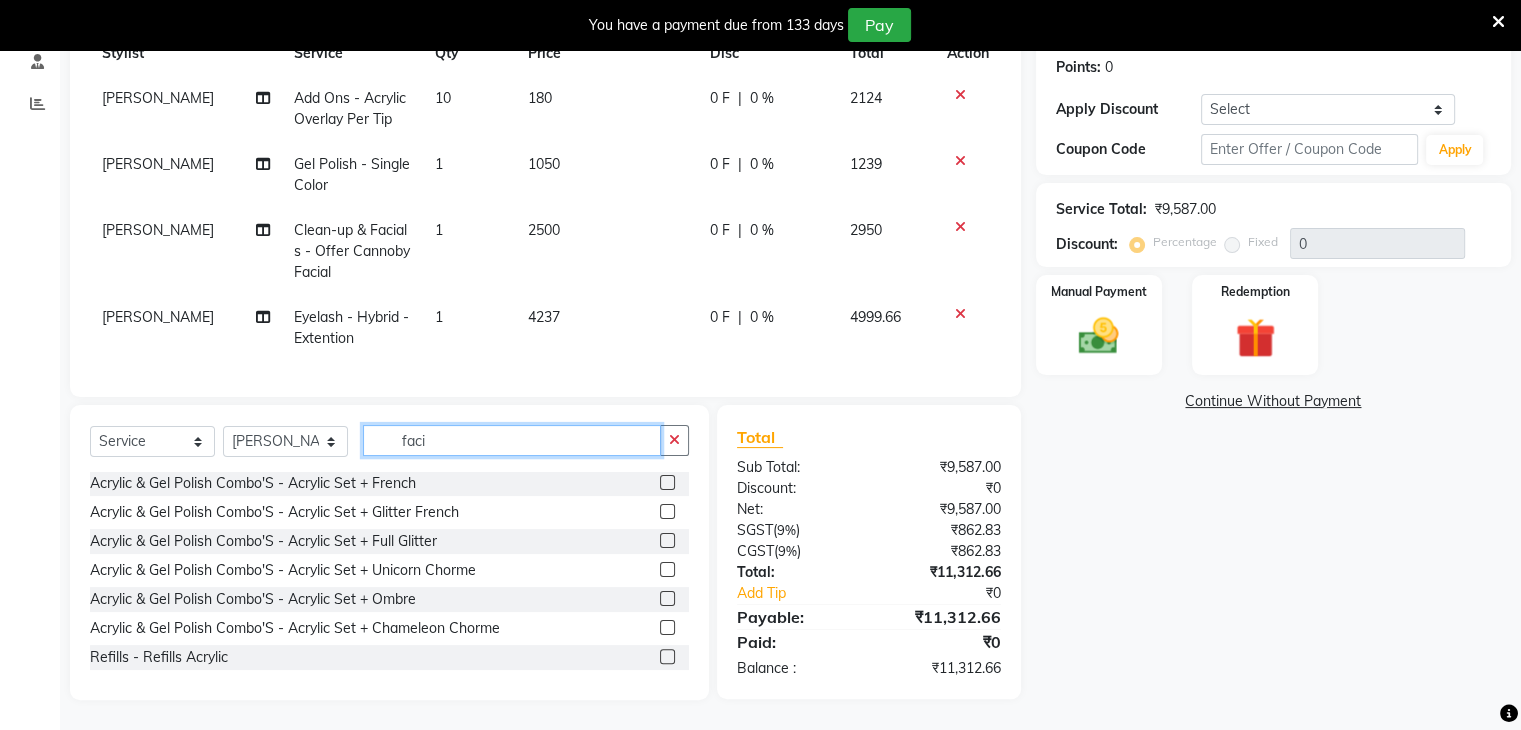 click on "faci" 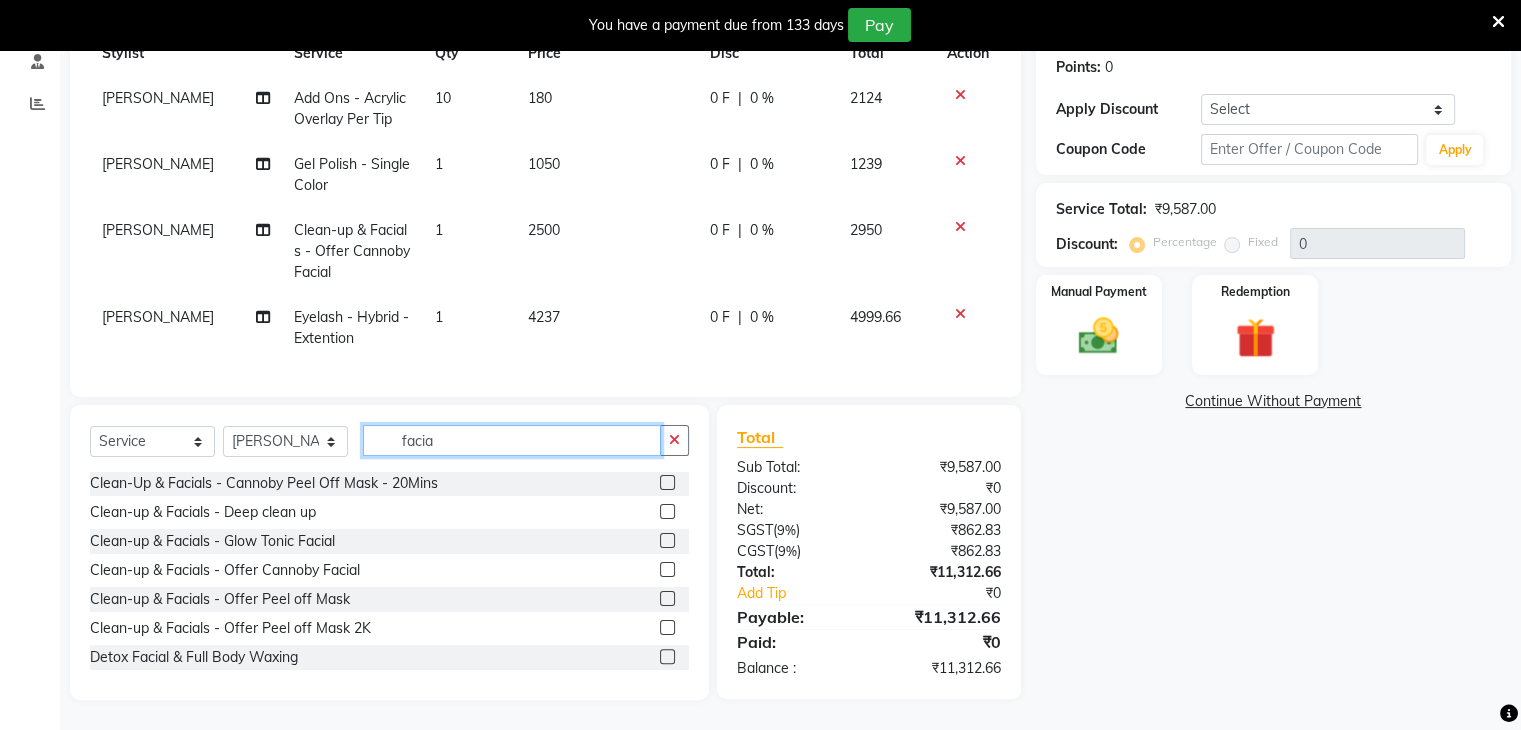 type on "facia" 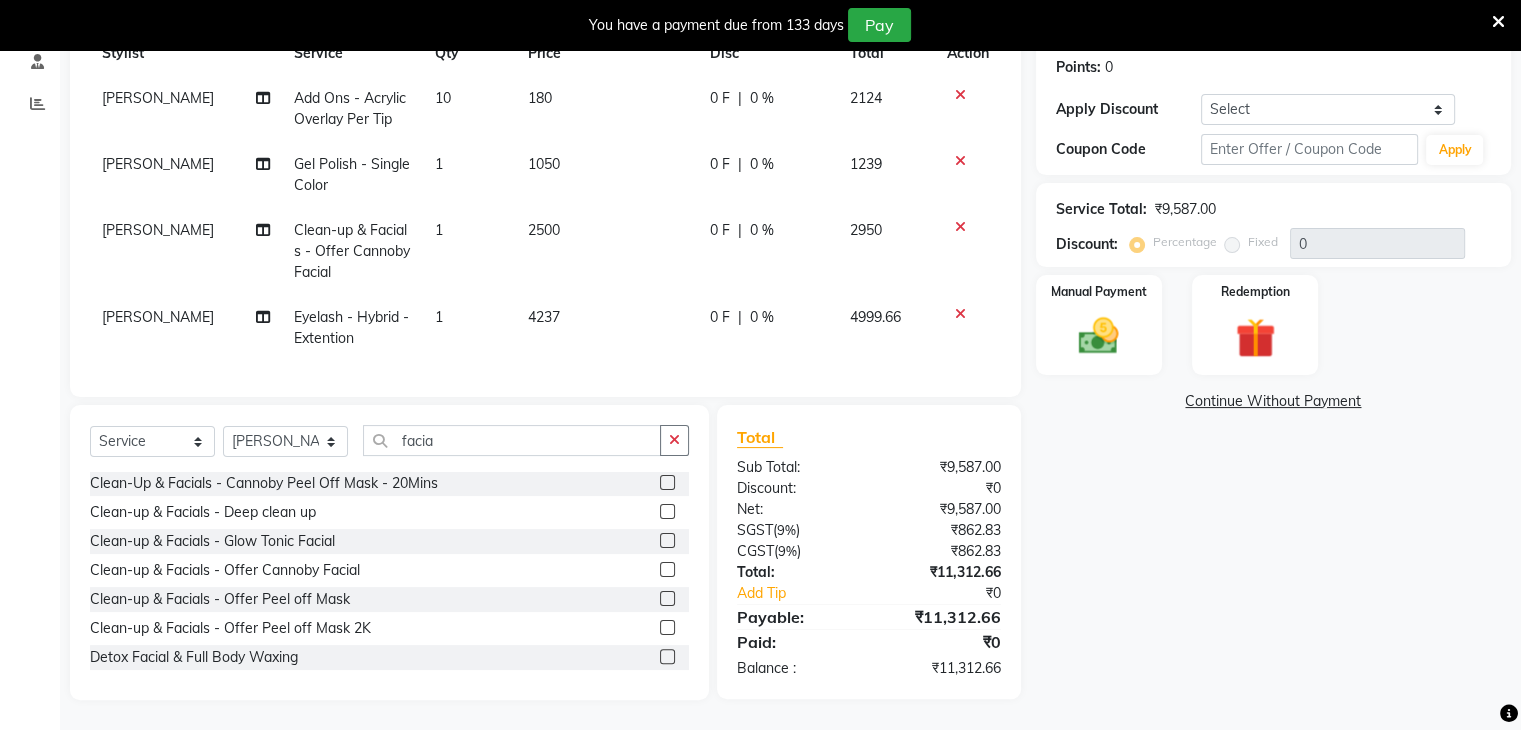 click 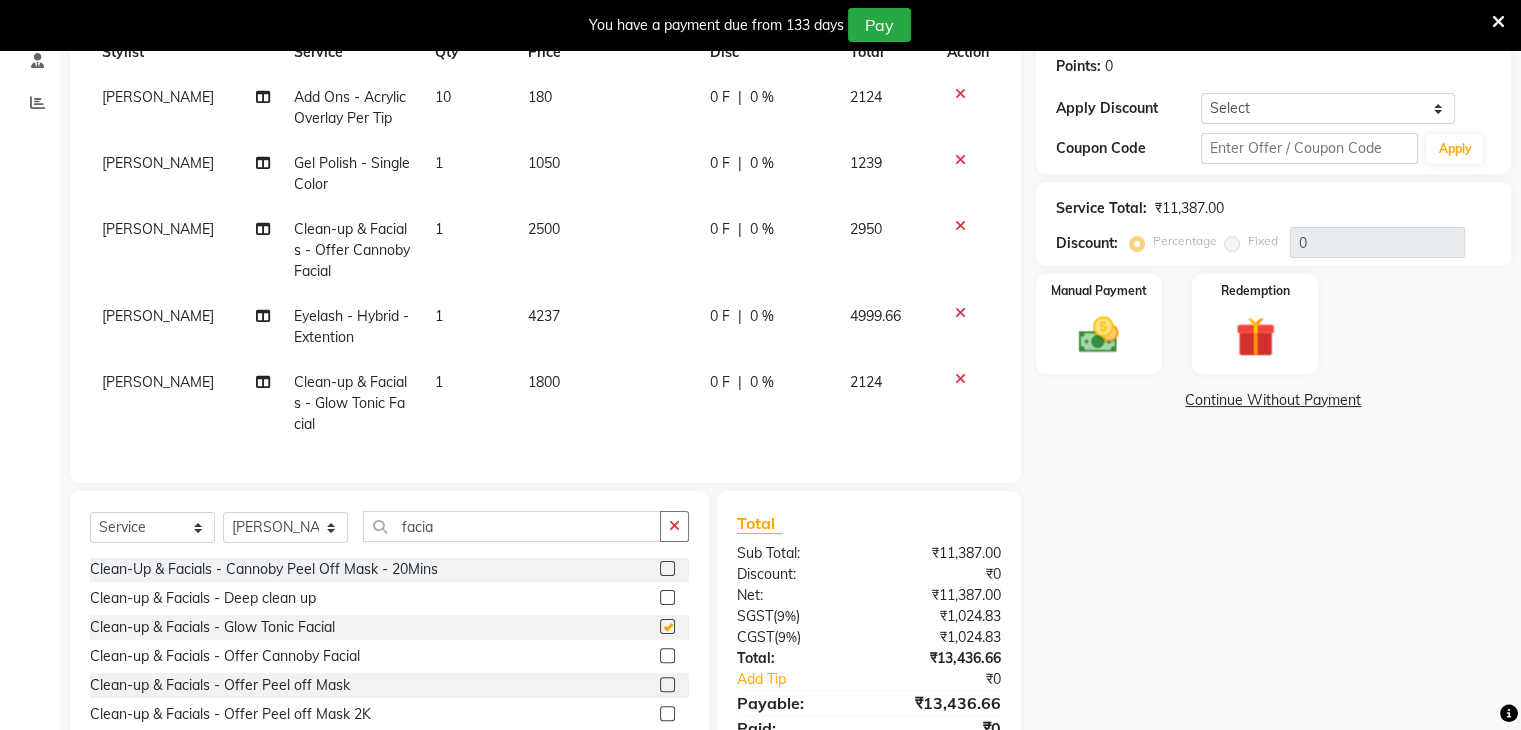 checkbox on "false" 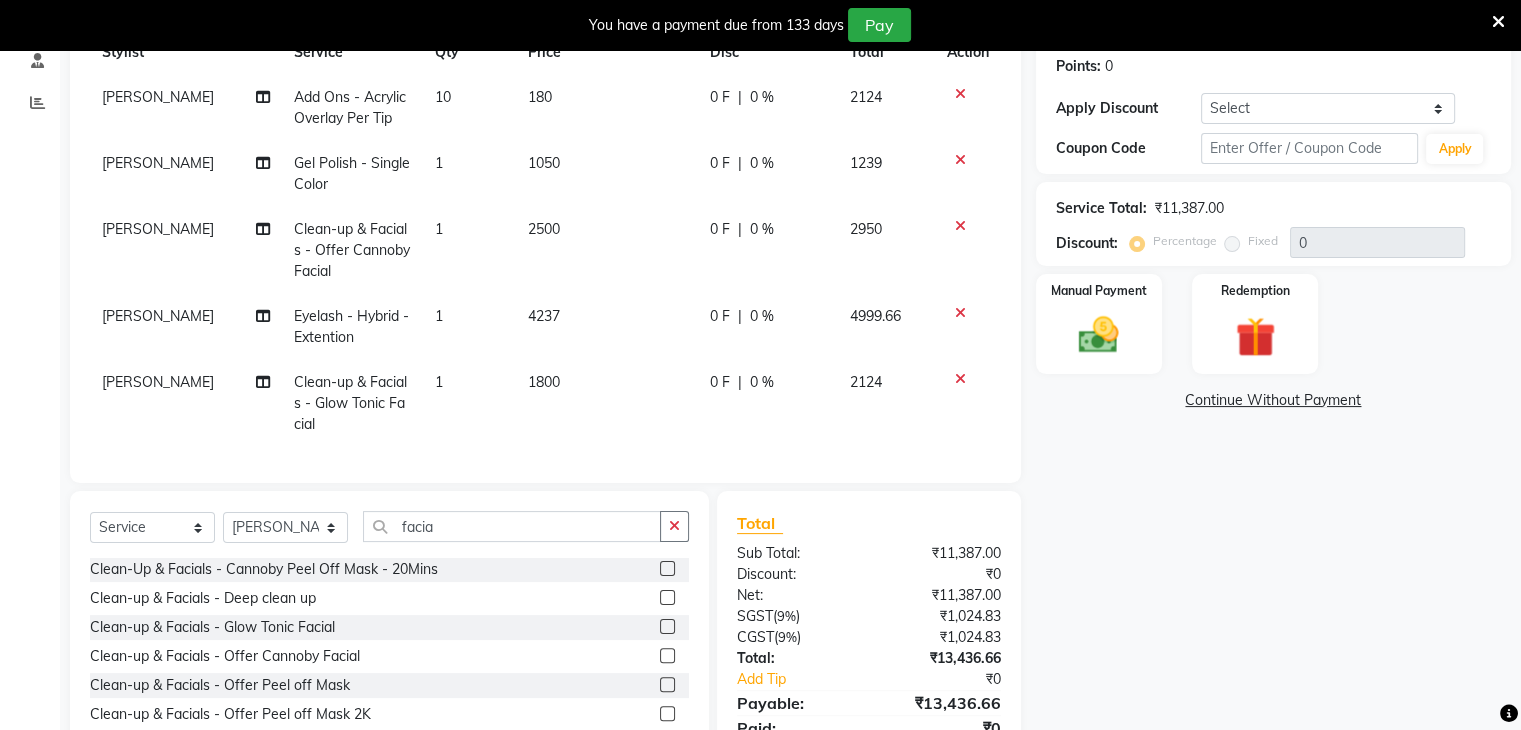 click 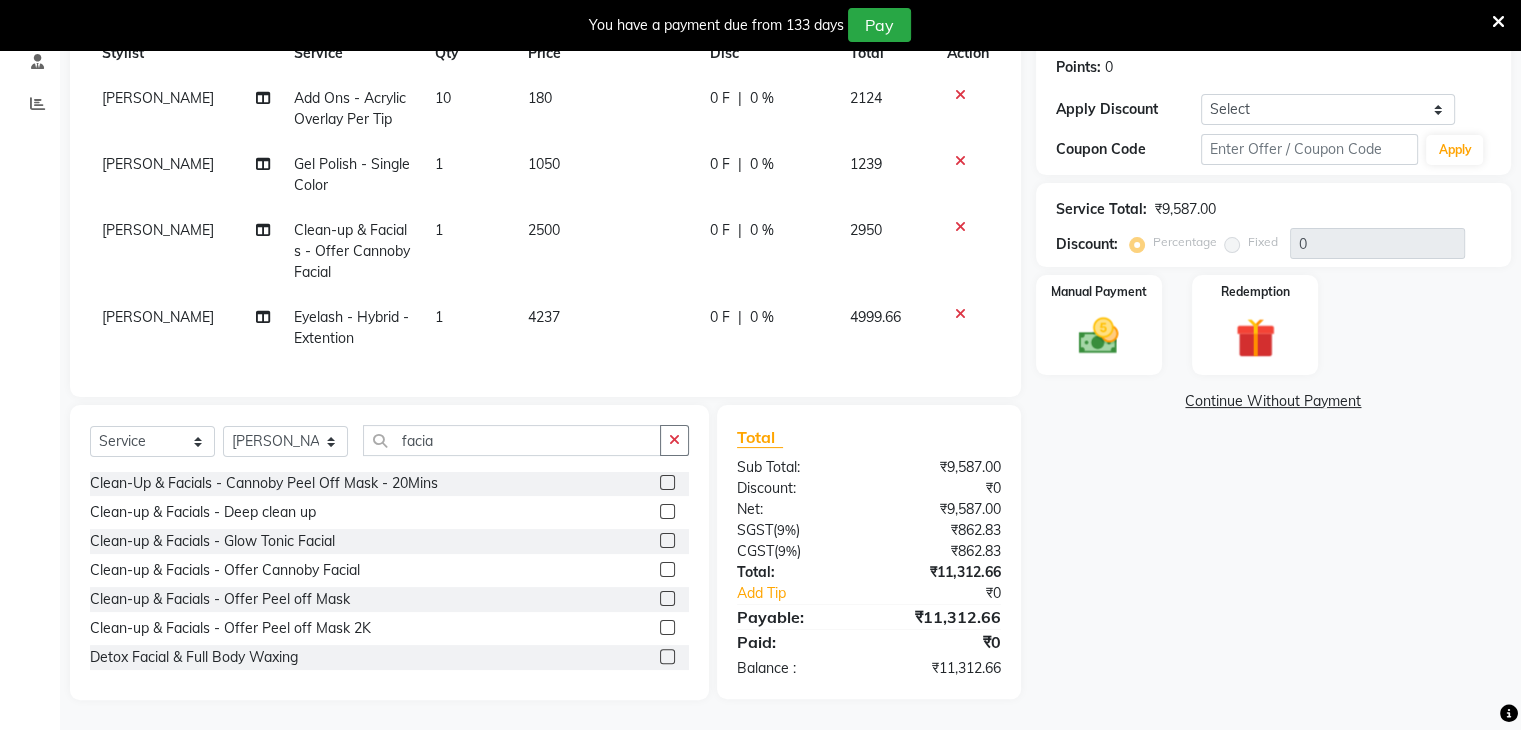 click 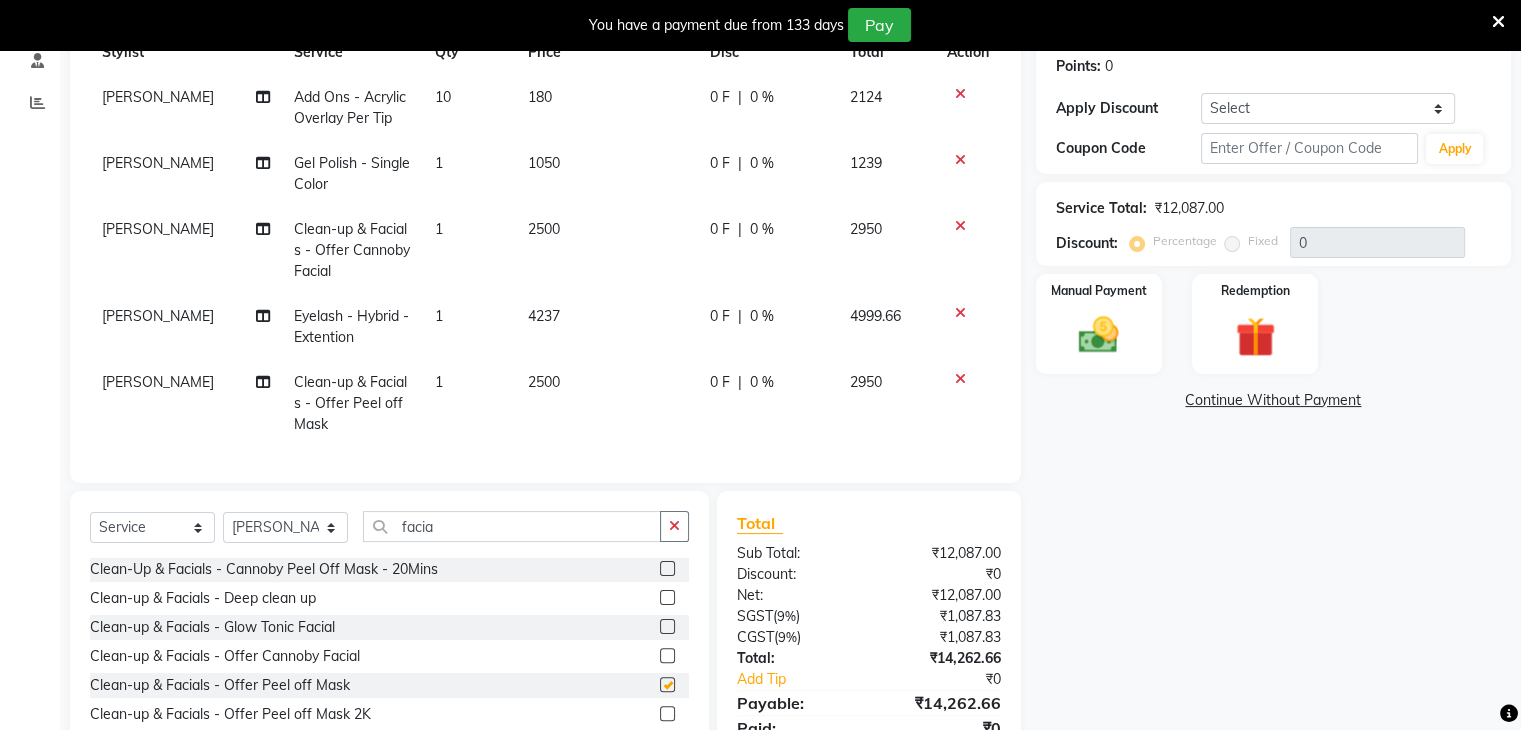 checkbox on "false" 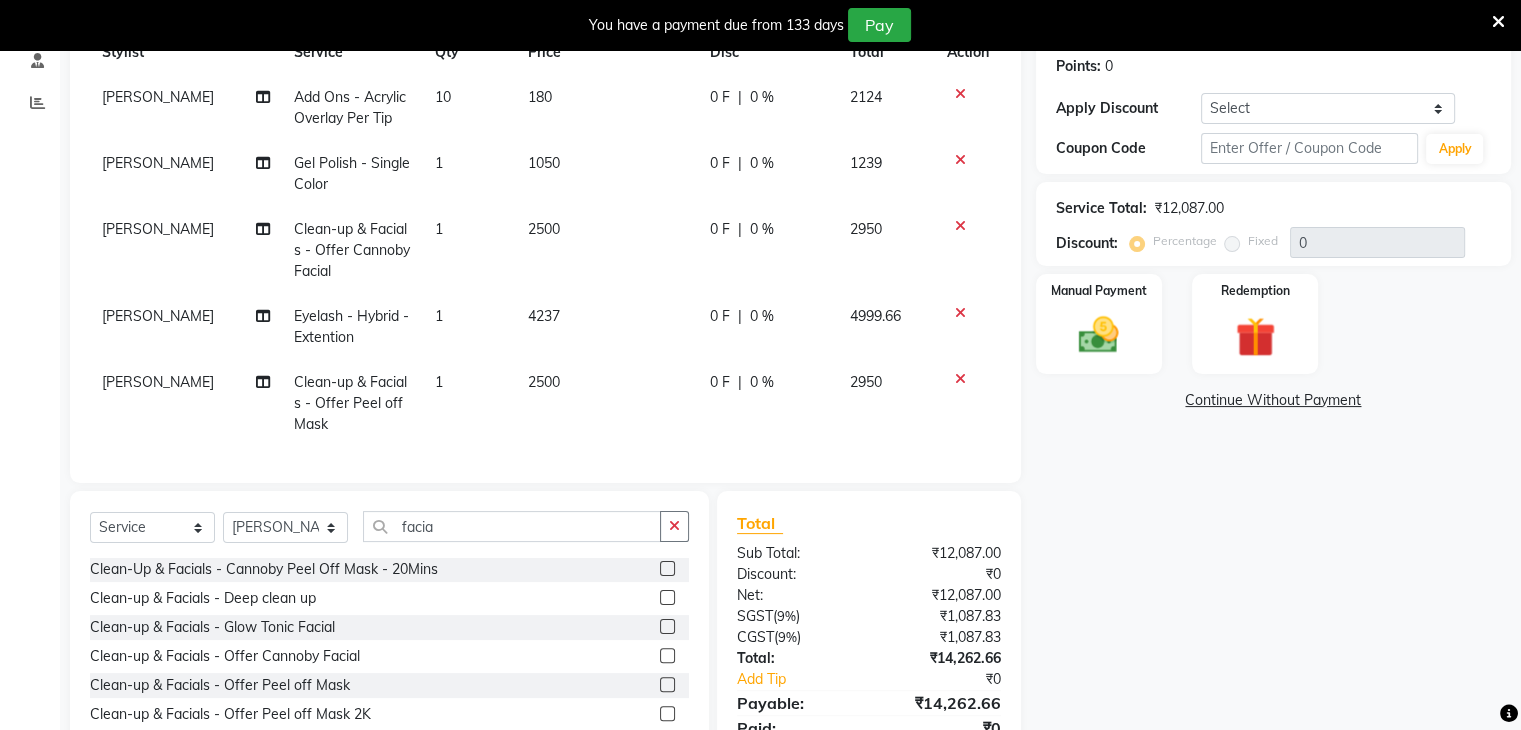 click 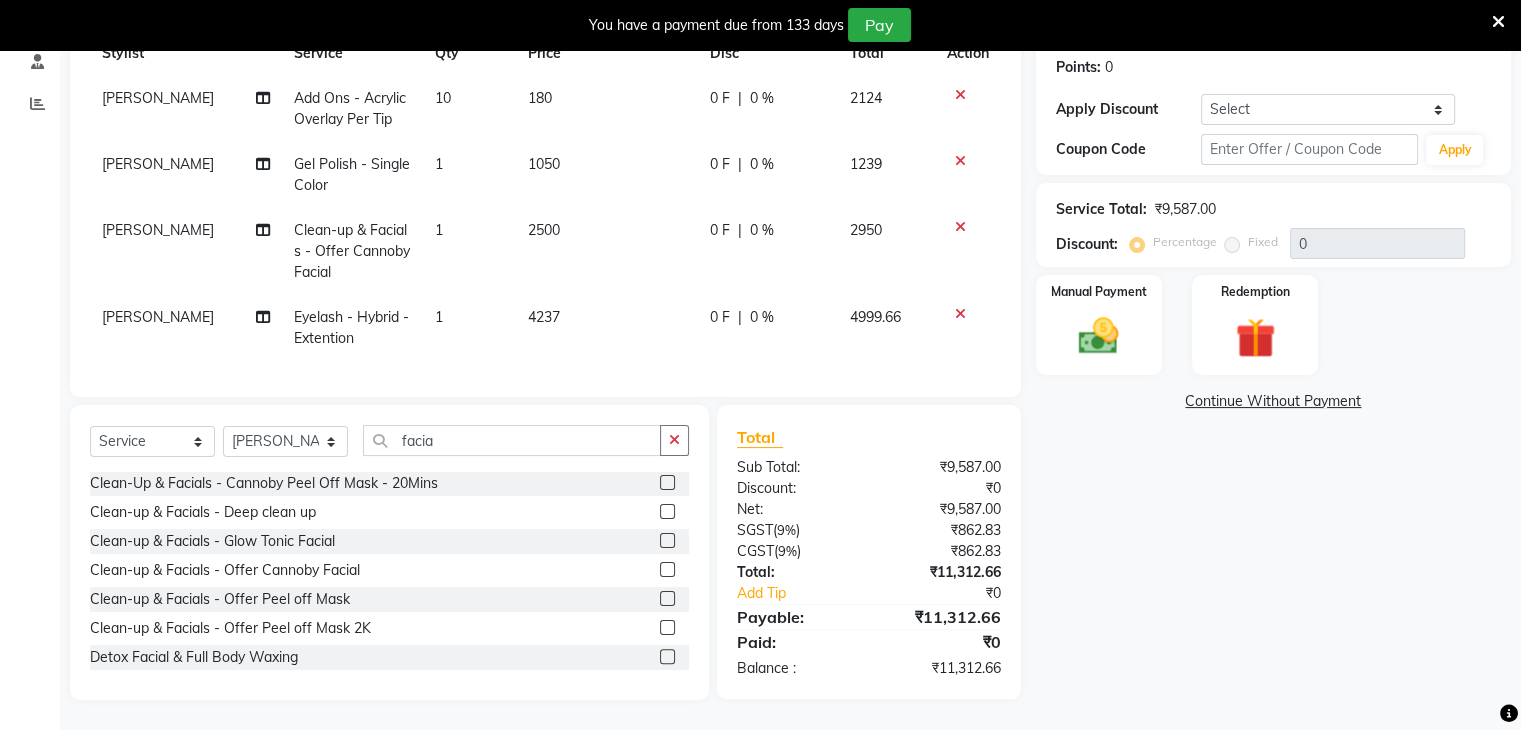 click 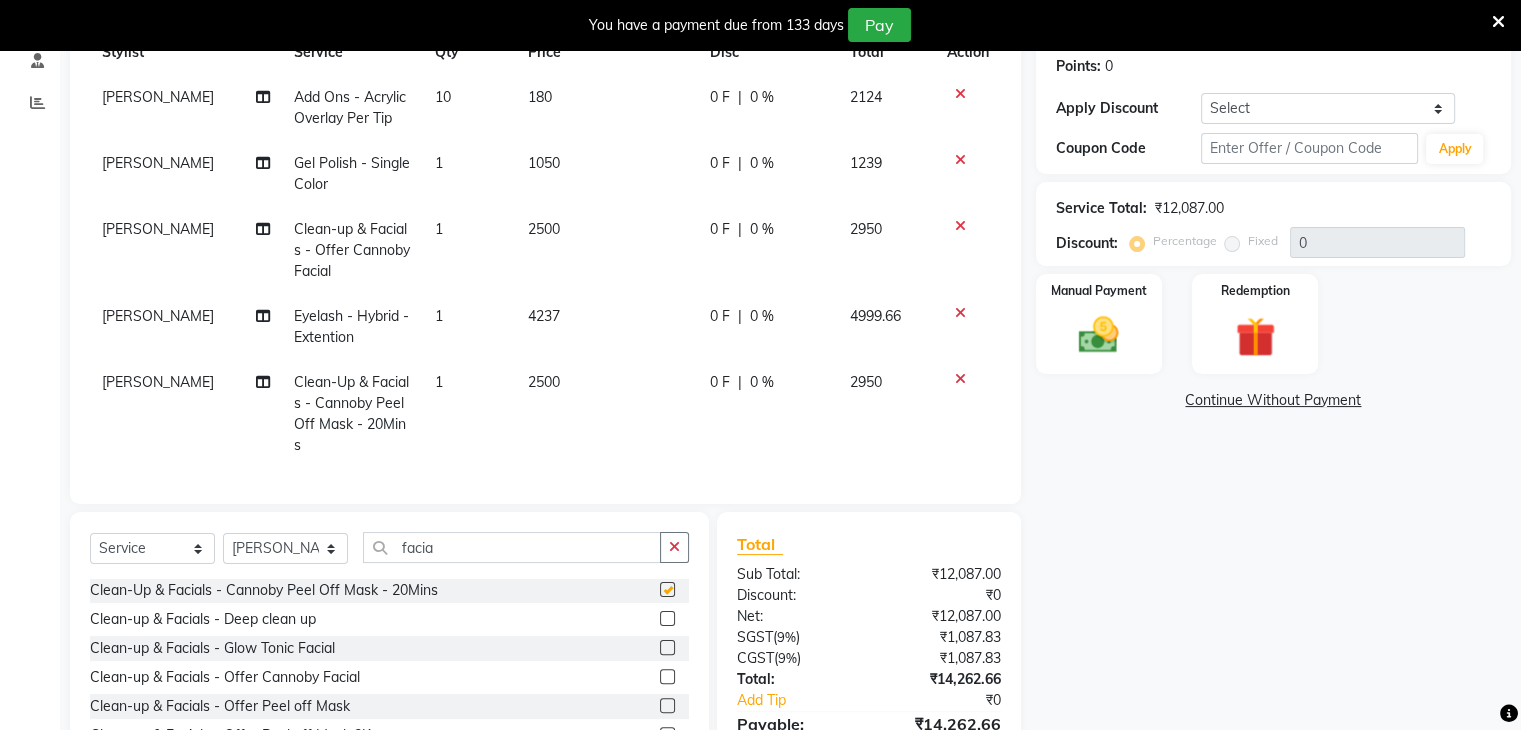 checkbox on "false" 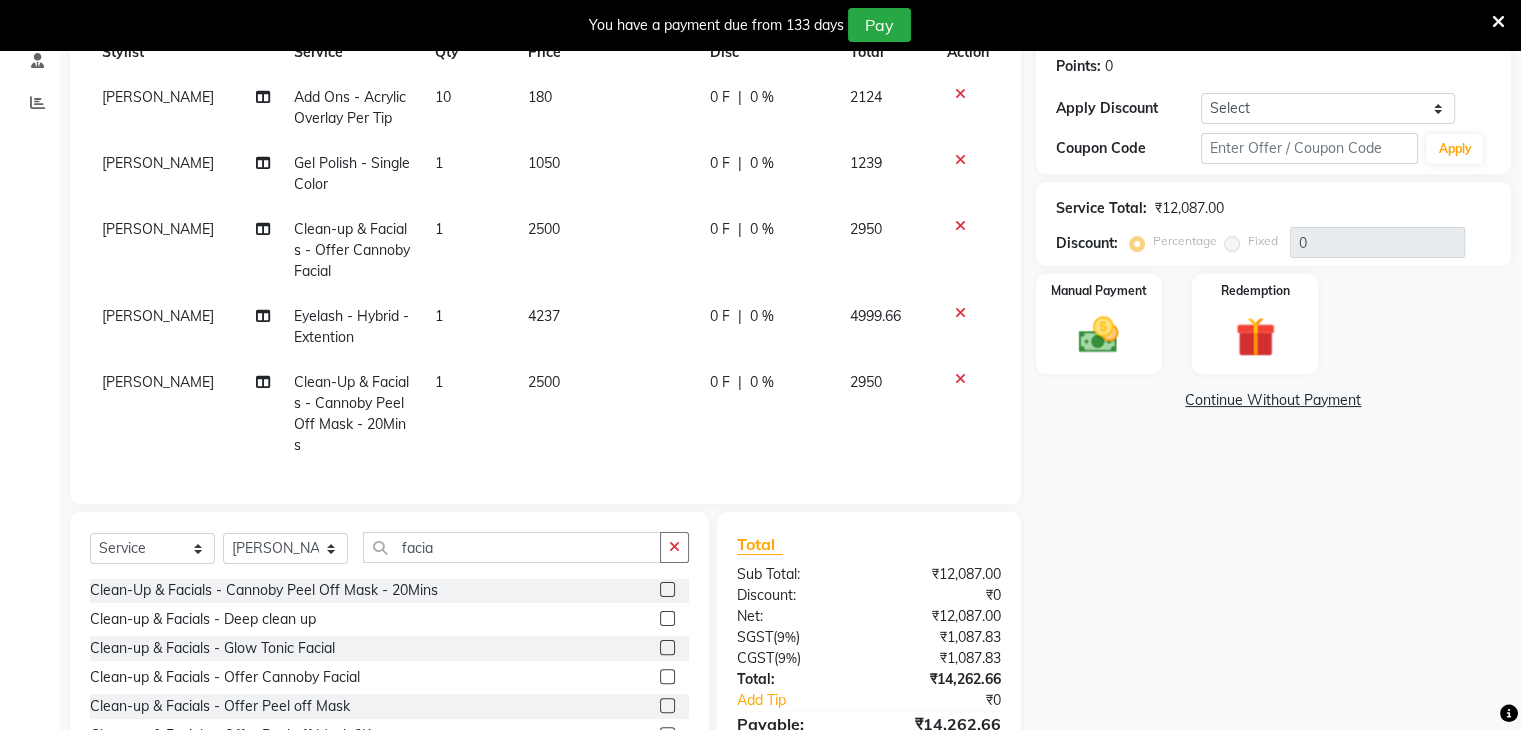 click 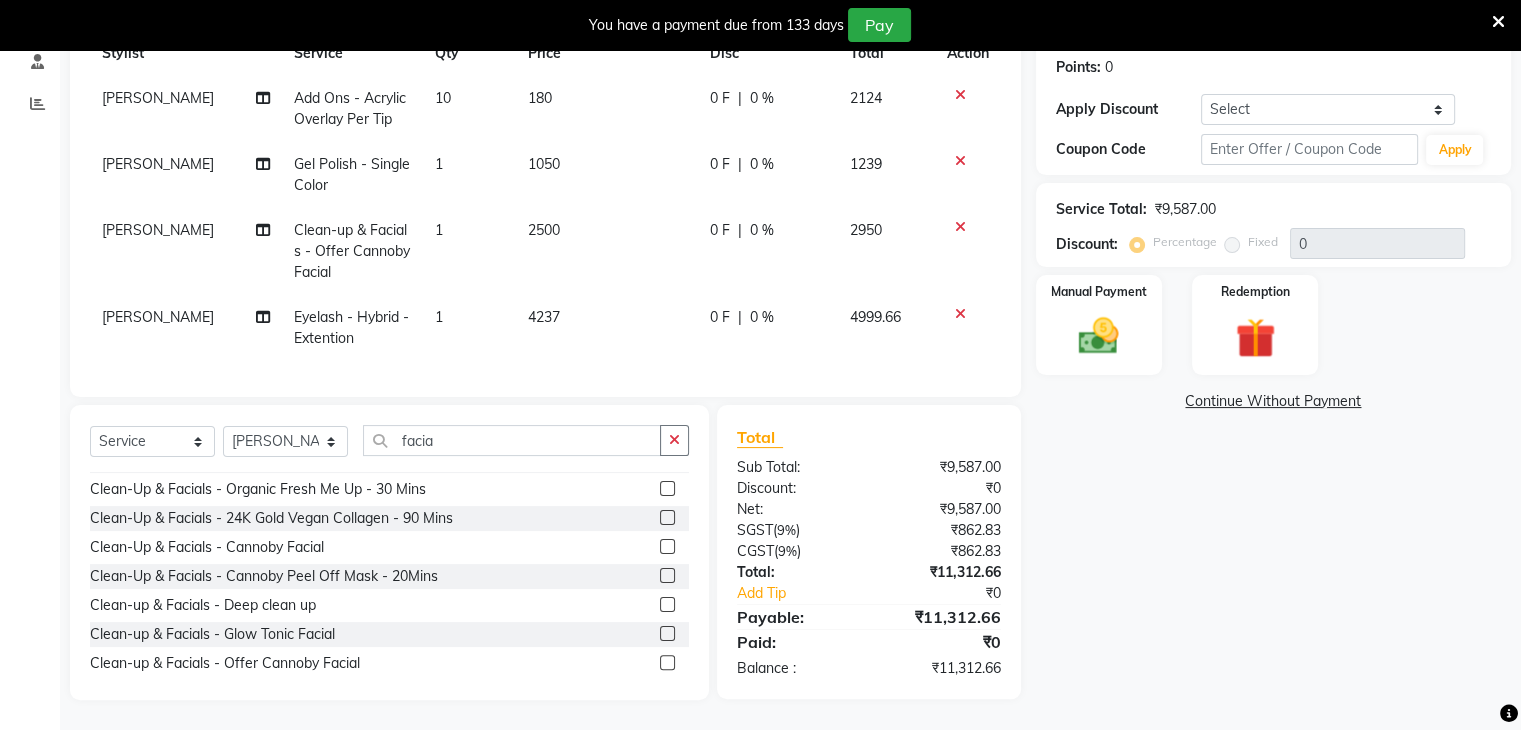 scroll, scrollTop: 0, scrollLeft: 0, axis: both 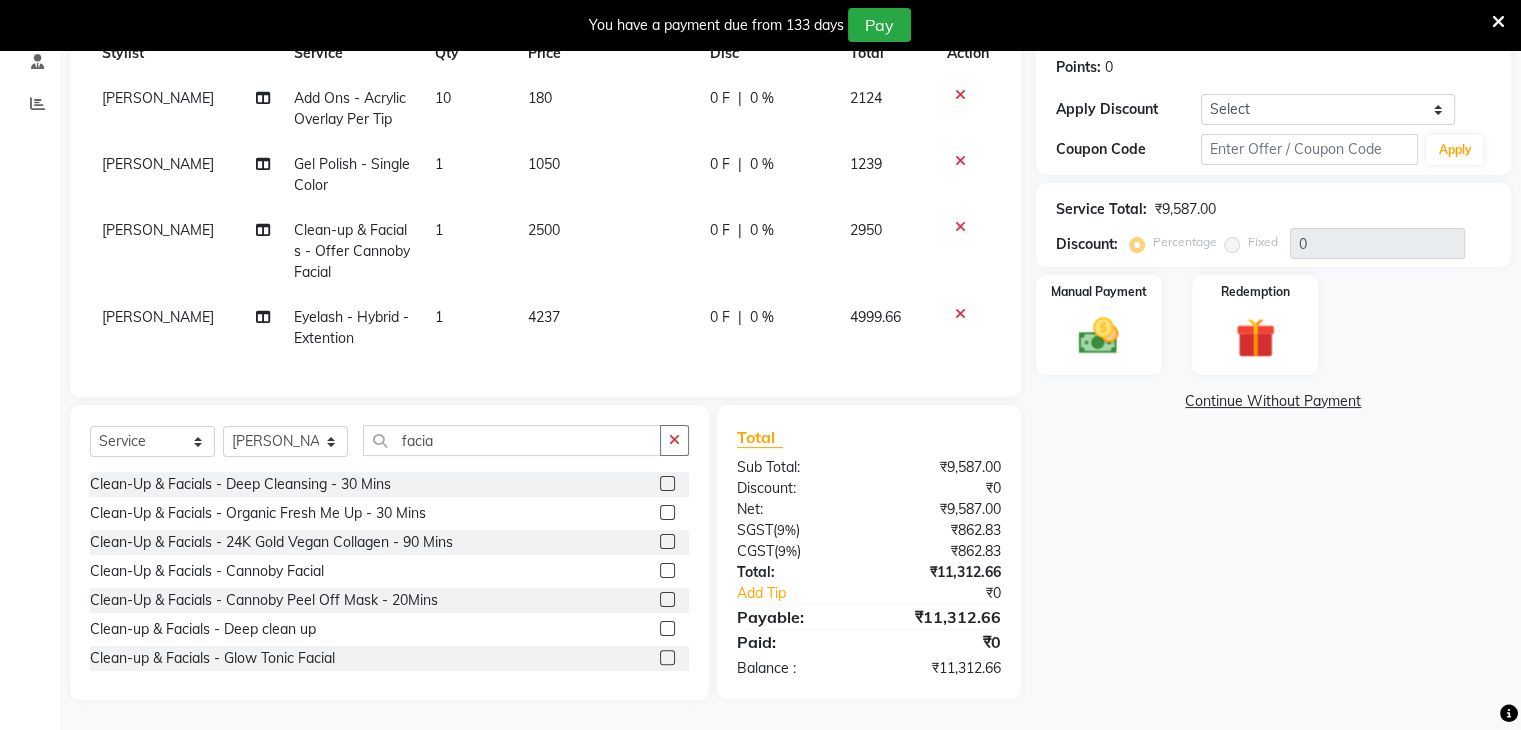 click 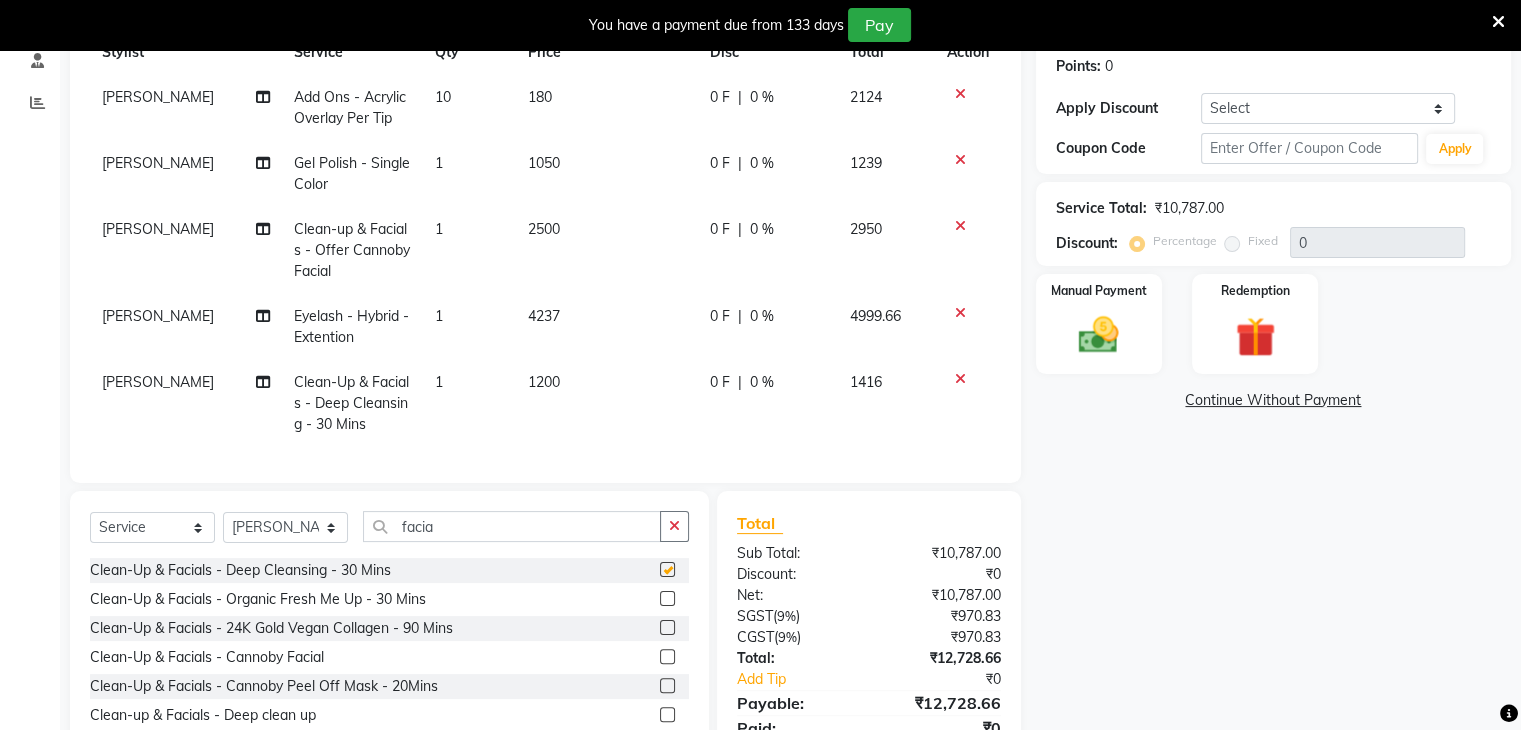 checkbox on "false" 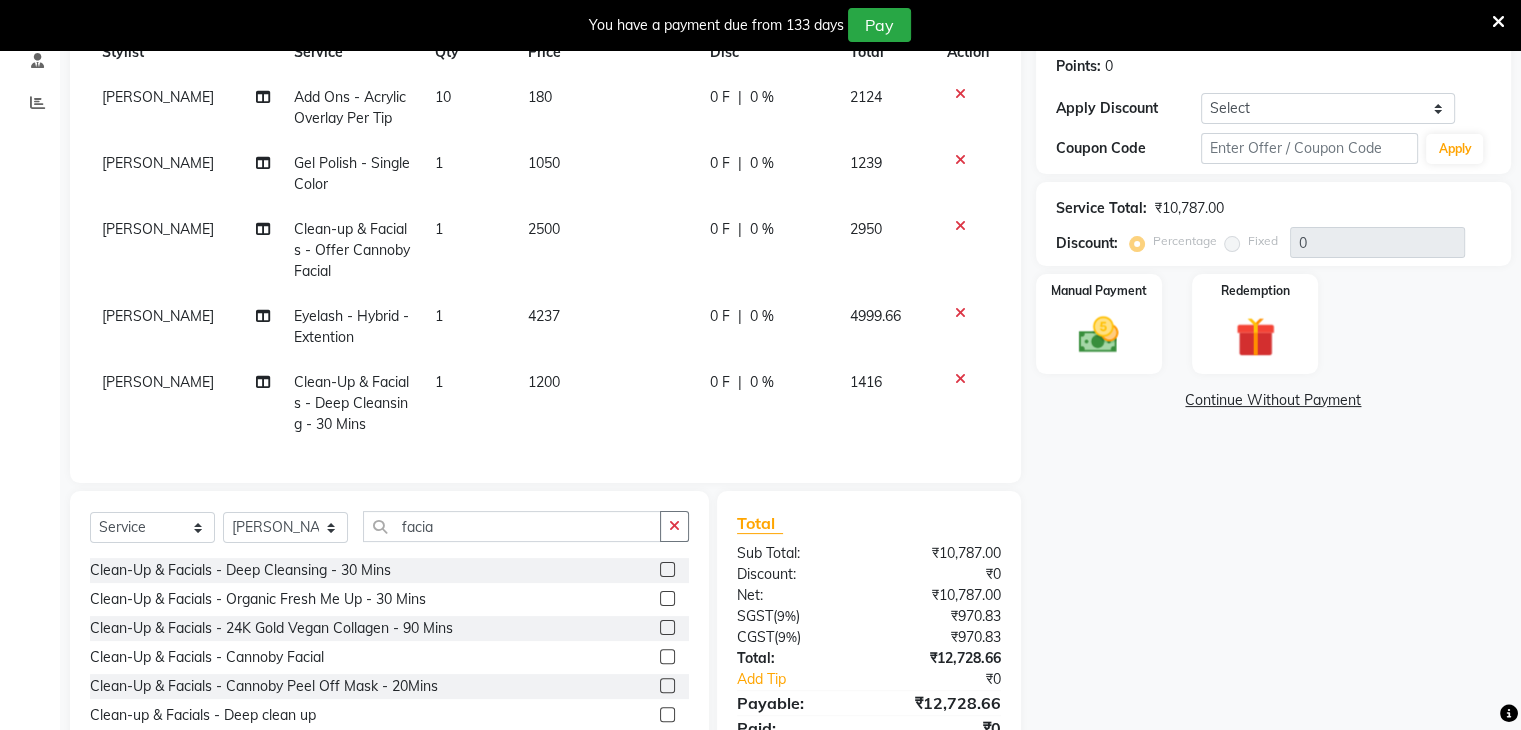 click 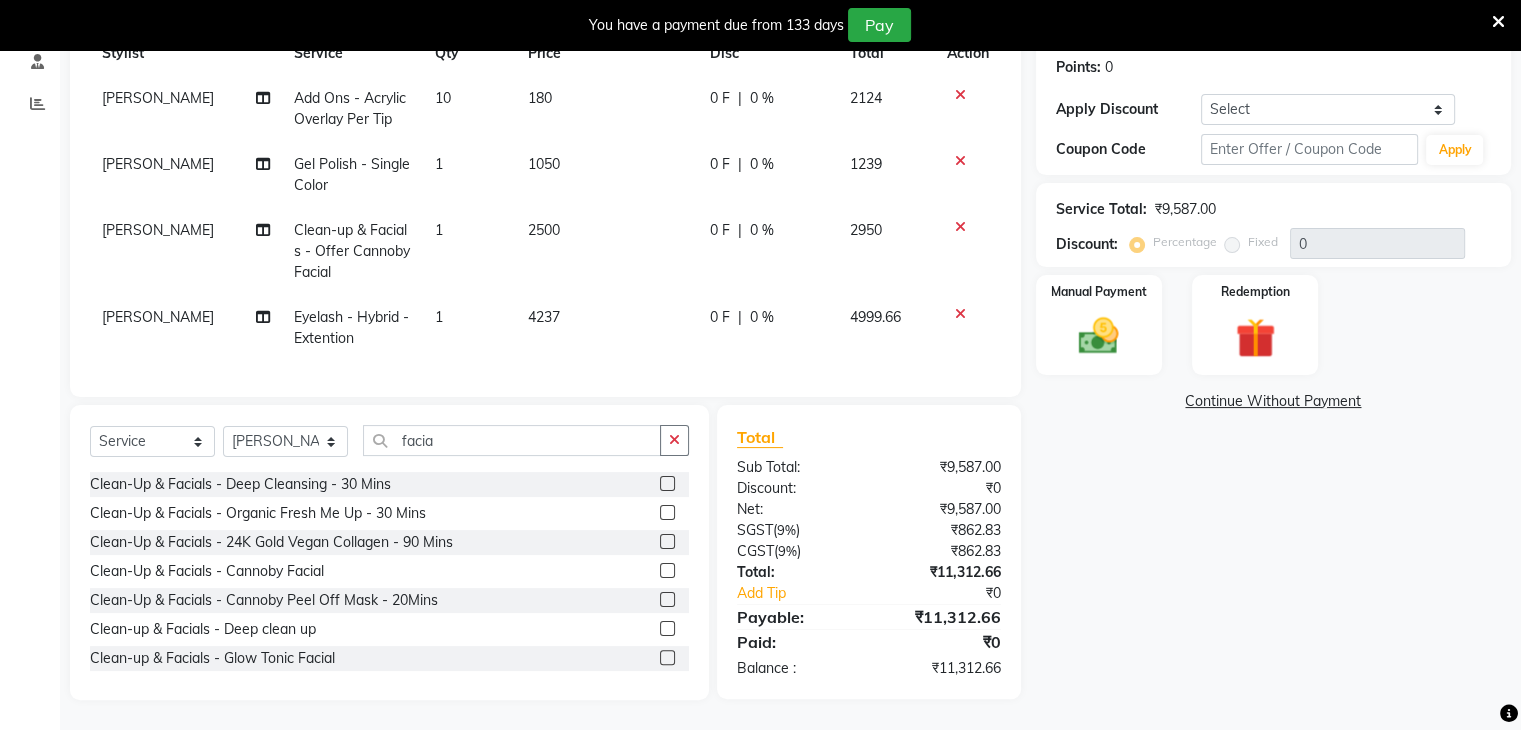 click 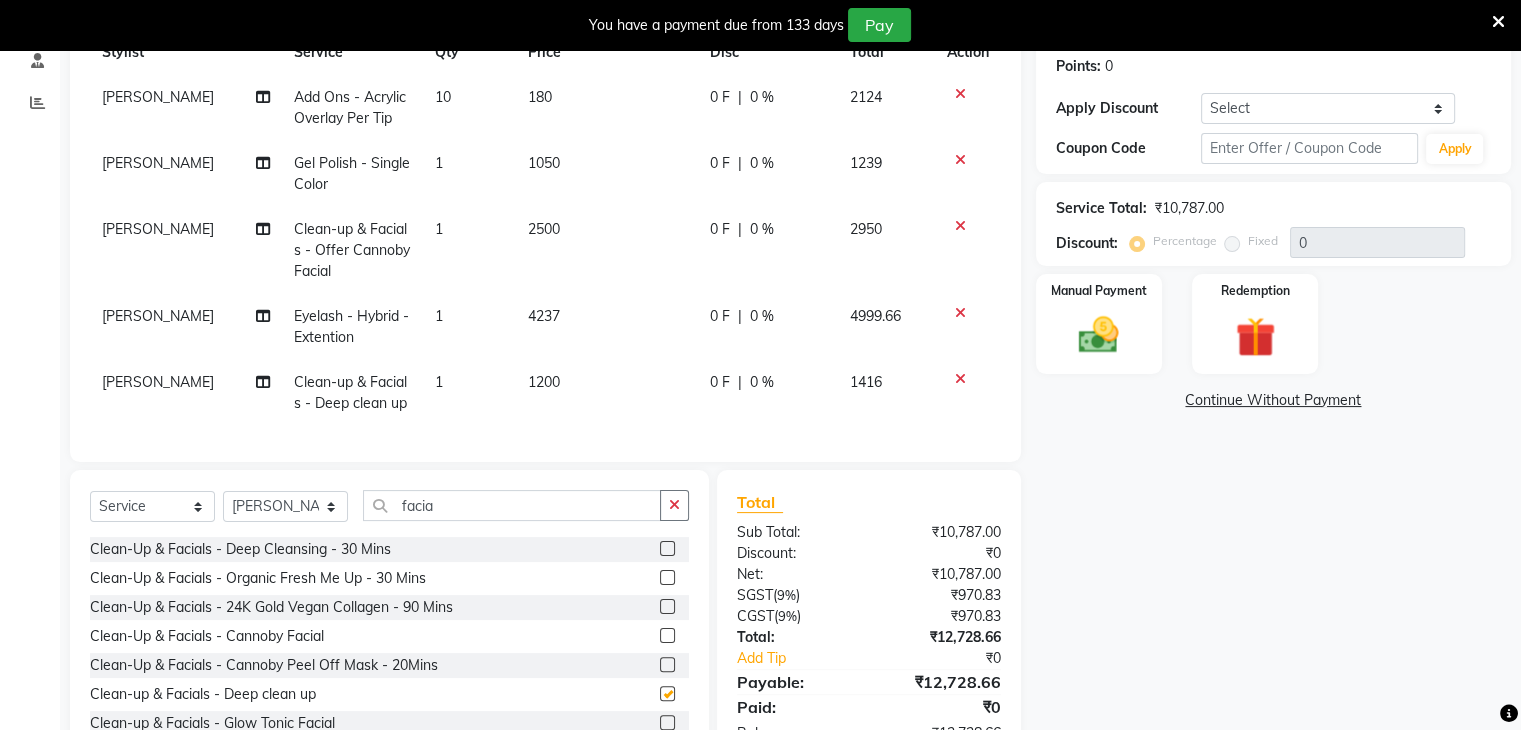 checkbox on "false" 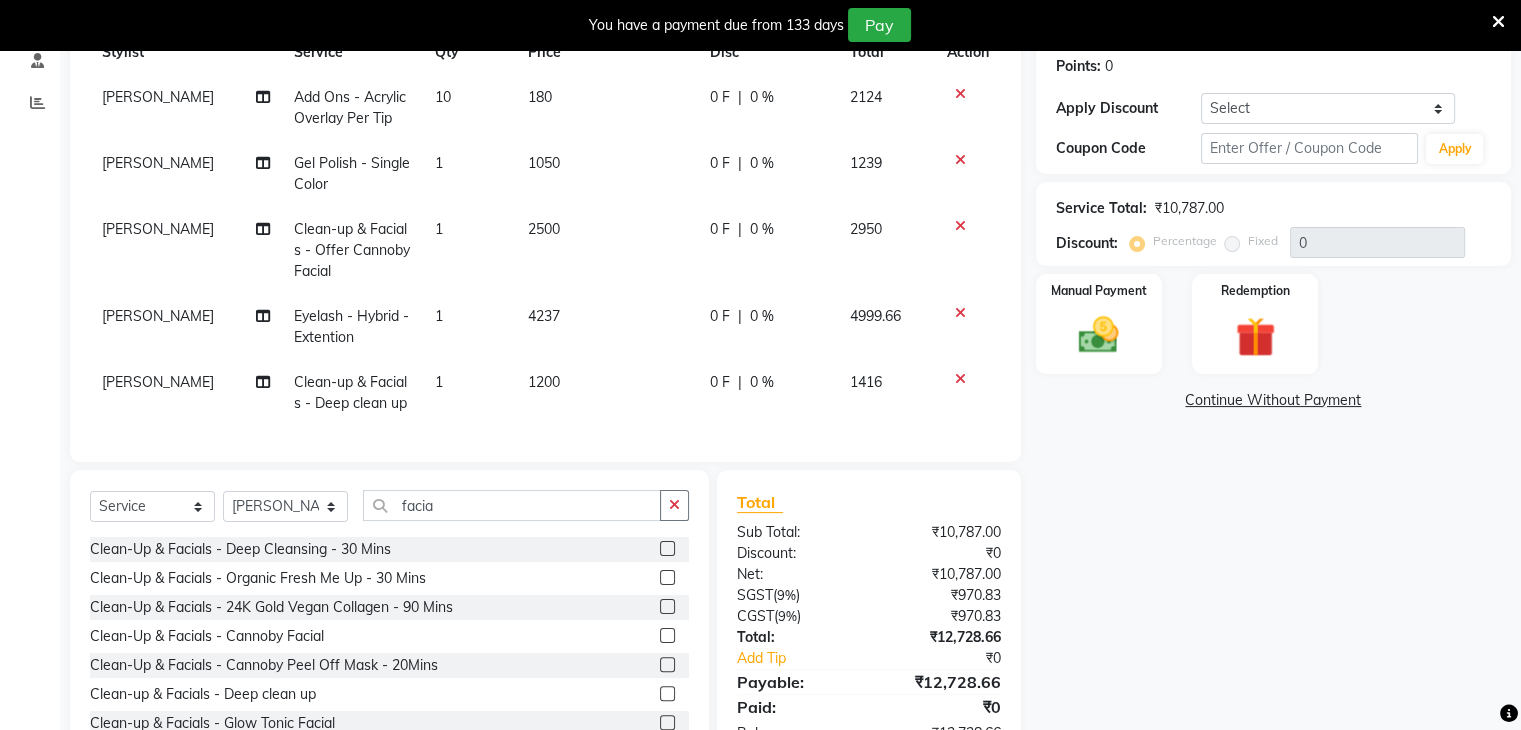 click 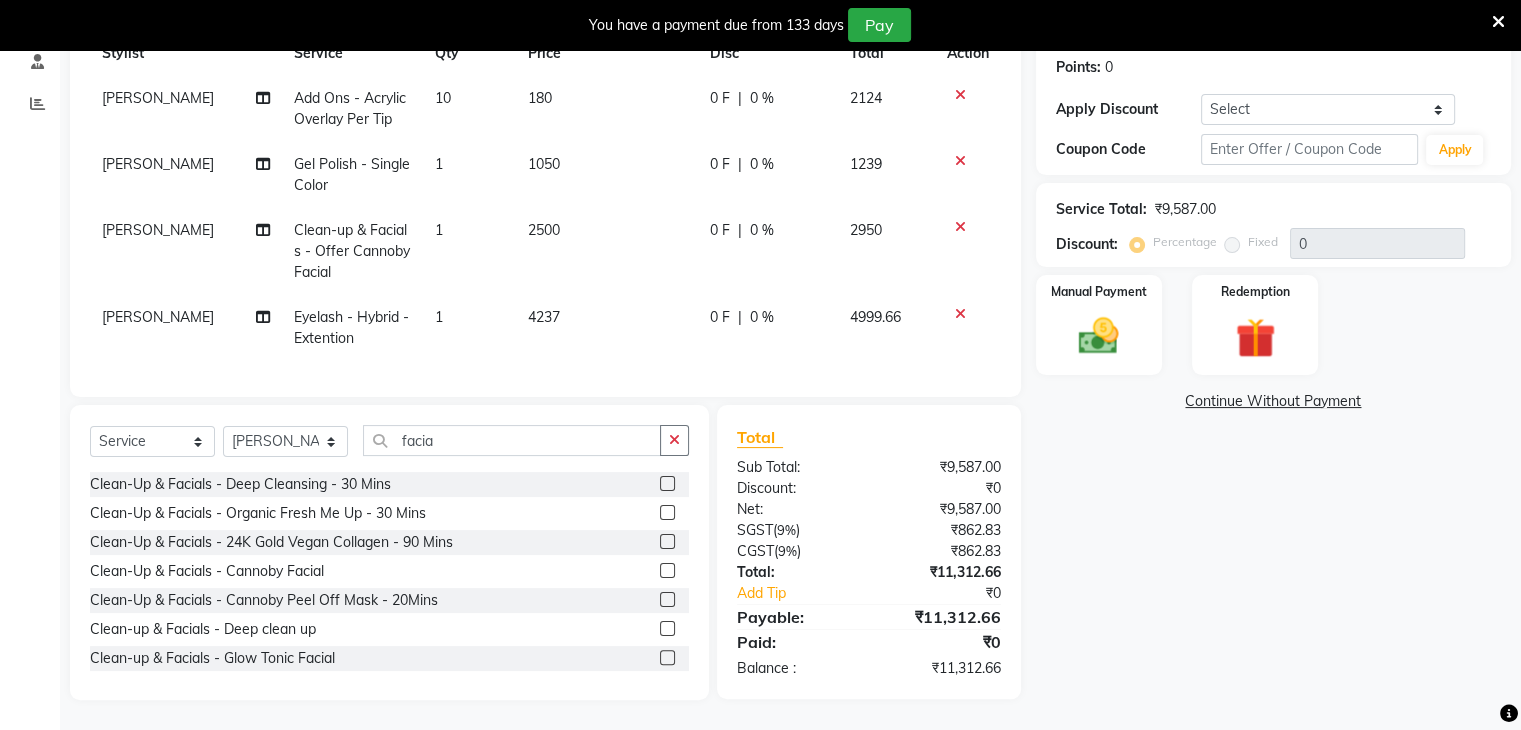 click 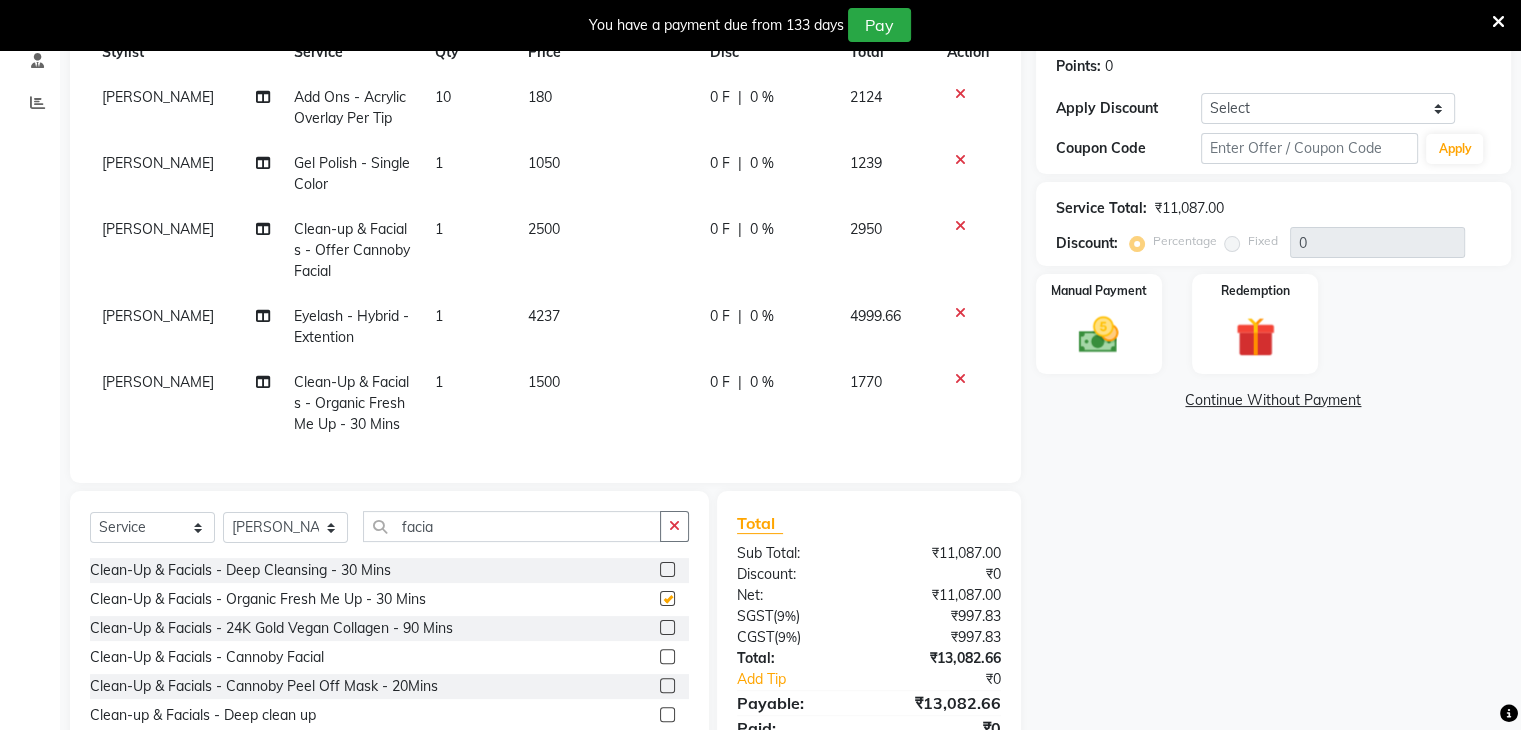 checkbox on "false" 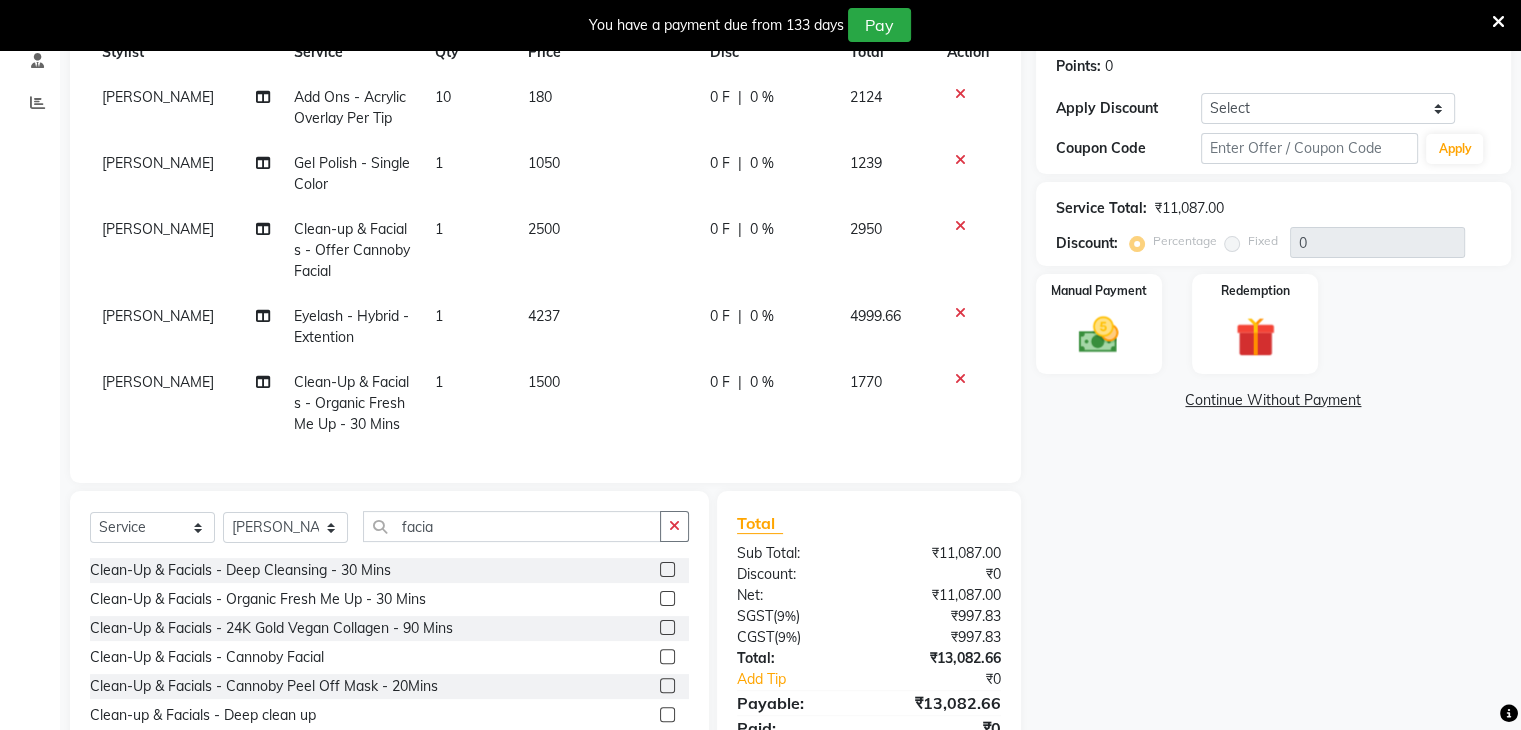 click 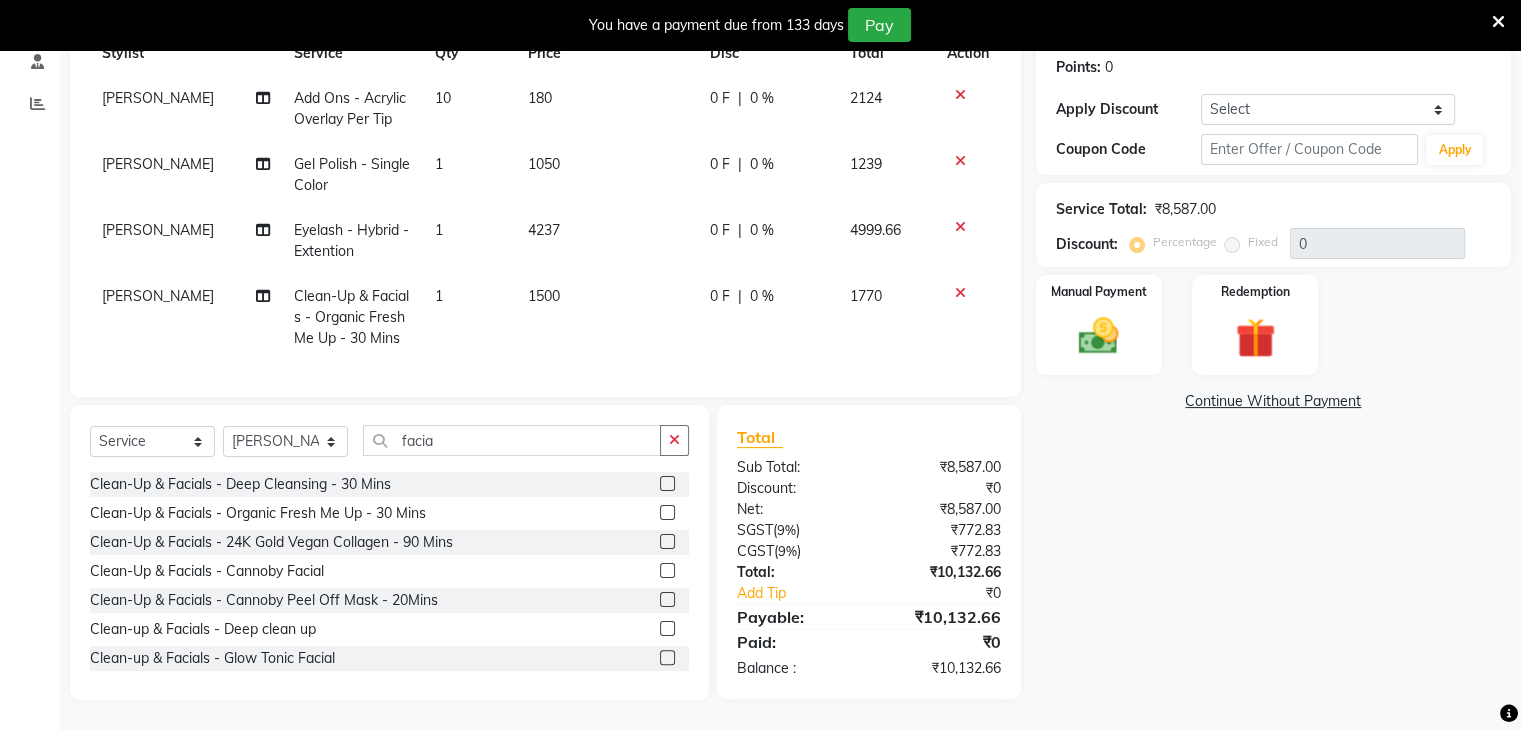 click 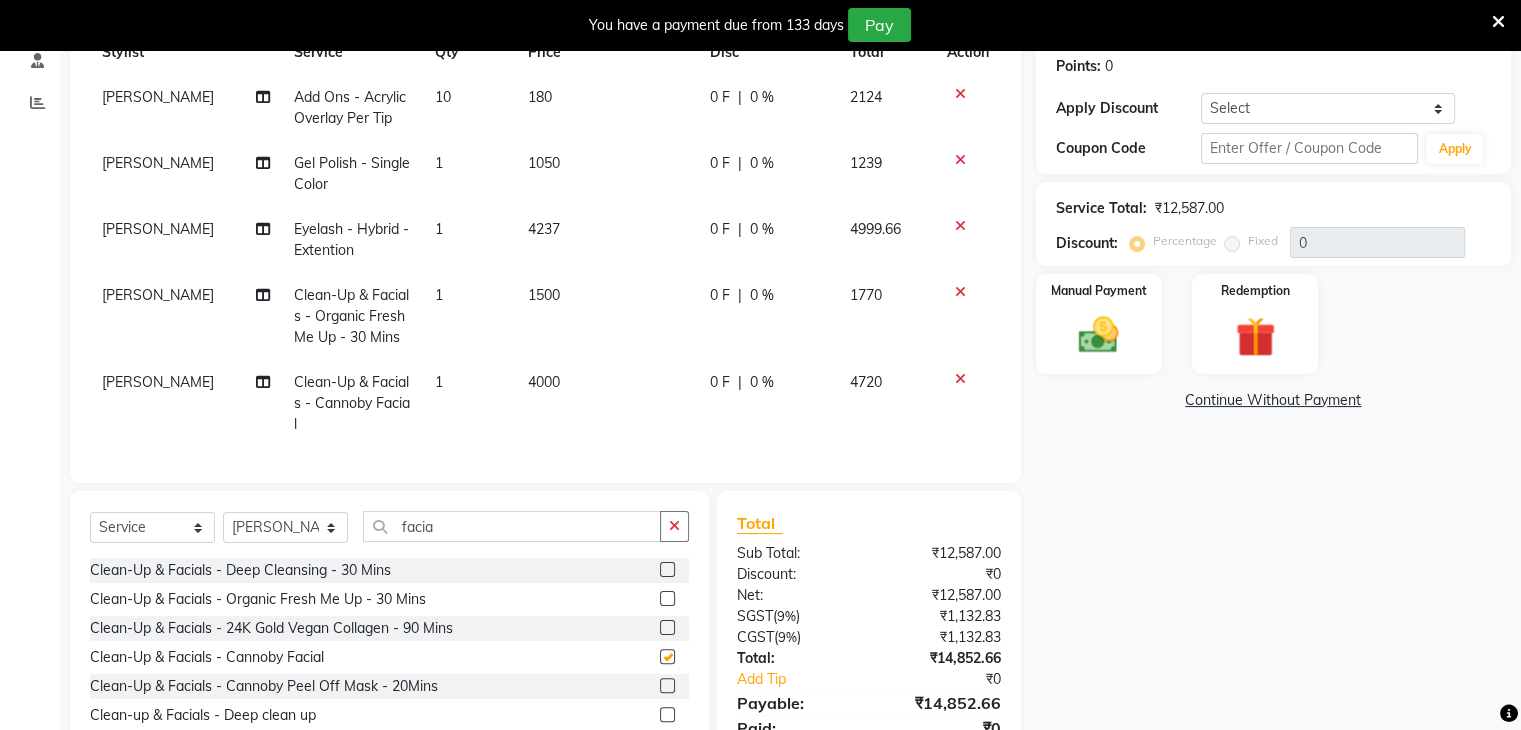 checkbox on "false" 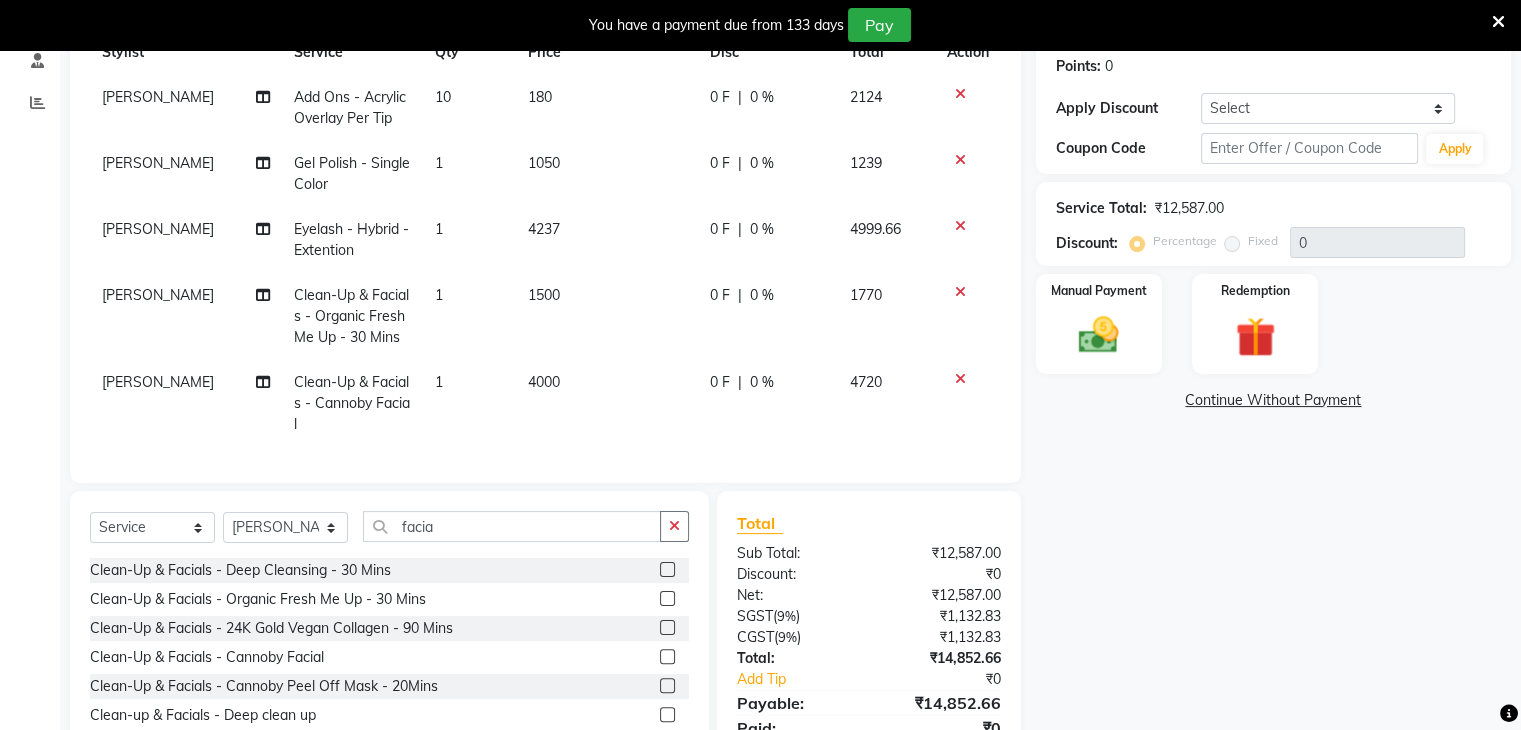 click 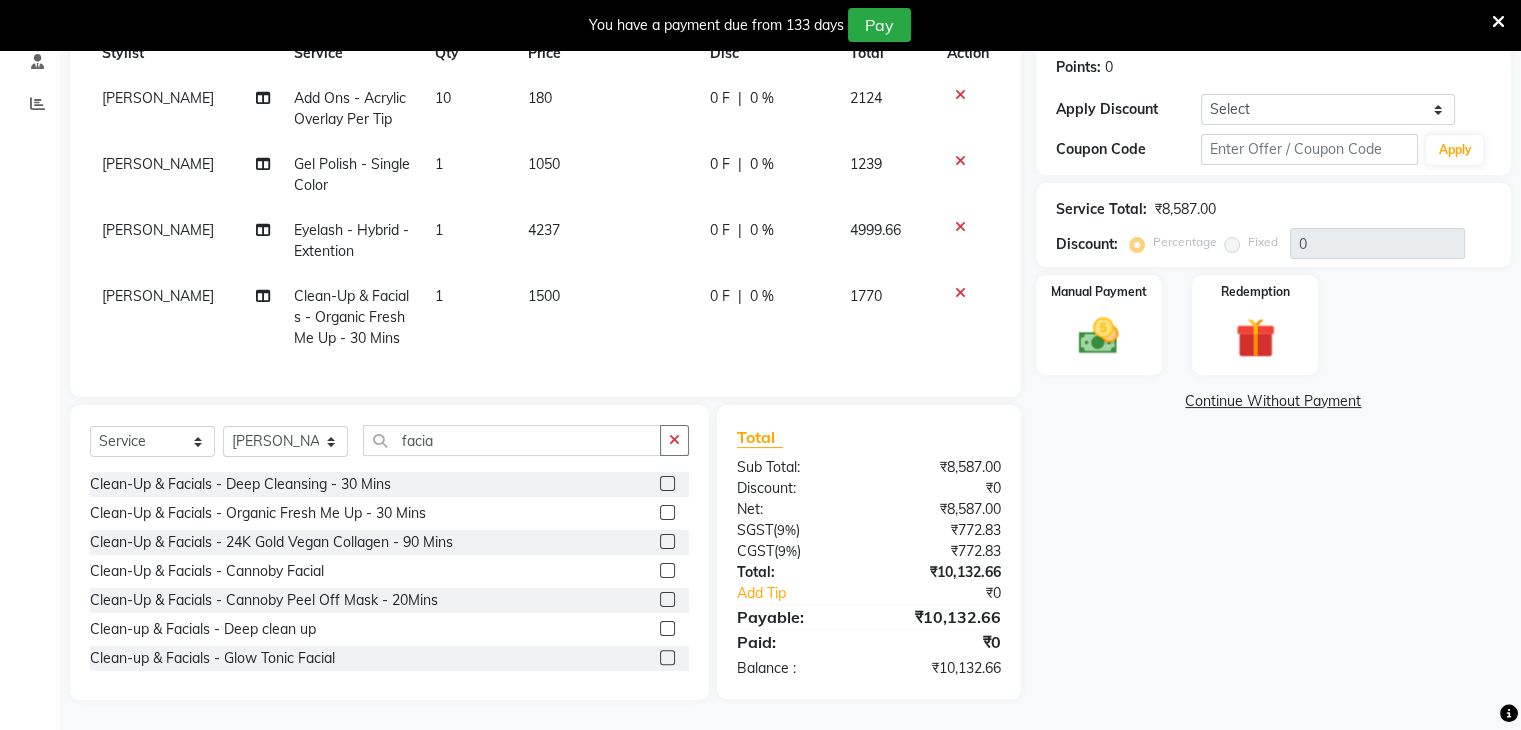 click 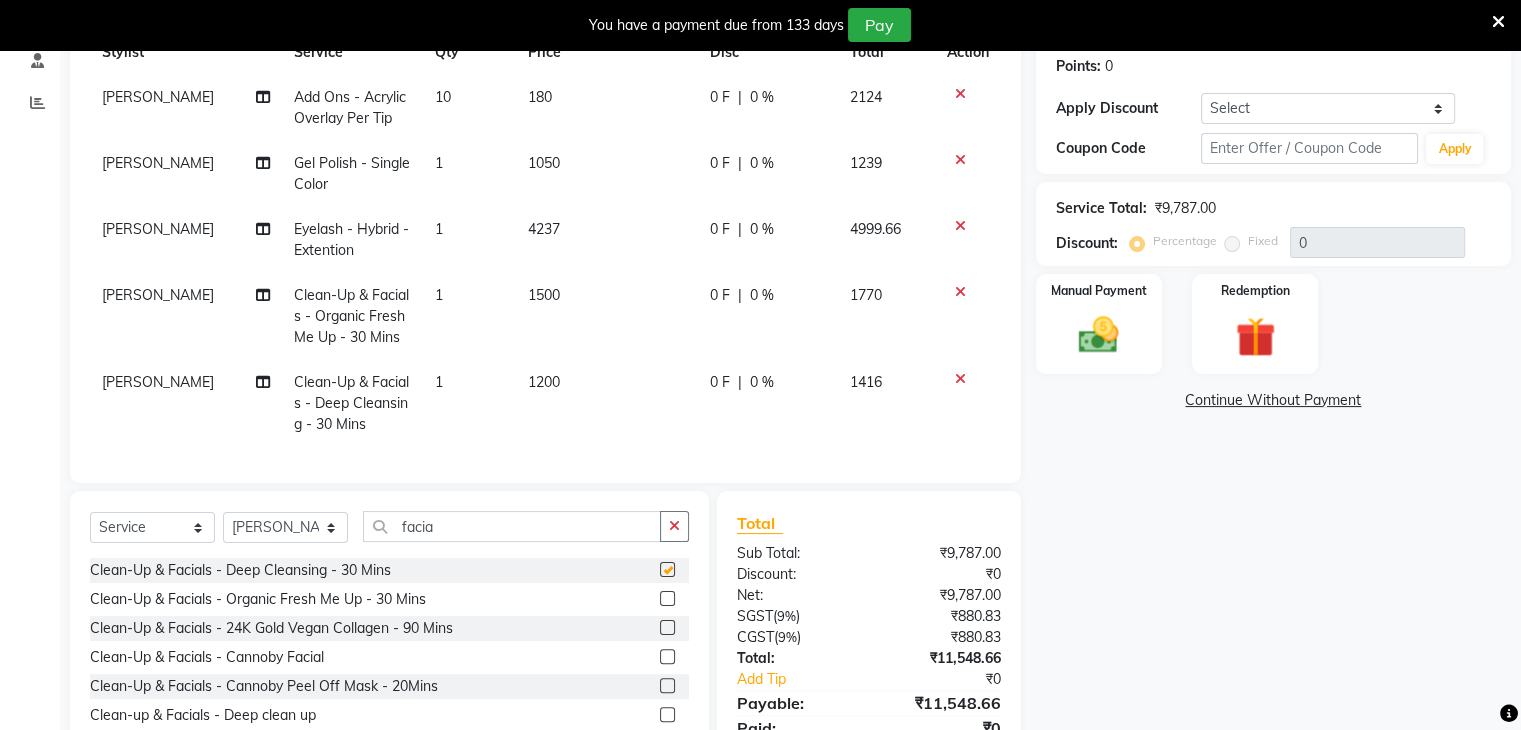 checkbox on "false" 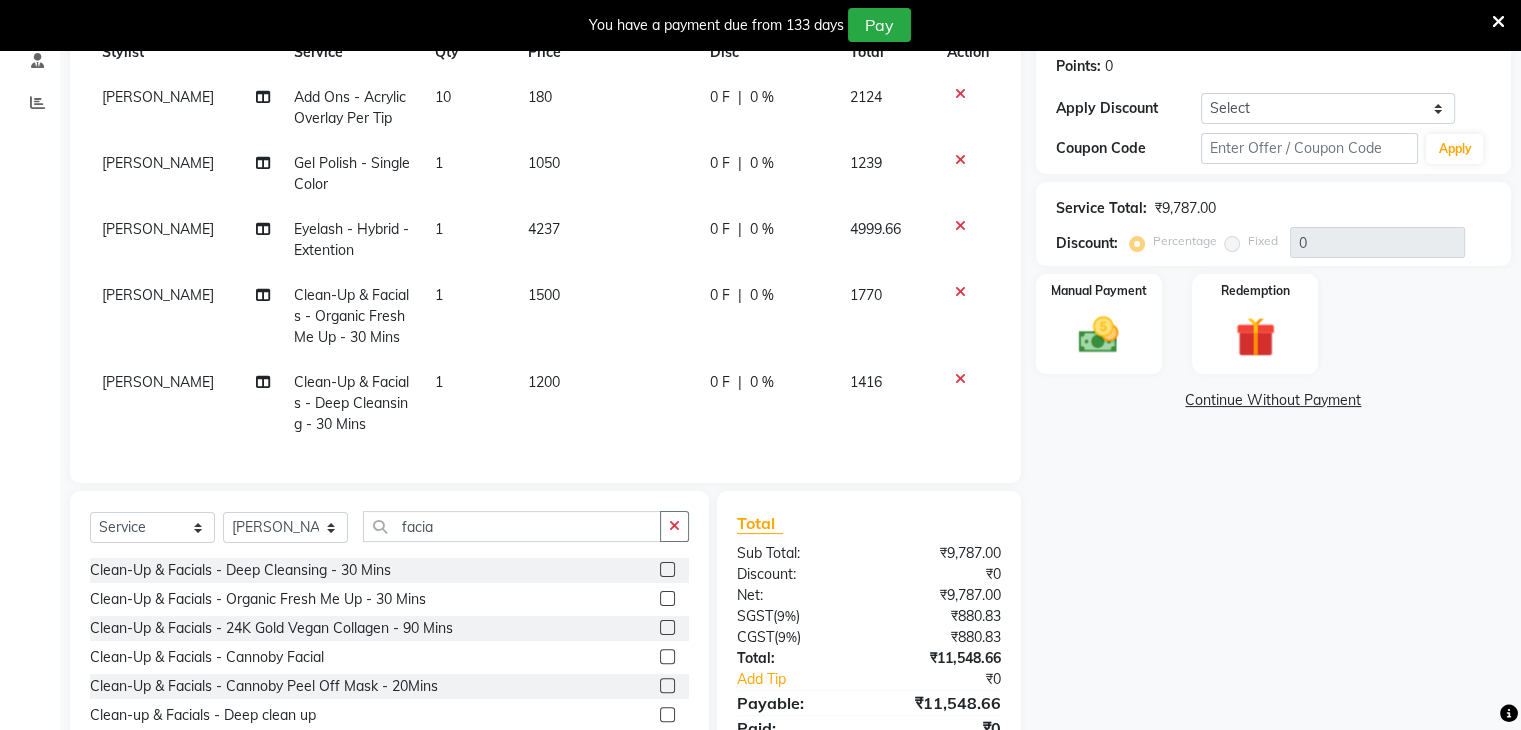 click 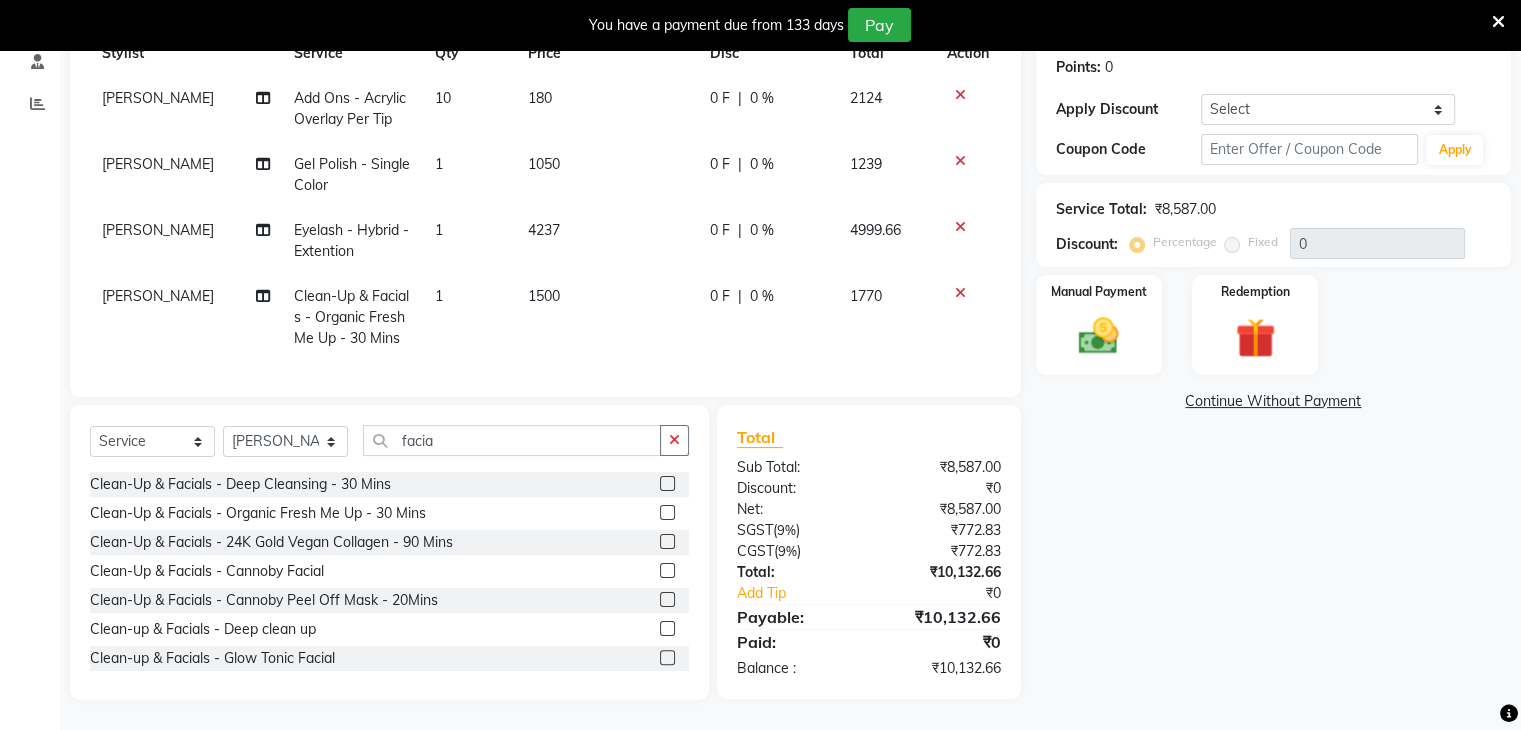 click 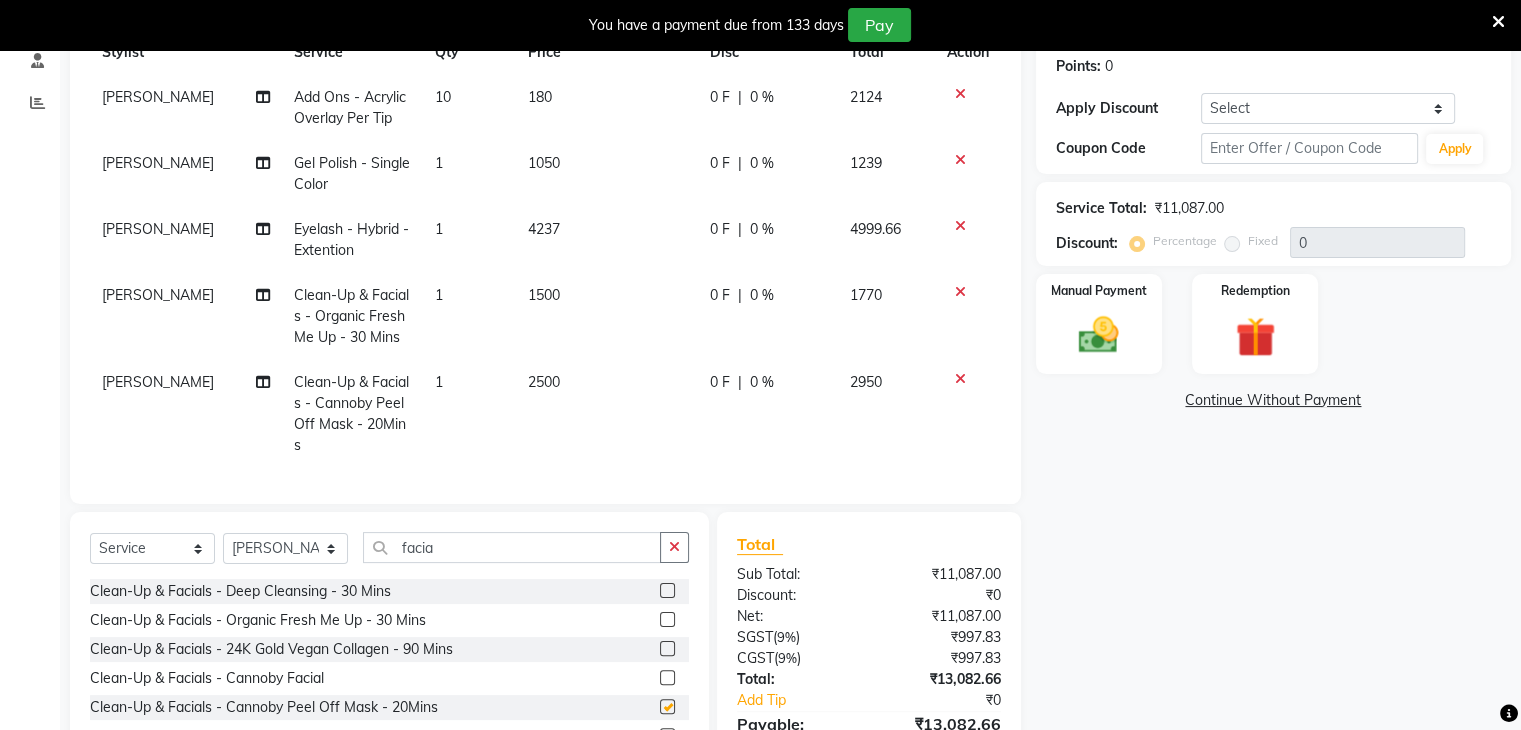 checkbox on "false" 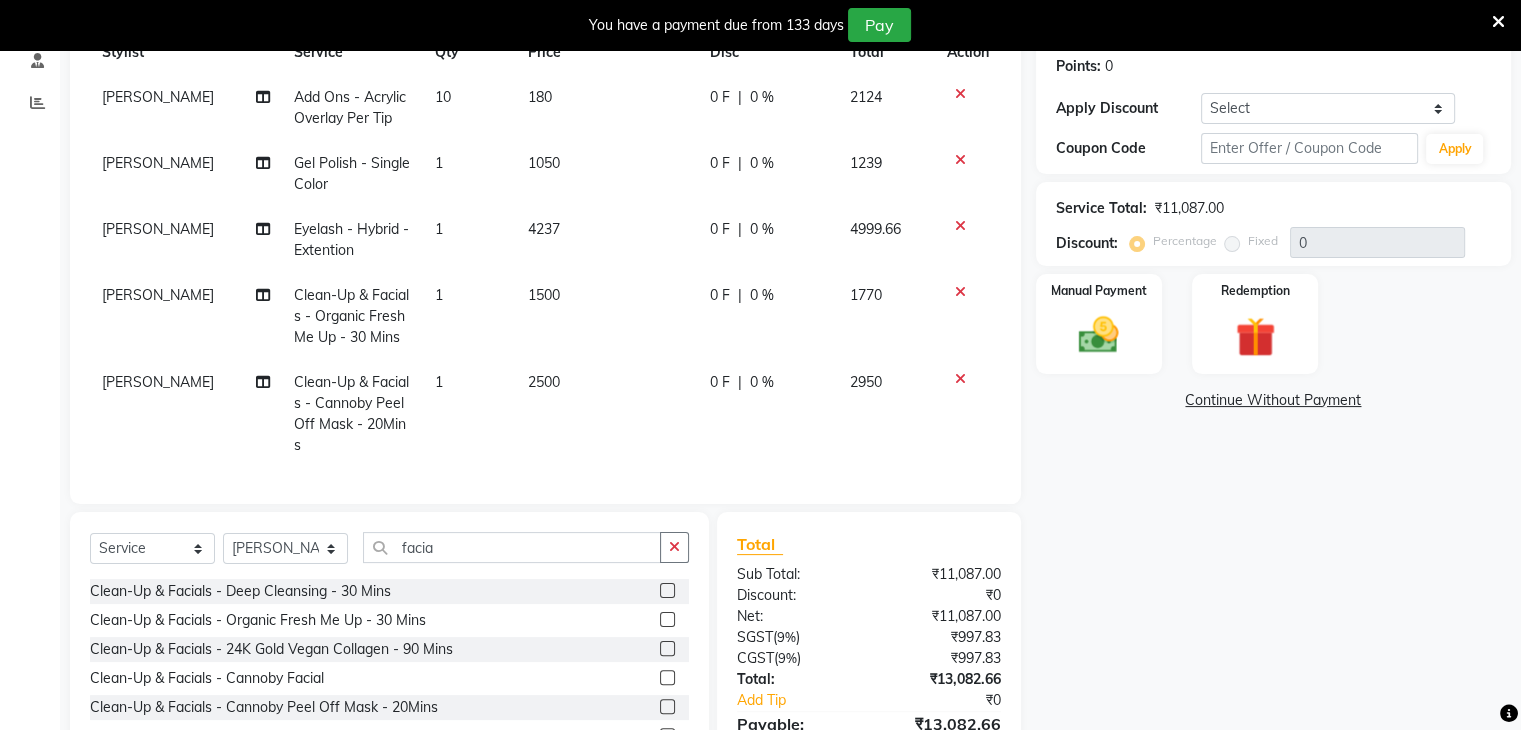 click 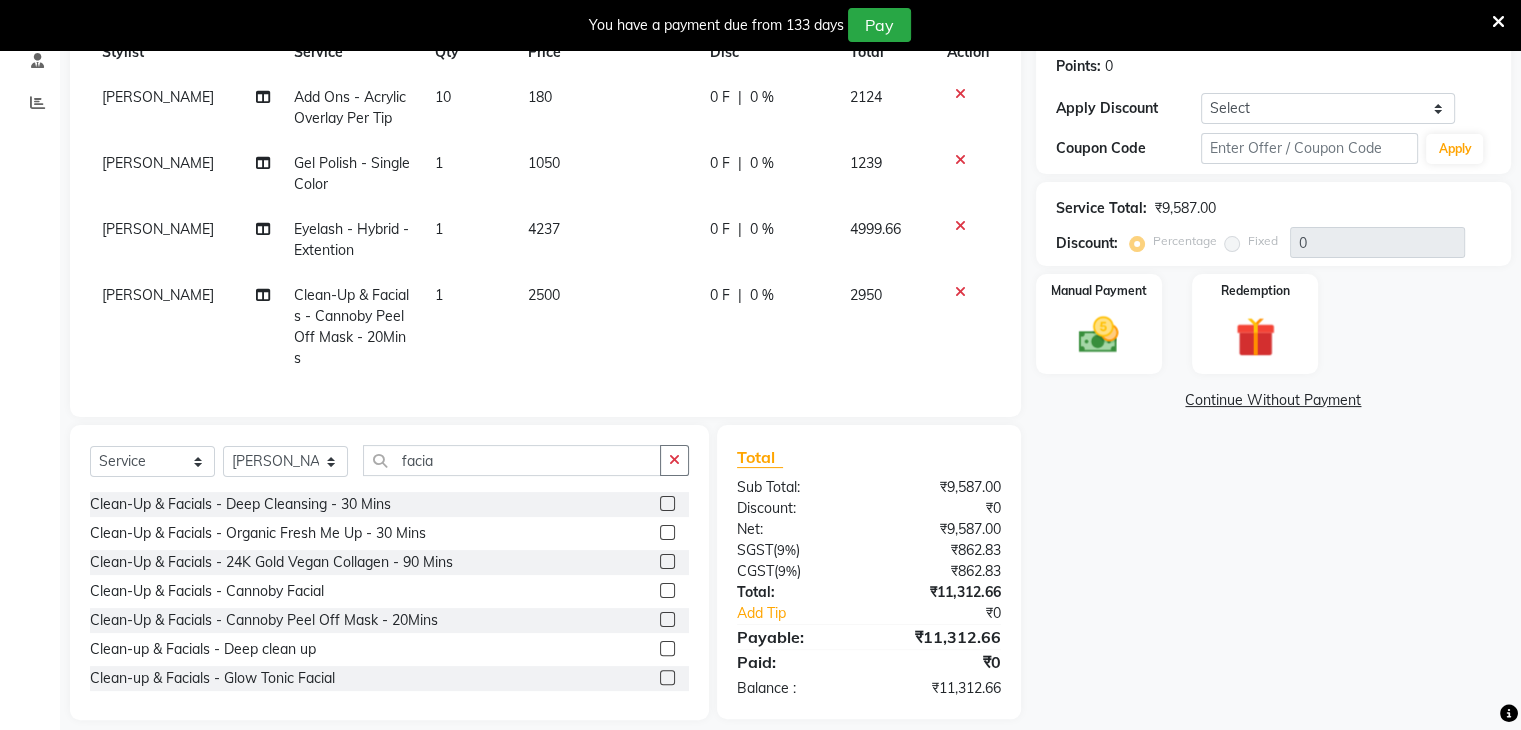 click 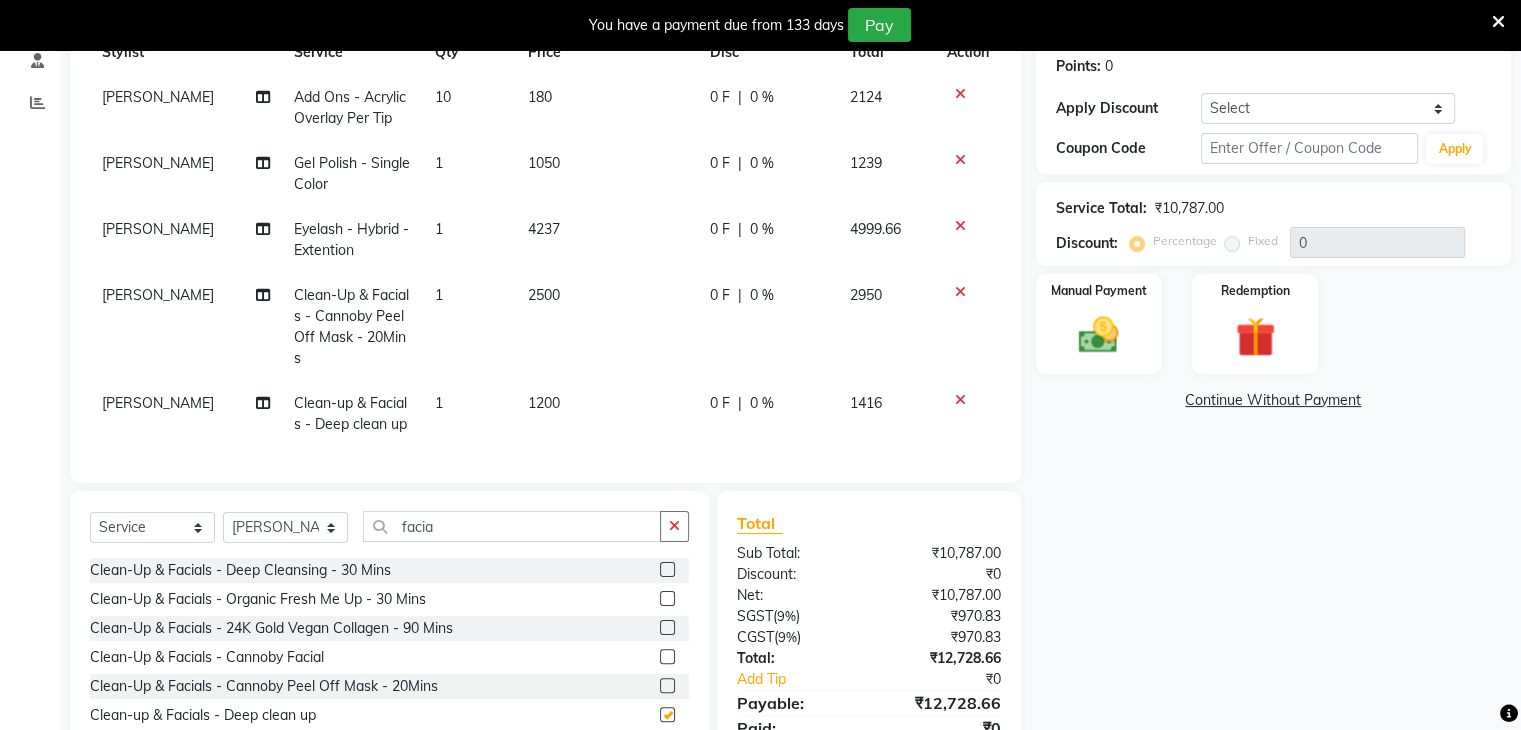 checkbox on "false" 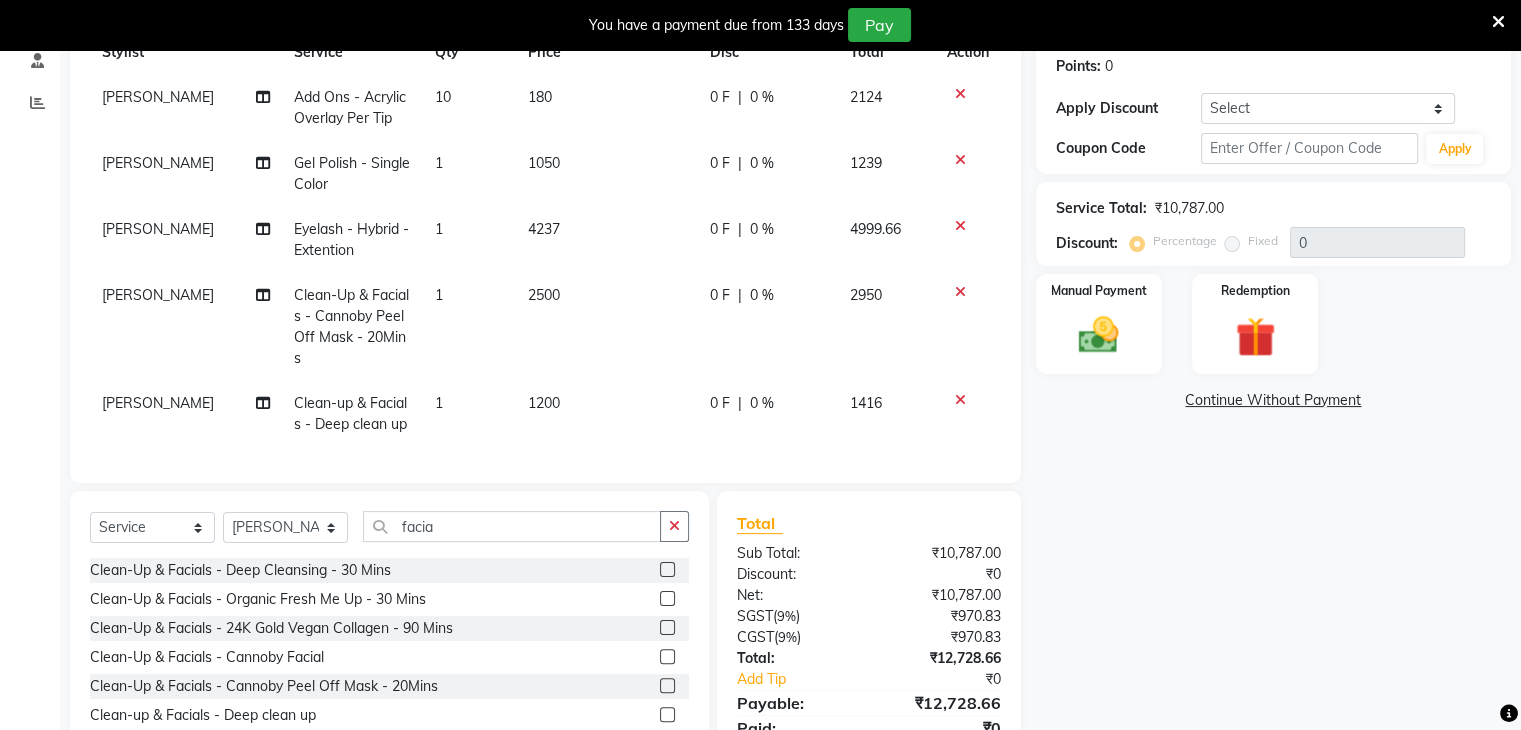 click 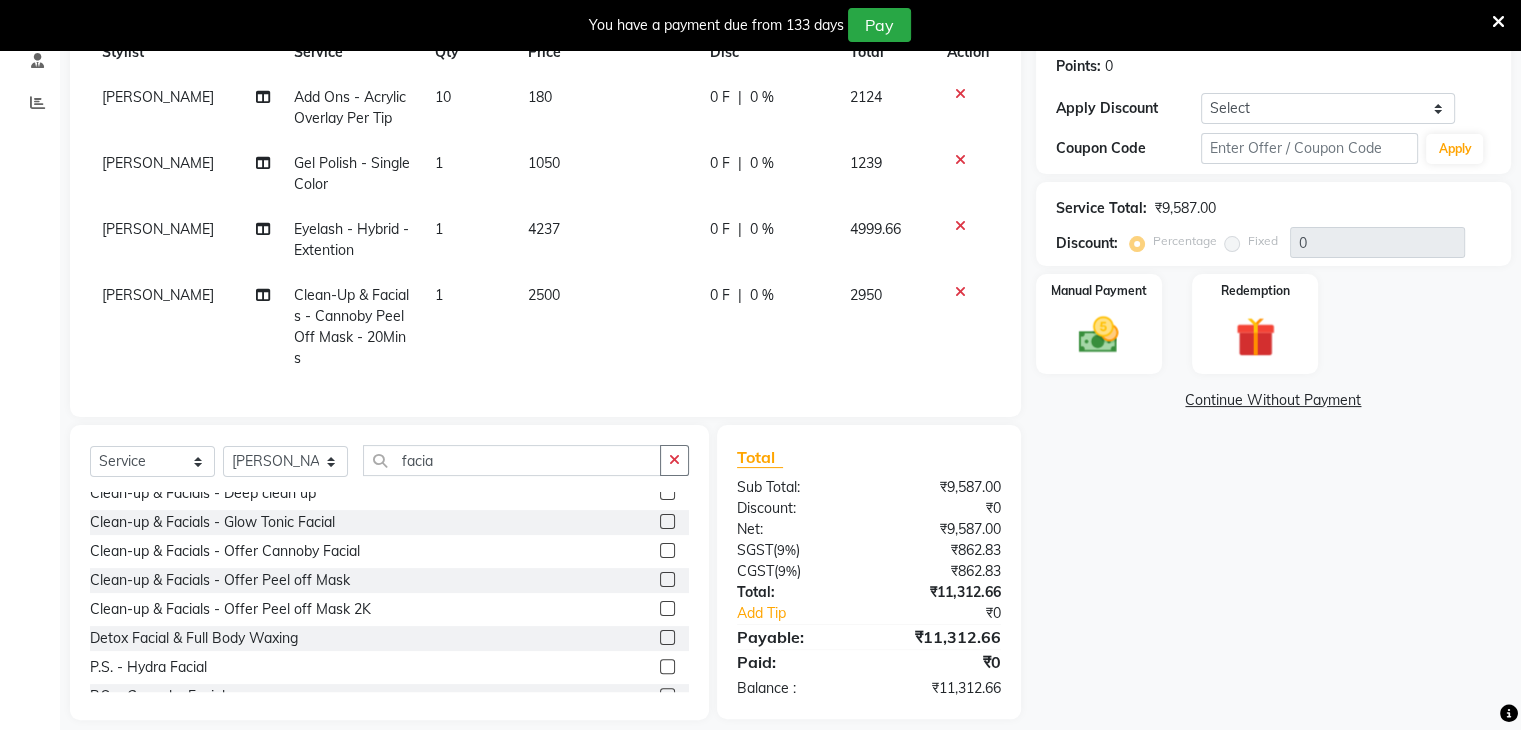 scroll, scrollTop: 160, scrollLeft: 0, axis: vertical 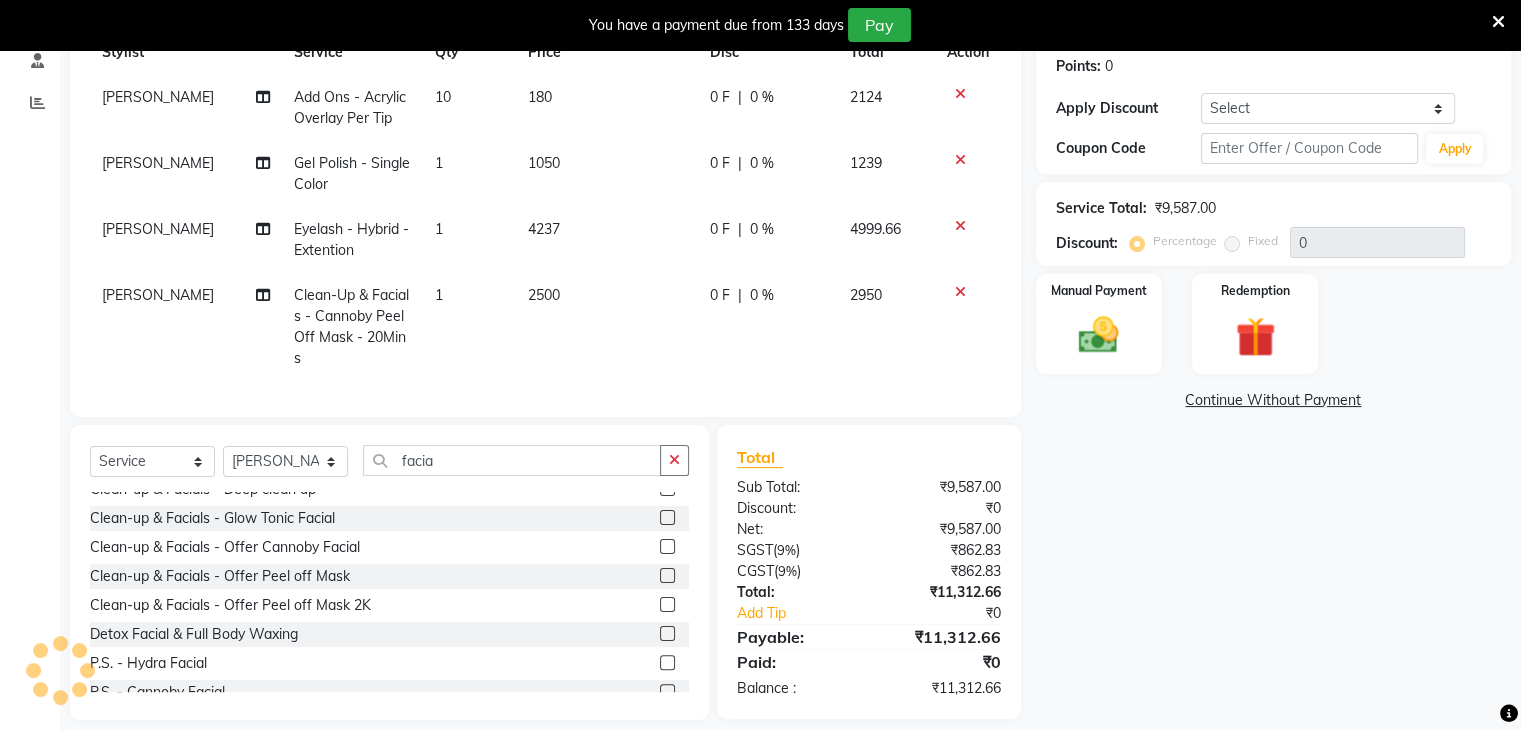 click 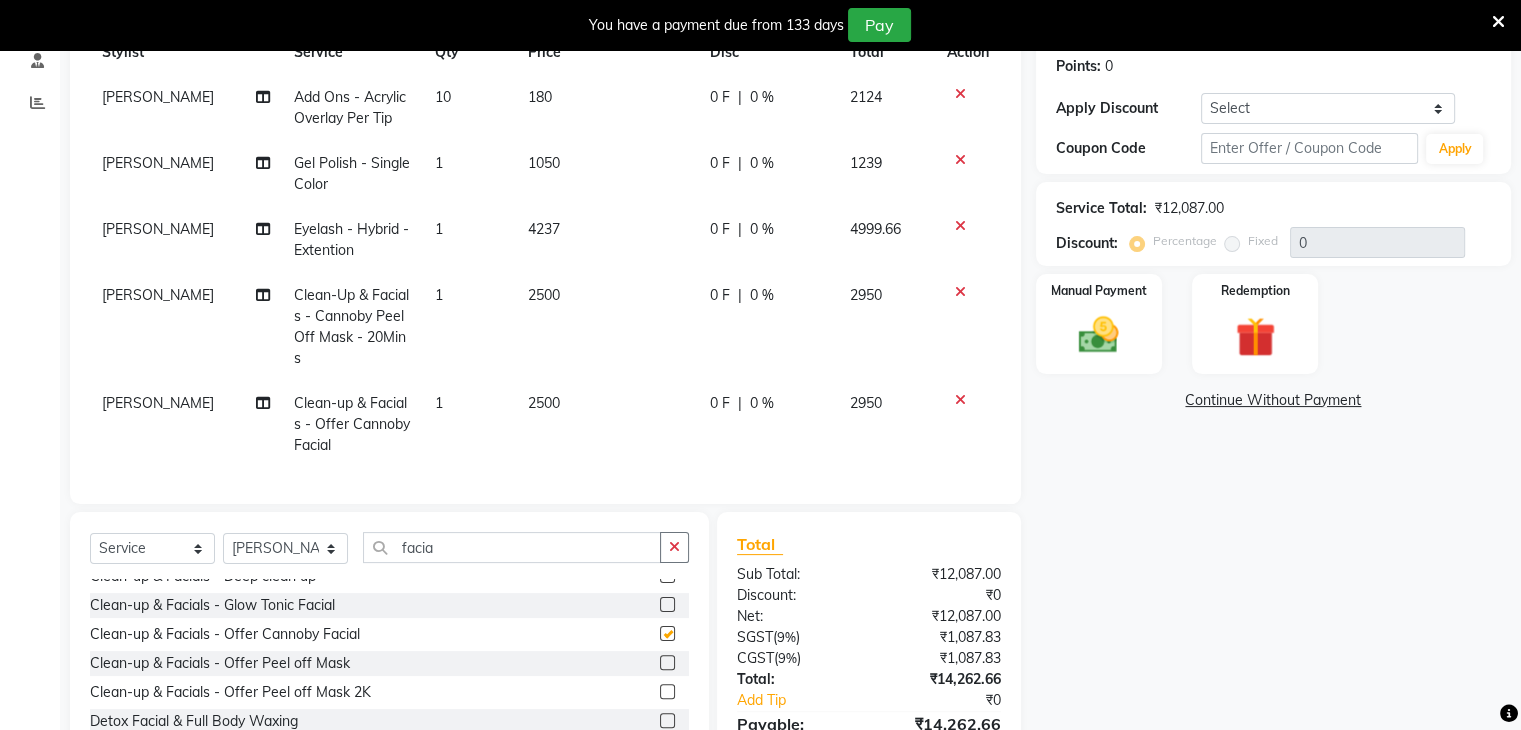 checkbox on "false" 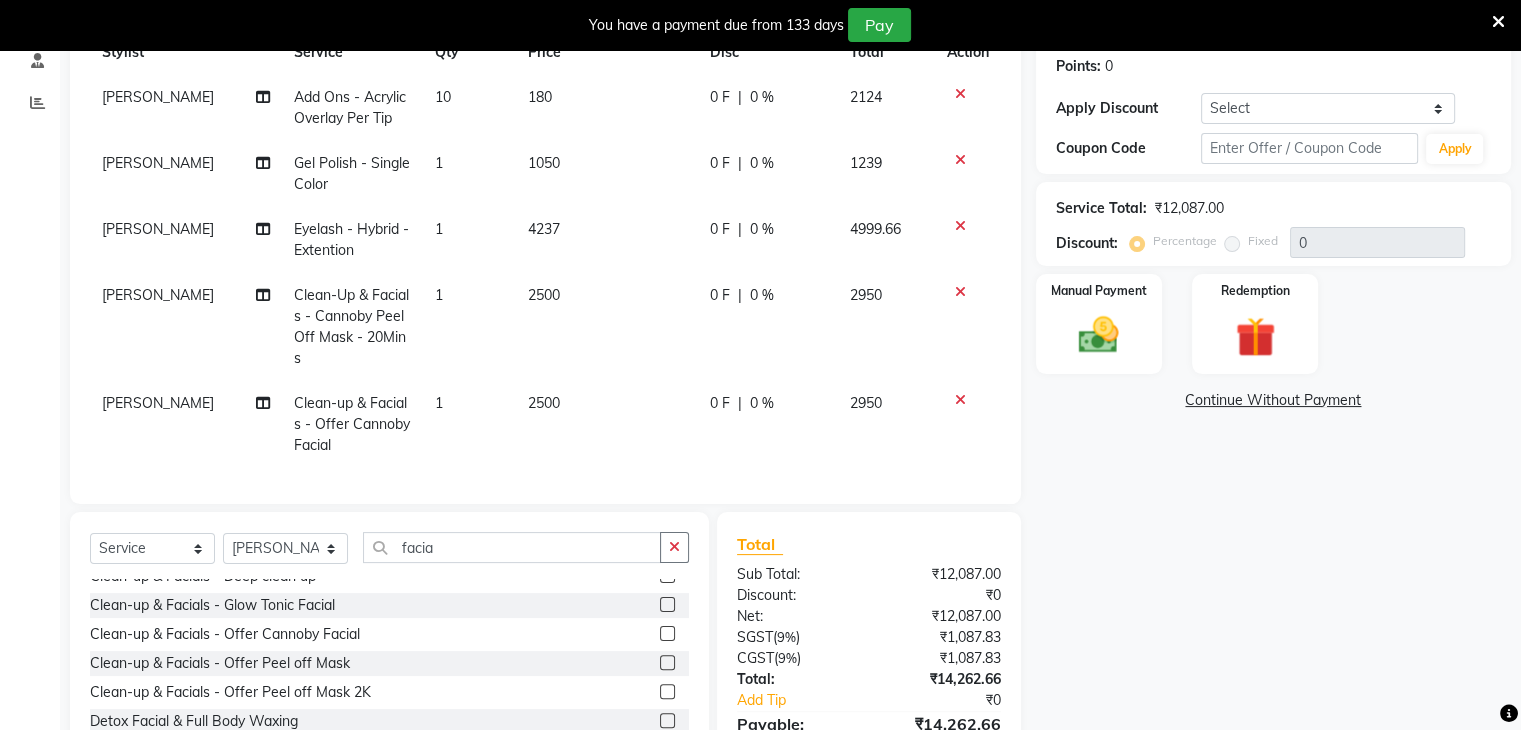 click 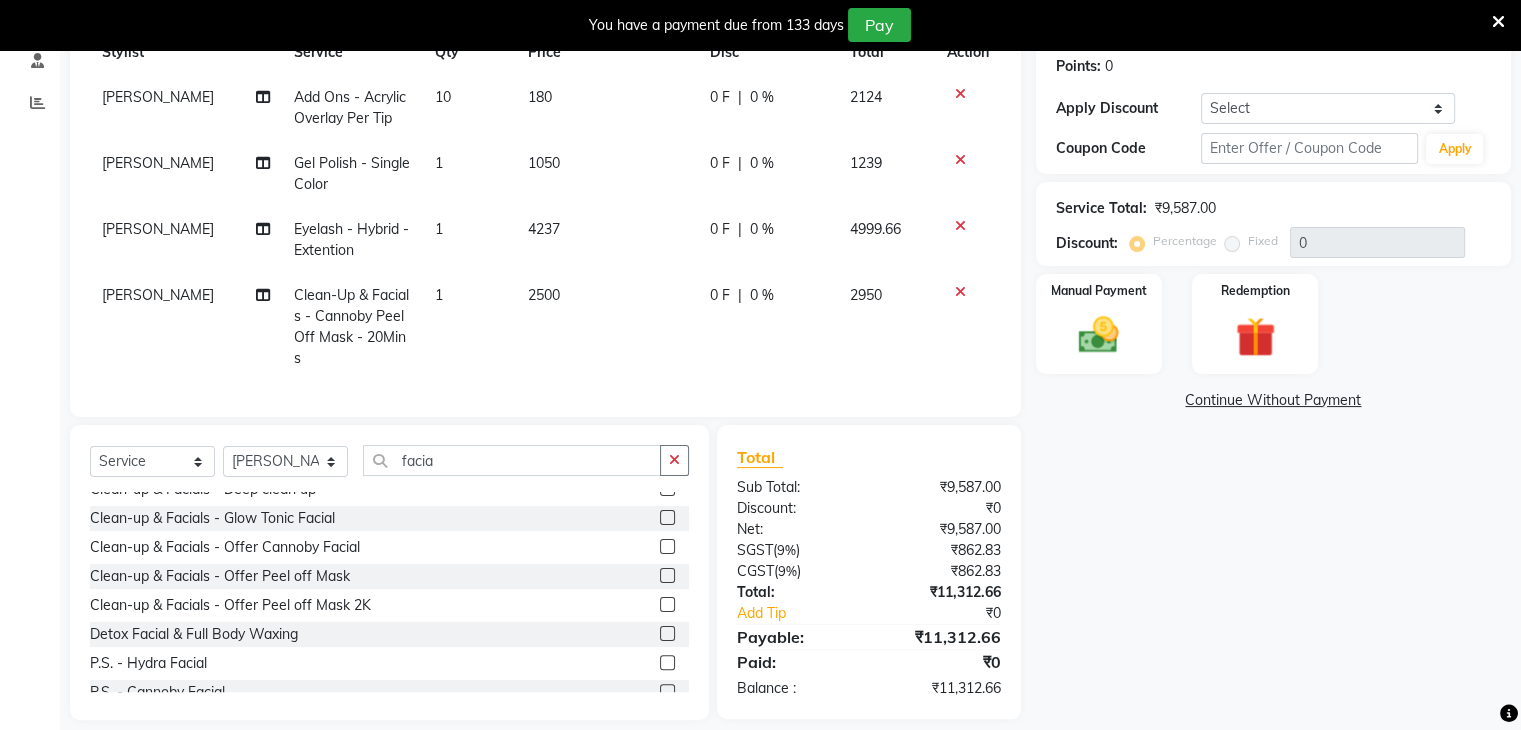 click 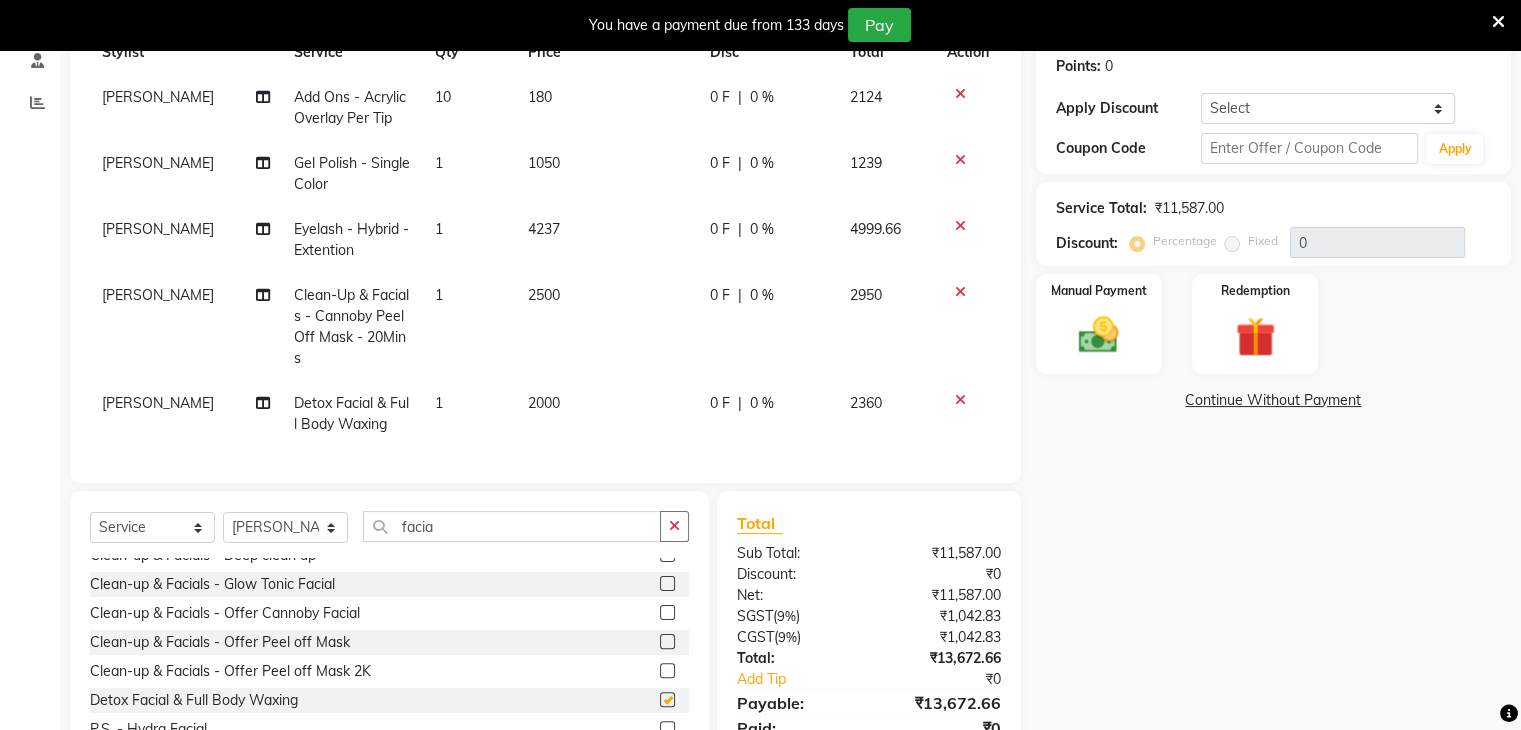 checkbox on "false" 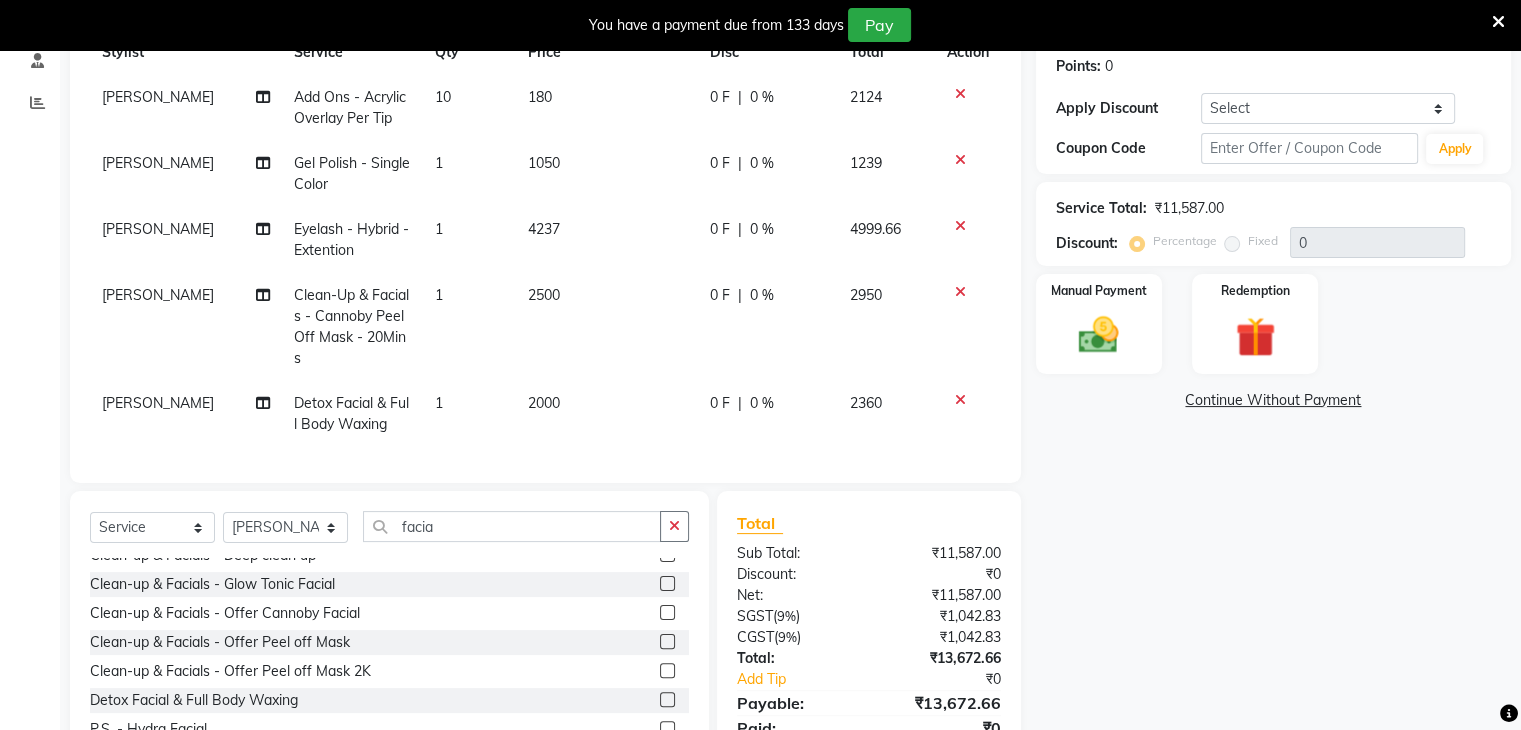 click 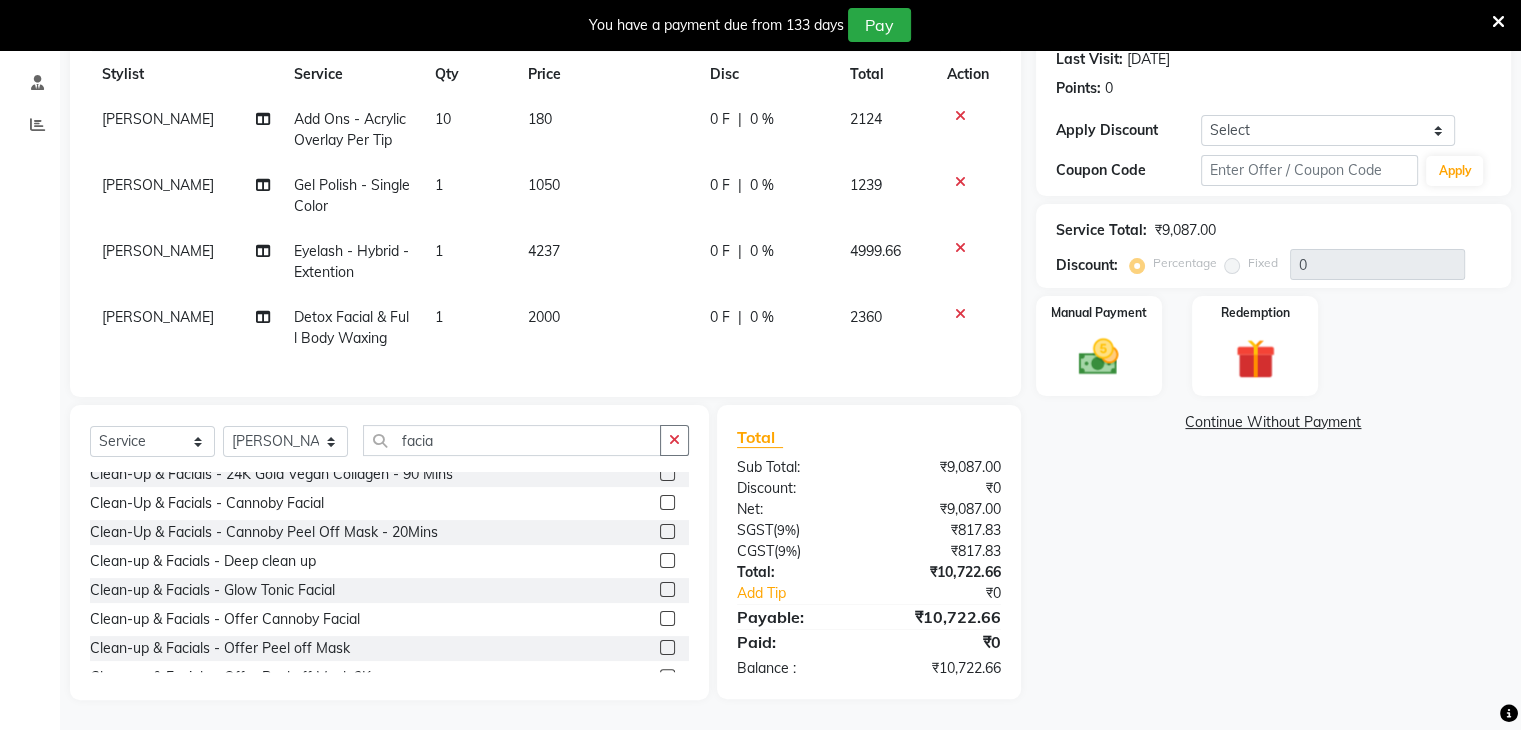 scroll, scrollTop: 64, scrollLeft: 0, axis: vertical 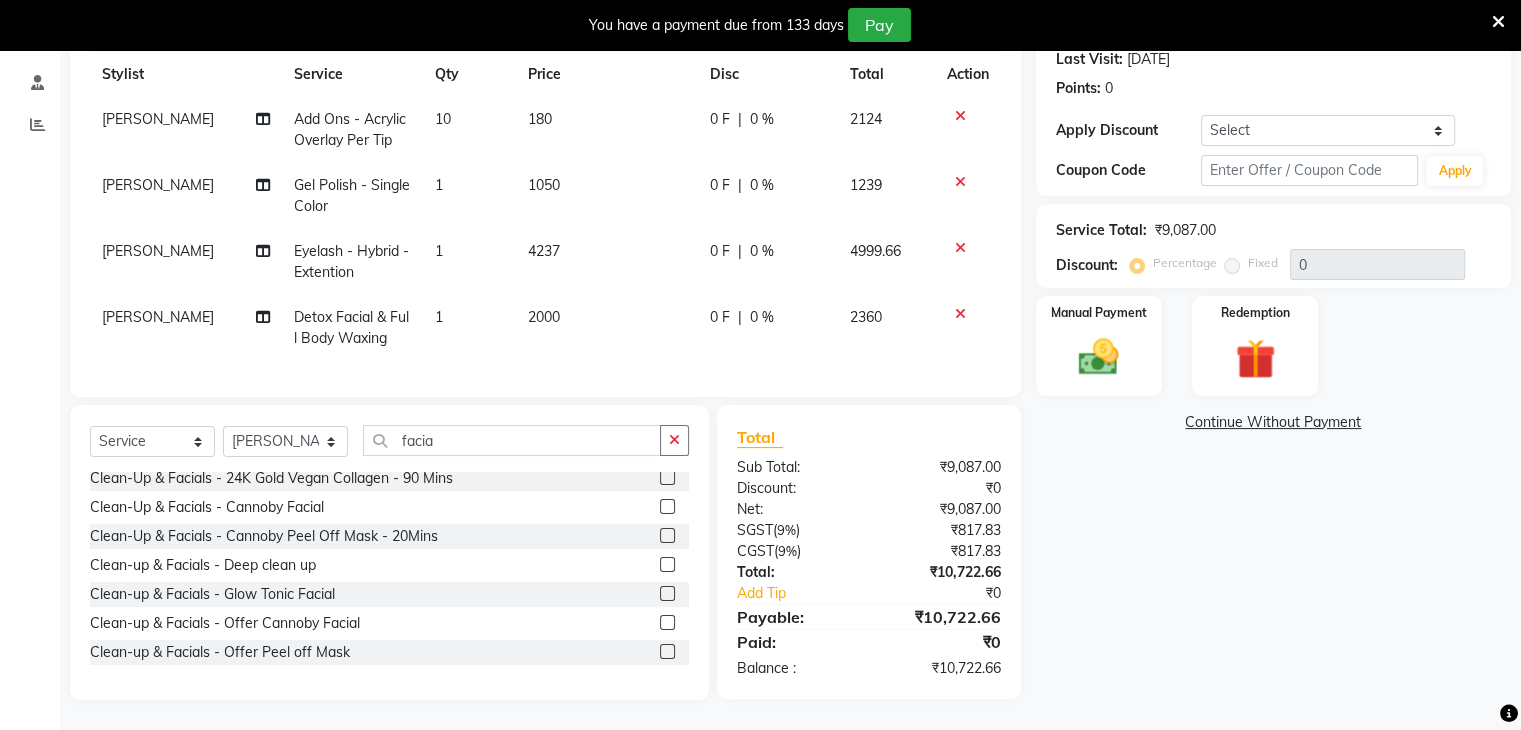 click 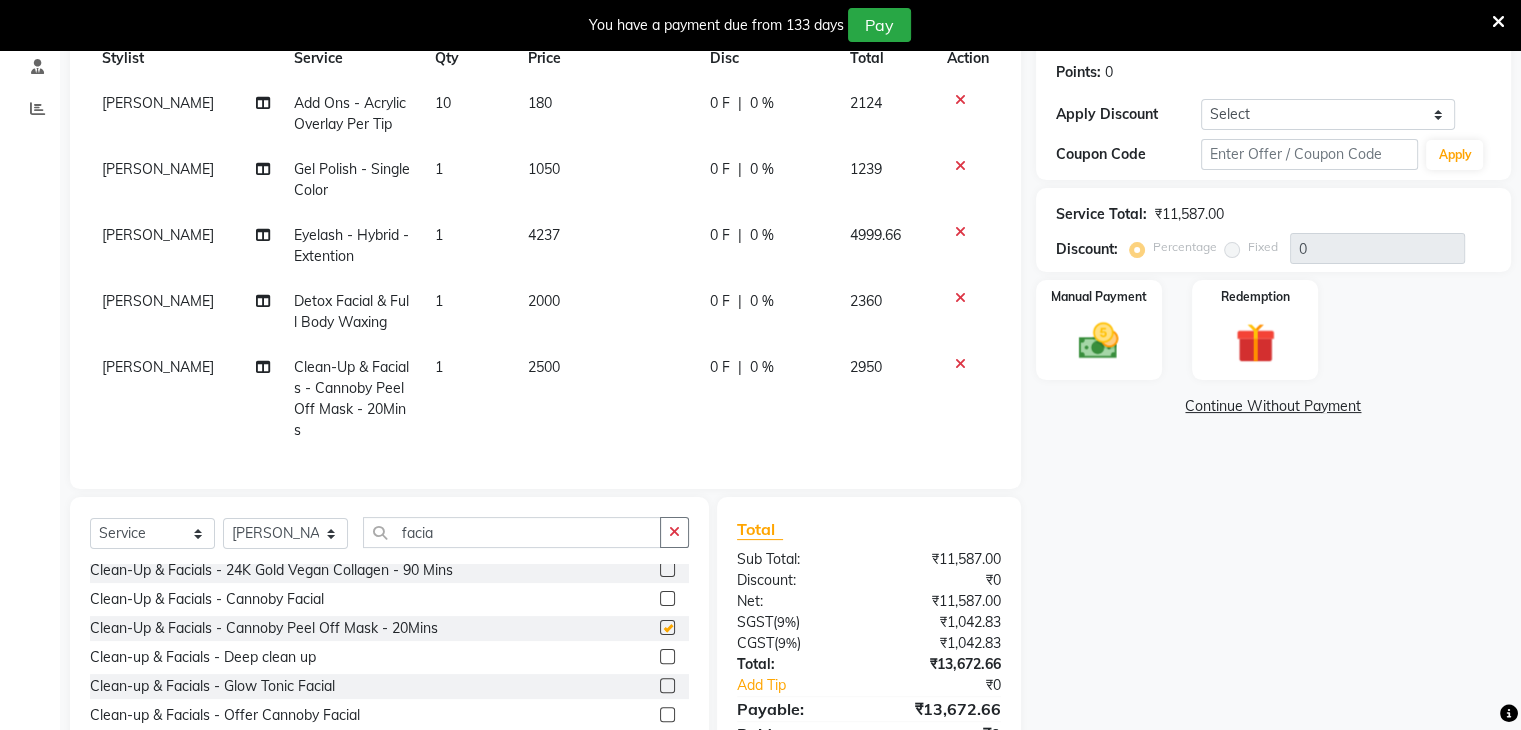 checkbox on "false" 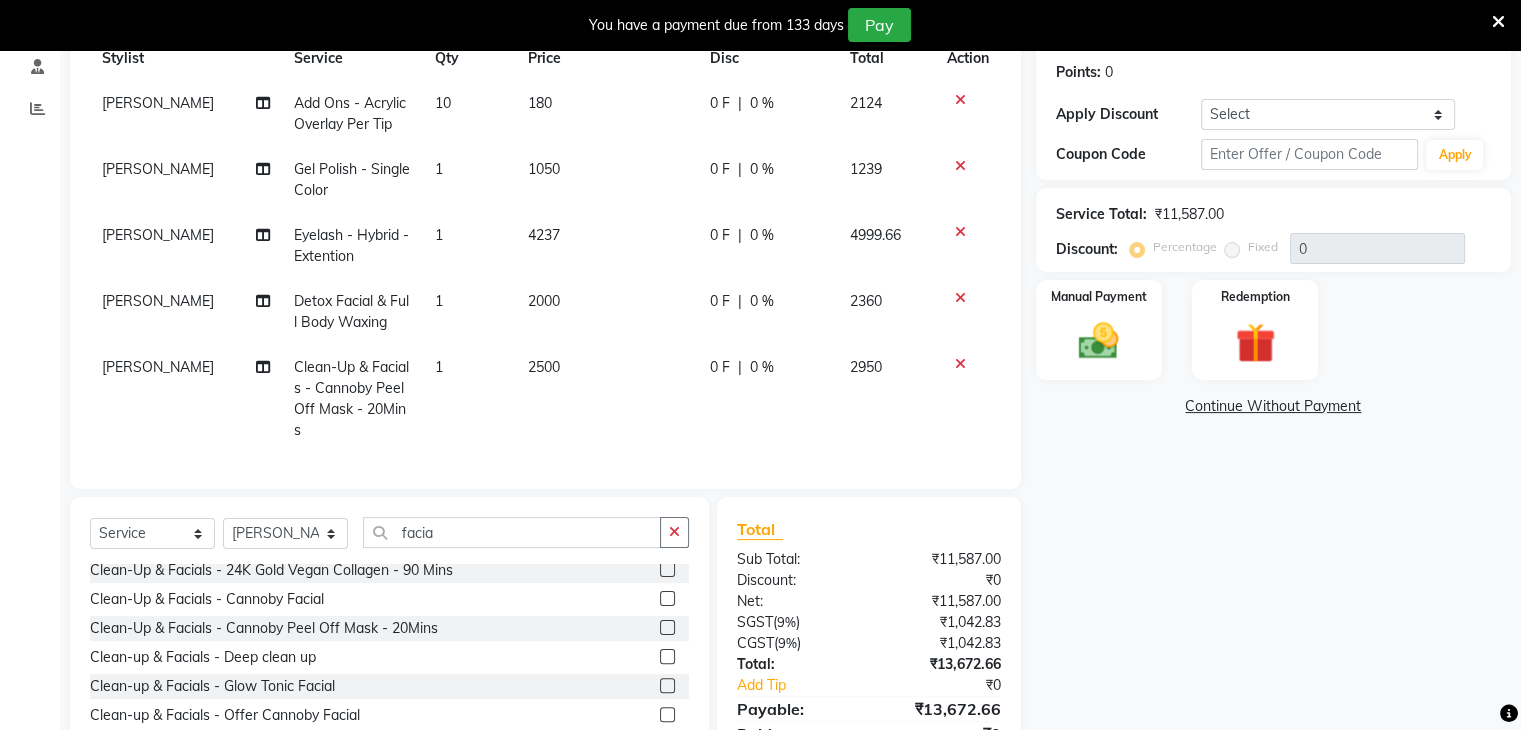 click 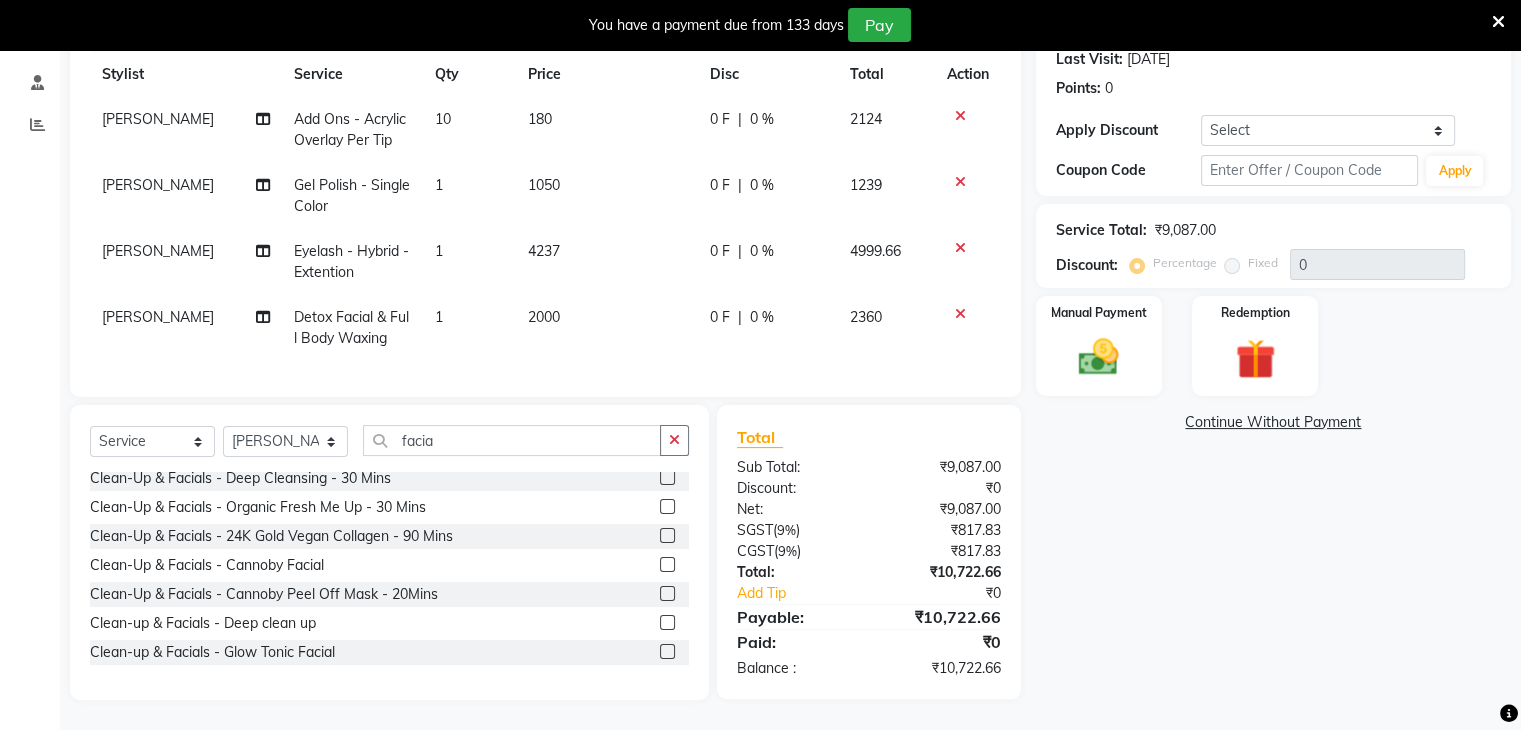 scroll, scrollTop: 0, scrollLeft: 0, axis: both 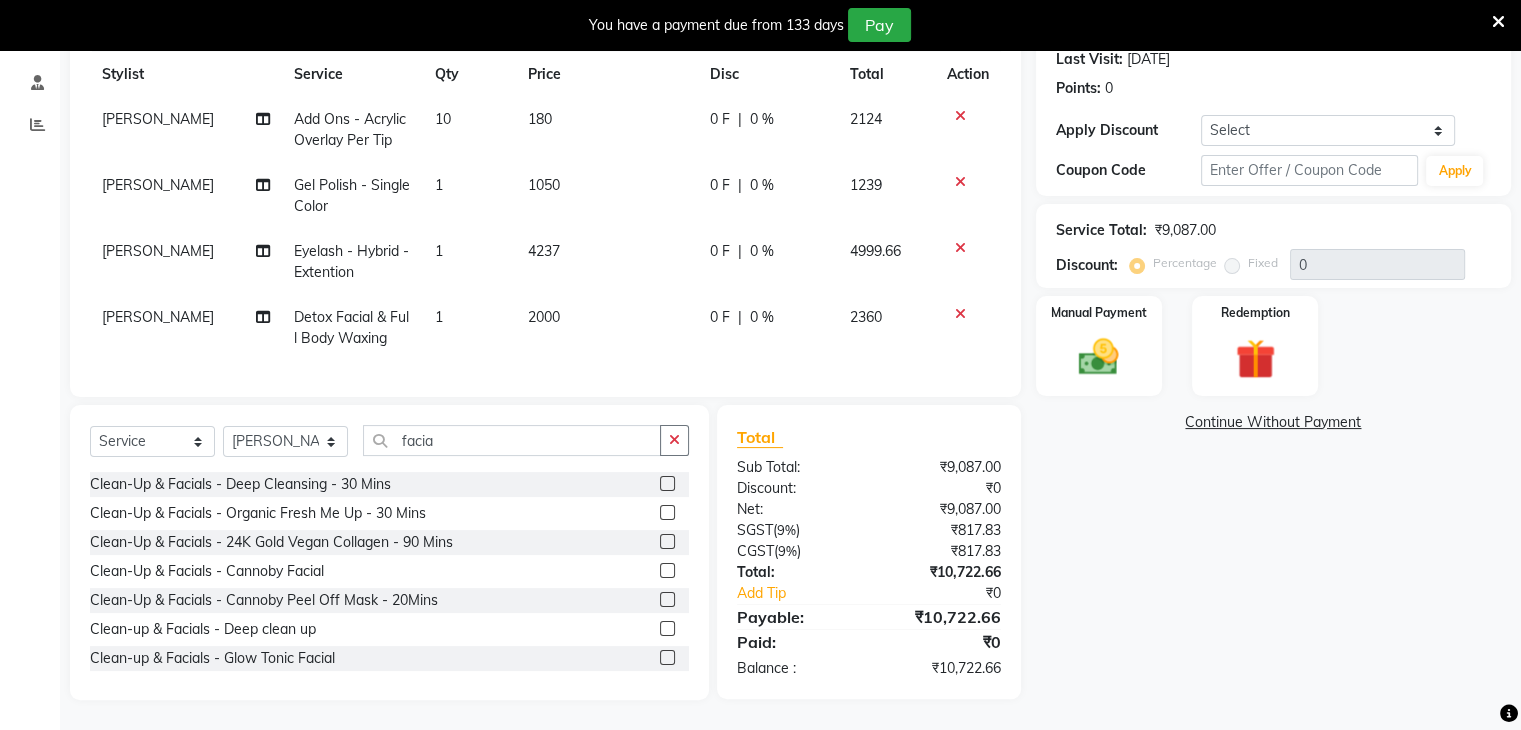 click 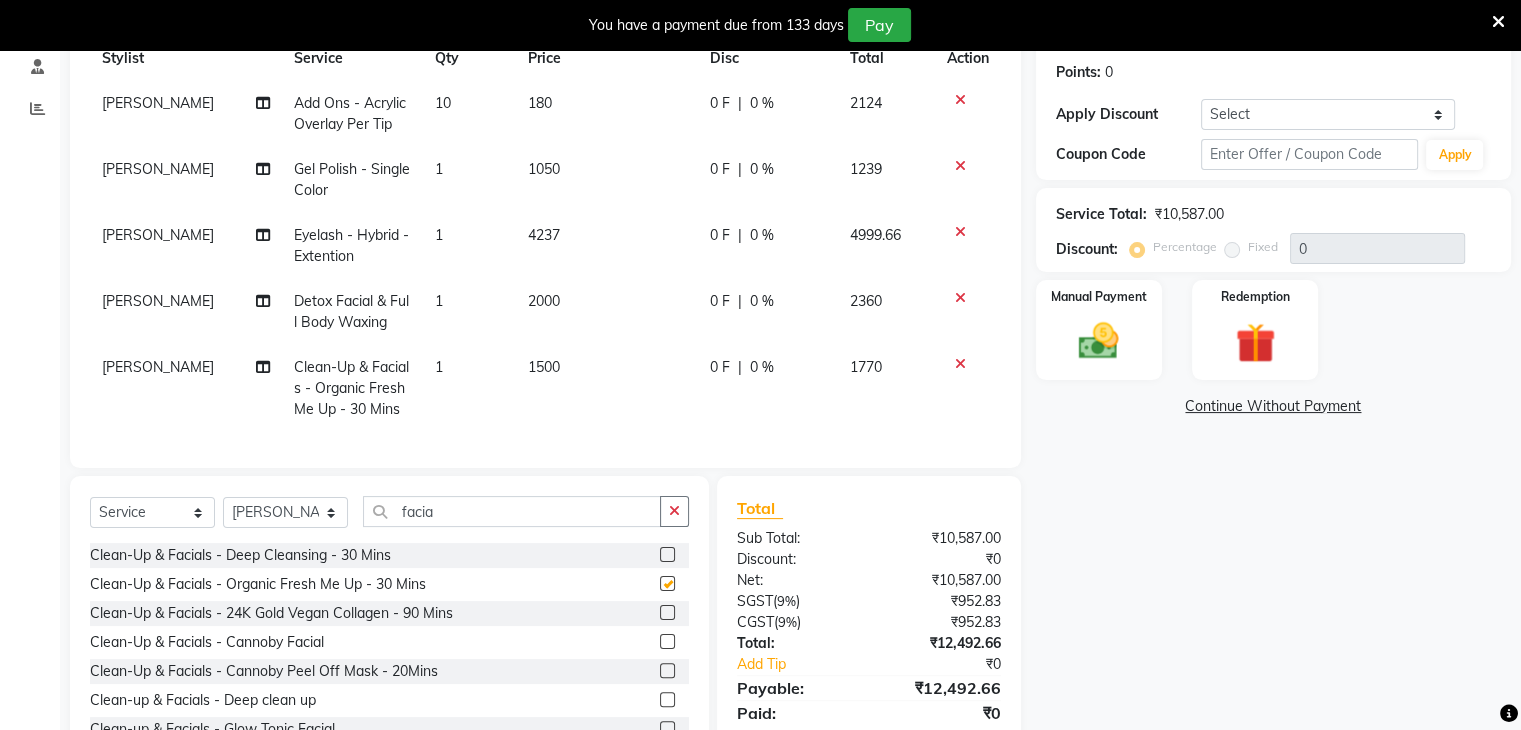 checkbox on "false" 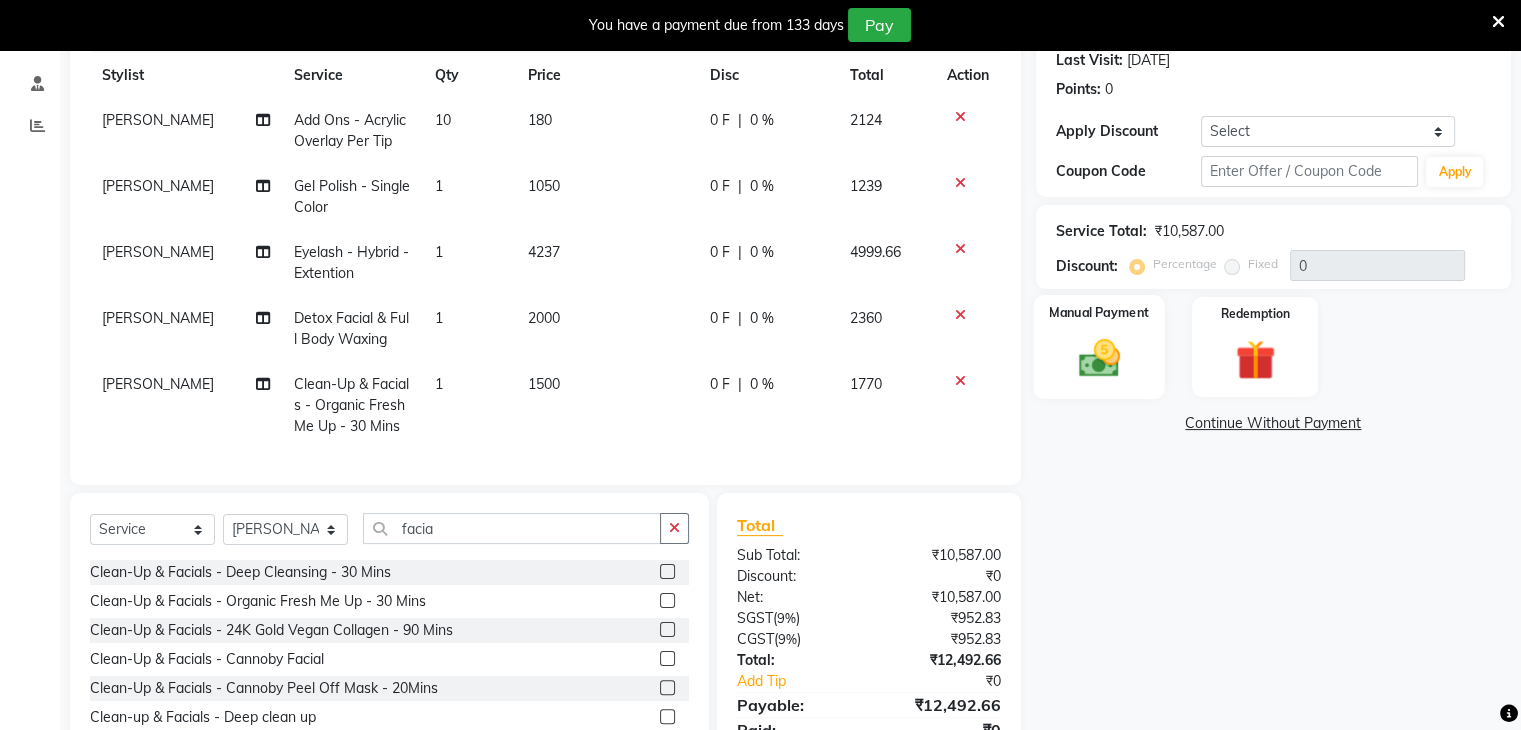 scroll, scrollTop: 386, scrollLeft: 0, axis: vertical 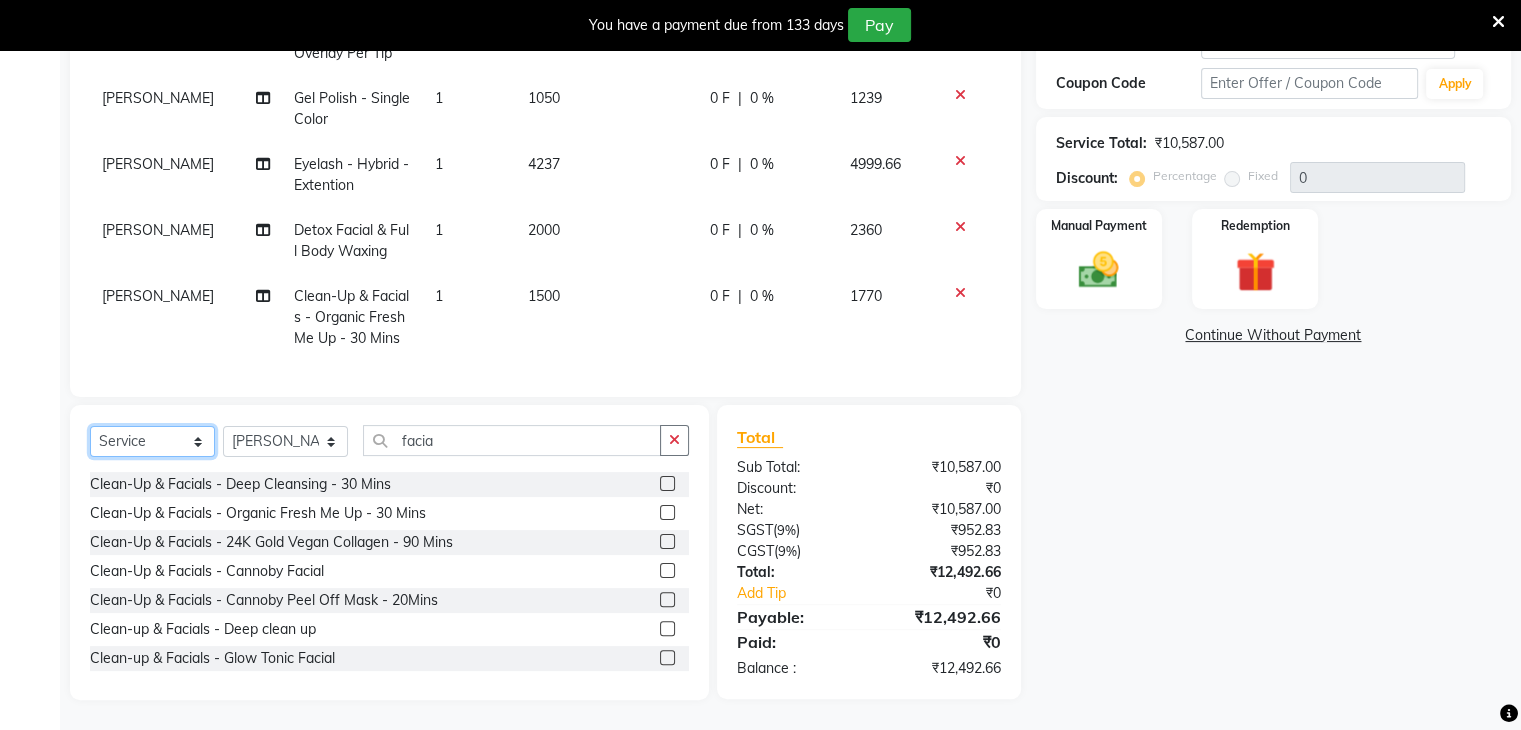 click on "Select  Service  Product  Membership  Package Voucher Prepaid Gift Card" 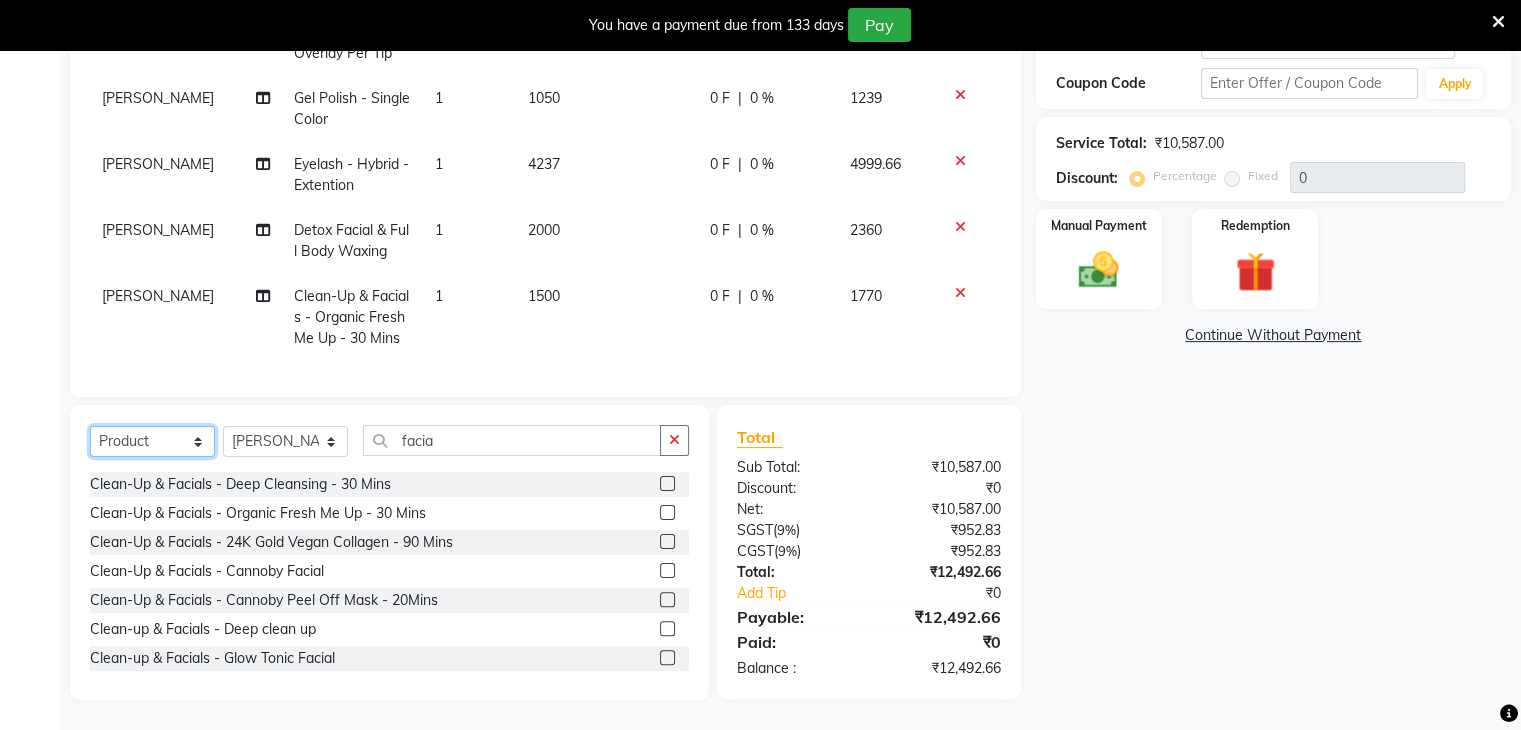 click on "Select  Service  Product  Membership  Package Voucher Prepaid Gift Card" 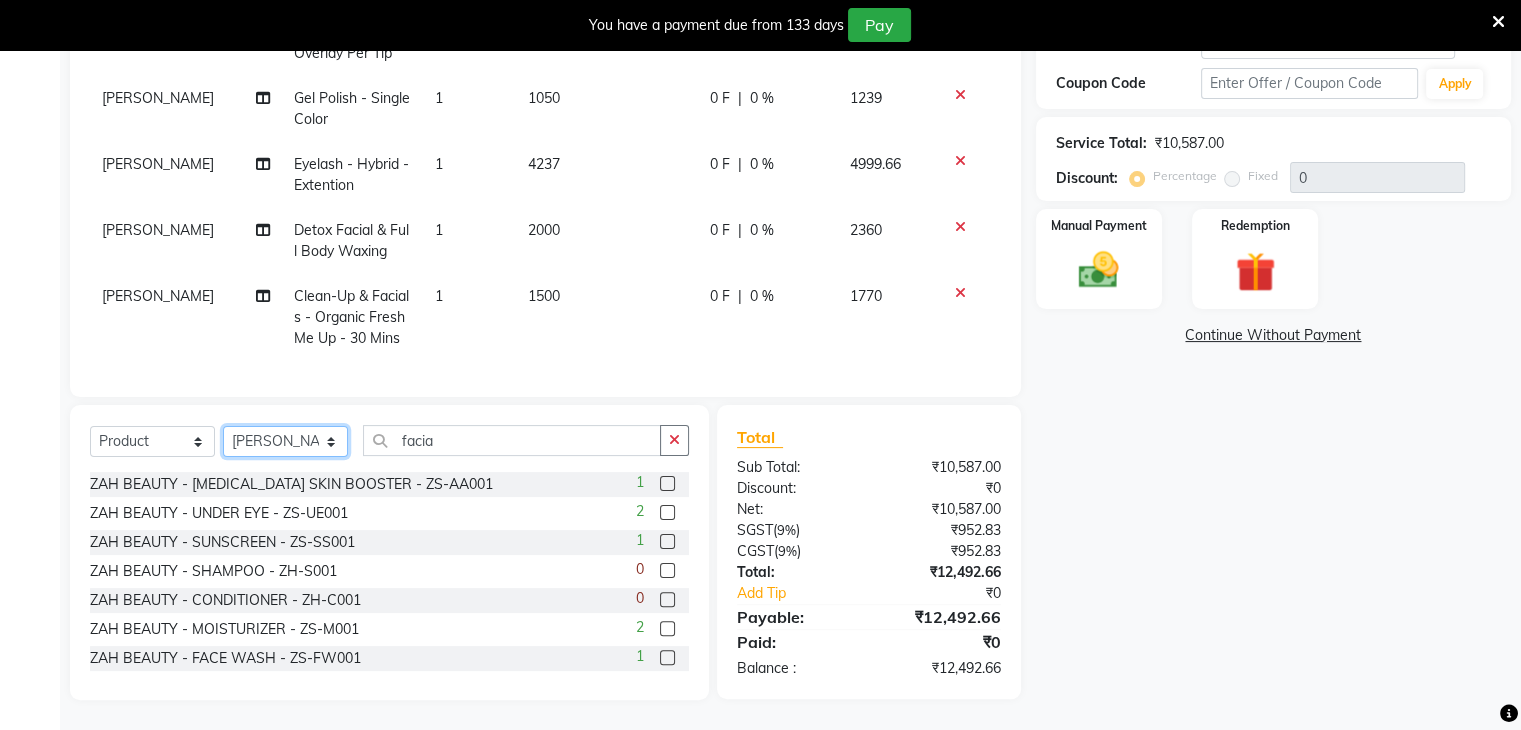 click on "Select Stylist Akshay Karima Manager Ritikesh Rohan Pagar Roshni Sangeeta Sharad Tushar Sankat Vedika" 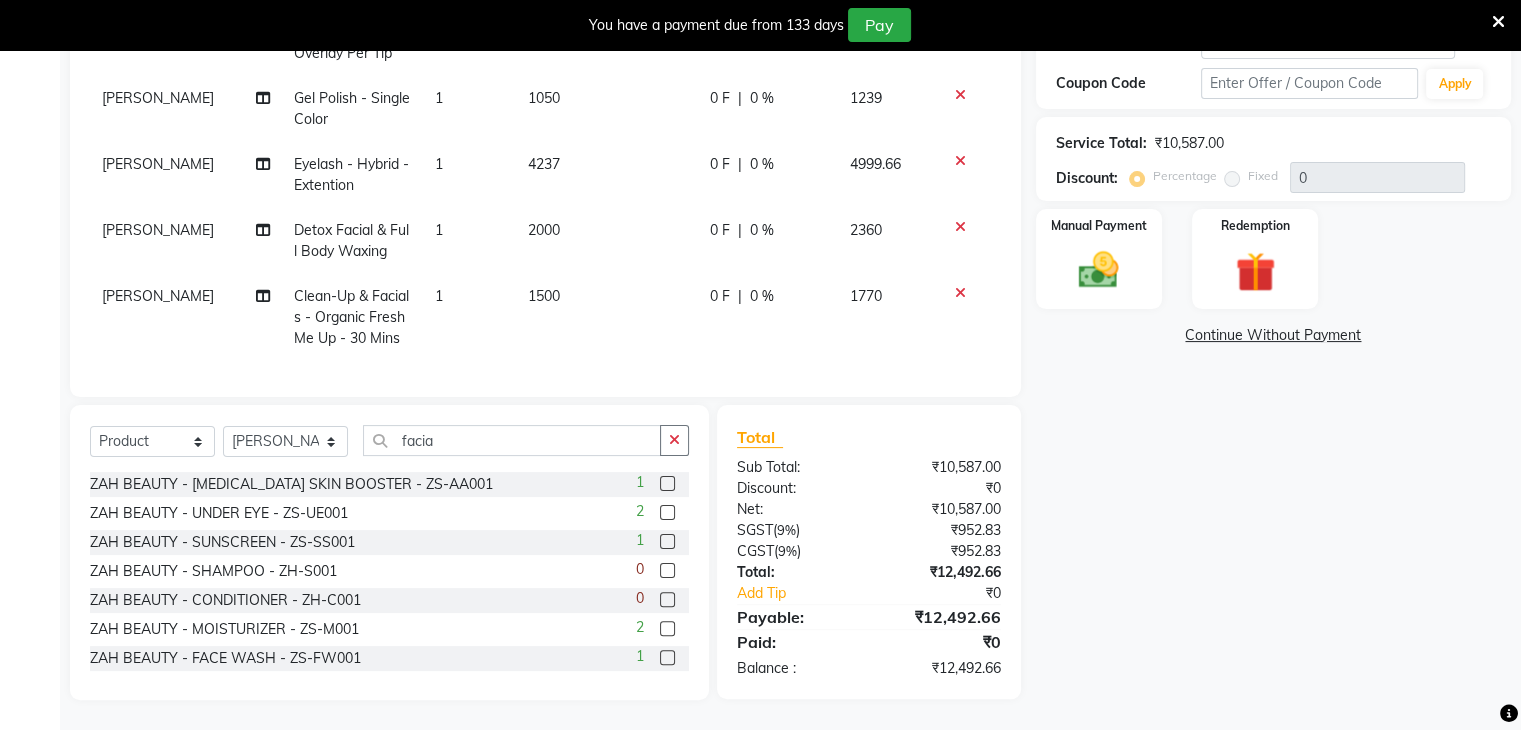 click 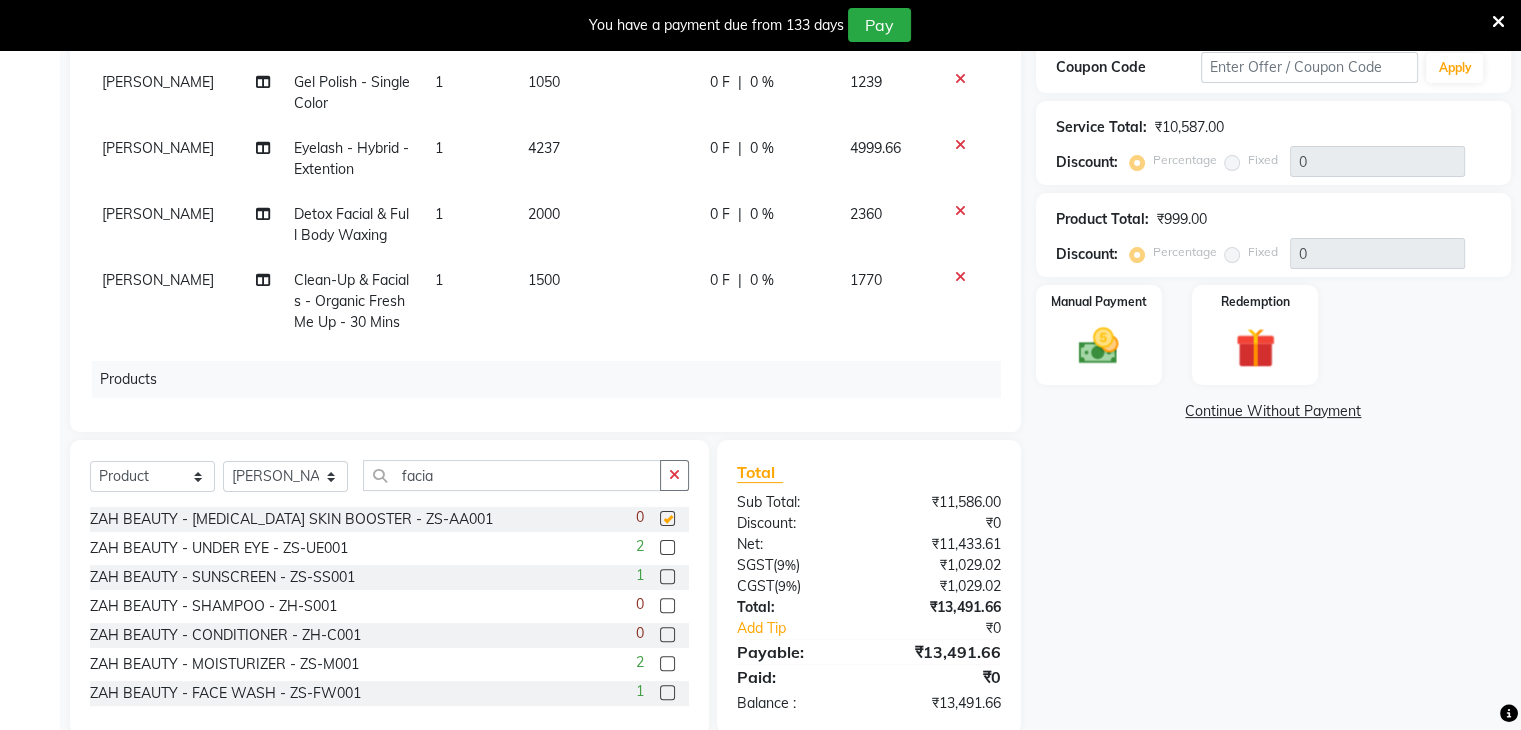 checkbox on "false" 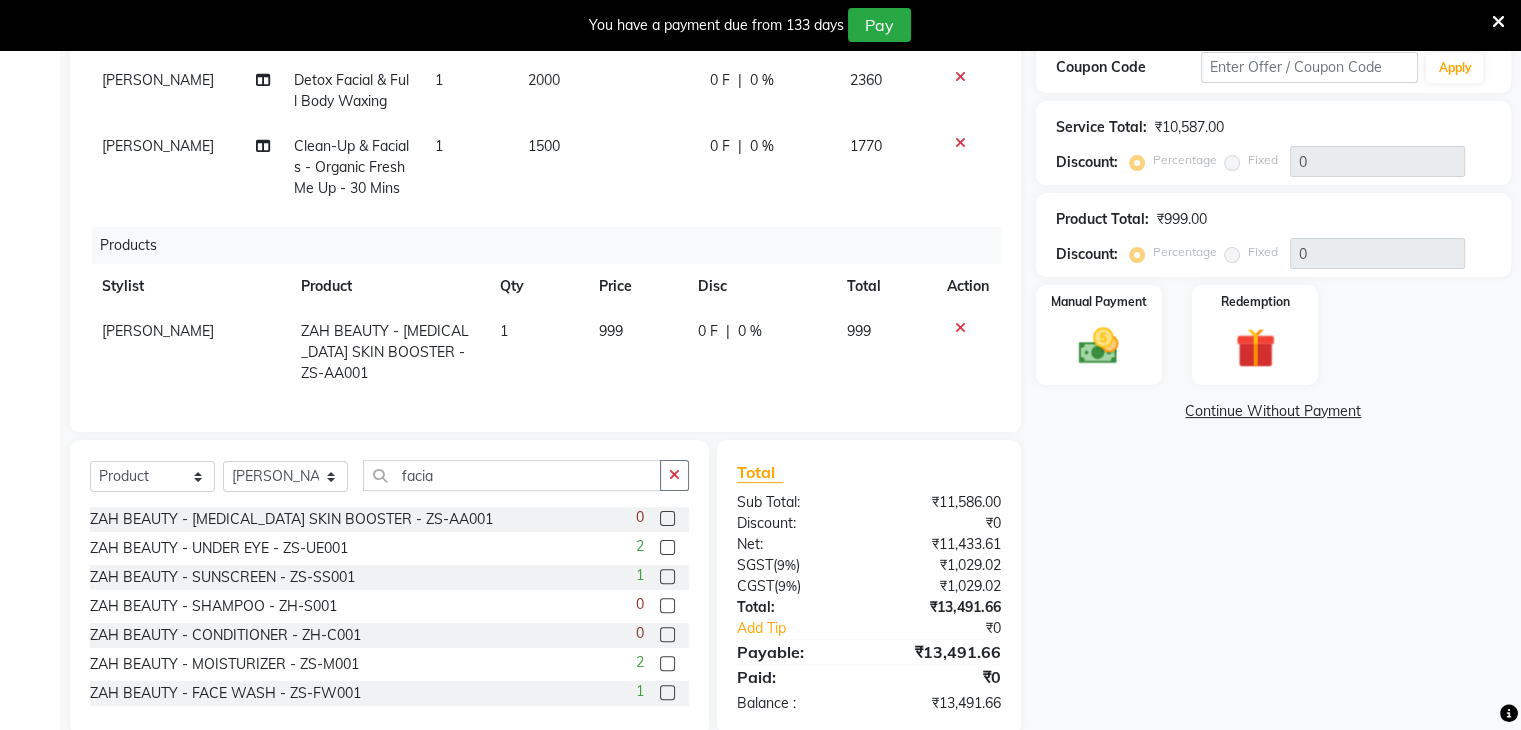 scroll, scrollTop: 148, scrollLeft: 0, axis: vertical 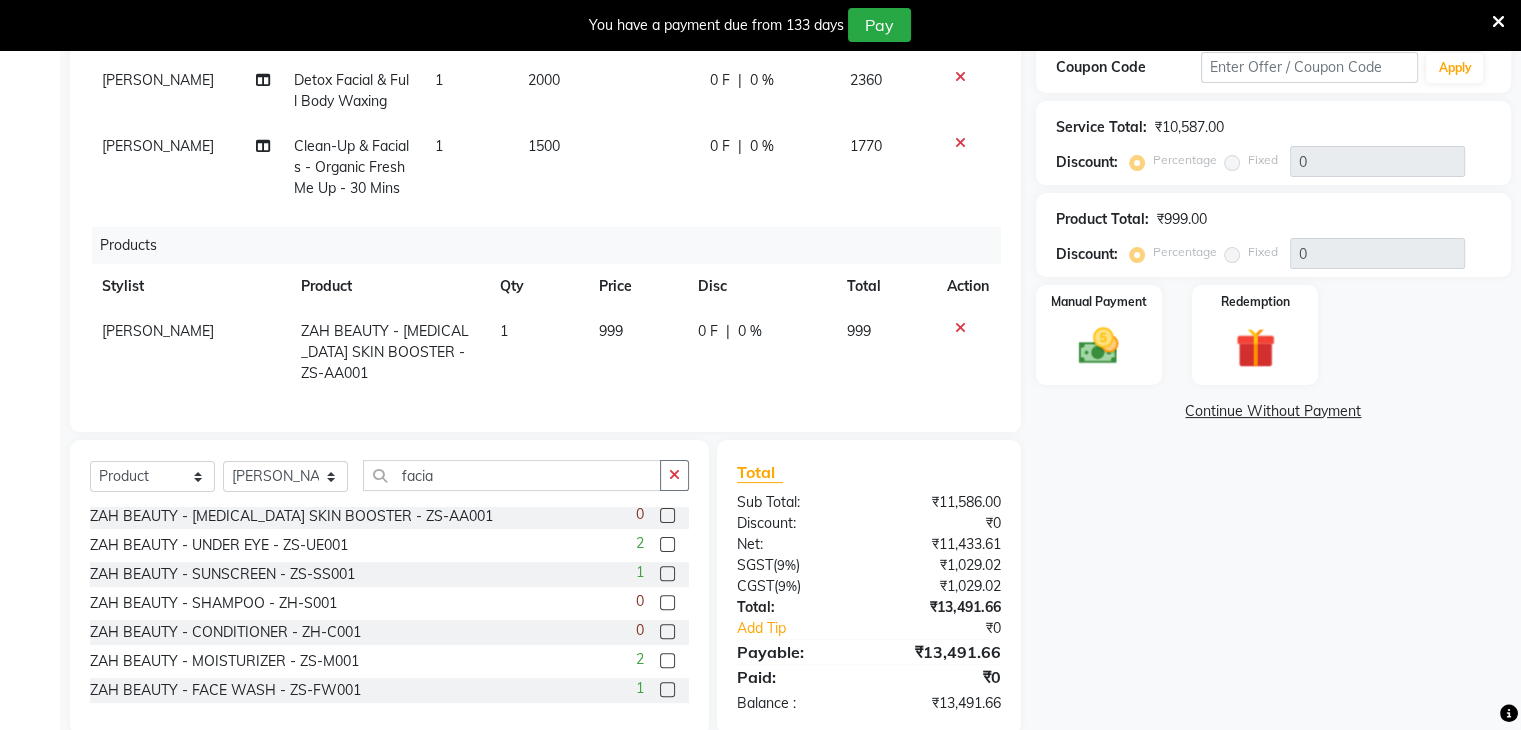 click 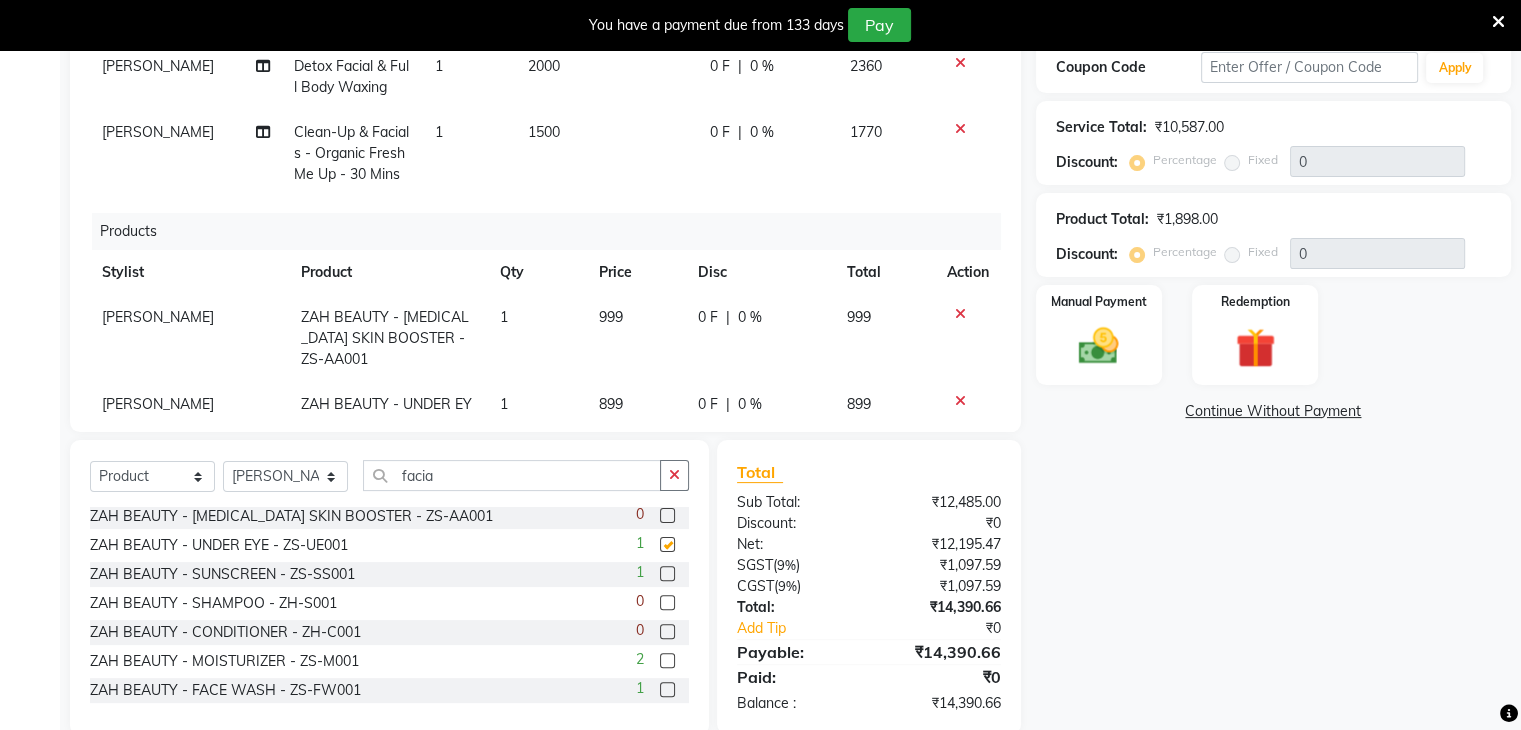 checkbox on "false" 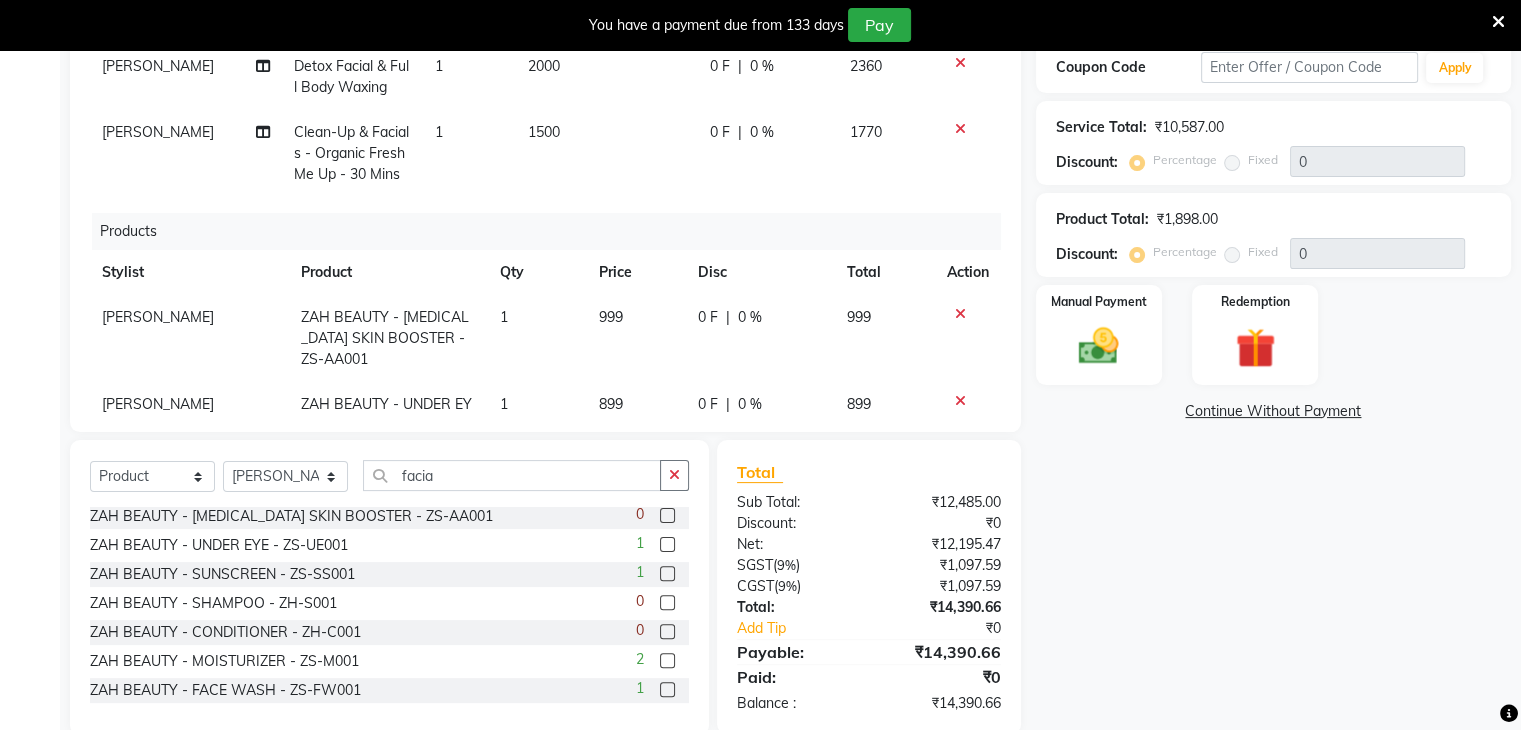 scroll, scrollTop: 215, scrollLeft: 0, axis: vertical 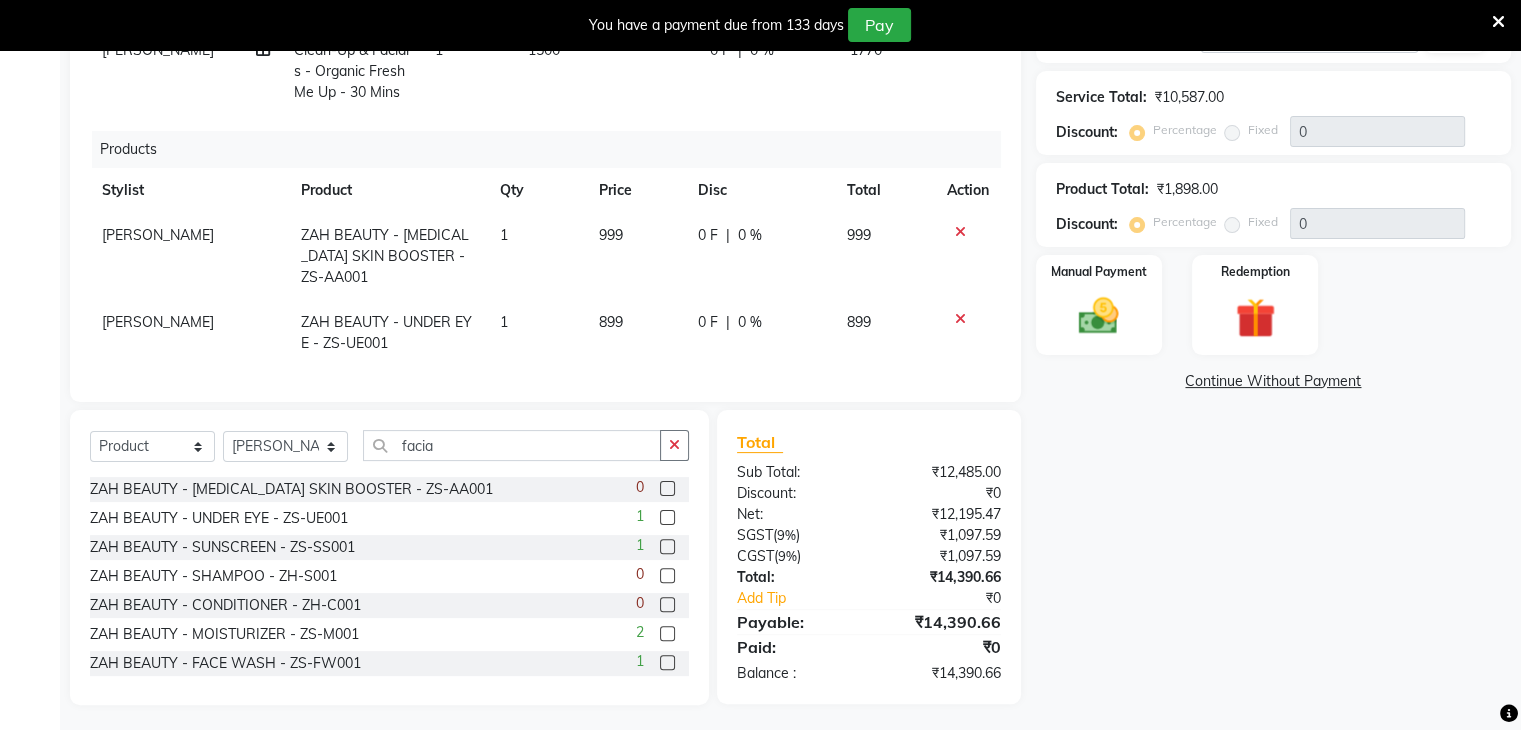 click 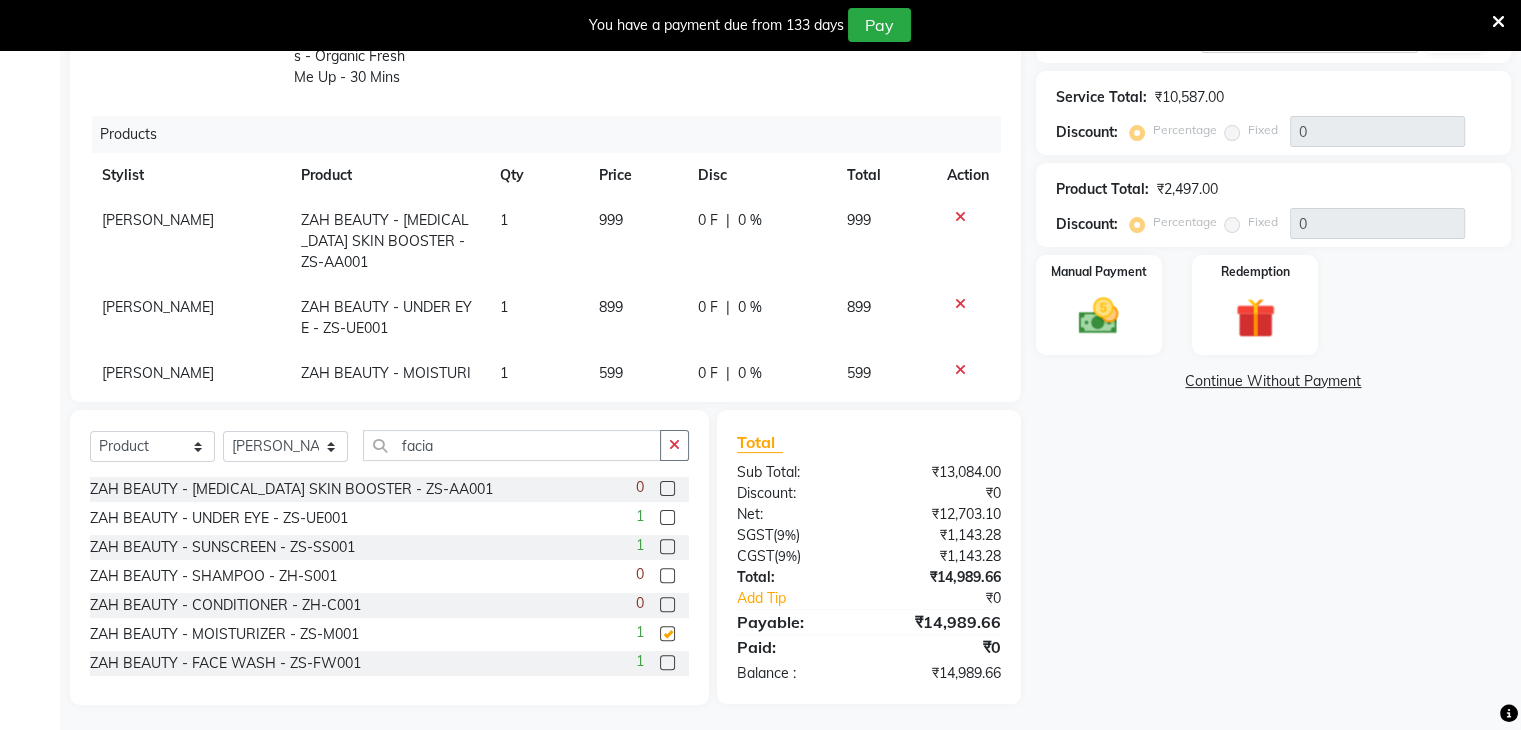 checkbox on "false" 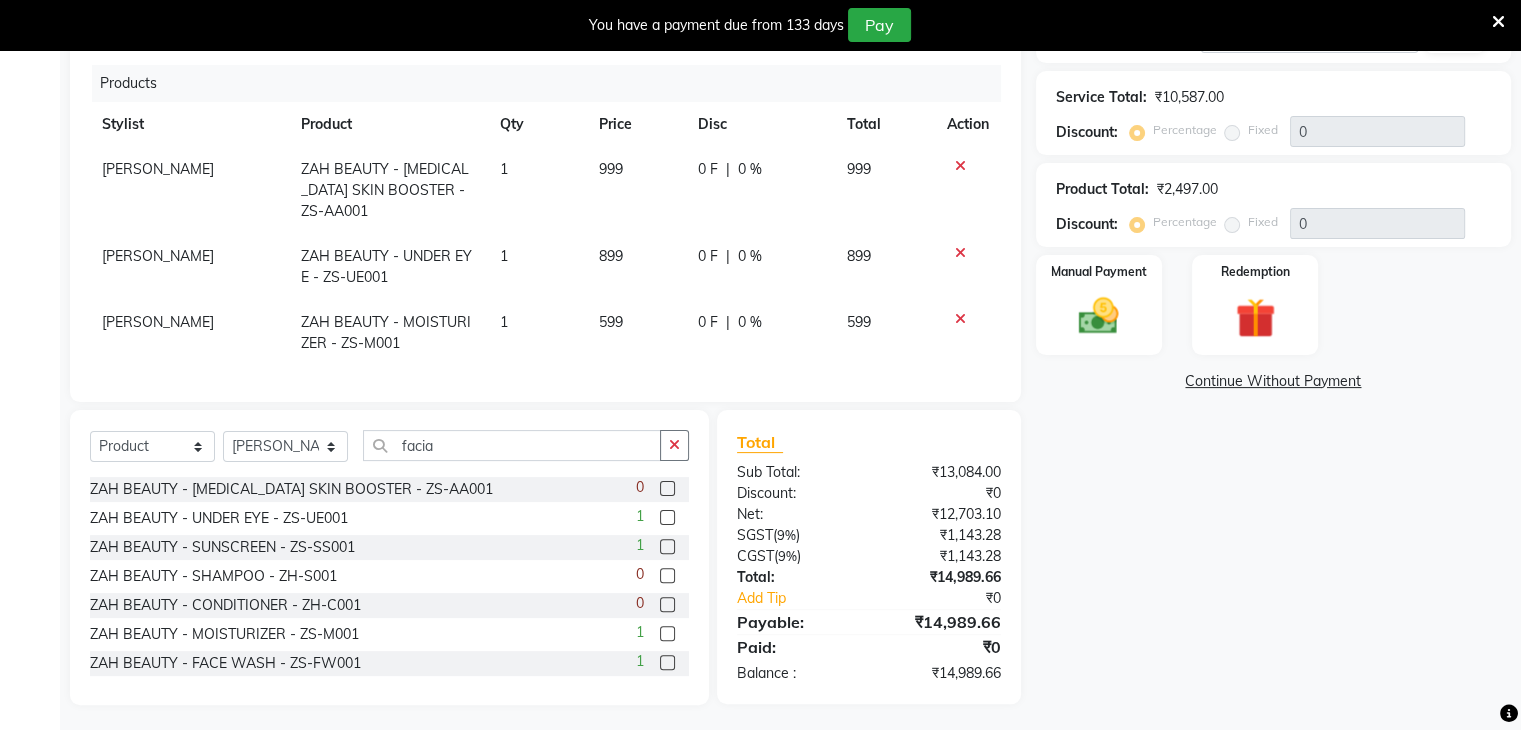 scroll, scrollTop: 264, scrollLeft: 0, axis: vertical 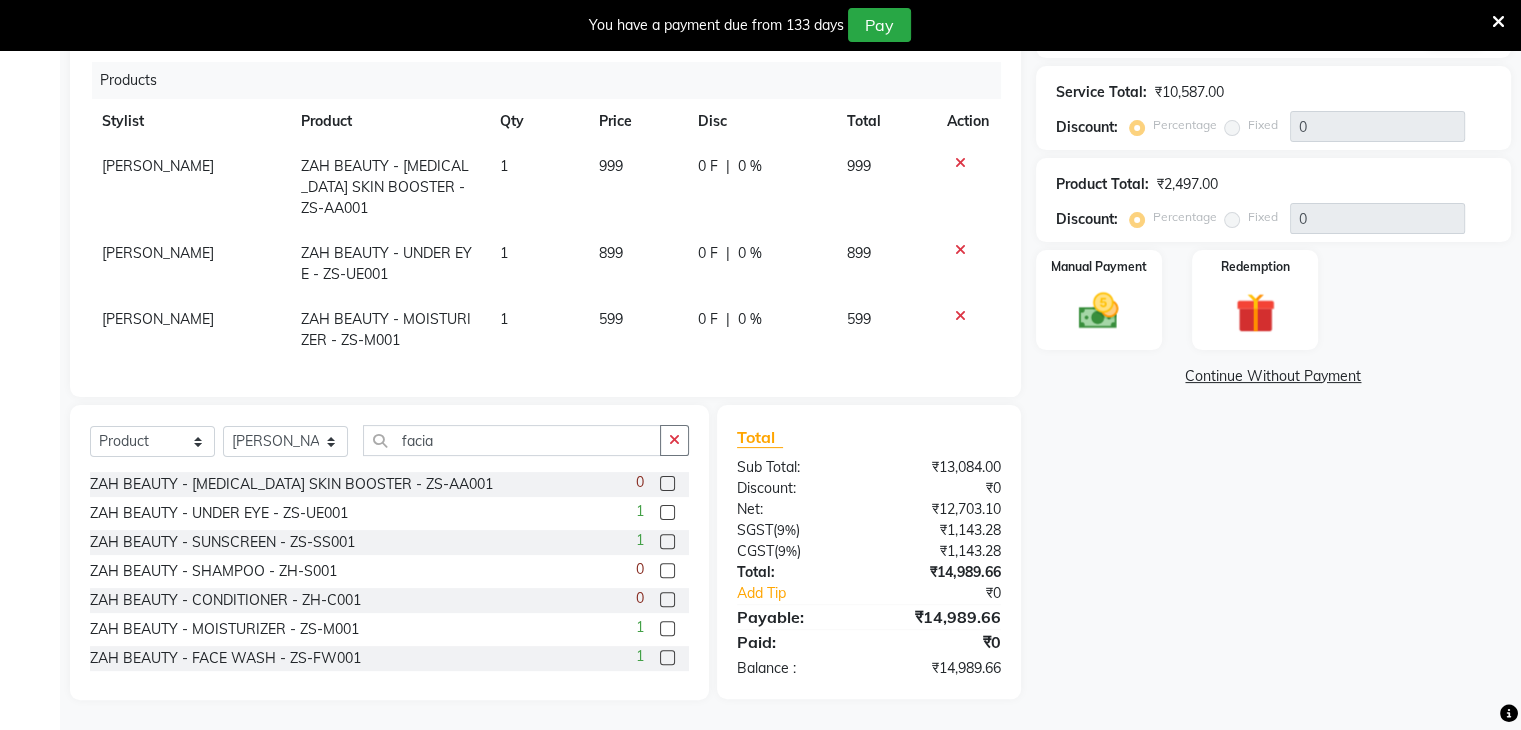 click 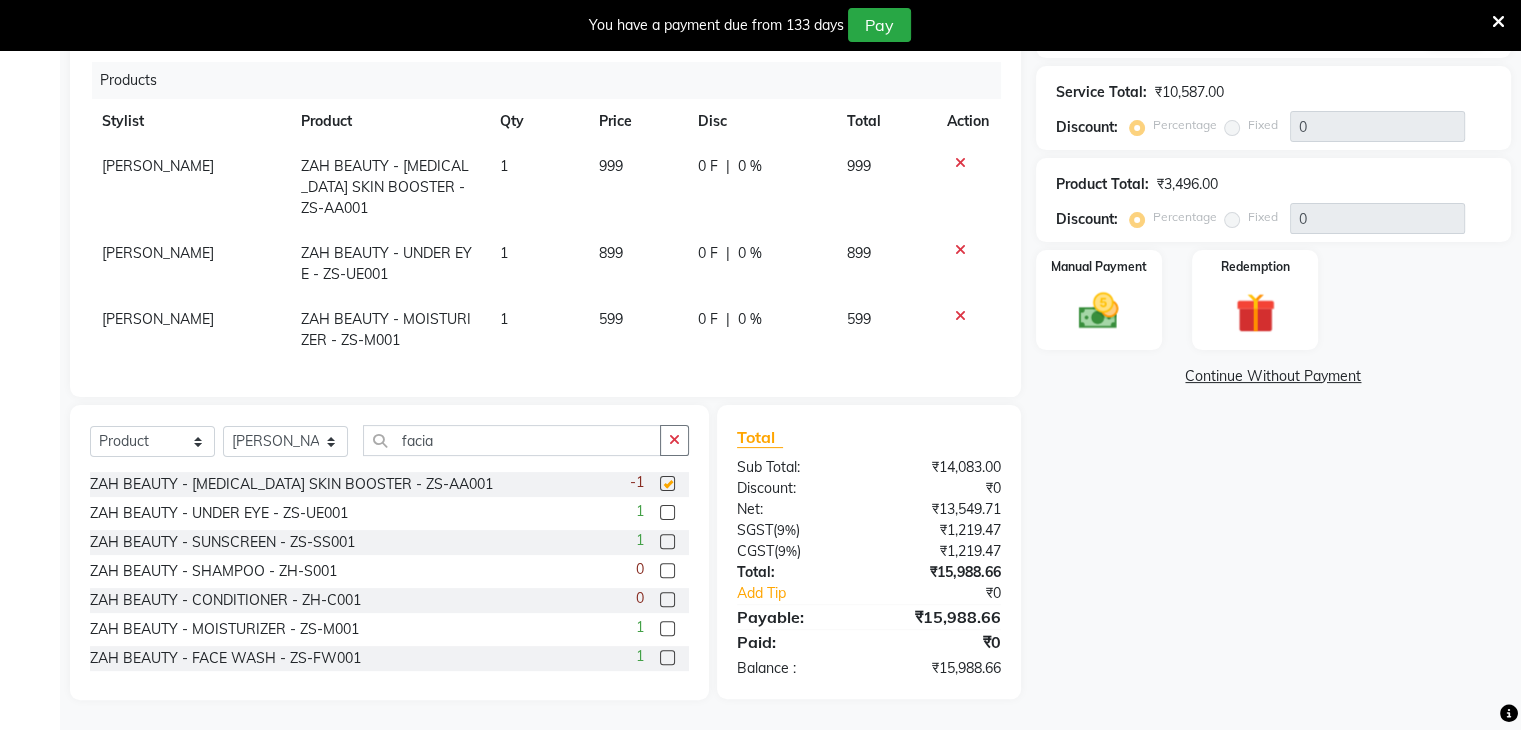 checkbox on "false" 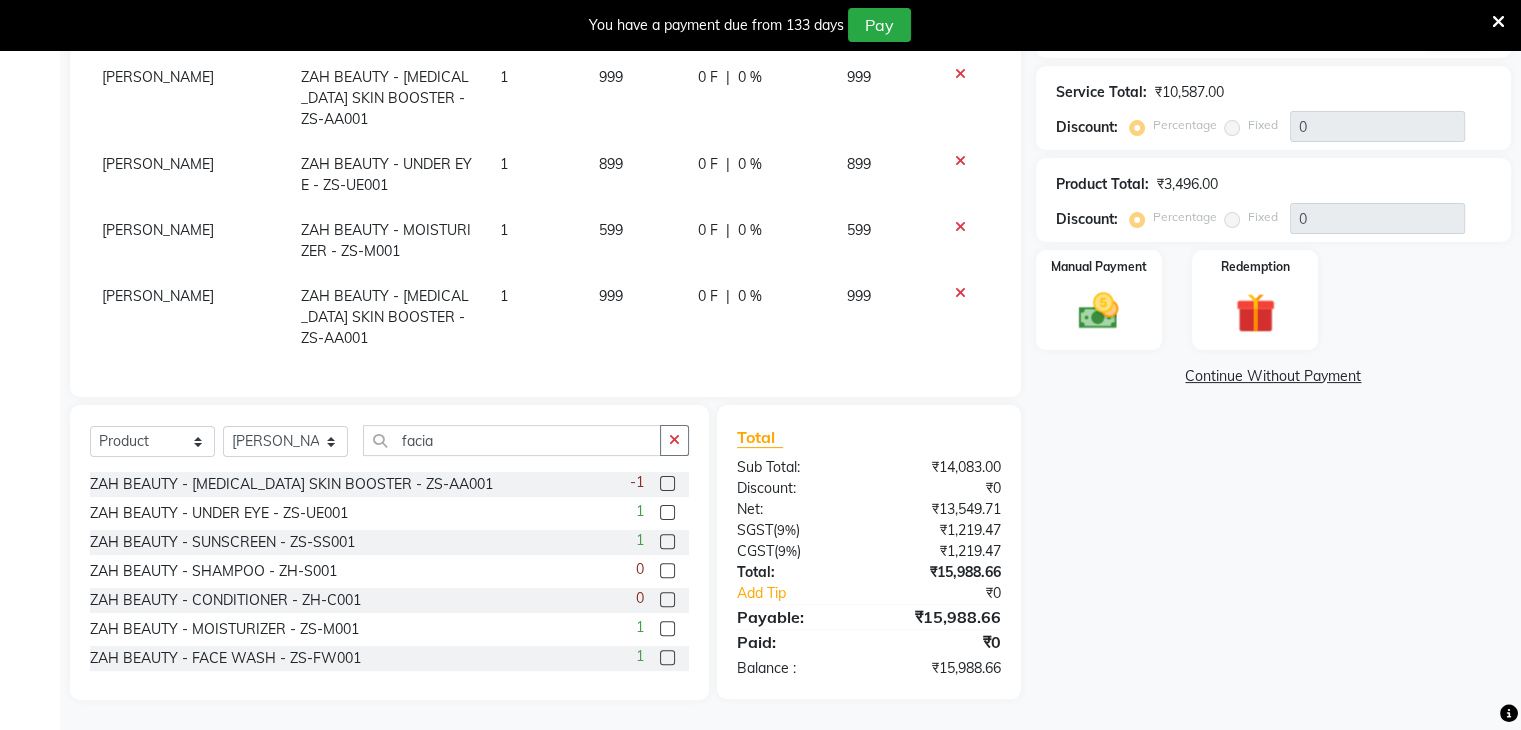 scroll, scrollTop: 364, scrollLeft: 0, axis: vertical 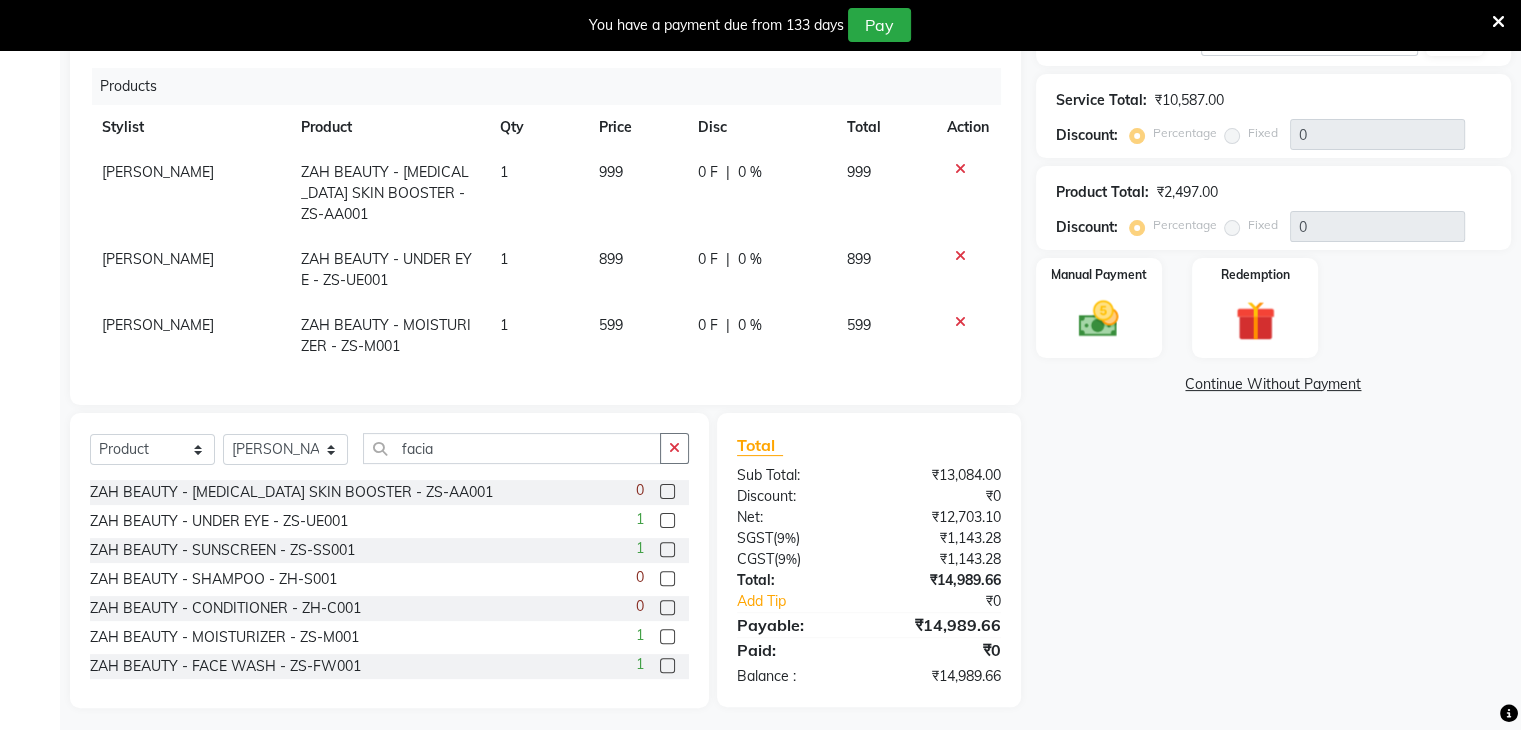 click 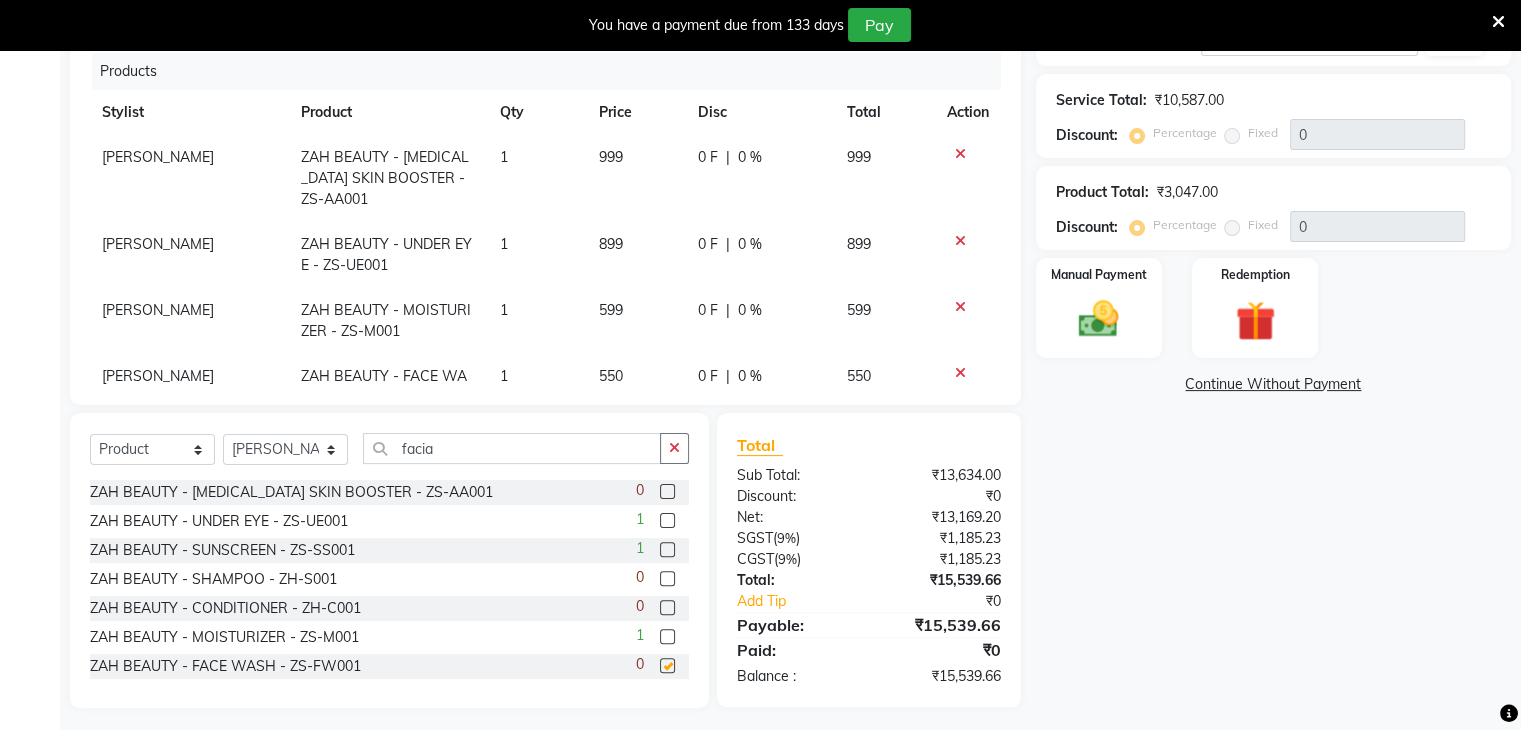 scroll, scrollTop: 347, scrollLeft: 0, axis: vertical 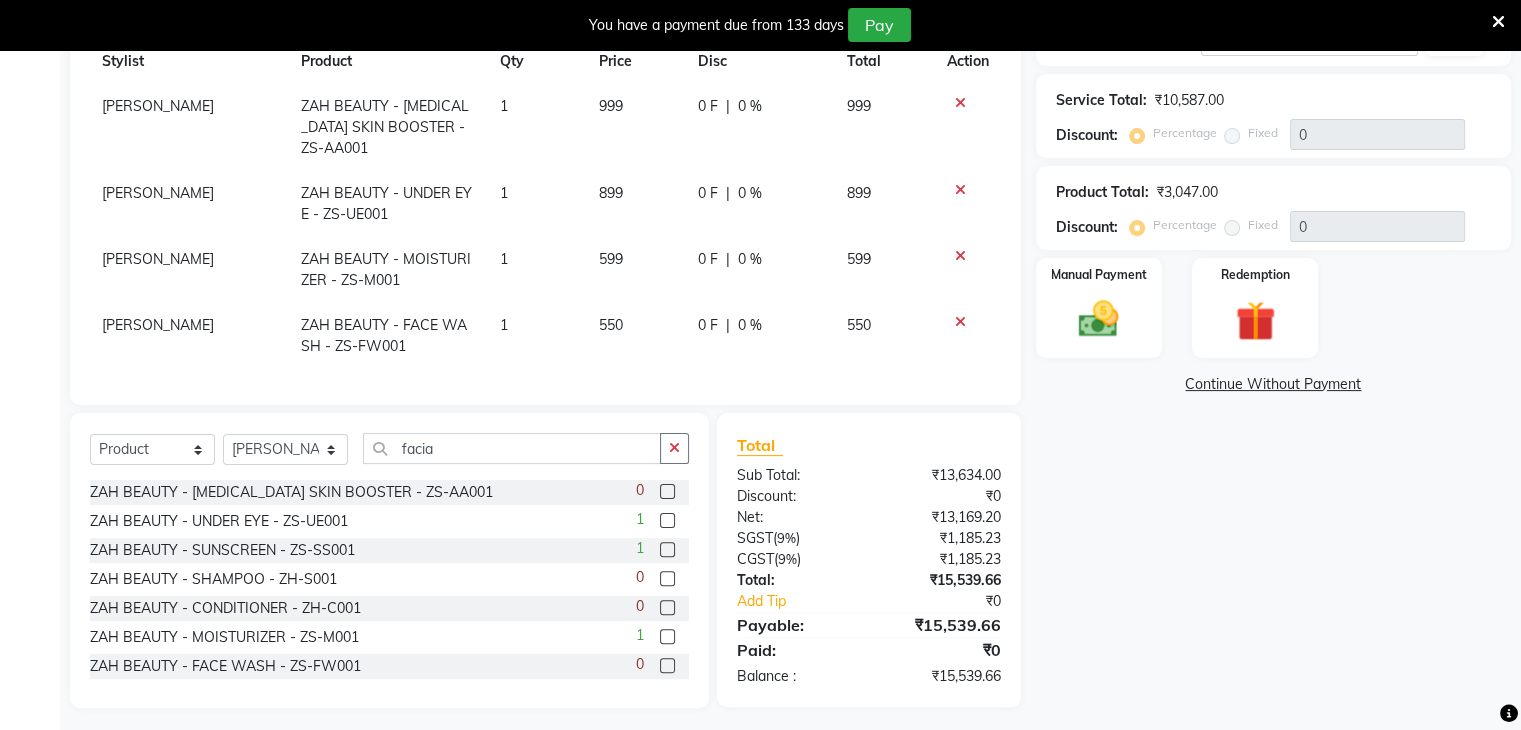 checkbox on "false" 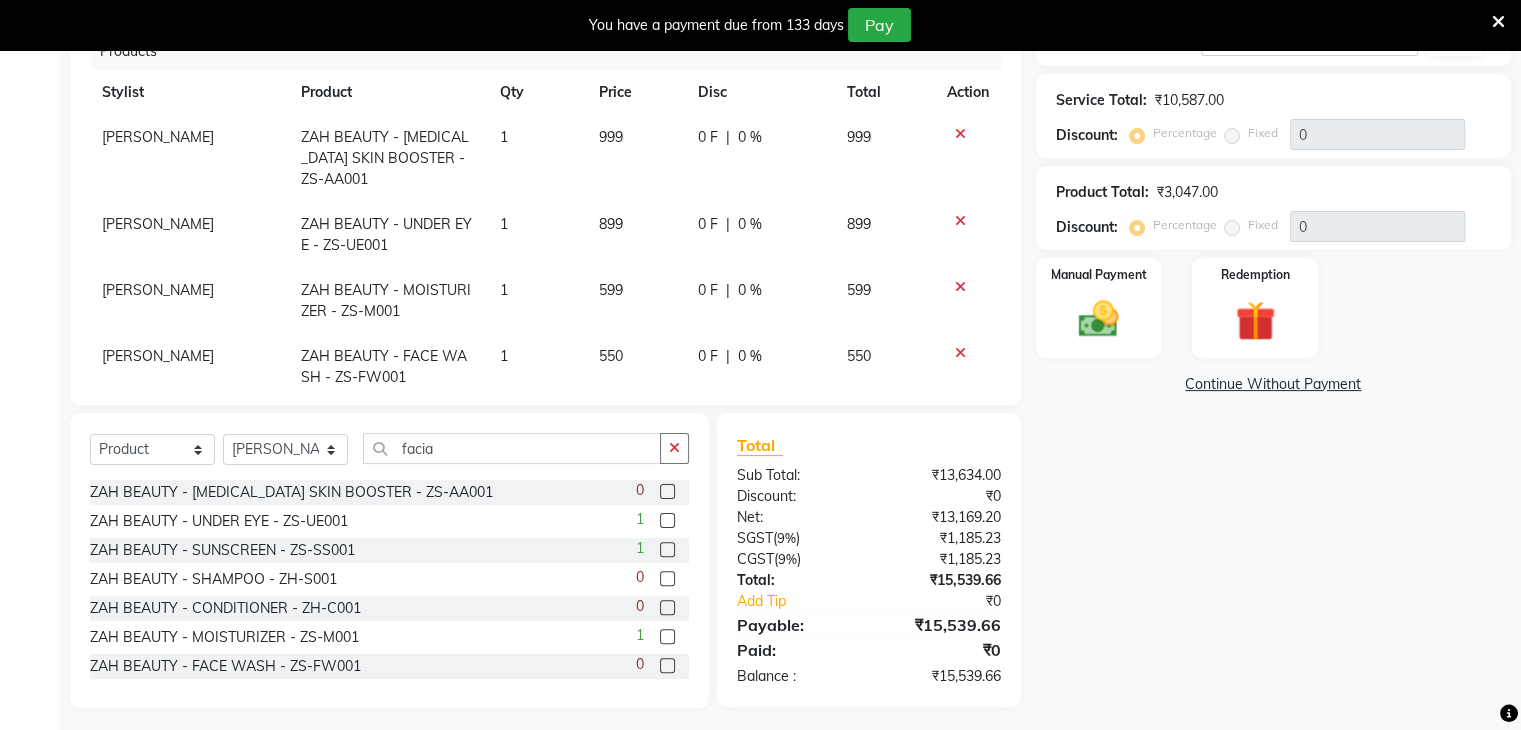 scroll, scrollTop: 299, scrollLeft: 0, axis: vertical 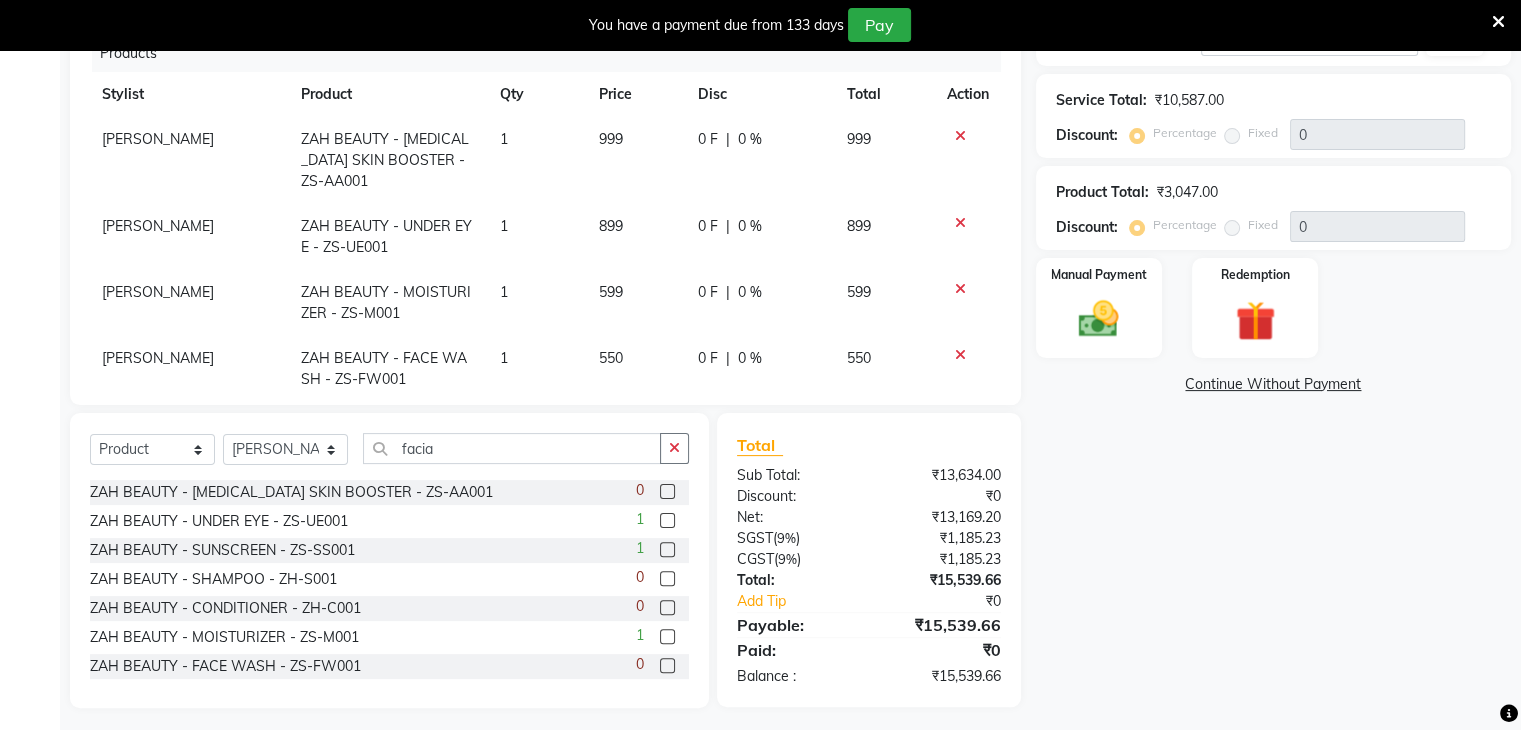 click 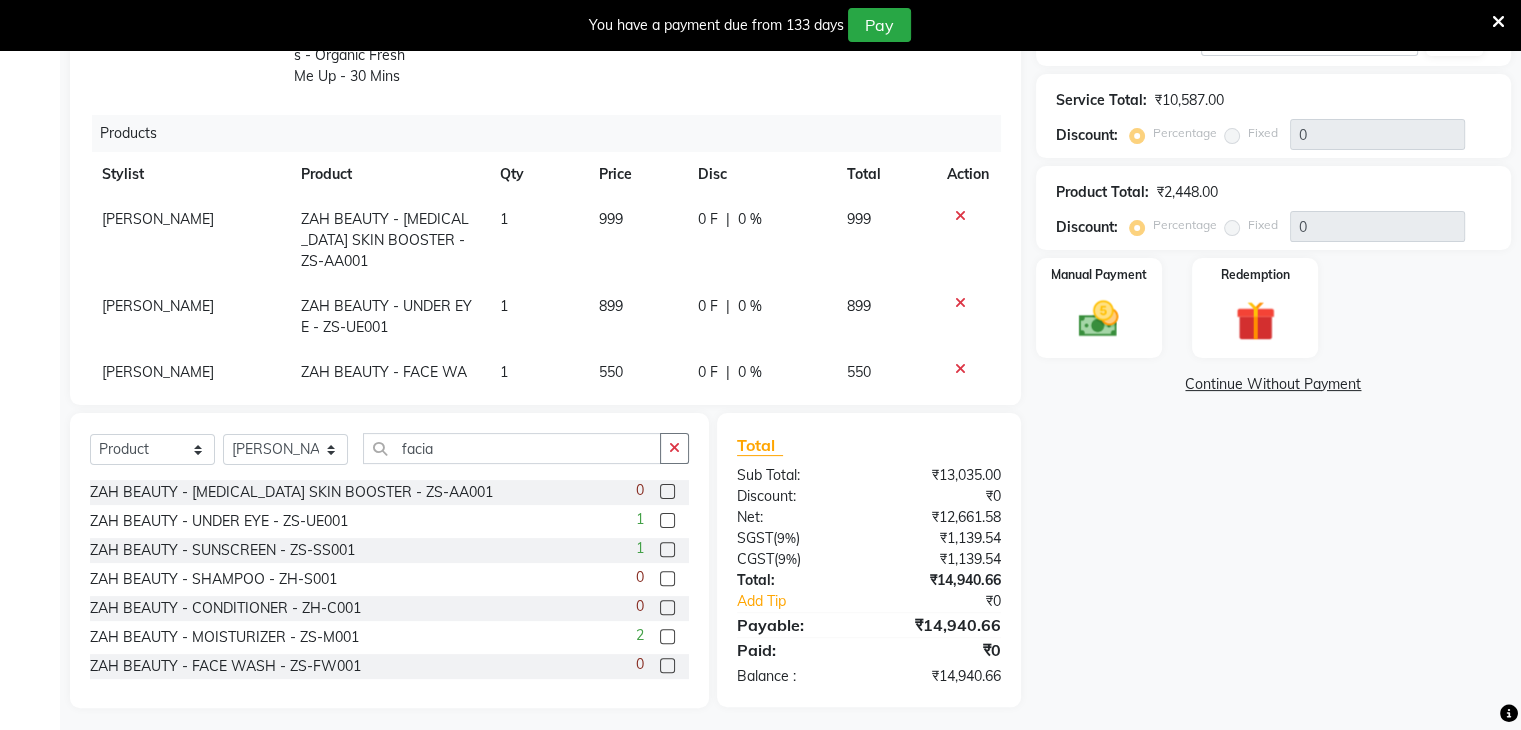 scroll, scrollTop: 280, scrollLeft: 0, axis: vertical 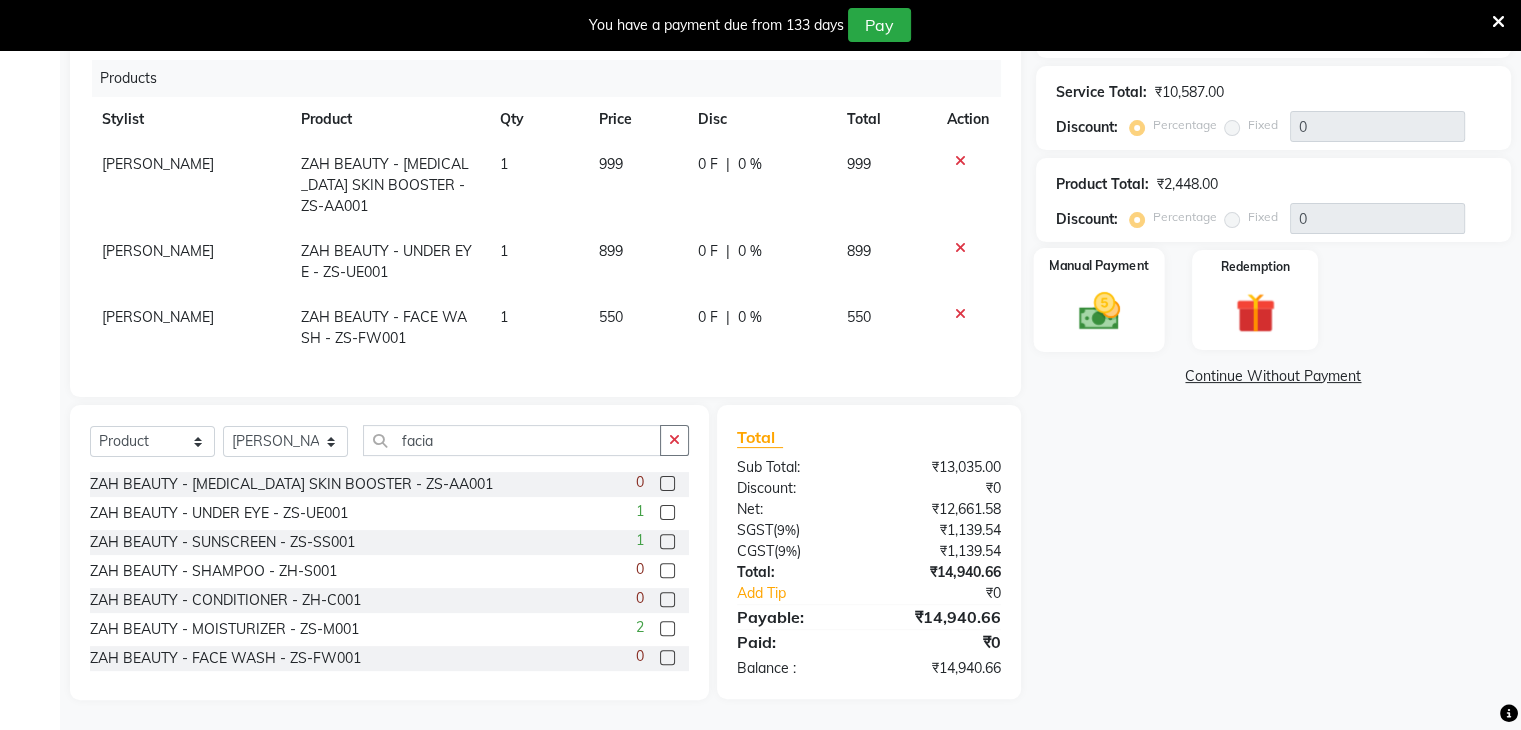 click 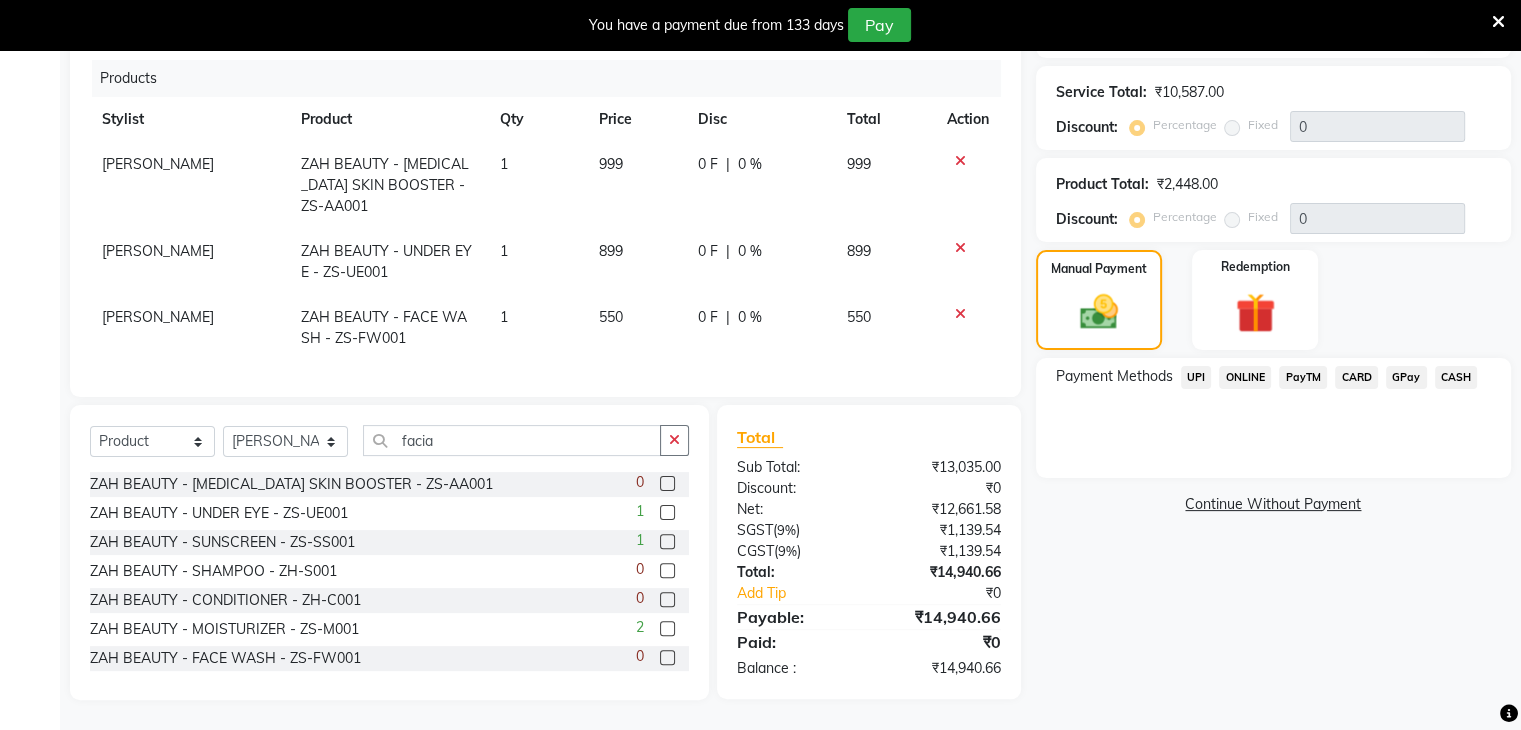 click on "GPay" 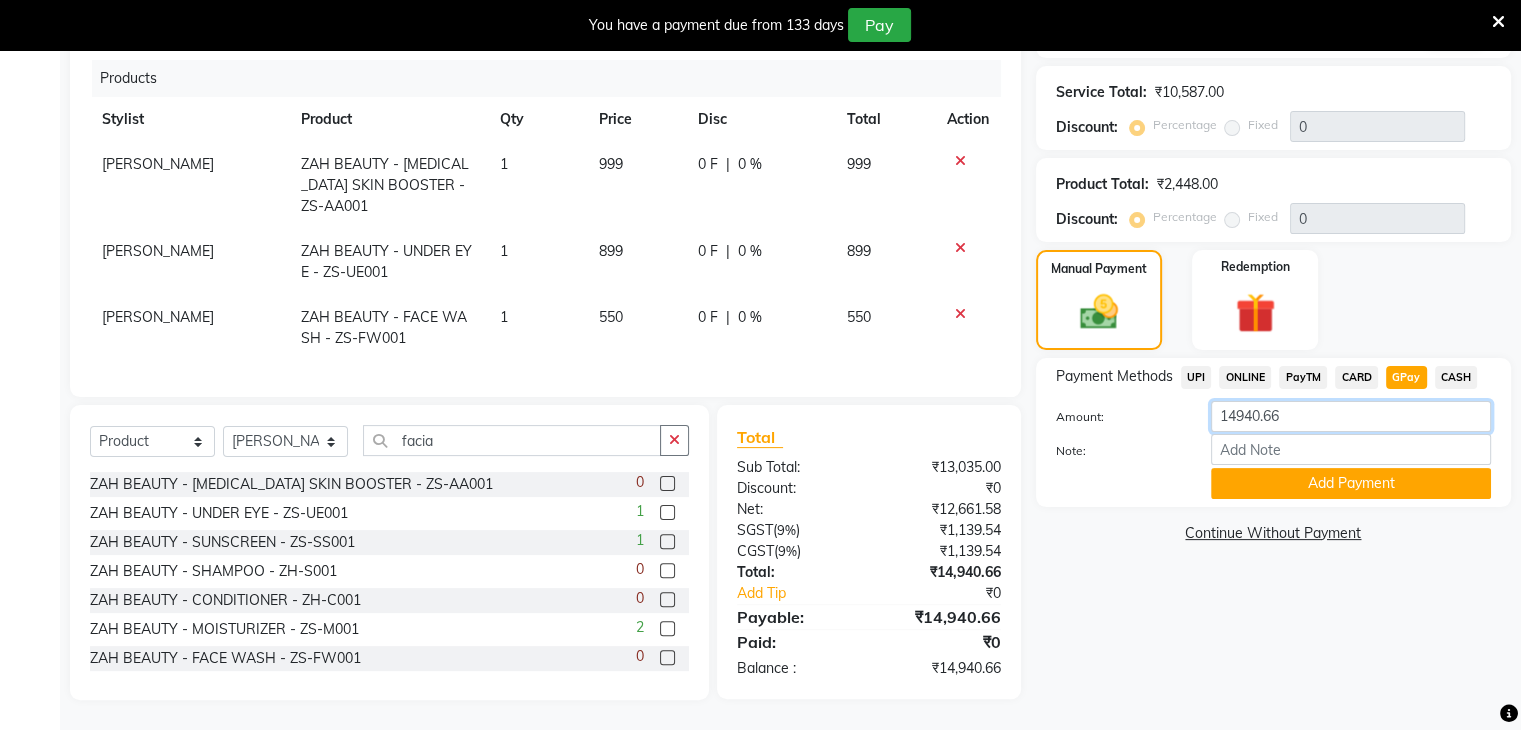 click on "14940.66" 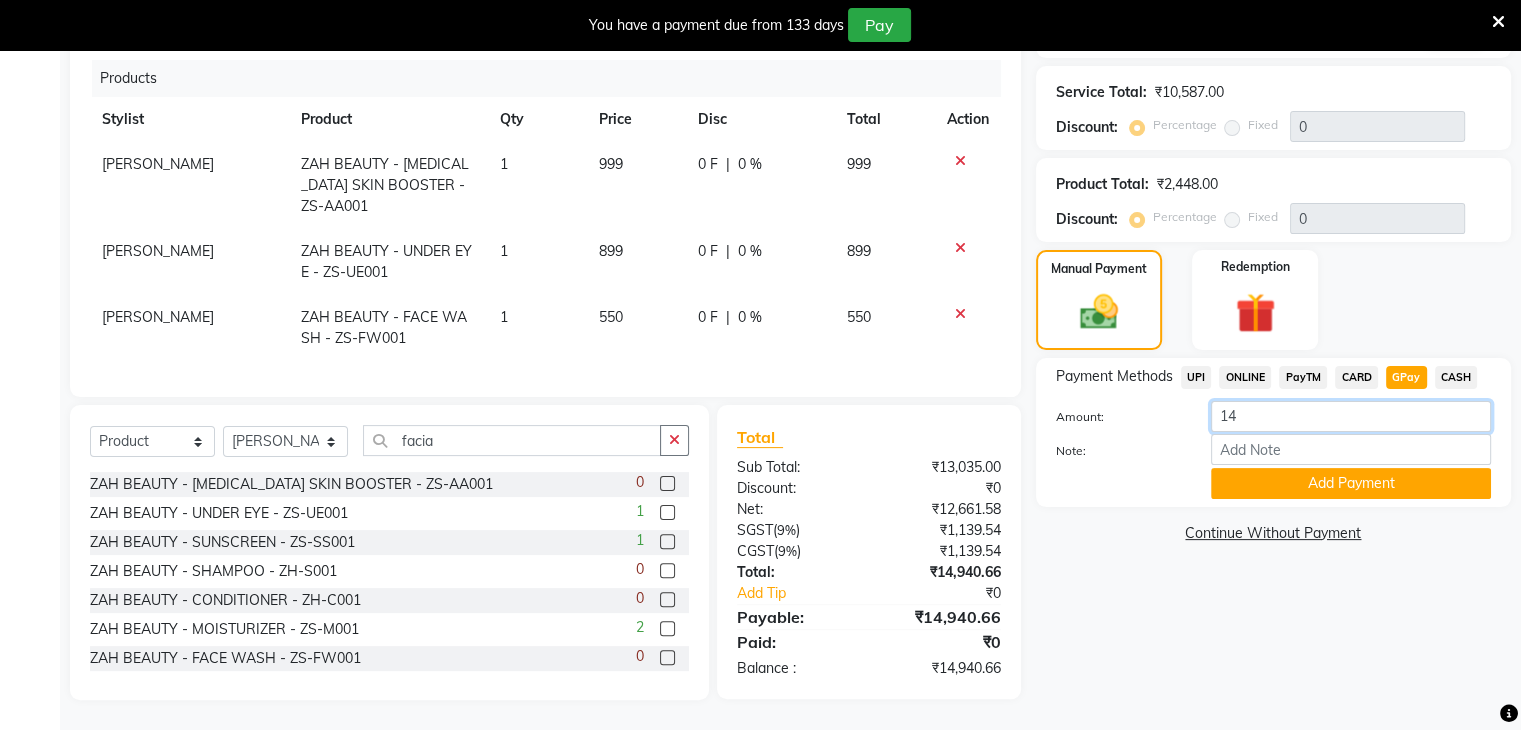 type on "1" 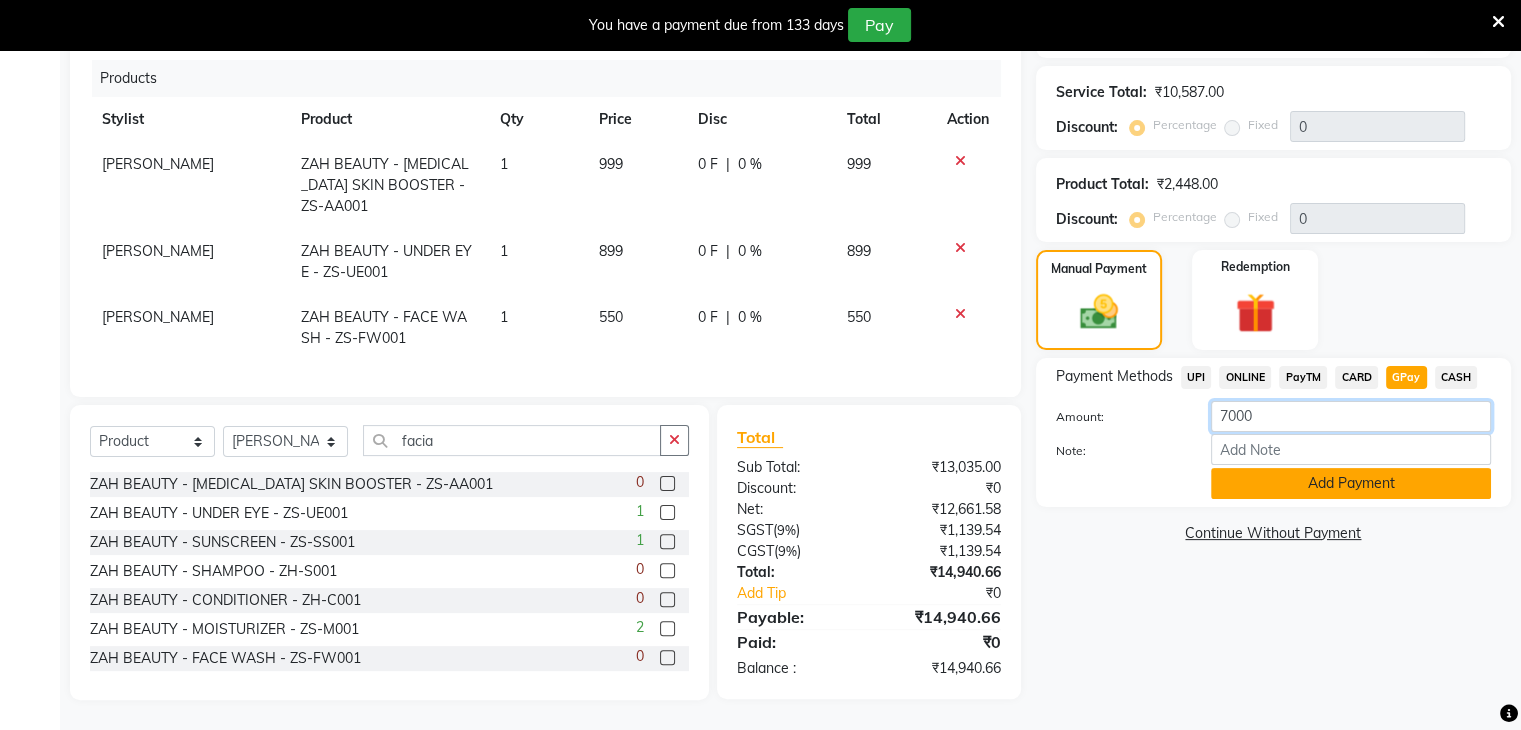 type on "7000" 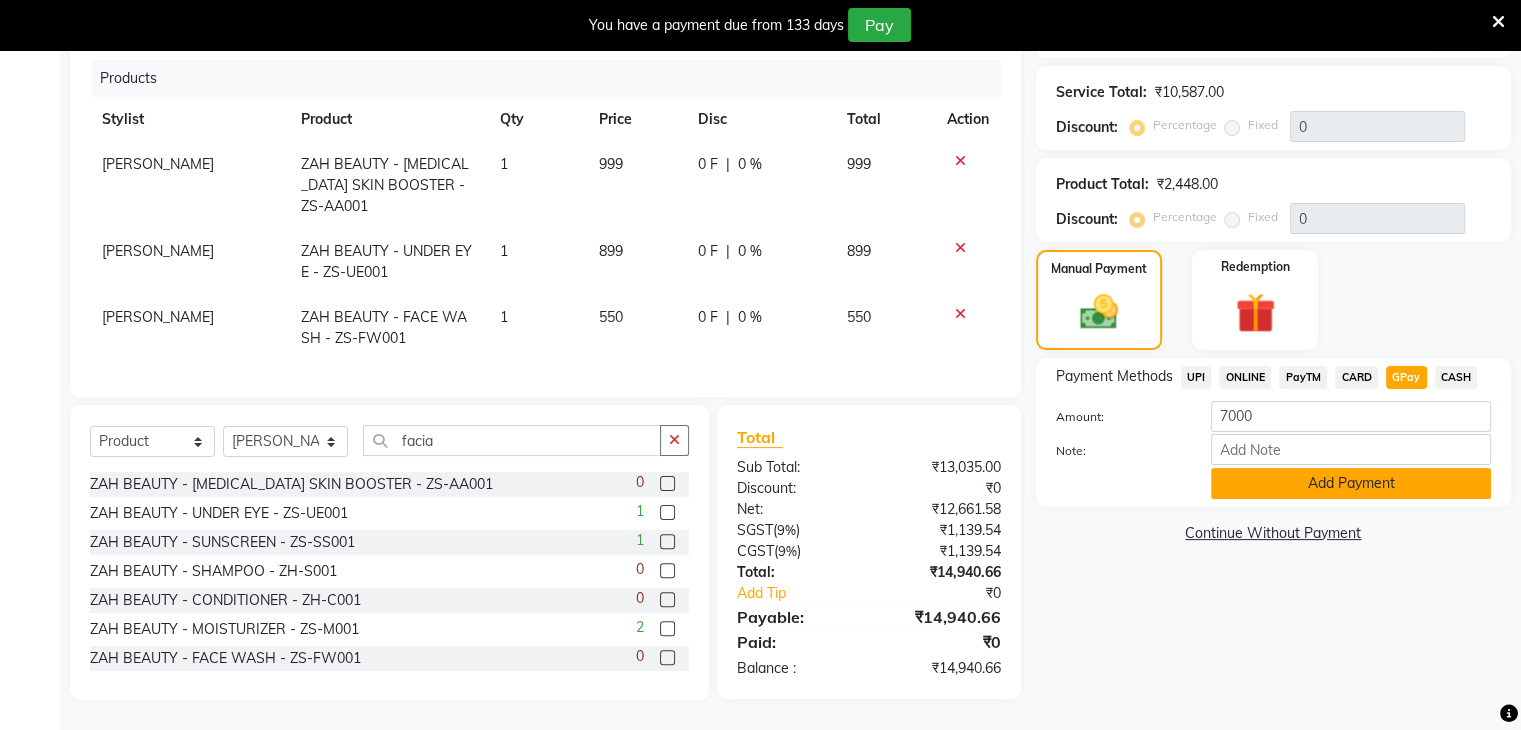 click on "Add Payment" 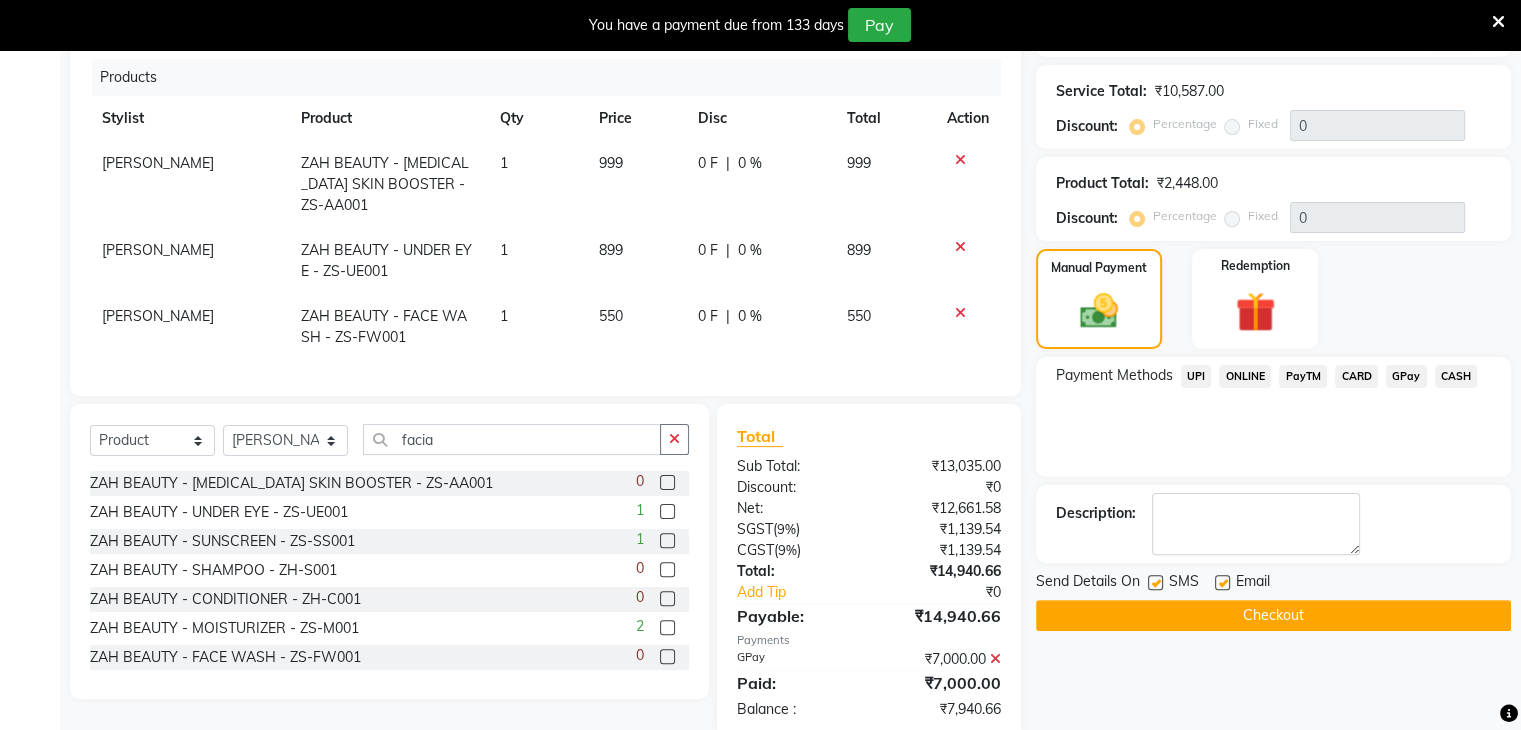 click on "CASH" 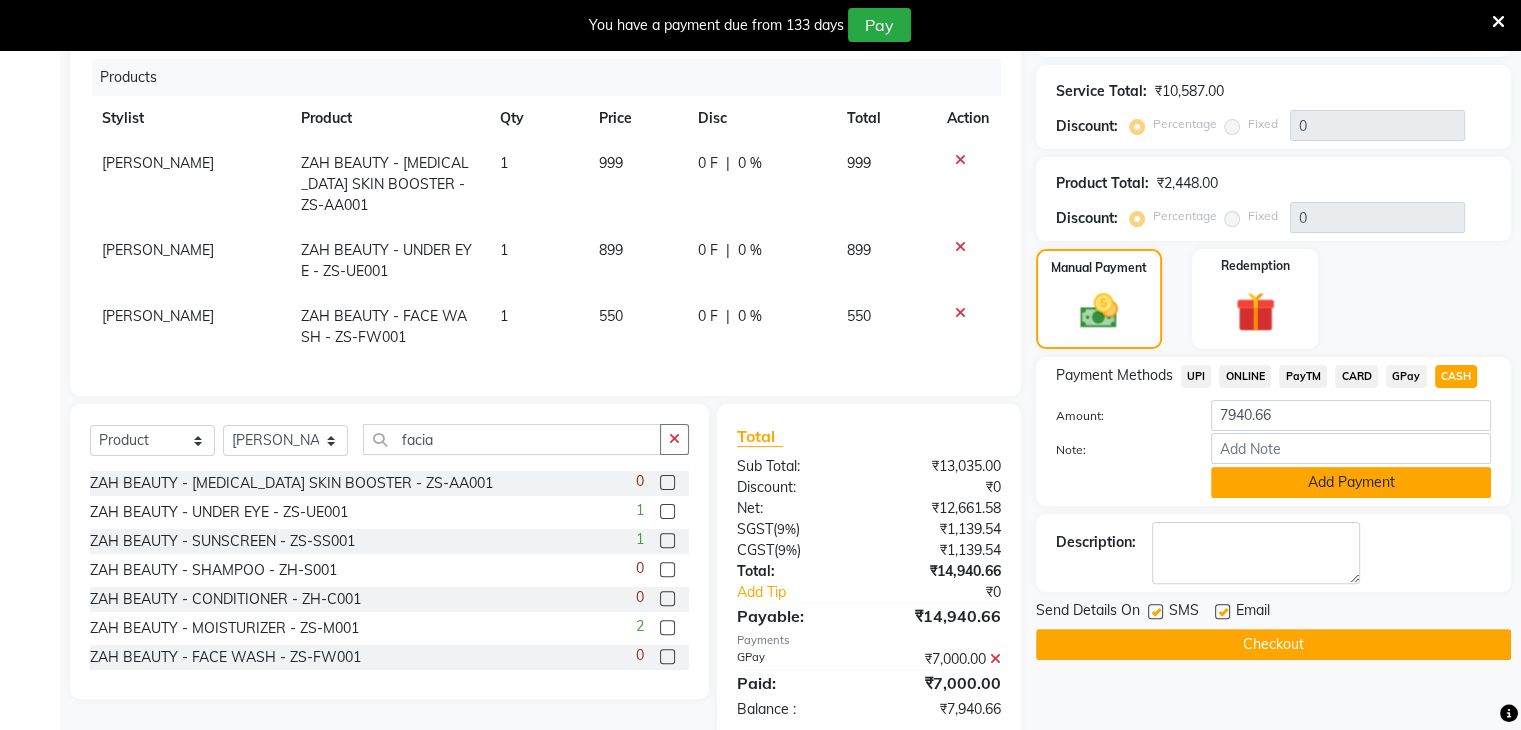 click on "Add Payment" 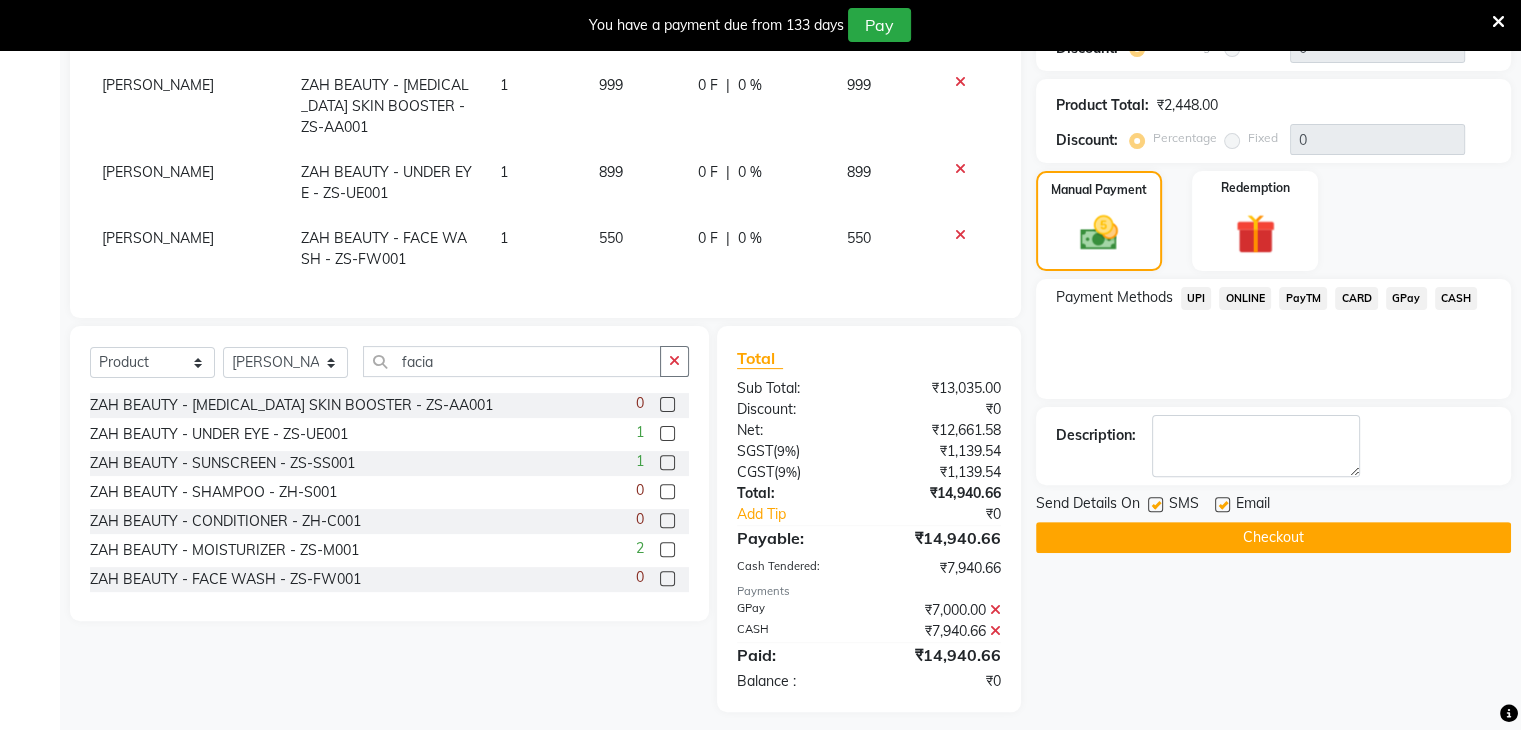 scroll, scrollTop: 512, scrollLeft: 0, axis: vertical 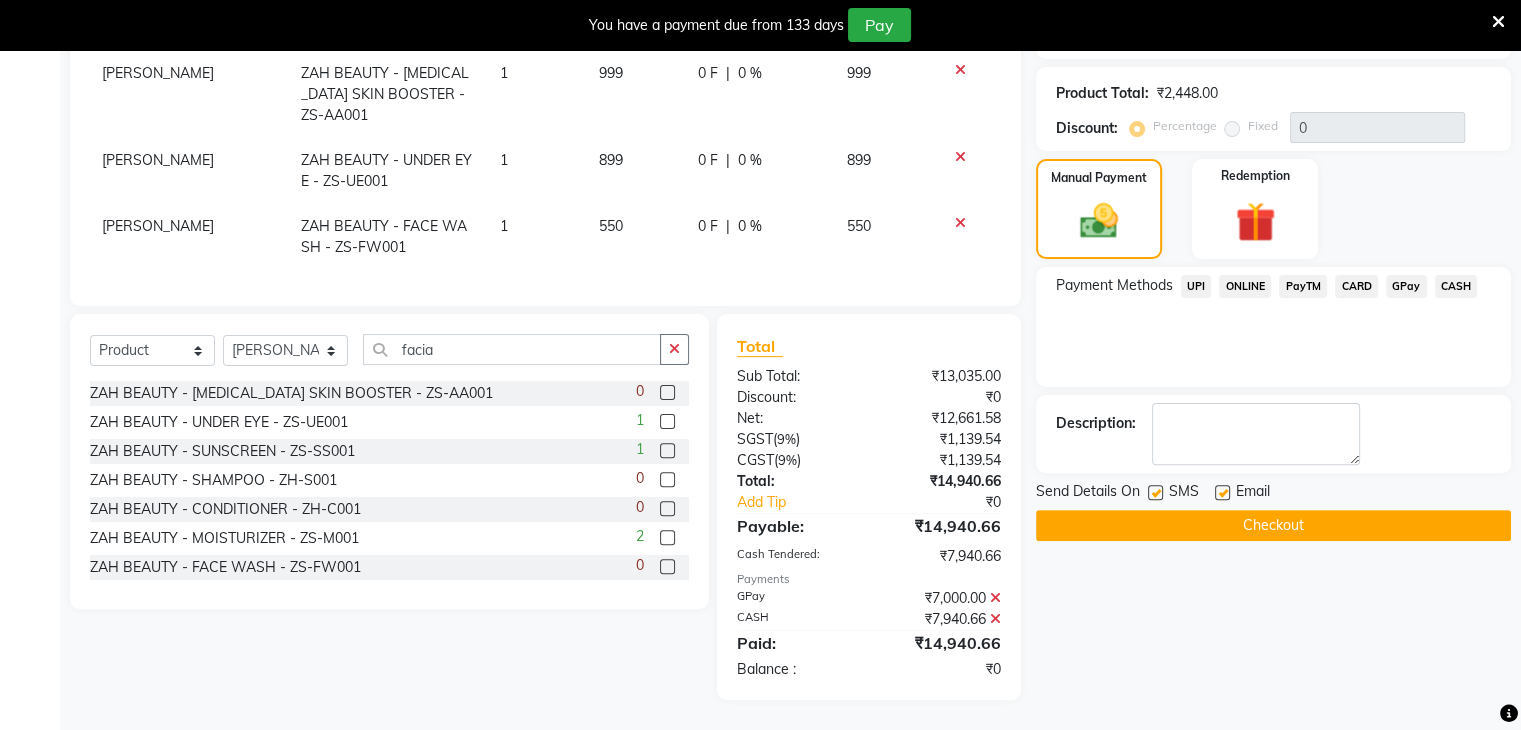 click on "Checkout" 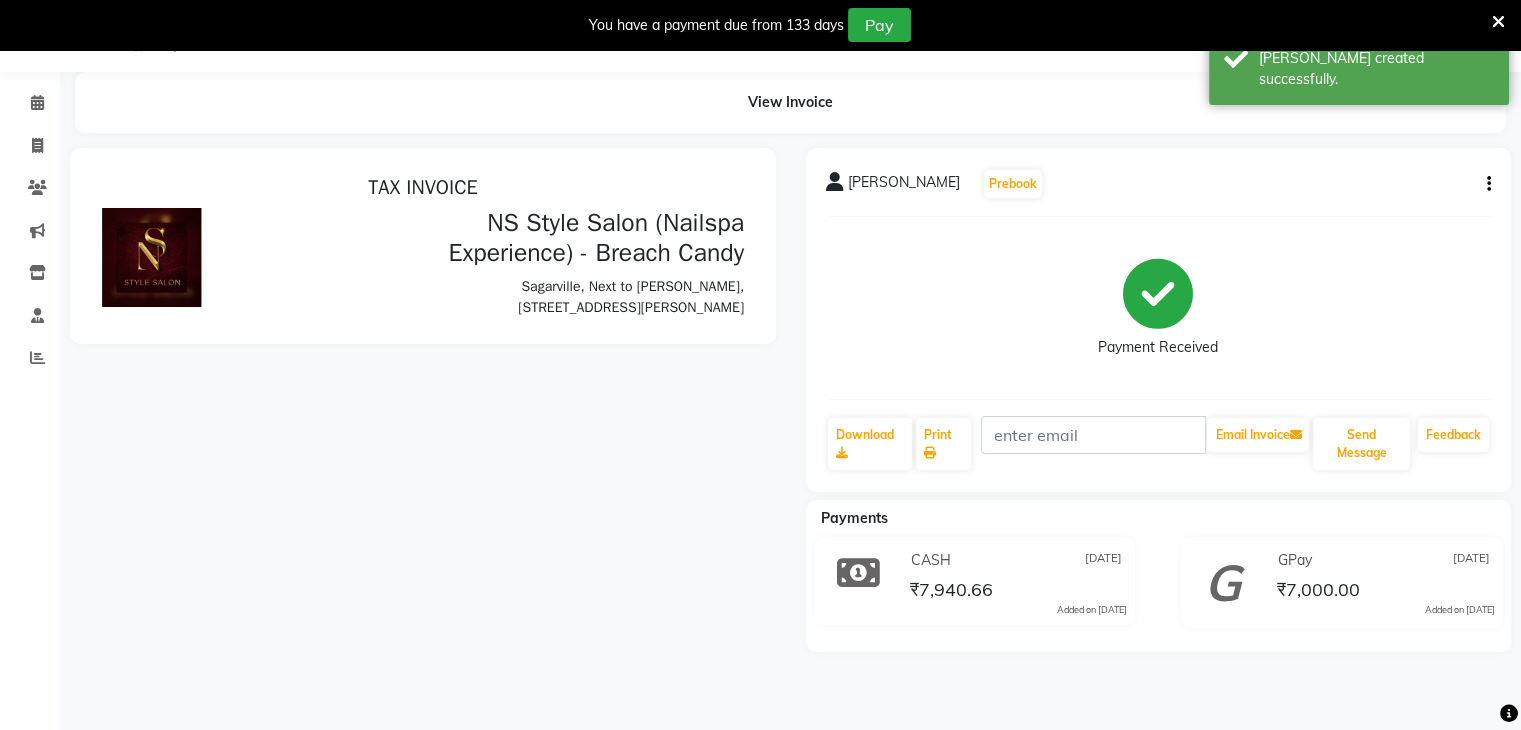 scroll, scrollTop: 512, scrollLeft: 0, axis: vertical 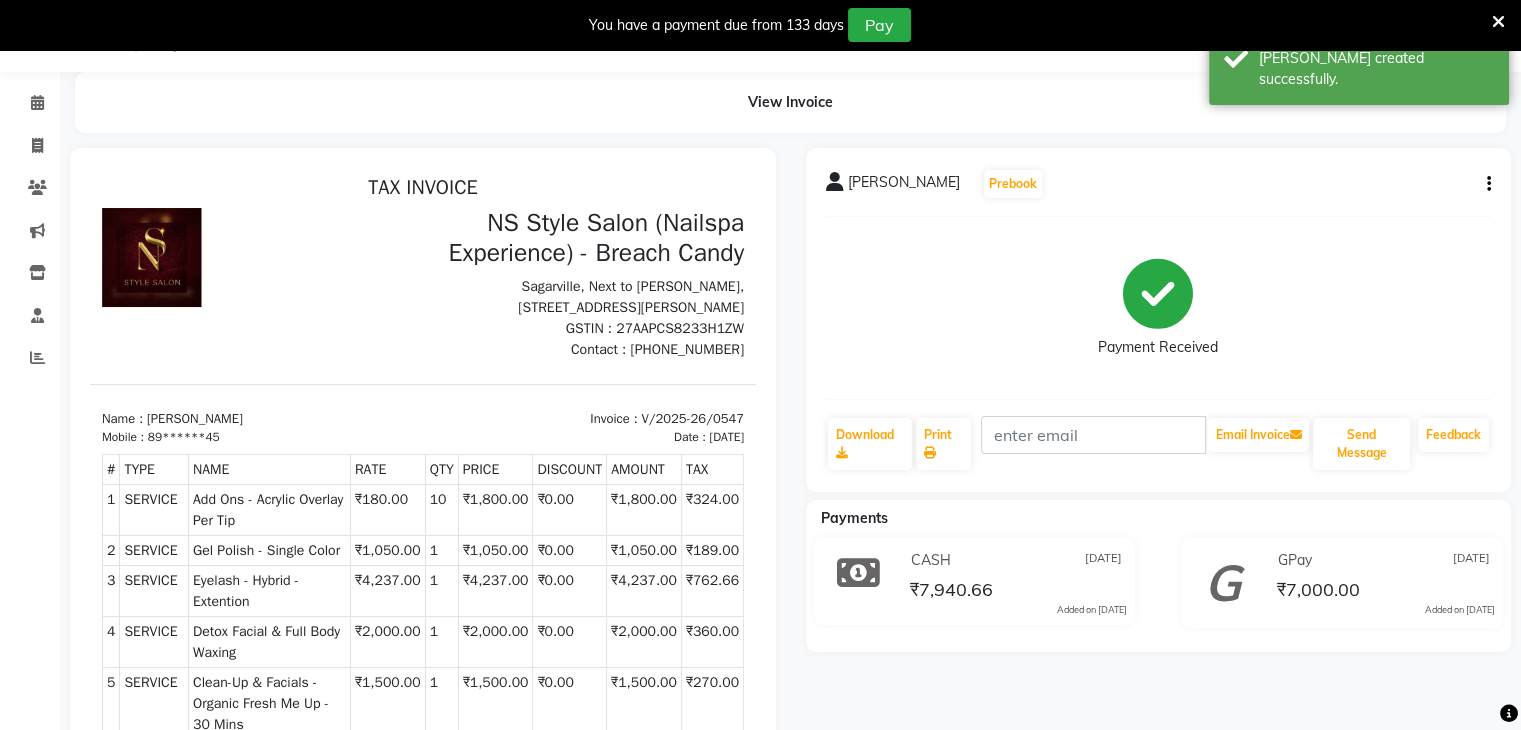 select on "service" 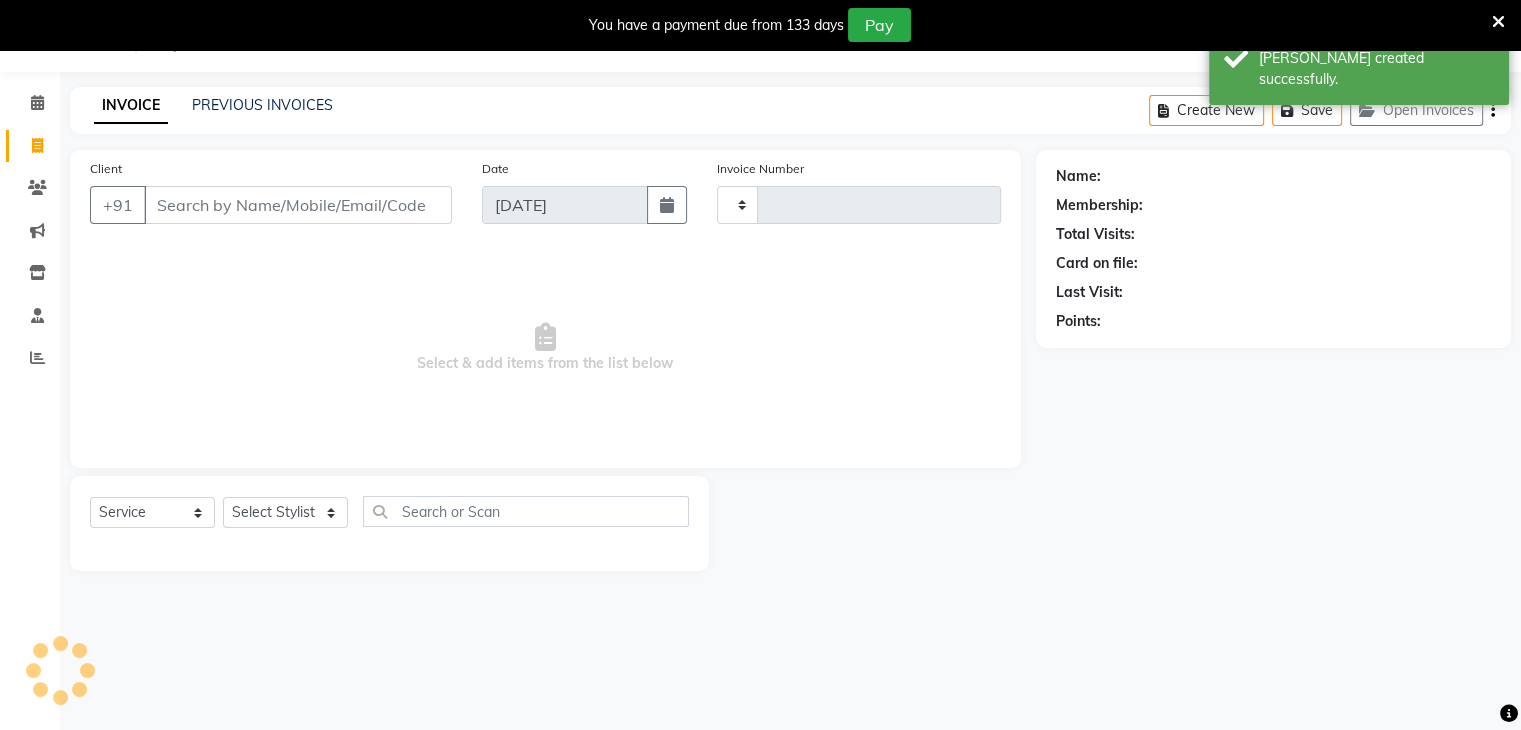 type on "0548" 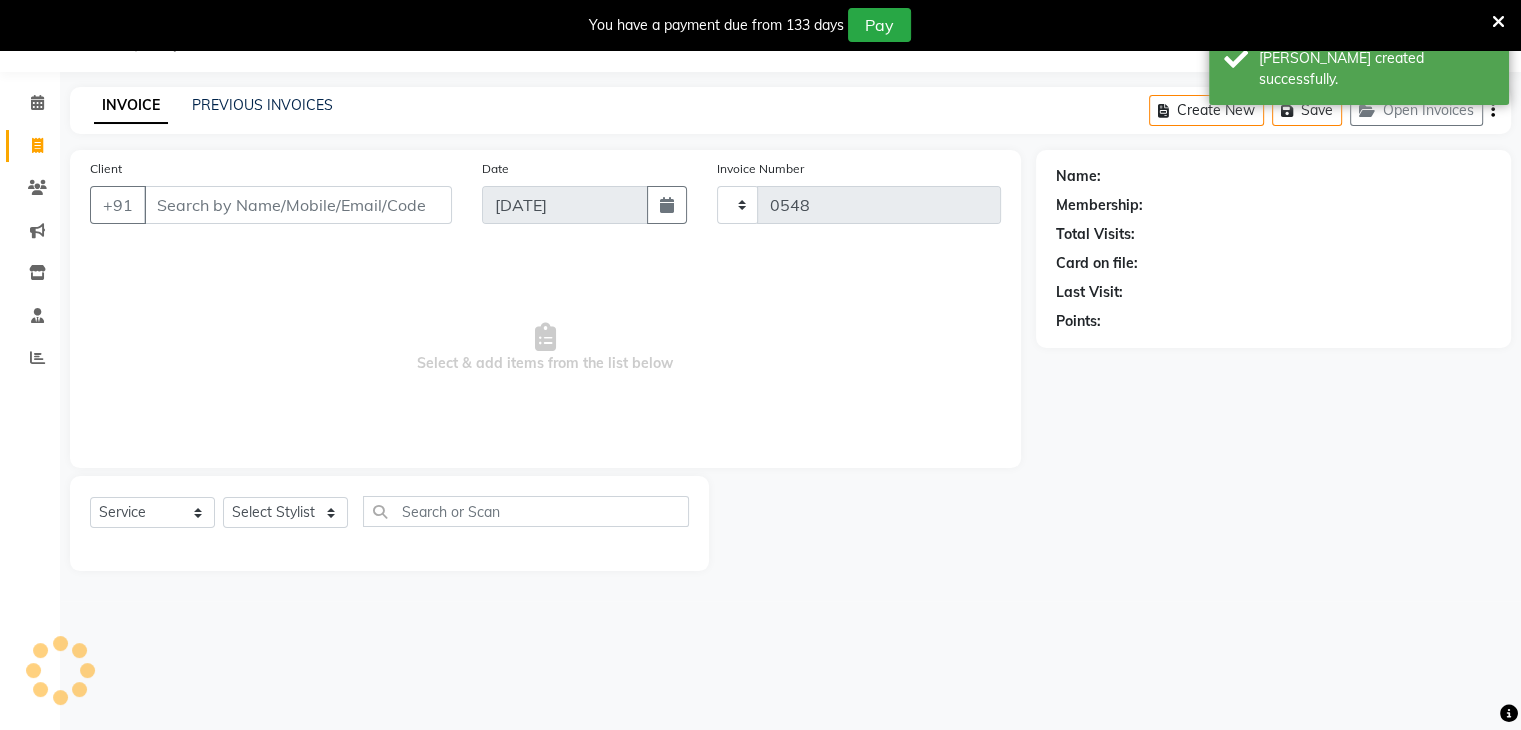 select on "5621" 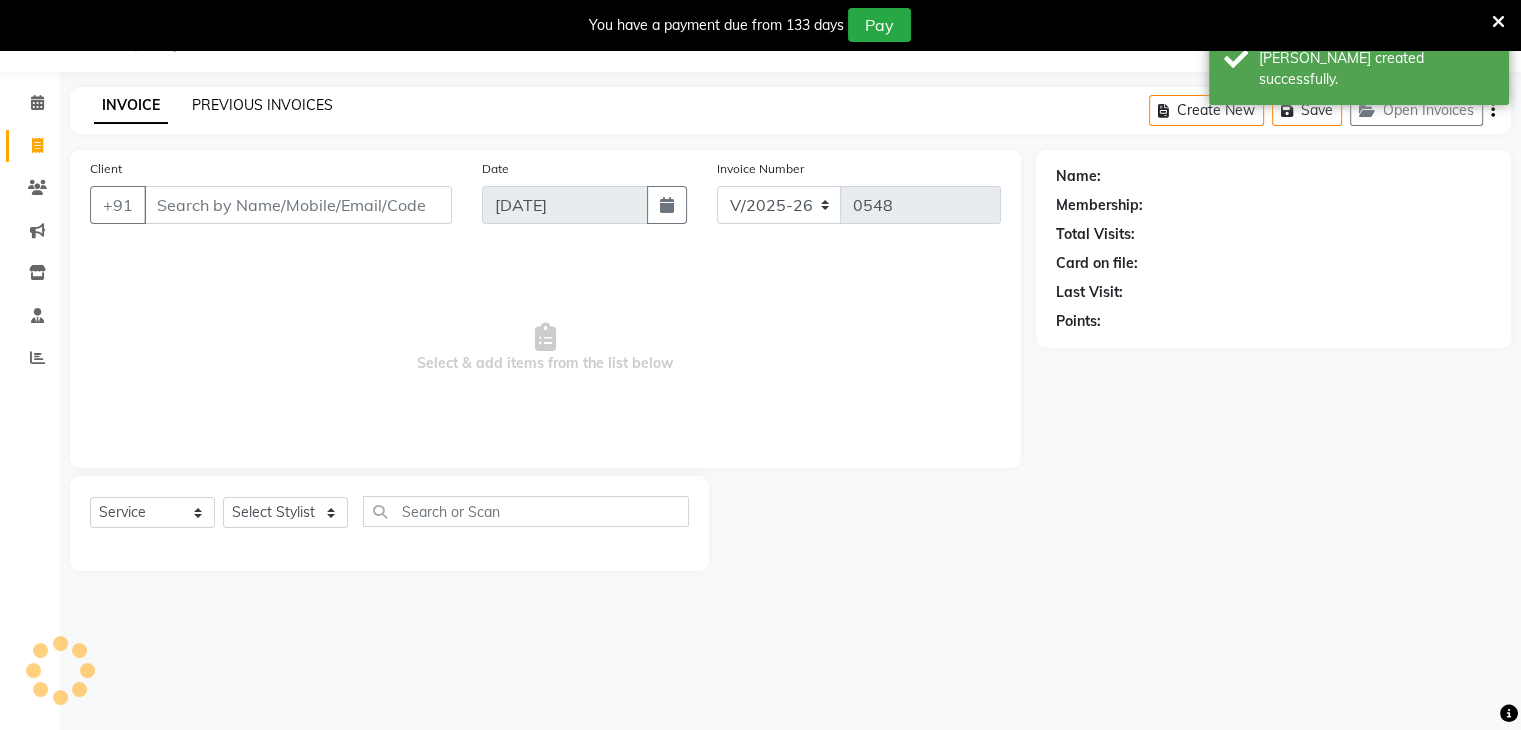 click on "PREVIOUS INVOICES" 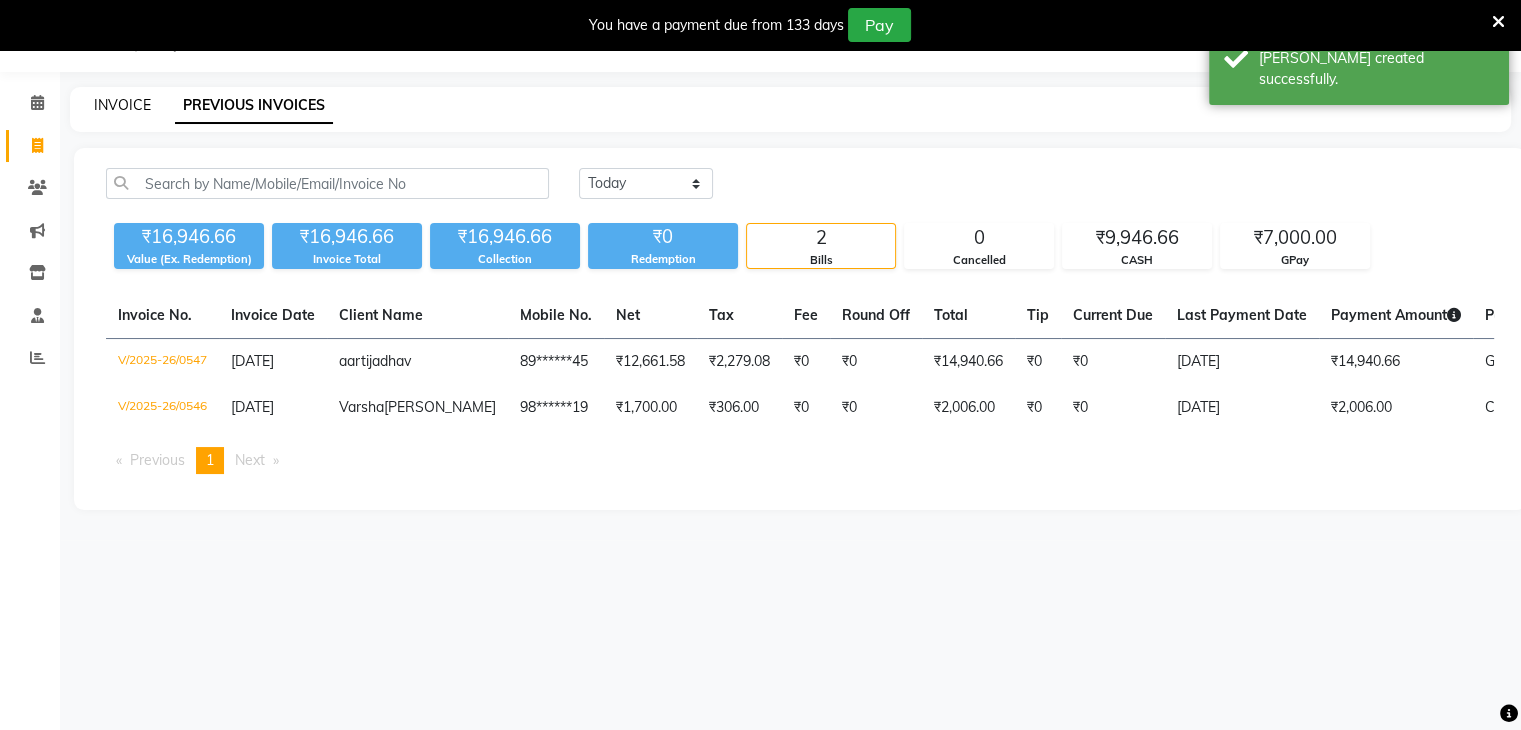 click on "INVOICE" 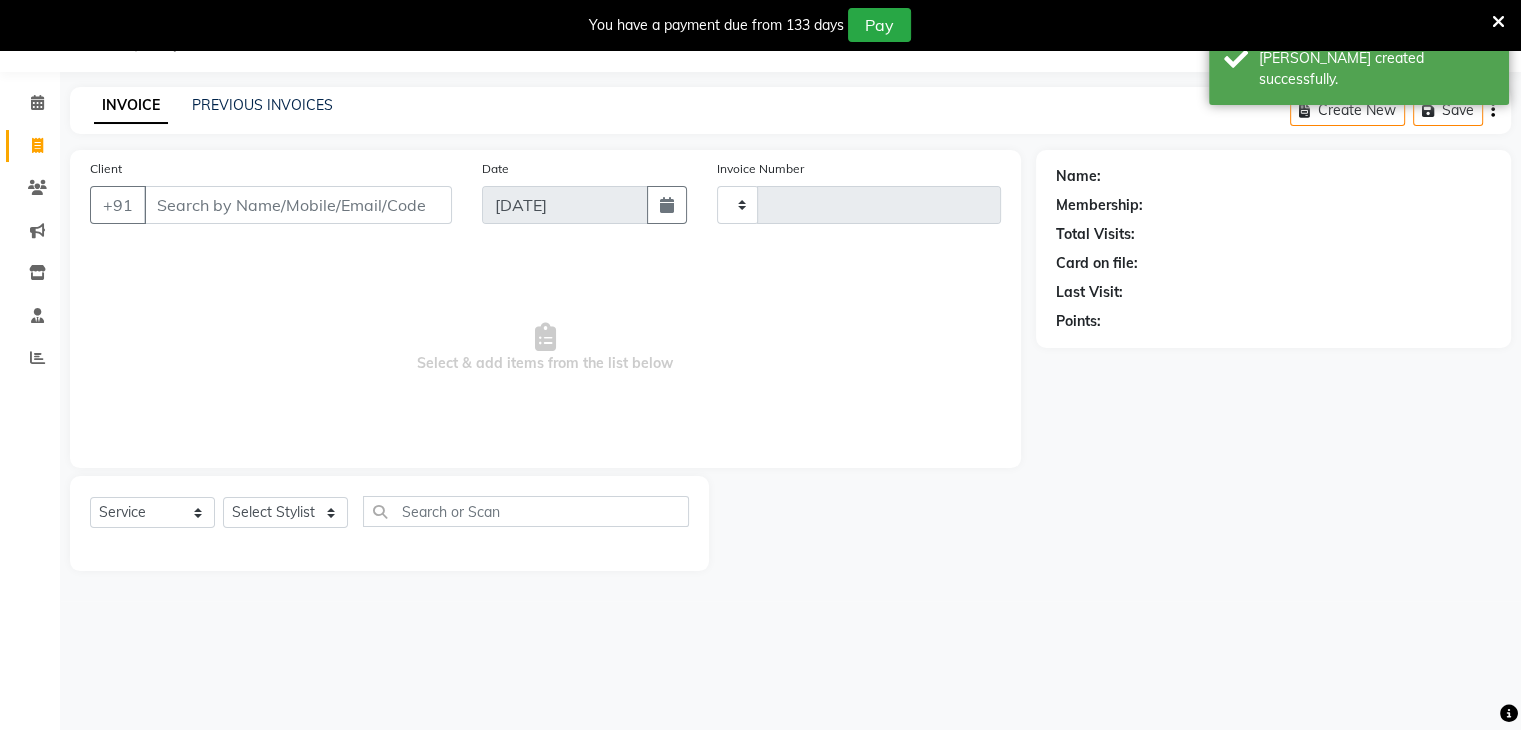 type on "0548" 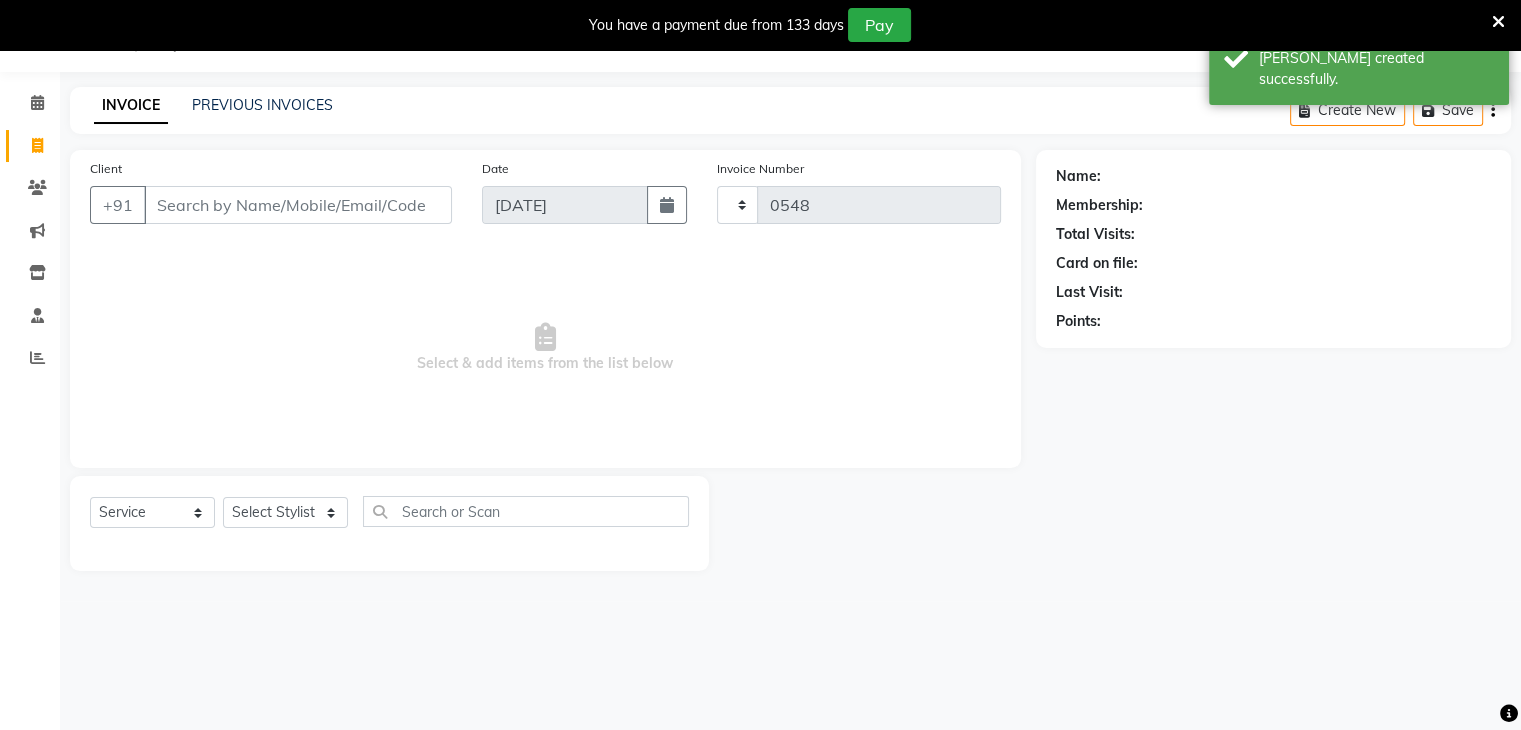 select on "5621" 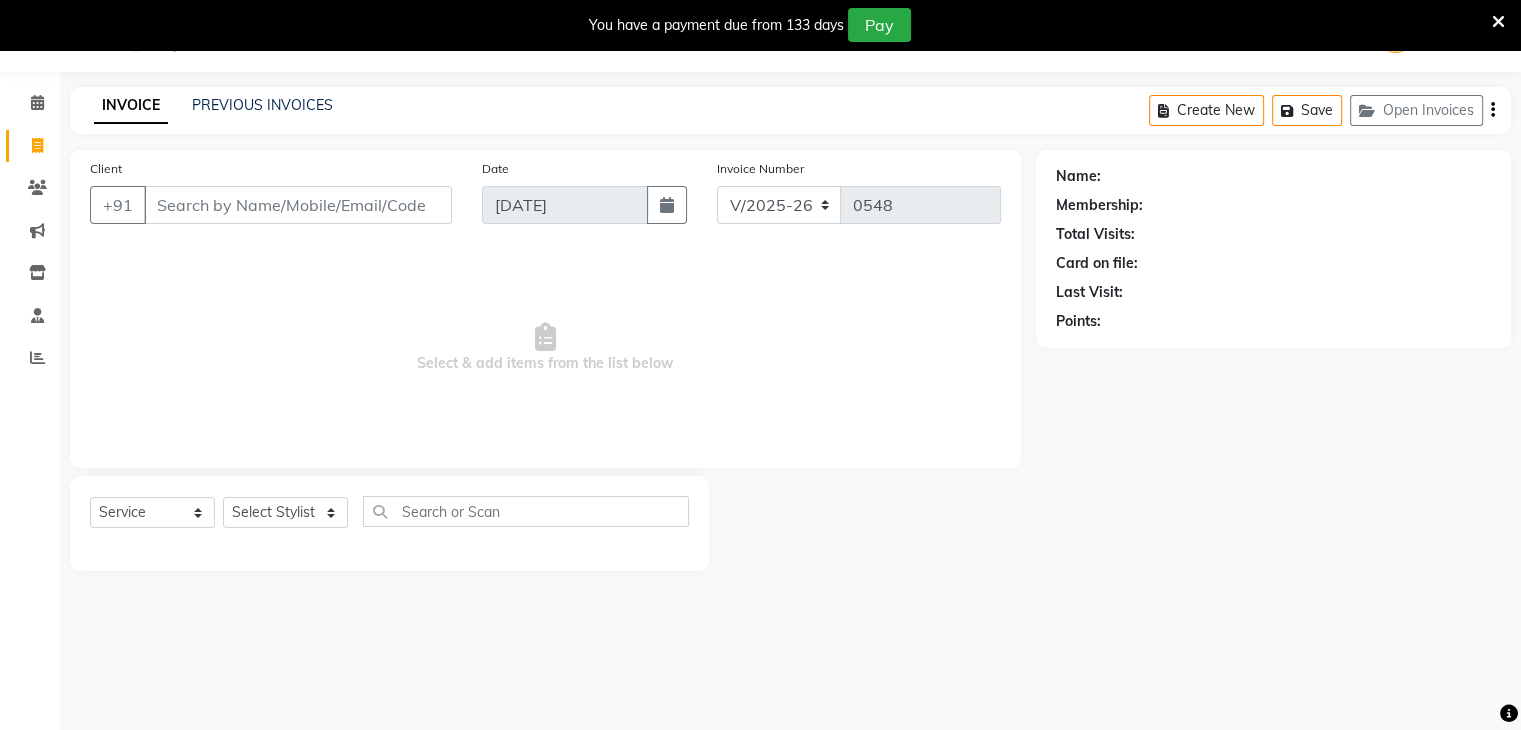 click on "Client" at bounding box center (298, 205) 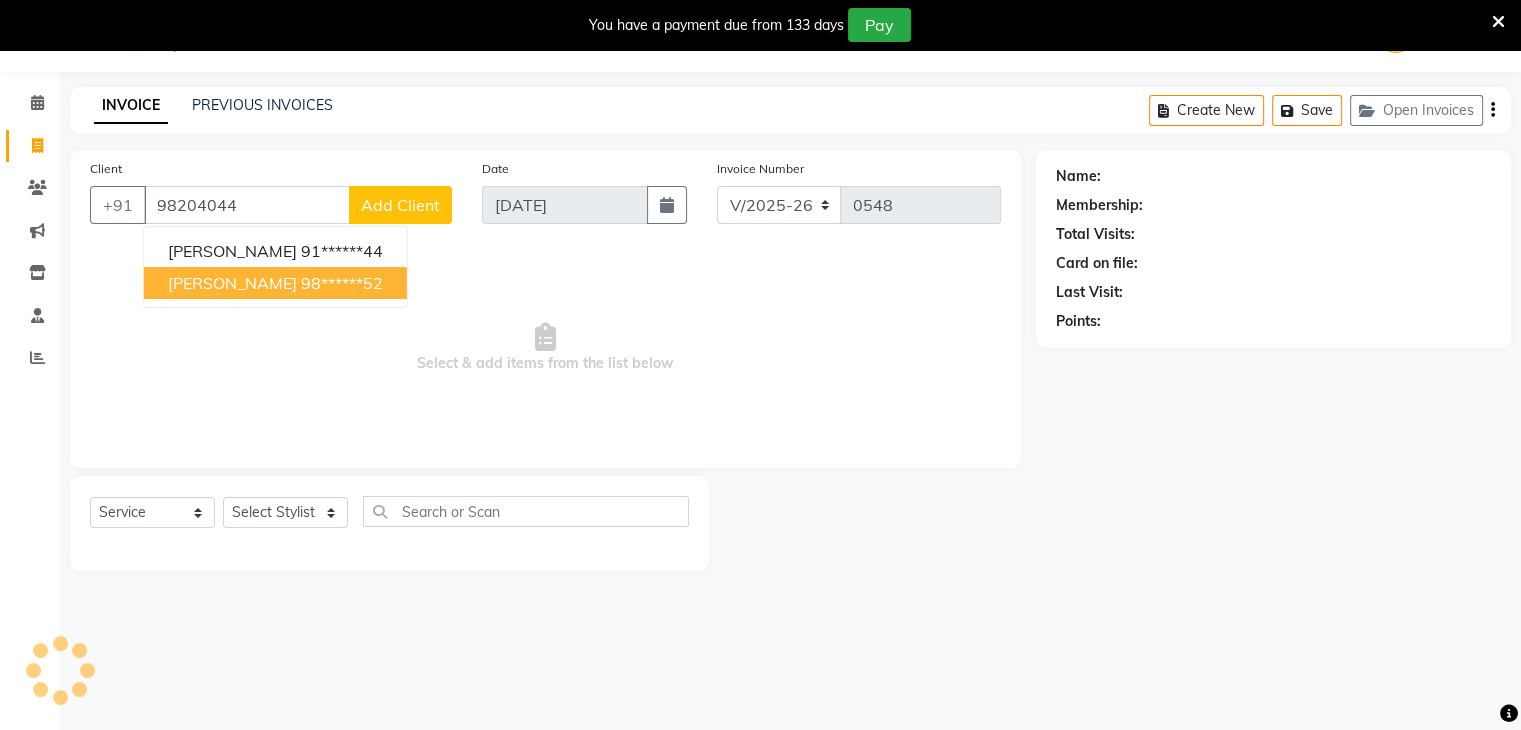 click on "Sangeen Pherwani" at bounding box center [232, 283] 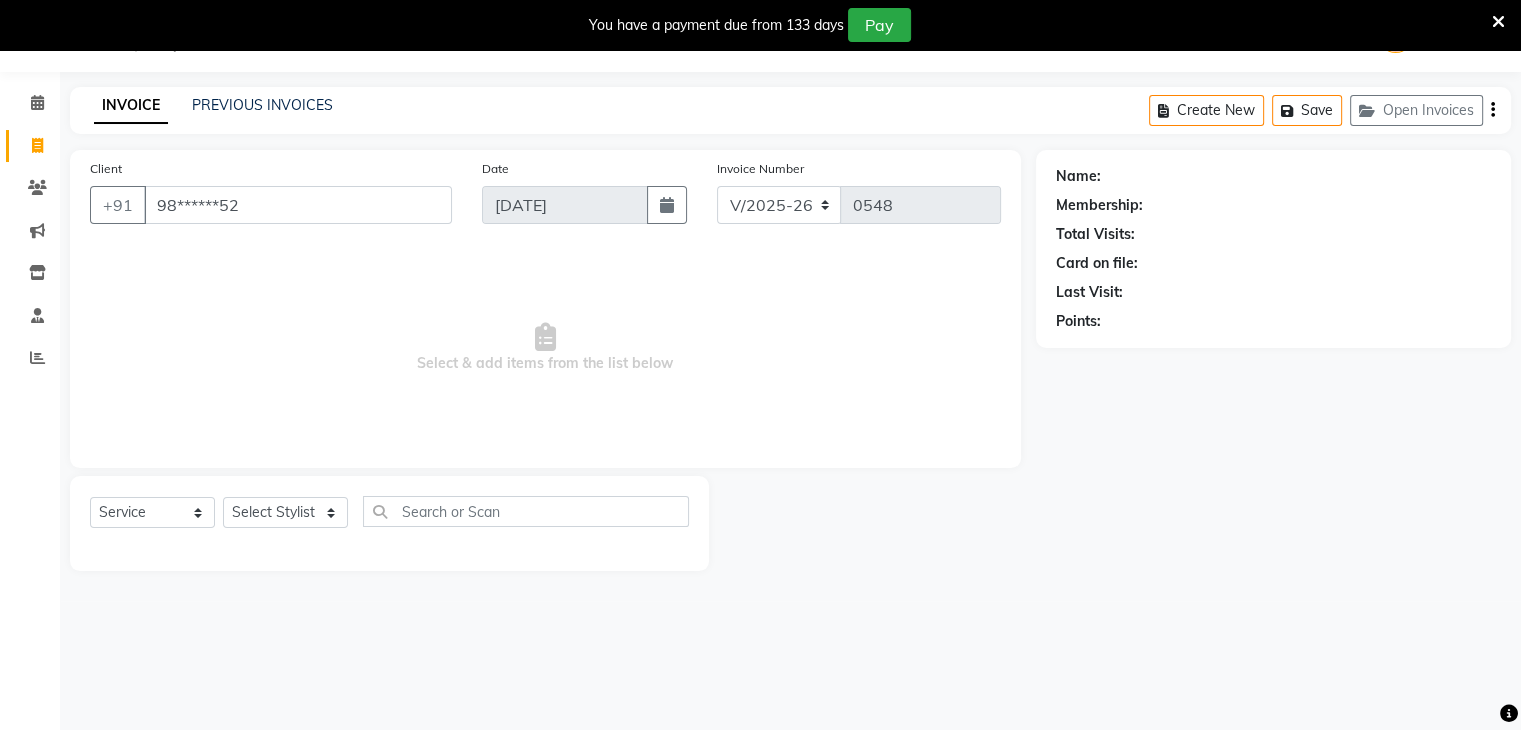 type on "98******52" 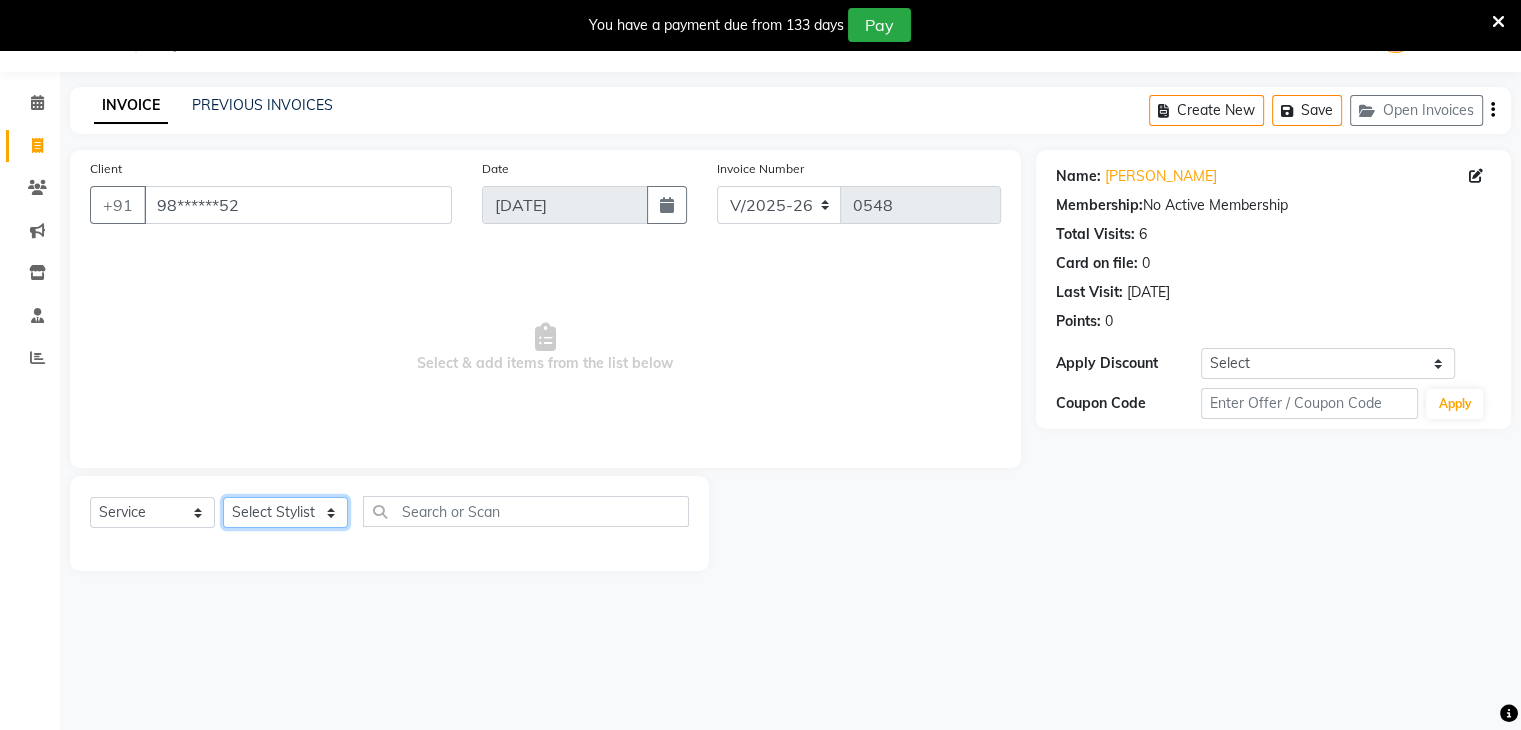 click on "Select Stylist Akshay Karima Manager Ritikesh Rohan Pagar Roshni Sangeeta Sharad Tushar Sankat Vedika" 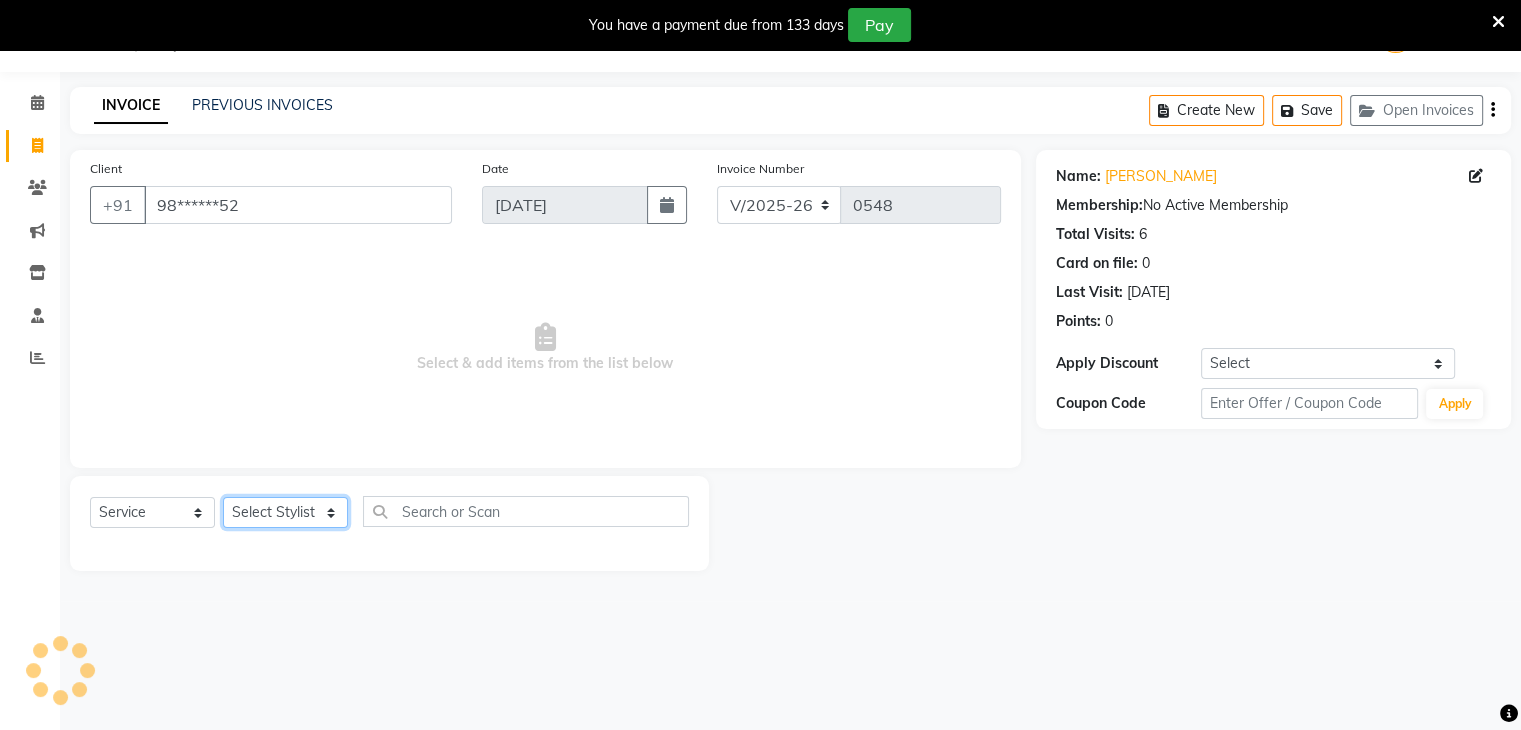 select on "38399" 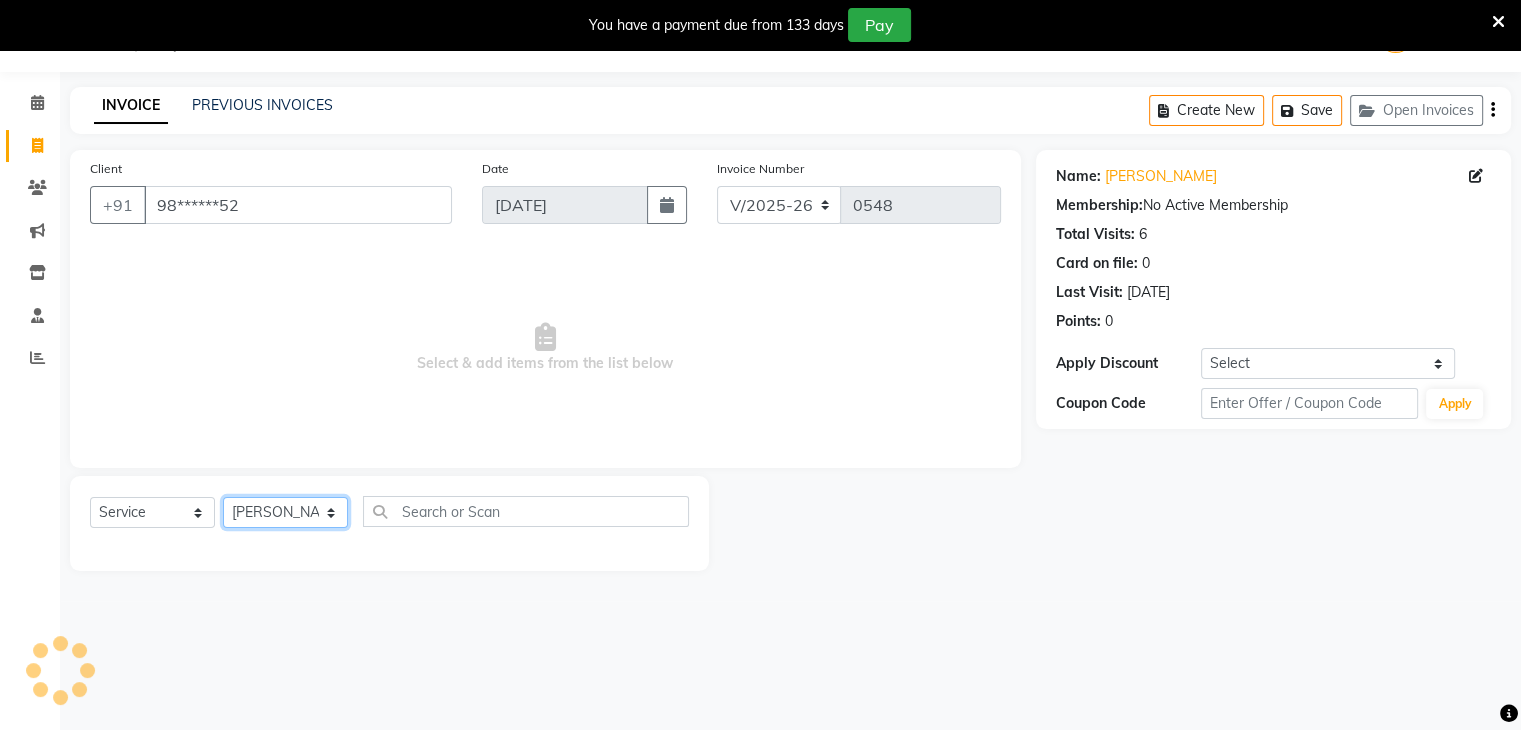 click on "Select Stylist Akshay Karima Manager Ritikesh Rohan Pagar Roshni Sangeeta Sharad Tushar Sankat Vedika" 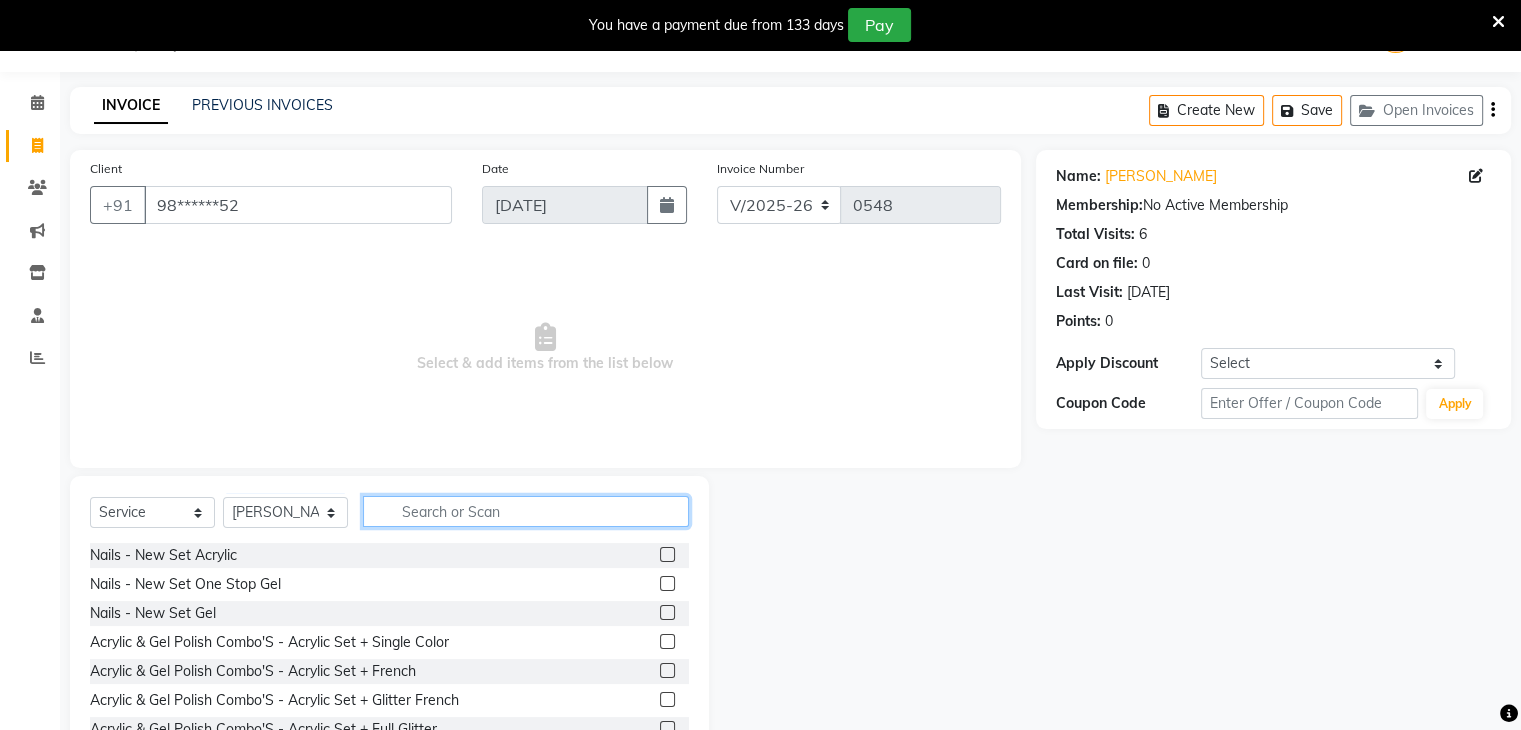click 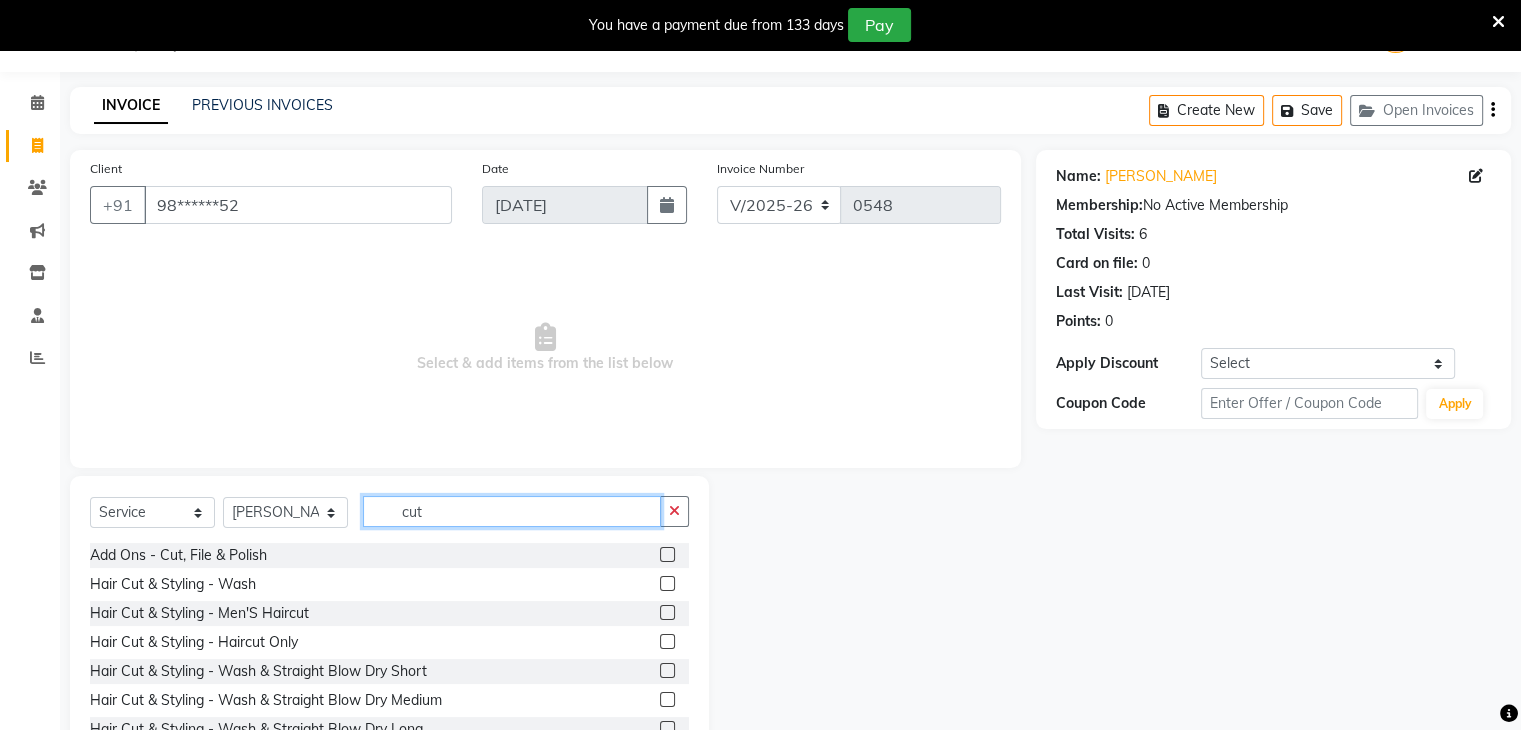 type on "cut" 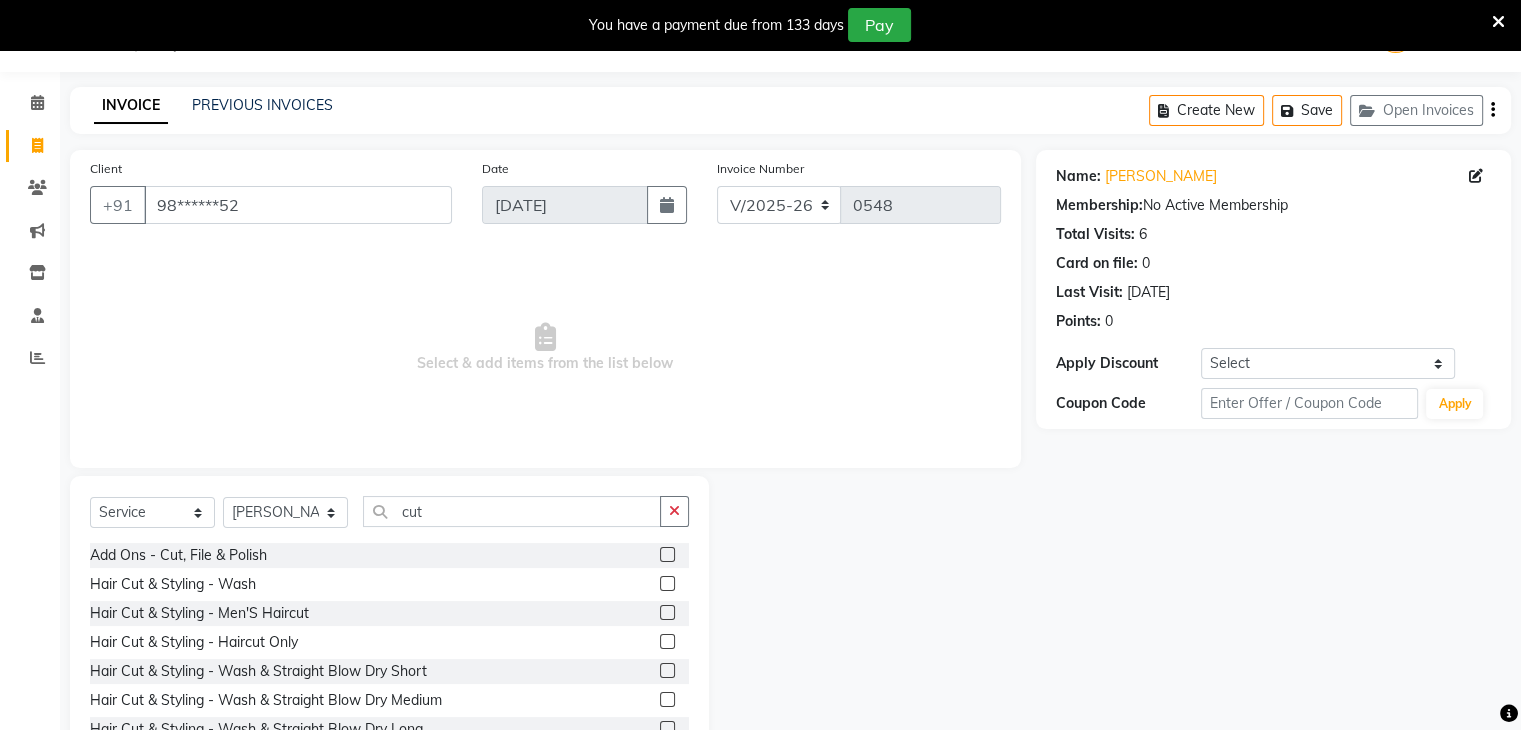 click 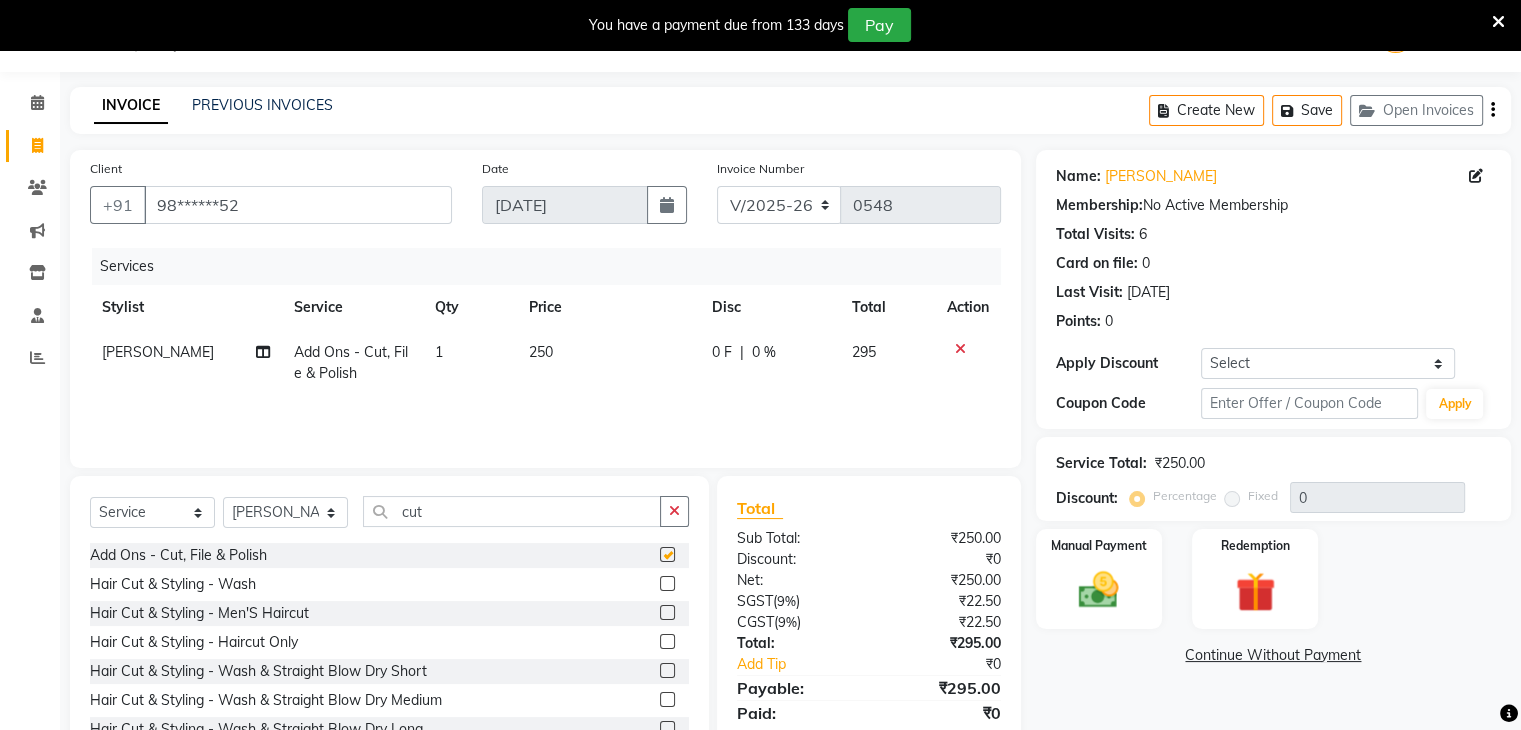 checkbox on "false" 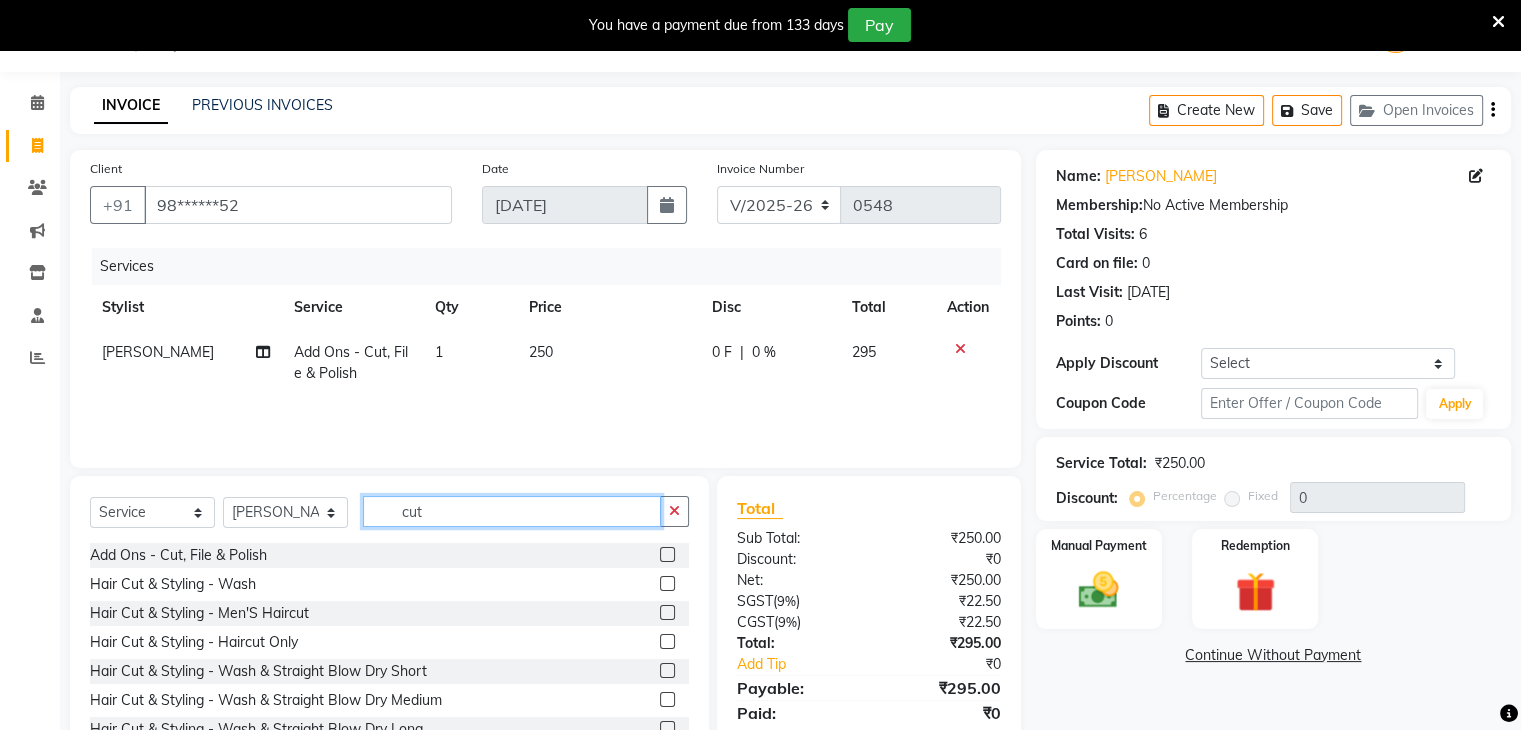 click on "cut" 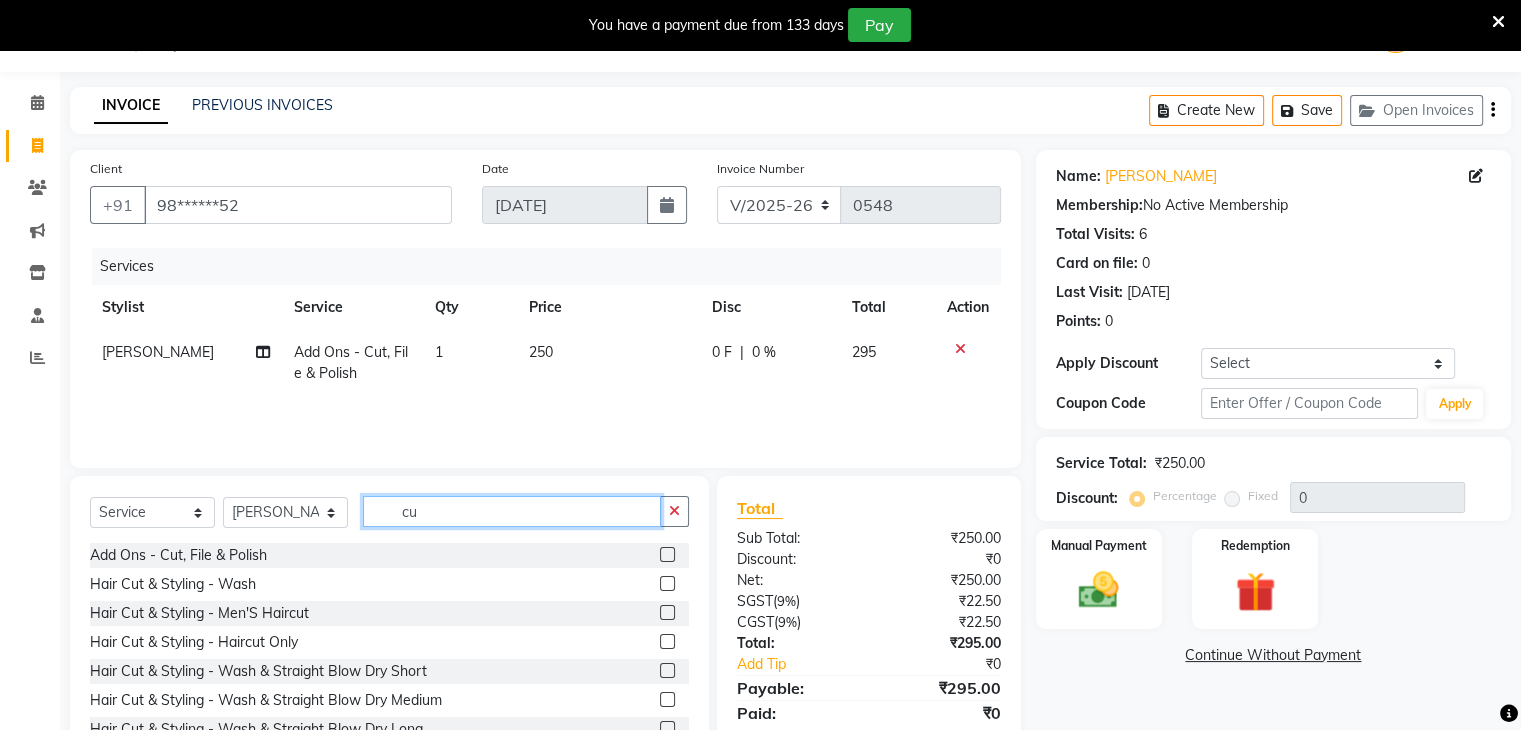 type on "c" 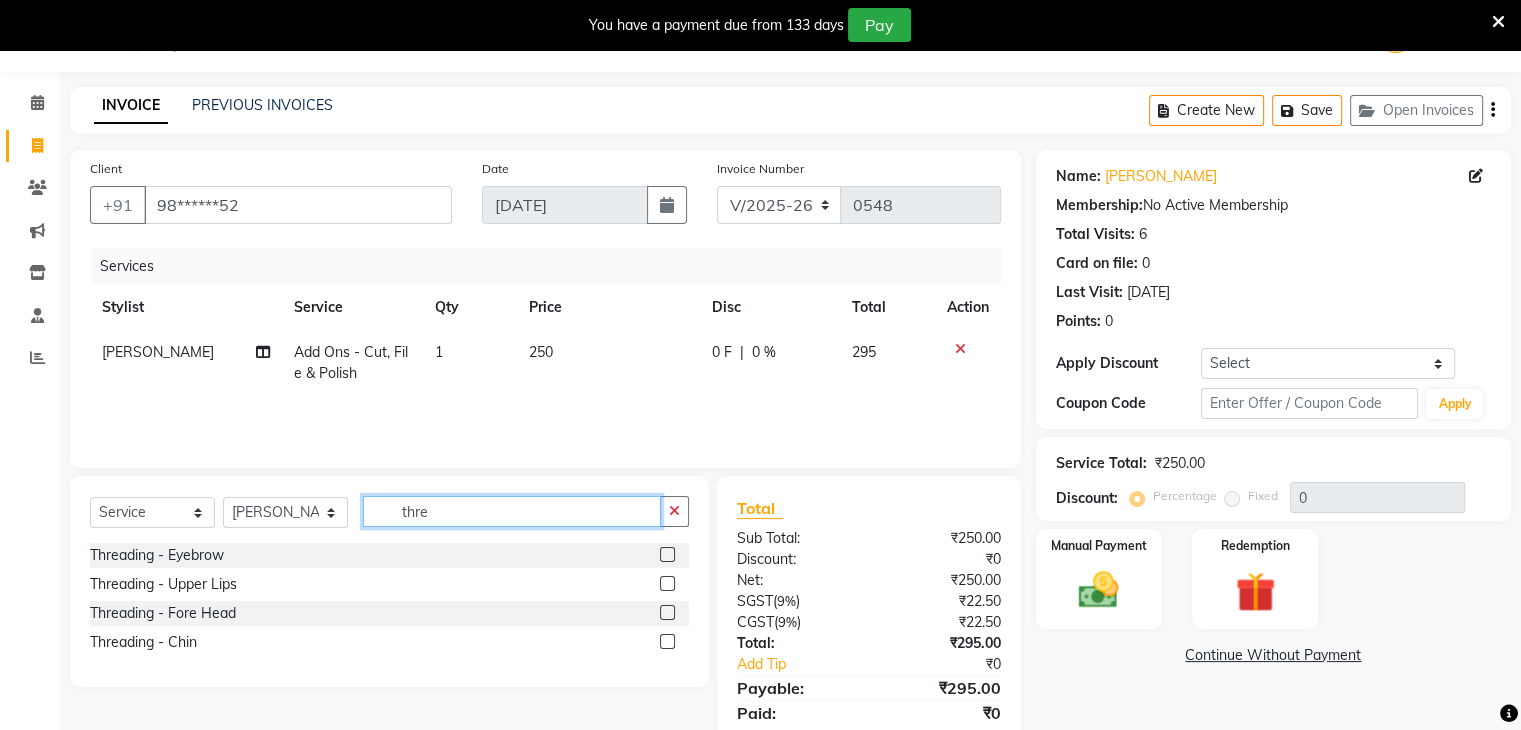type on "thre" 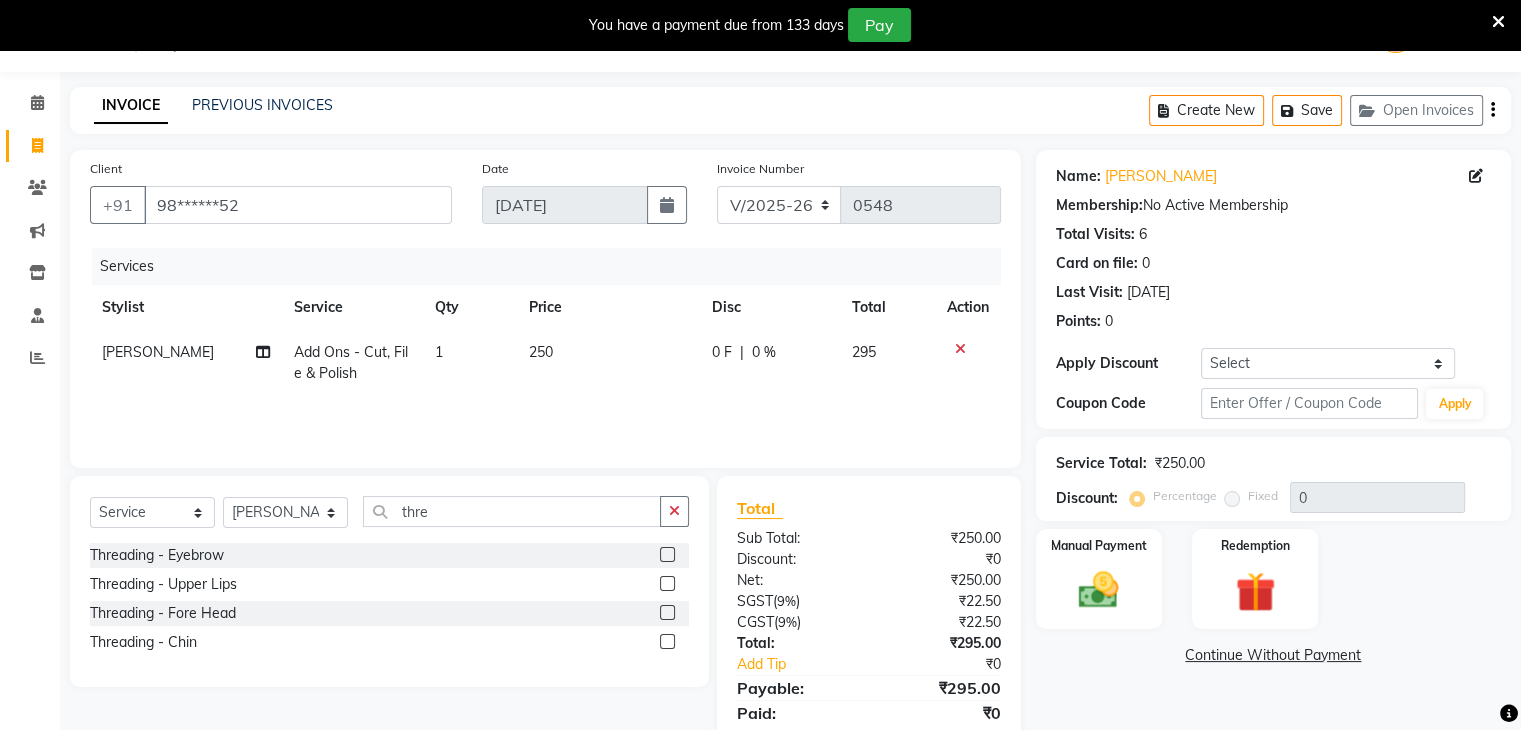 click 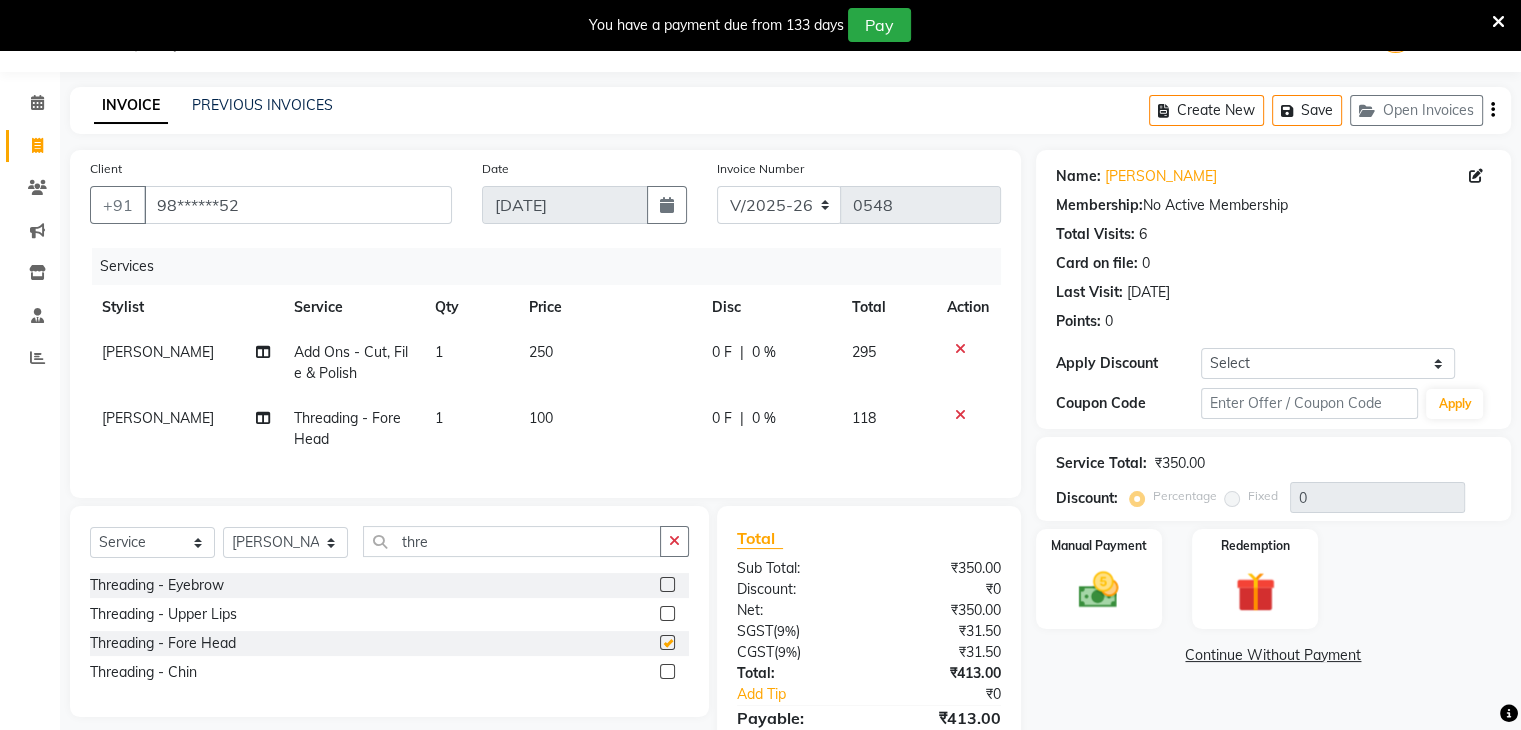 checkbox on "false" 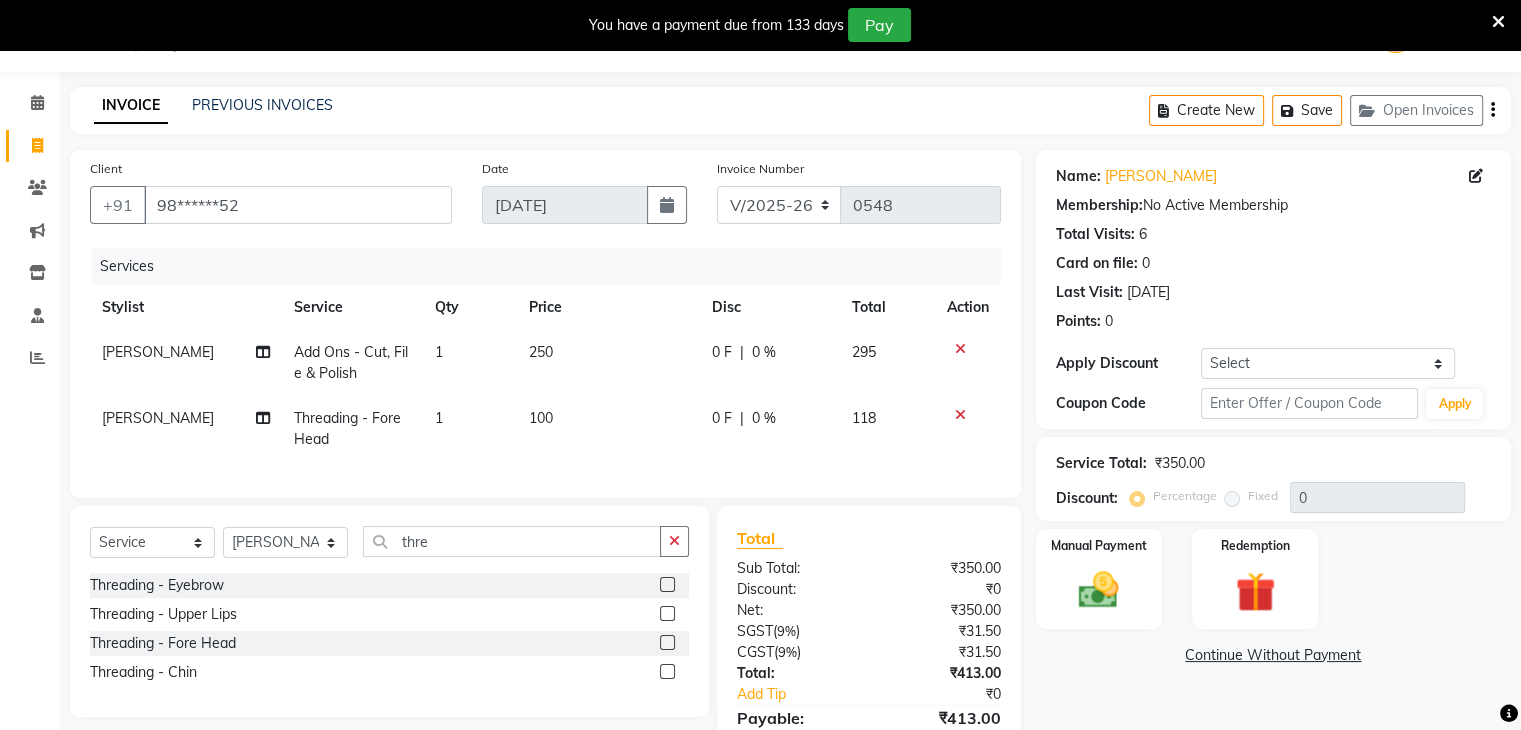 click 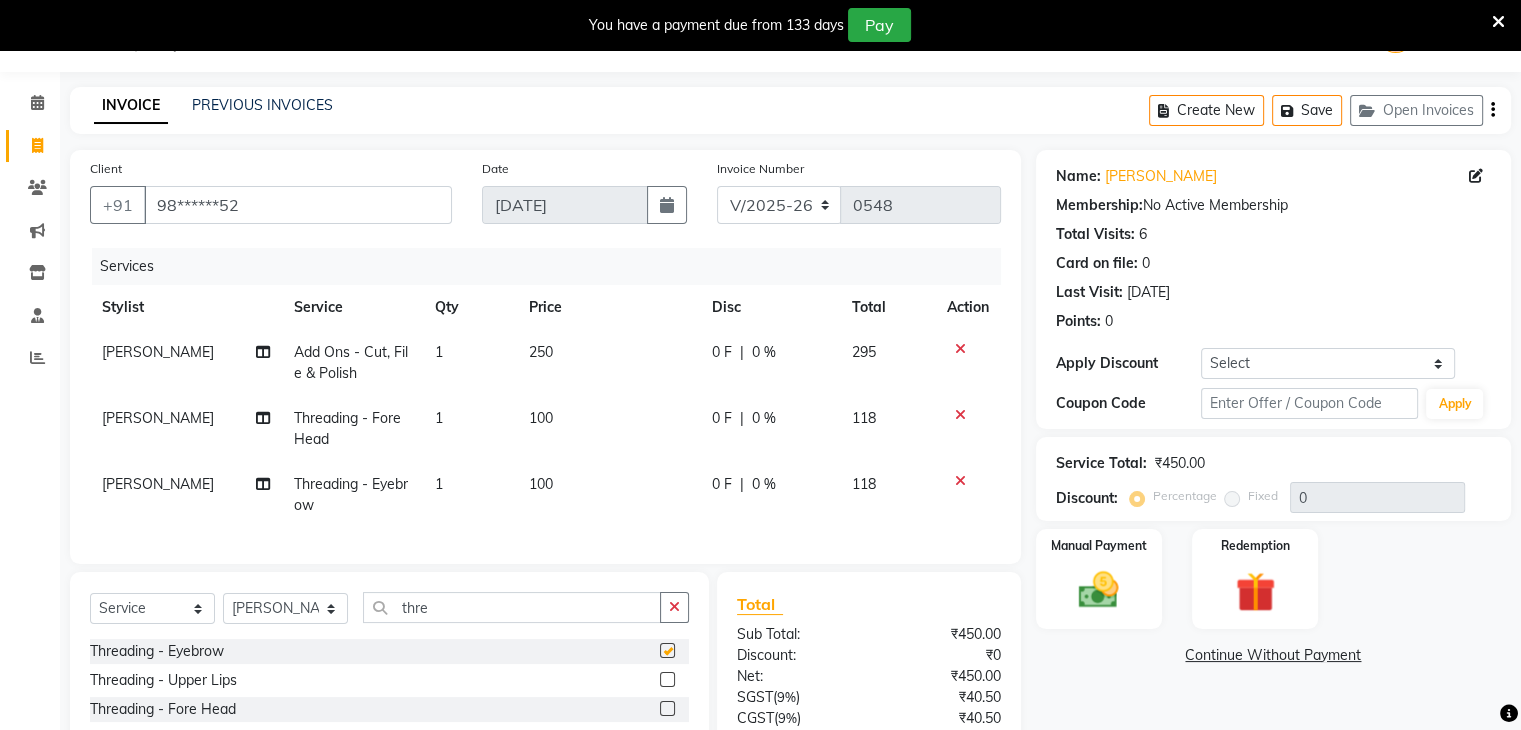 checkbox on "false" 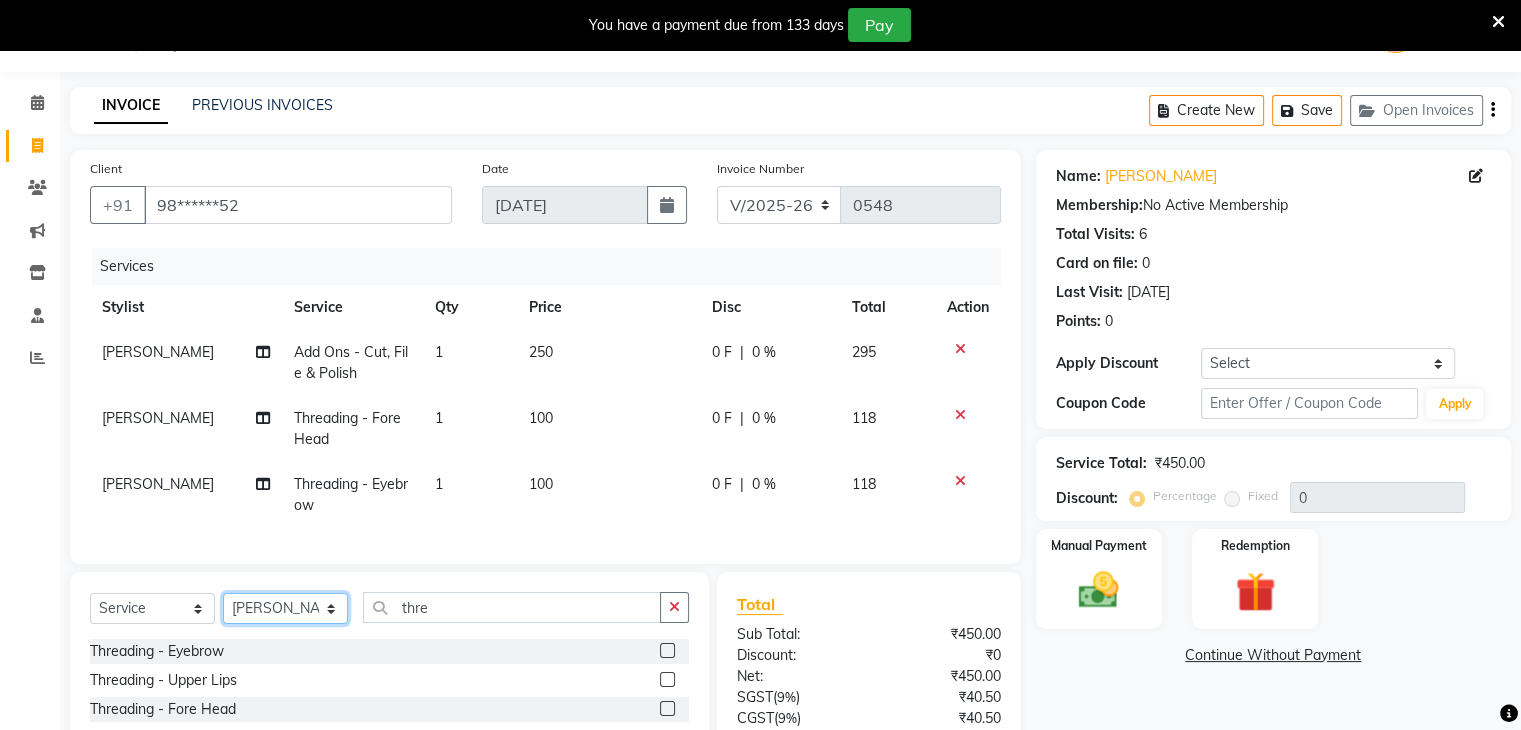 click on "Select Stylist Akshay Karima Manager Ritikesh Rohan Pagar Roshni Sangeeta Sharad Tushar Sankat Vedika" 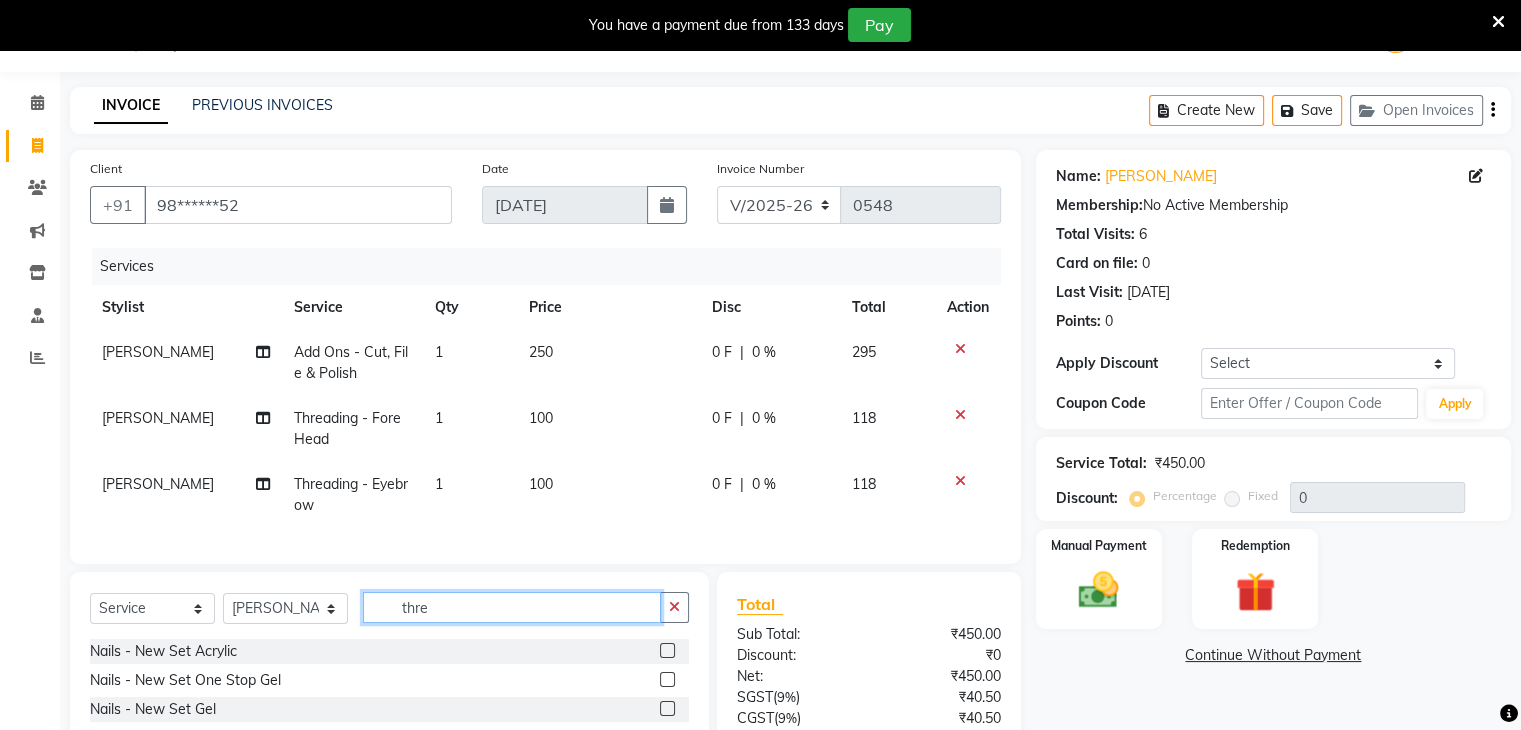 click on "thre" 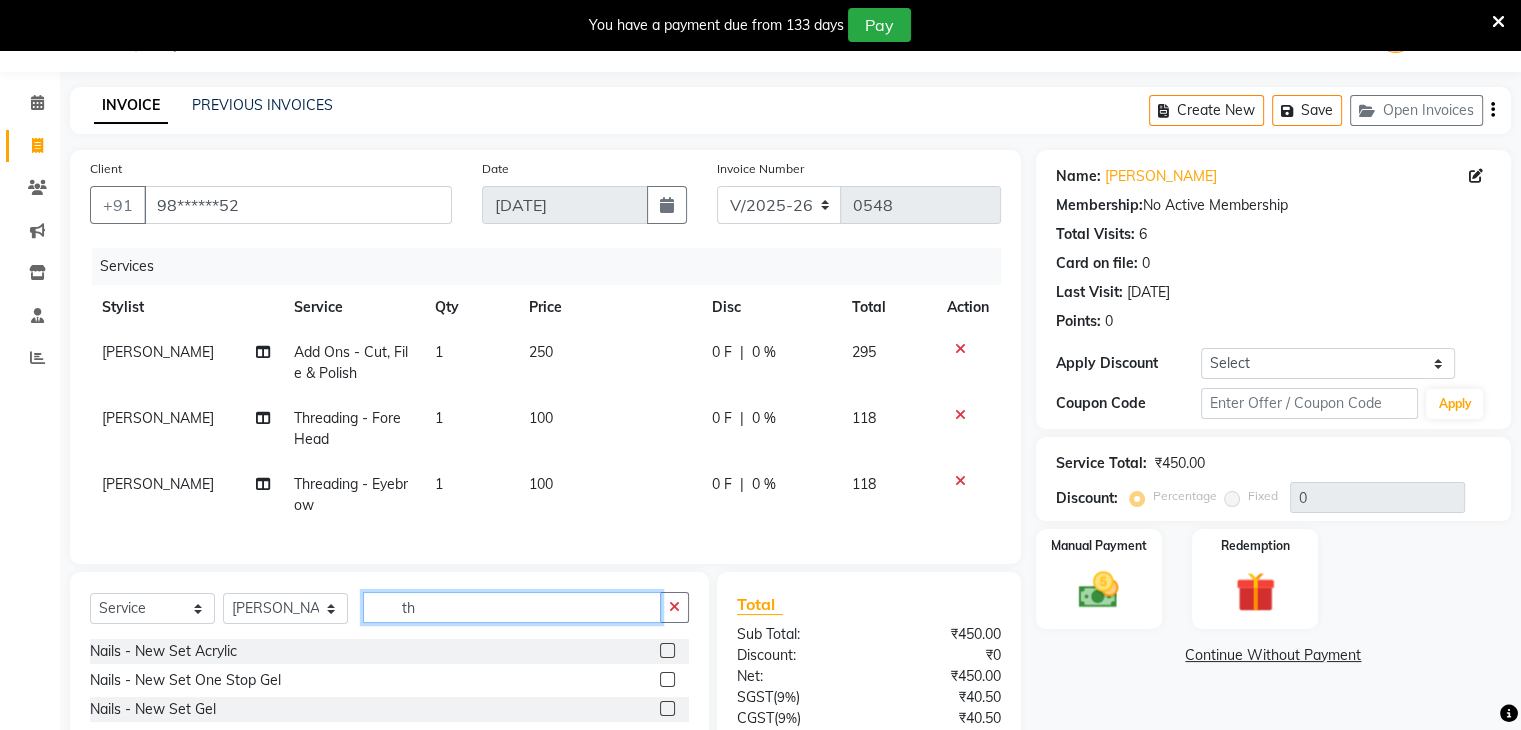 type on "t" 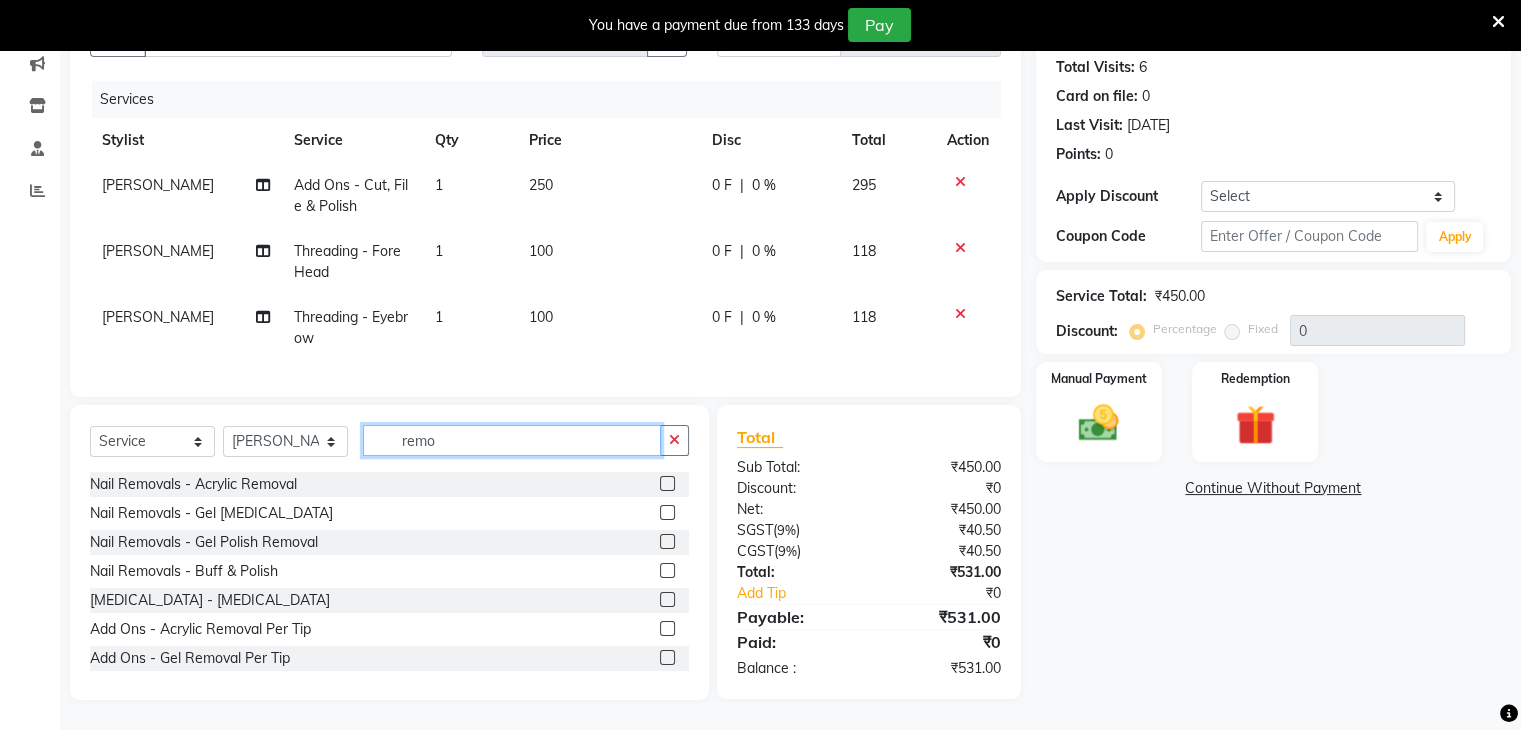 scroll, scrollTop: 233, scrollLeft: 0, axis: vertical 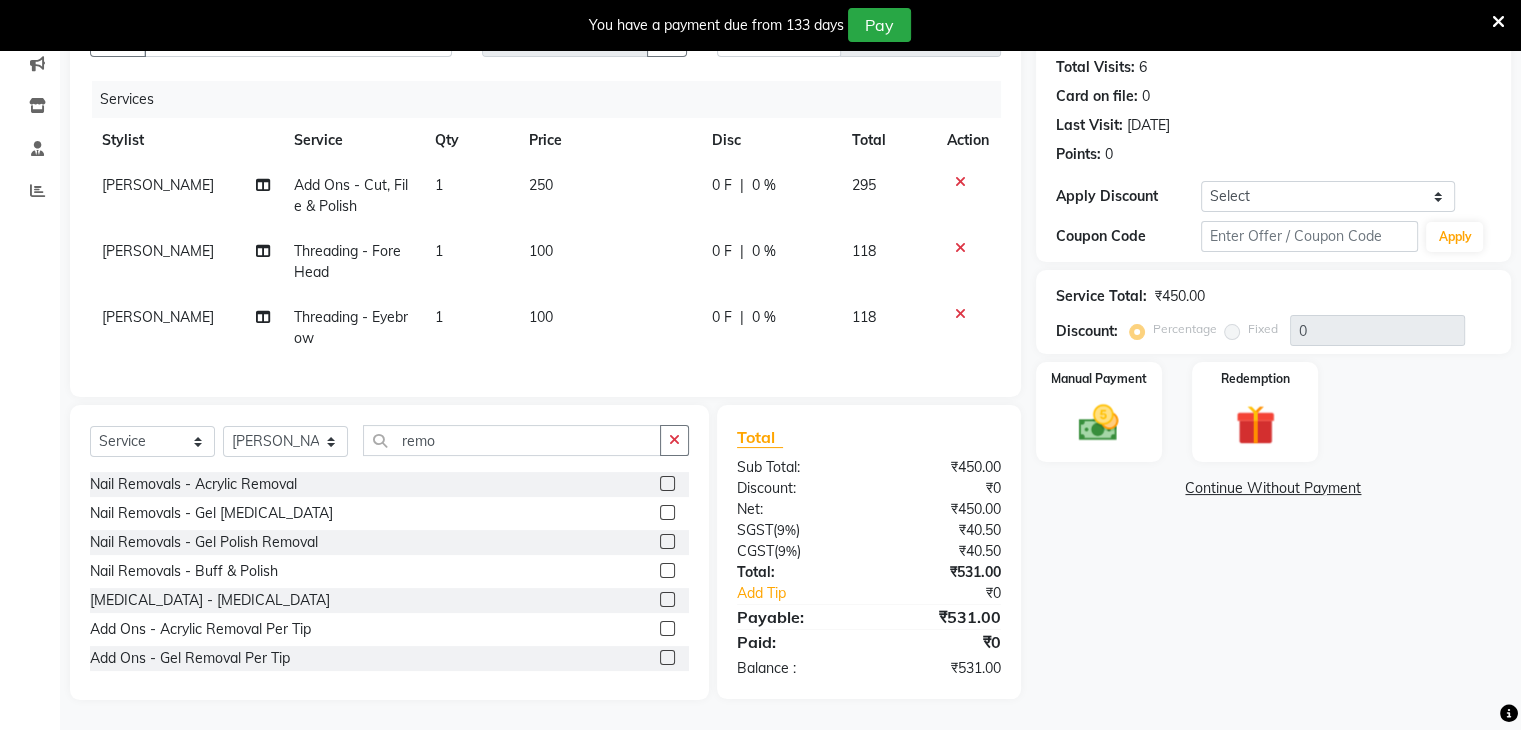 click 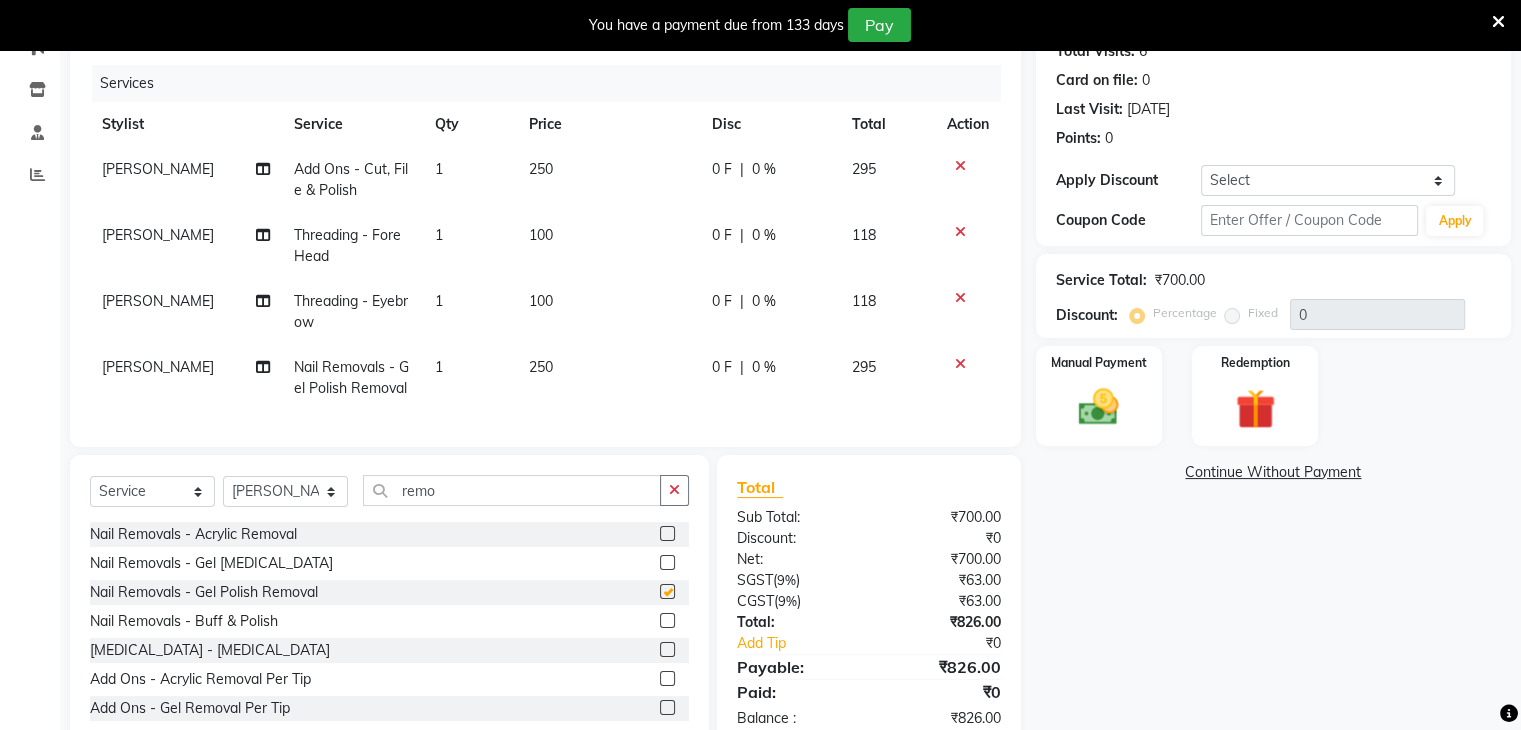 checkbox on "false" 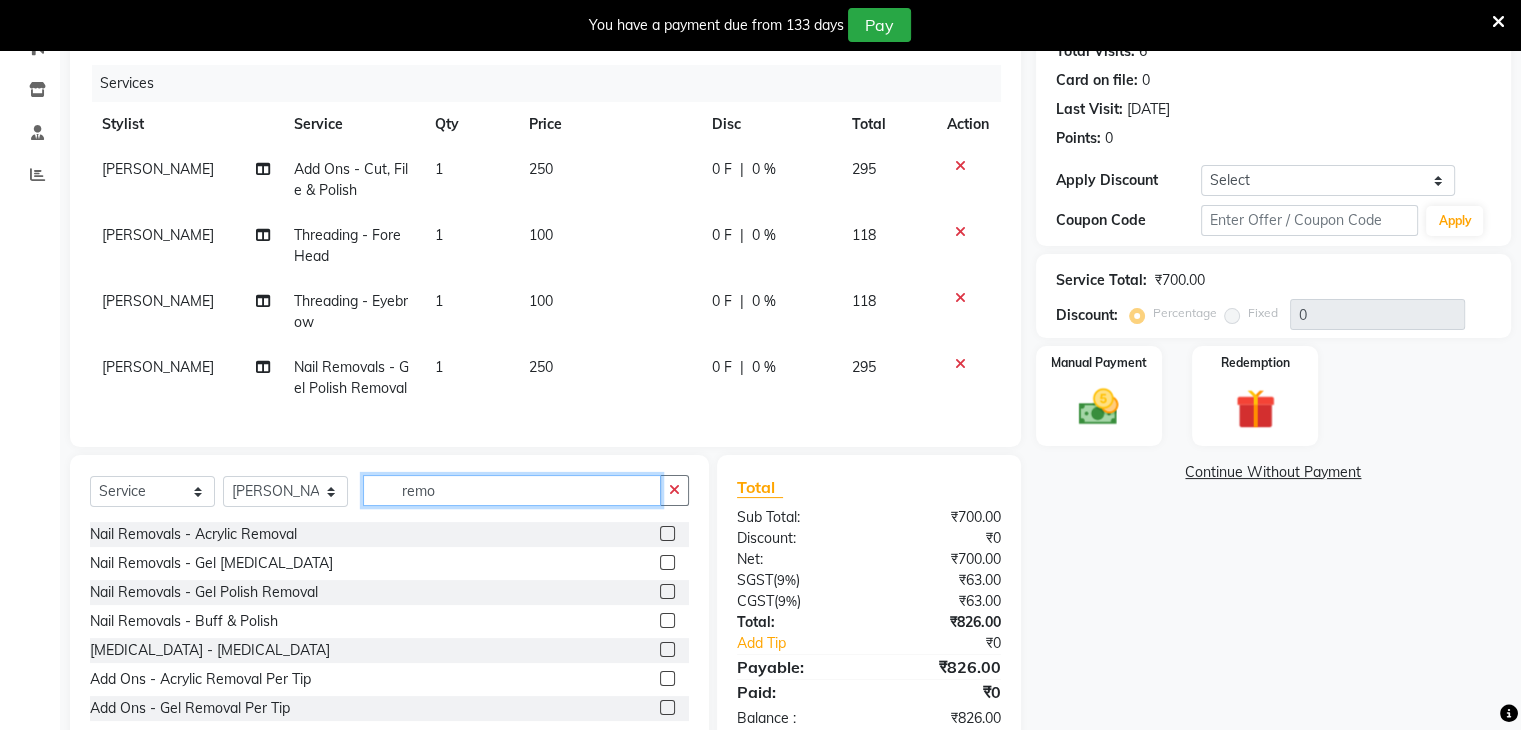 click on "remo" 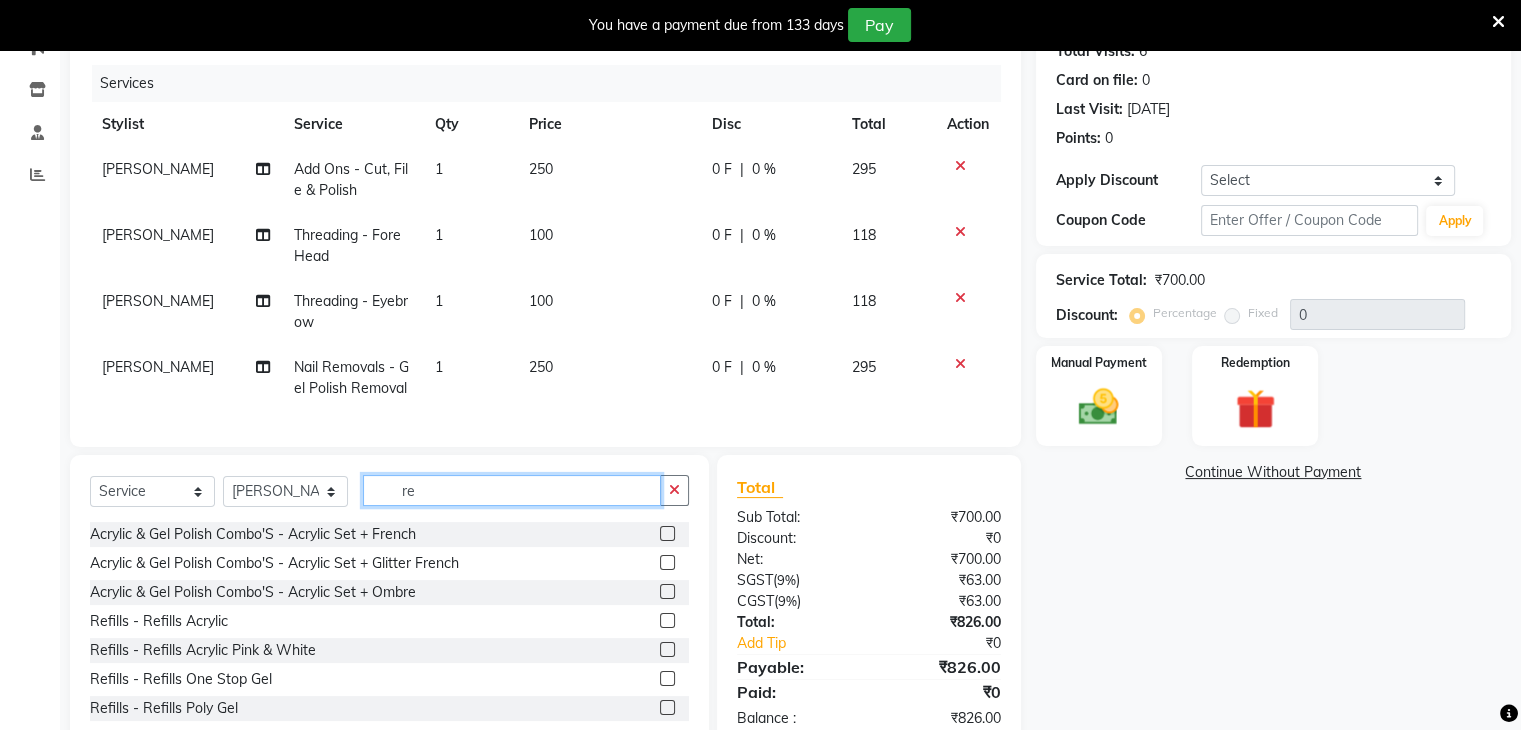 type on "r" 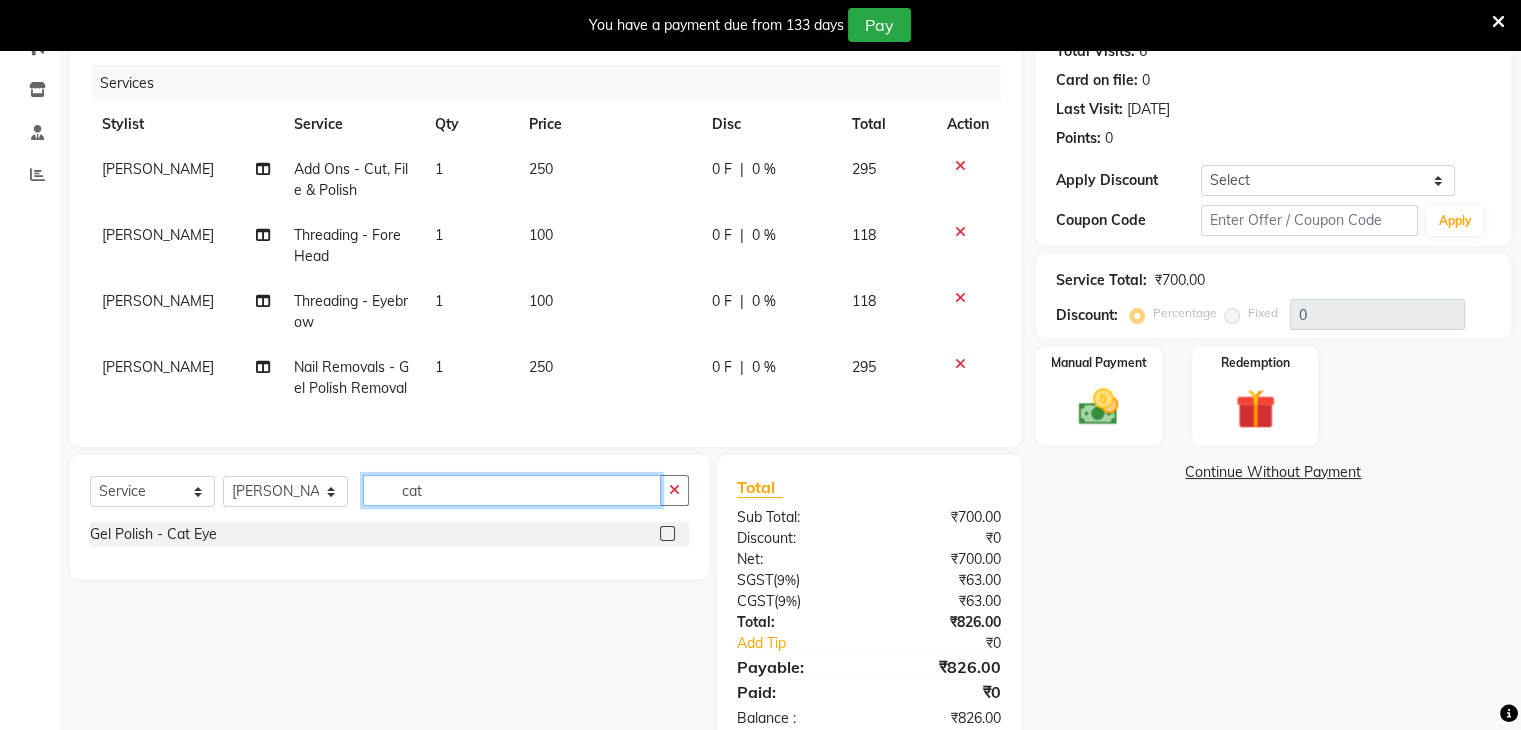 type on "cat" 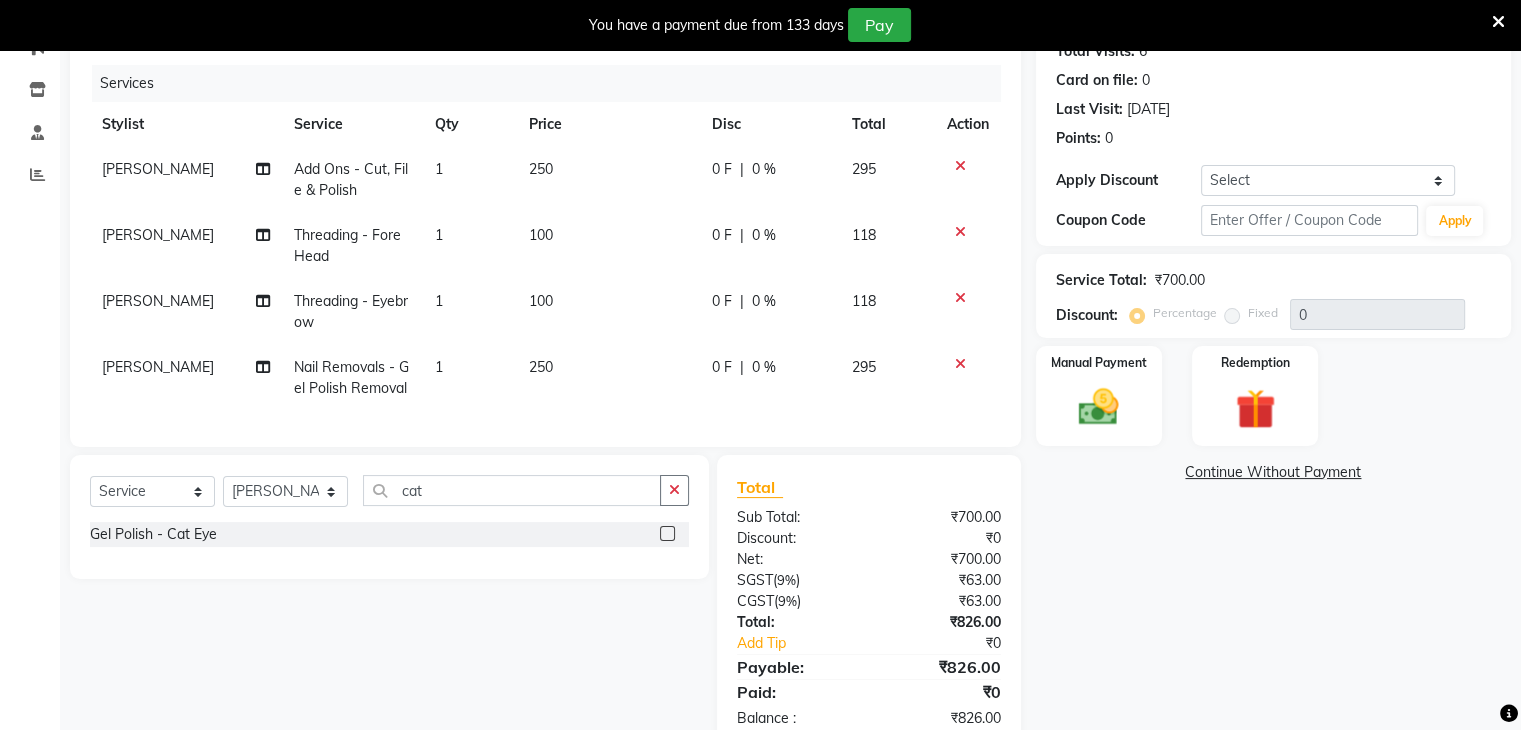 click 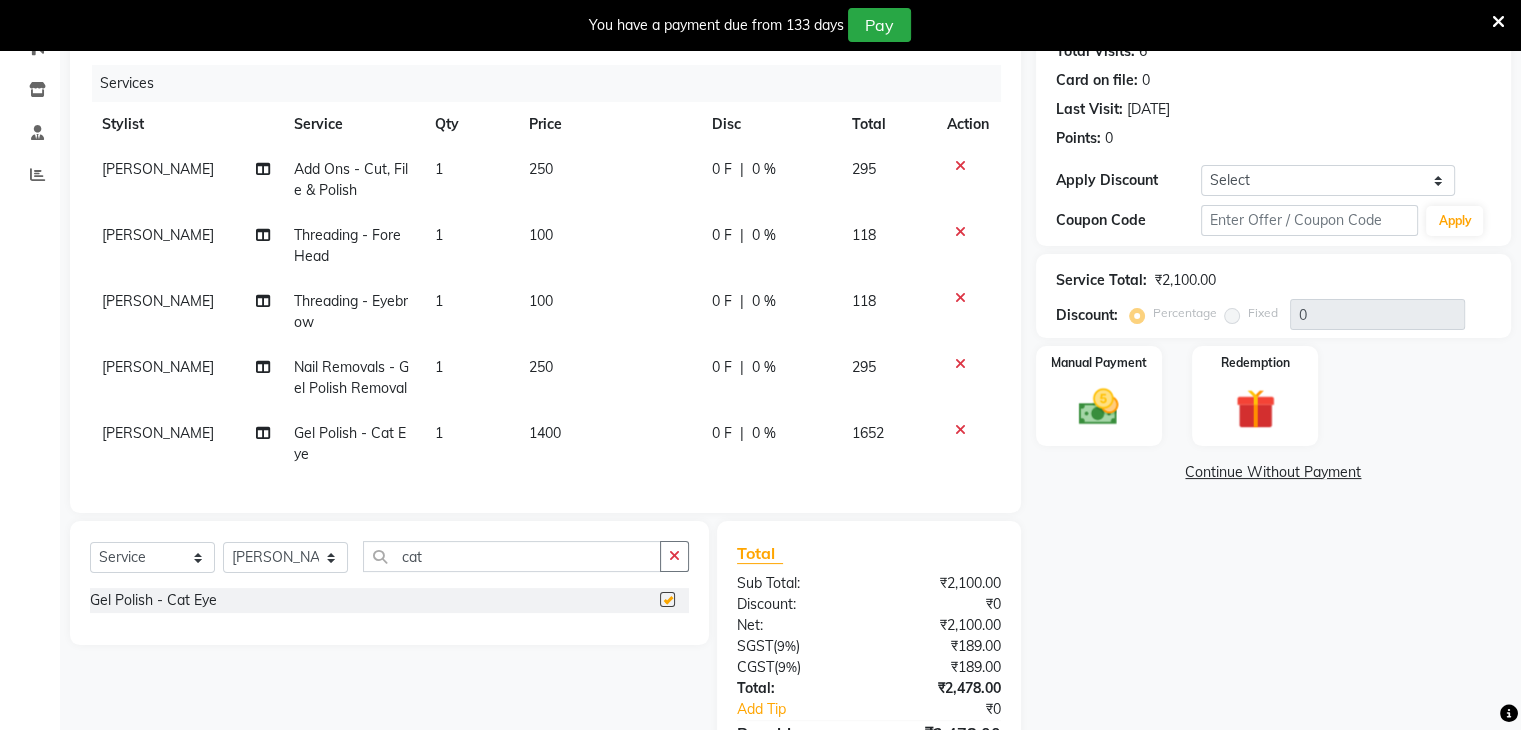 checkbox on "false" 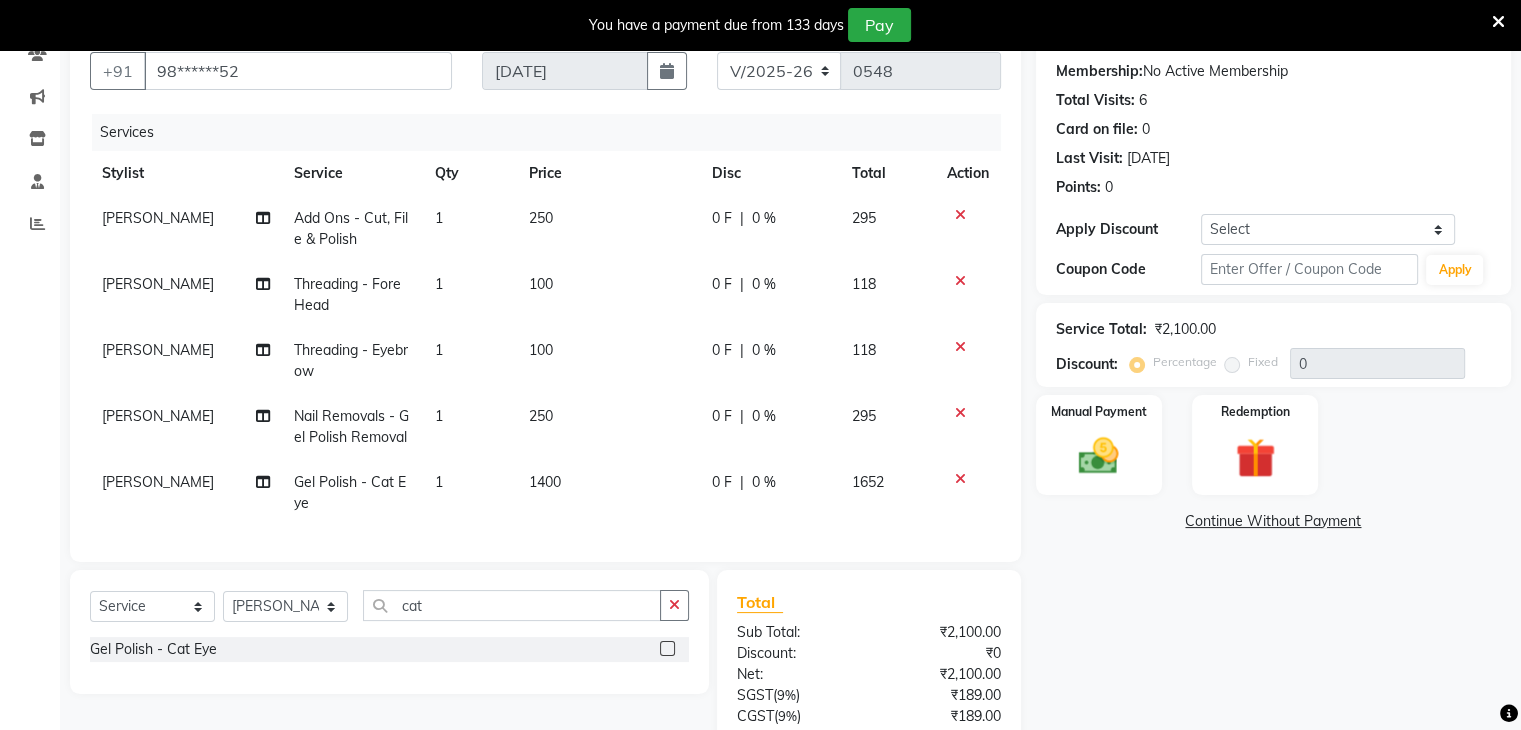 scroll, scrollTop: 182, scrollLeft: 0, axis: vertical 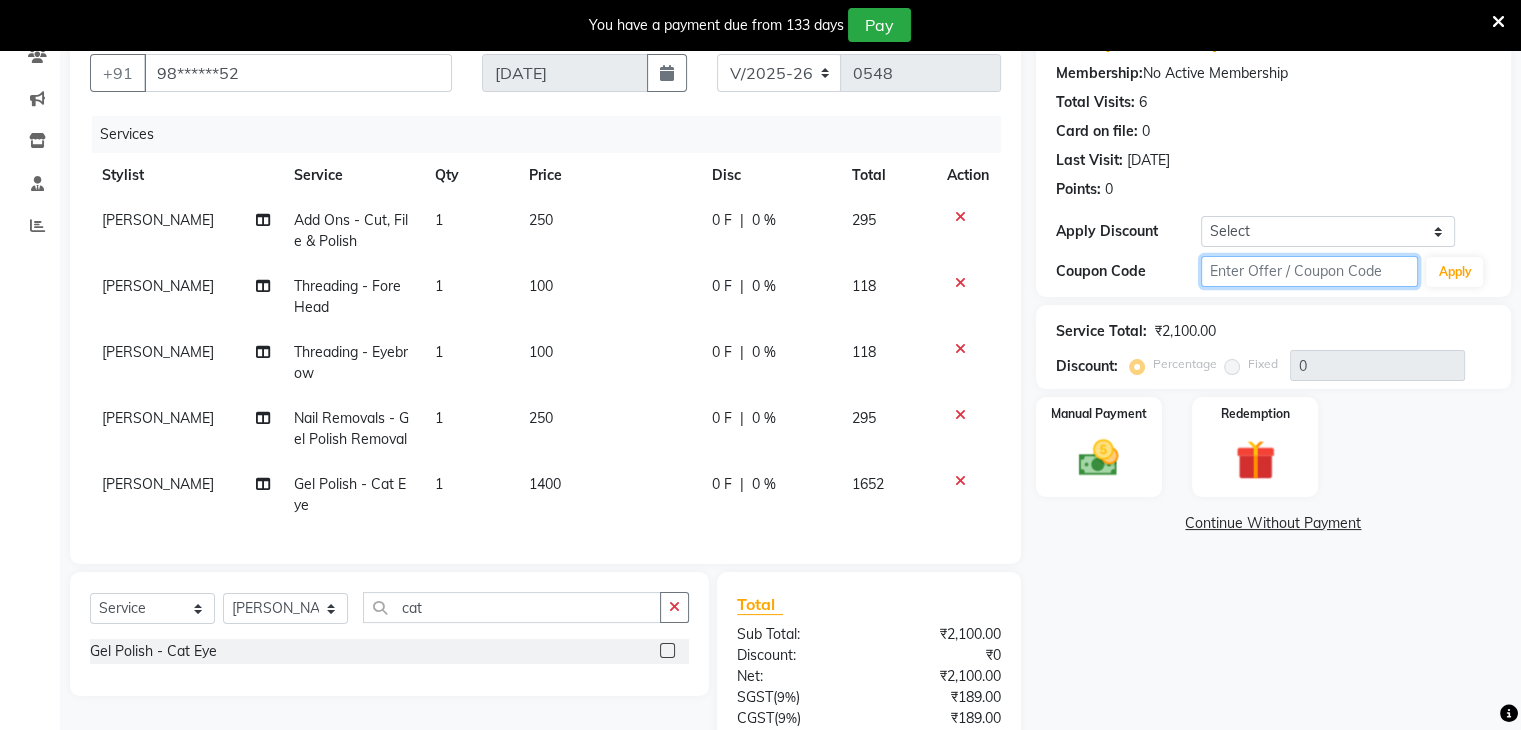 click 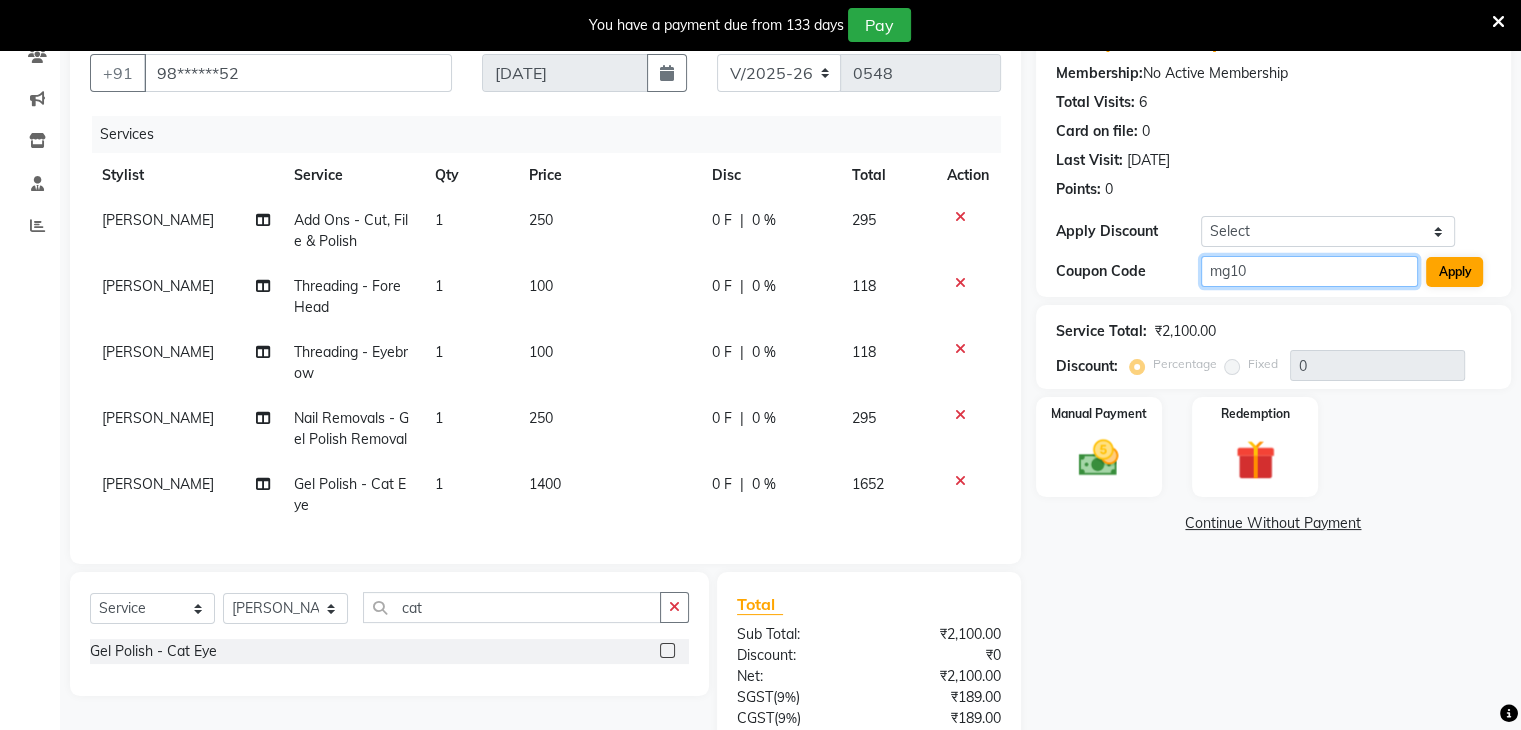 type on "mg10" 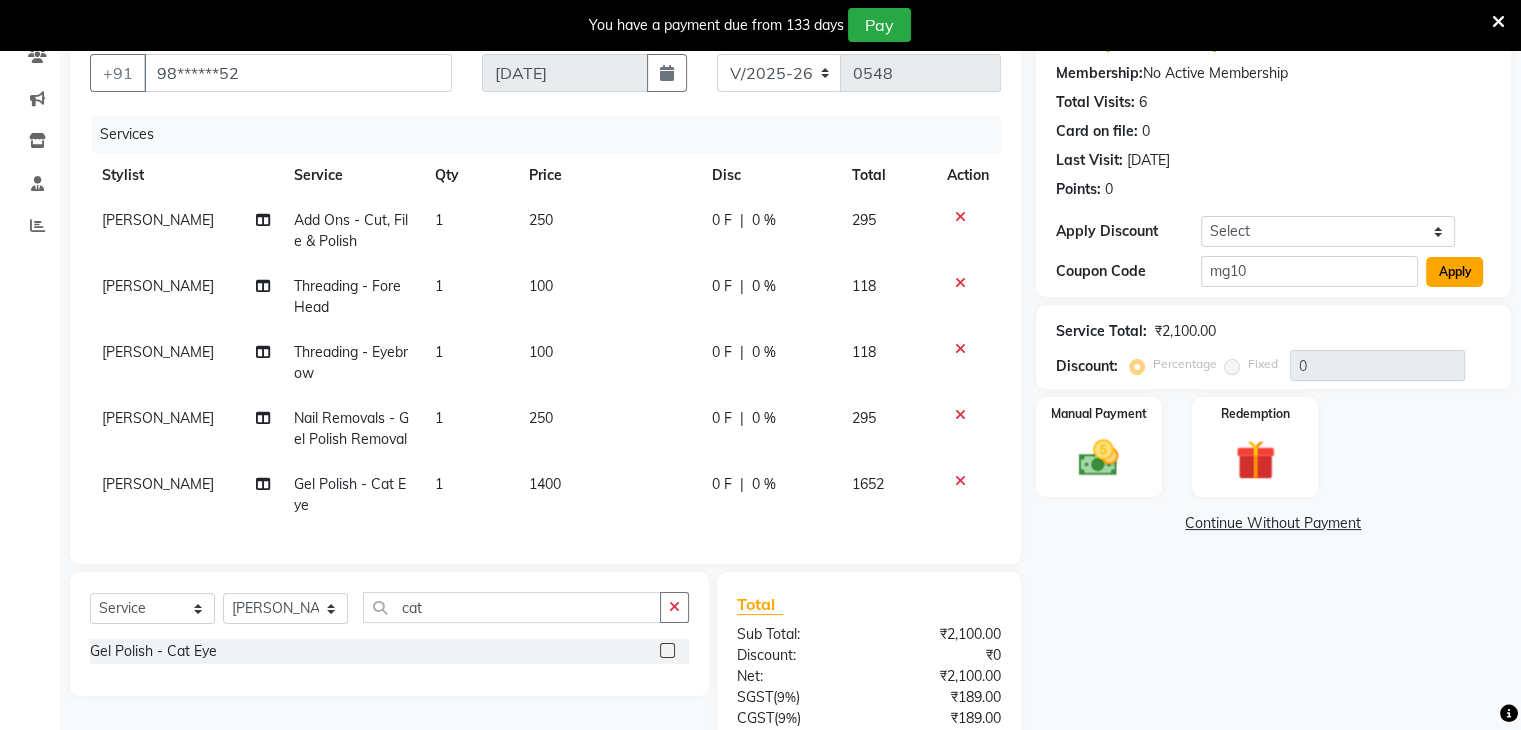 click on "Apply" 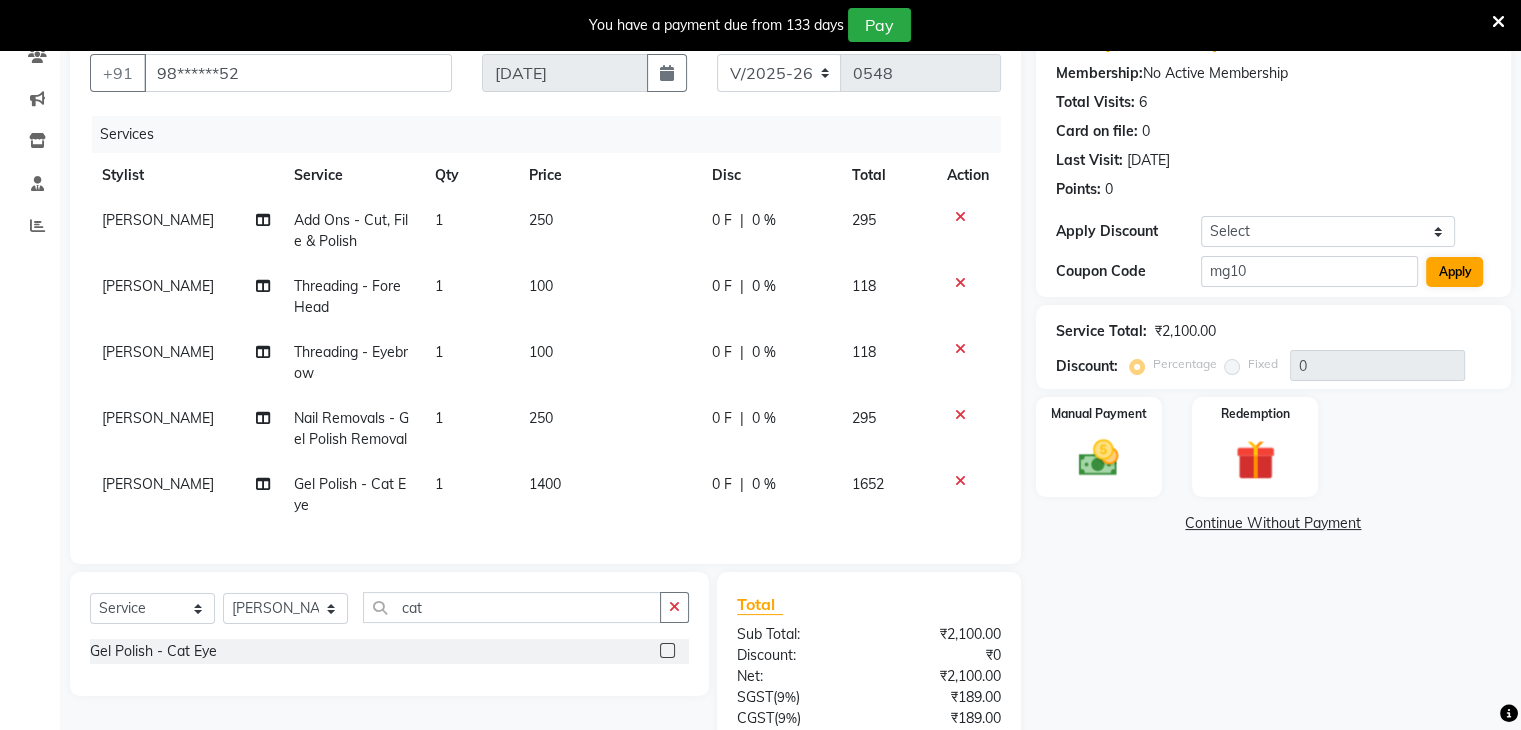 type on "10" 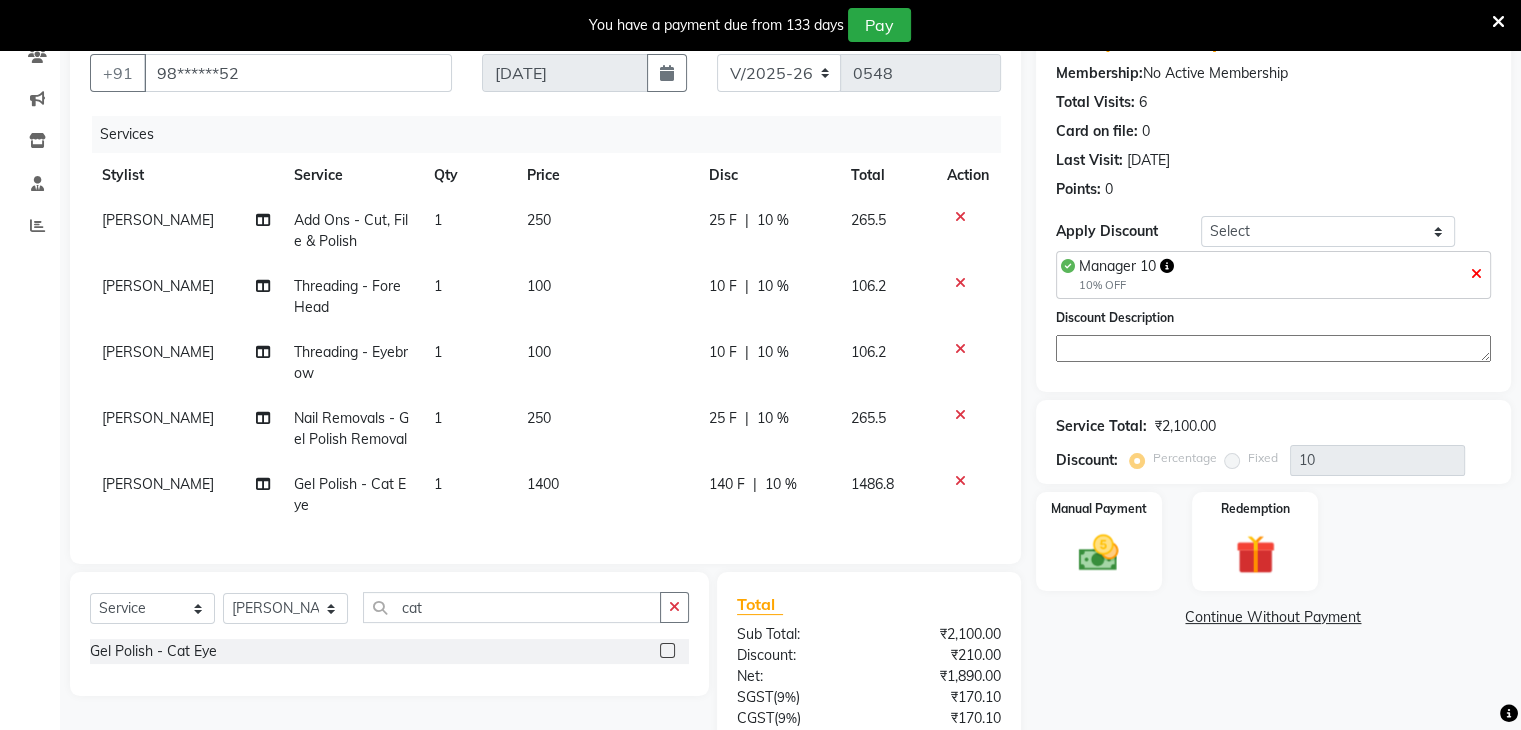 scroll, scrollTop: 364, scrollLeft: 0, axis: vertical 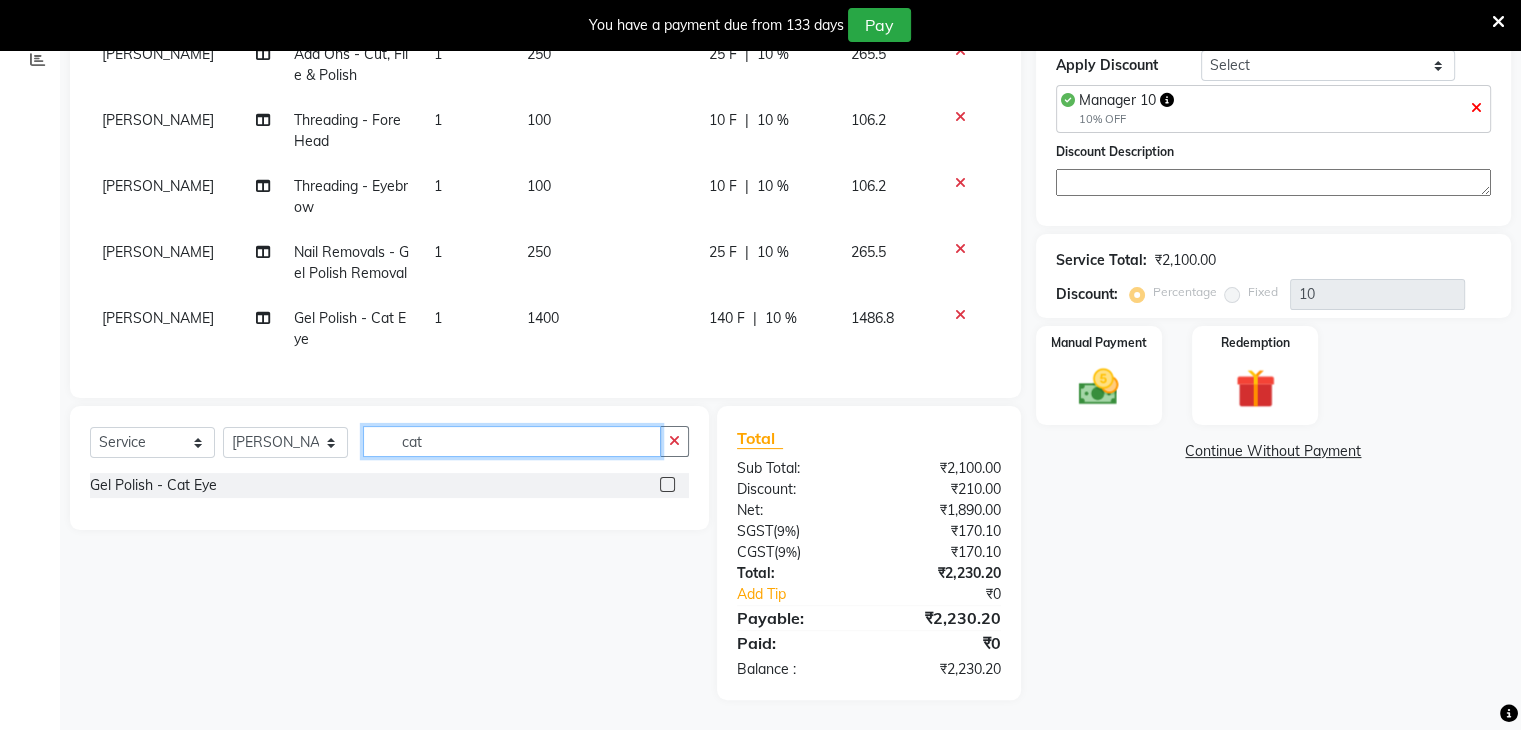 click on "cat" 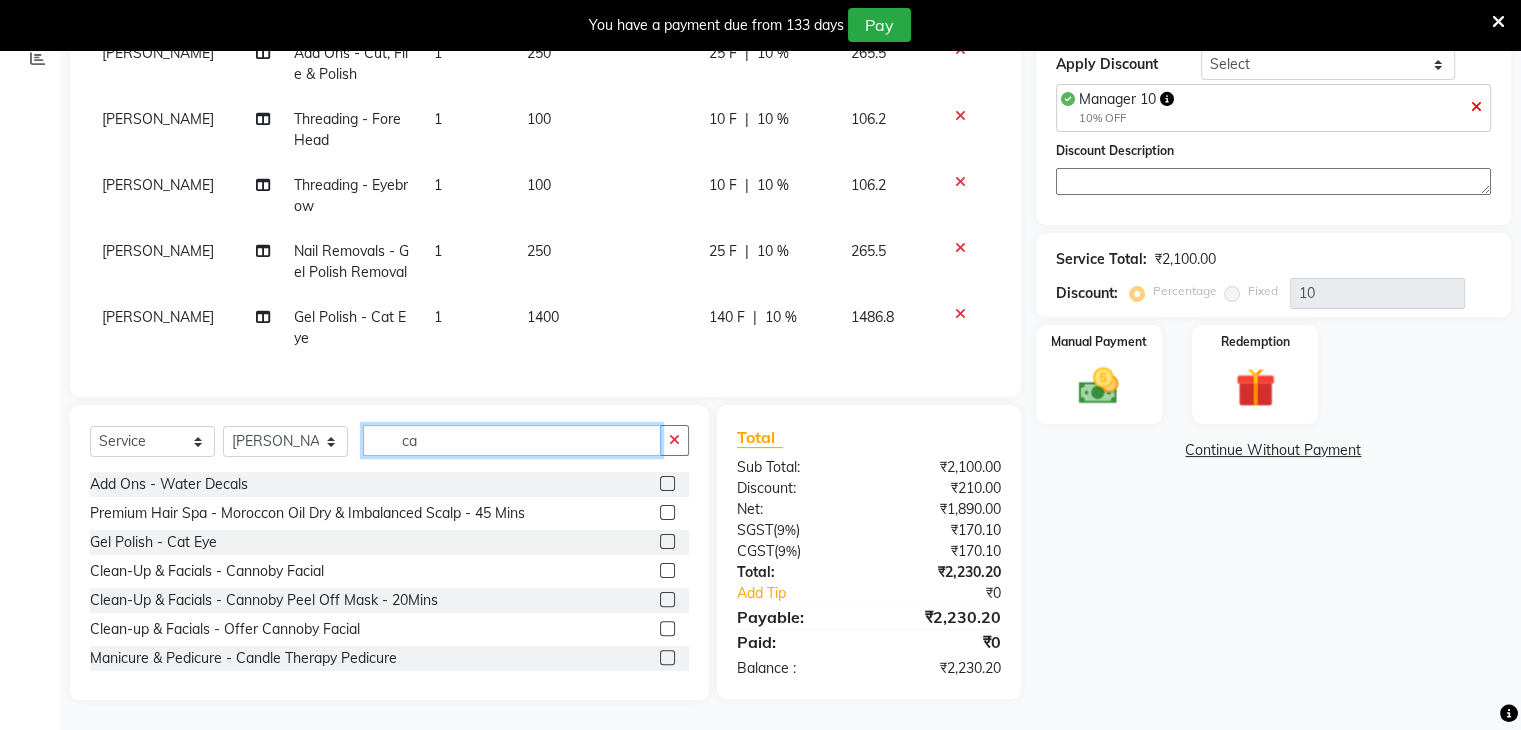 type on "c" 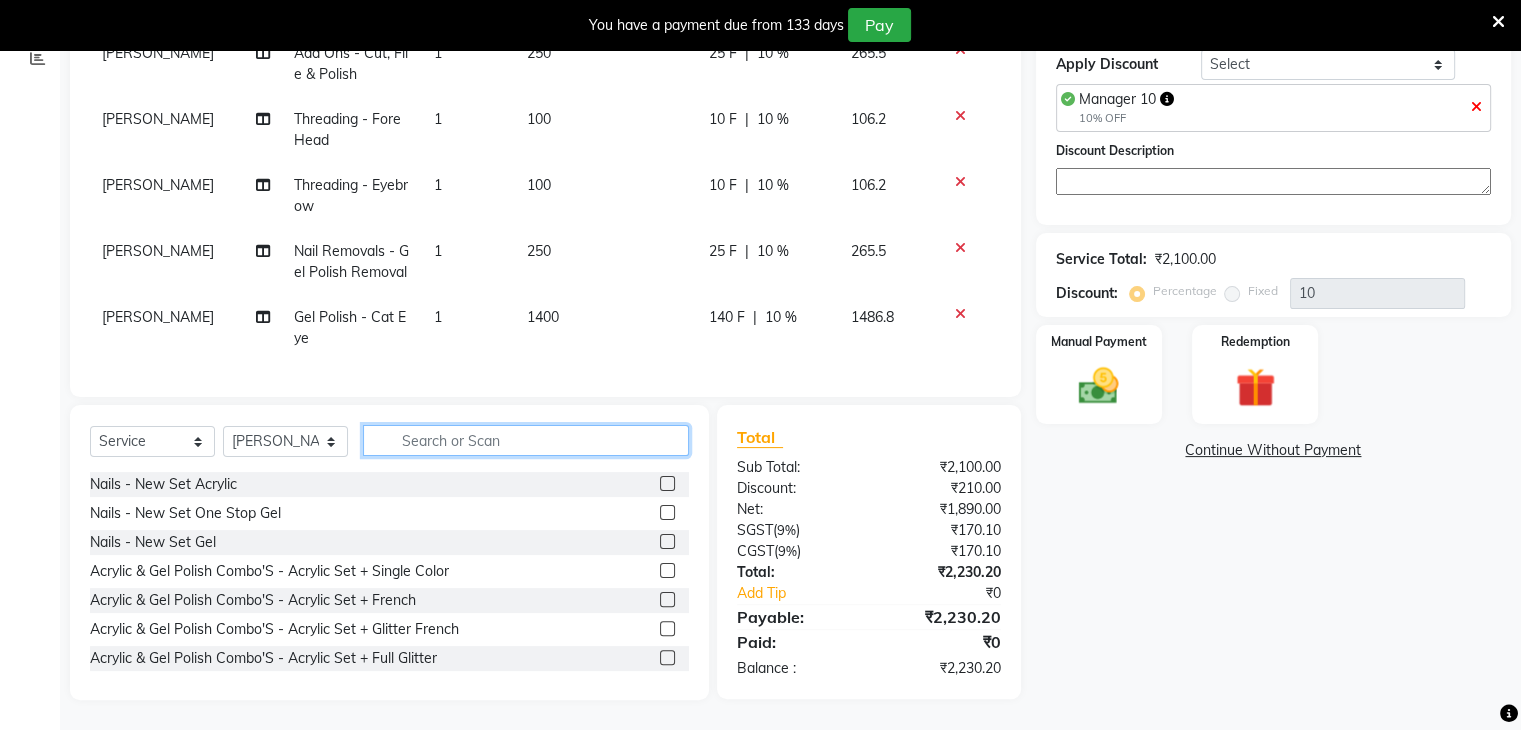 click 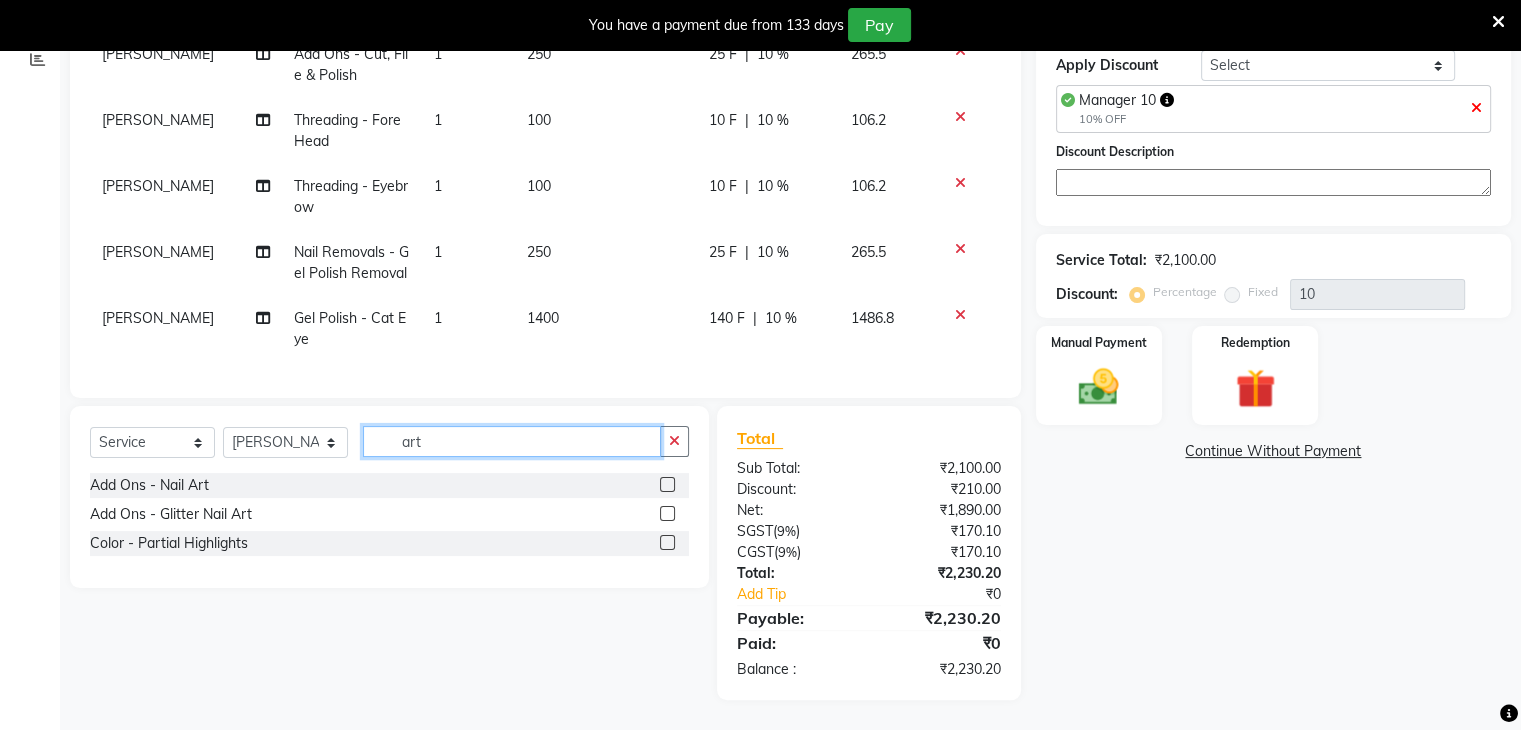 type on "art" 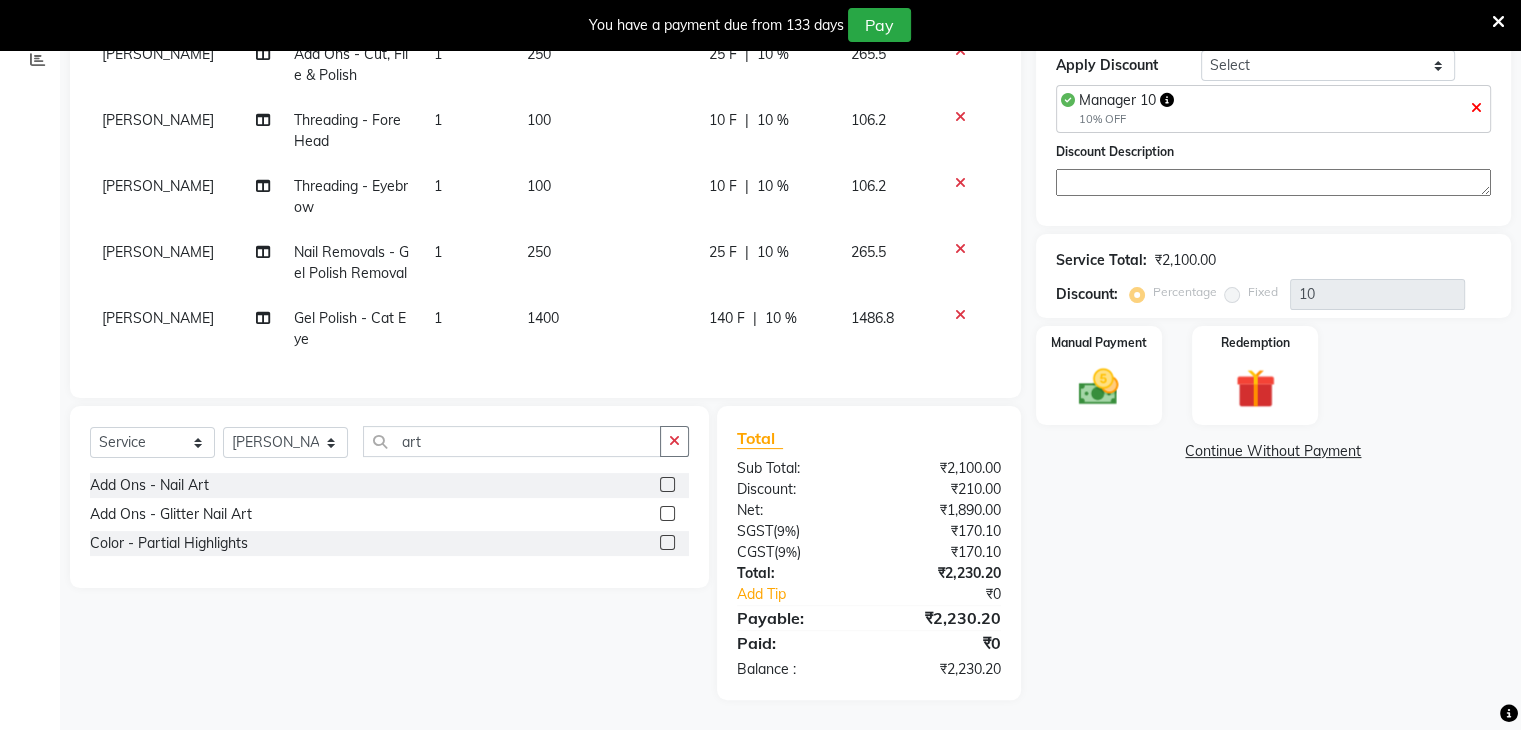 click 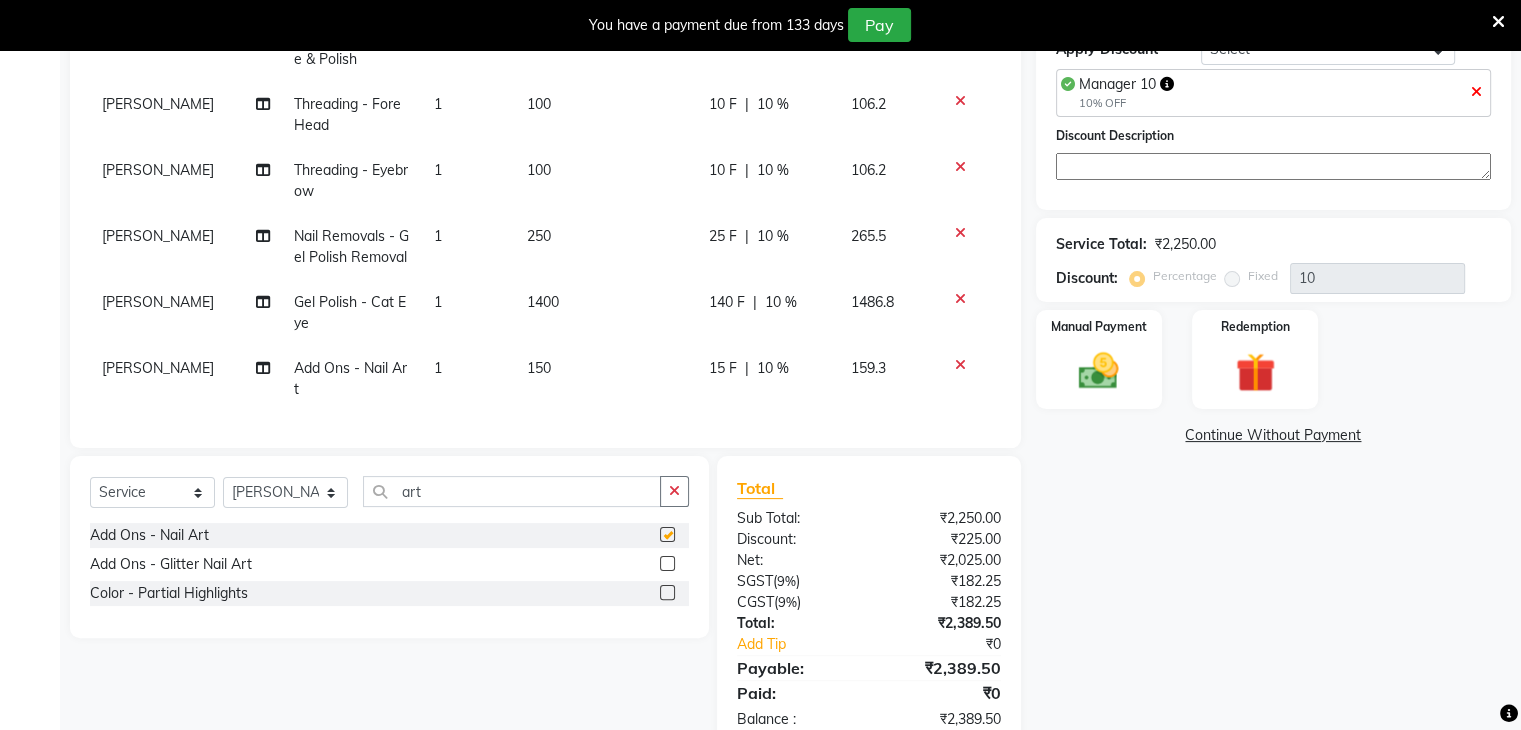 checkbox on "false" 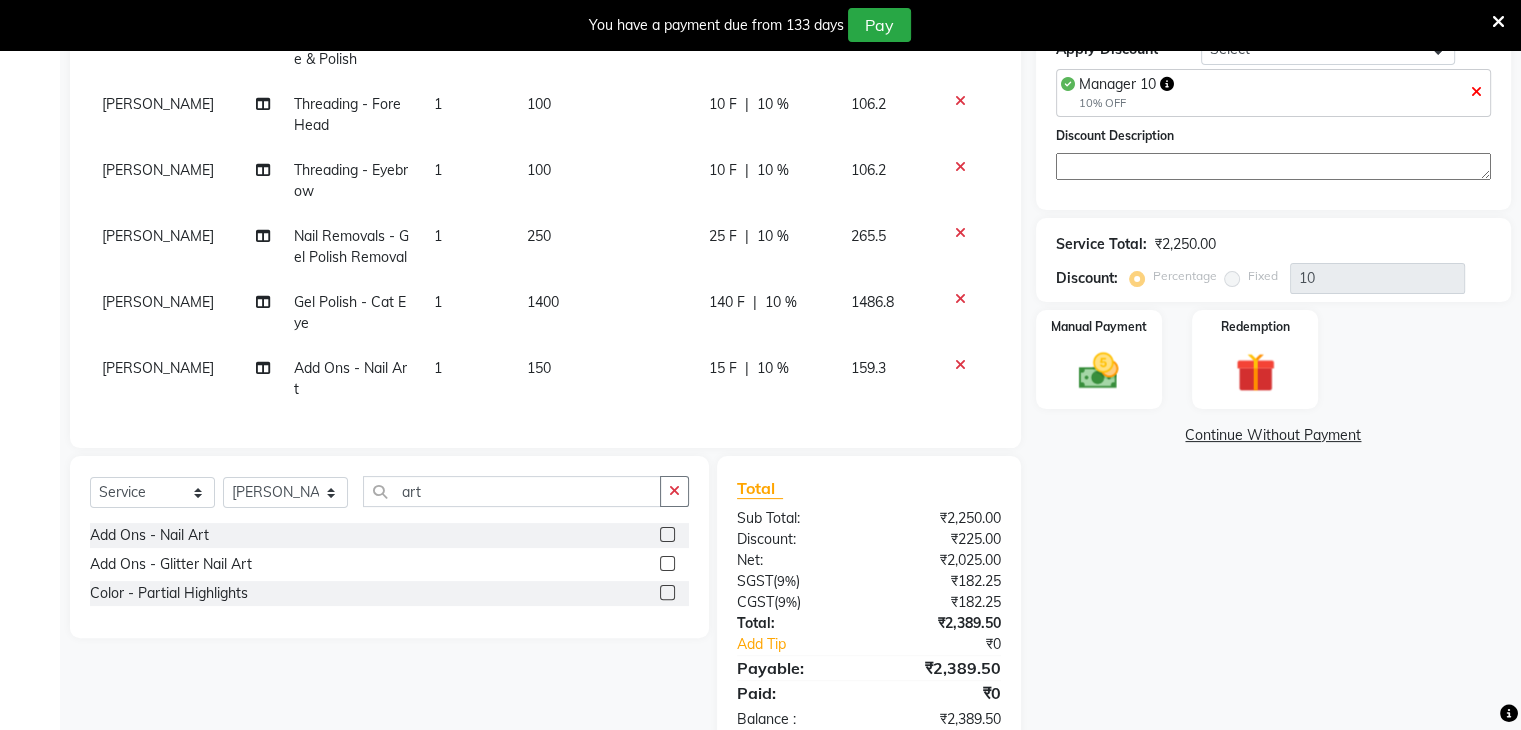 click 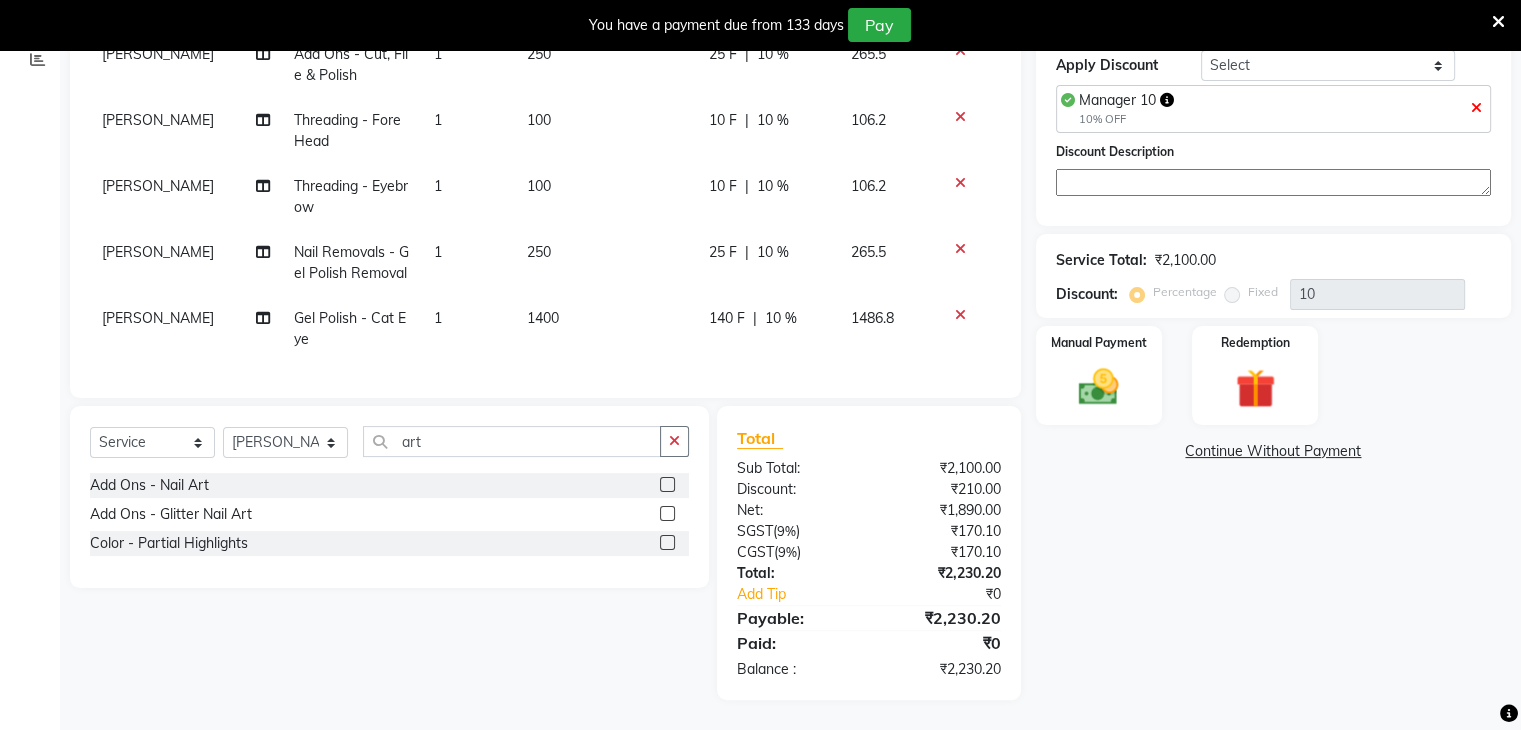 scroll, scrollTop: 348, scrollLeft: 0, axis: vertical 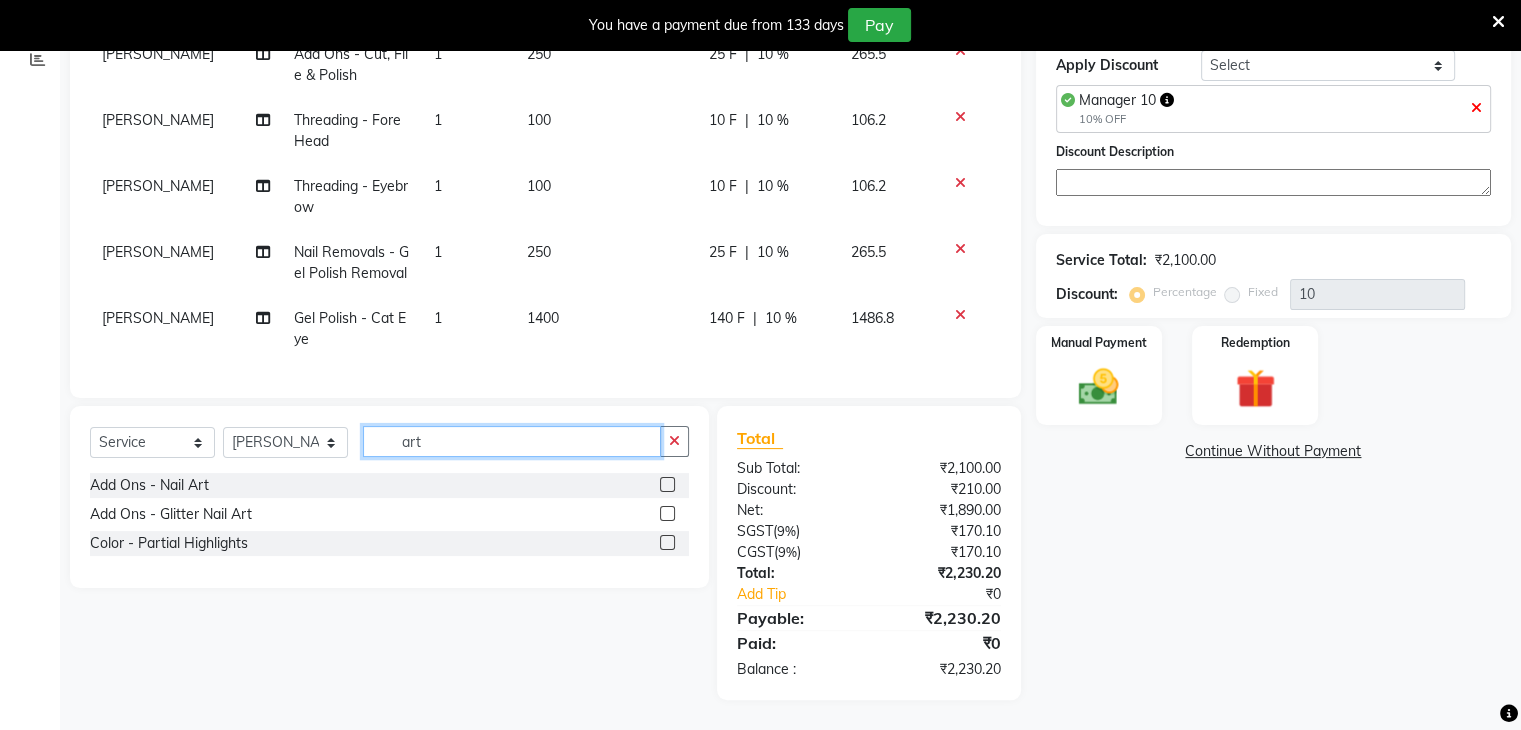 click on "art" 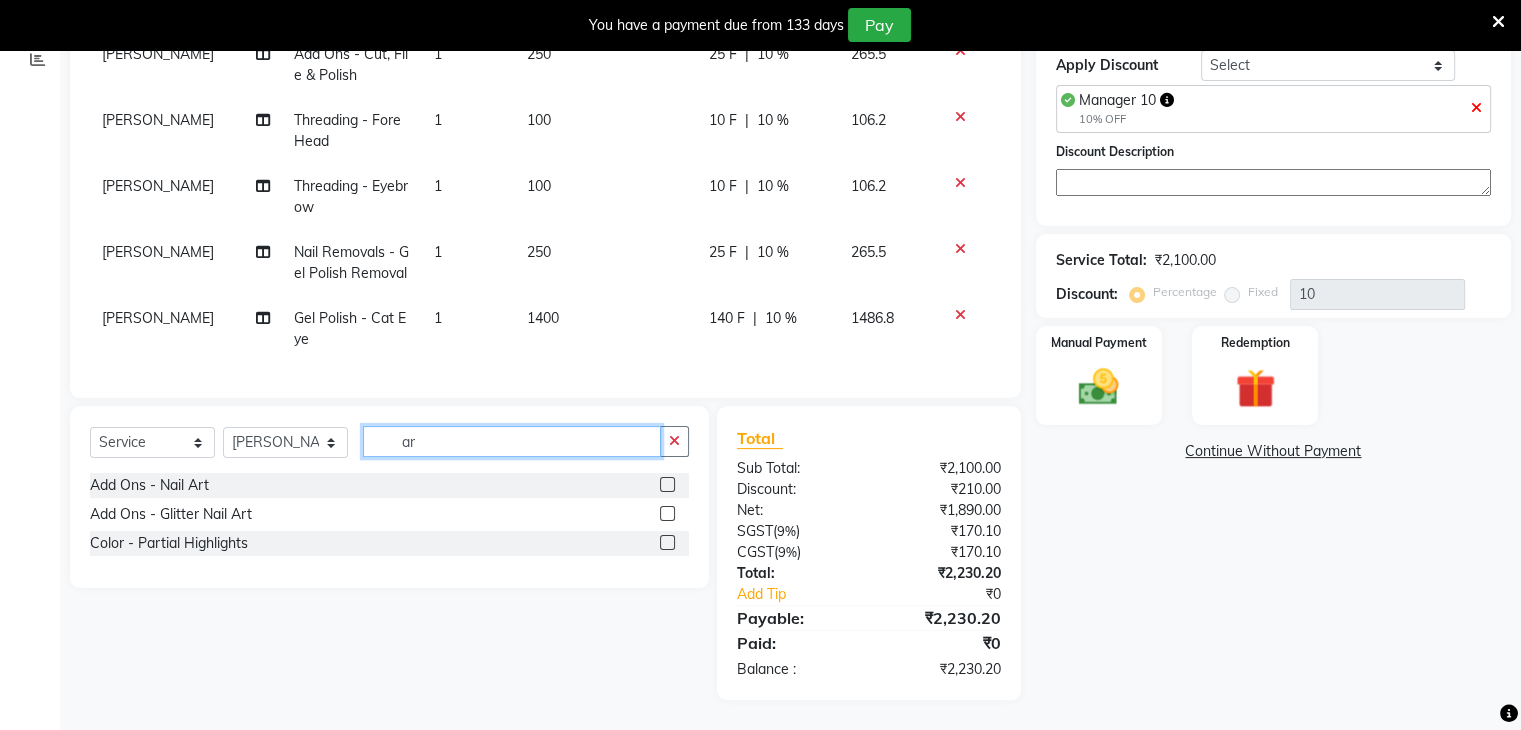 type on "a" 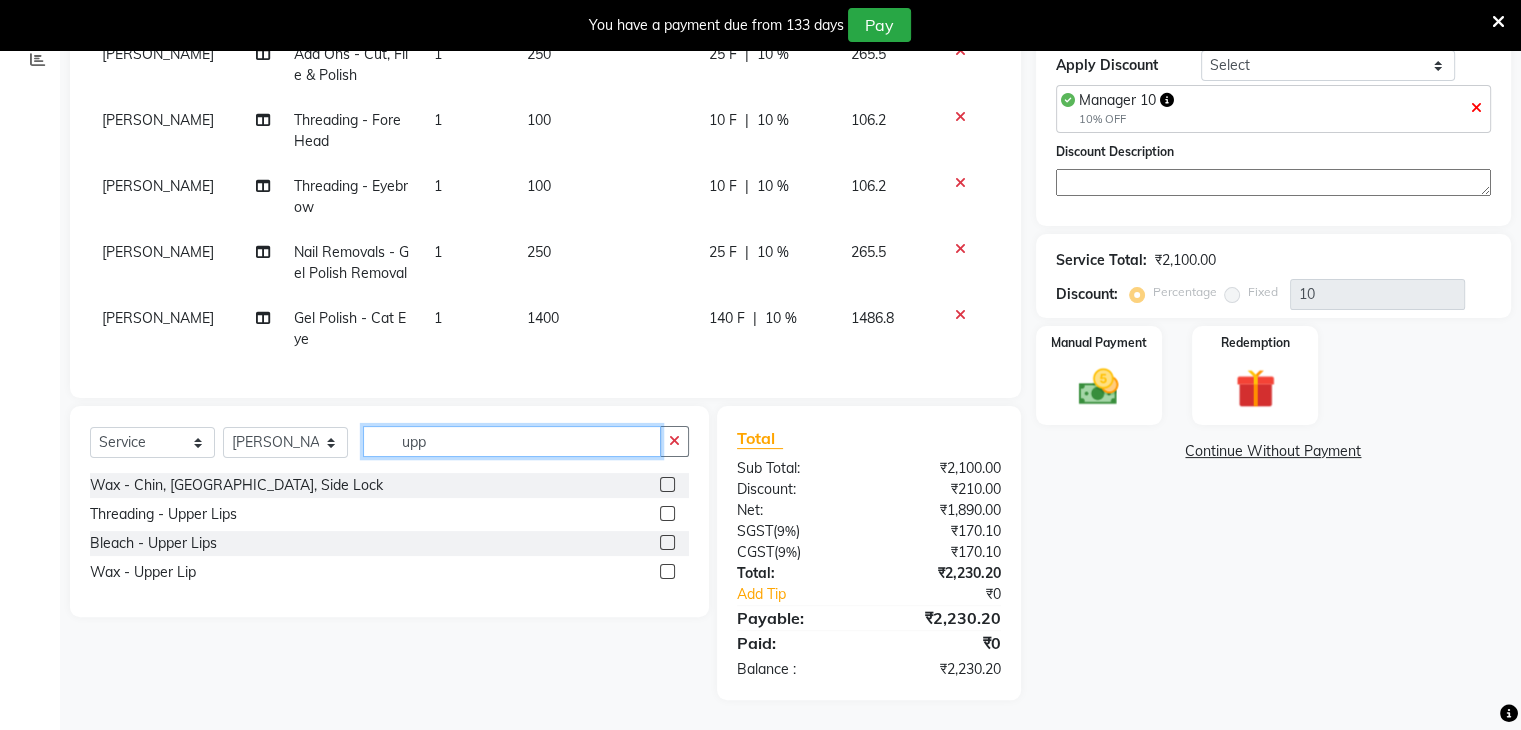 type on "upp" 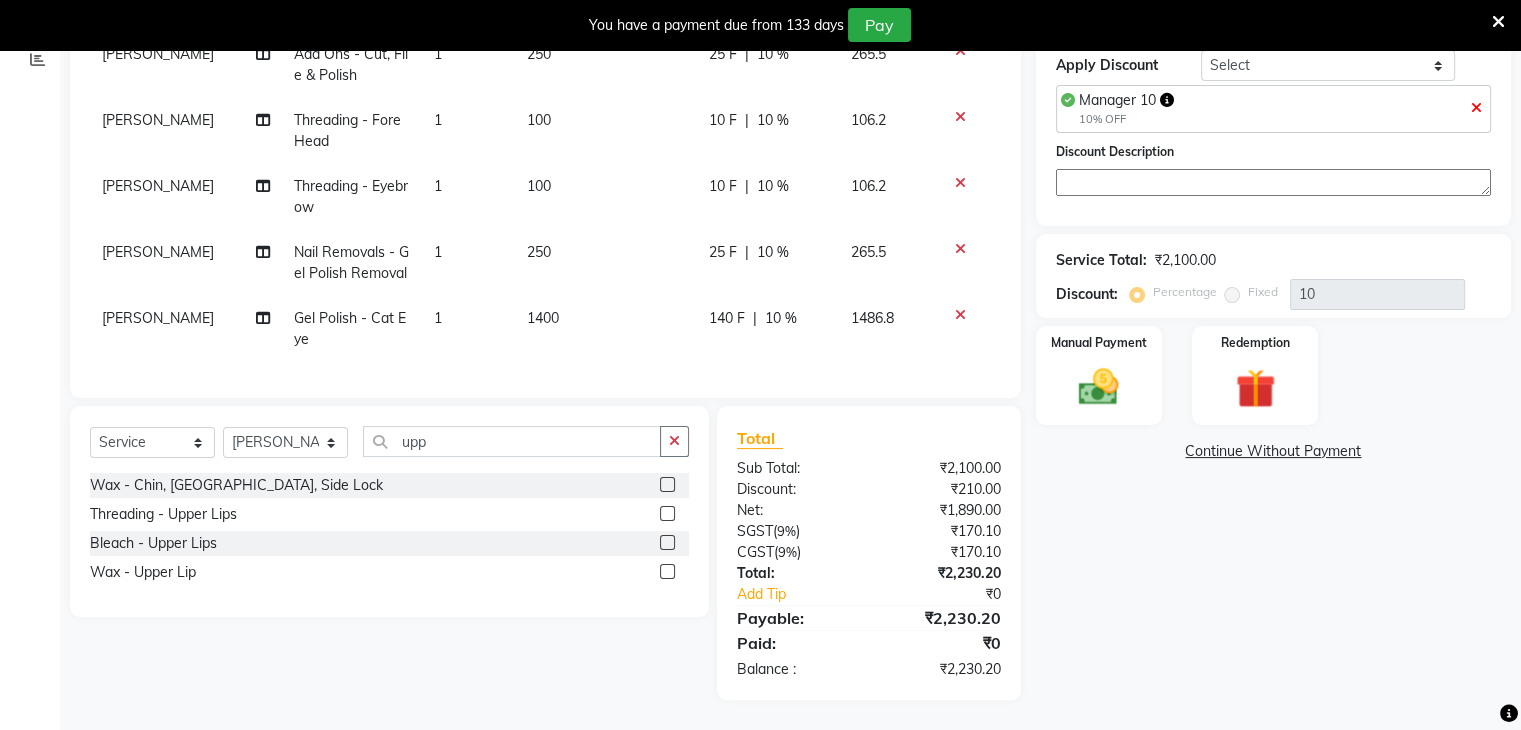 click 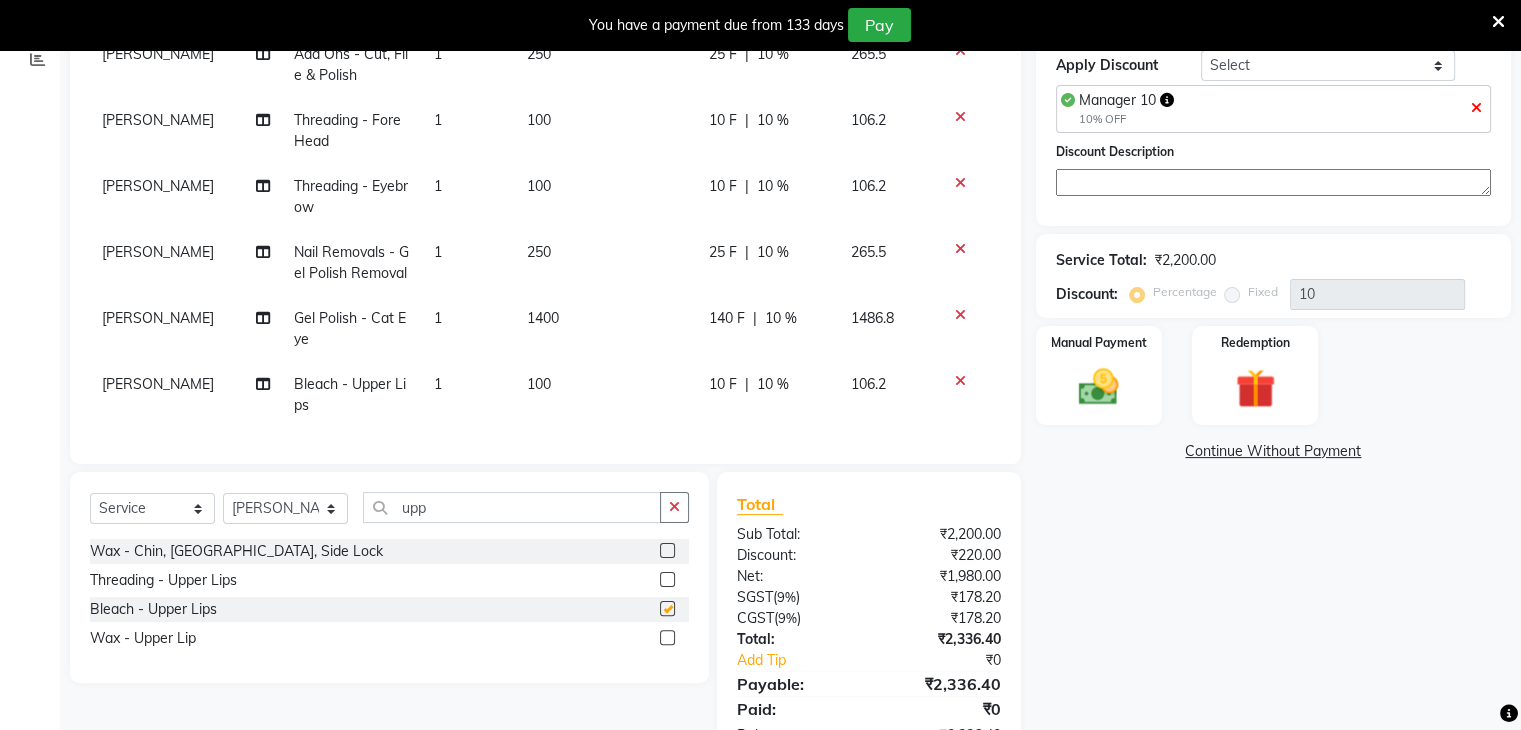 checkbox on "false" 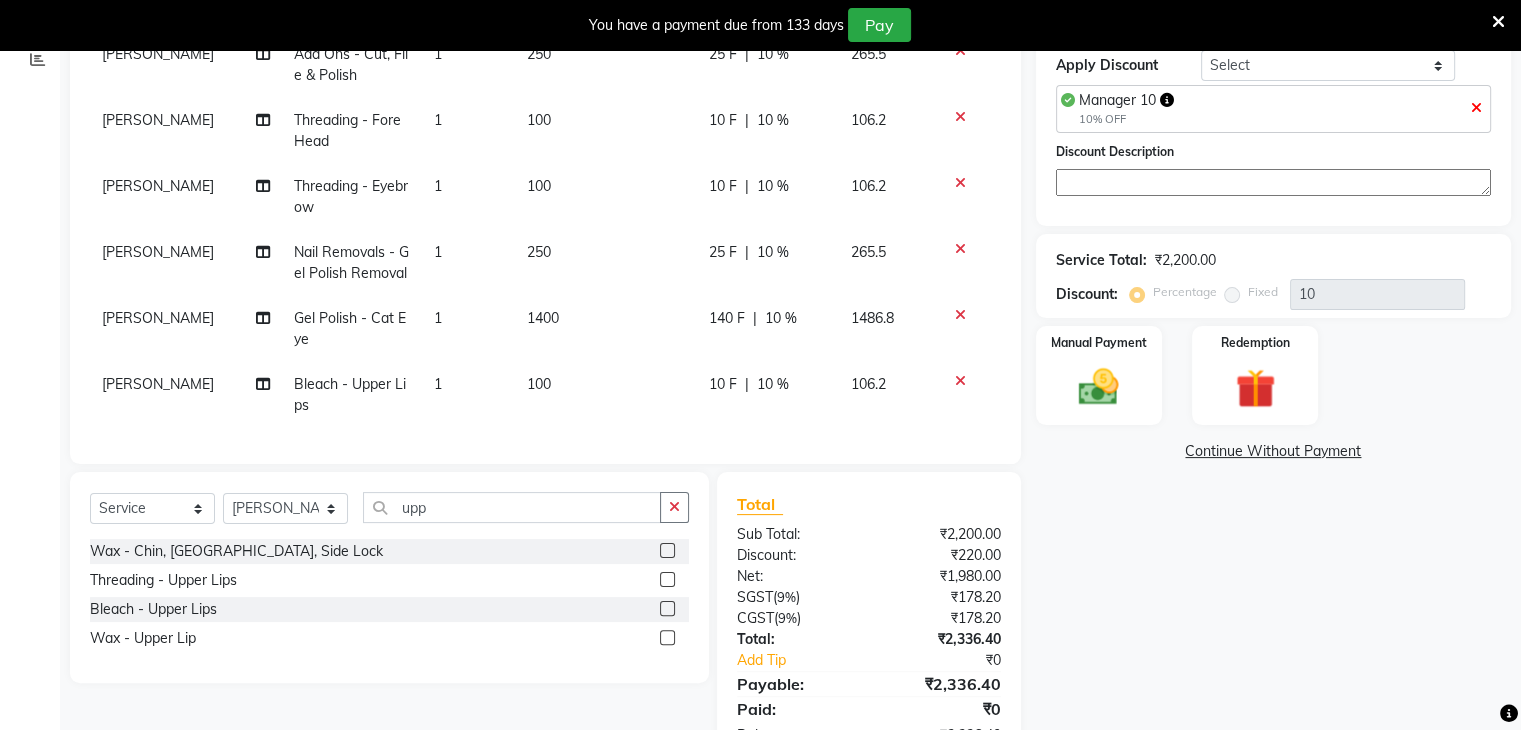 click 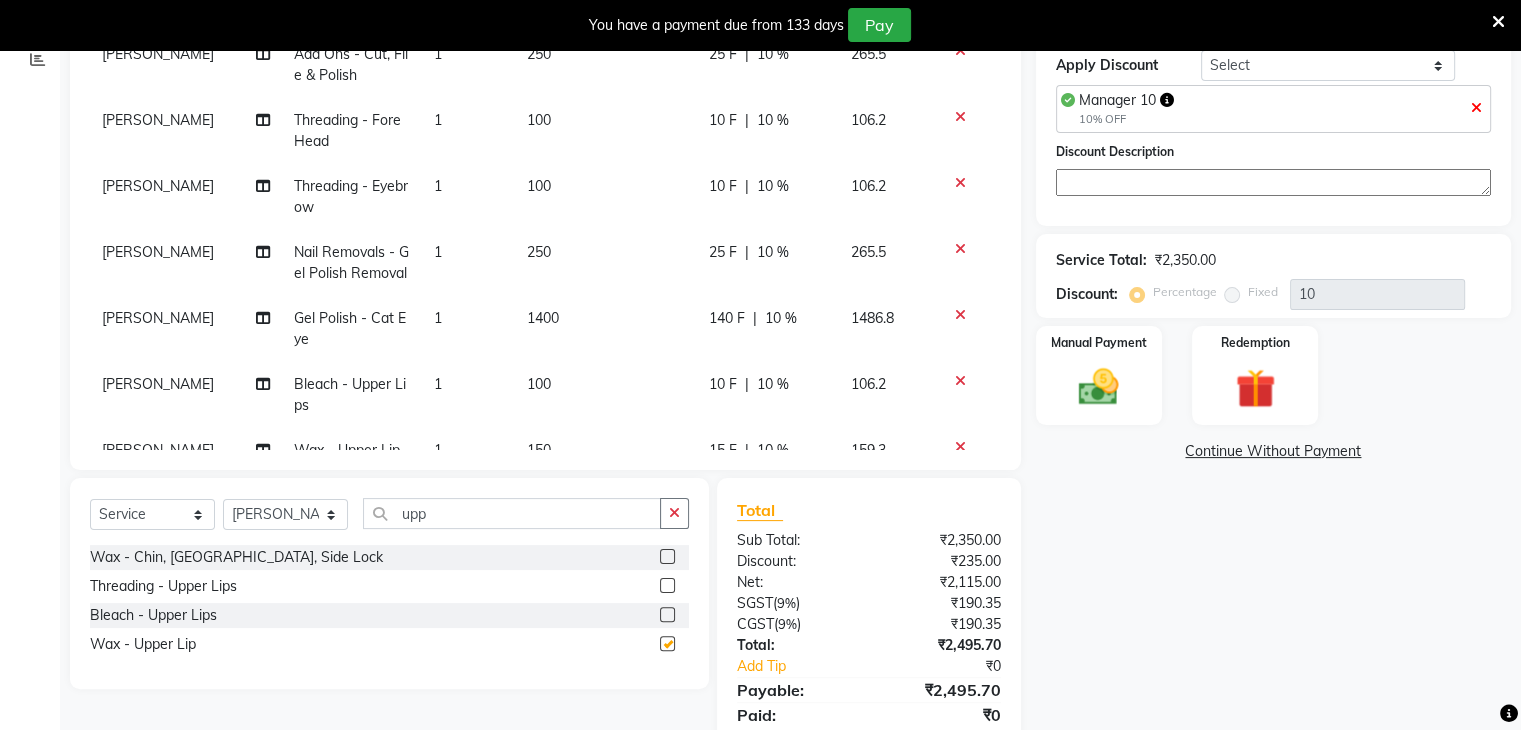 checkbox on "false" 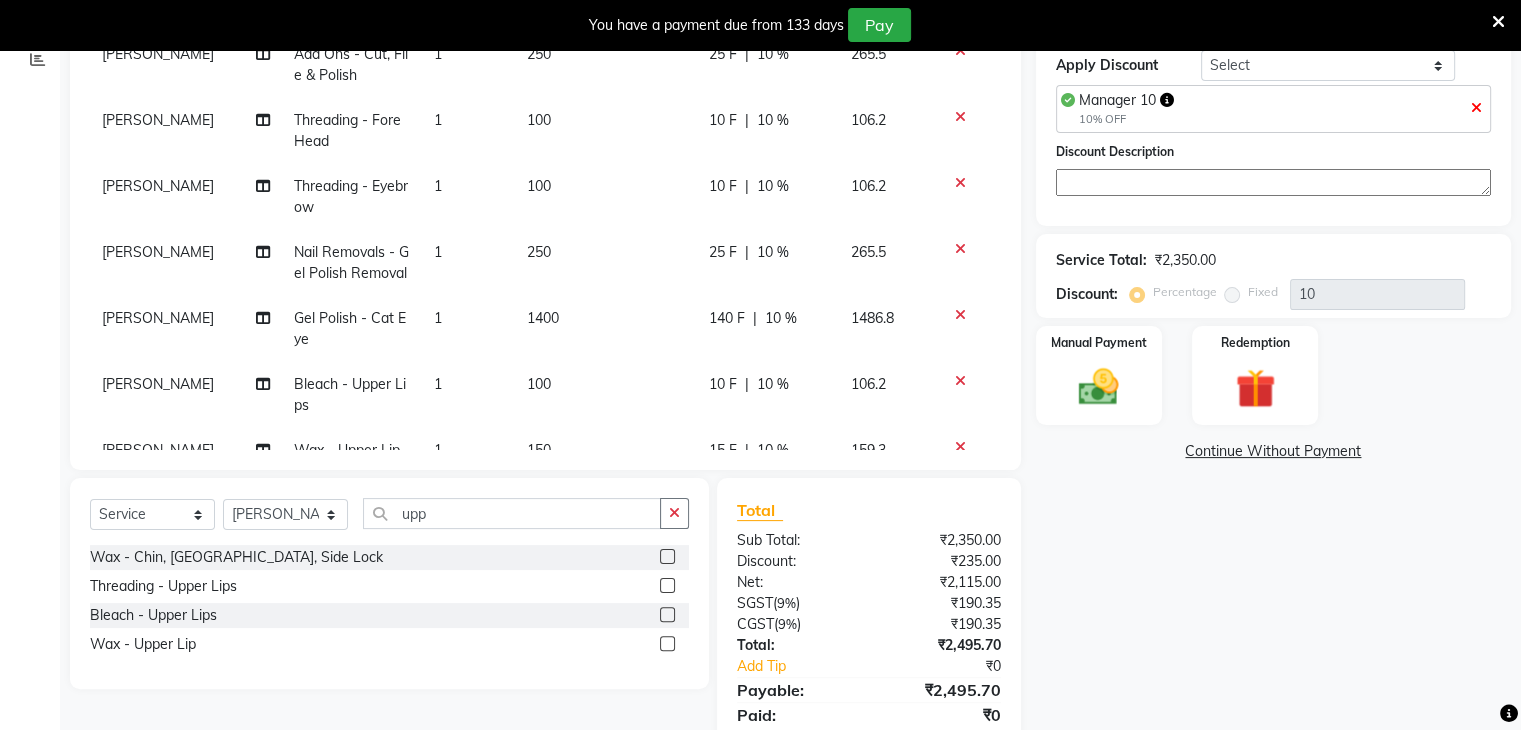click 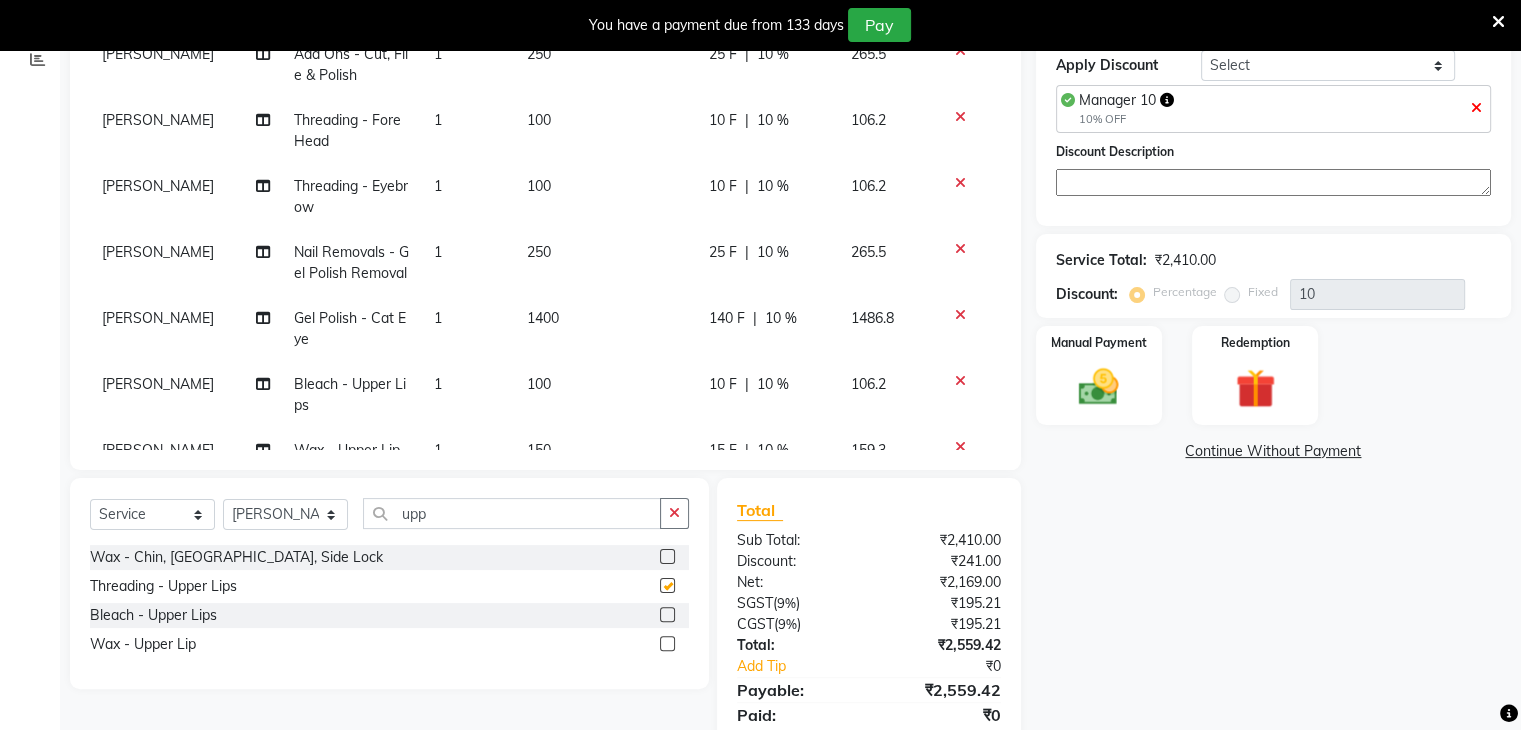 checkbox on "false" 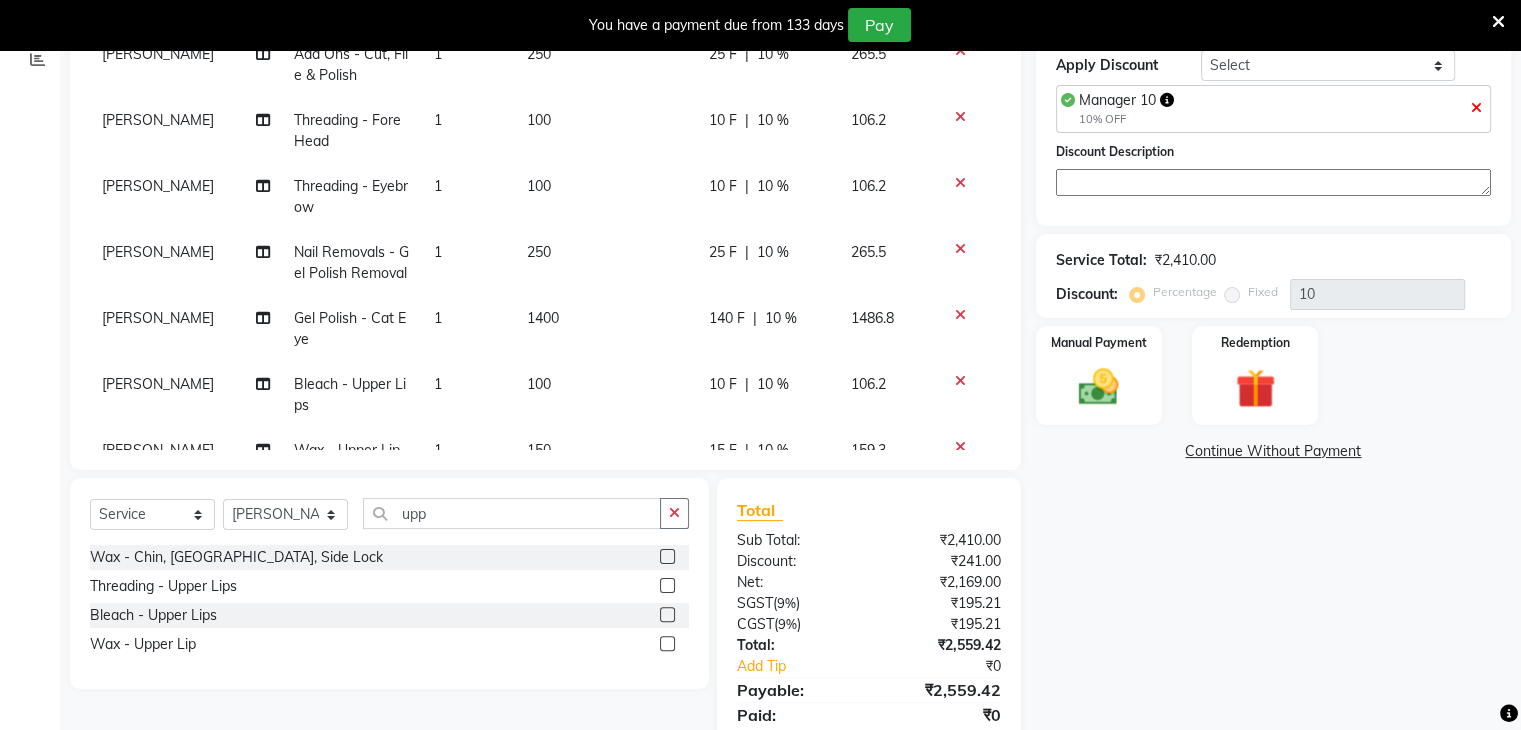 click 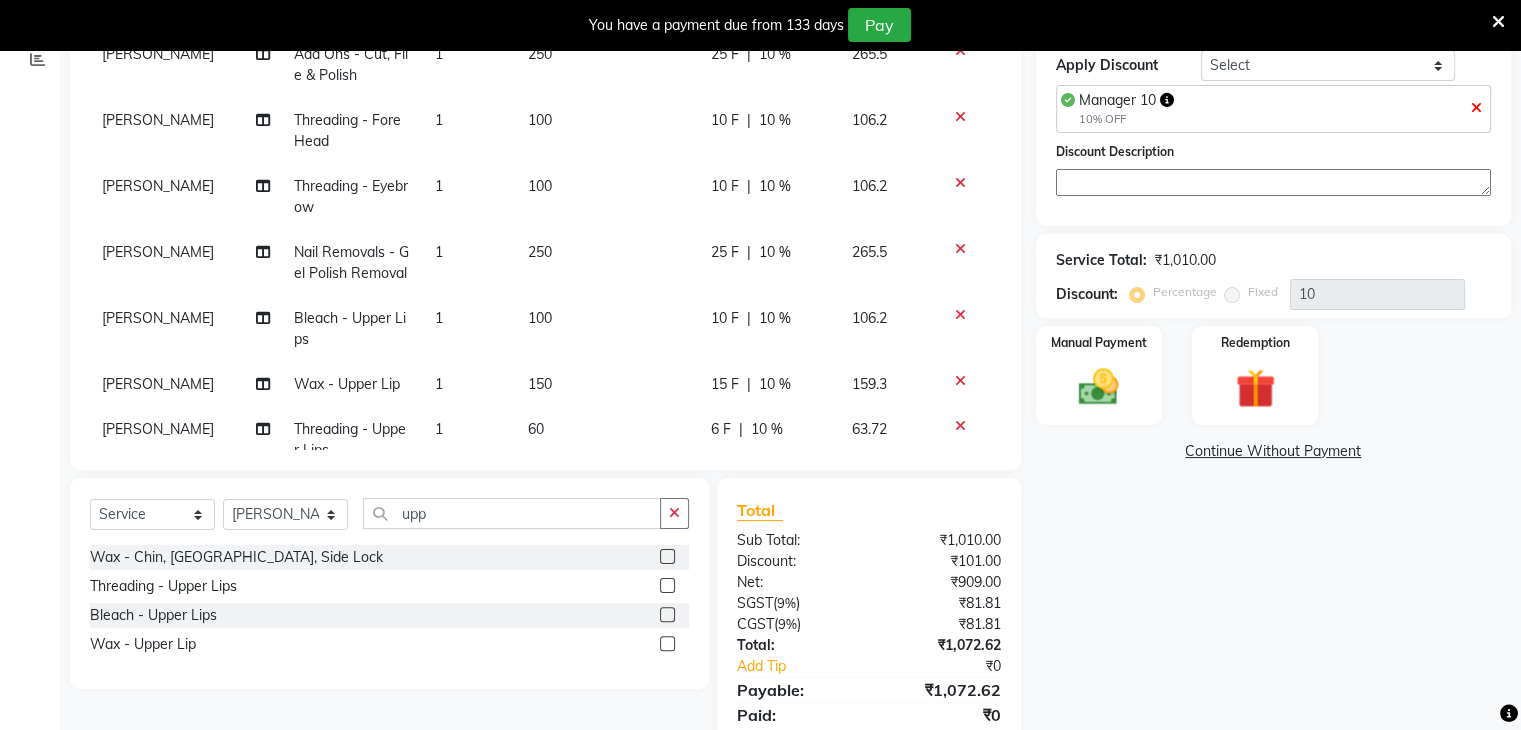 click 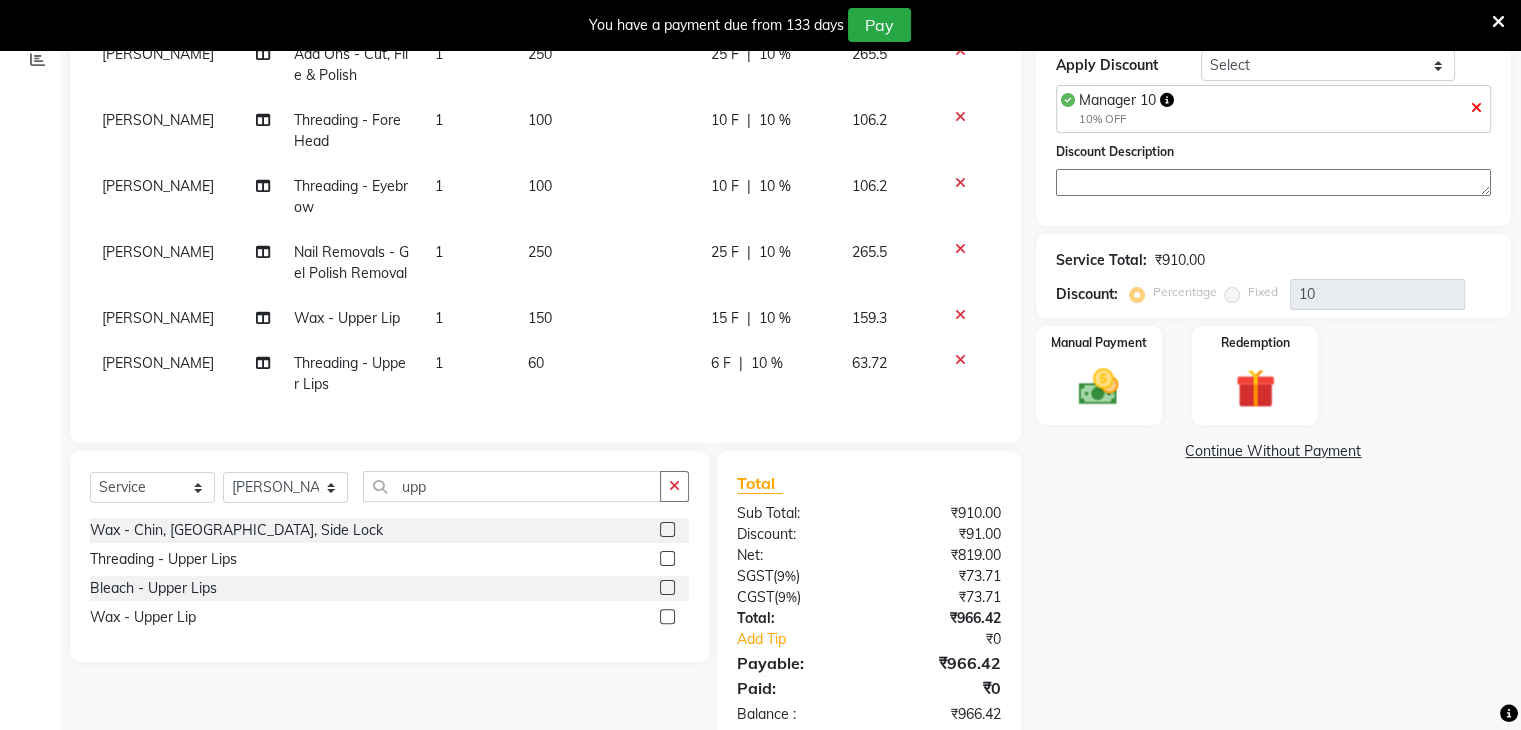 click 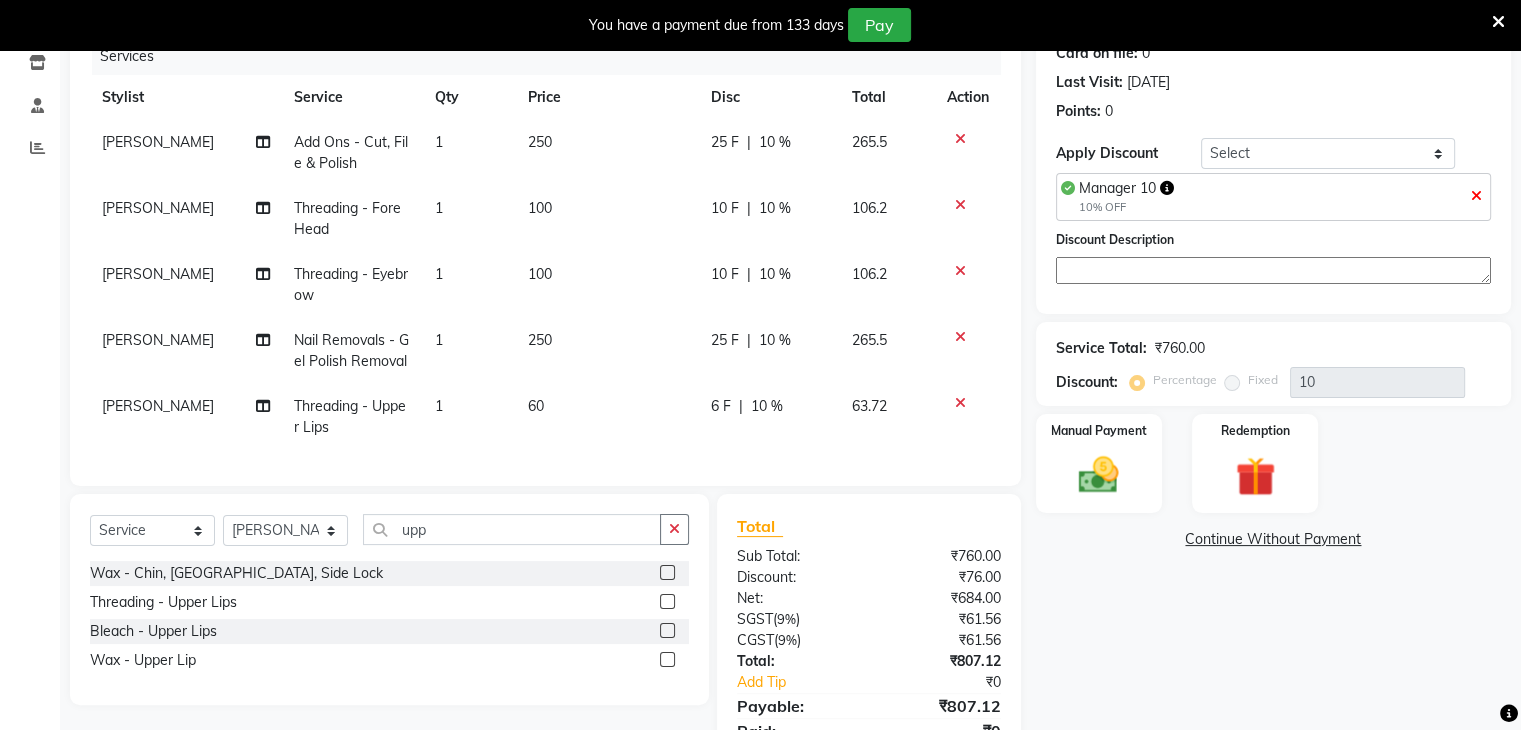 scroll, scrollTop: 260, scrollLeft: 0, axis: vertical 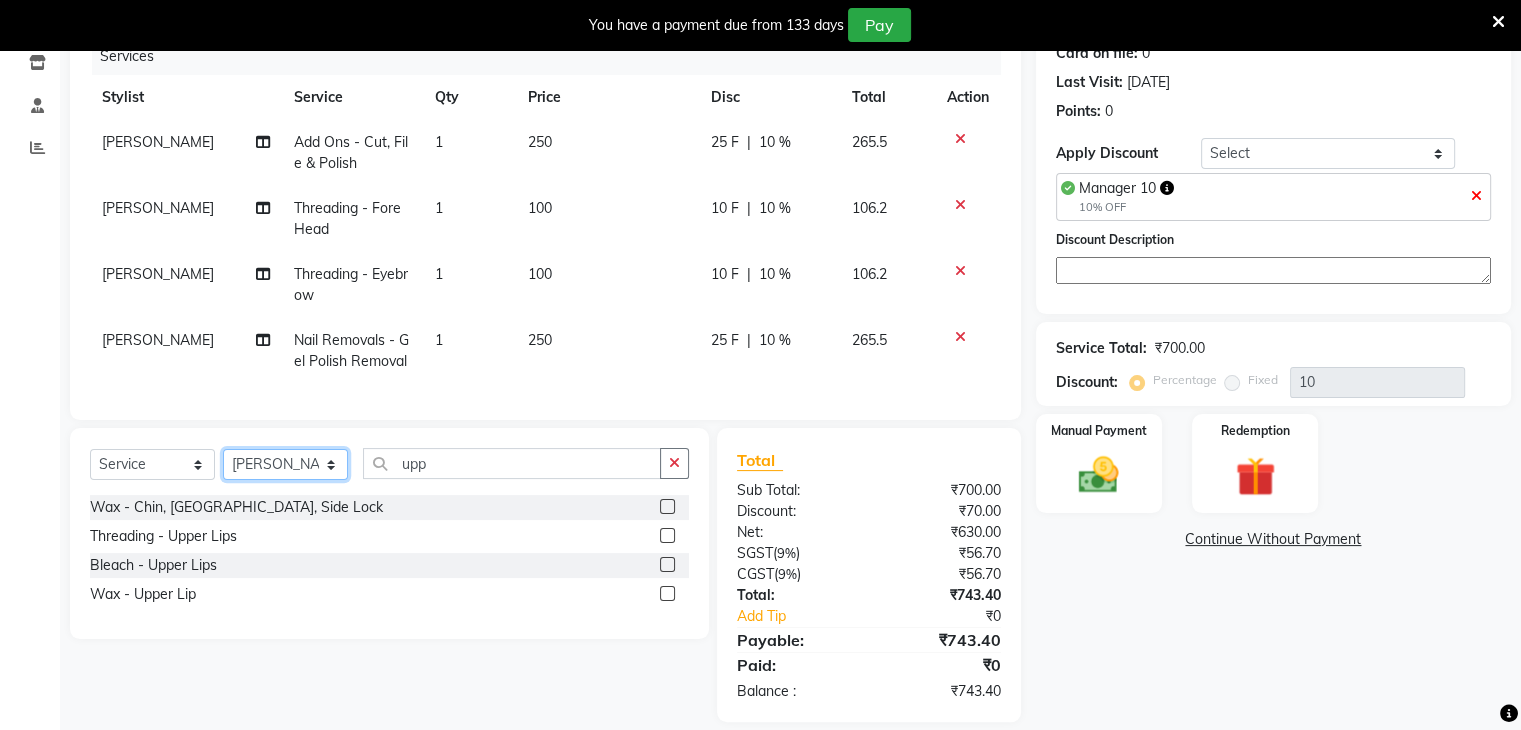 click on "Select Stylist Akshay Karima Manager Ritikesh Rohan Pagar Roshni Sangeeta Sharad Tushar Sankat Vedika" 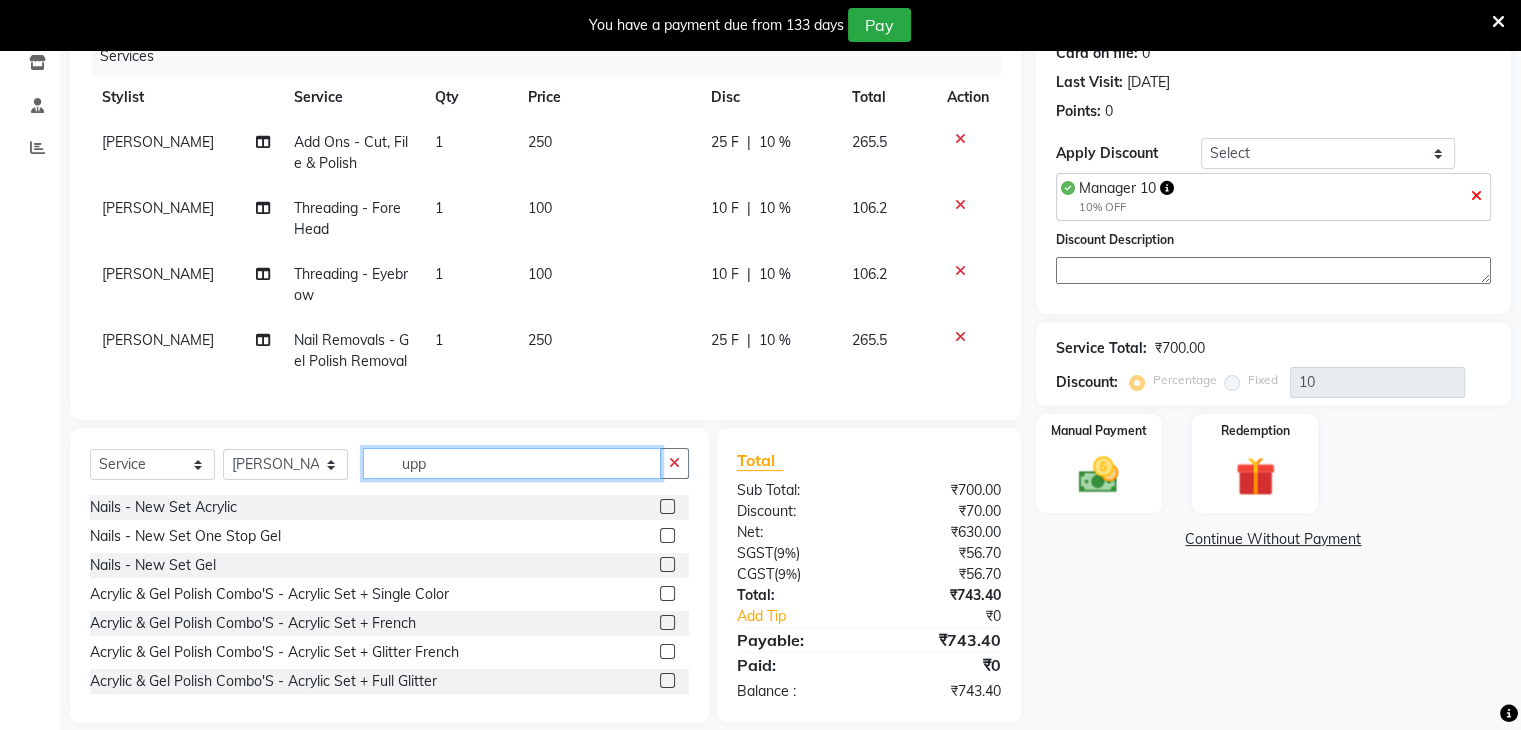 click on "upp" 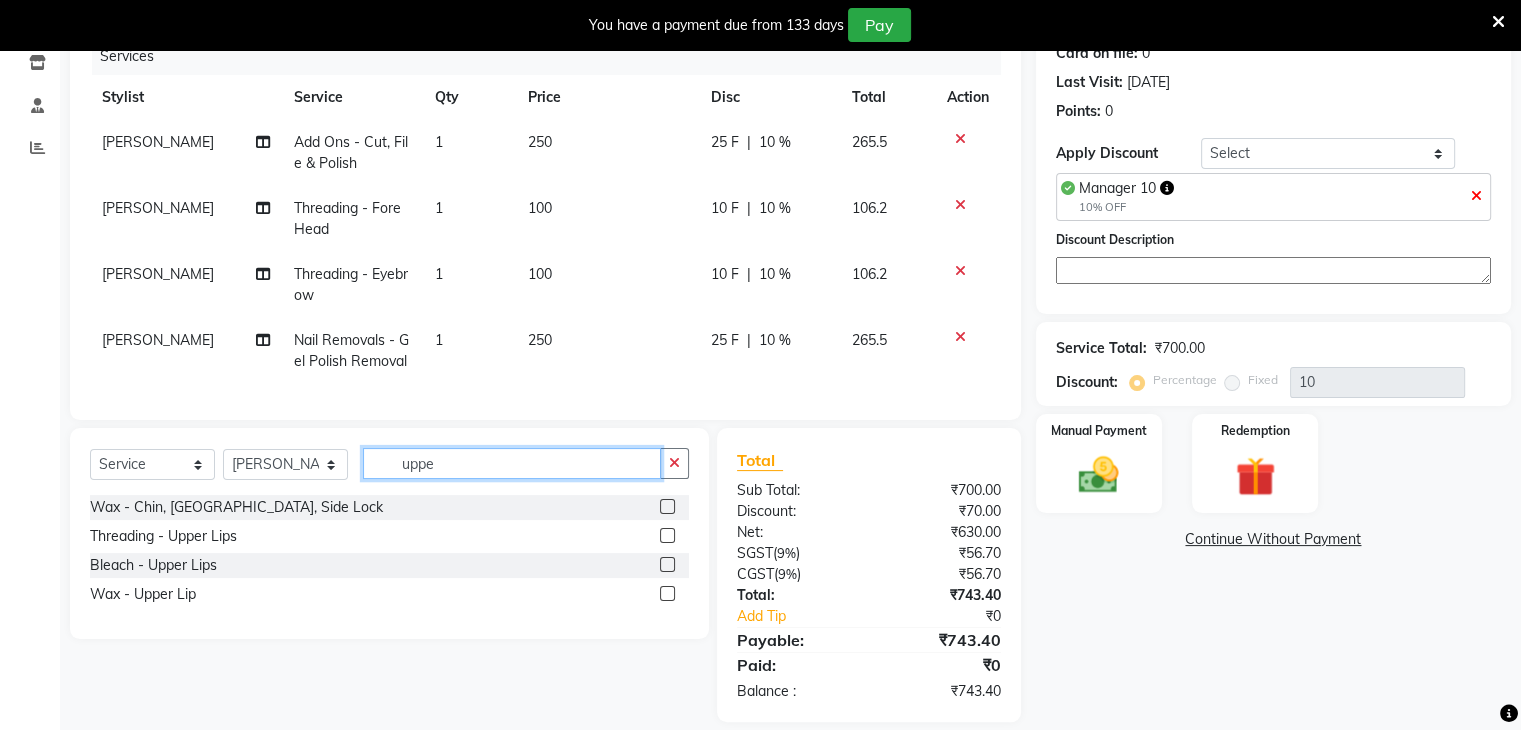 type on "uppe" 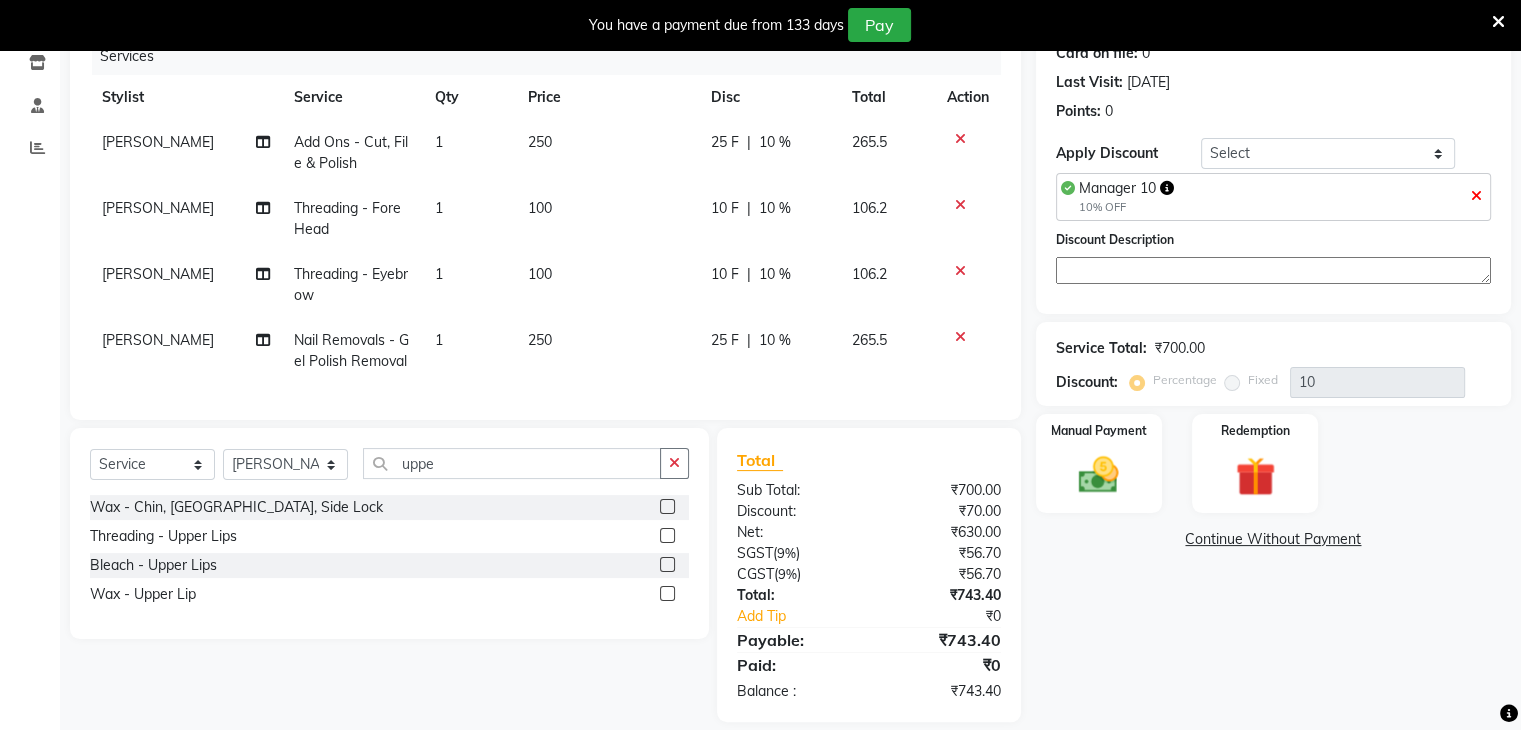 click 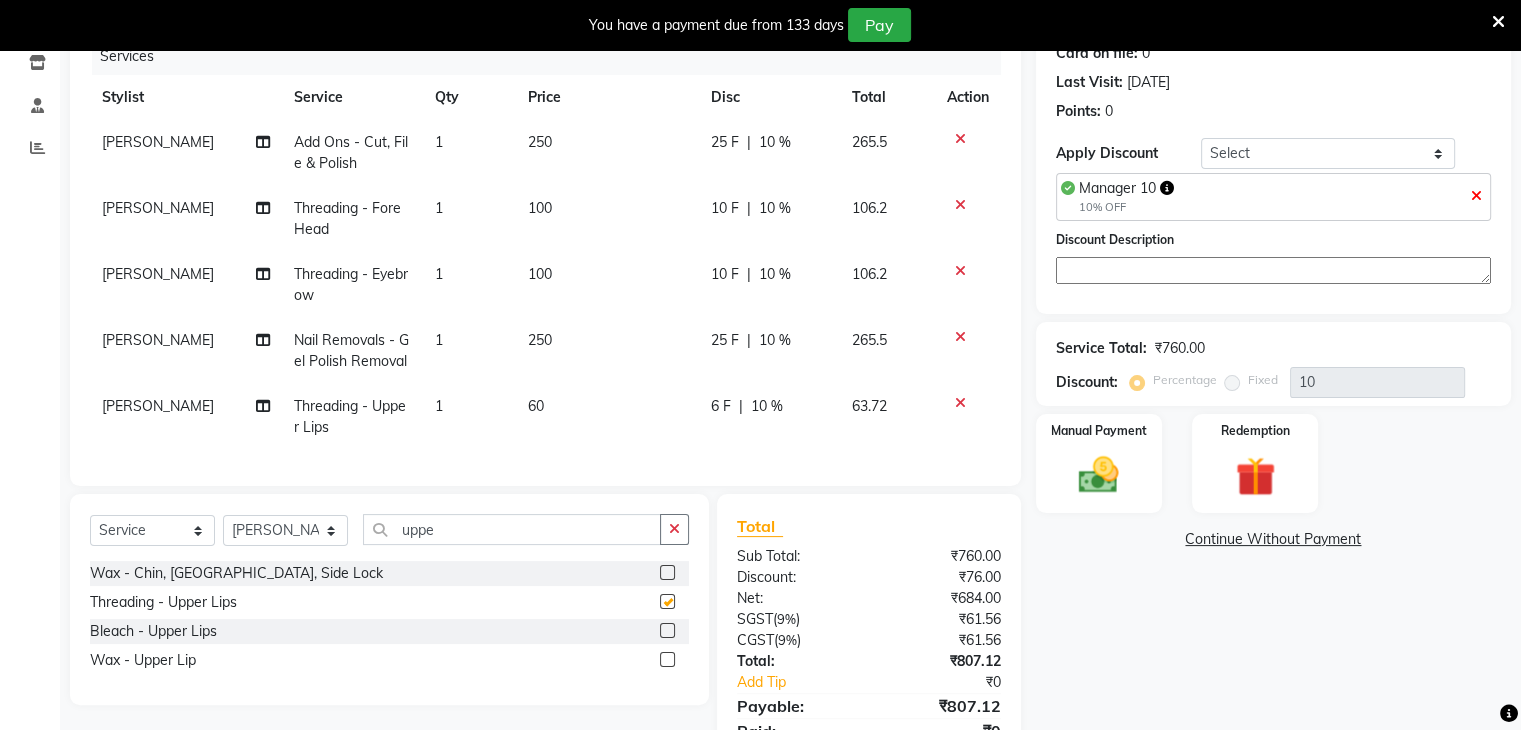 checkbox on "false" 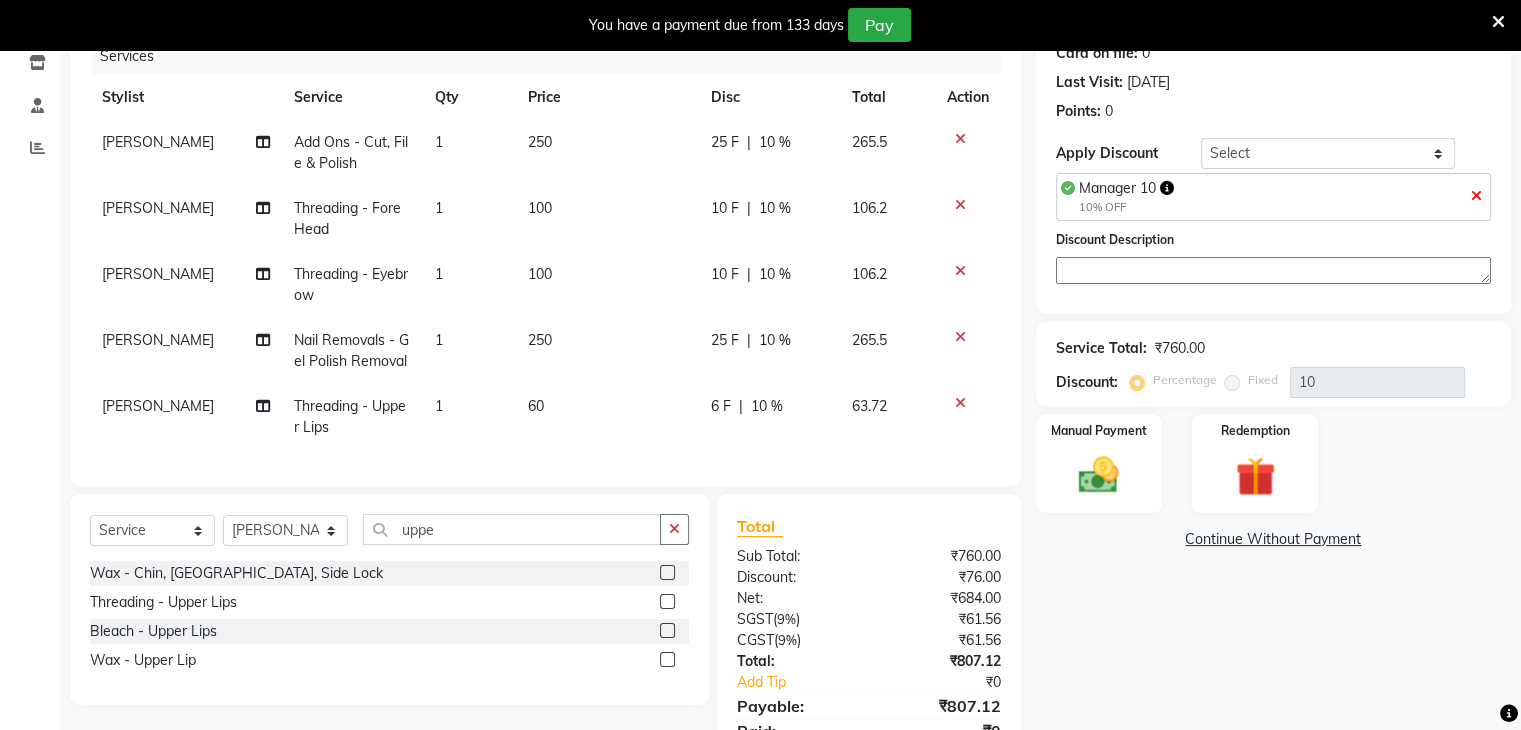 click on "1" 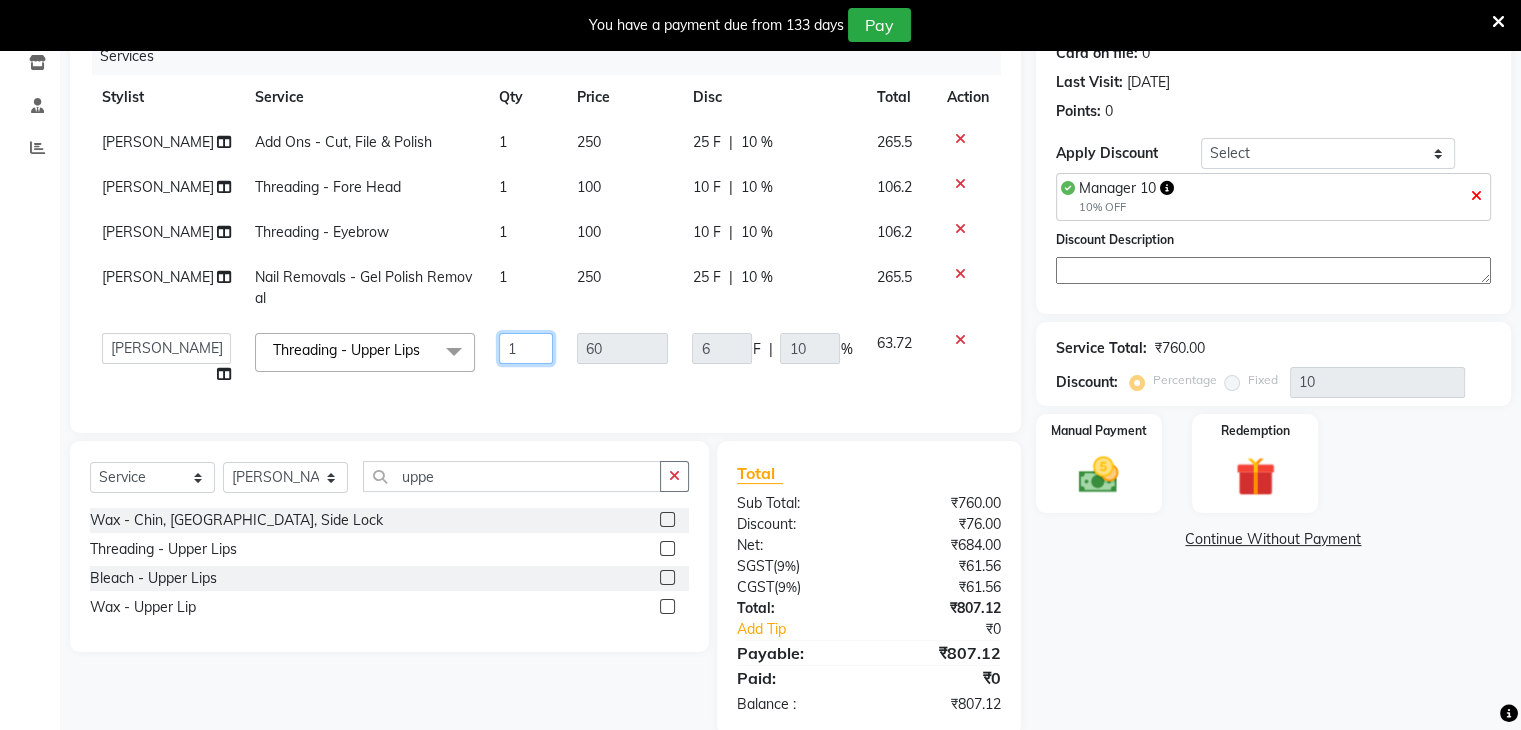 click on "1" 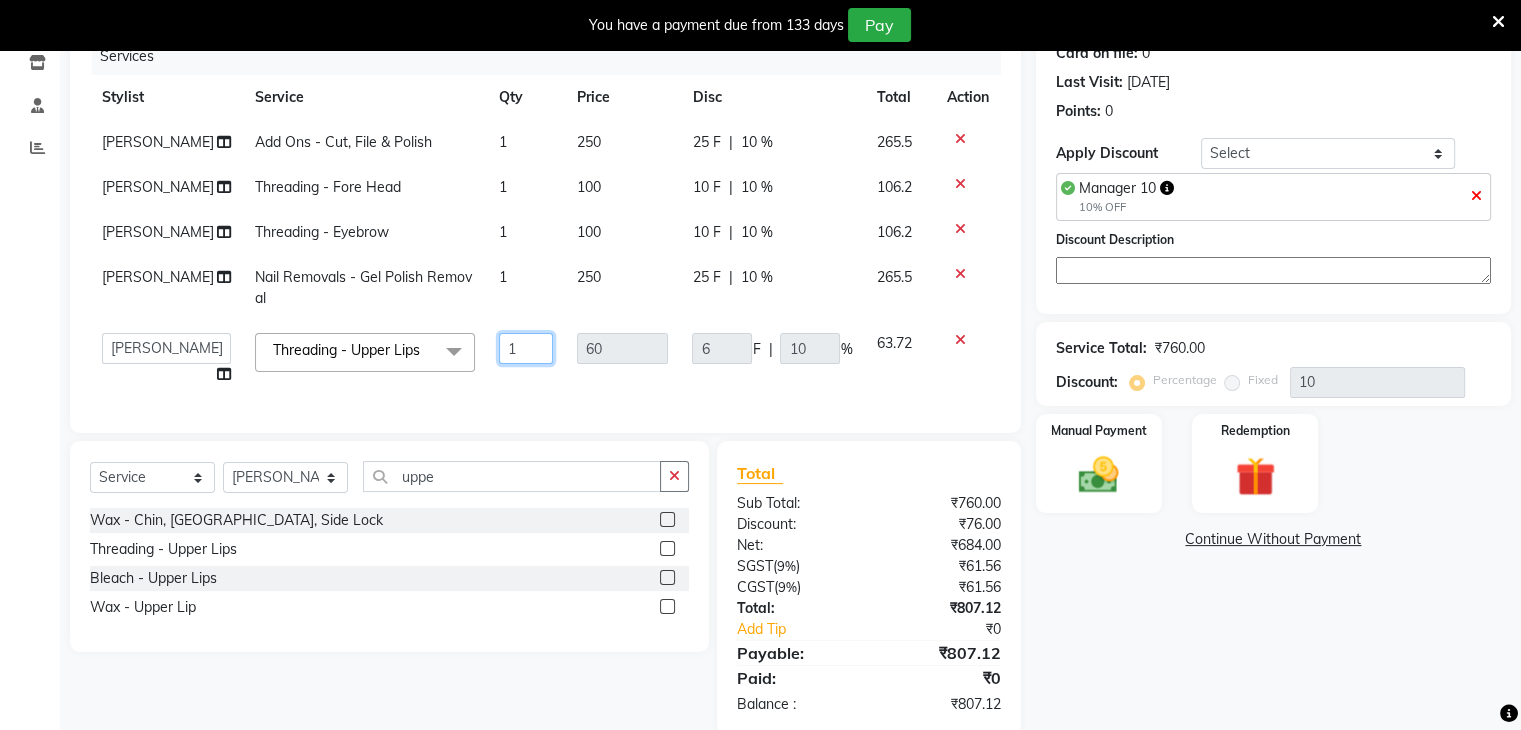 type 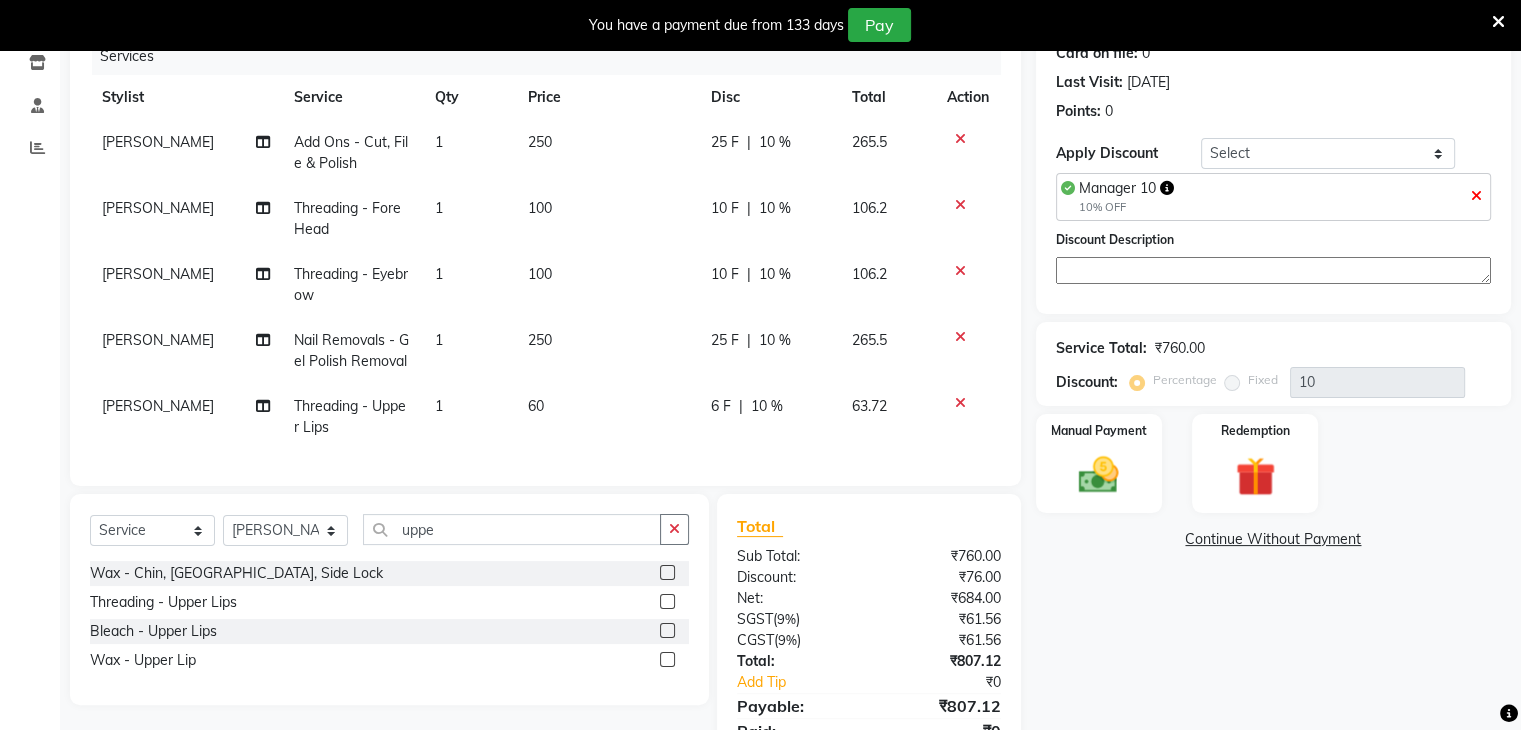 click on "Roshni Add Ons - Cut, File & Polish 1 250 25 F | 10 % 265.5 Roshni Threading - Fore Head 1 100 10 F | 10 % 106.2 Roshni Threading - Eyebrow 1 100 10 F | 10 % 106.2 Sangeeta Nail Removals - Gel Polish Removal 1 250 25 F | 10 % 265.5 Roshni Threading - Upper Lips 1 60 6 F | 10 % 63.72" 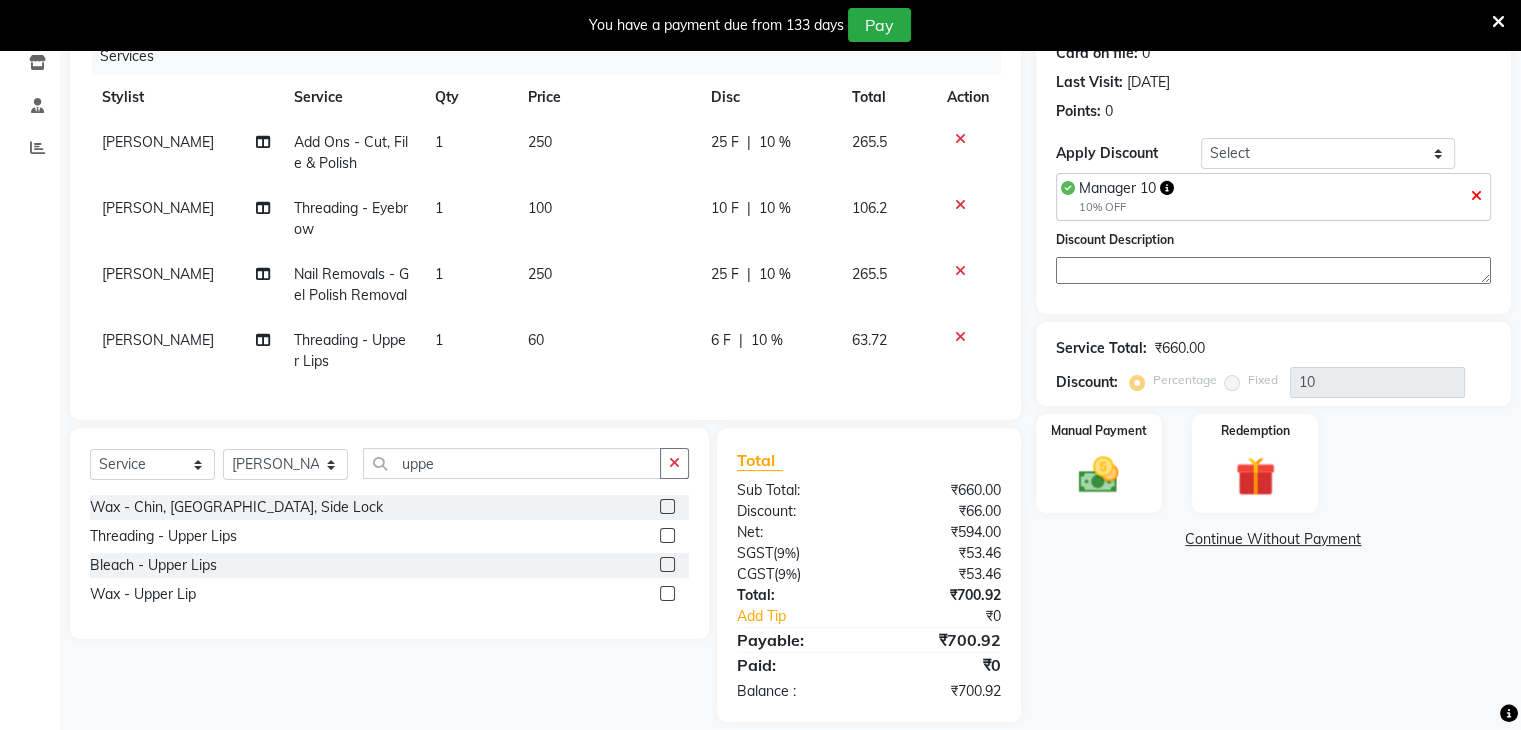 click 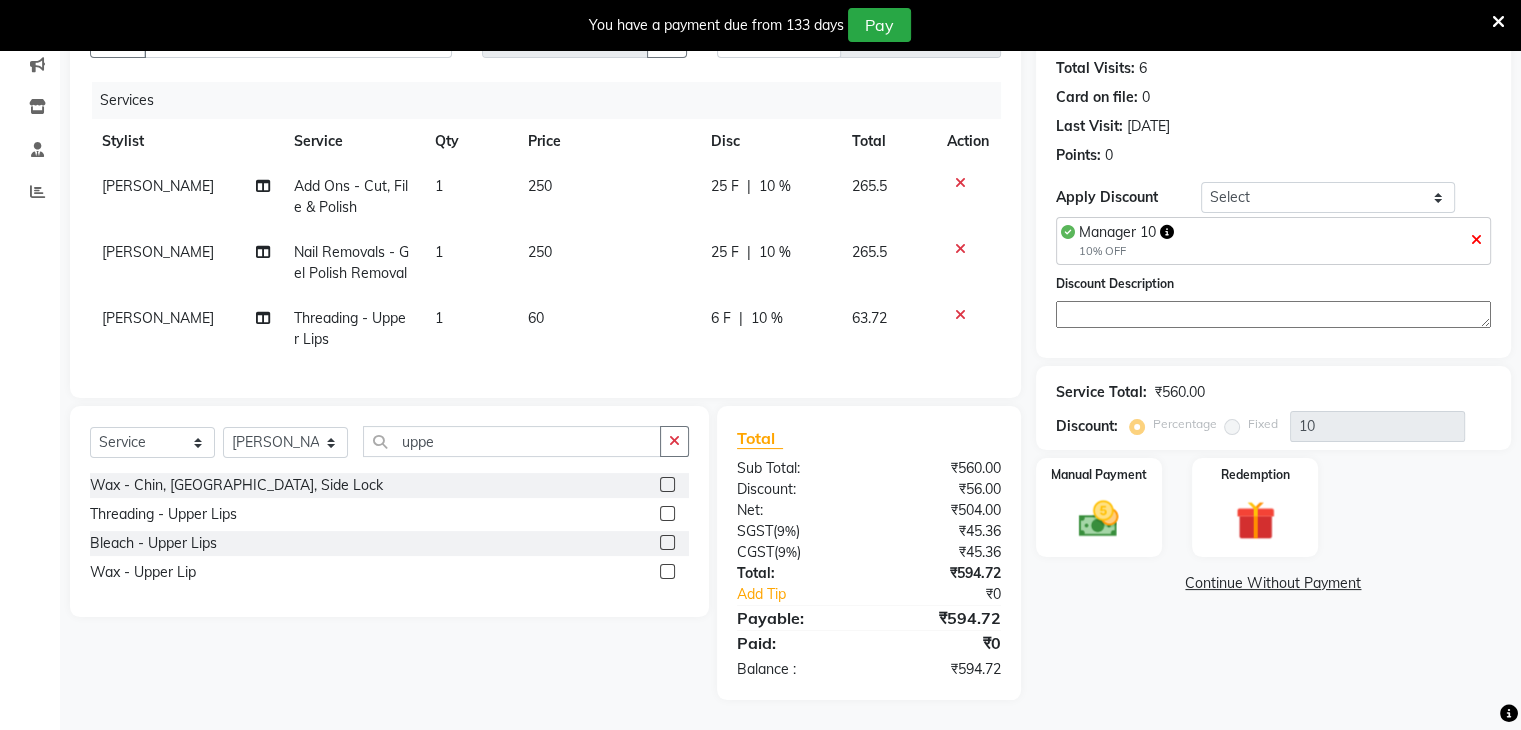 click on "1" 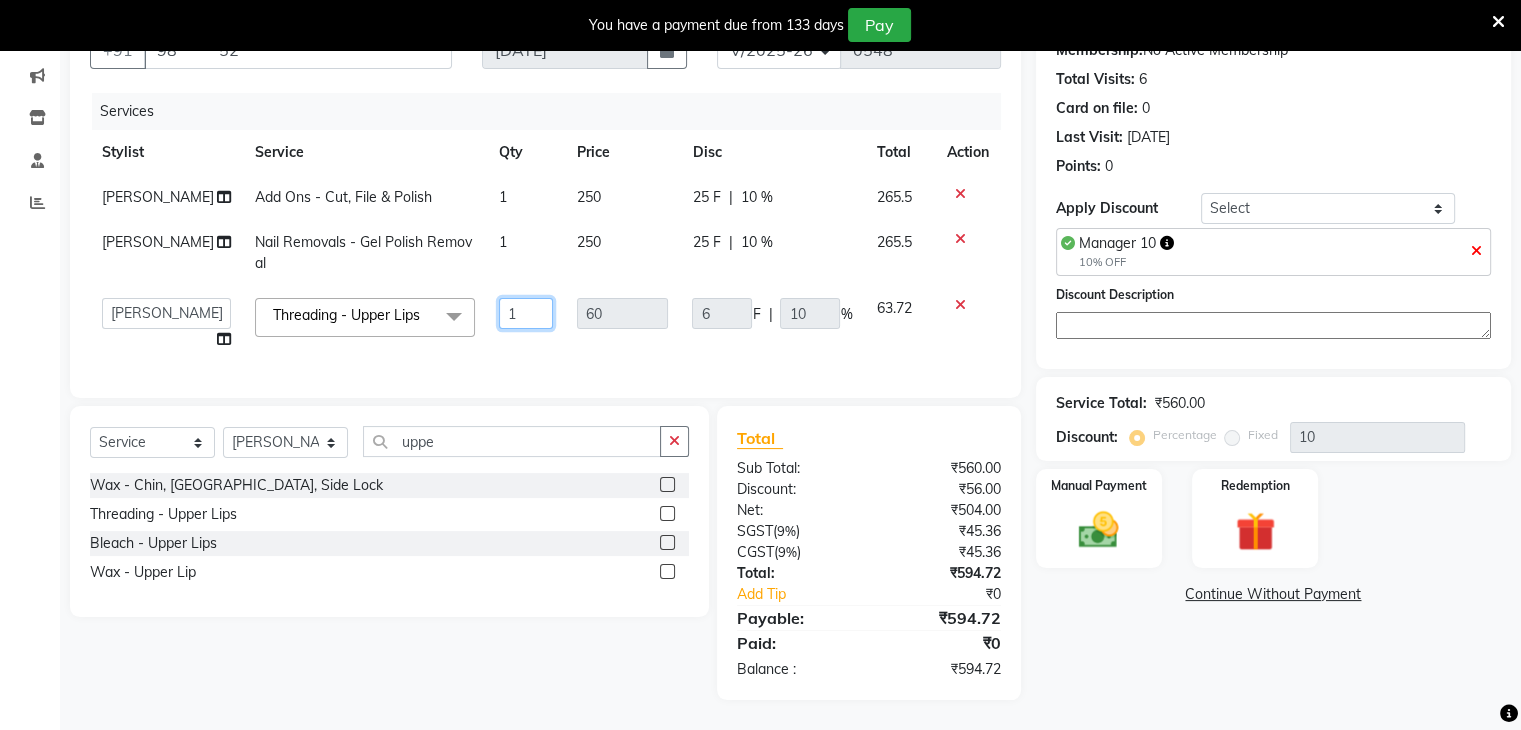 click on "1" 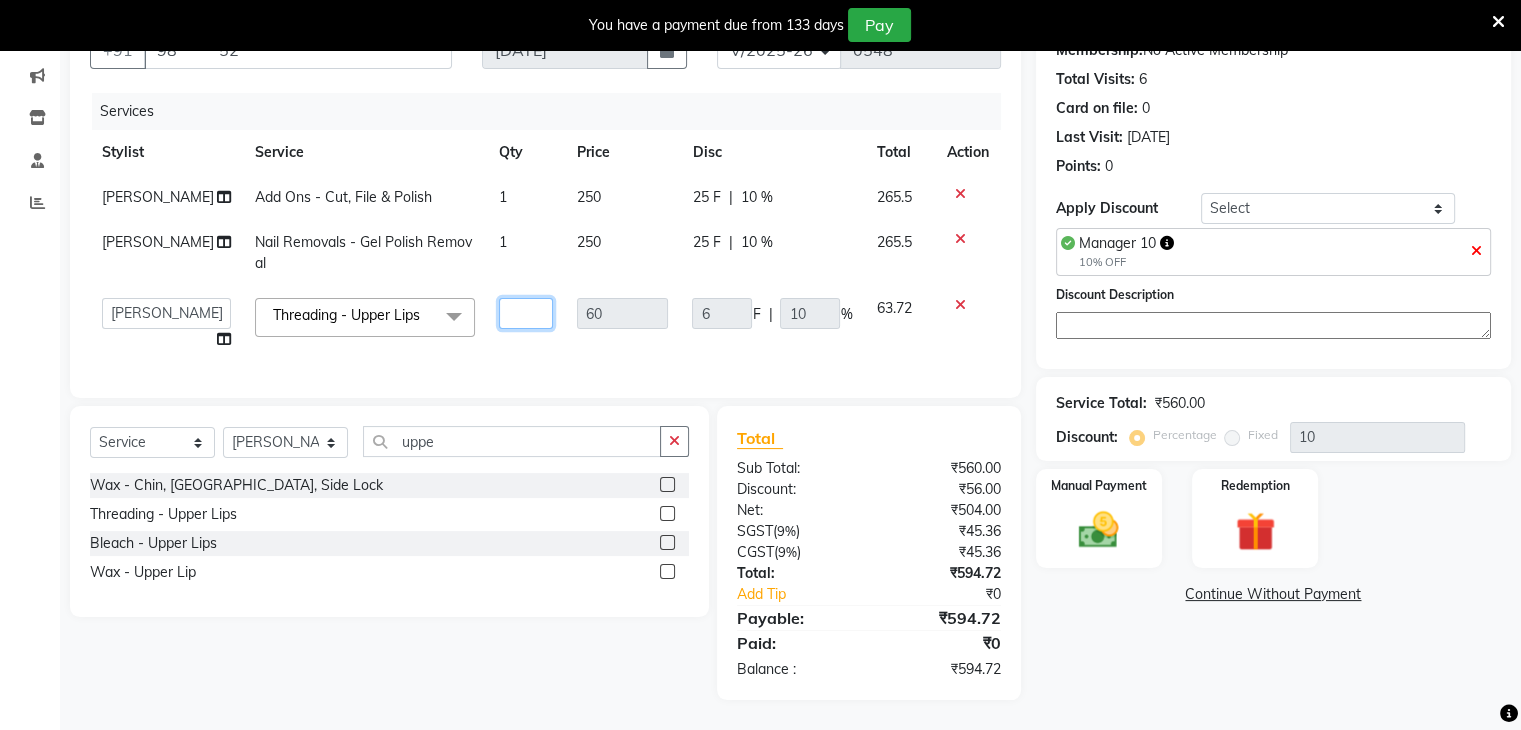 type on "3" 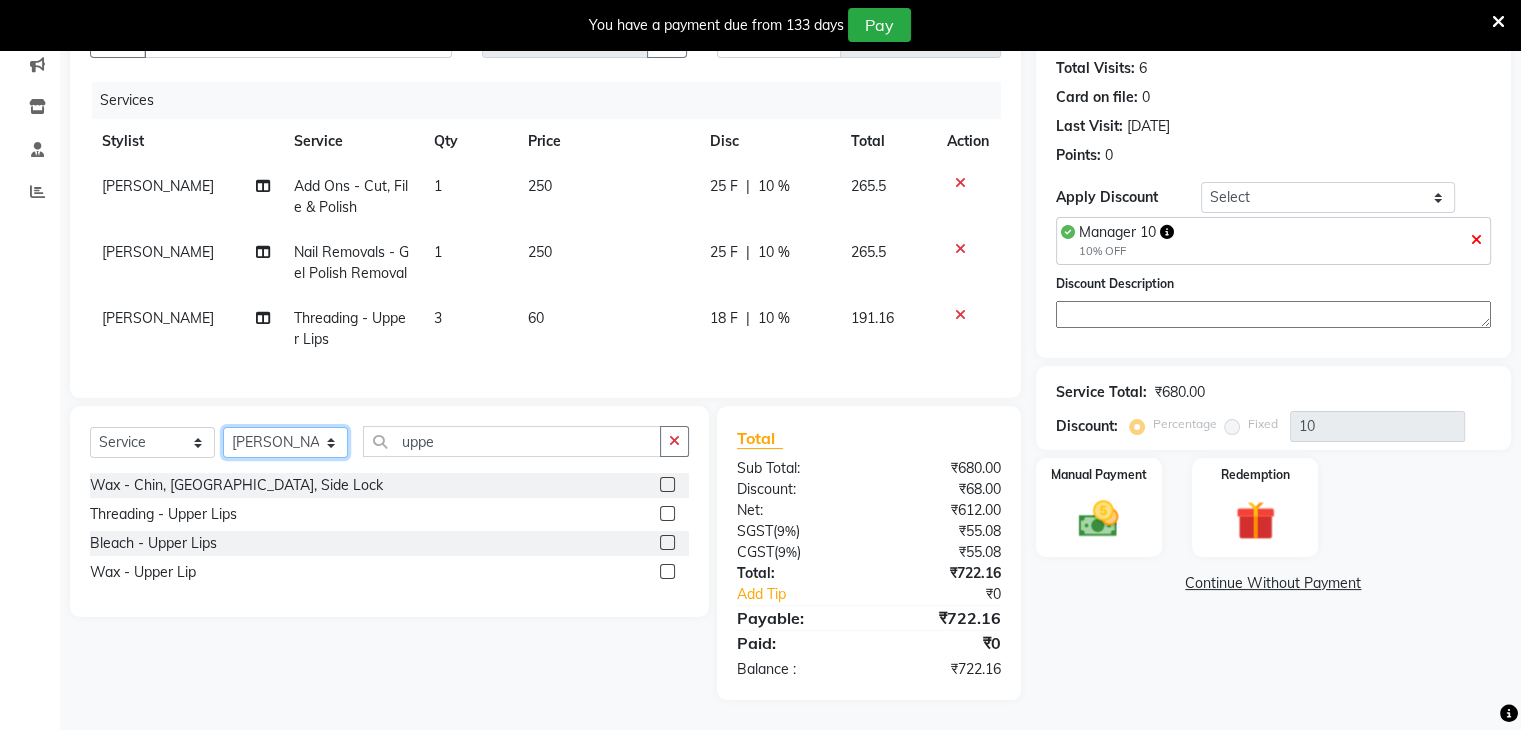 click on "Select Stylist Akshay Karima Manager Ritikesh Rohan Pagar Roshni Sangeeta Sharad Tushar Sankat Vedika" 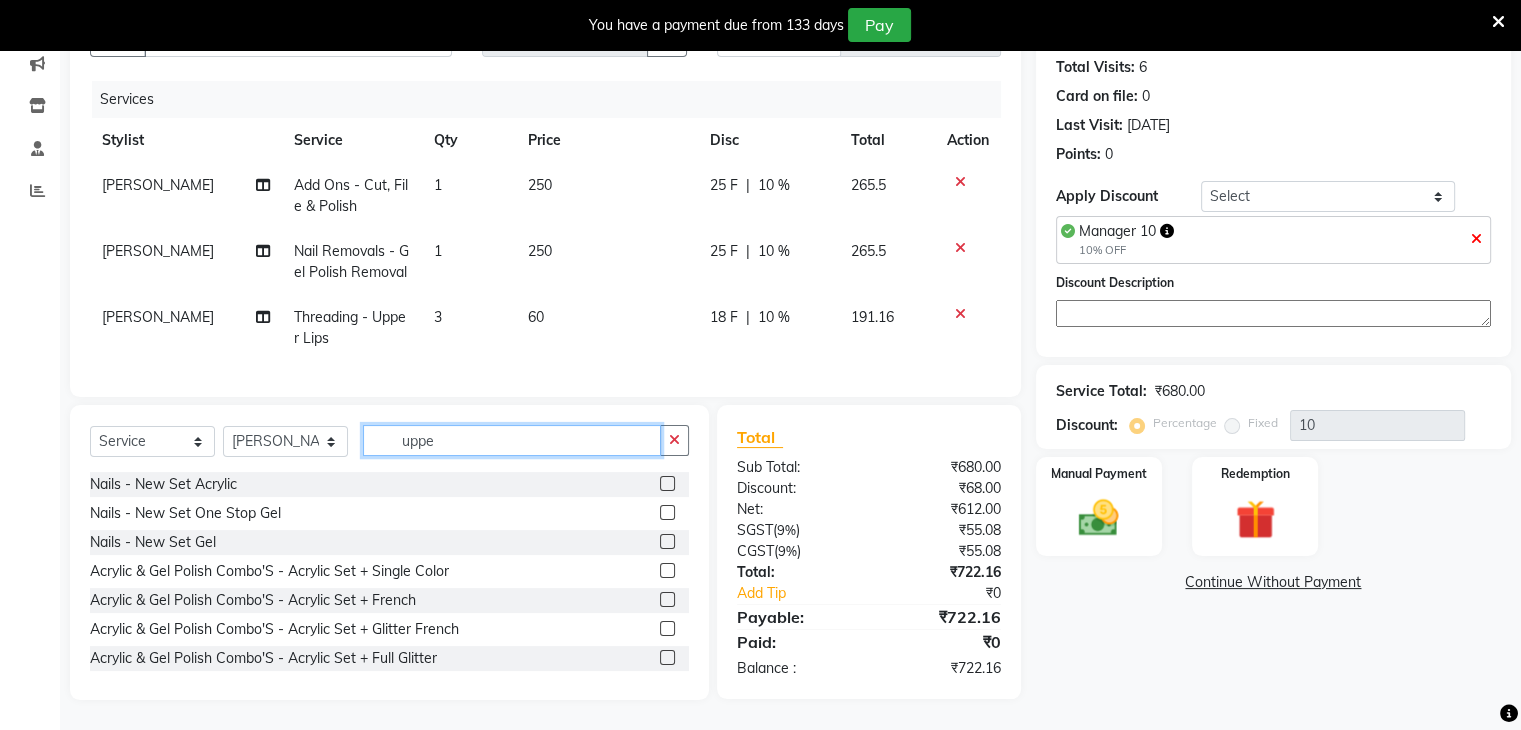 click on "uppe" 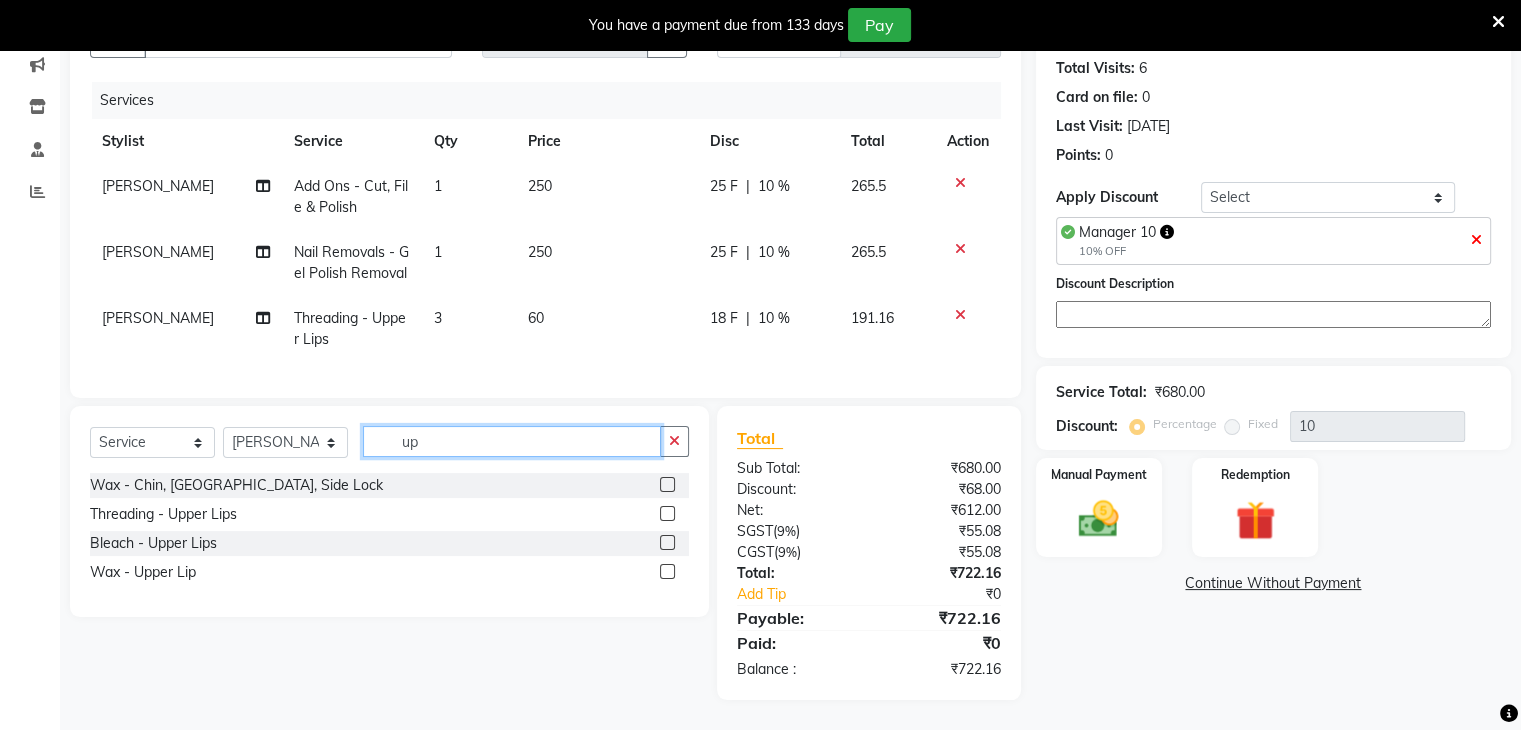 type on "u" 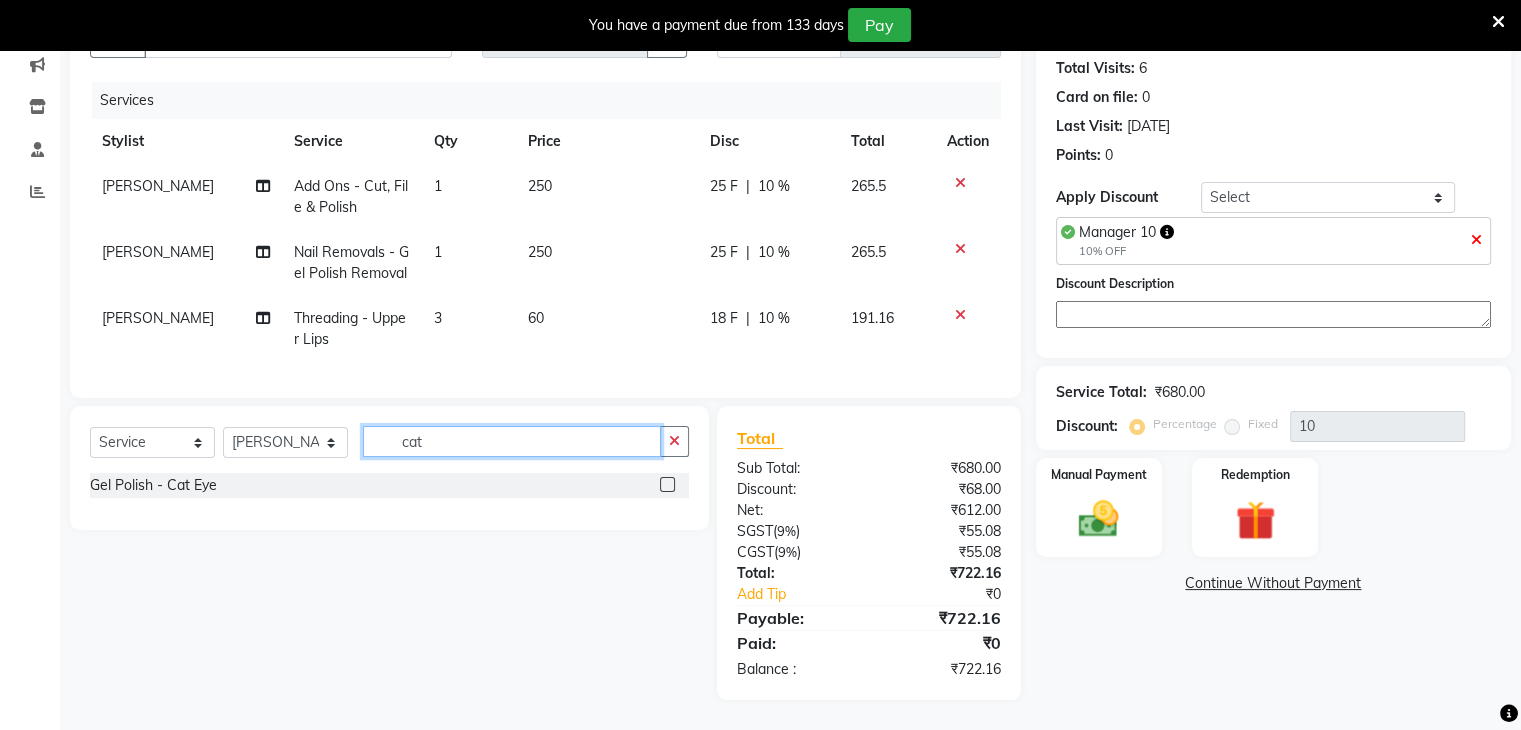 type on "cat" 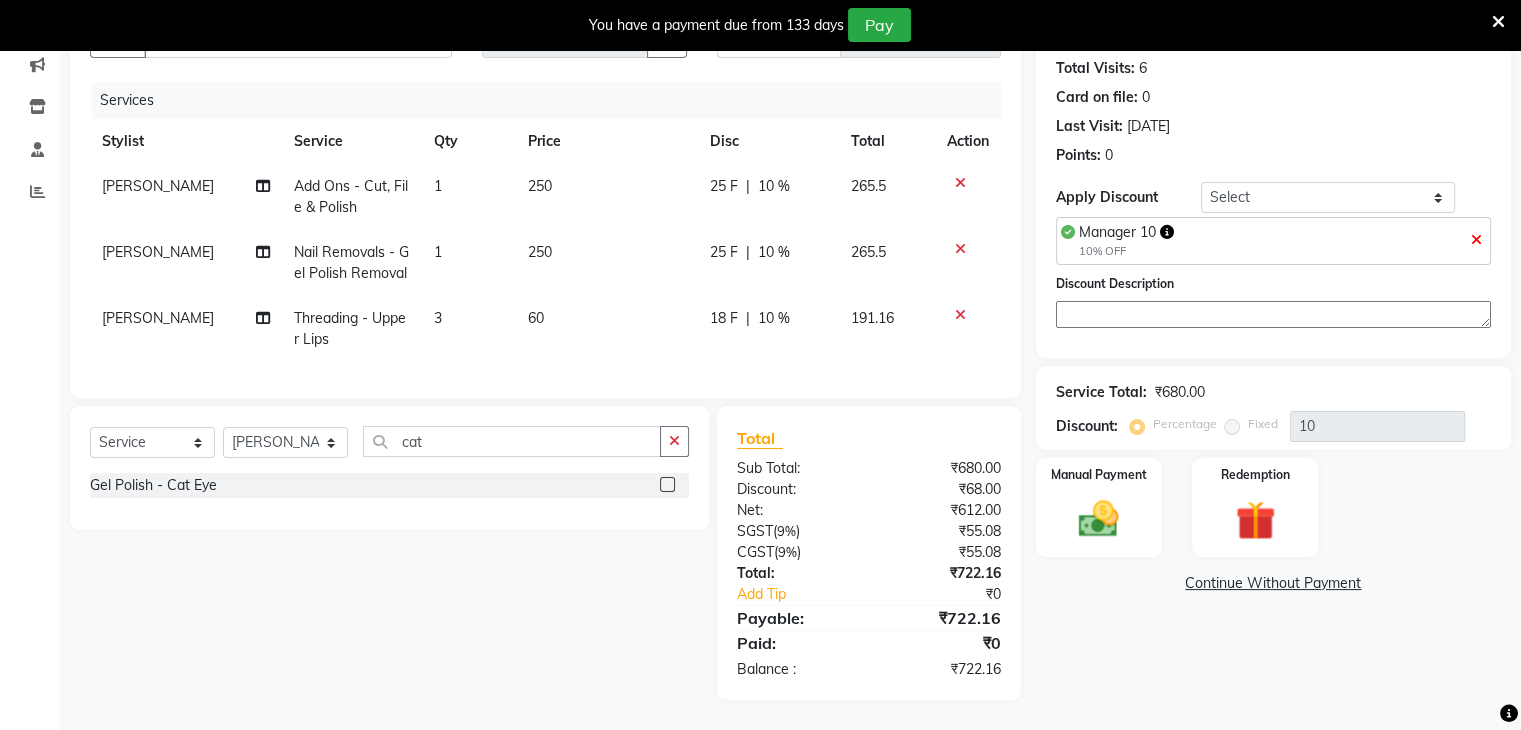 click 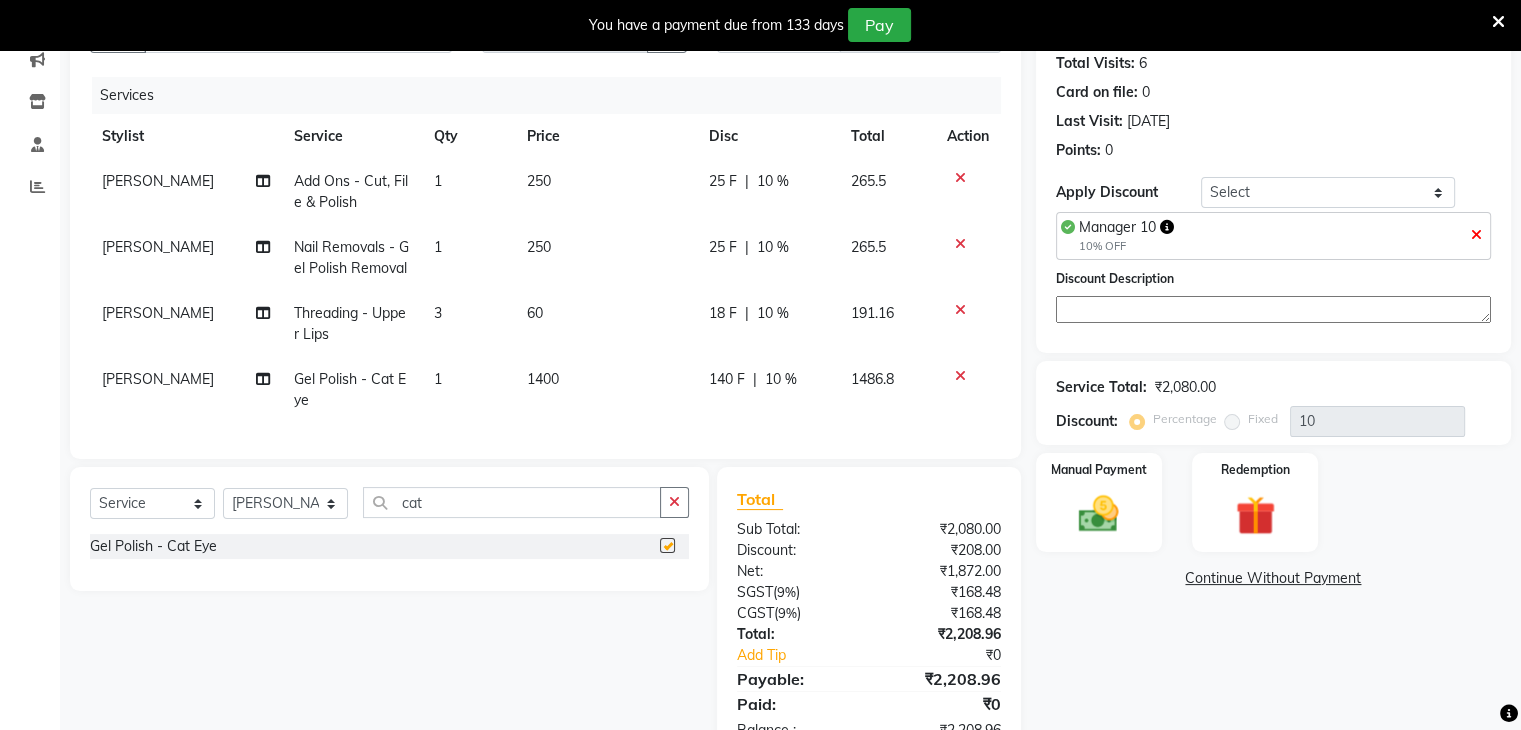checkbox on "false" 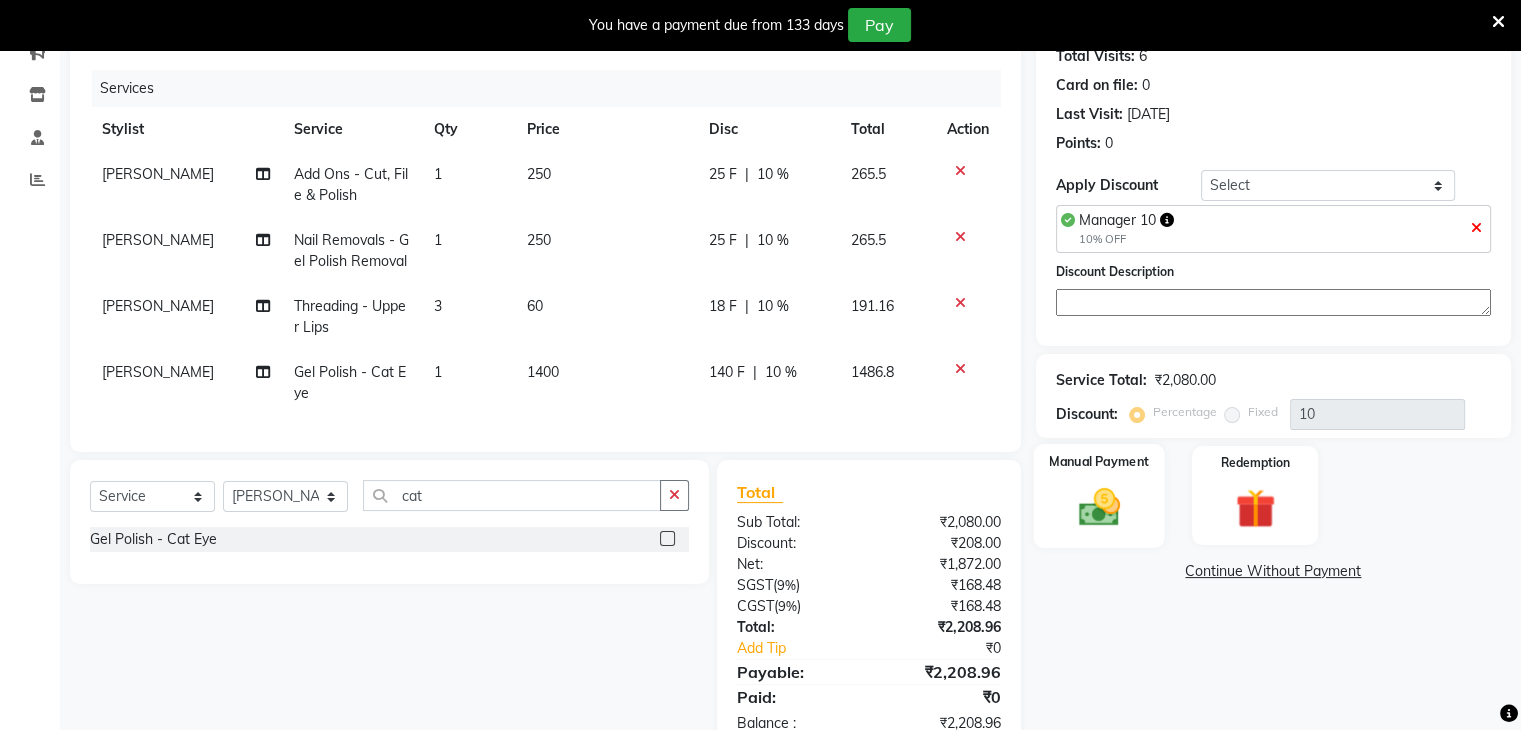 scroll, scrollTop: 220, scrollLeft: 0, axis: vertical 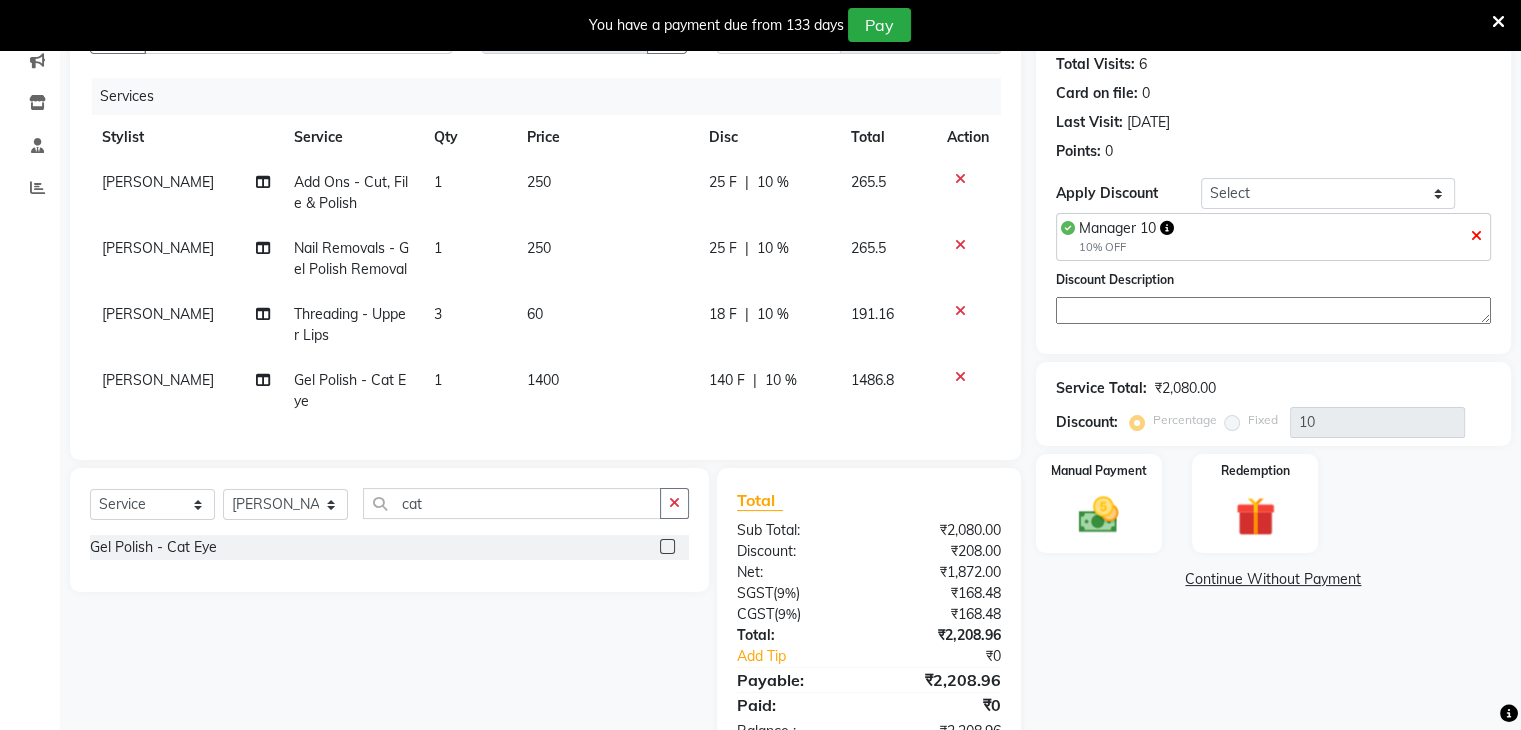 click on "3" 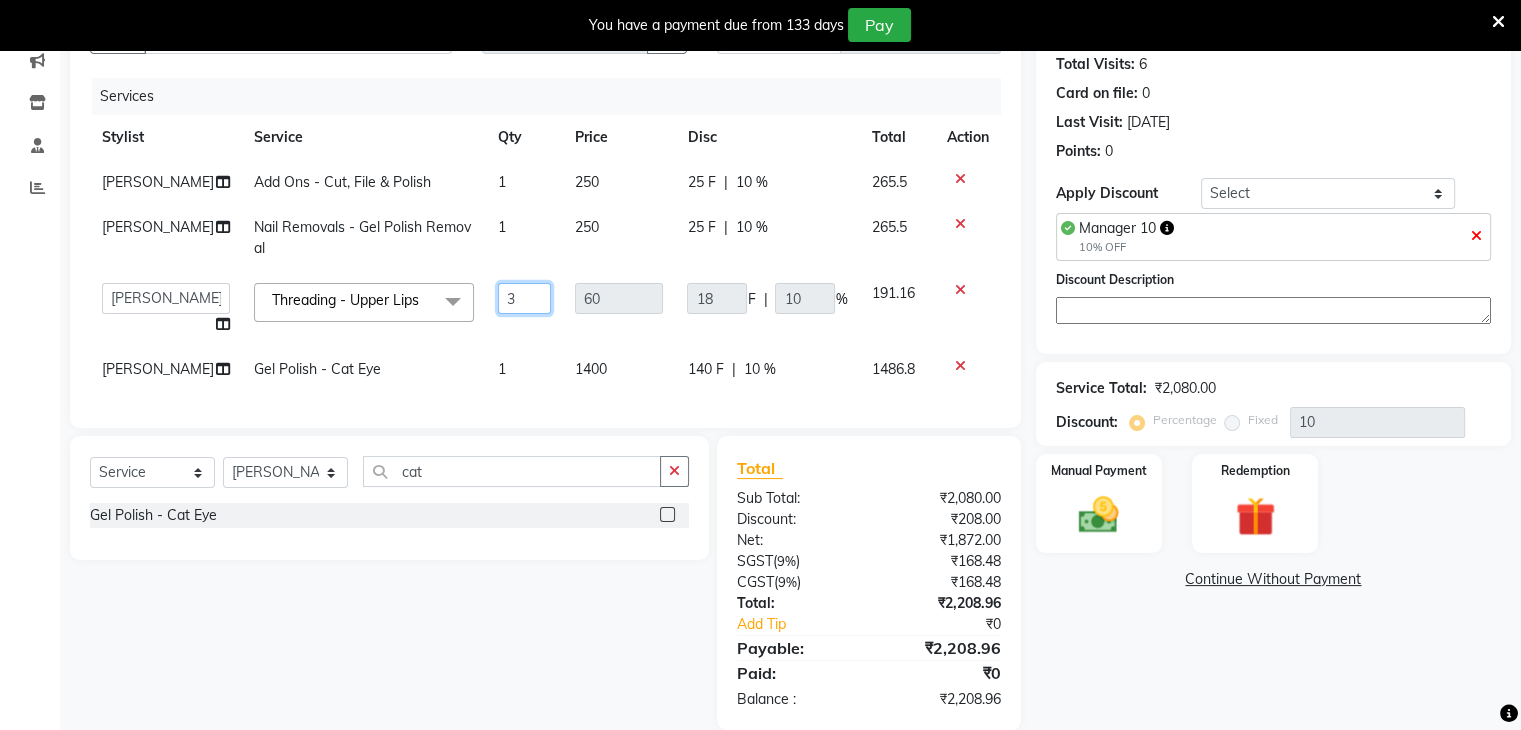 click on "3" 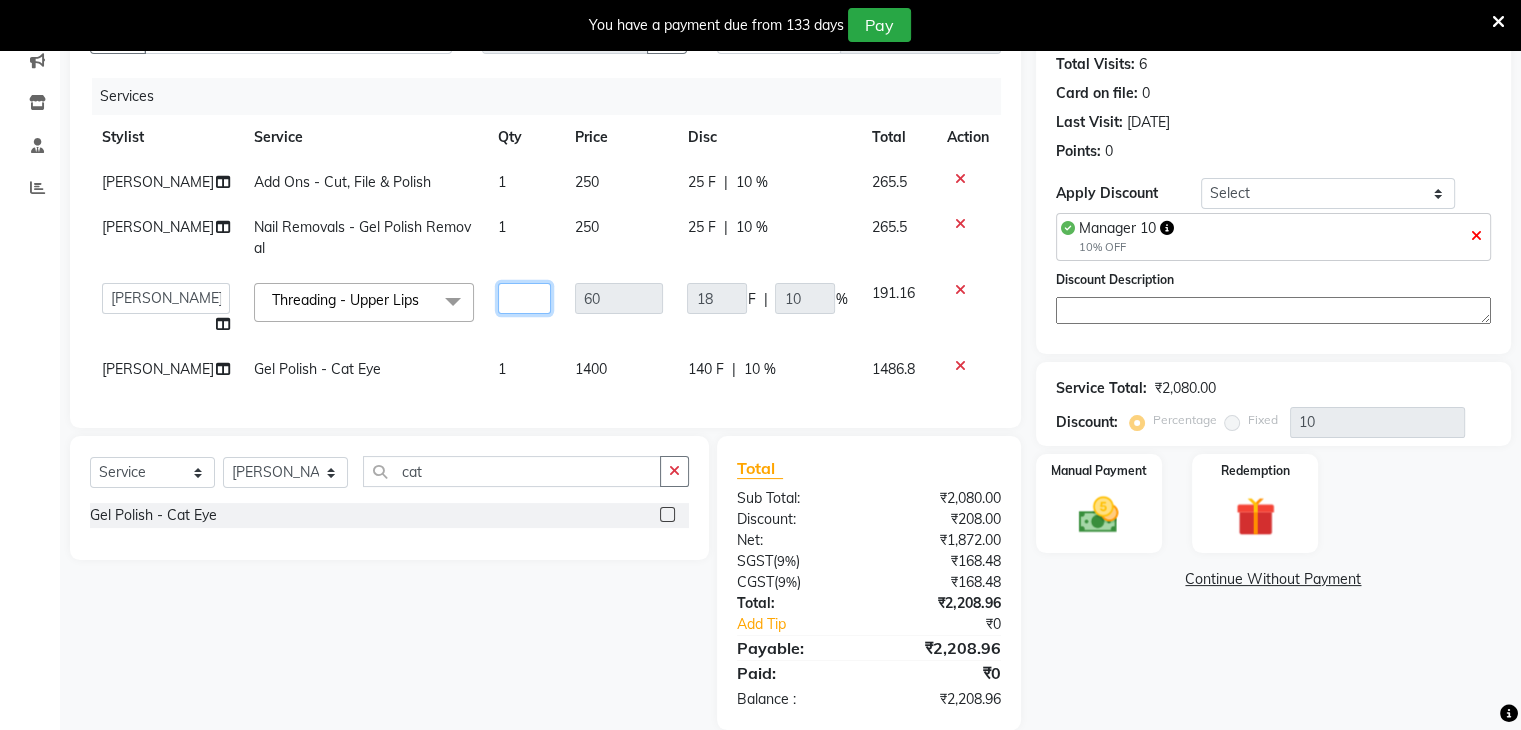 type on "4" 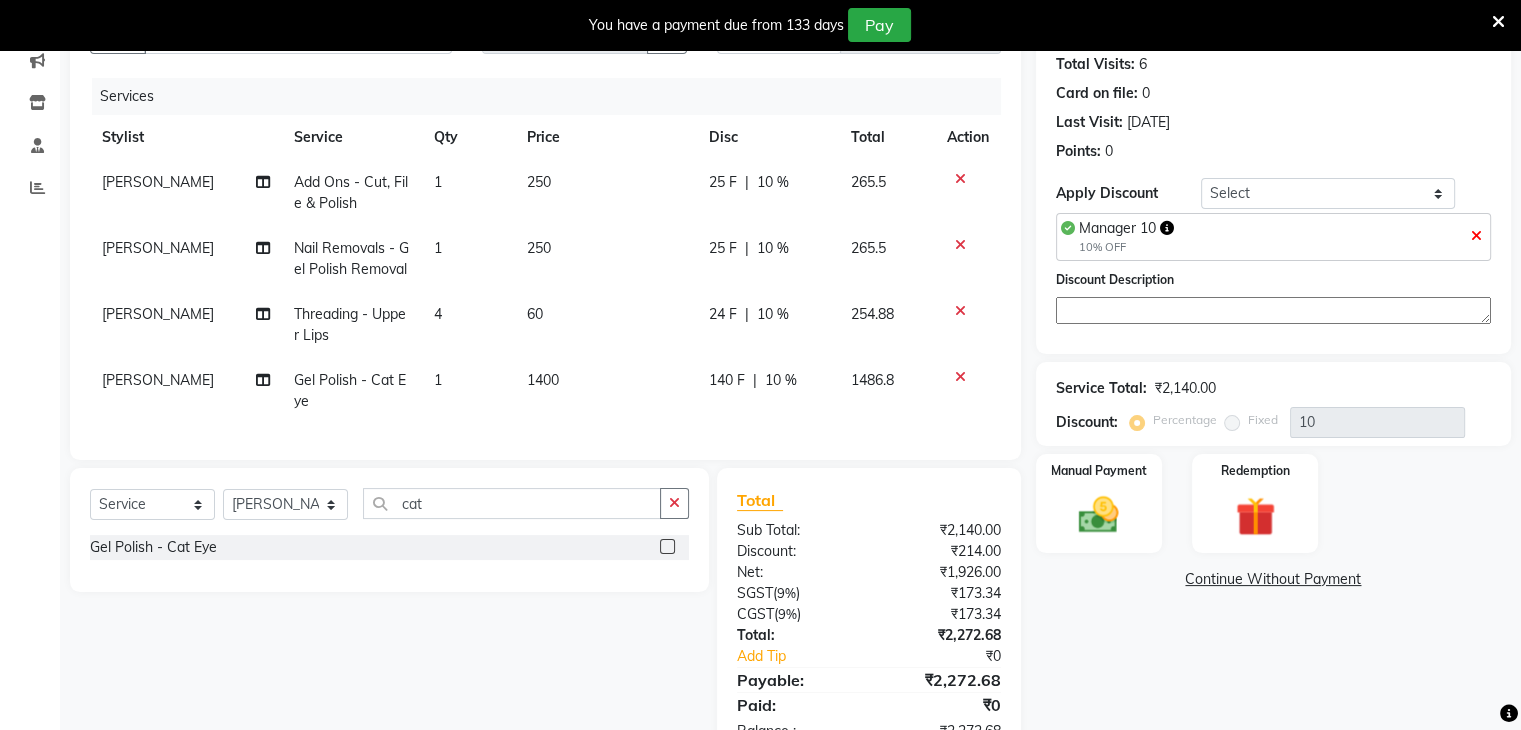 click on "Client +91 98******52 Date 10-07-2025 Invoice Number V/2025 V/2025-26 0548 Services Stylist Service Qty Price Disc Total Action Roshni Add Ons - Cut, File & Polish 1 250 25 F | 10 % 265.5 Sangeeta Nail Removals - Gel Polish Removal 1 250 25 F | 10 % 265.5 Roshni Threading - Upper Lips 4 60 24 F | 10 % 254.88 Sangeeta Gel Polish - Cat Eye 1 1400 140 F | 10 % 1486.8" 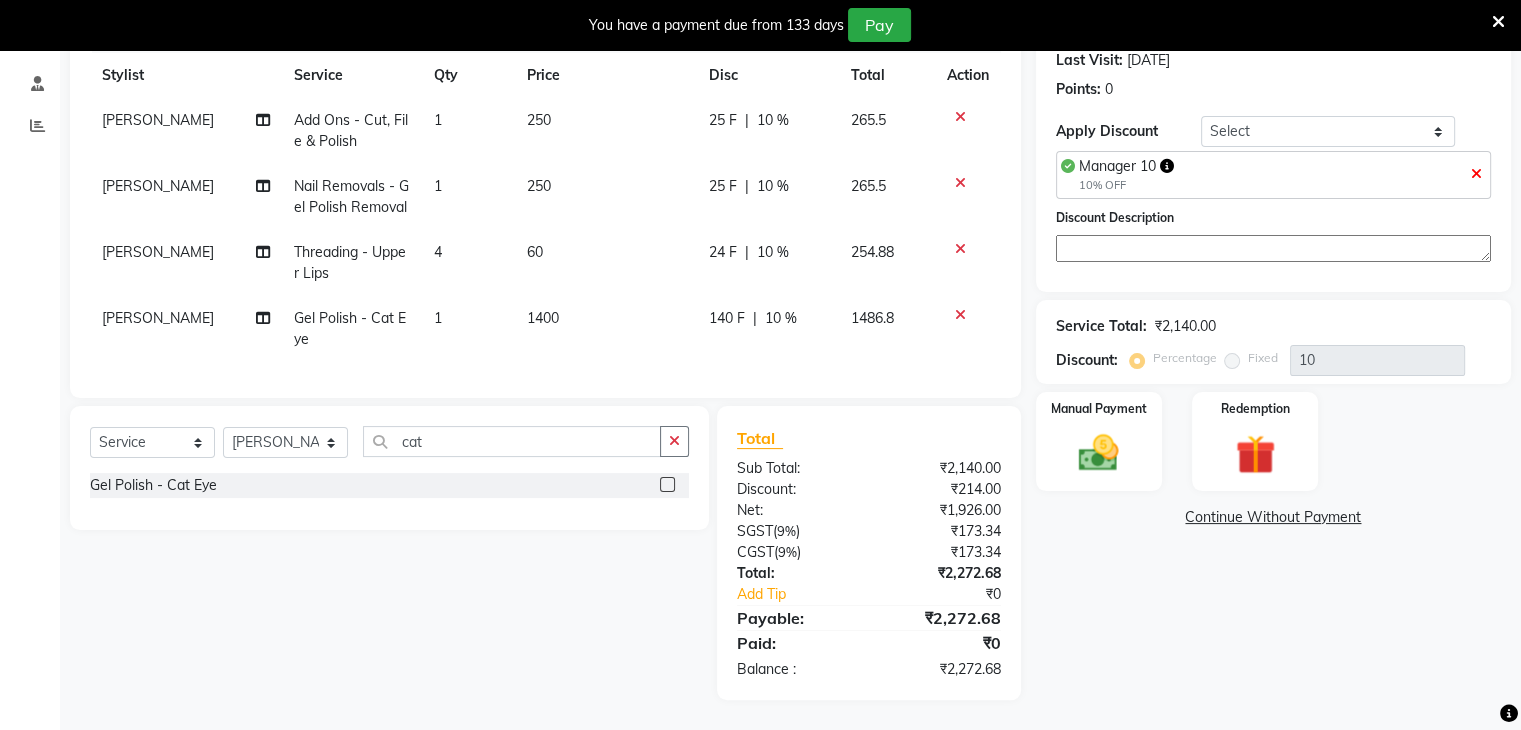 click 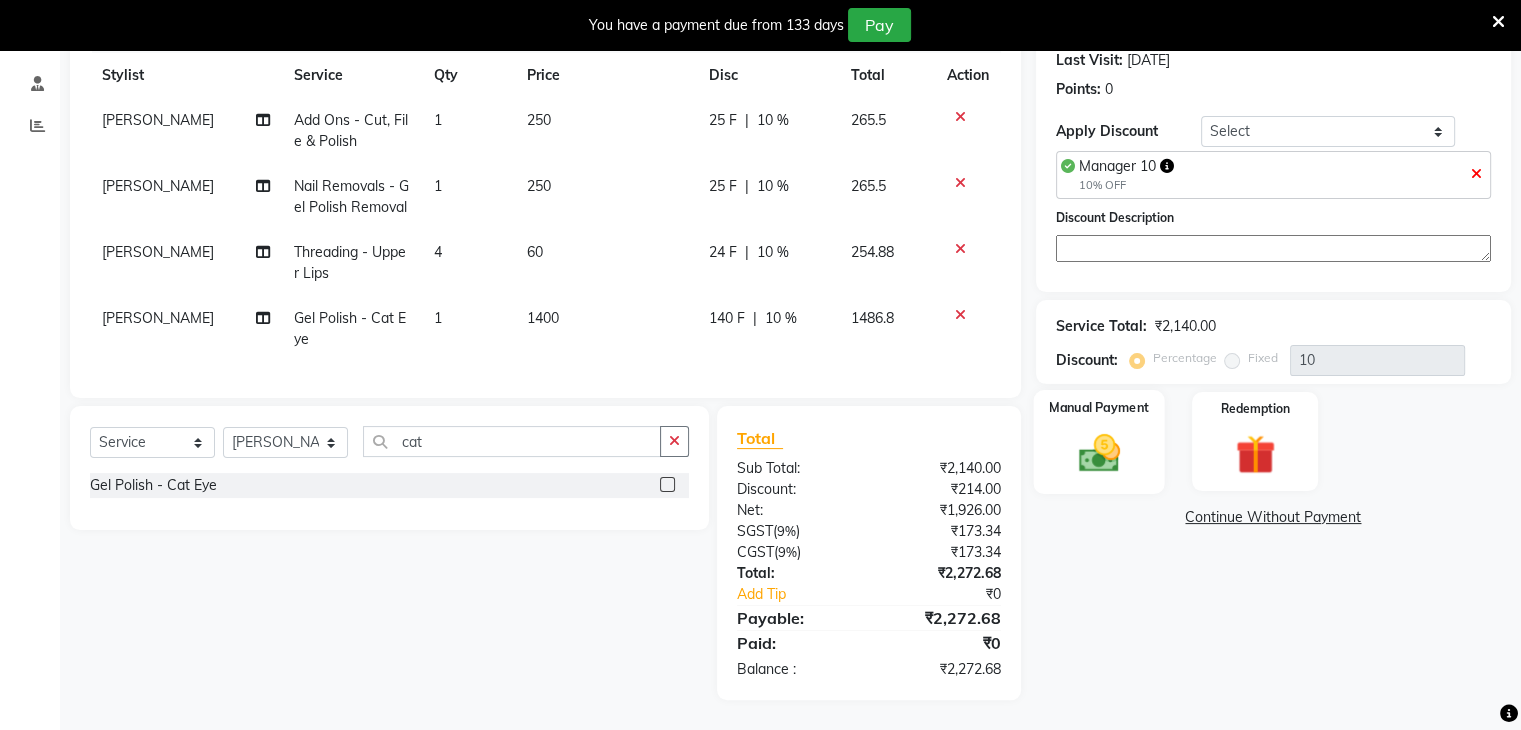 click 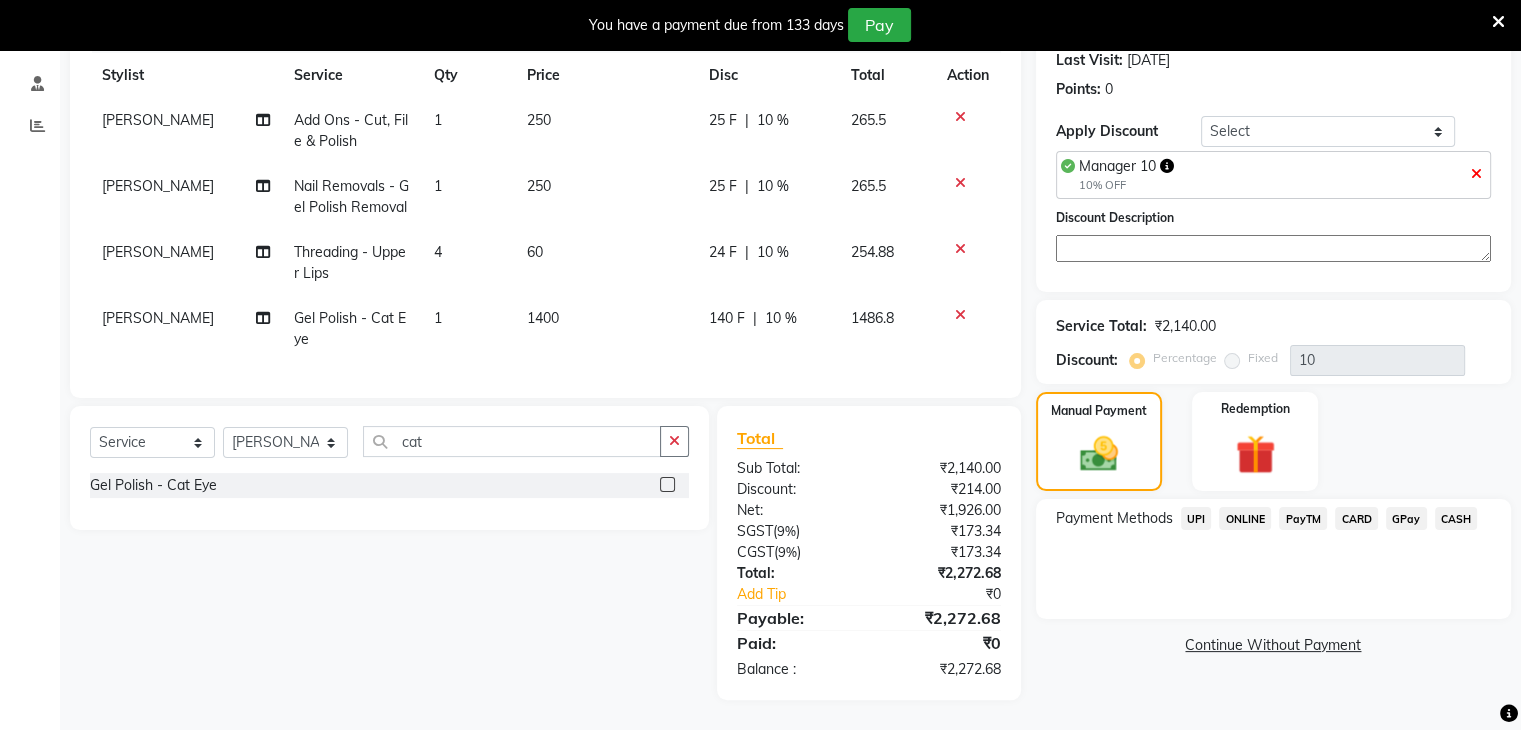 click on "CARD" 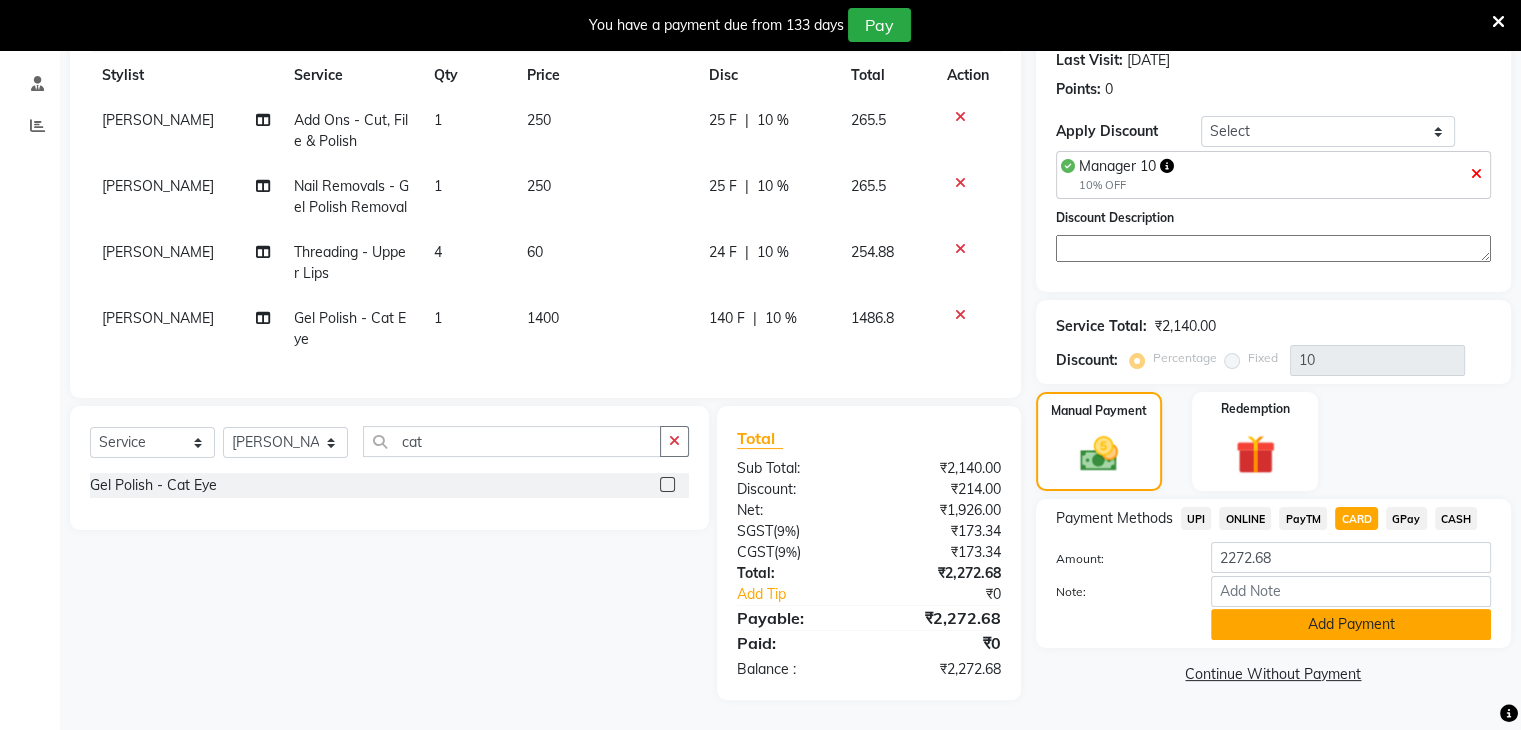 click on "Add Payment" 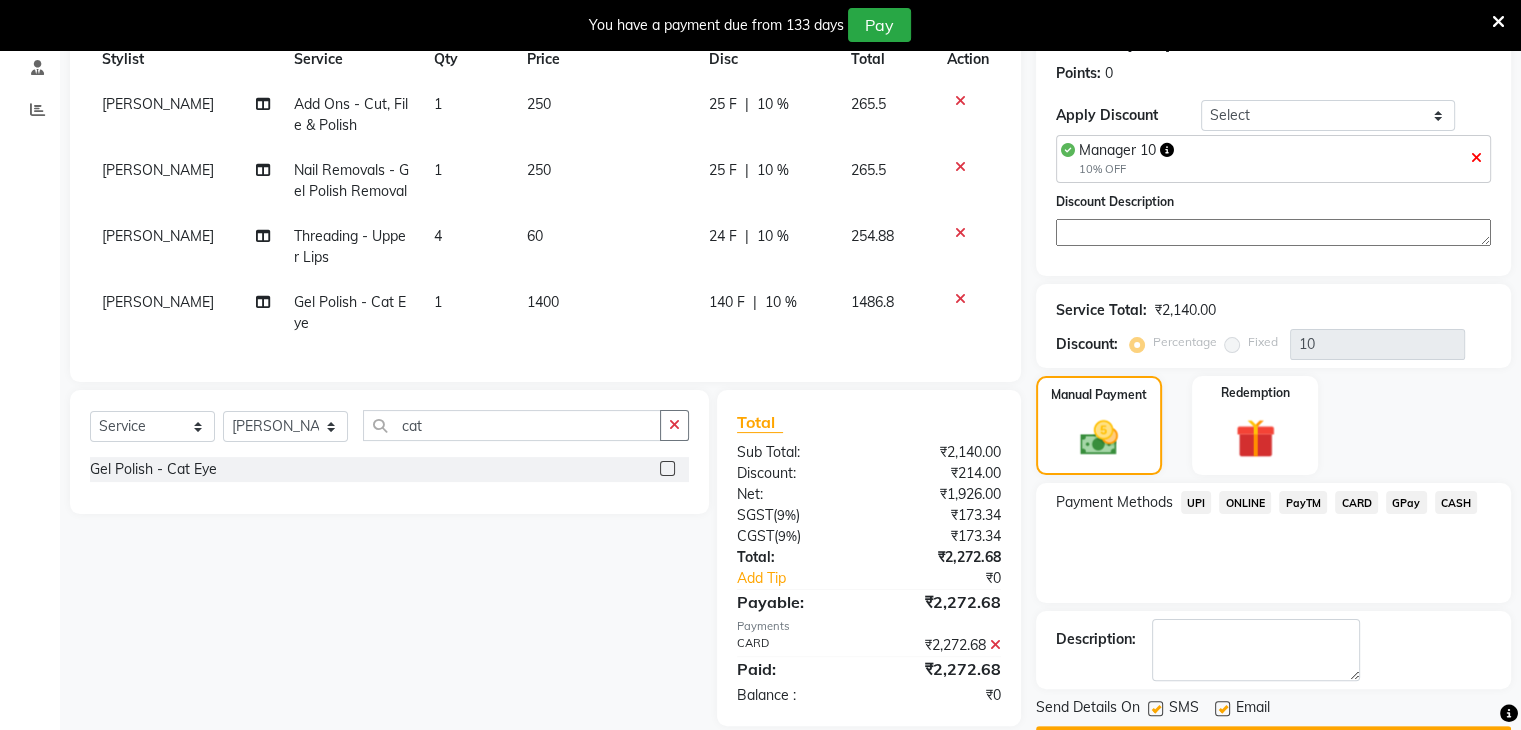 scroll, scrollTop: 353, scrollLeft: 0, axis: vertical 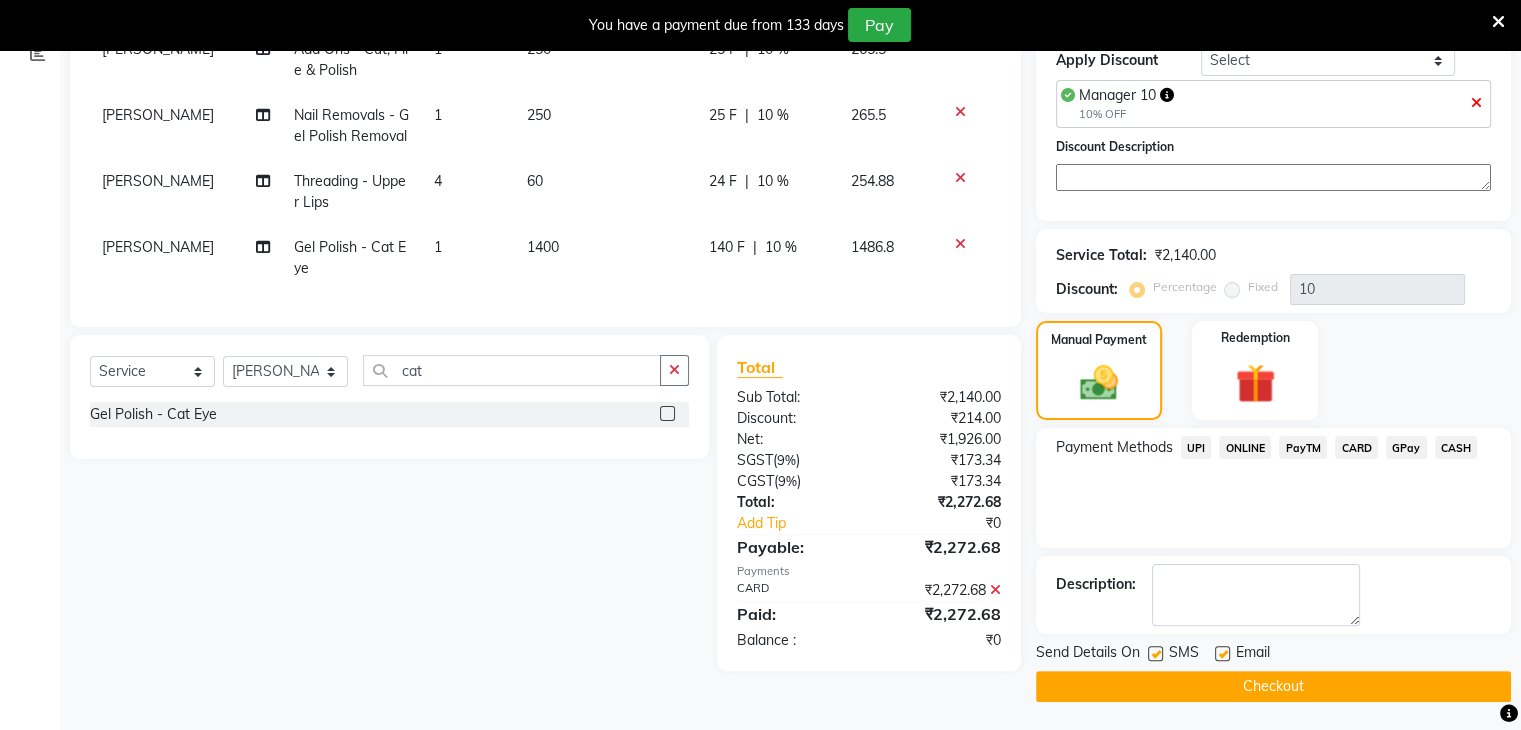 click on "Checkout" 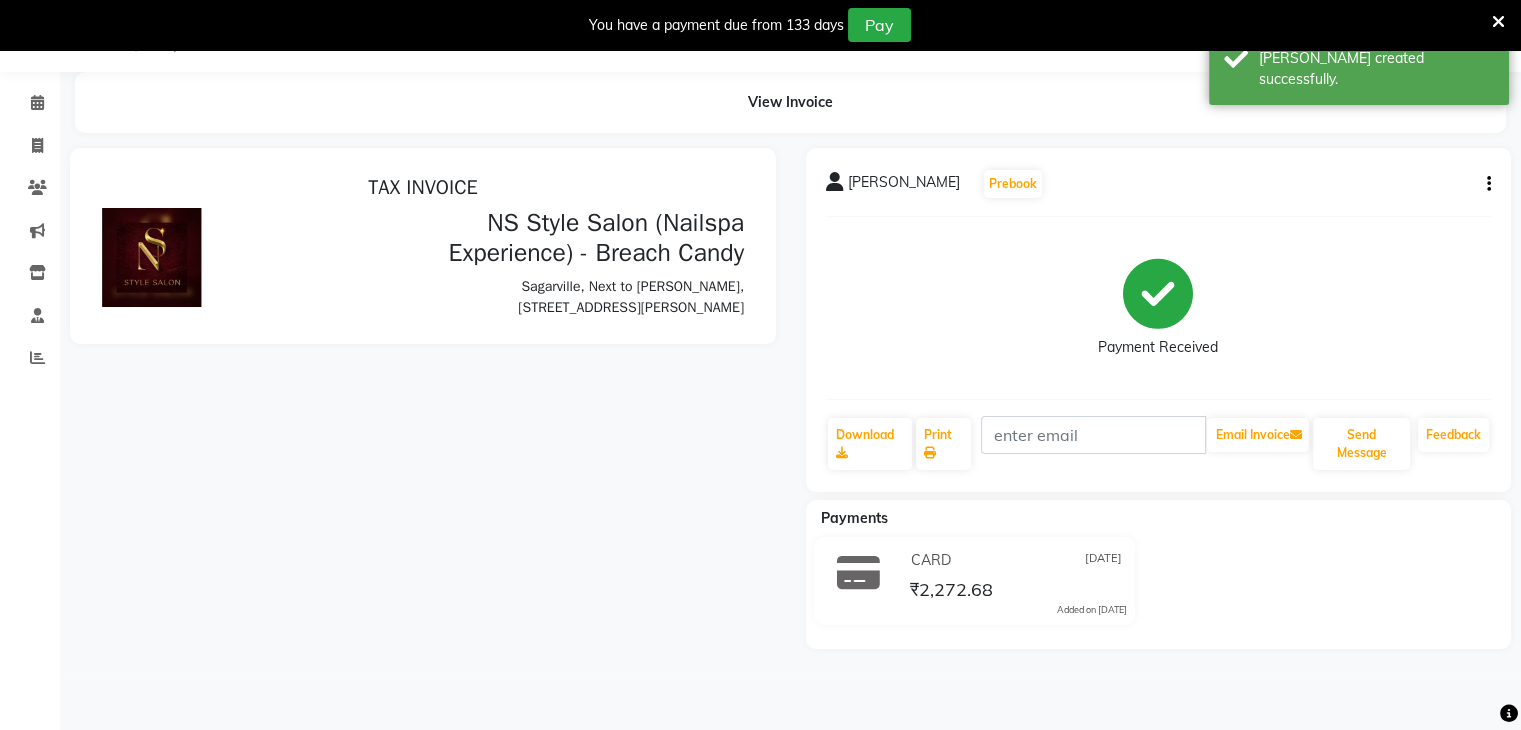 scroll, scrollTop: 0, scrollLeft: 0, axis: both 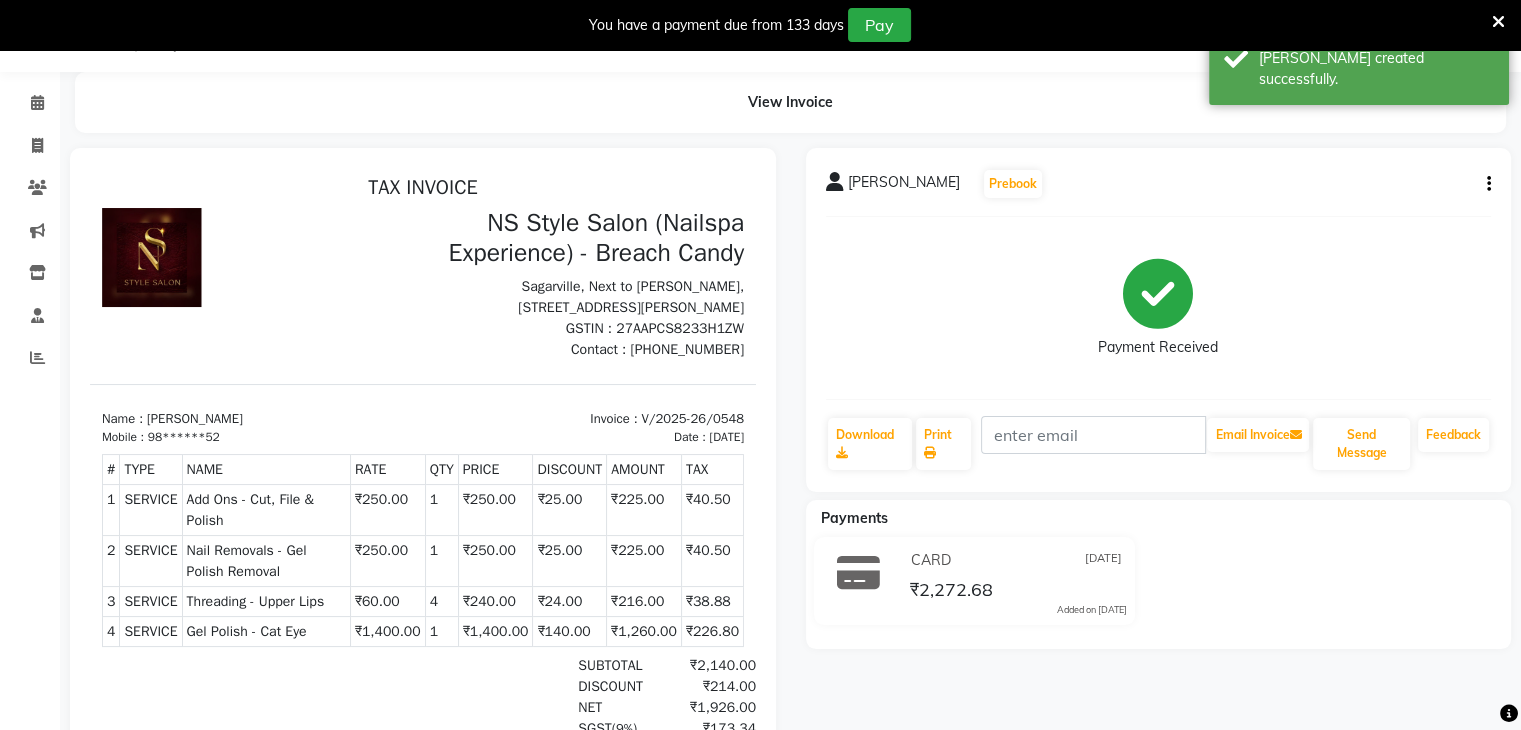 select on "5621" 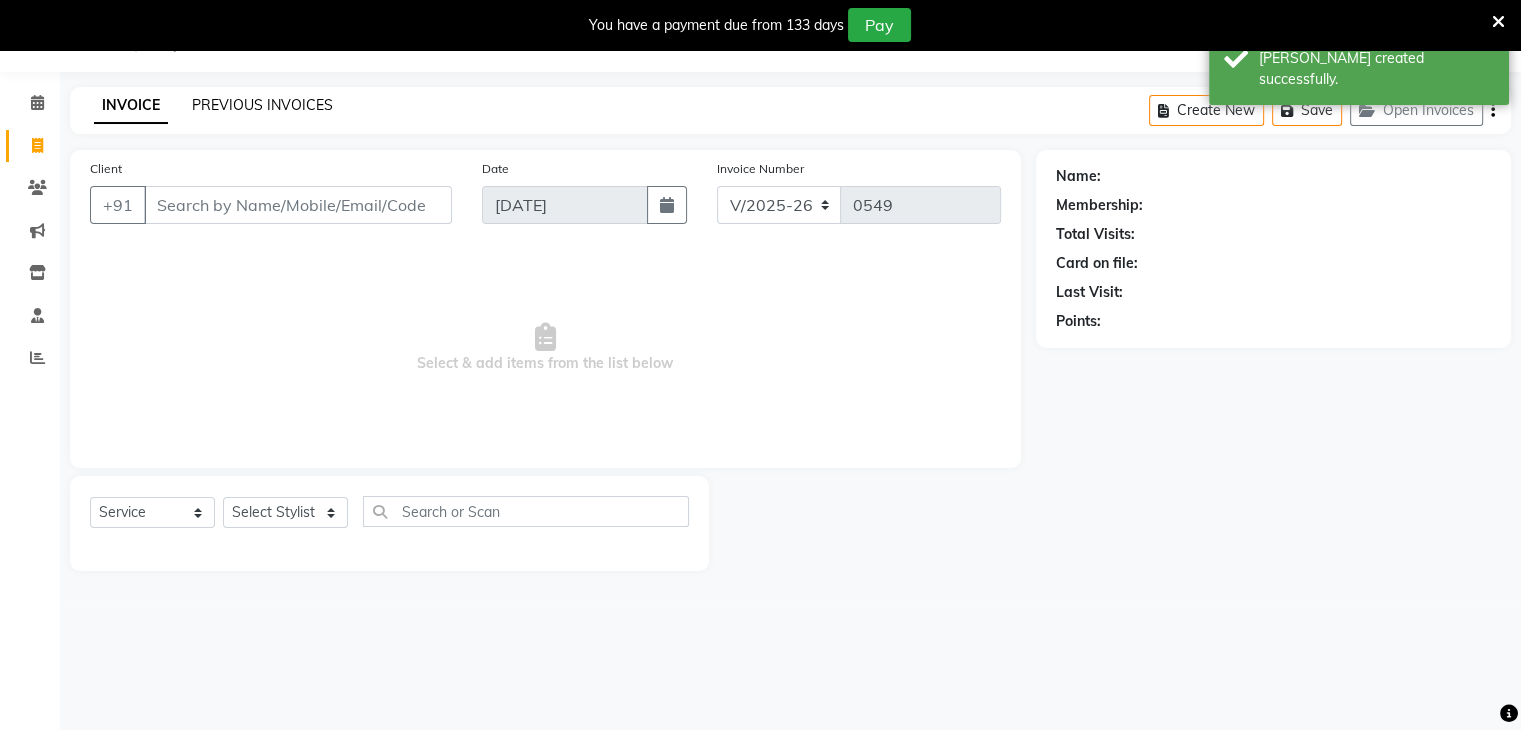 click on "PREVIOUS INVOICES" 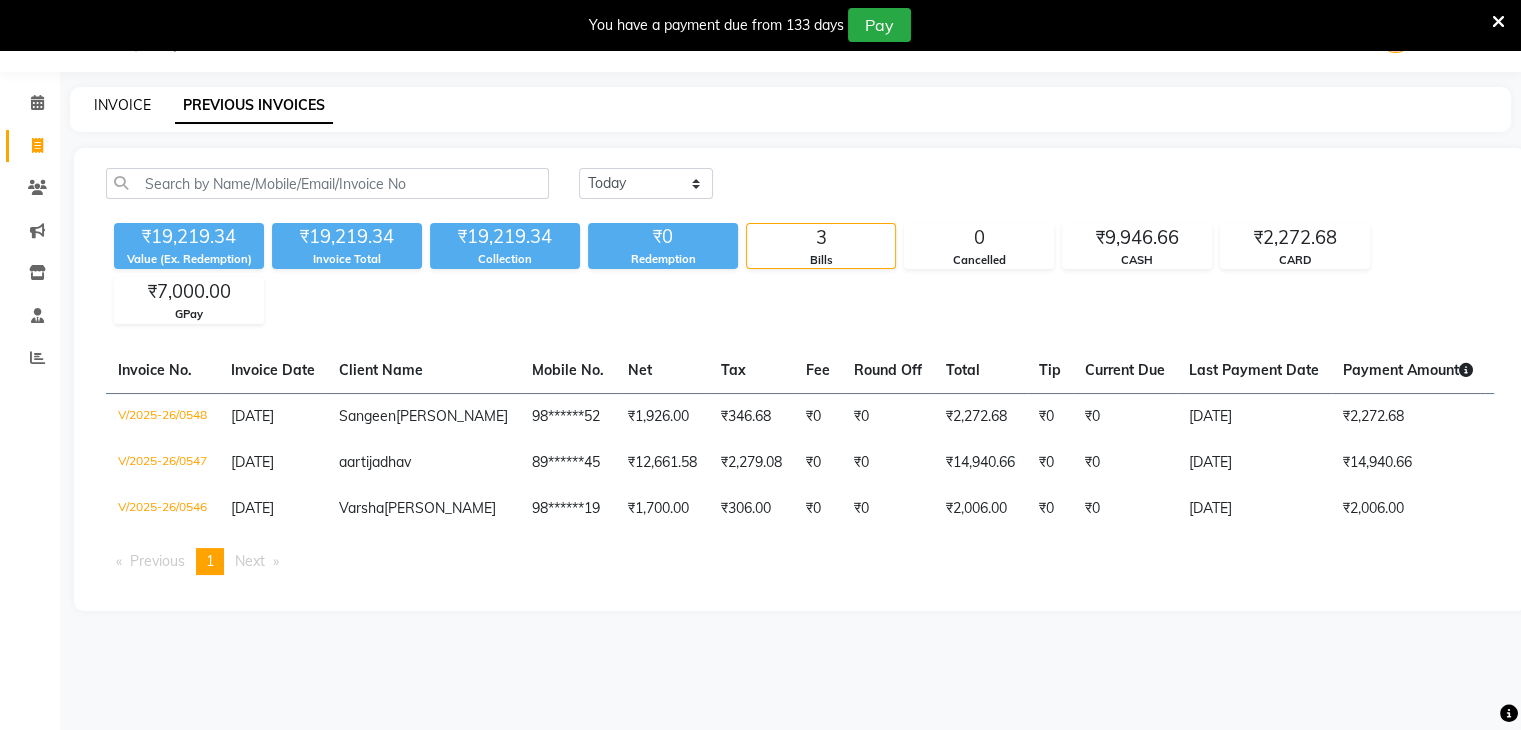 click on "INVOICE" 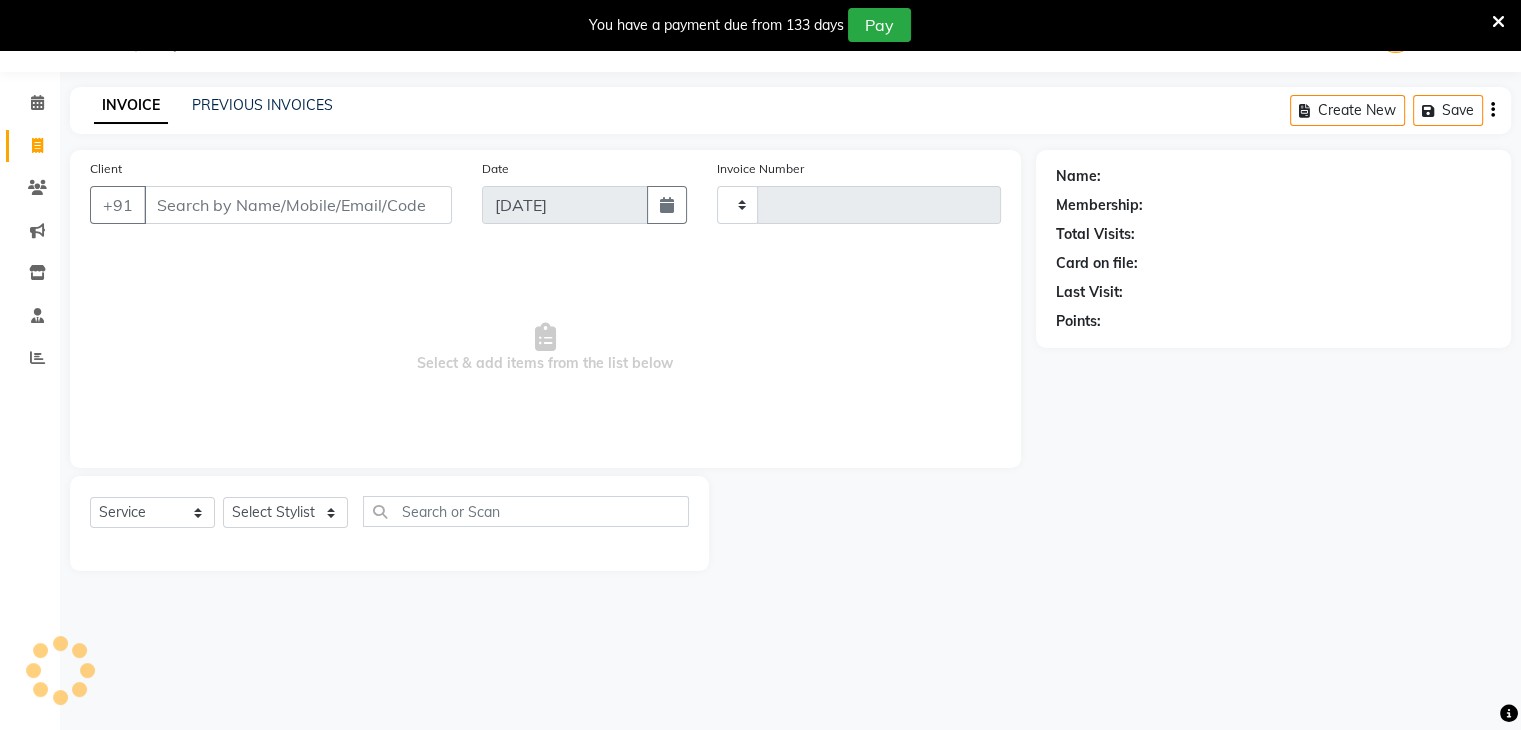 type on "0549" 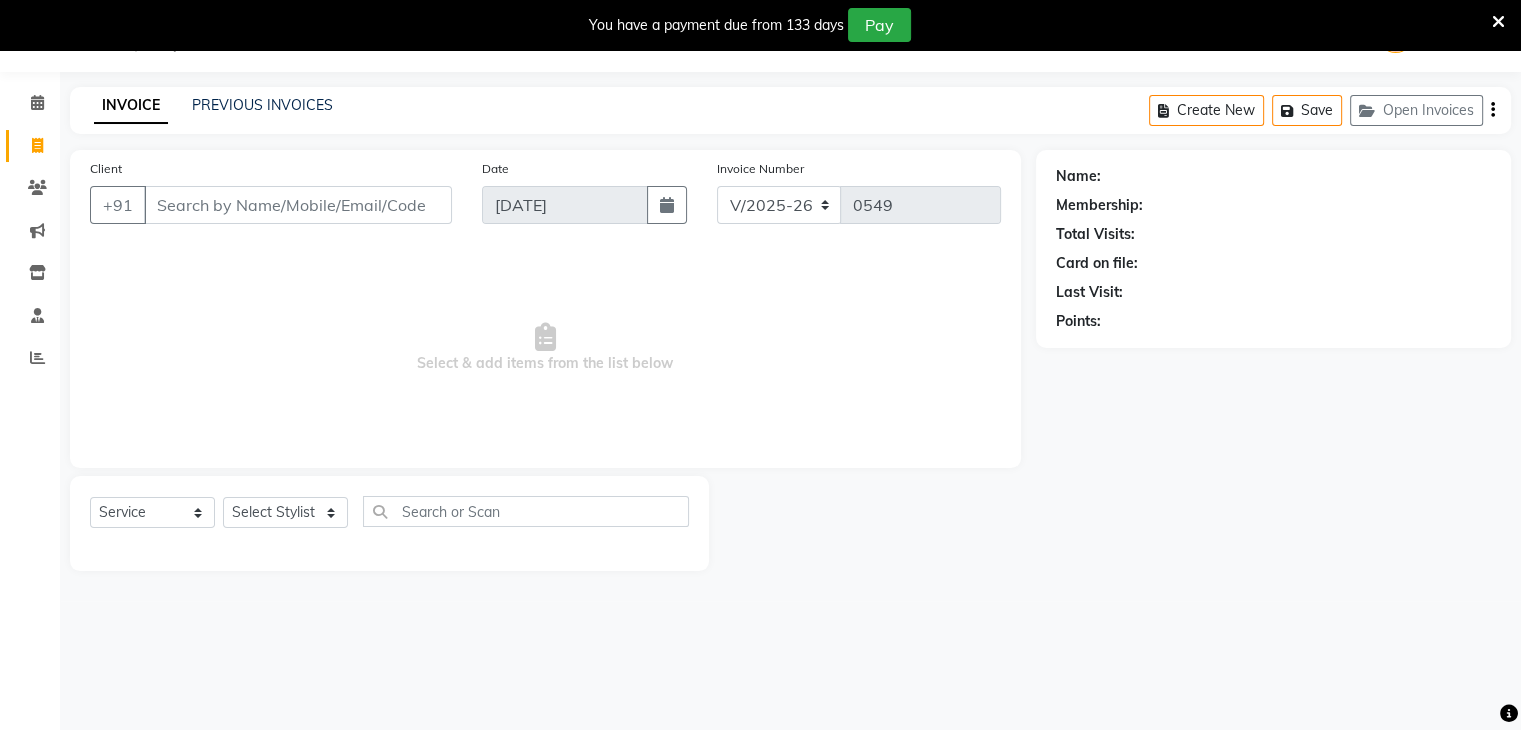click on "Client" at bounding box center [298, 205] 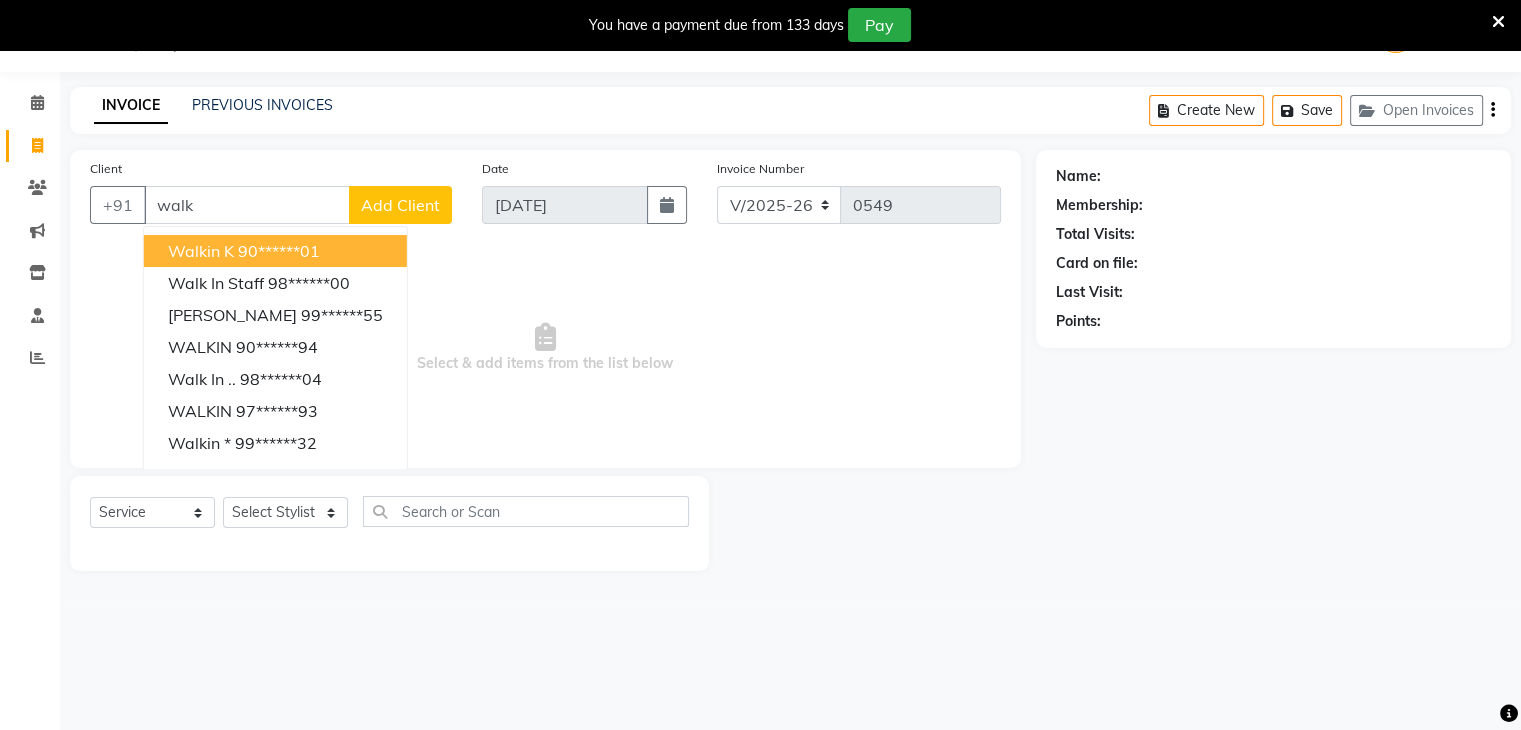 click on "walk" at bounding box center [247, 205] 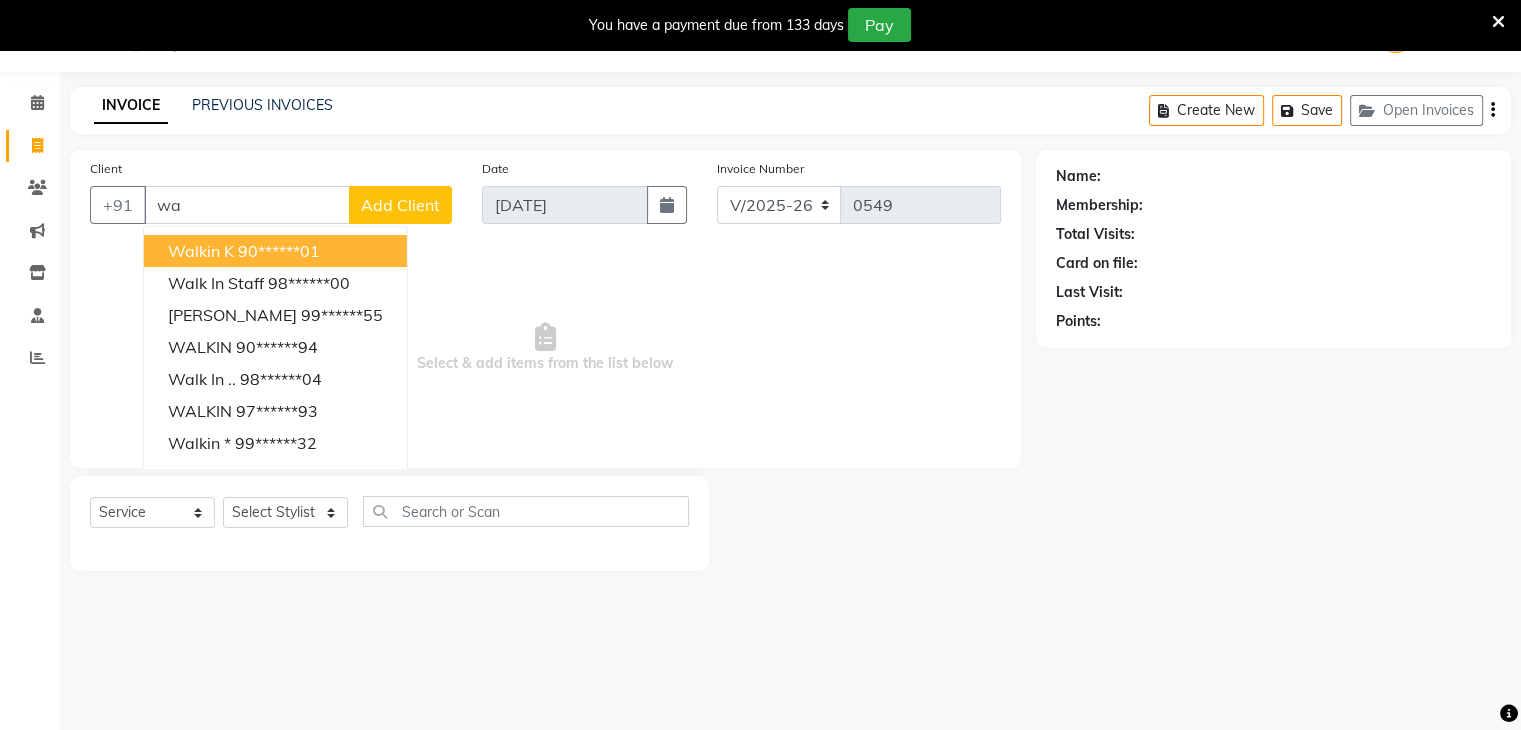 type on "w" 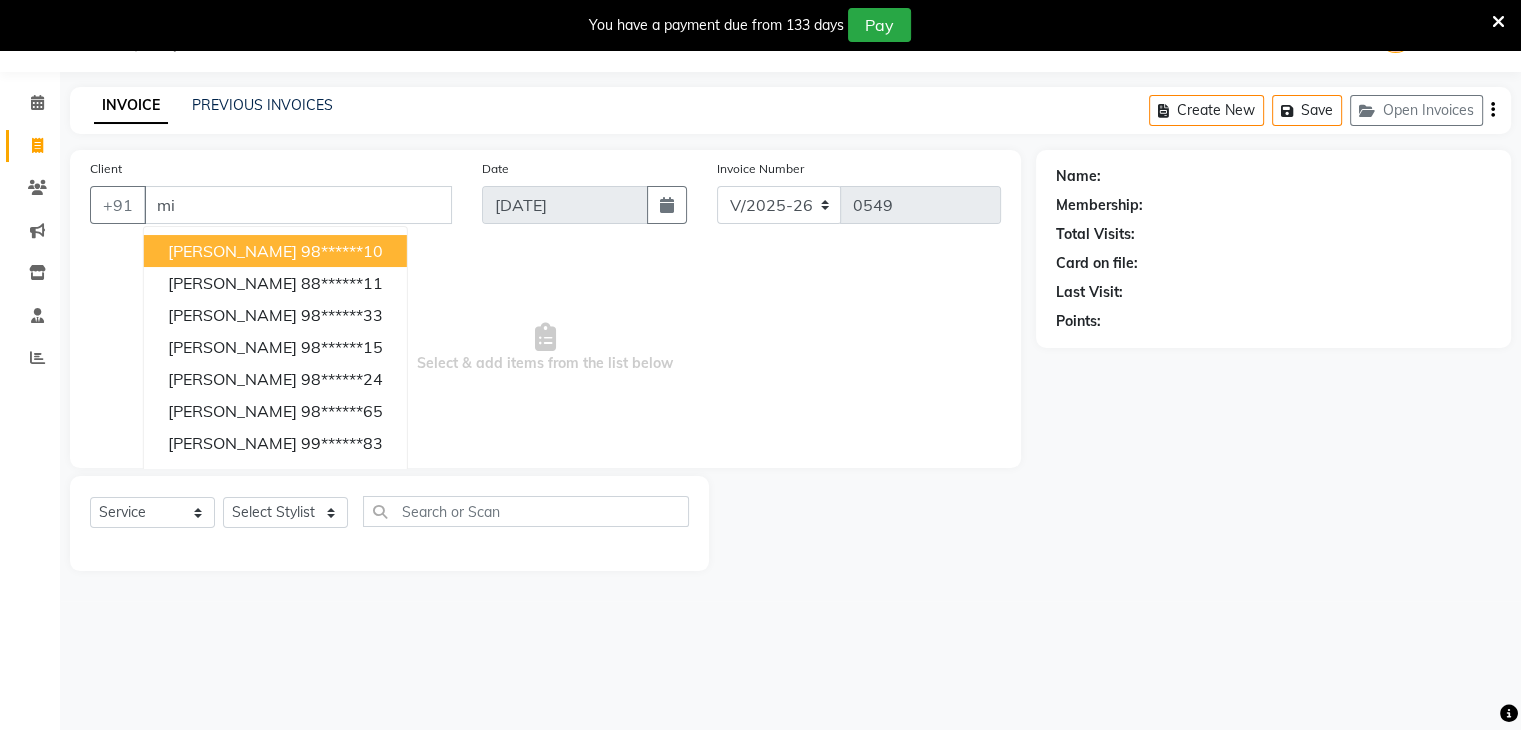 type on "m" 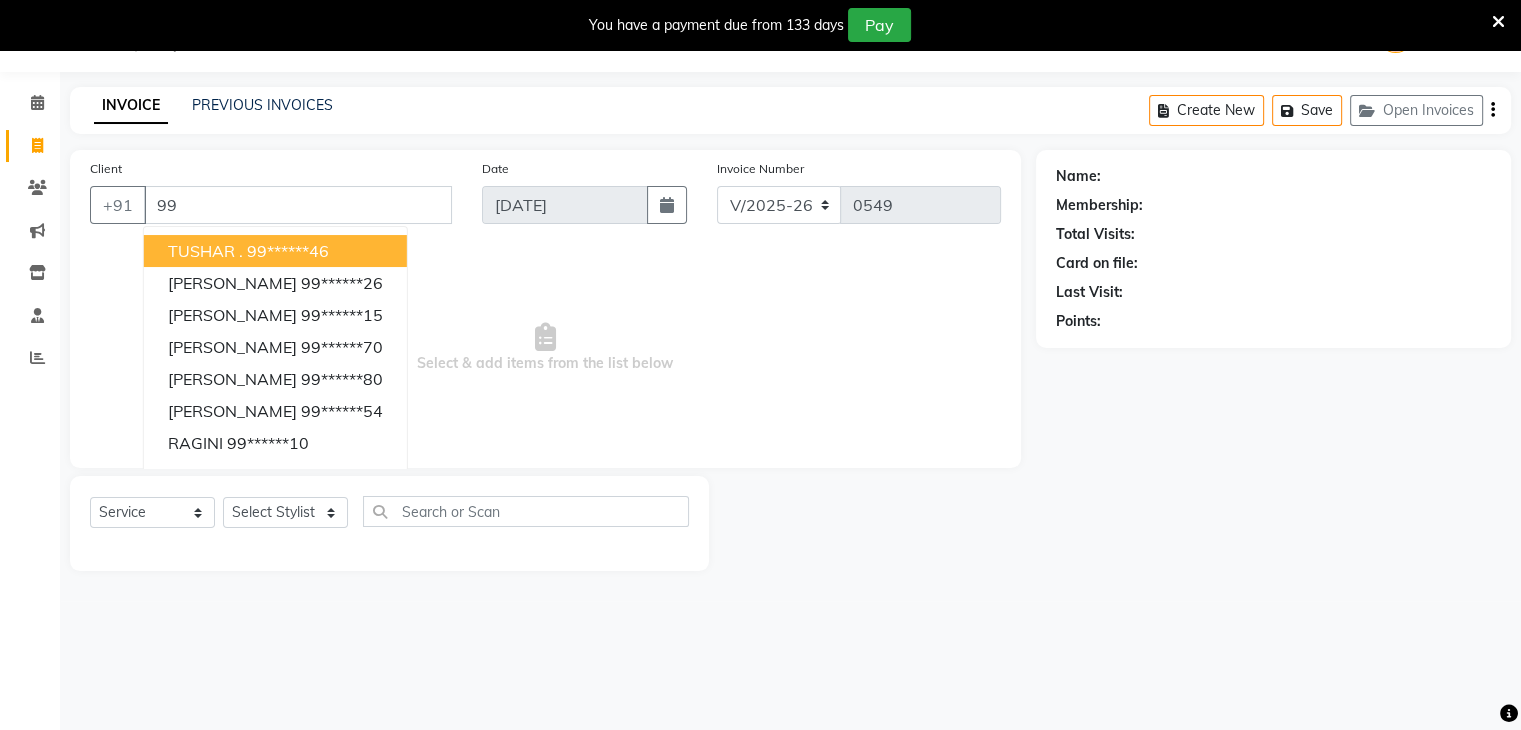 type on "9" 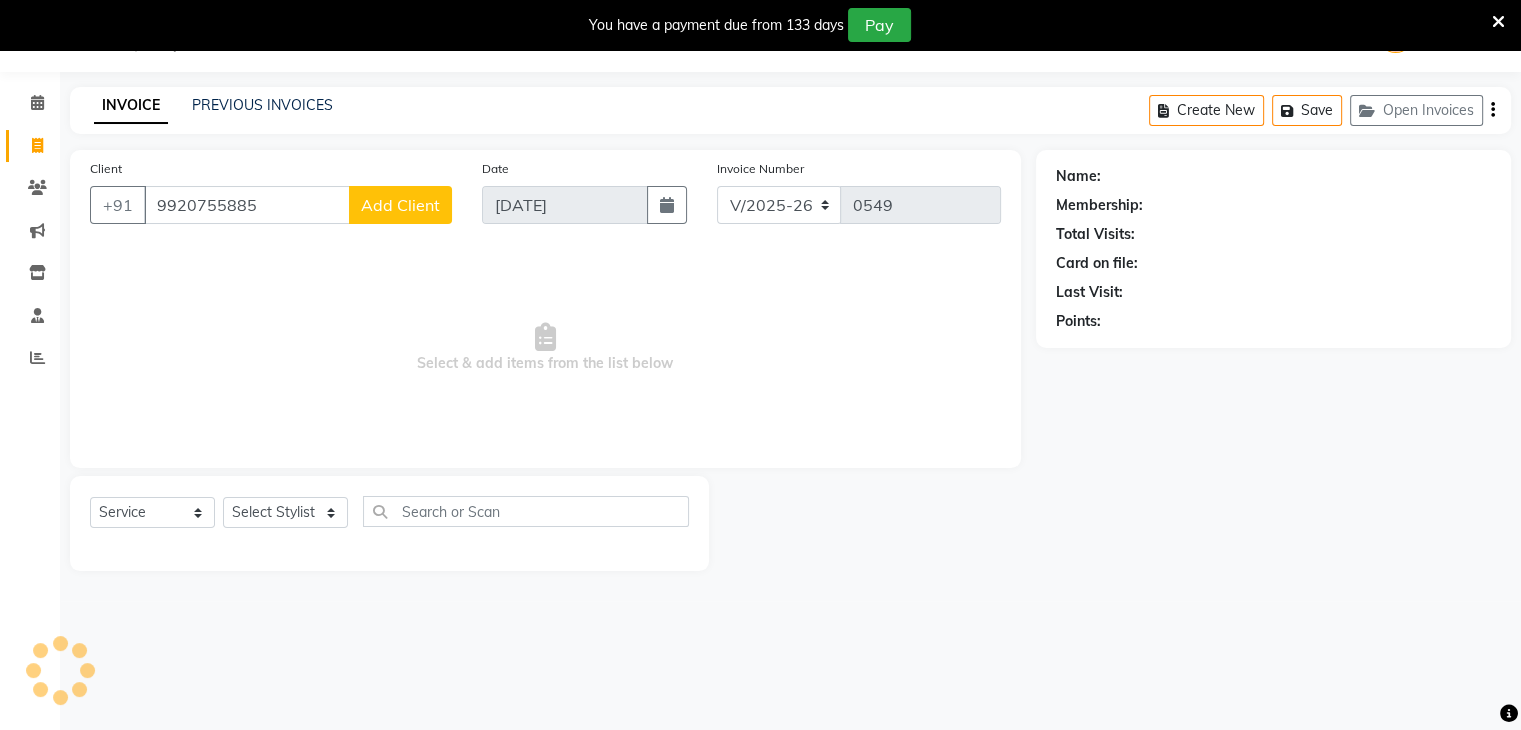 type on "9920755885" 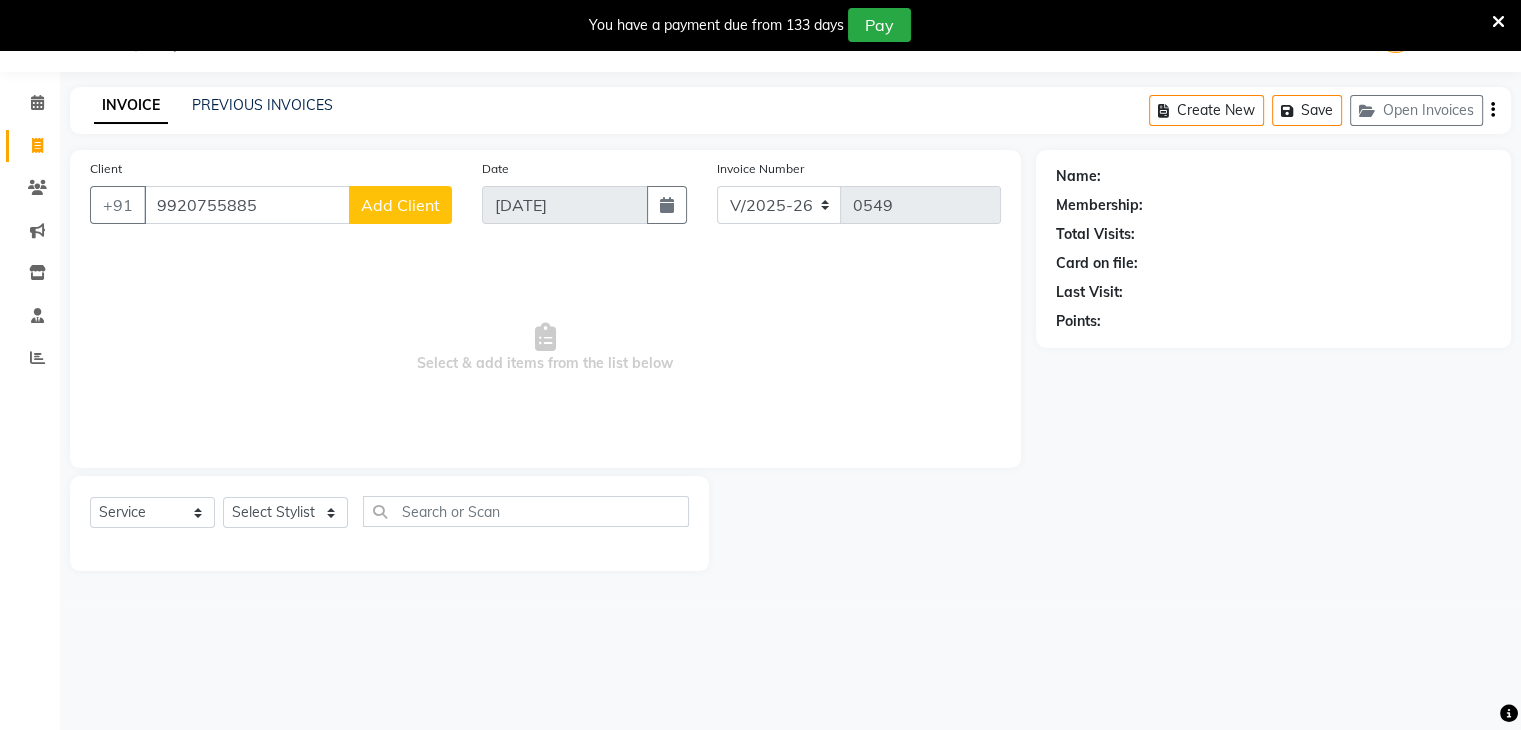 click on "Add Client" 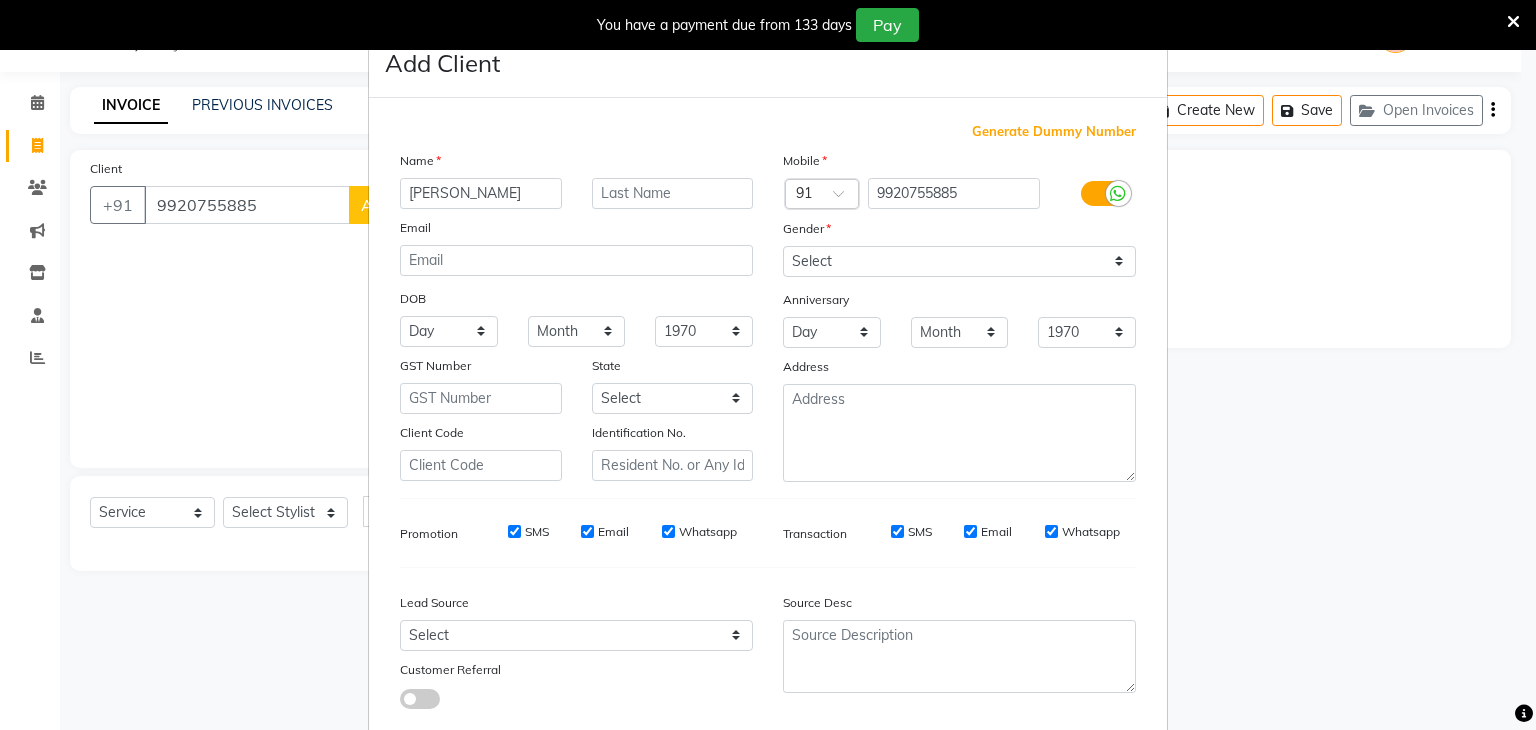 type on "miloni" 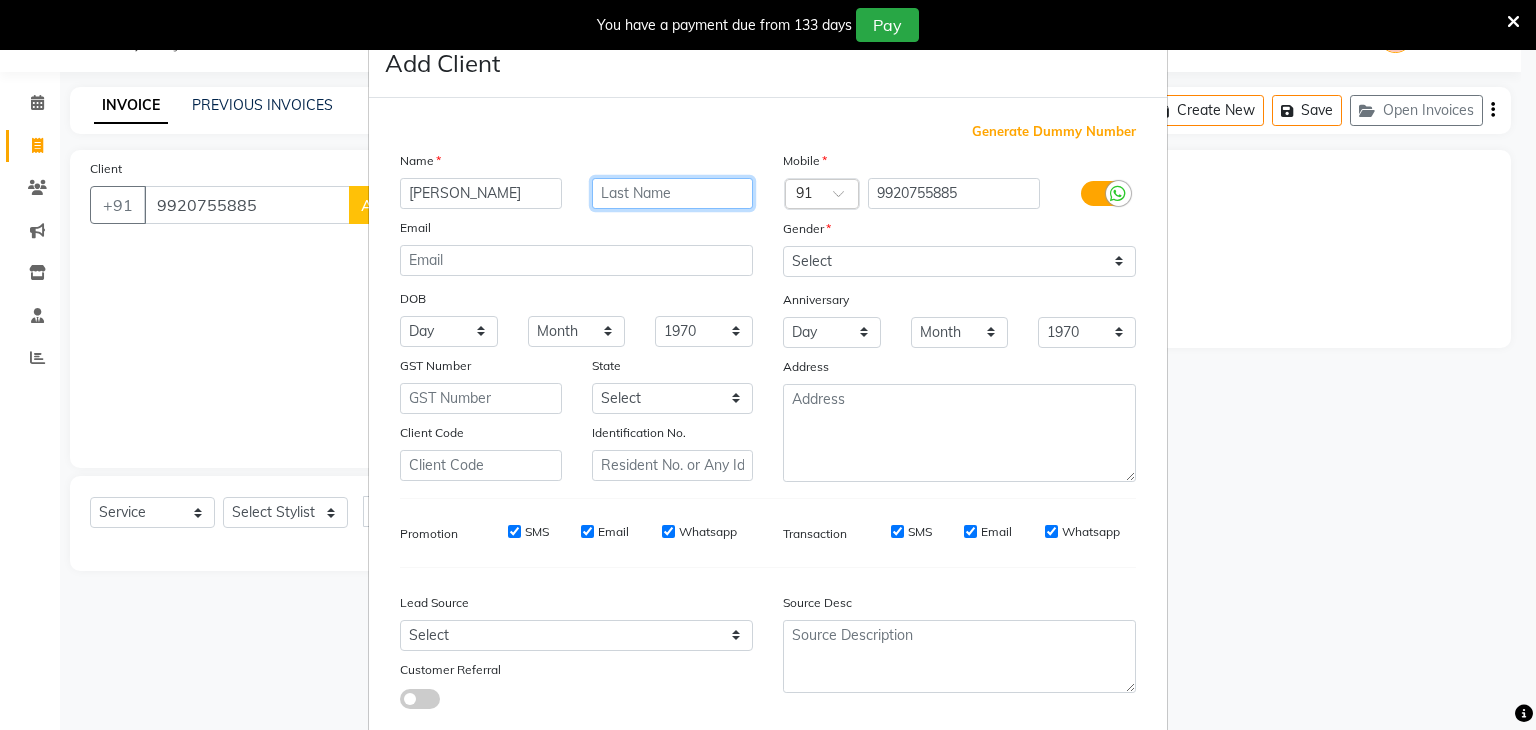 click at bounding box center (673, 193) 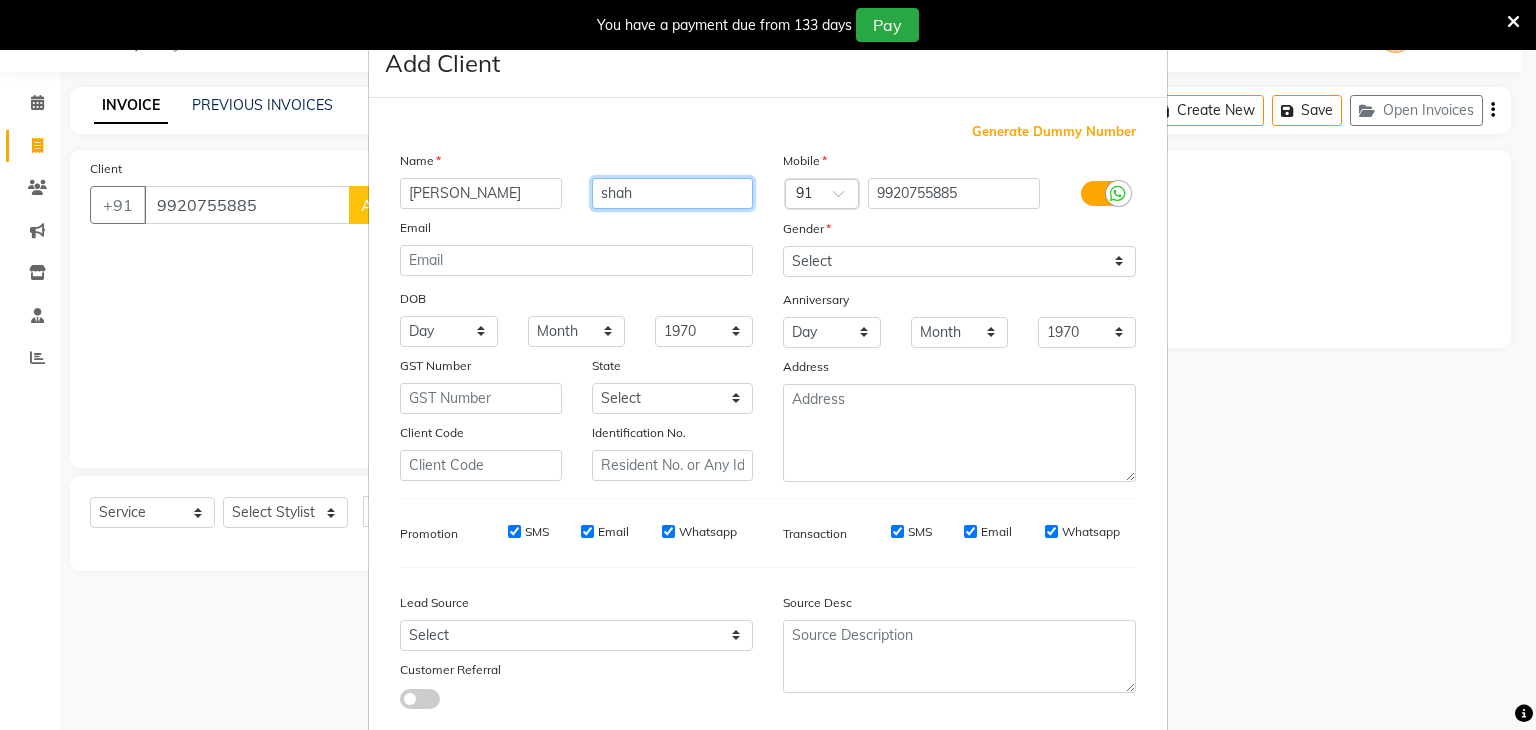 type on "shah" 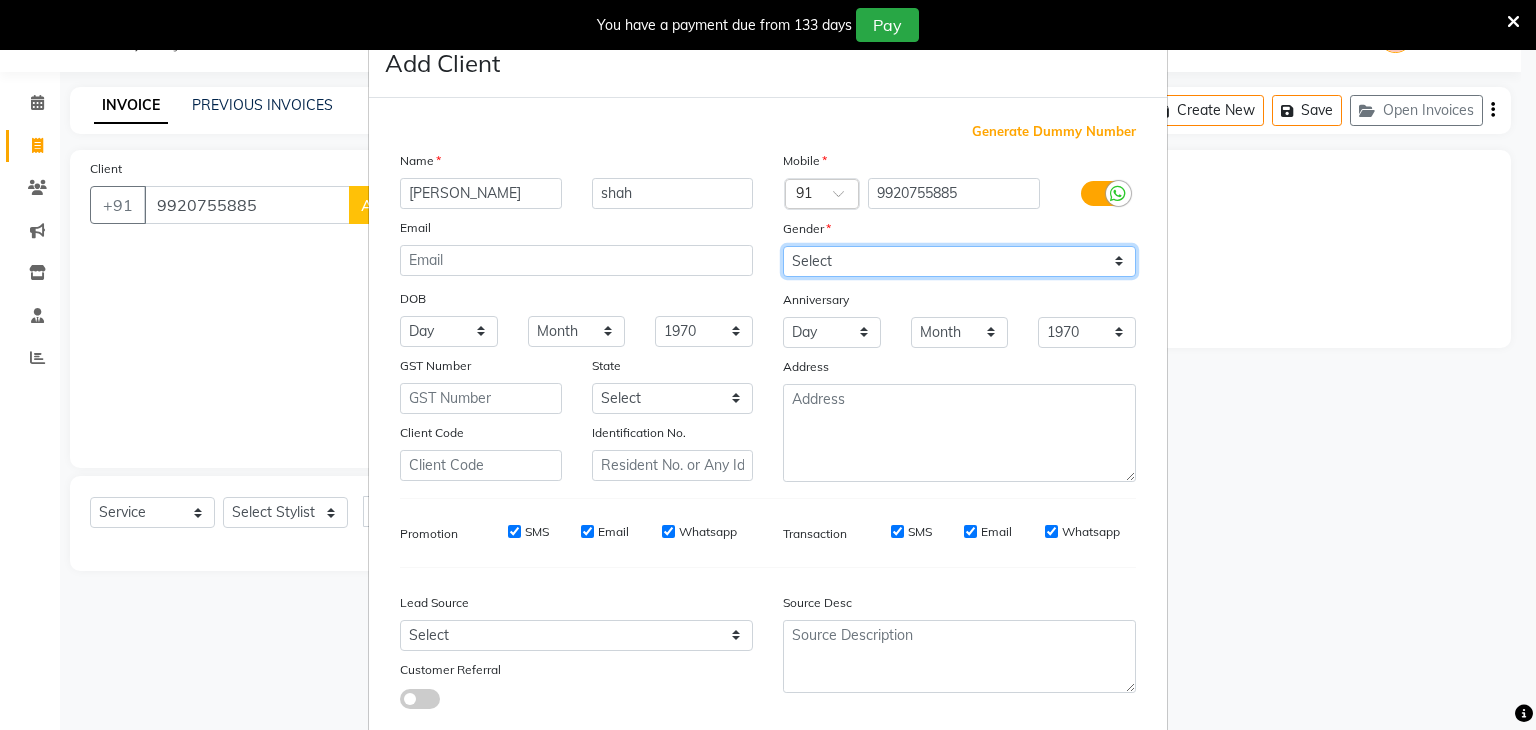 click on "Select Male Female Other Prefer Not To Say" at bounding box center (959, 261) 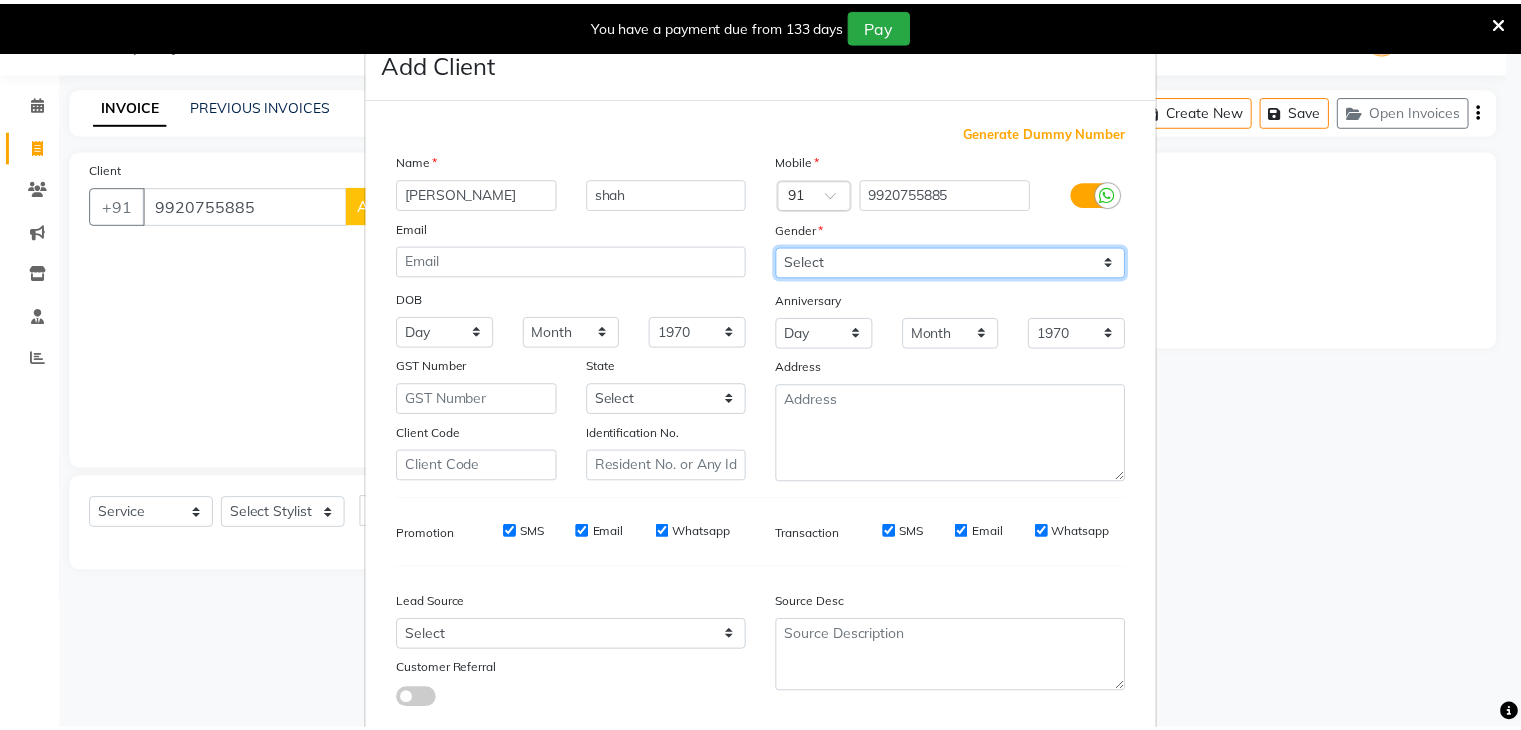 scroll, scrollTop: 127, scrollLeft: 0, axis: vertical 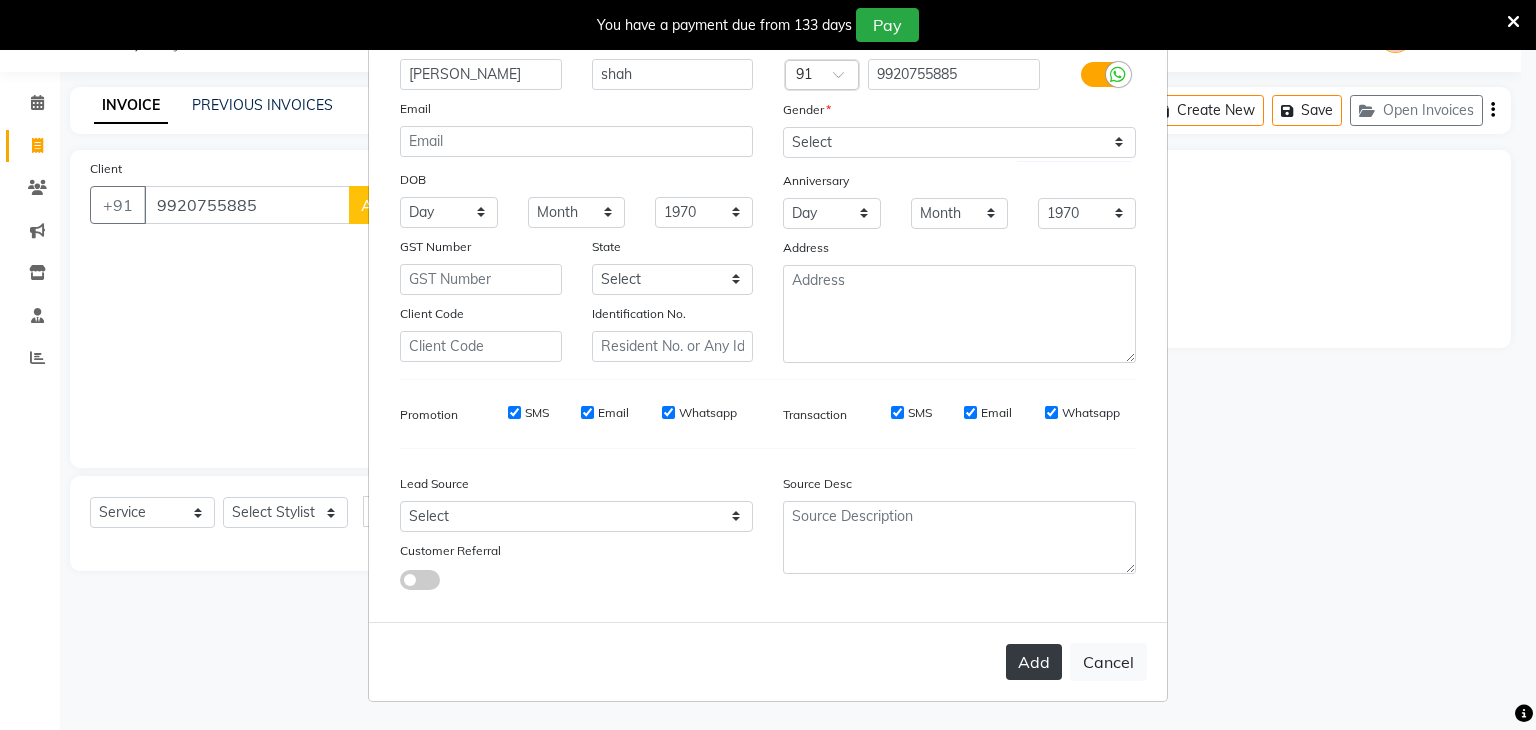 click on "Add" at bounding box center (1034, 662) 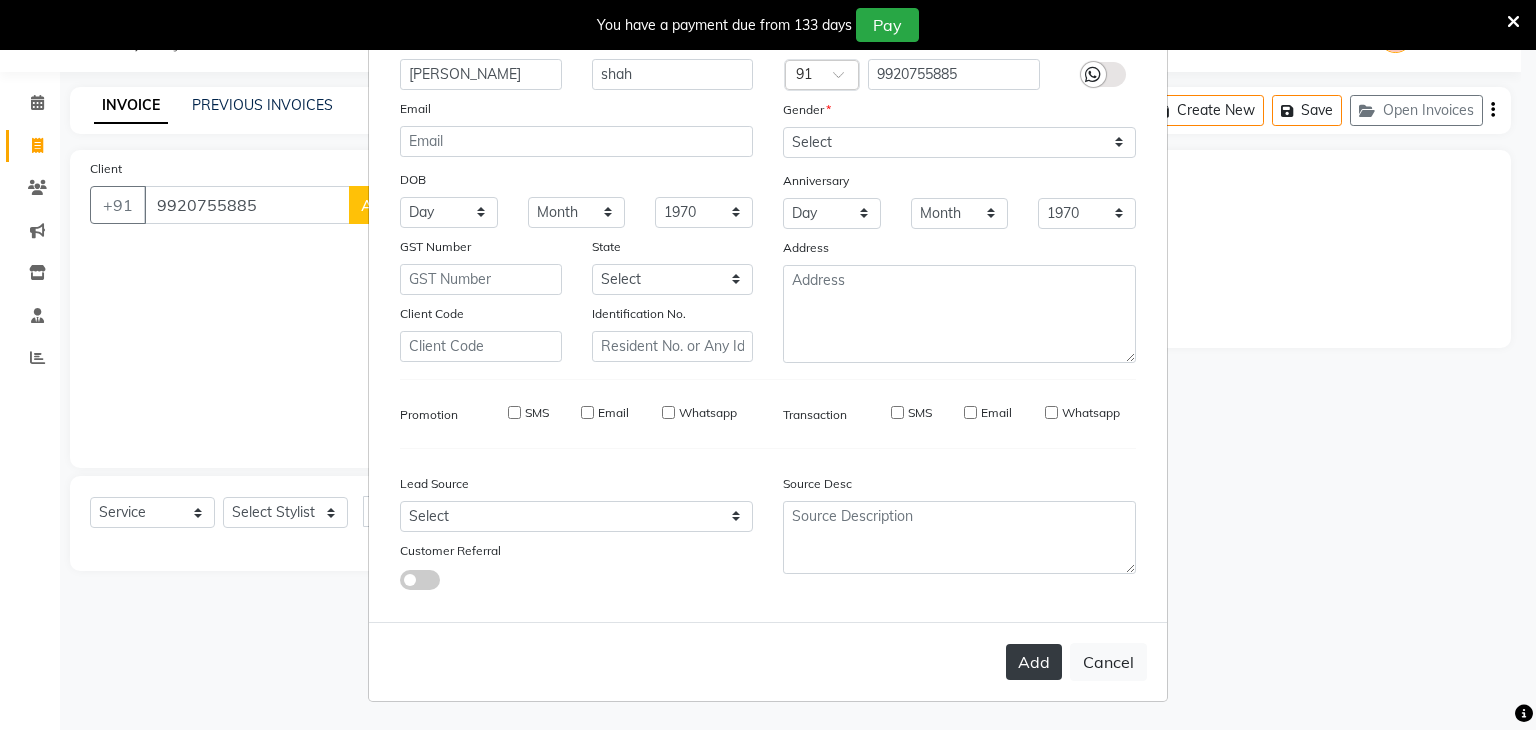 type on "99******85" 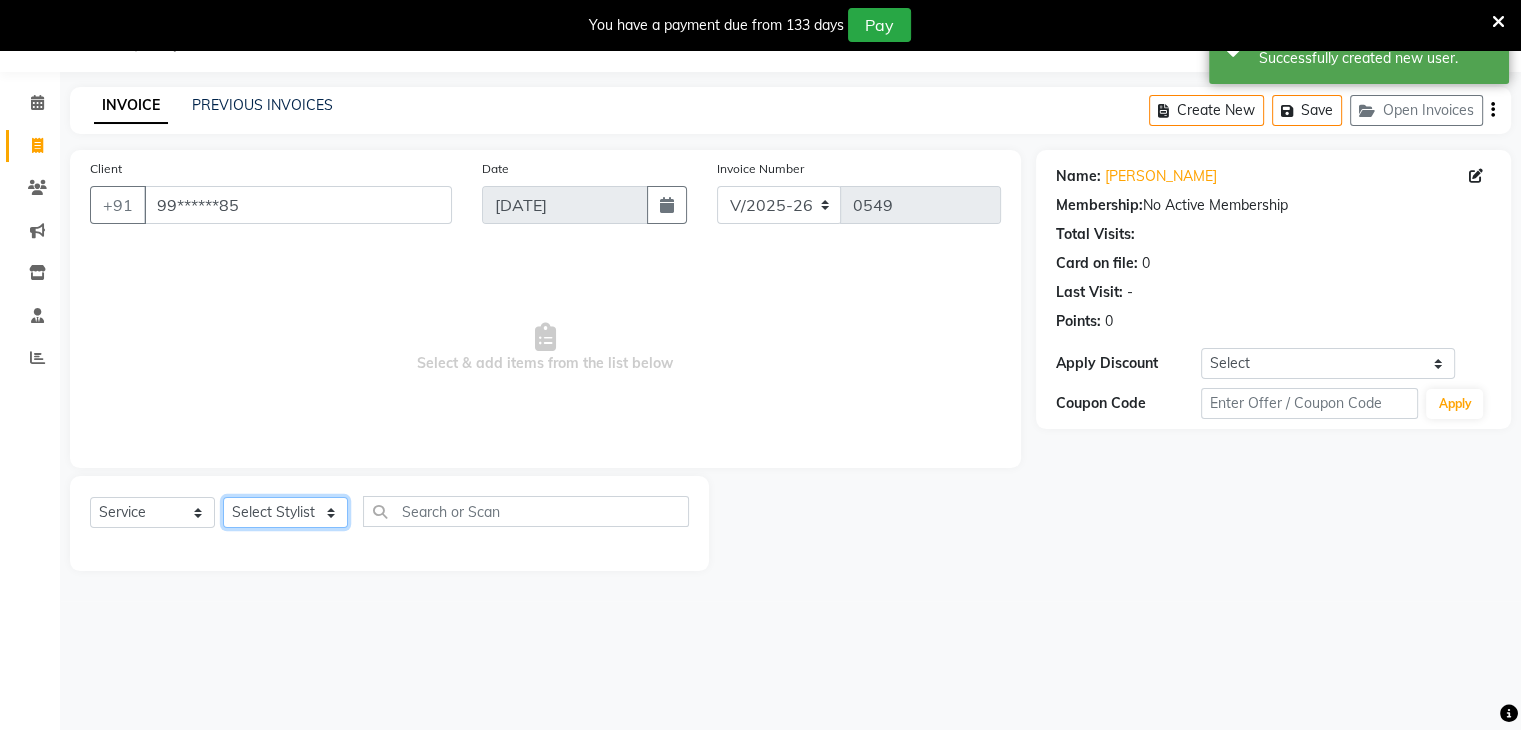 click on "Select Stylist Akshay Karima Manager Ritikesh Rohan Pagar Roshni Sangeeta Sharad Tushar Sankat Vedika" 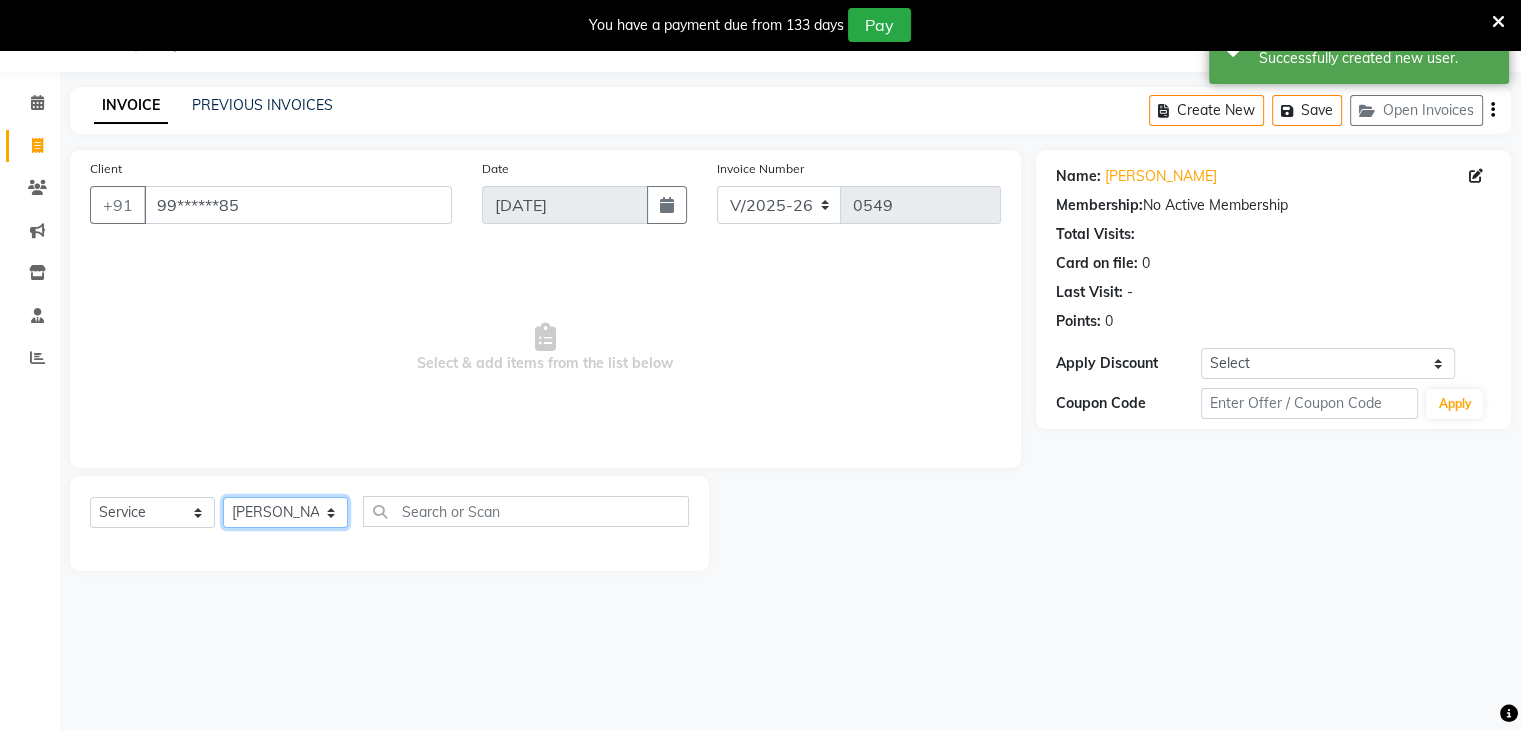 click on "Select Stylist Akshay Karima Manager Ritikesh Rohan Pagar Roshni Sangeeta Sharad Tushar Sankat Vedika" 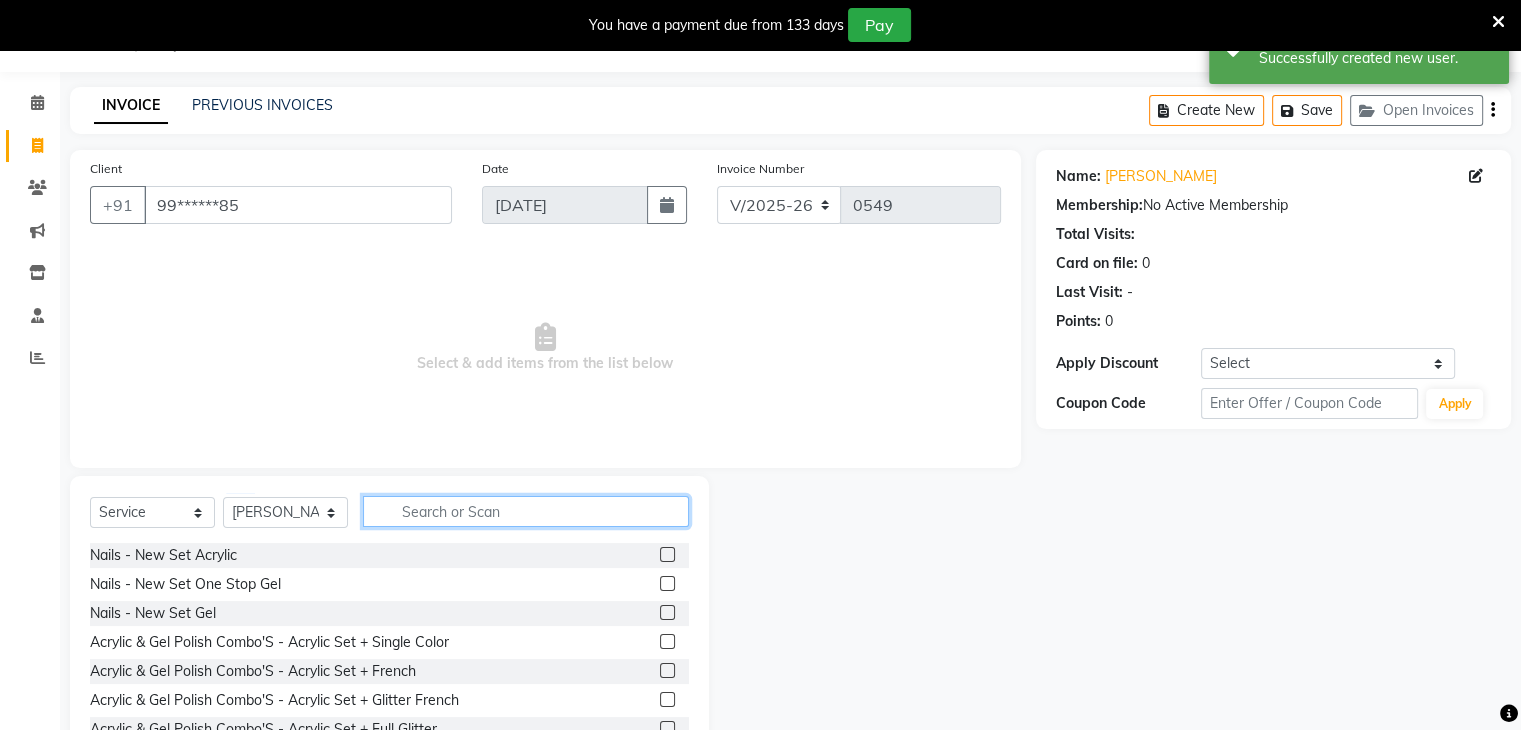 click 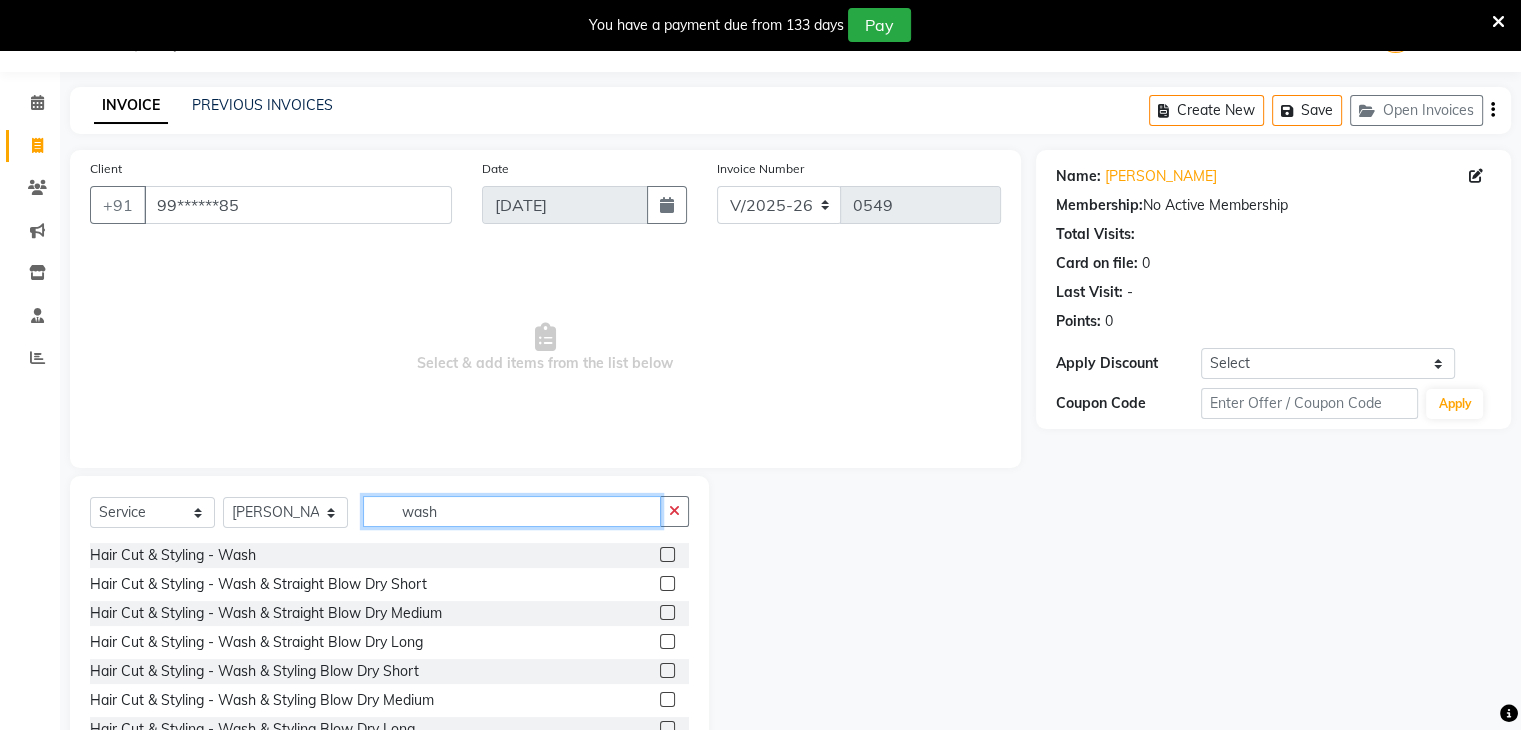 type on "wash" 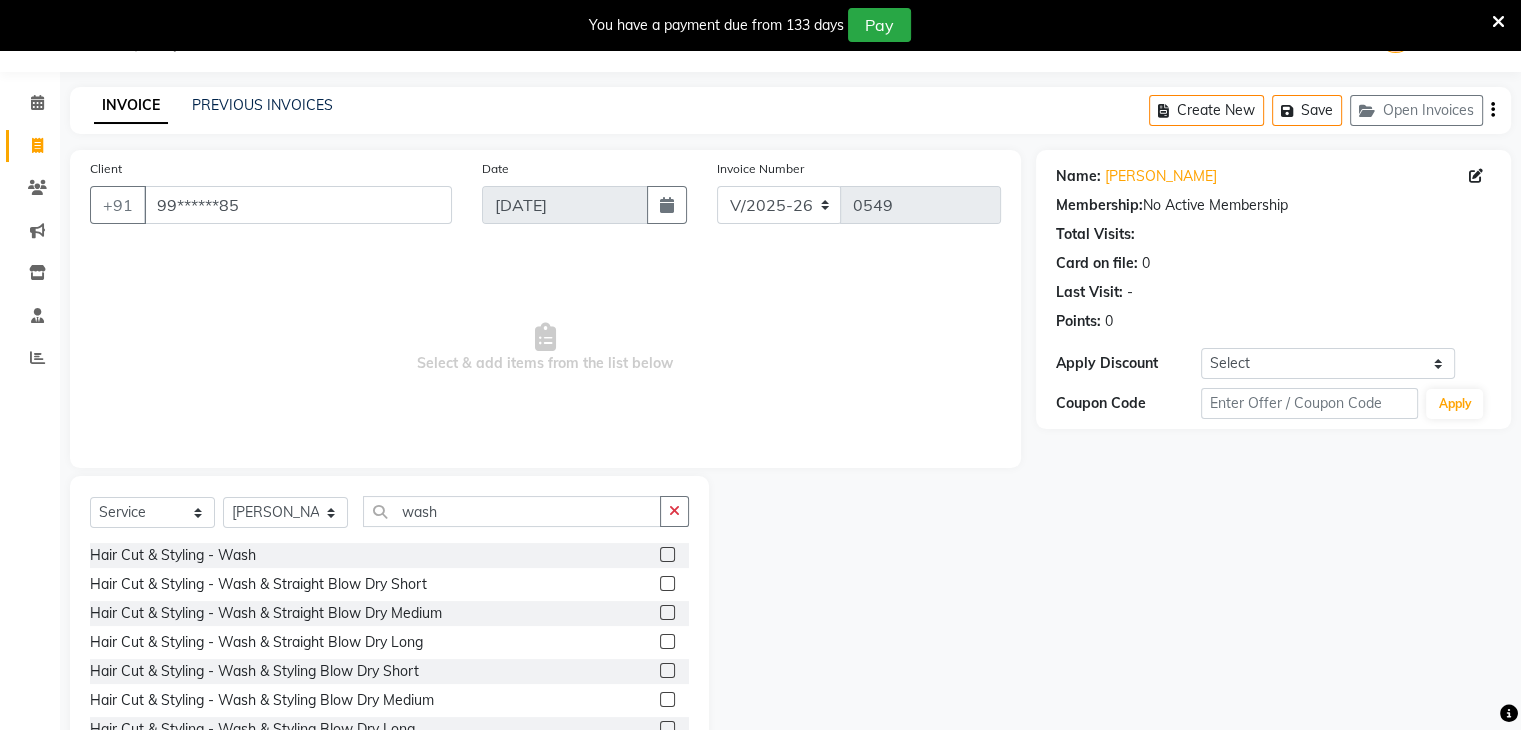 click 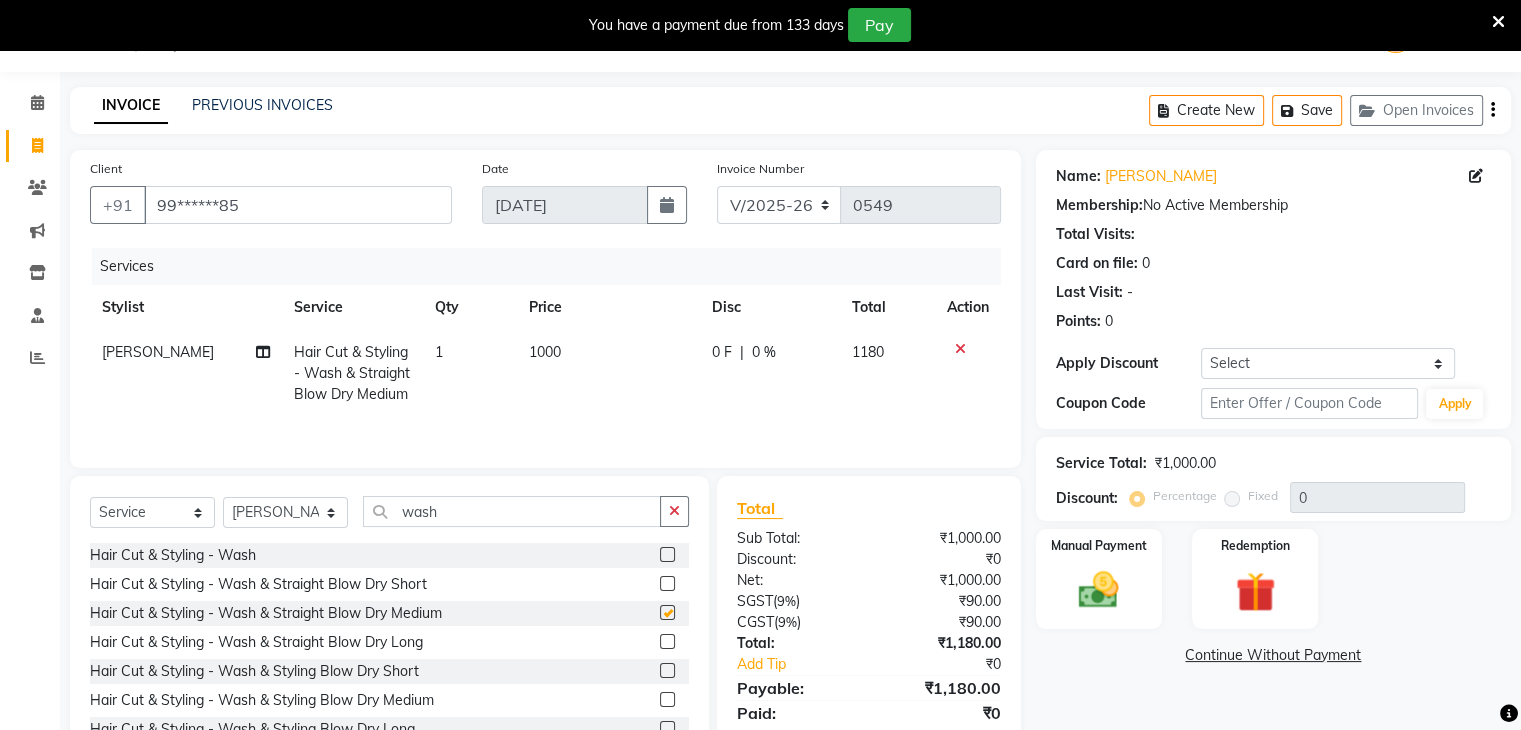 checkbox on "false" 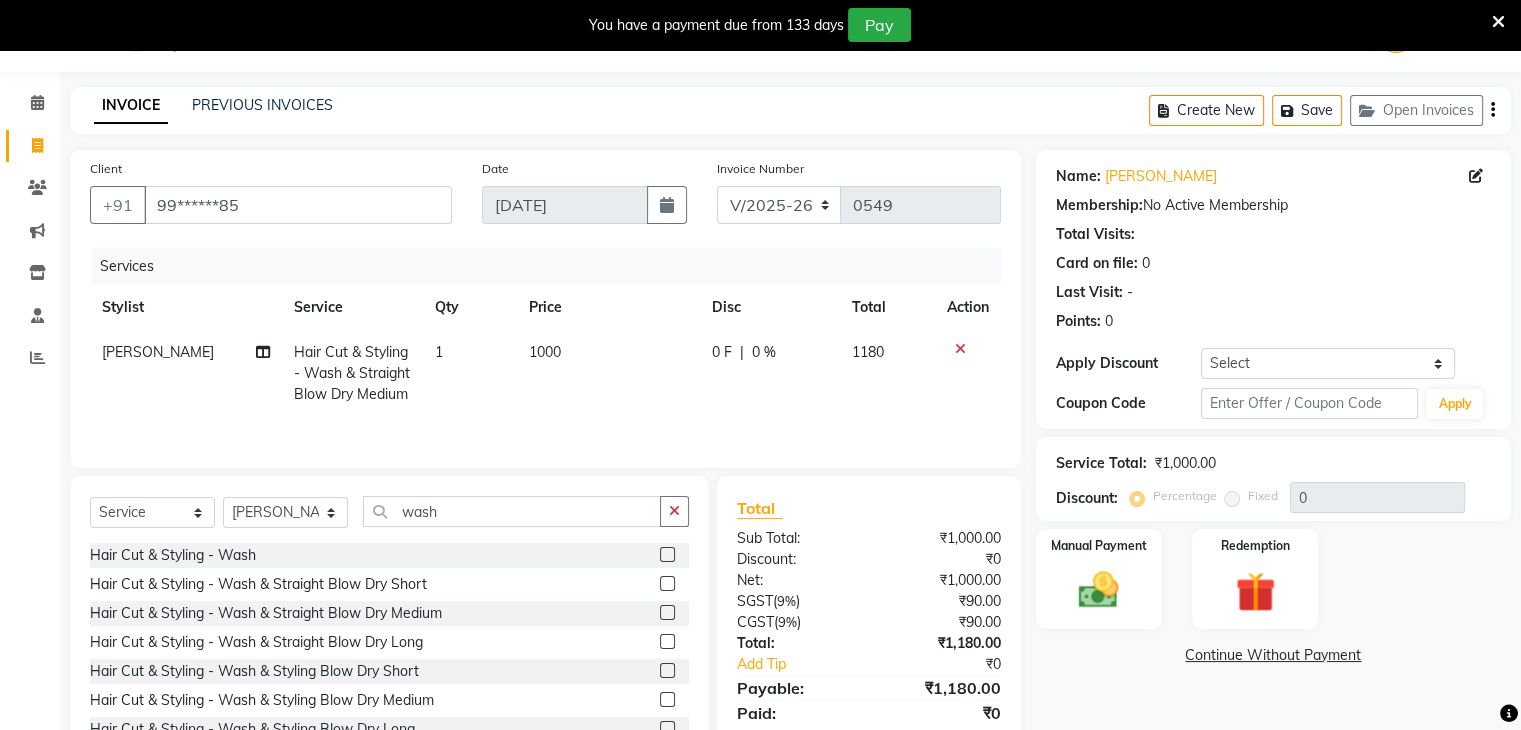 click 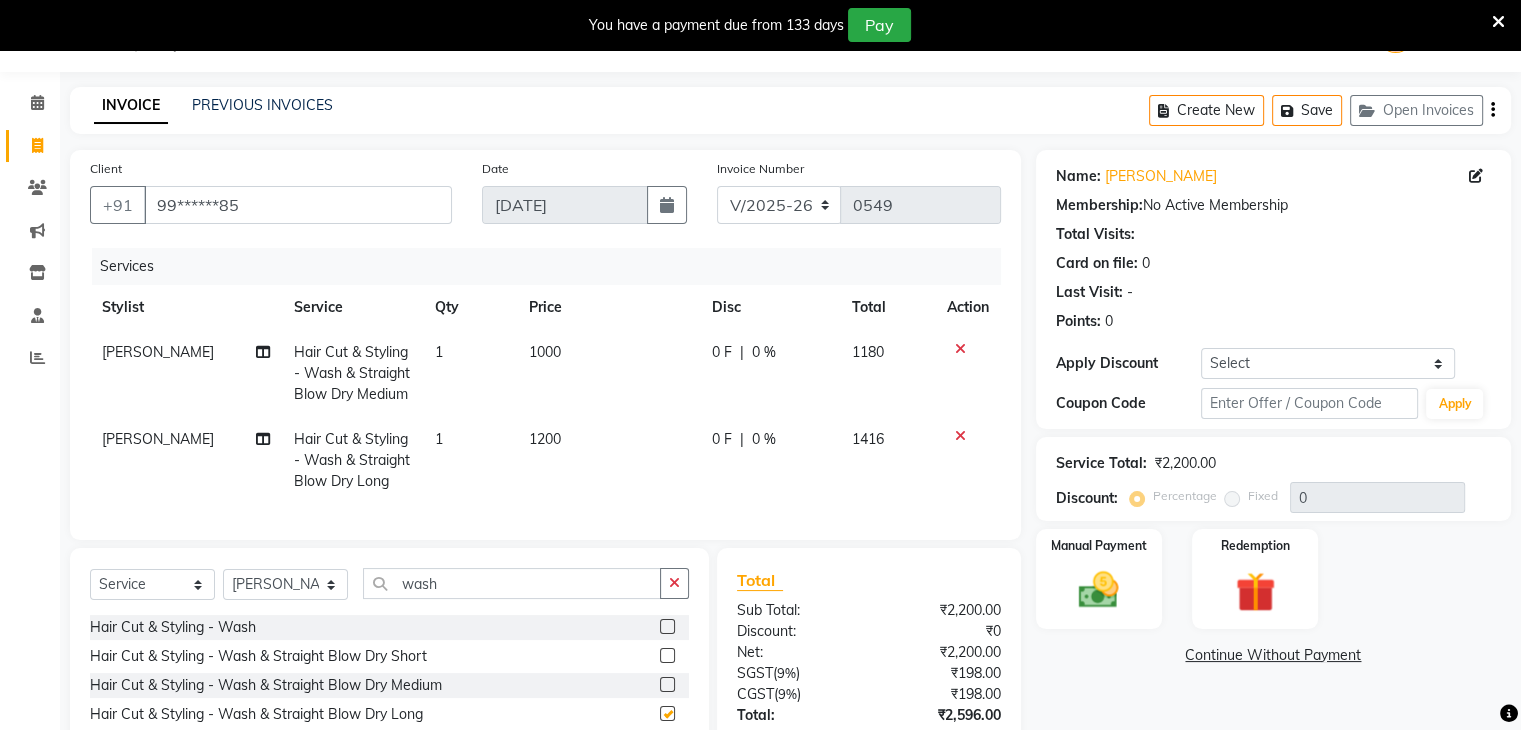 checkbox on "false" 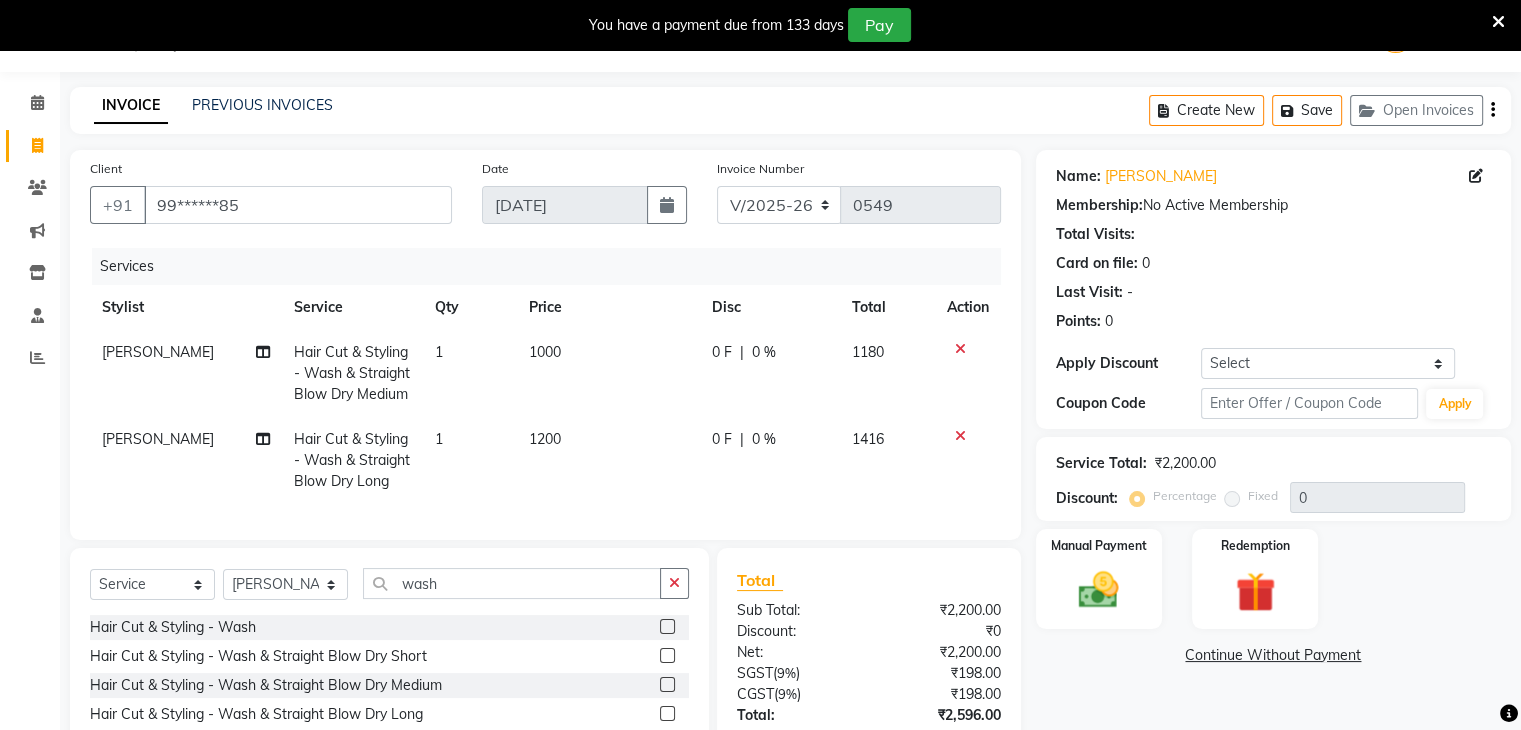 click 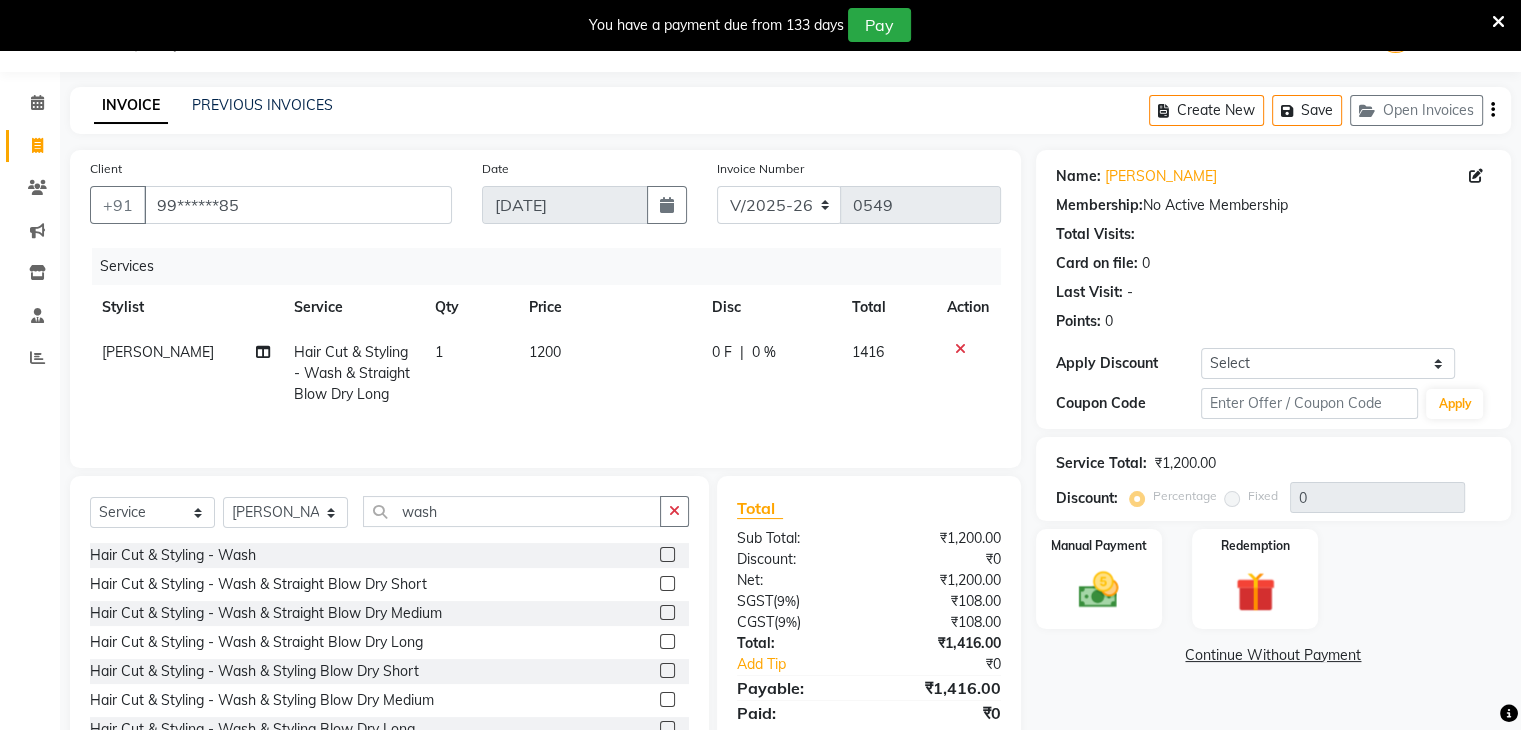 scroll, scrollTop: 122, scrollLeft: 0, axis: vertical 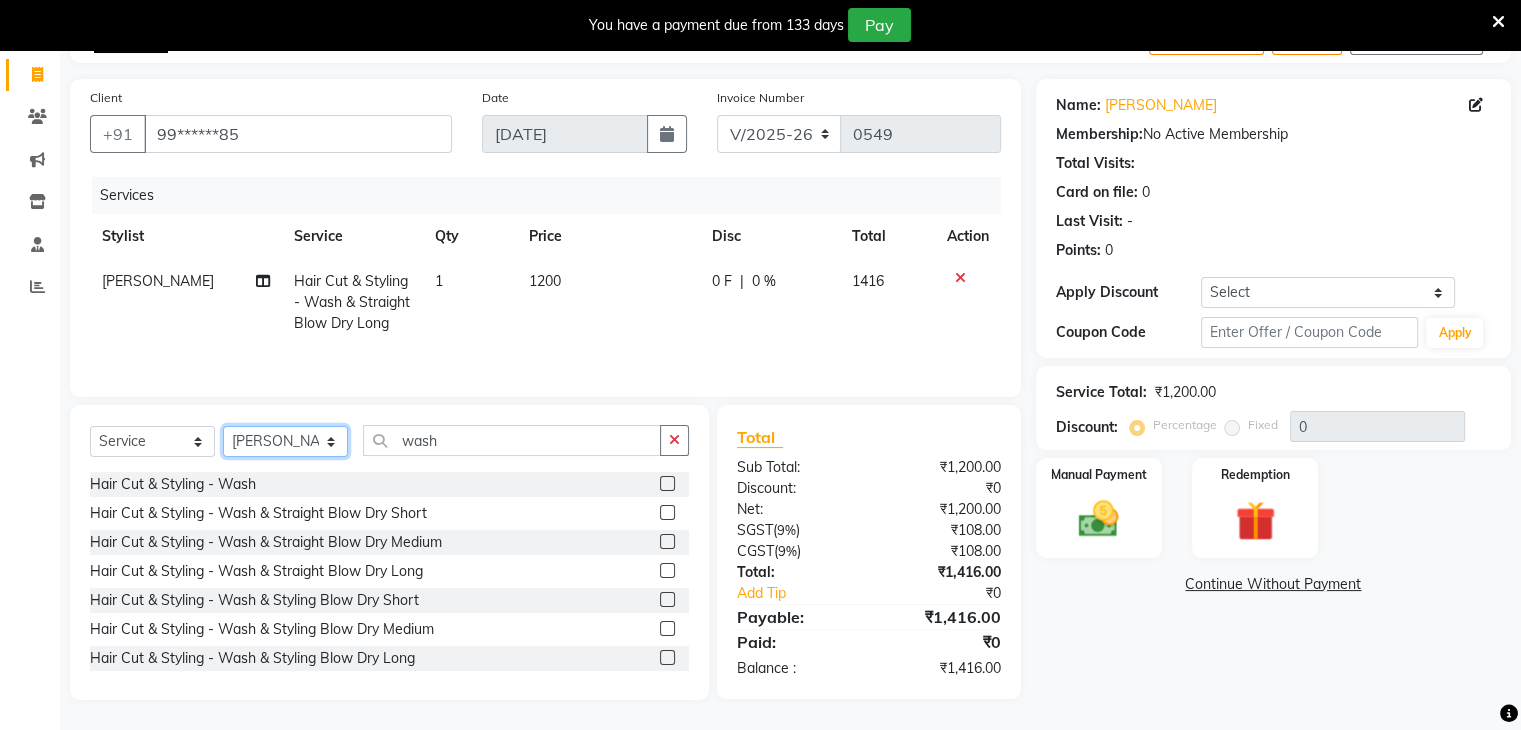 click on "Select Stylist Akshay Karima Manager Ritikesh Rohan Pagar Roshni Sangeeta Sharad Tushar Sankat Vedika" 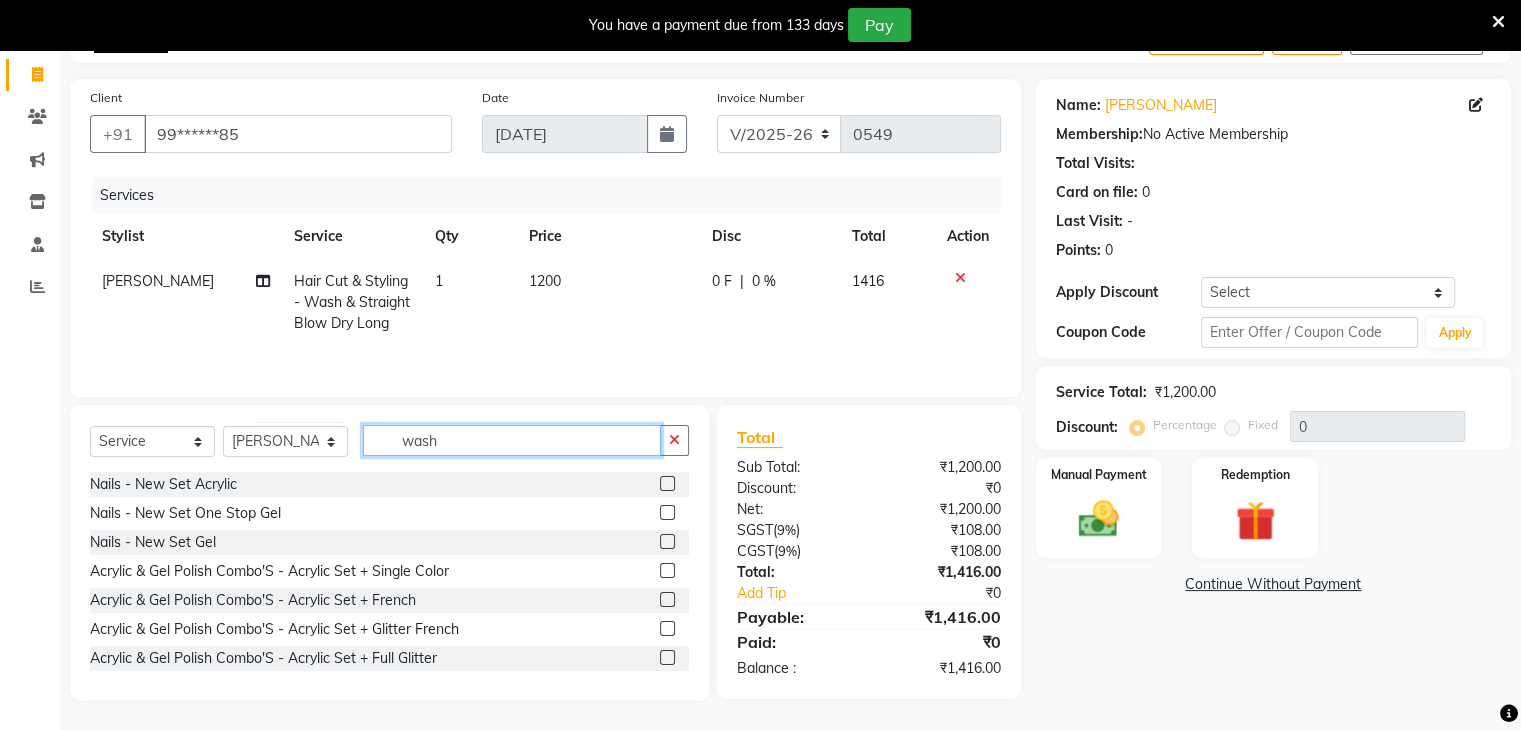 click on "wash" 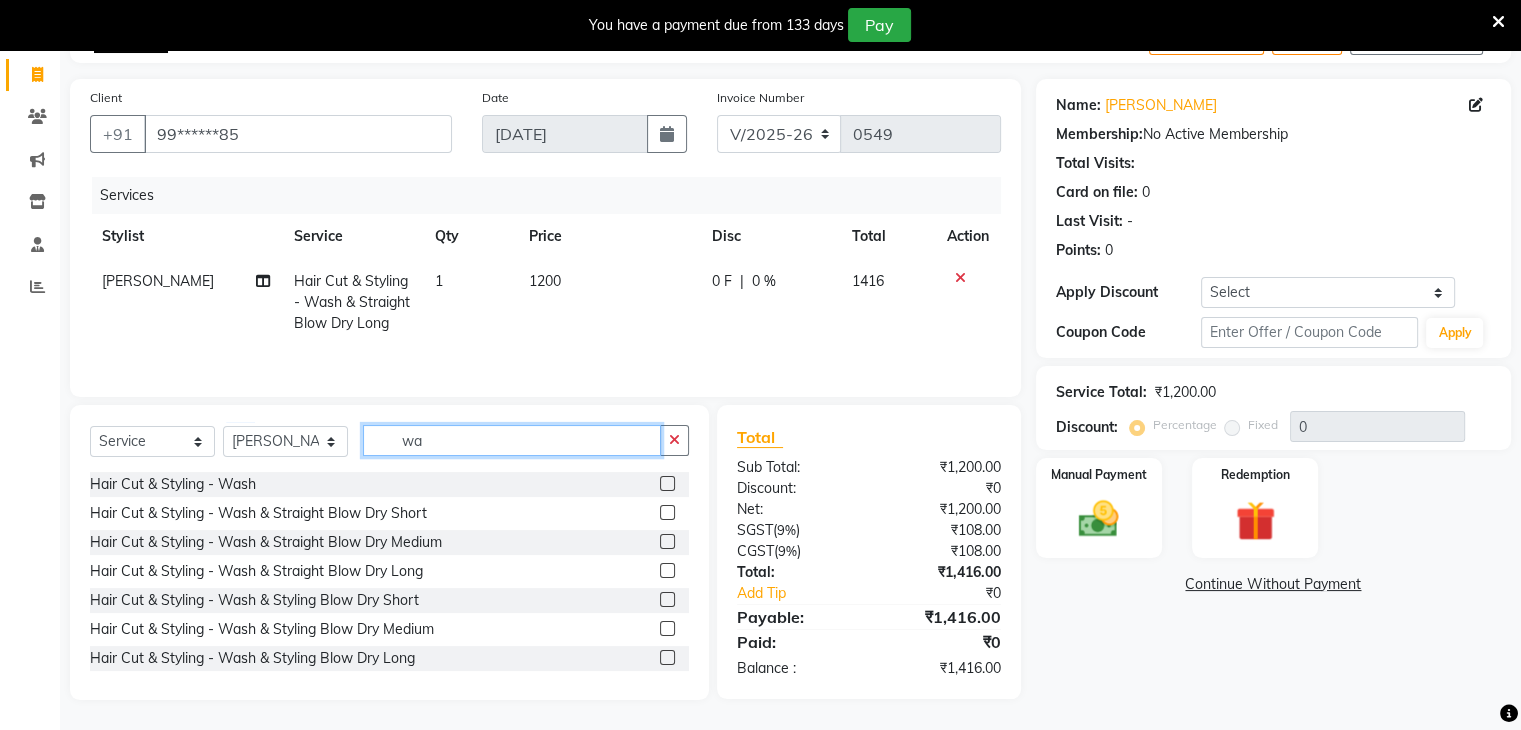 type on "w" 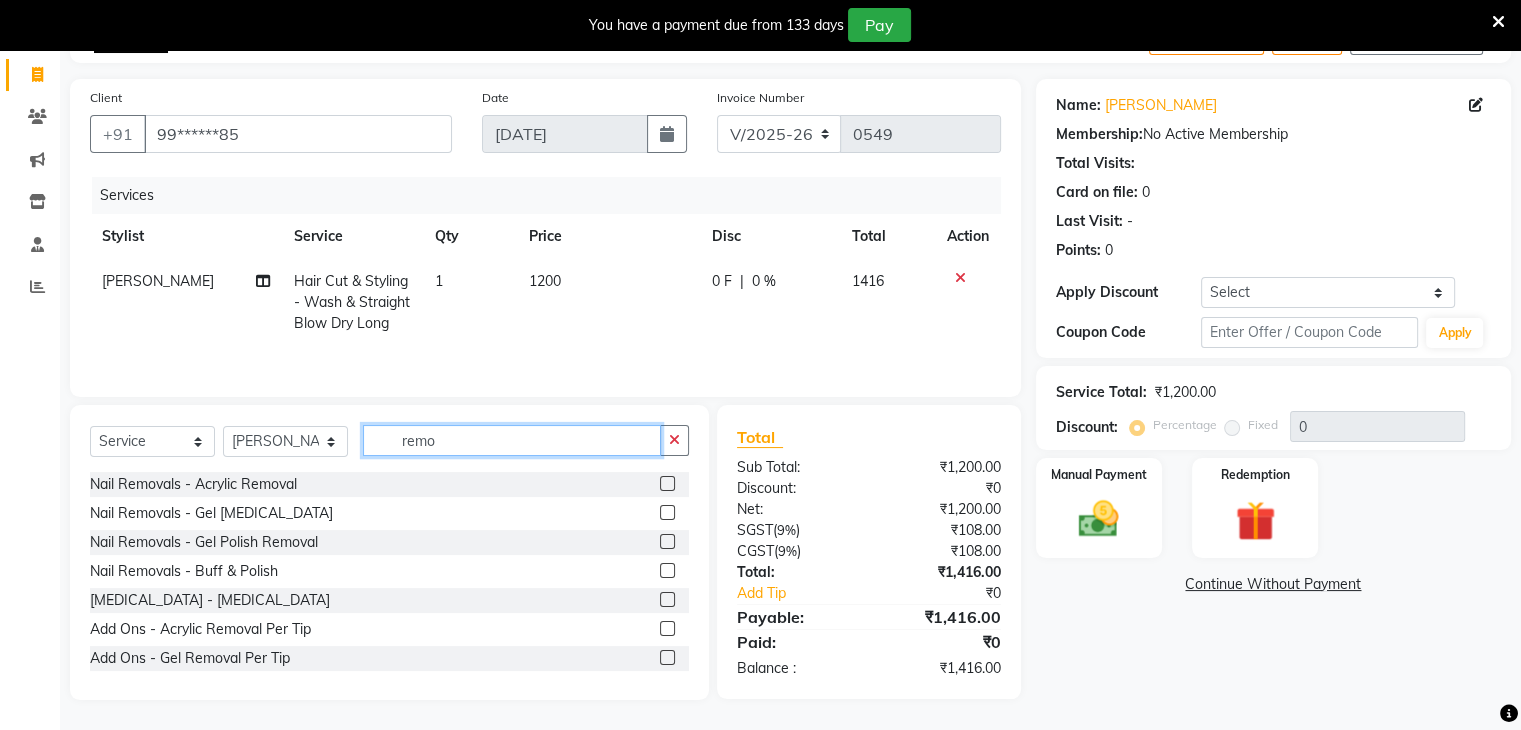type on "remo" 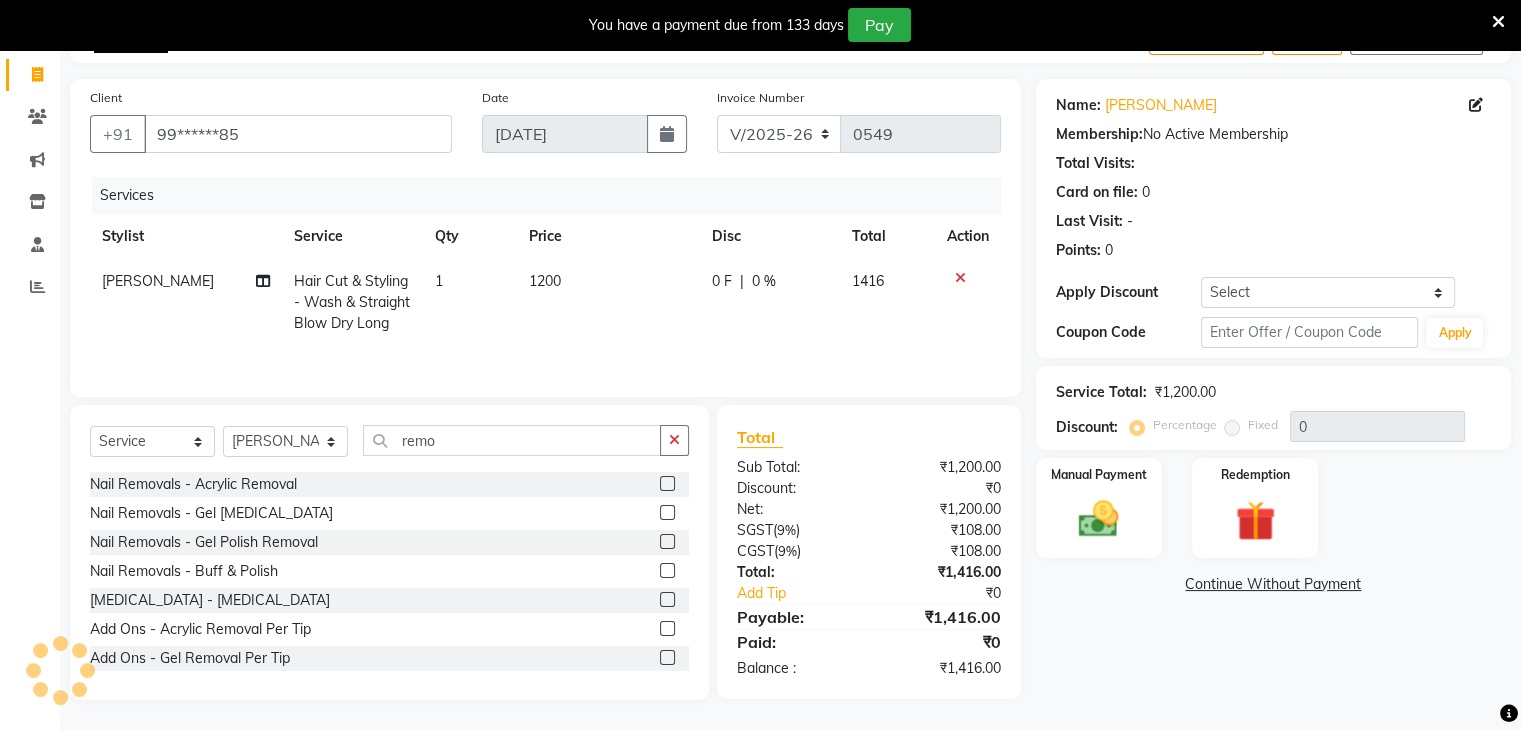 click 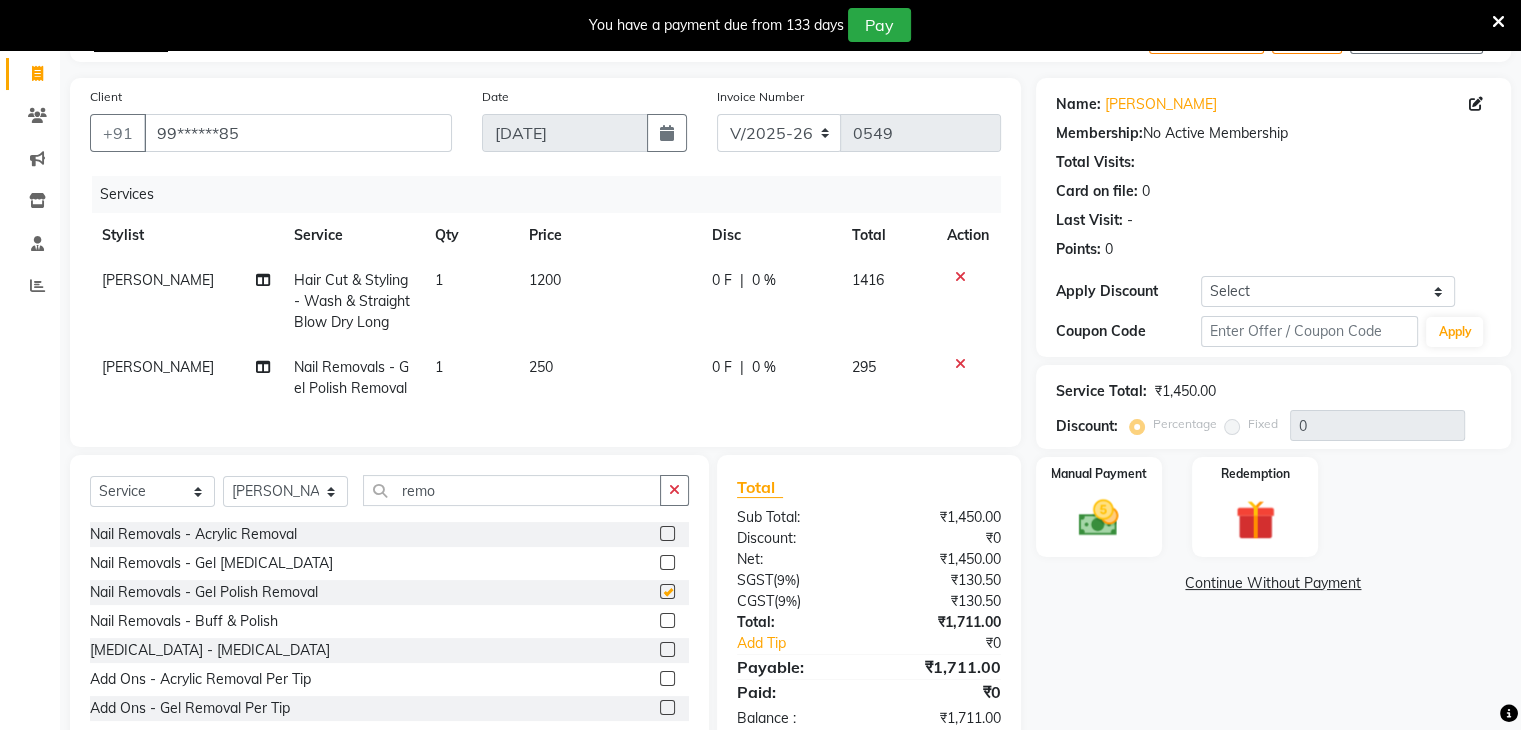 checkbox on "false" 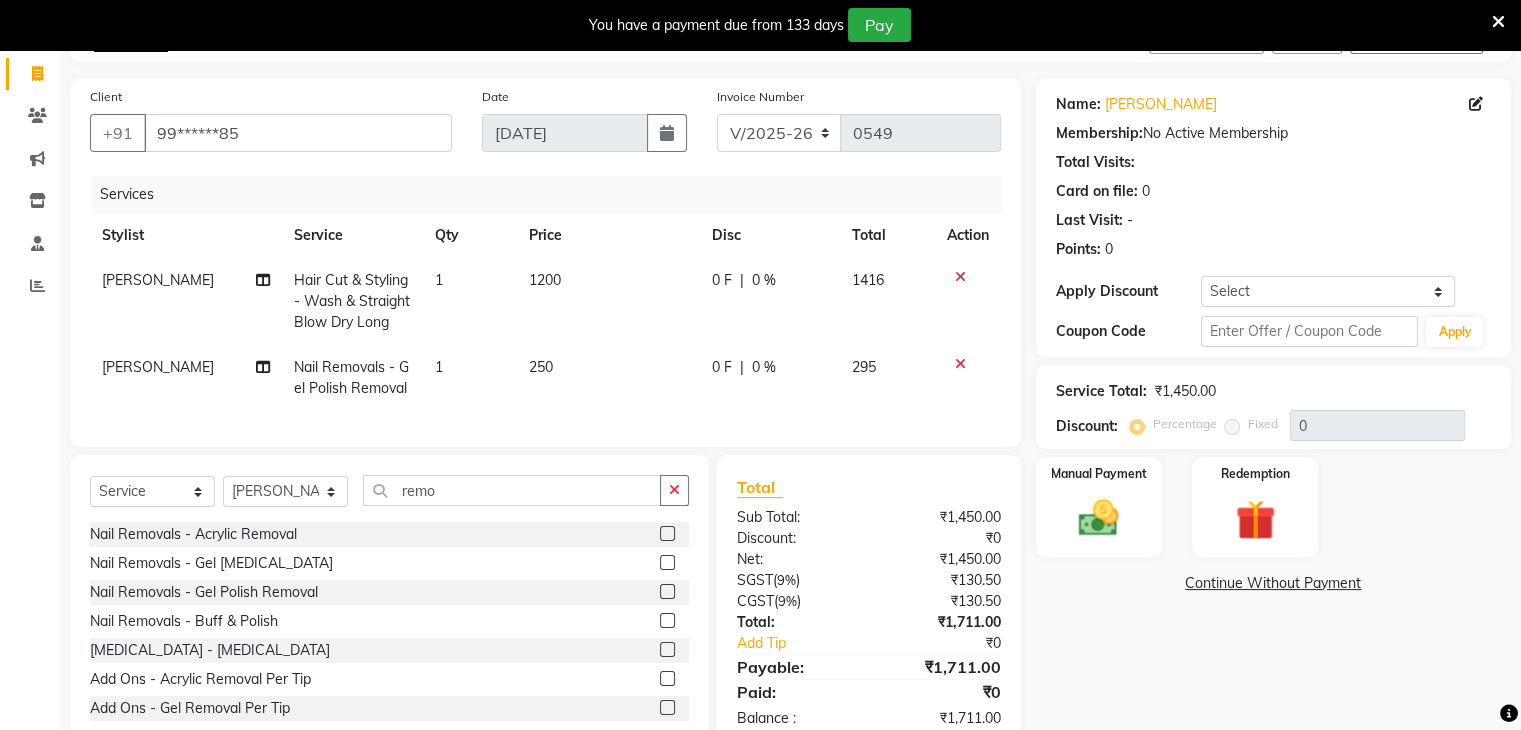 click on "1" 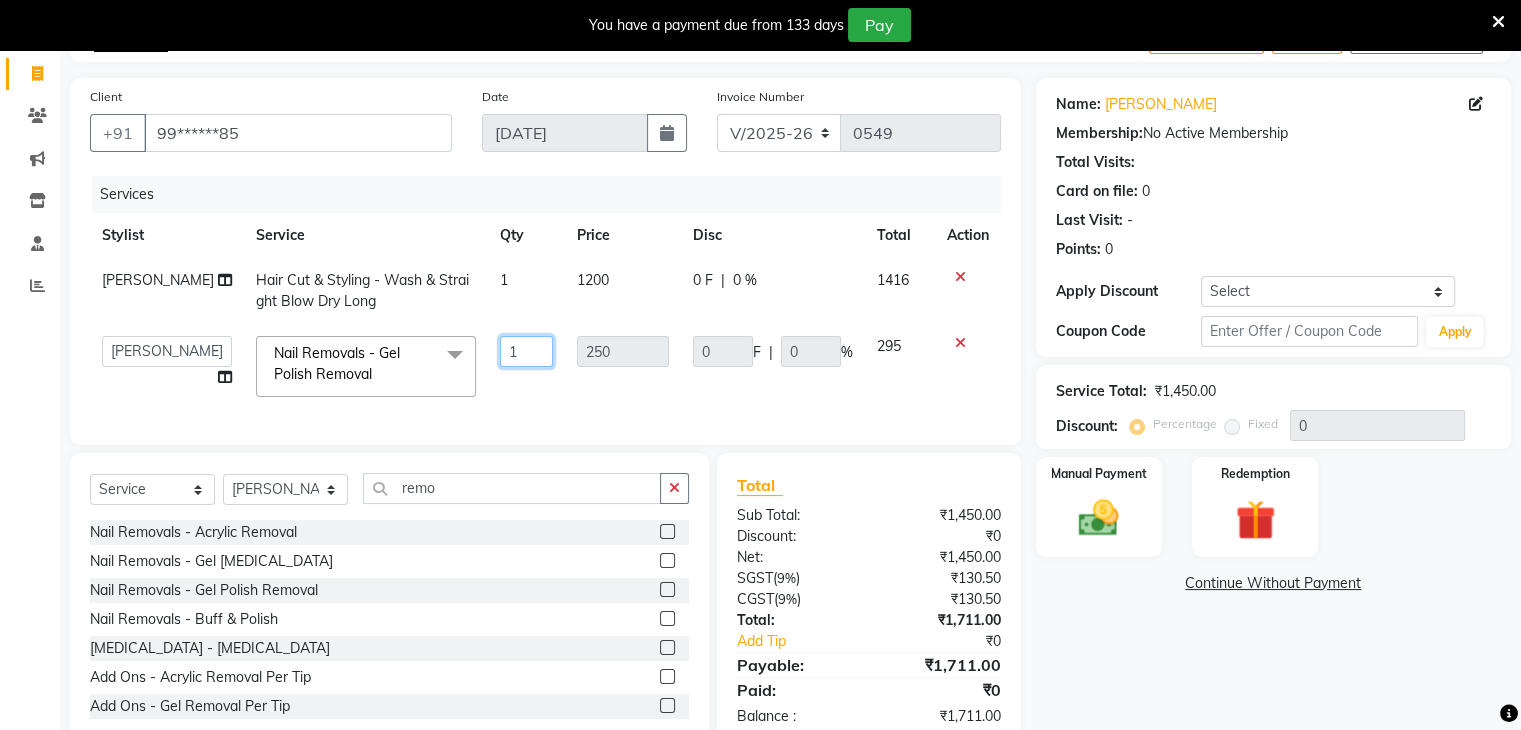 click on "1" 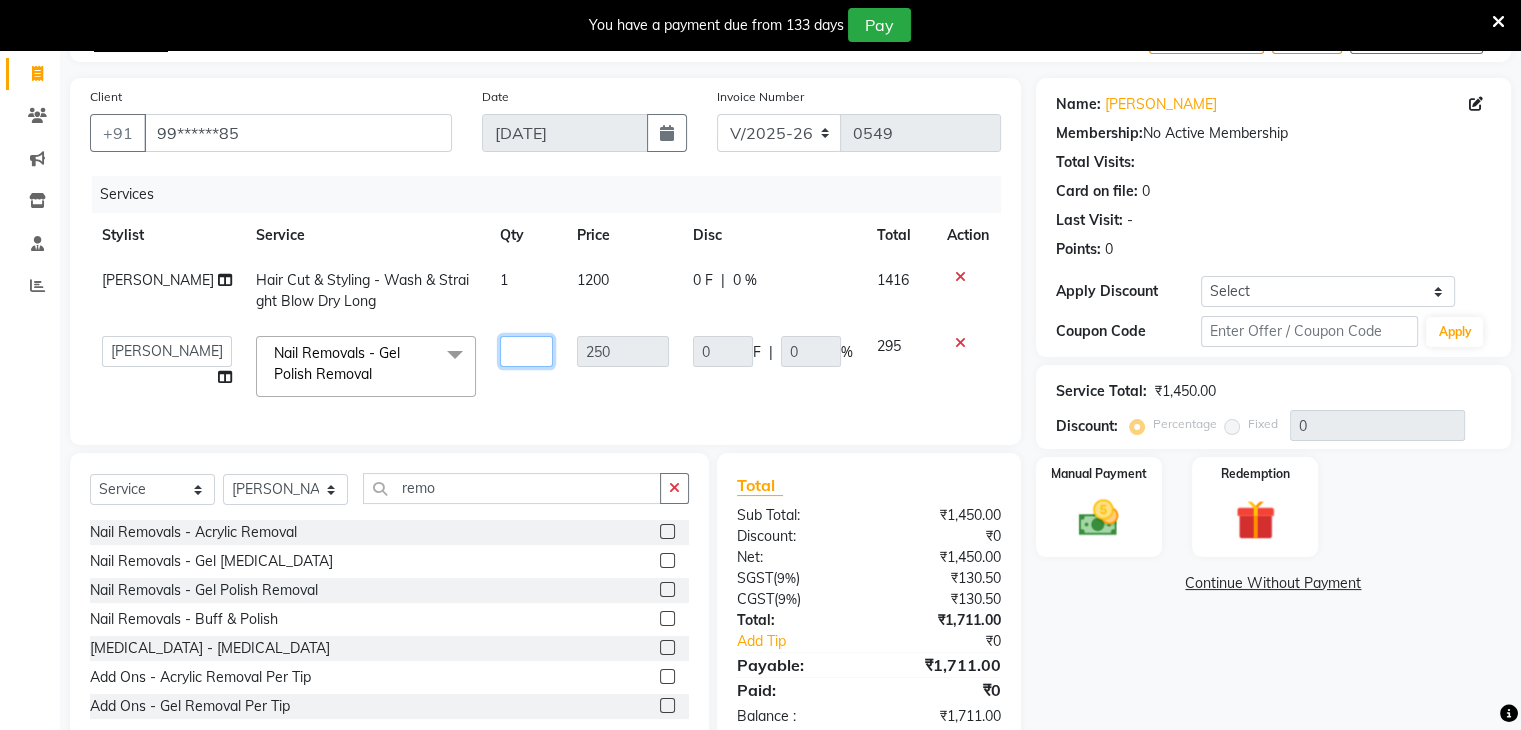 type on "2" 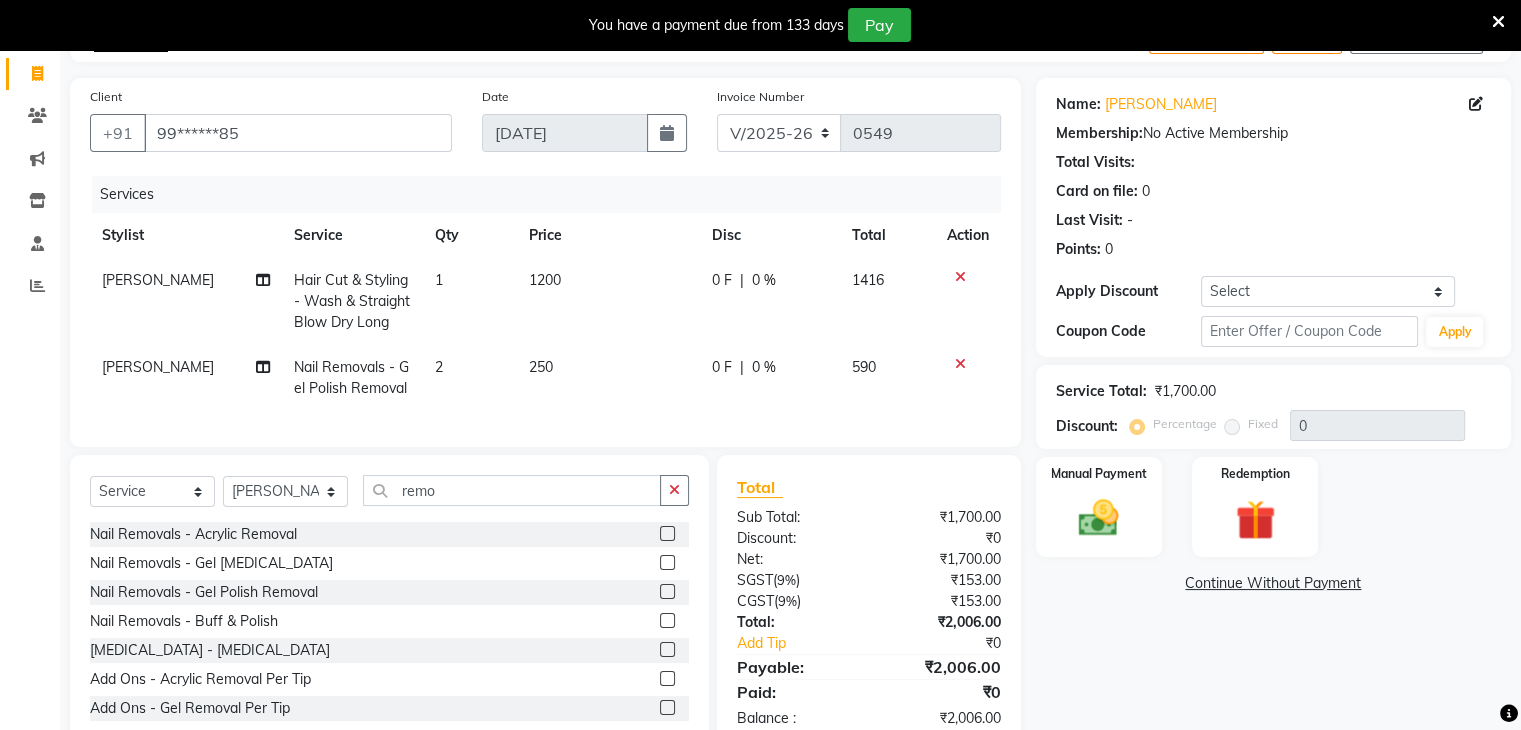 click on "Client +91 99******85 Date 10-07-2025 Invoice Number V/2025 V/2025-26 0549 Services Stylist Service Qty Price Disc Total Action Roshni Hair Cut & Styling - Wash & Straight Blow Dry Long 1 1200 0 F | 0 % 1416 Vedika Nail Removals - Gel Polish Removal 2 250 0 F | 0 % 590" 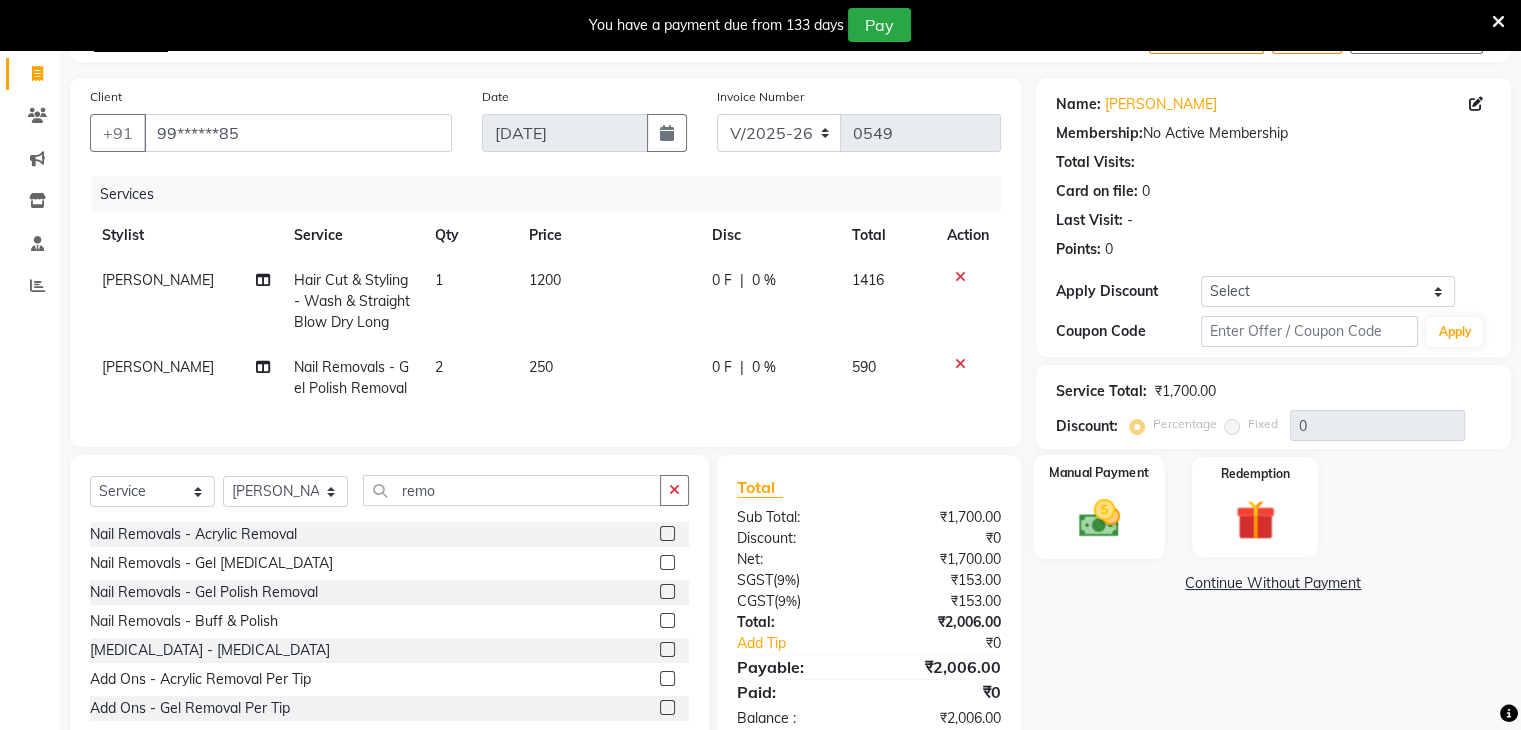 click 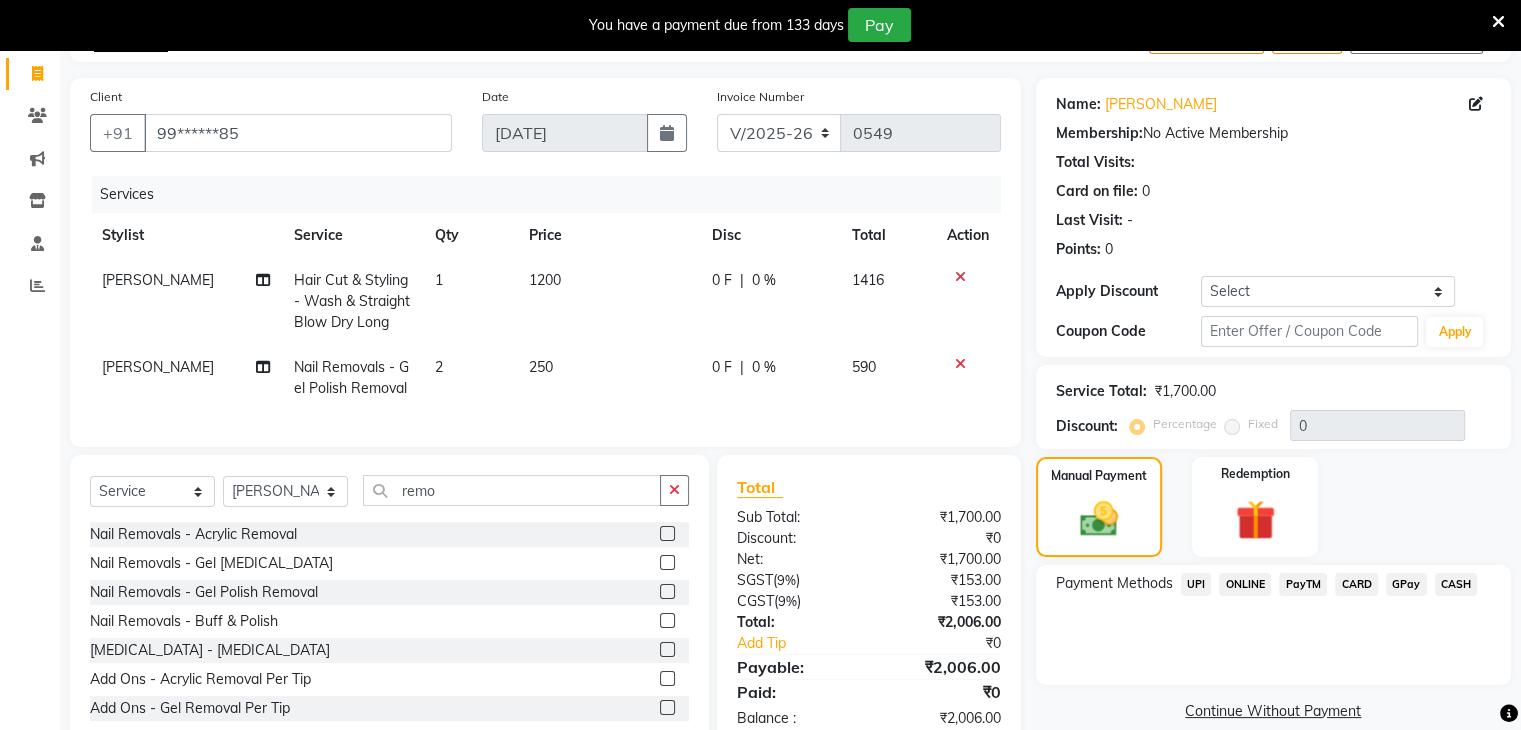 click on "GPay" 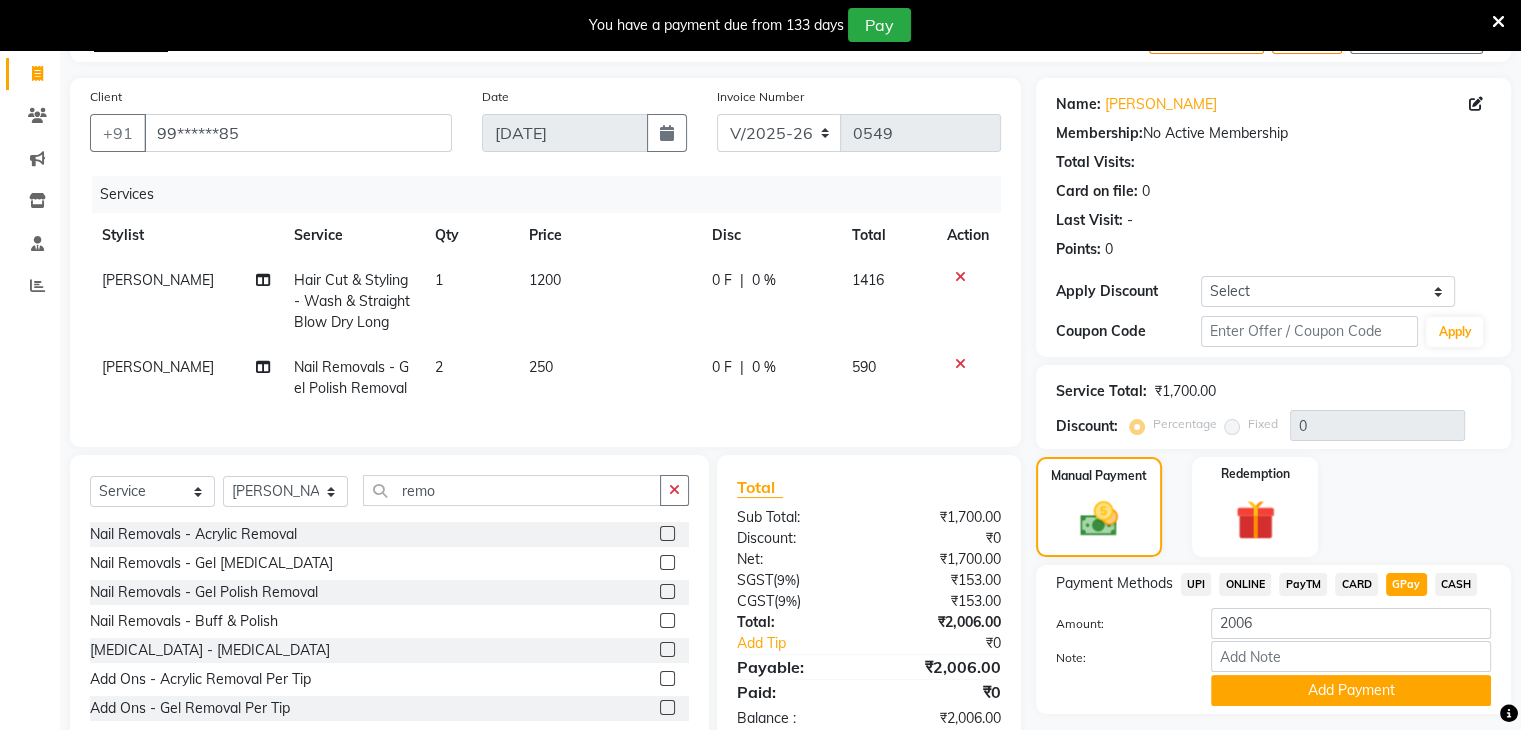 scroll, scrollTop: 188, scrollLeft: 0, axis: vertical 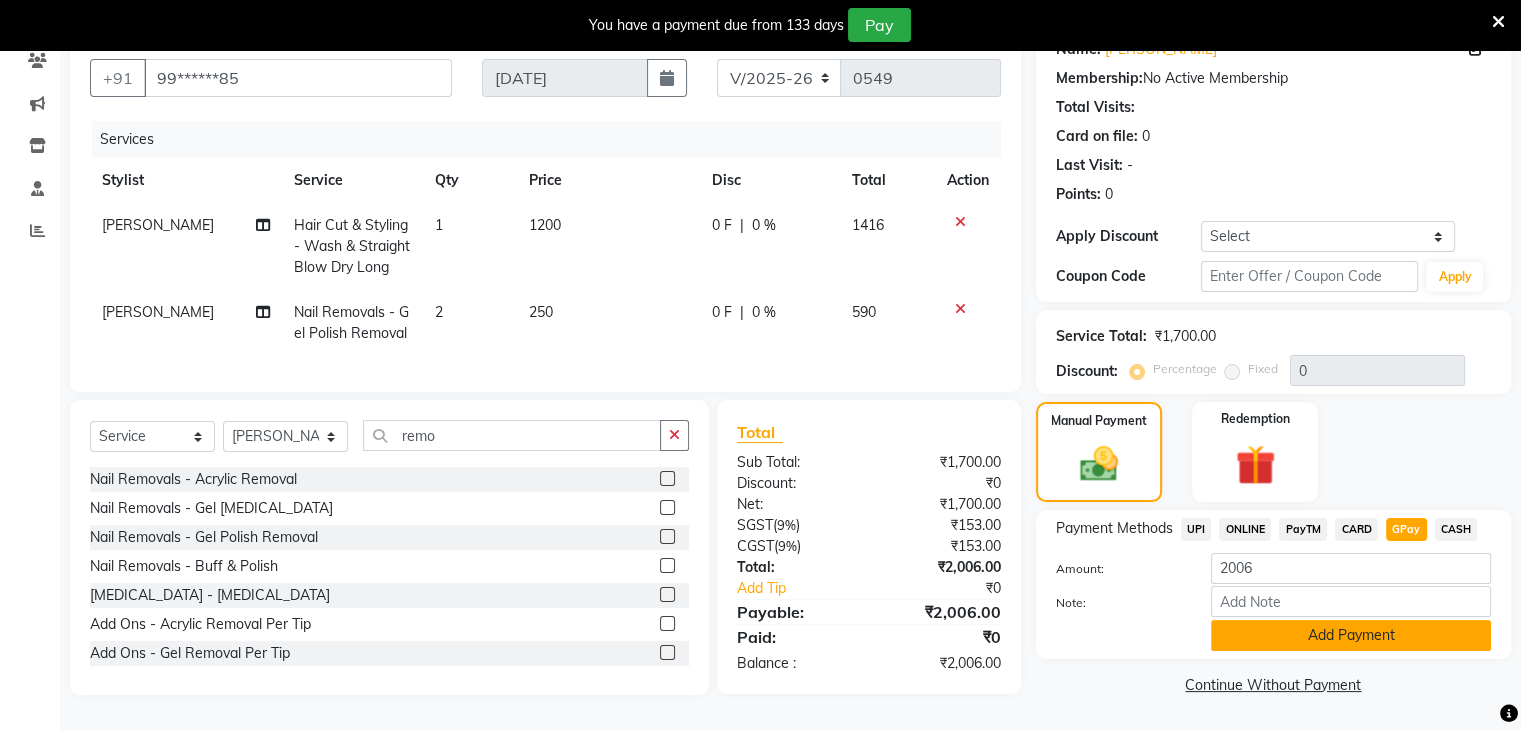 click on "Add Payment" 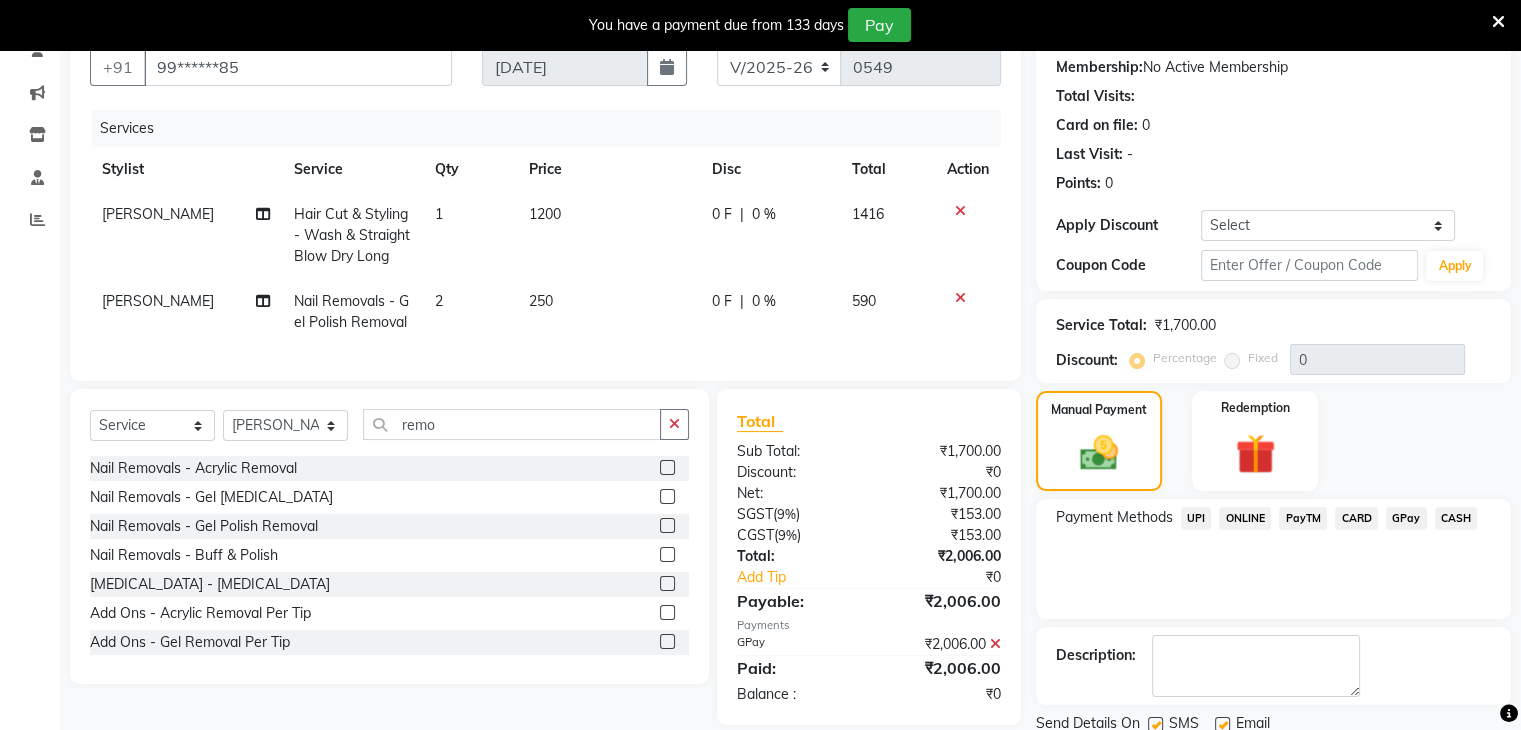 scroll, scrollTop: 260, scrollLeft: 0, axis: vertical 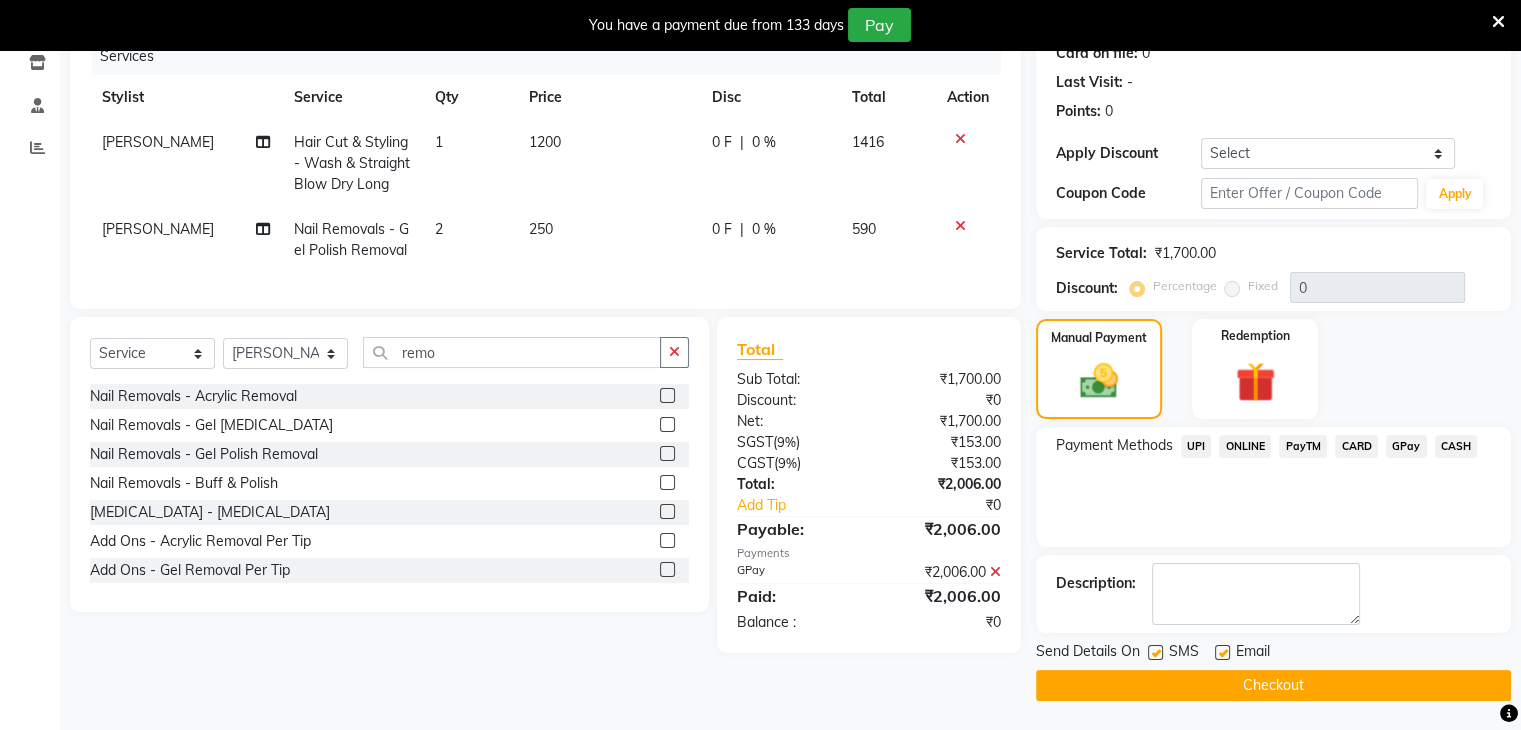 click on "Checkout" 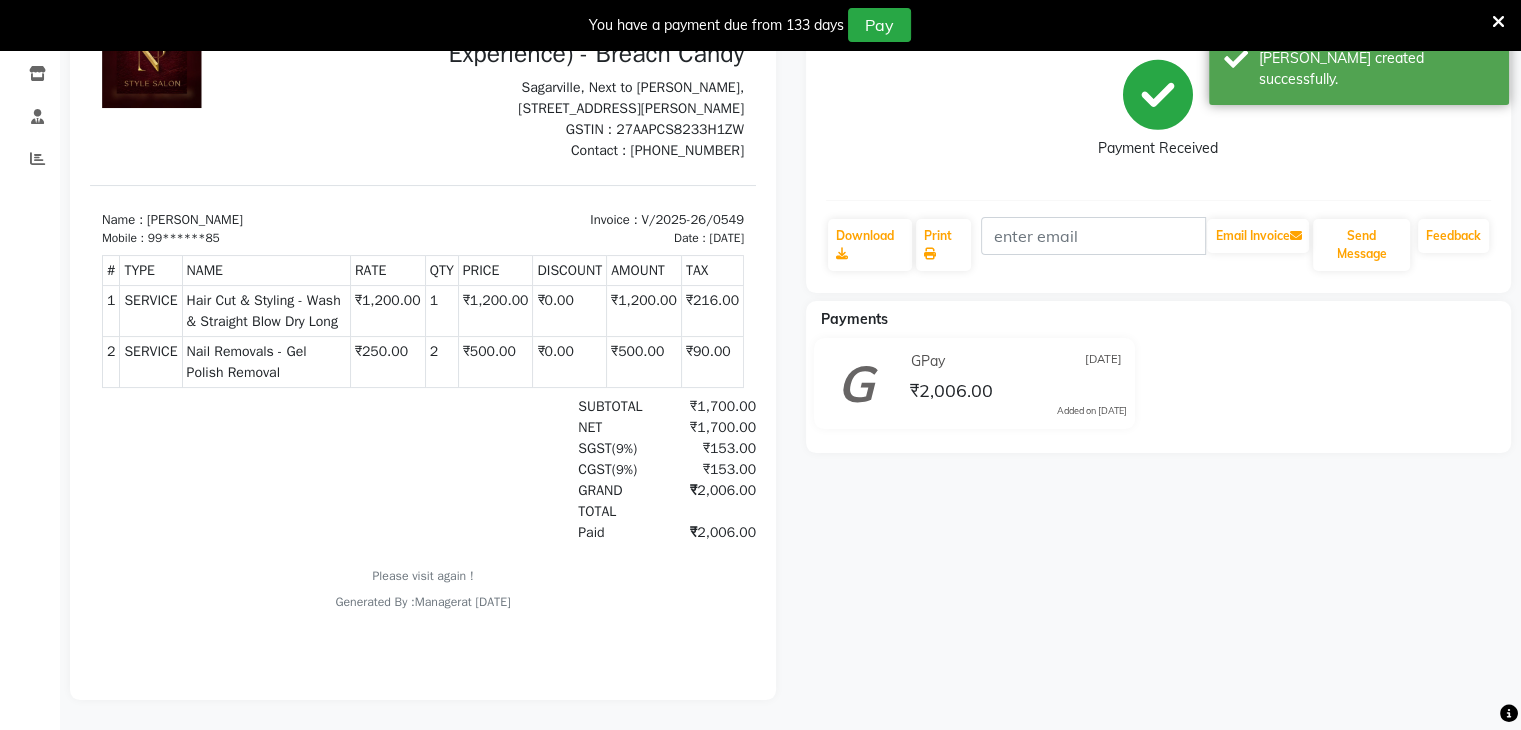 scroll, scrollTop: 0, scrollLeft: 0, axis: both 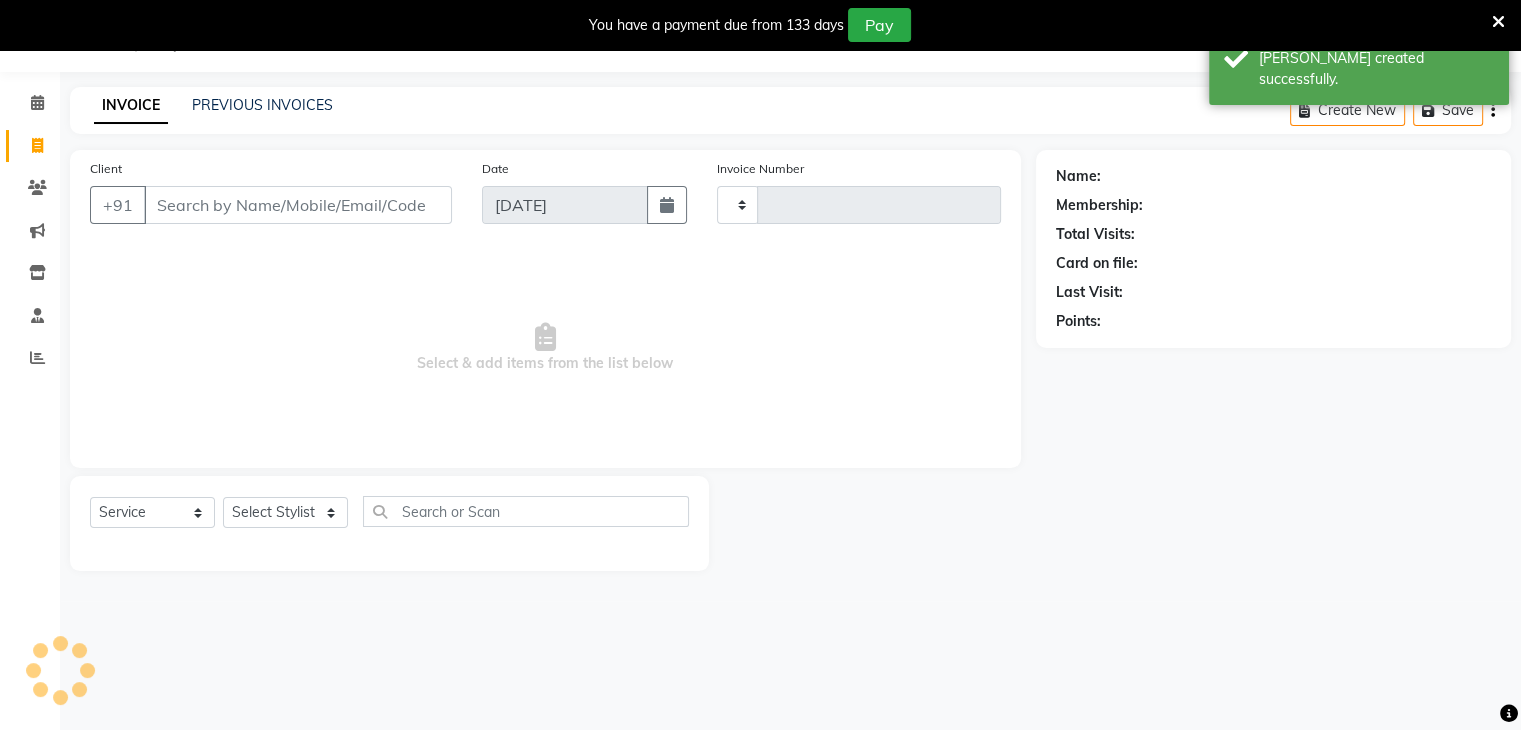 type on "0550" 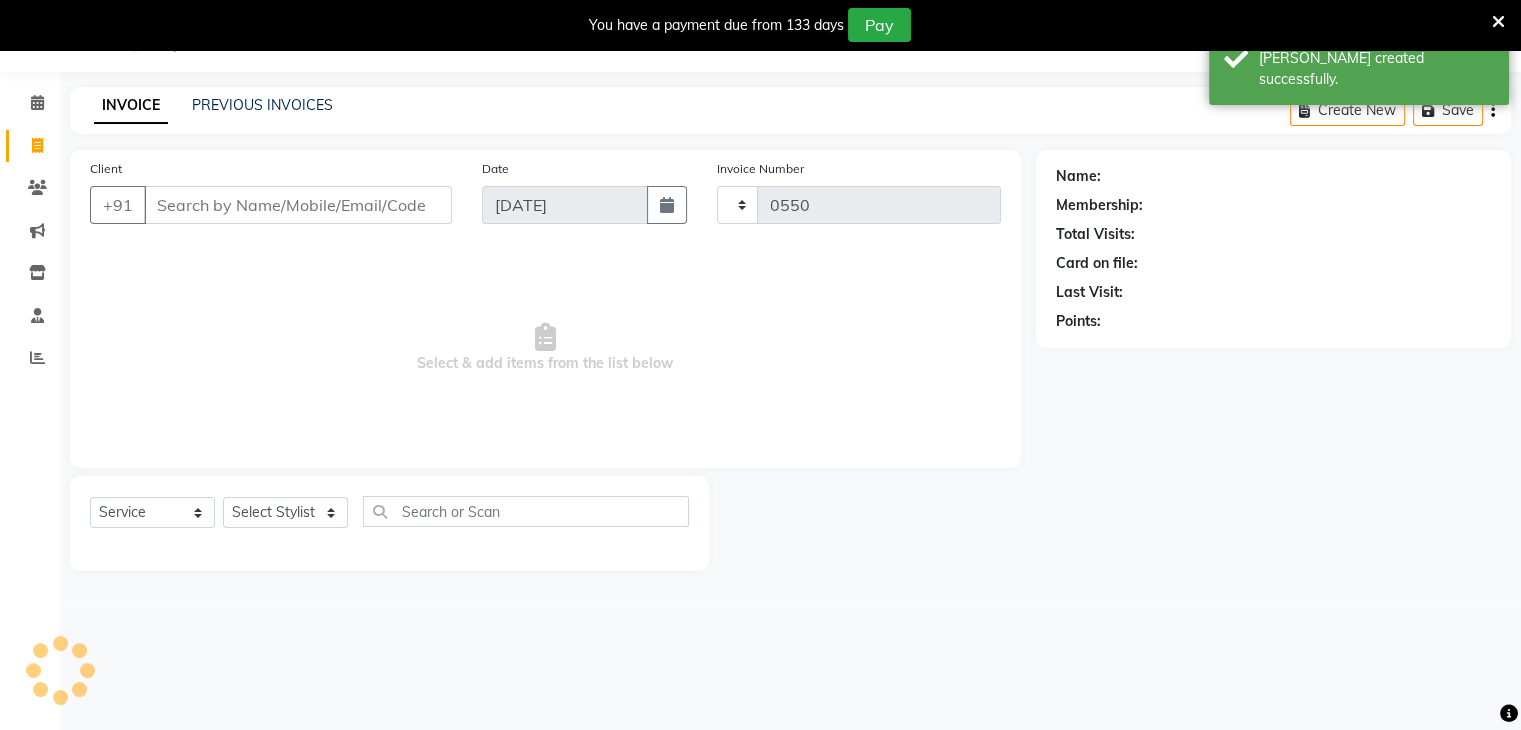 select on "5621" 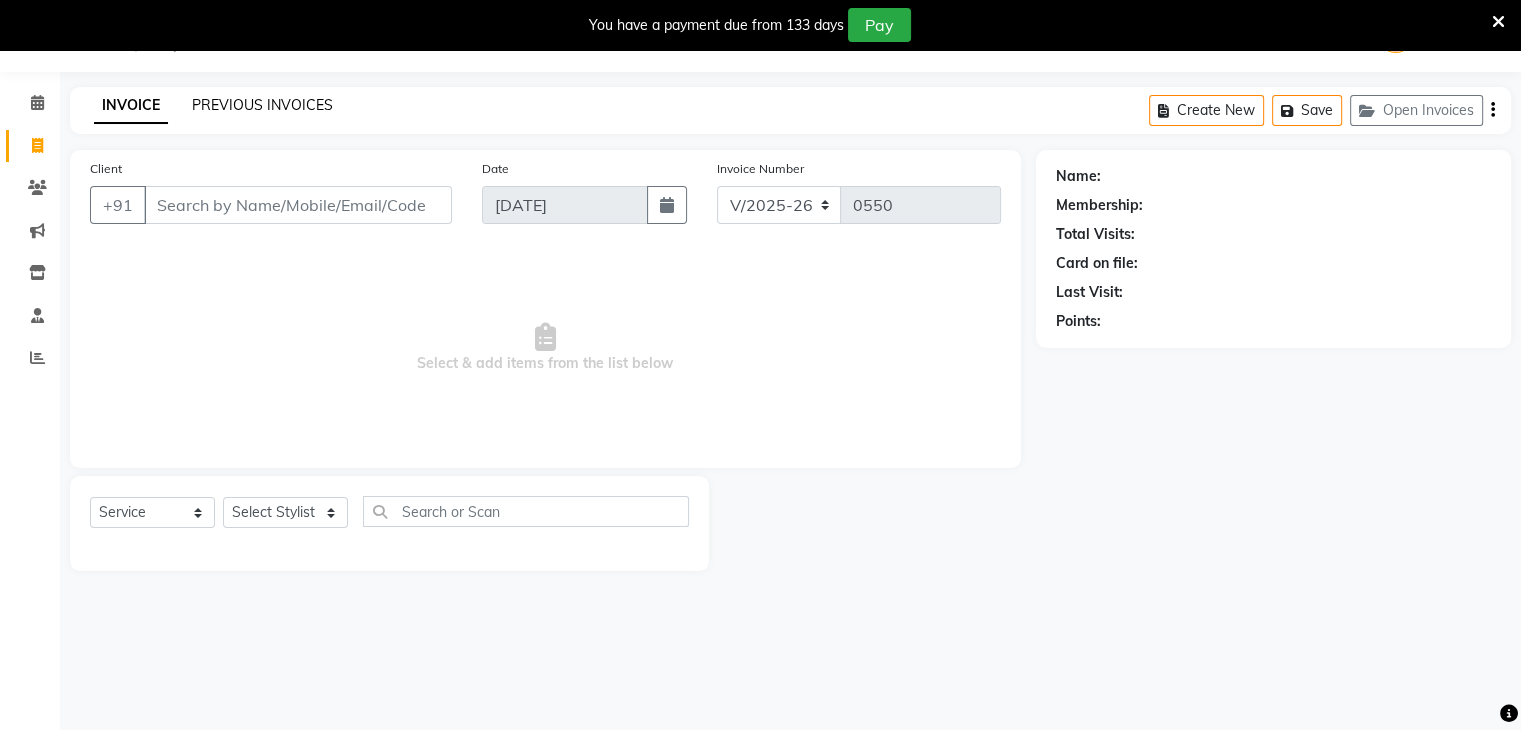 click on "PREVIOUS INVOICES" 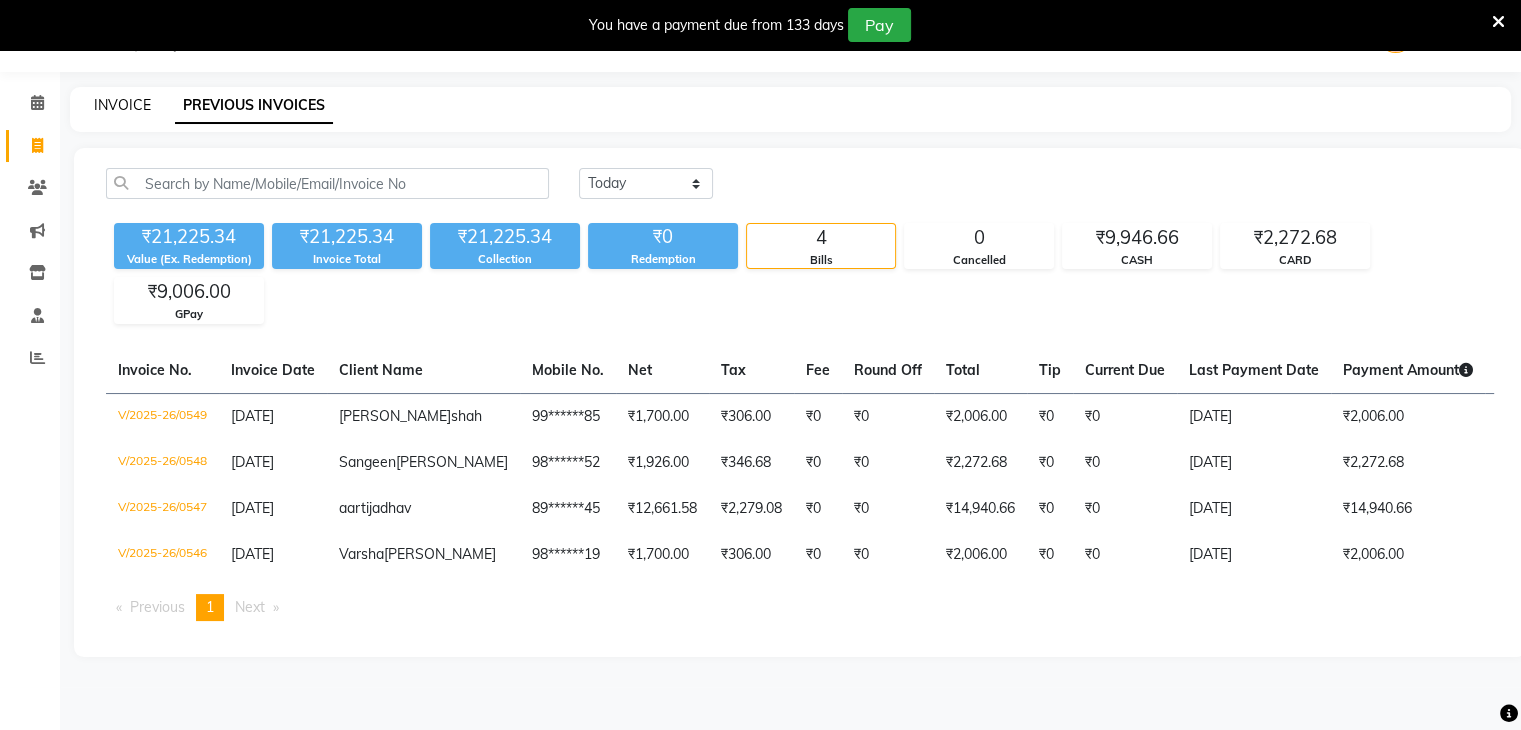 click on "INVOICE" 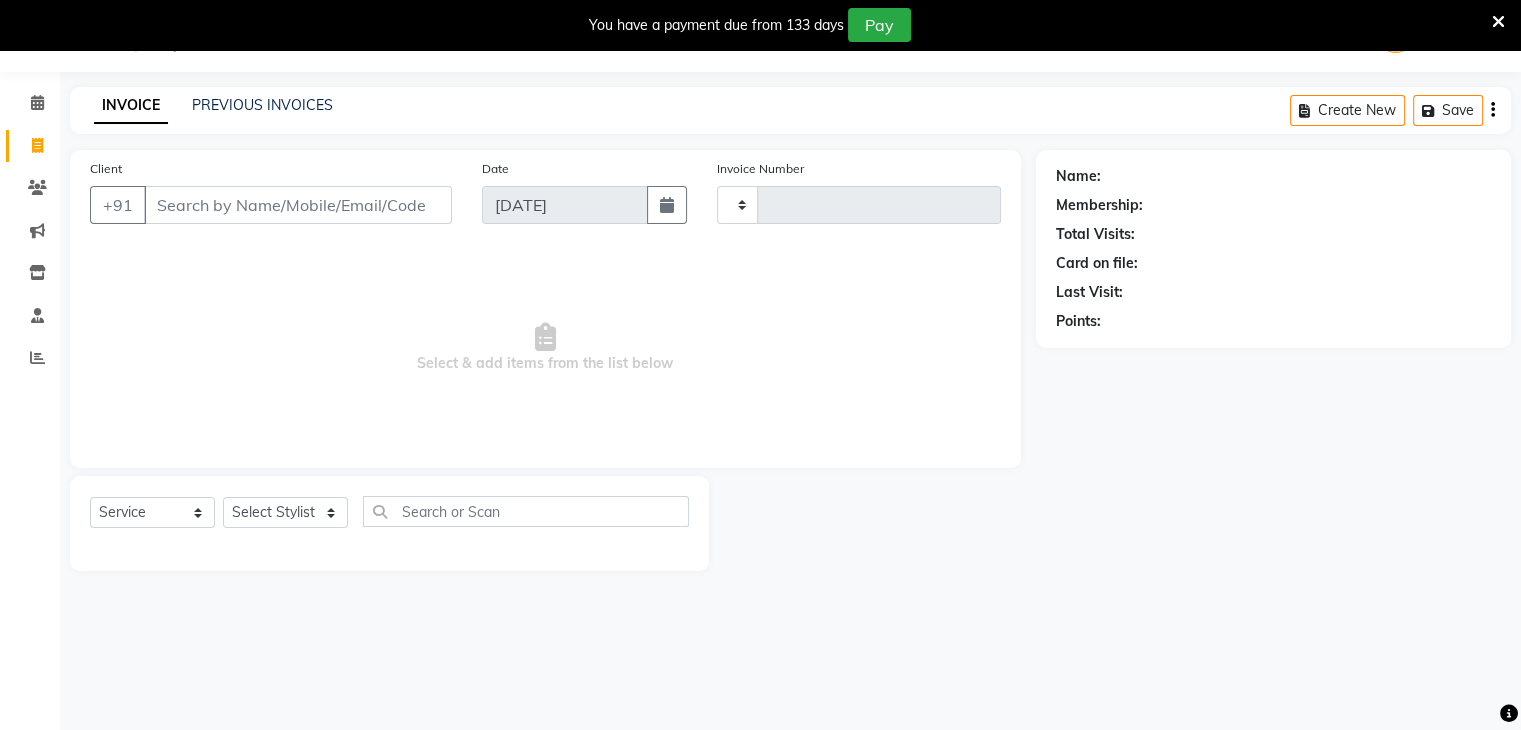 type on "0550" 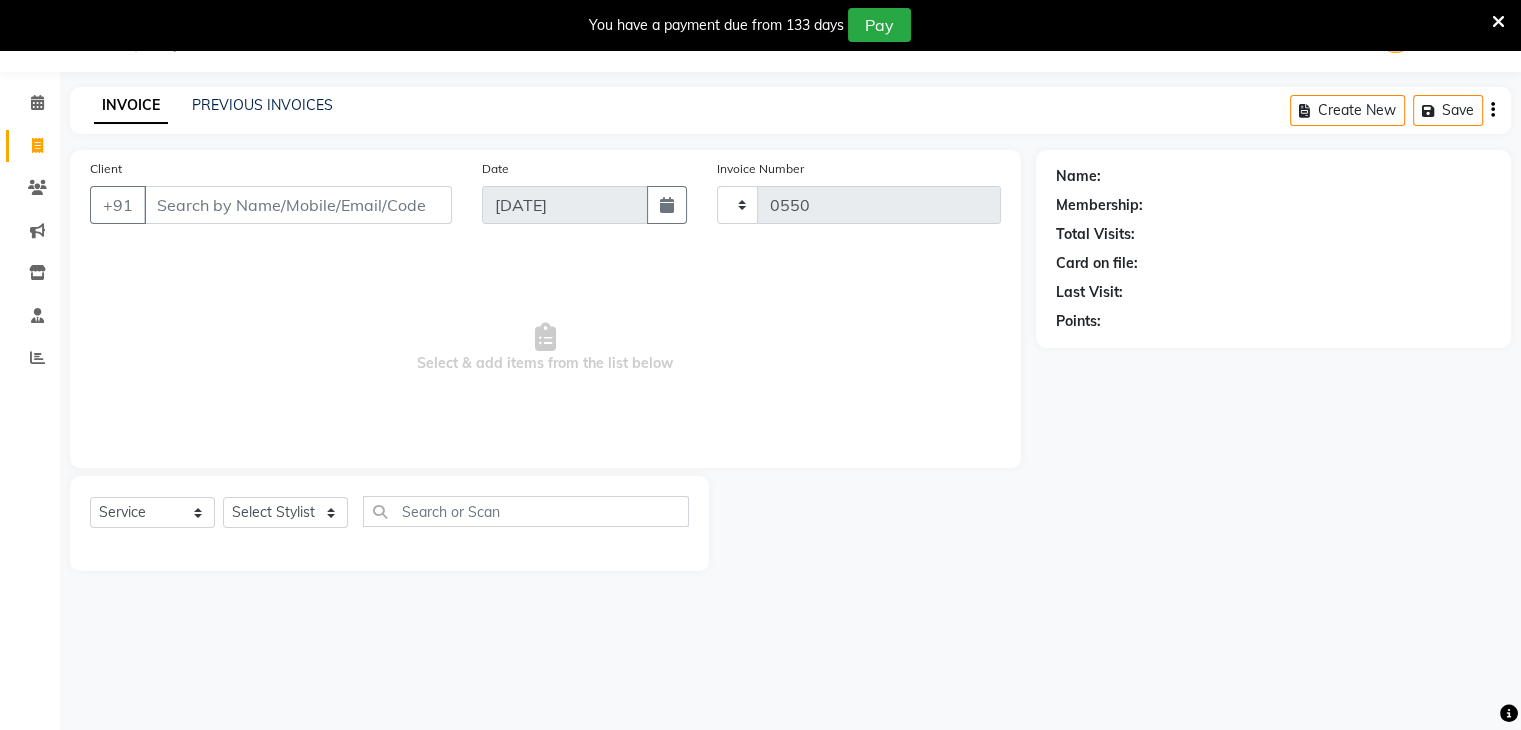 select on "5621" 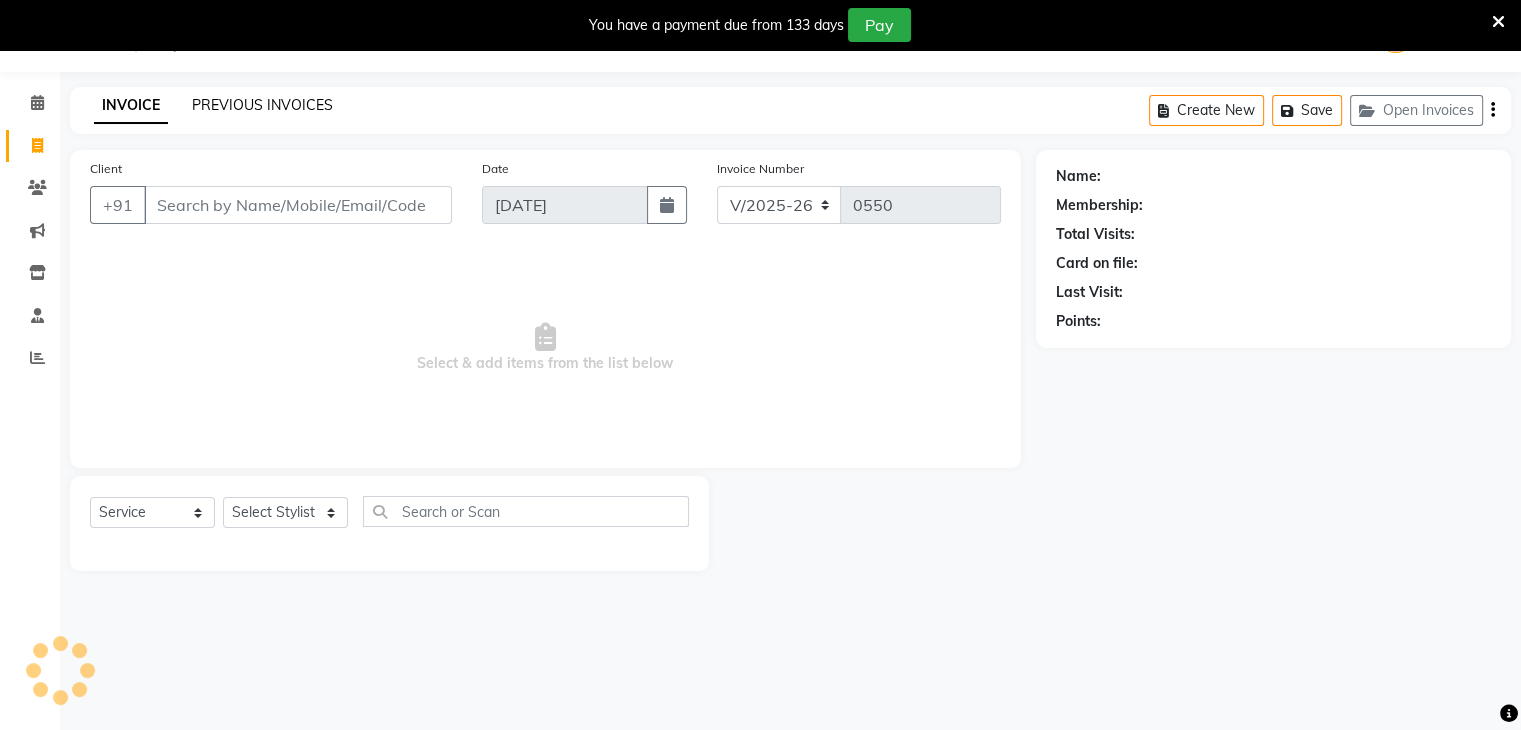 click on "PREVIOUS INVOICES" 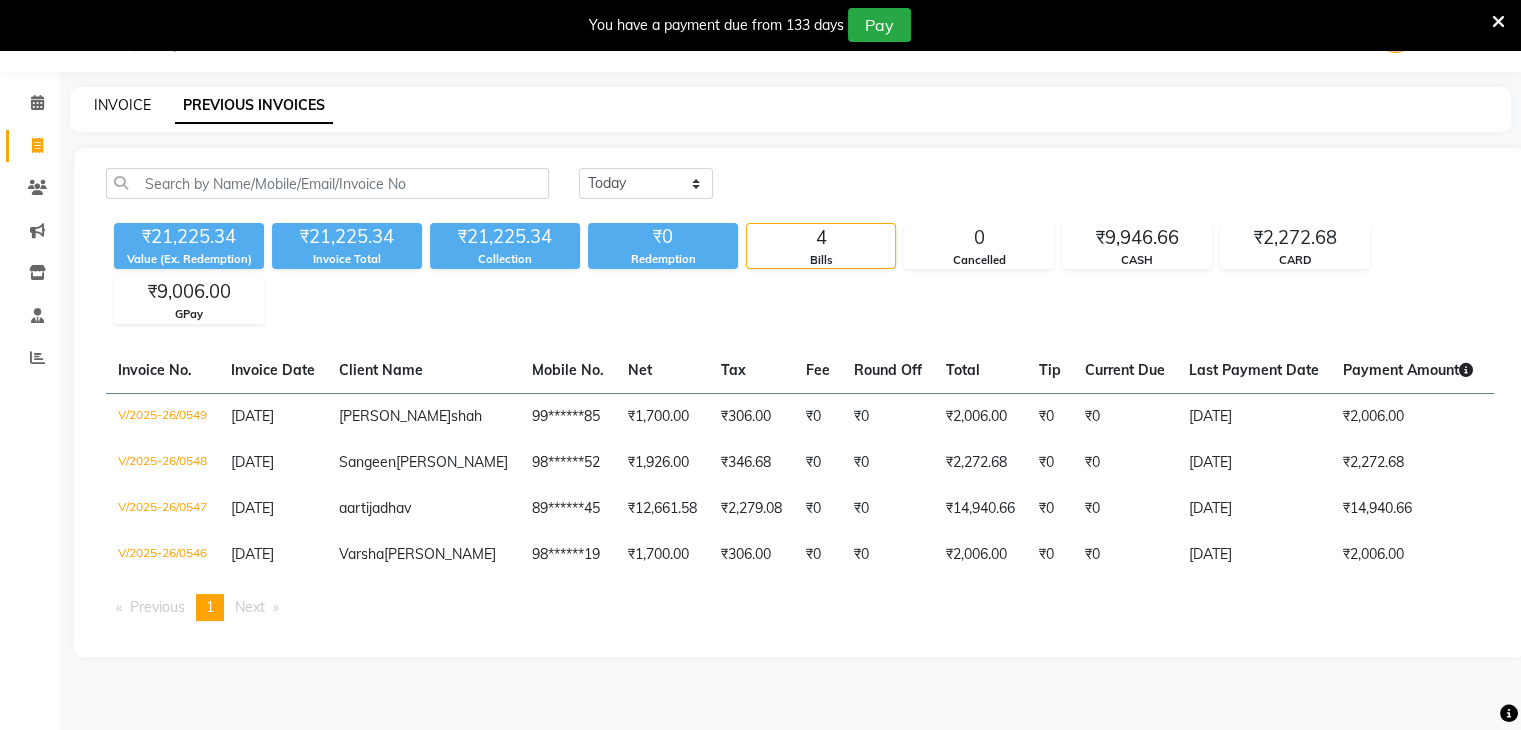 click on "INVOICE" 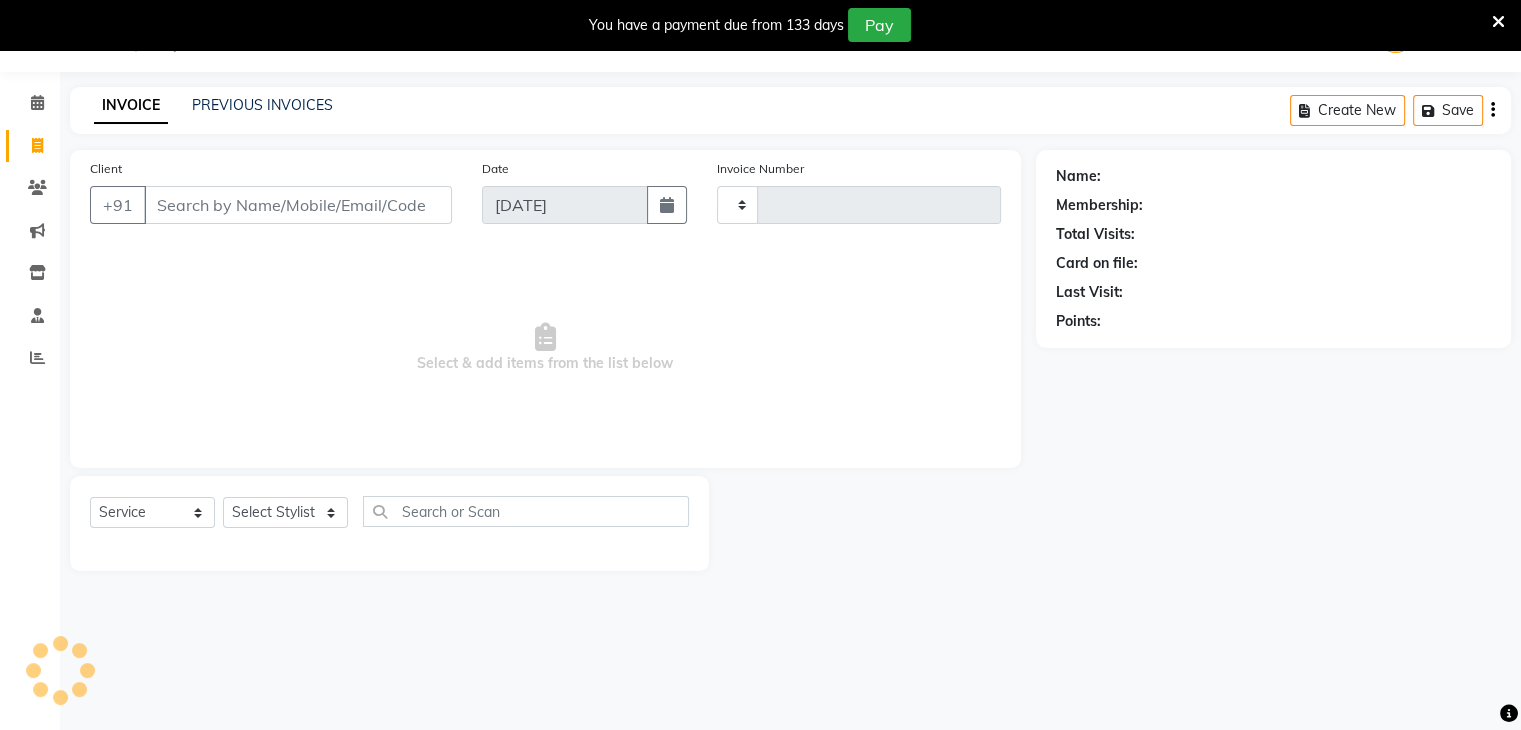 type on "0550" 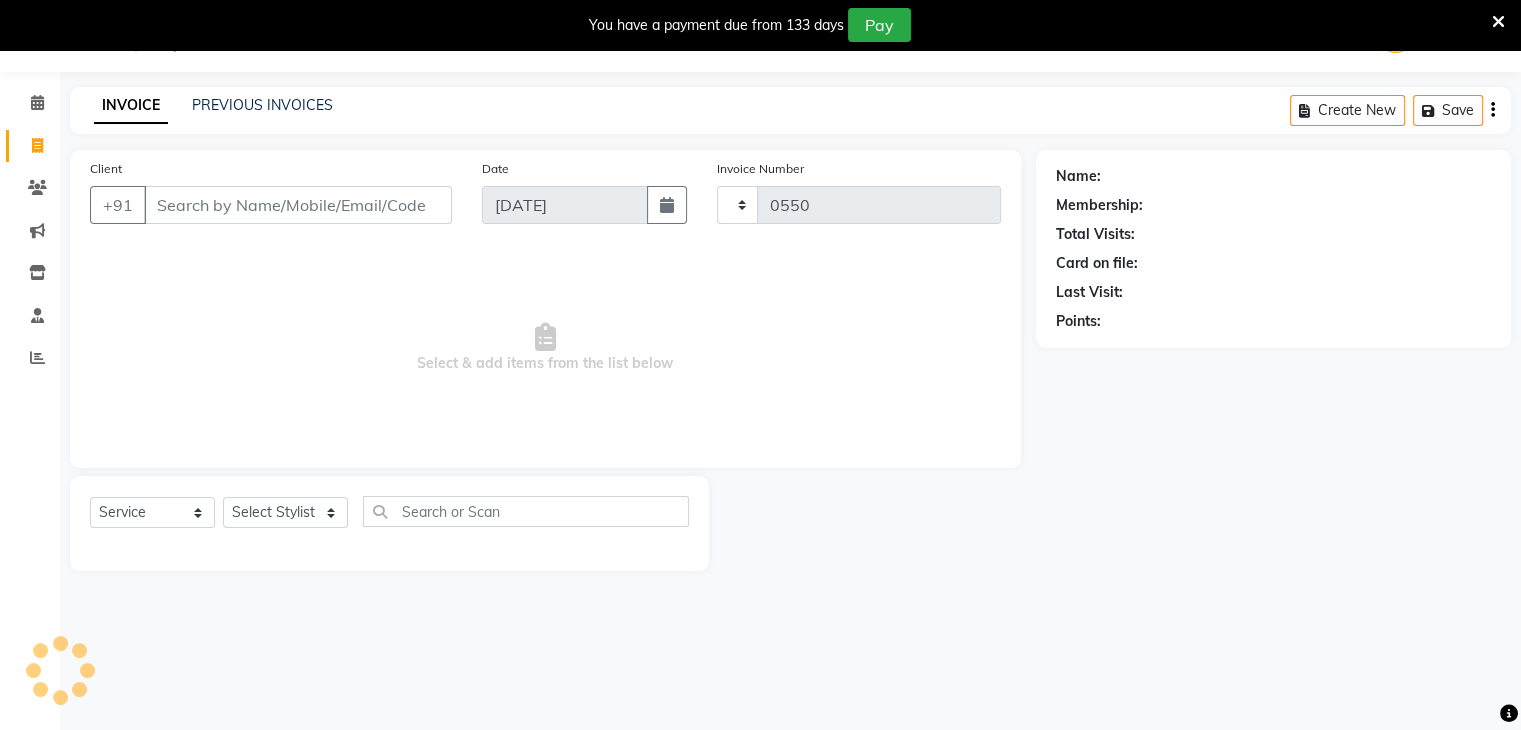 select on "5621" 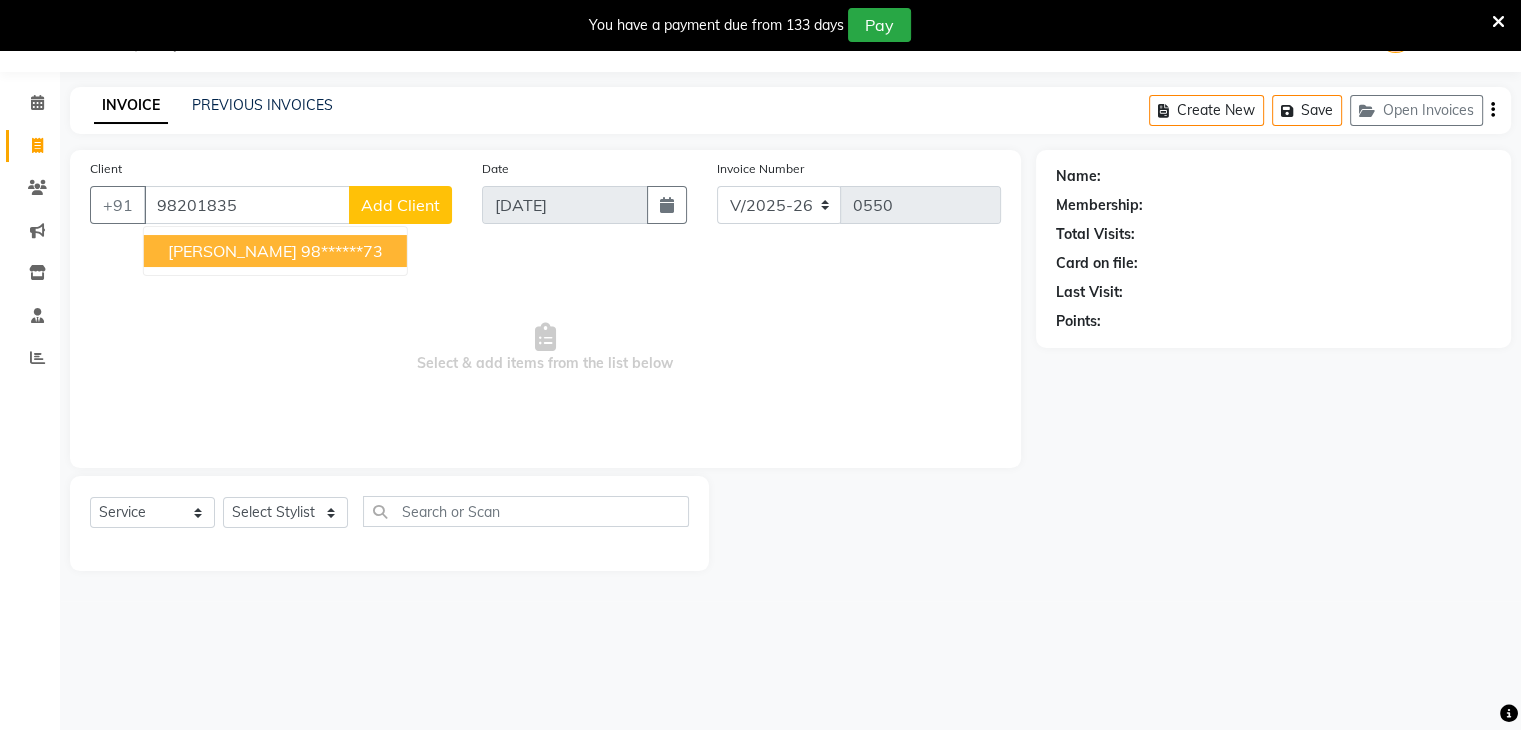 click on "Rajesh" at bounding box center (232, 251) 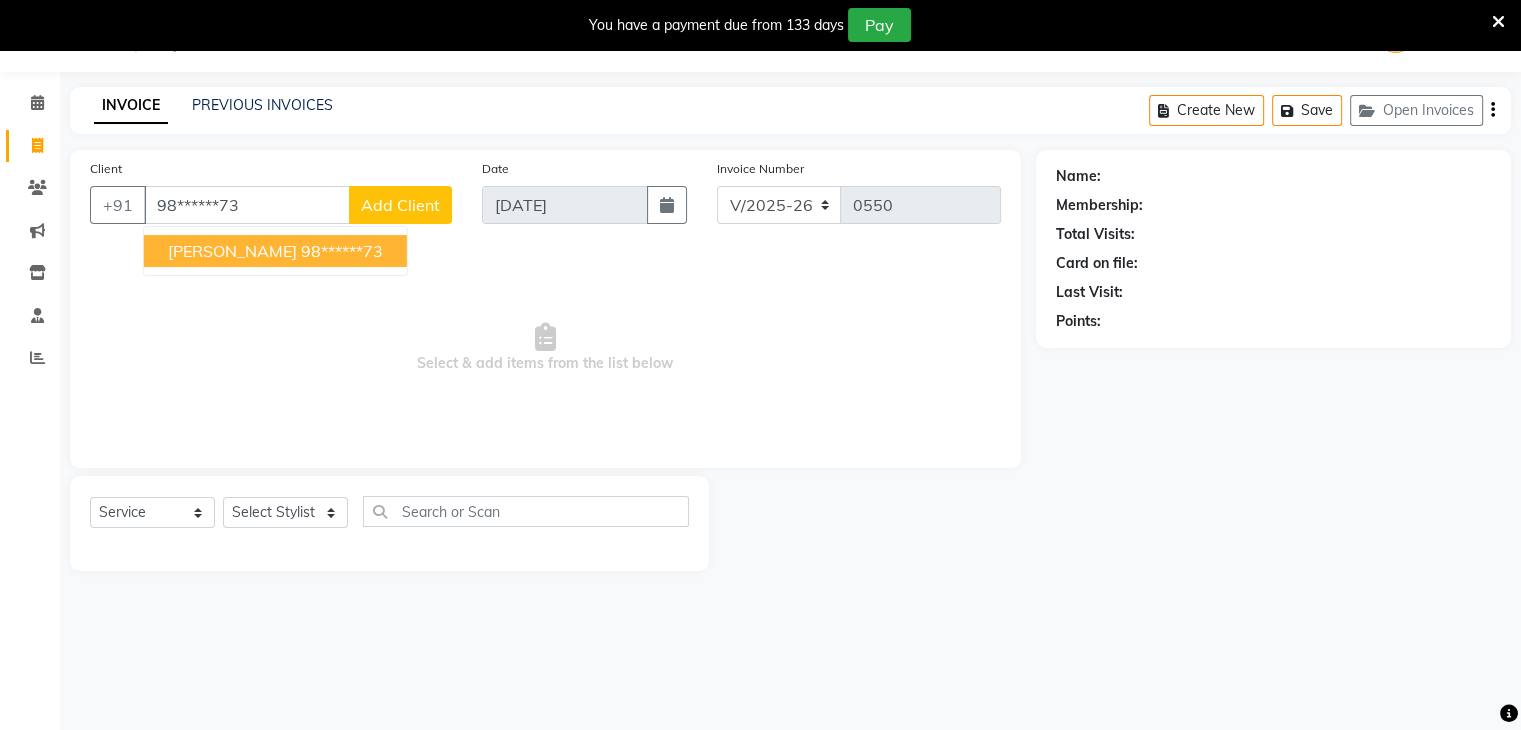 type on "98******73" 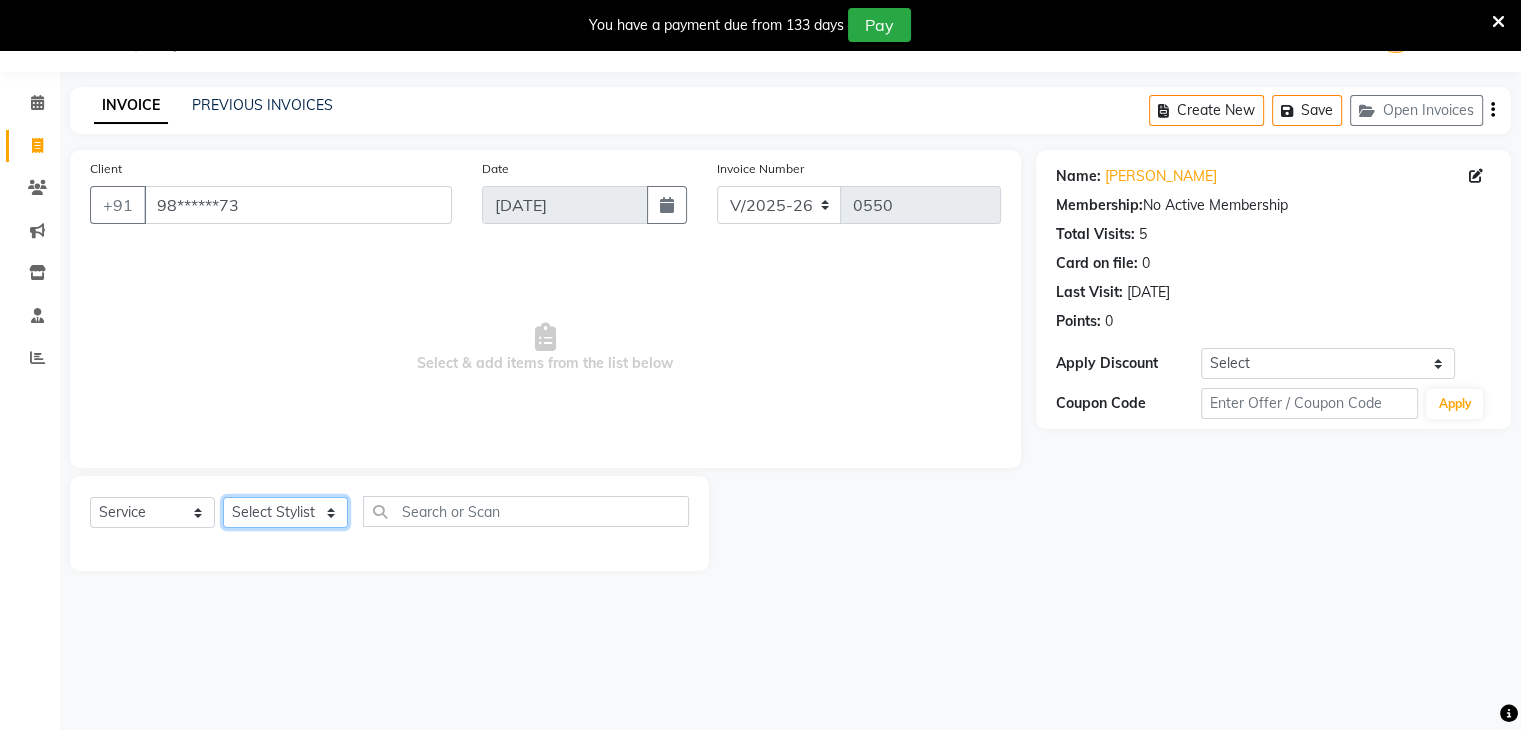 click on "Select Stylist Akshay Karima Manager Ritikesh Rohan Pagar Roshni Sangeeta Sharad Tushar Sankat Vedika" 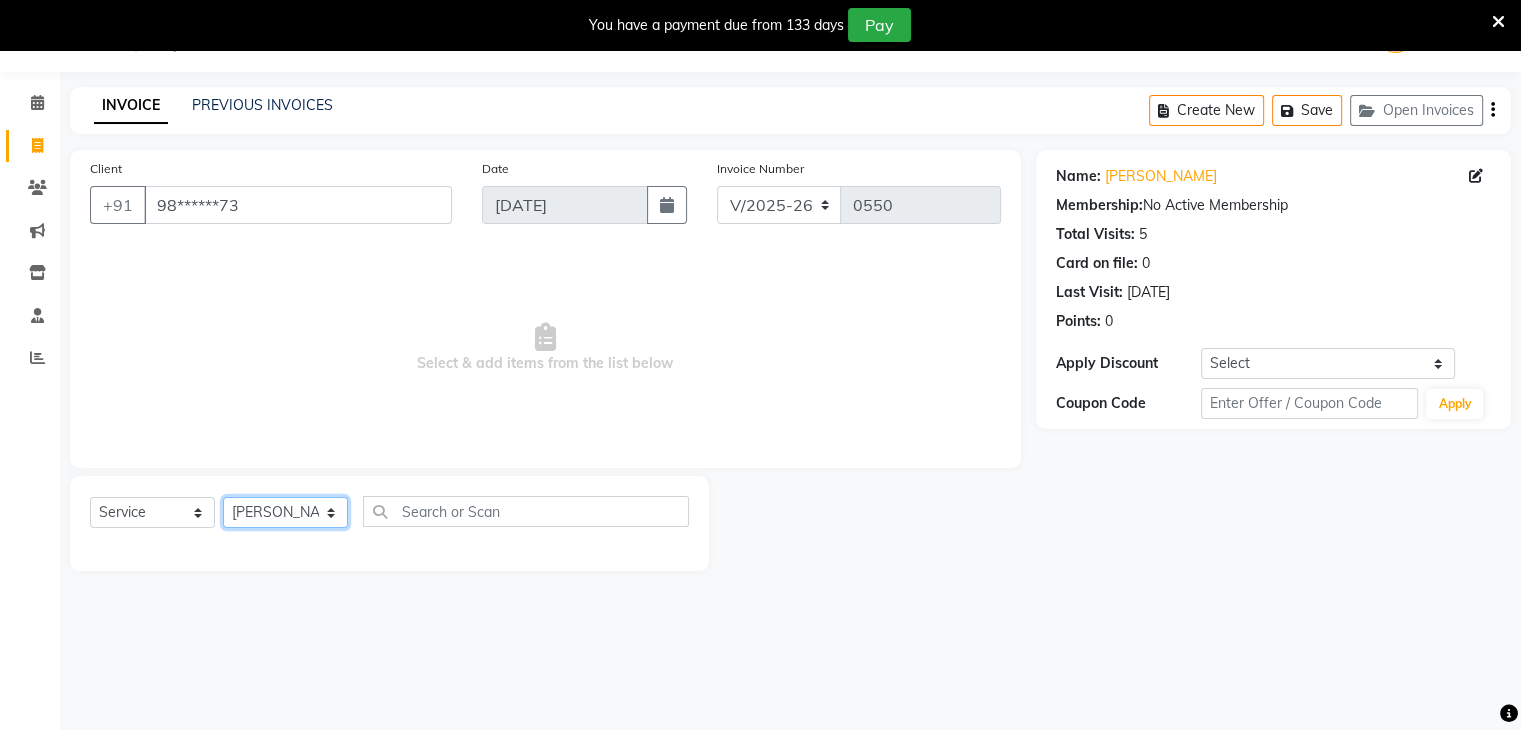 click on "Select Stylist Akshay Karima Manager Ritikesh Rohan Pagar Roshni Sangeeta Sharad Tushar Sankat Vedika" 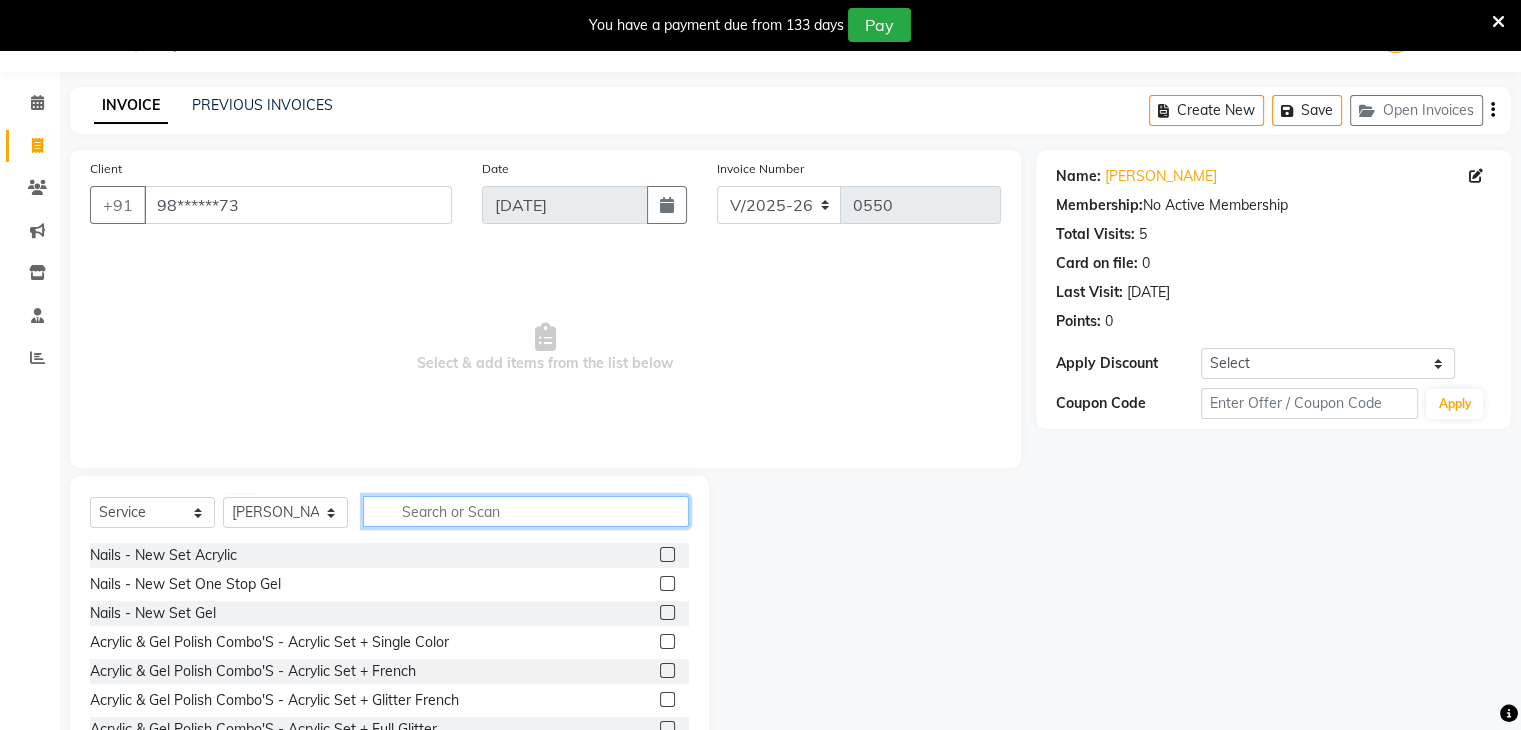 click 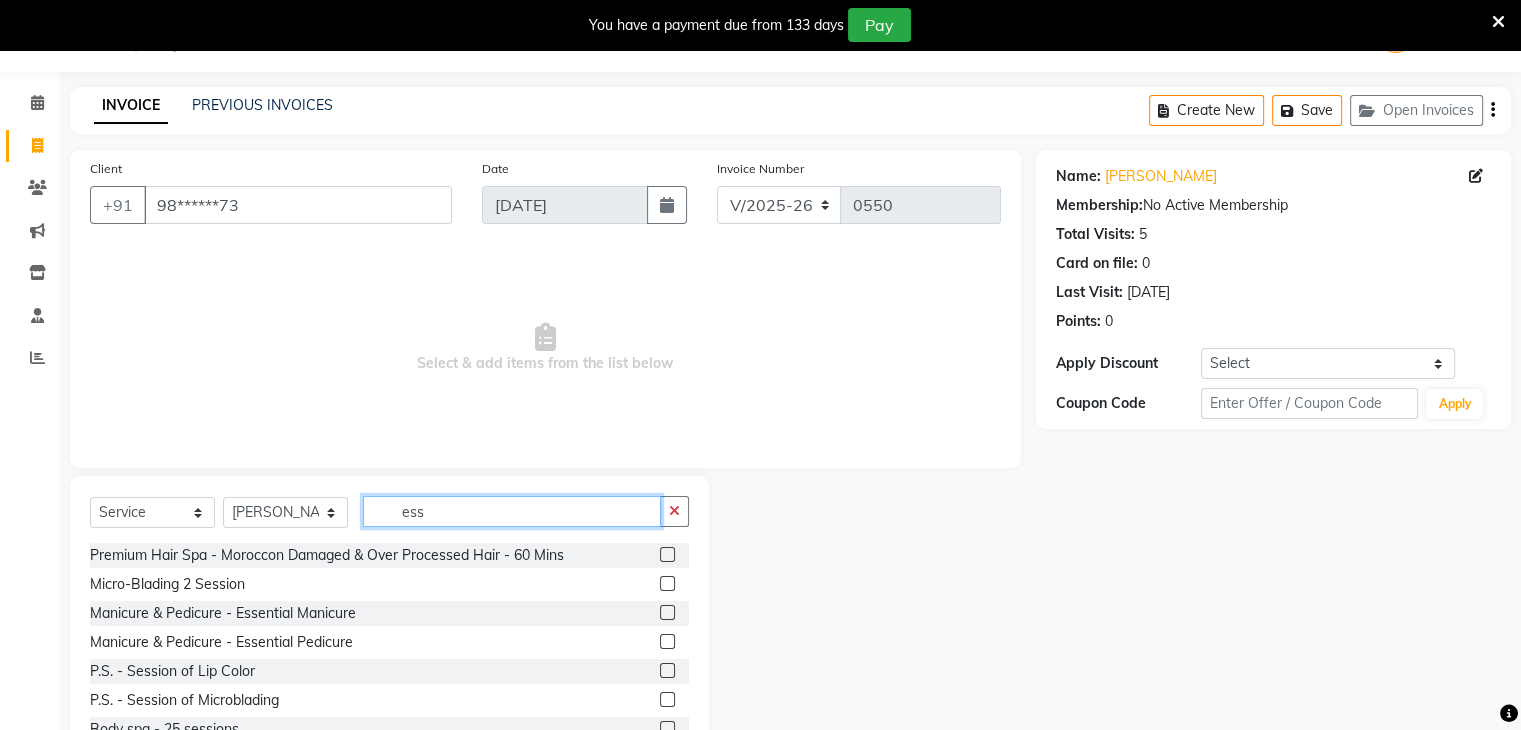 type on "ess" 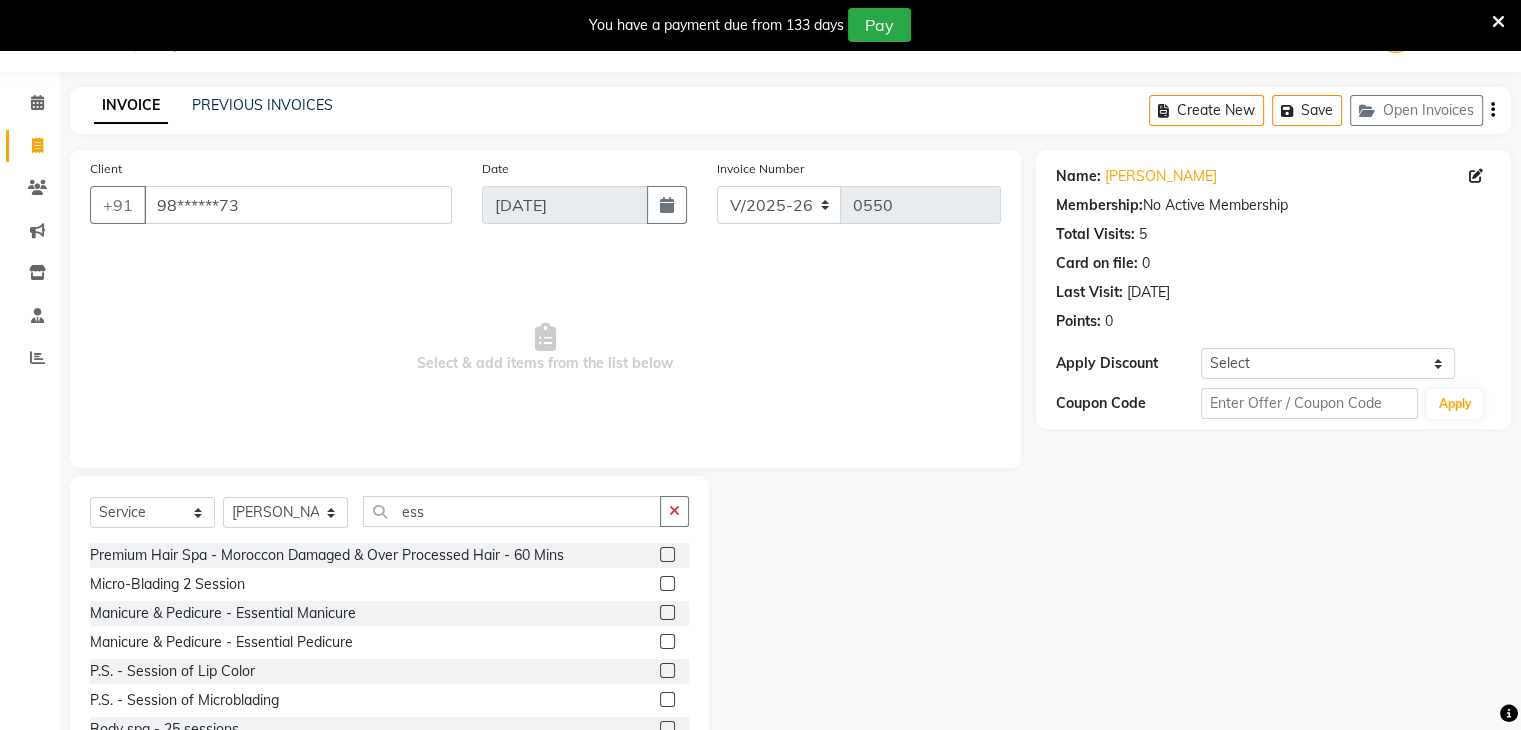 click 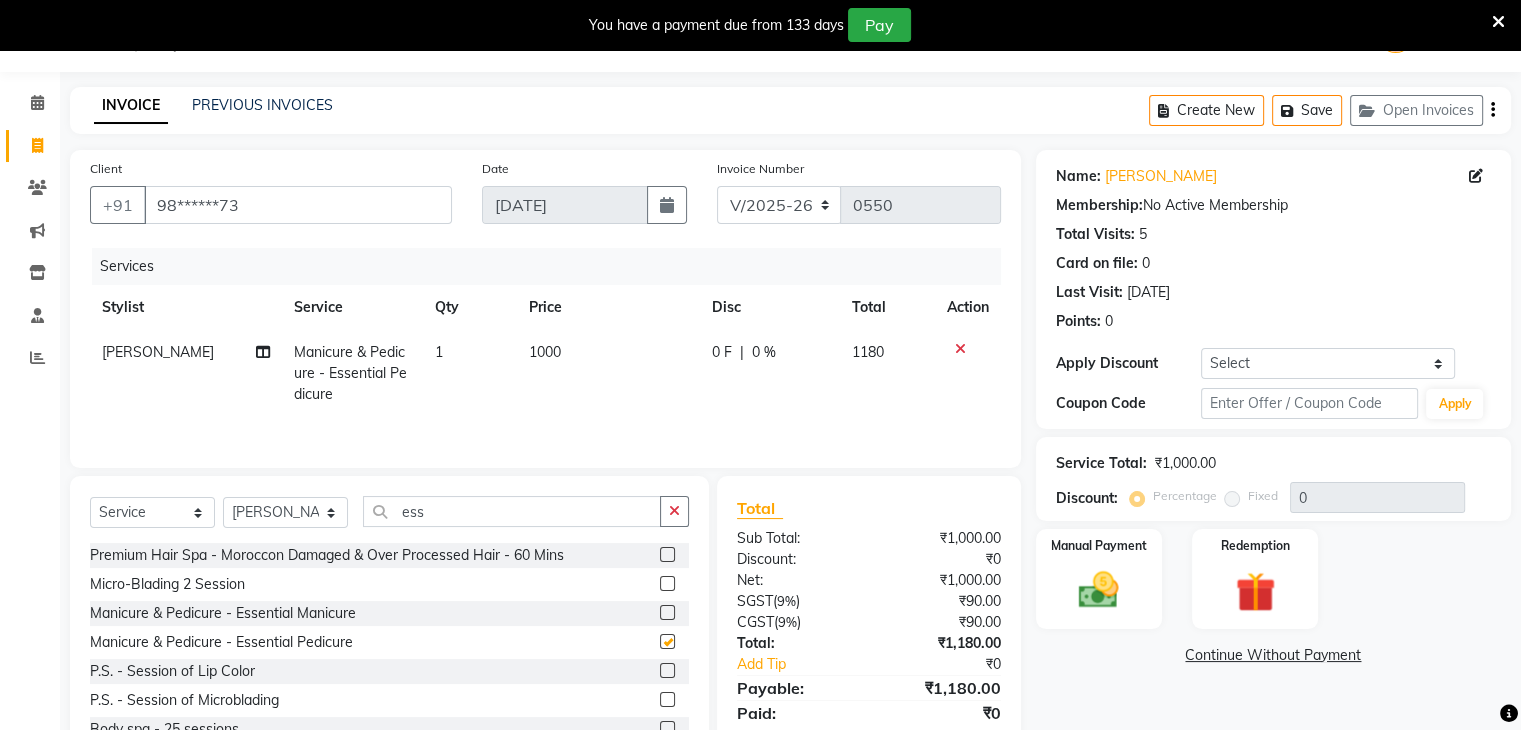 checkbox on "false" 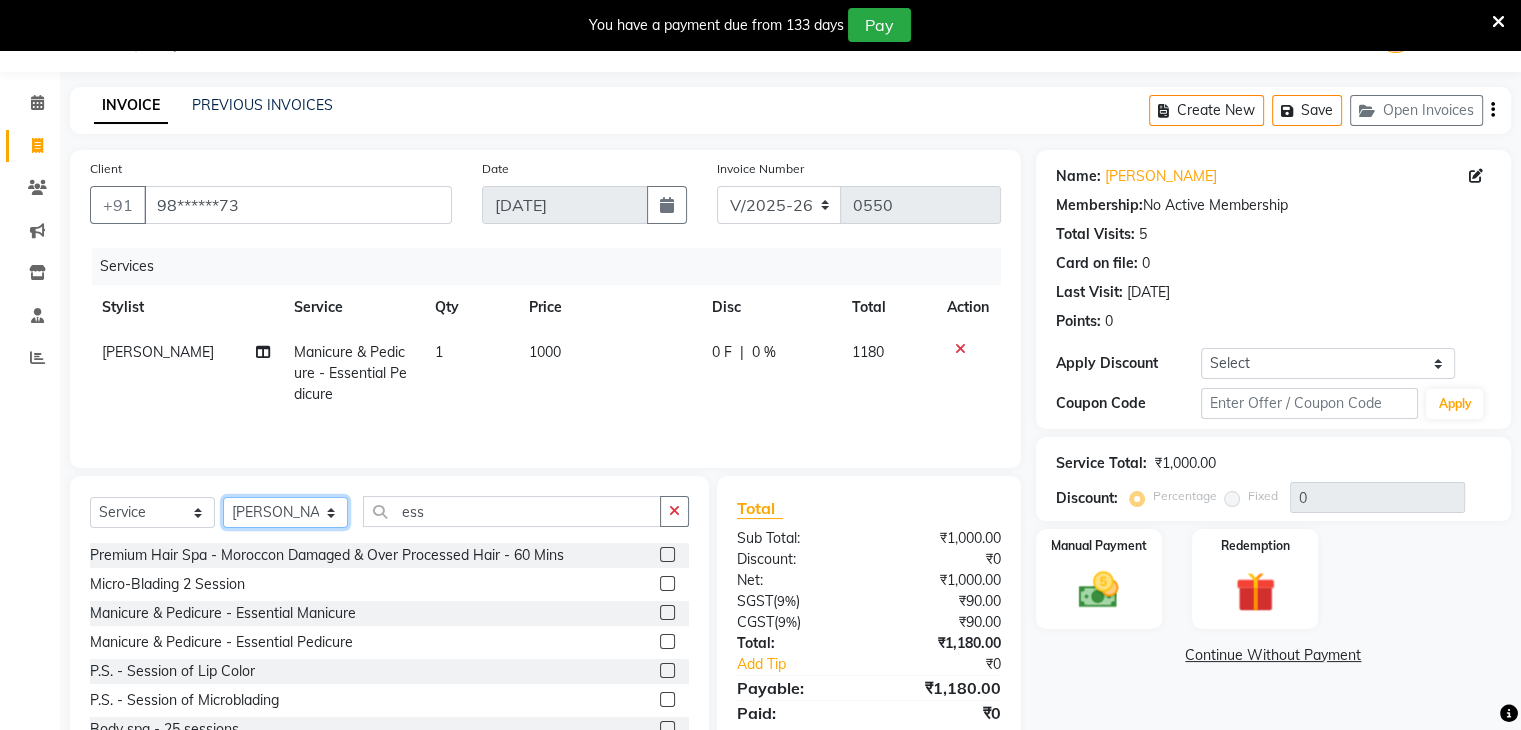 click on "Select Stylist Akshay Karima Manager Ritikesh Rohan Pagar Roshni Sangeeta Sharad Tushar Sankat Vedika" 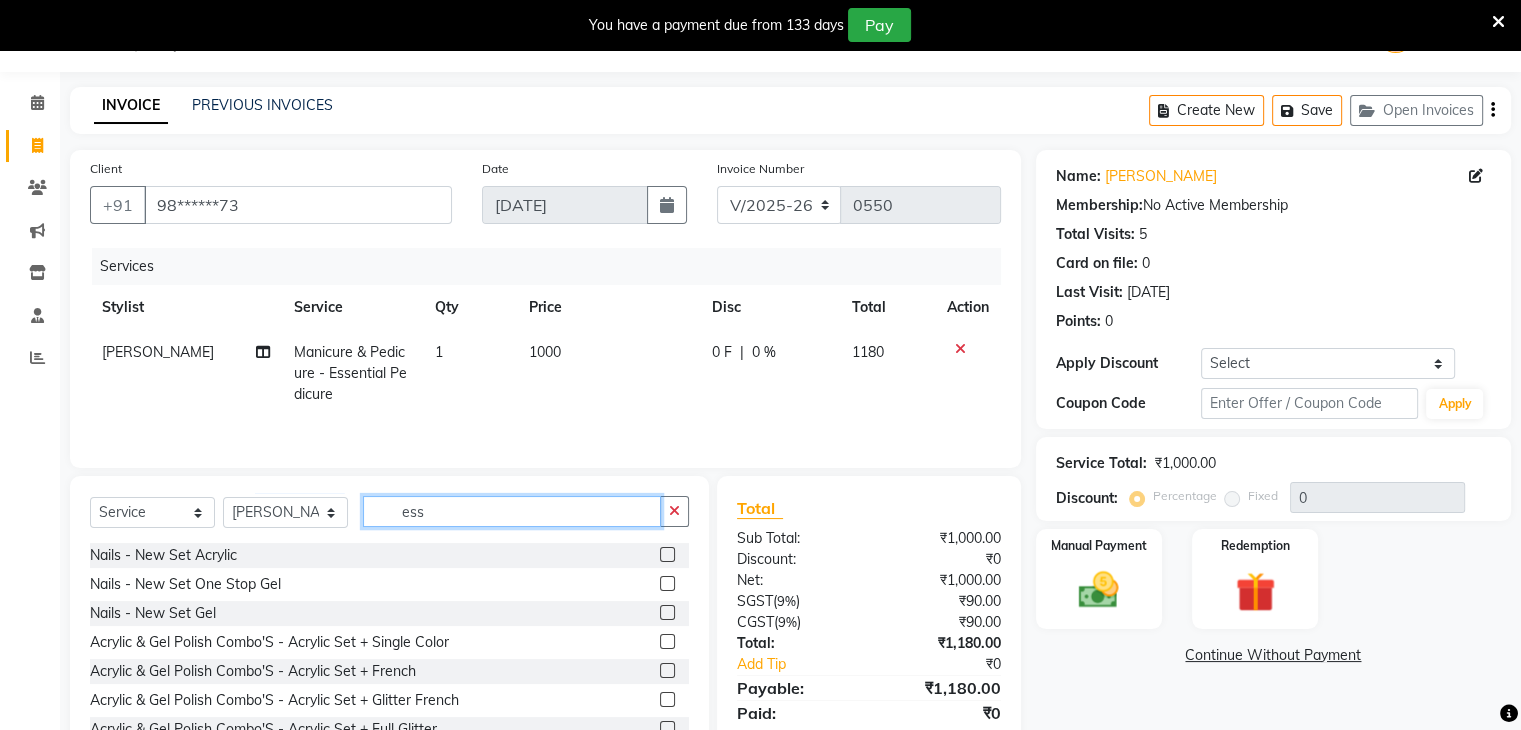 click on "ess" 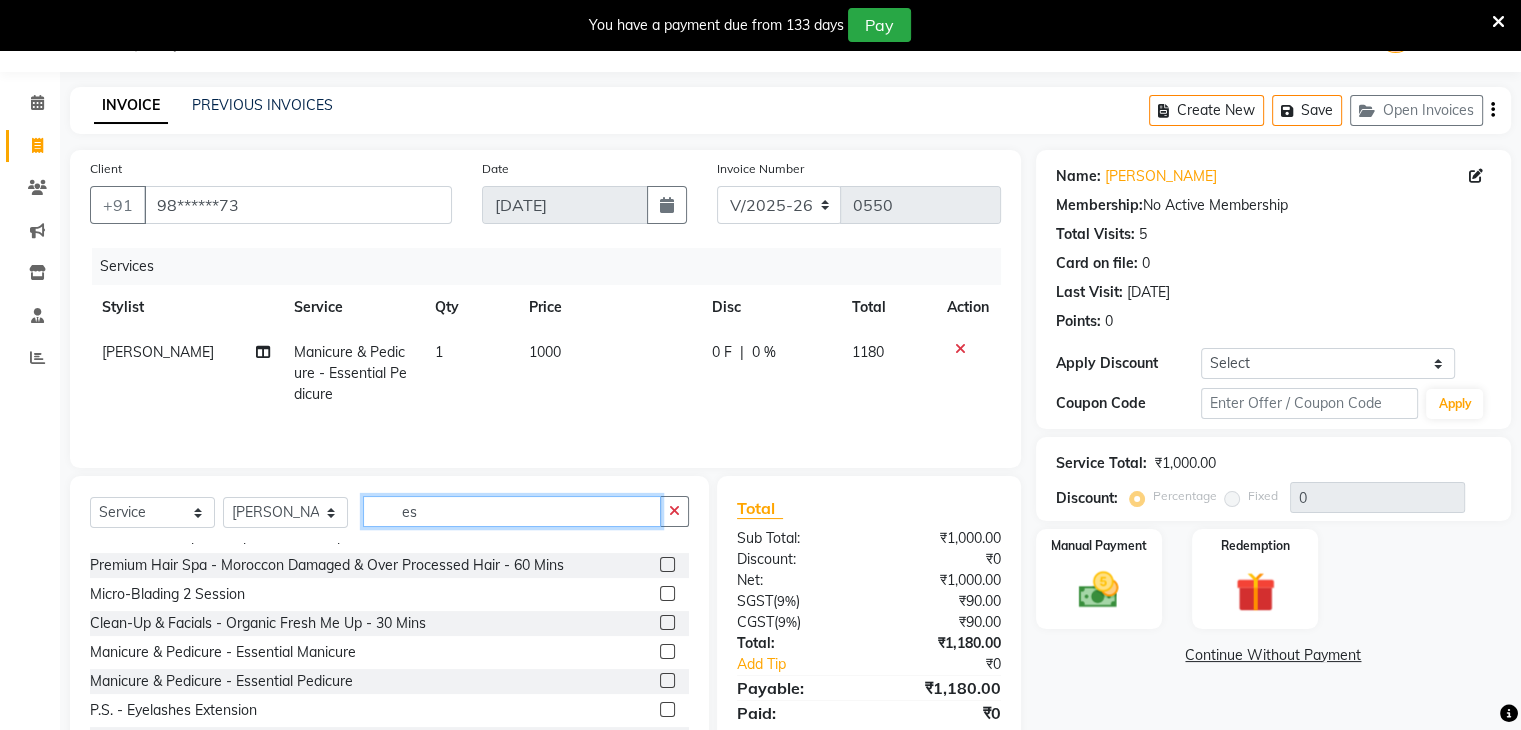scroll, scrollTop: 51, scrollLeft: 0, axis: vertical 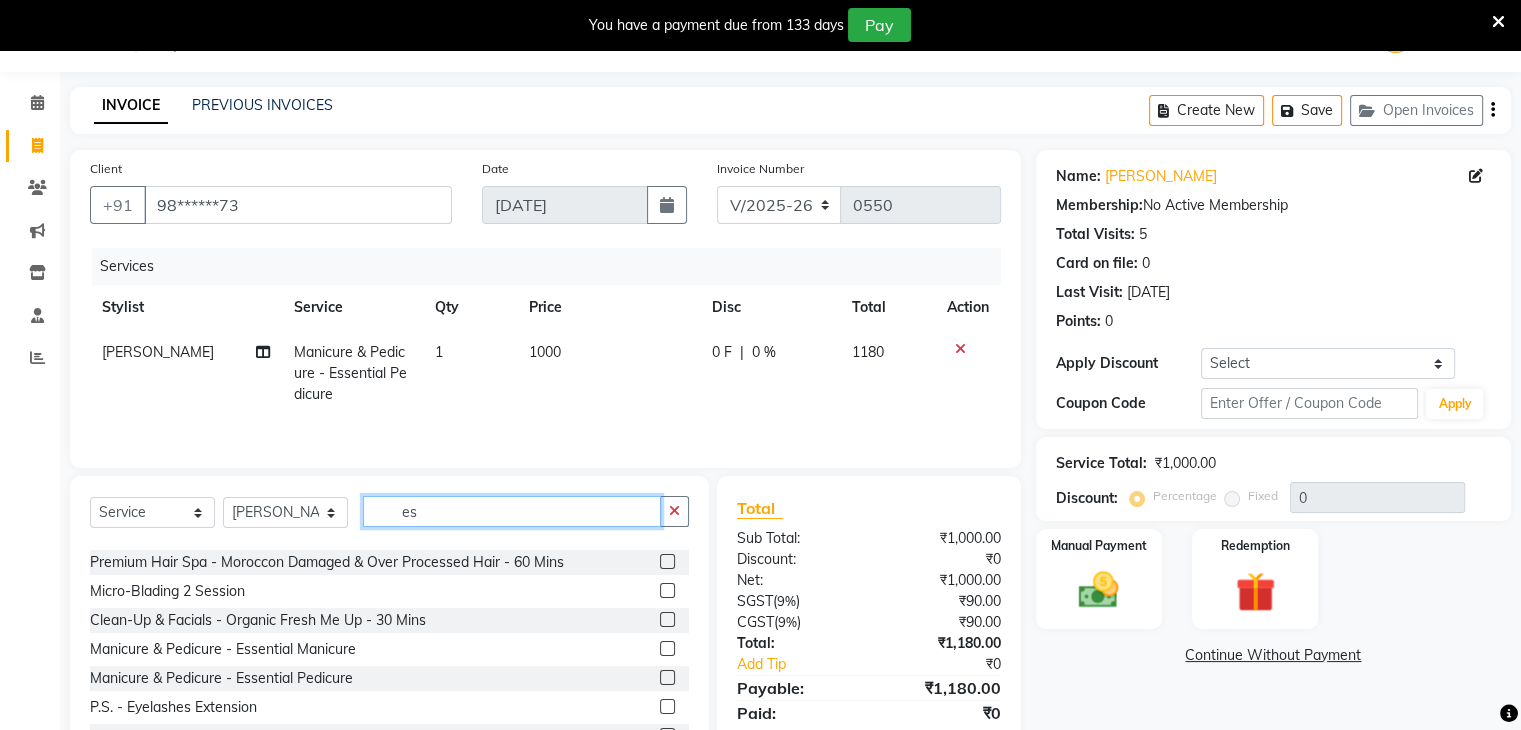 type on "es" 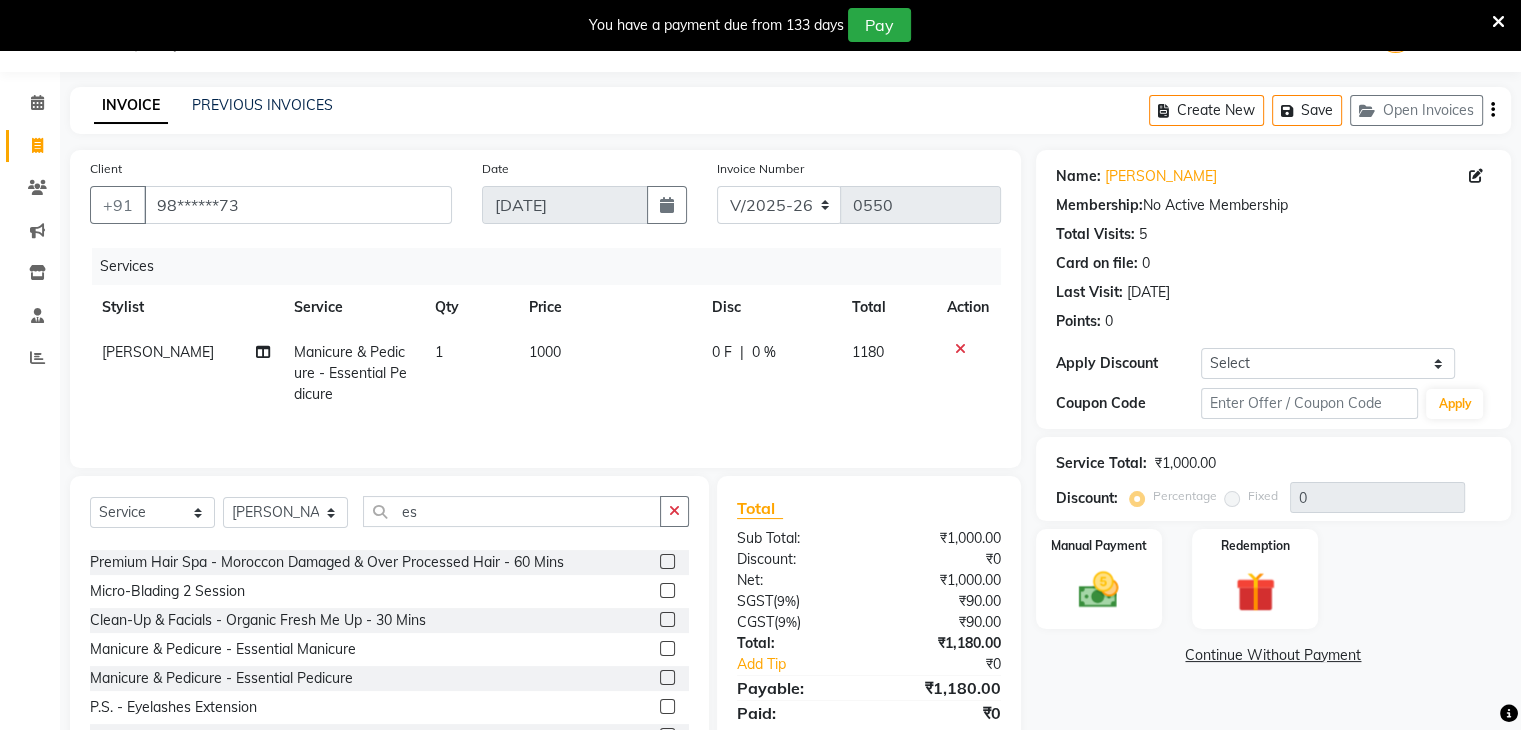 click 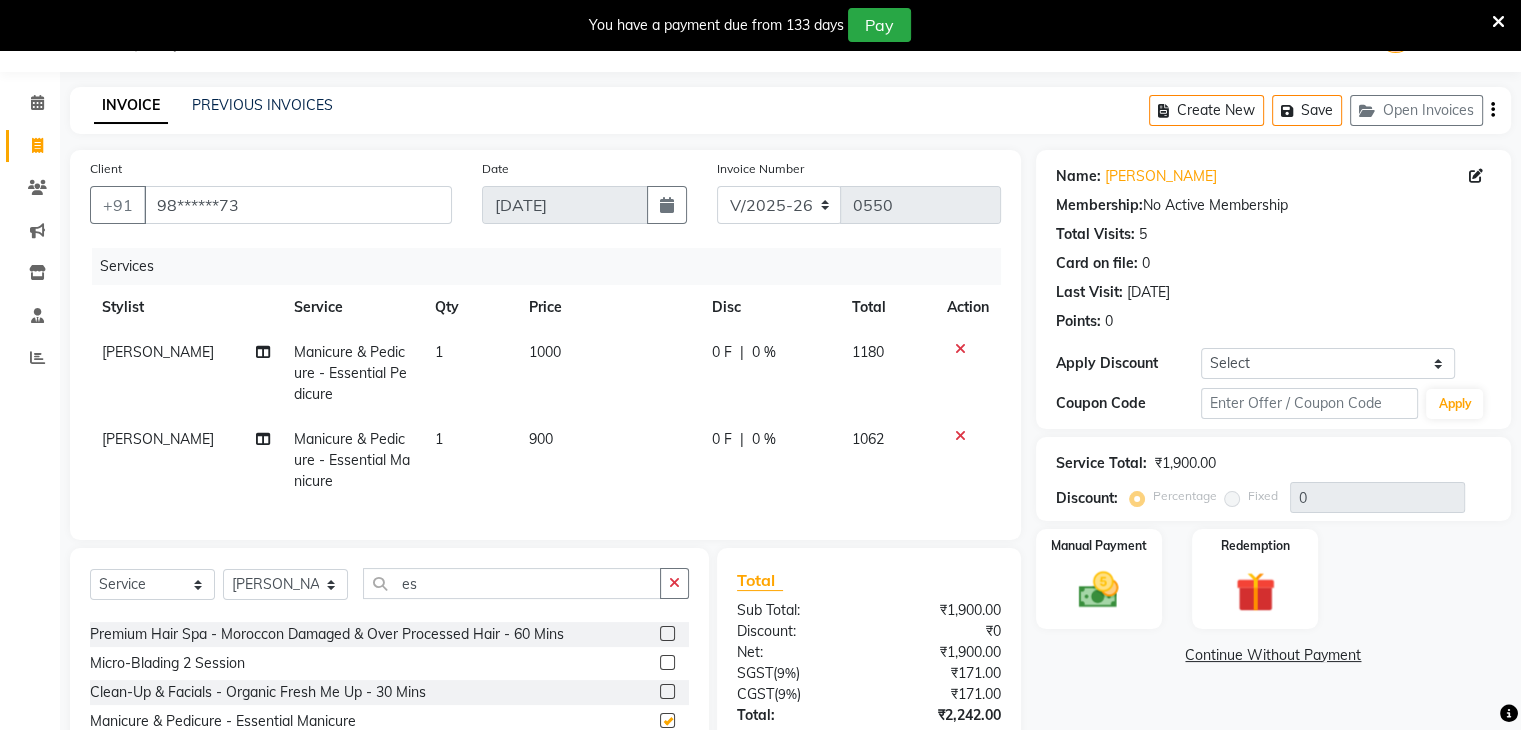 checkbox on "false" 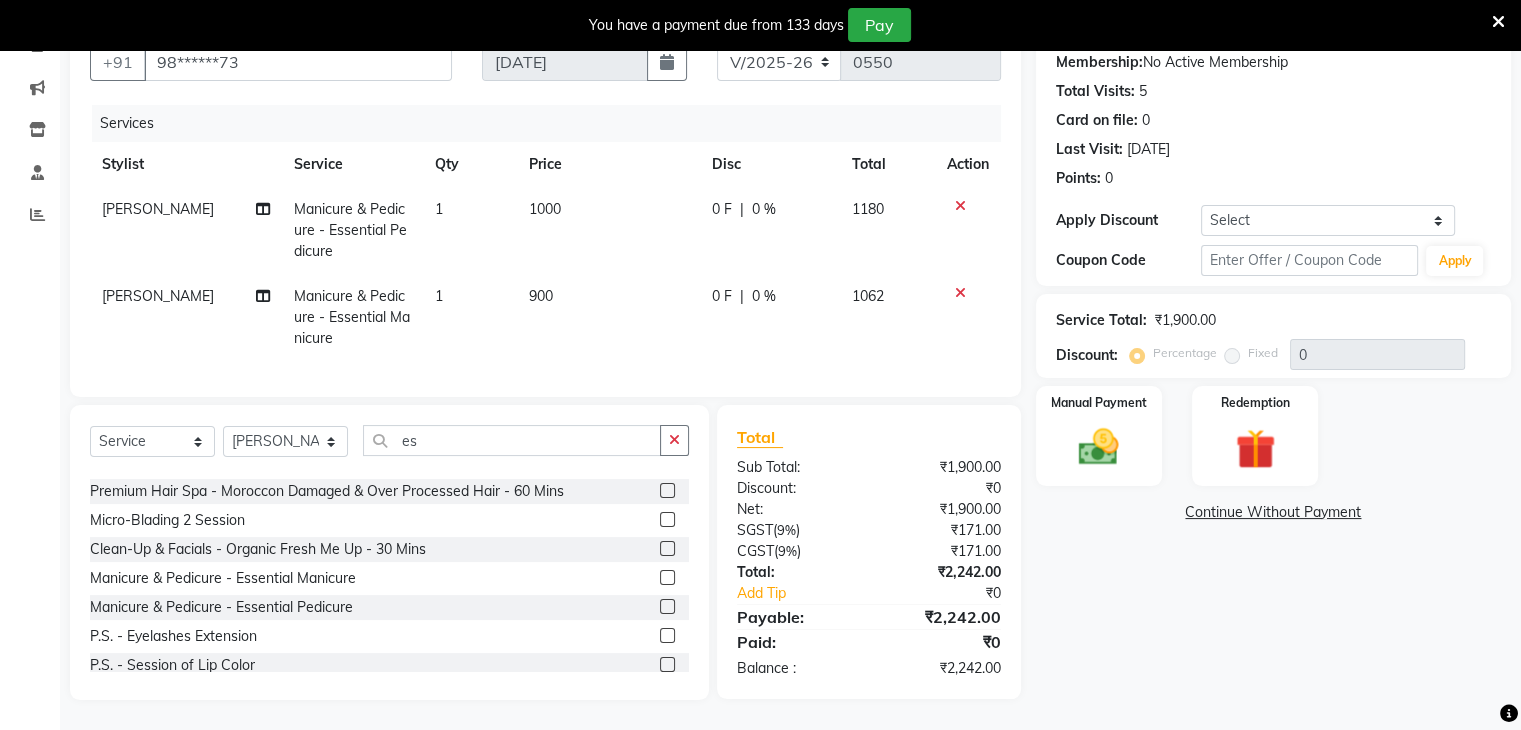scroll, scrollTop: 209, scrollLeft: 0, axis: vertical 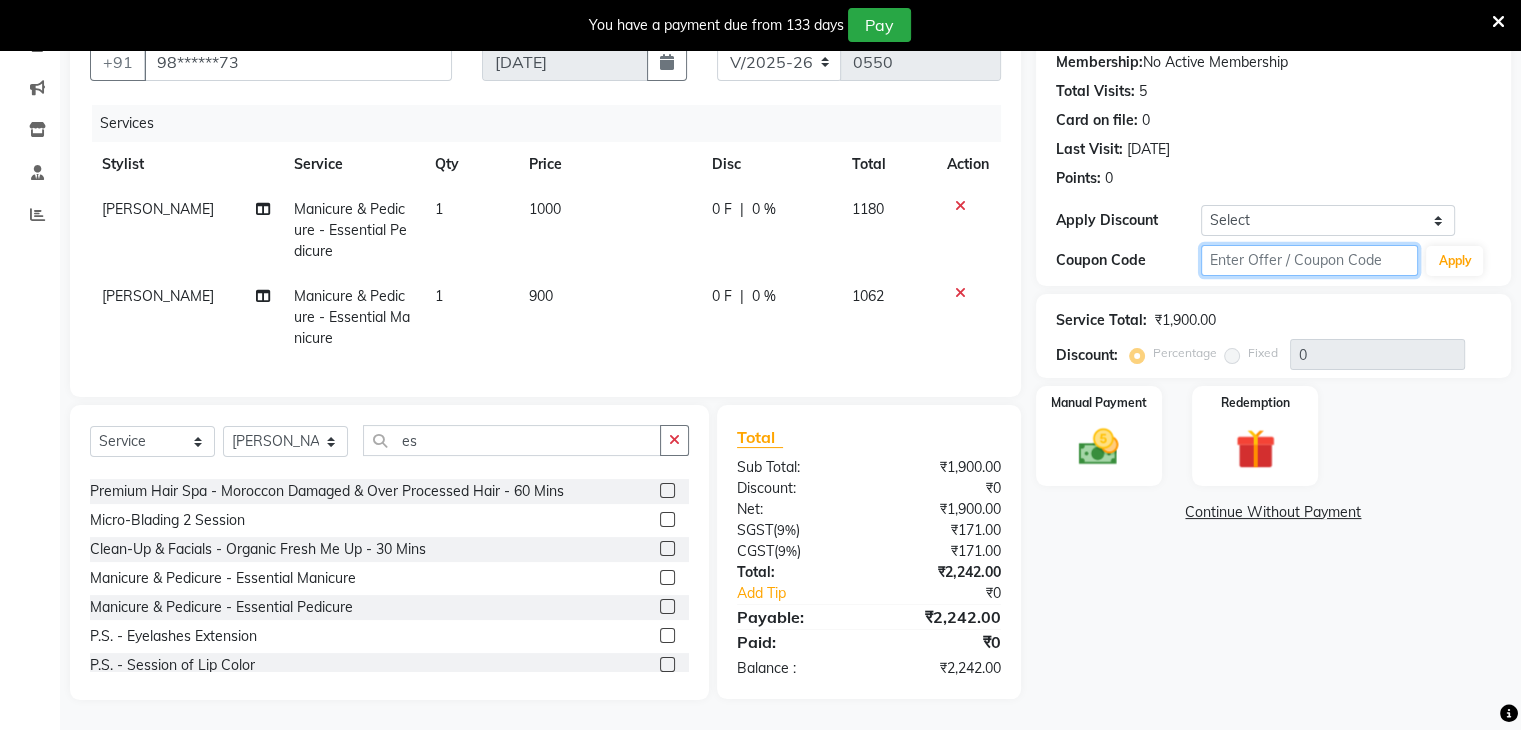 click 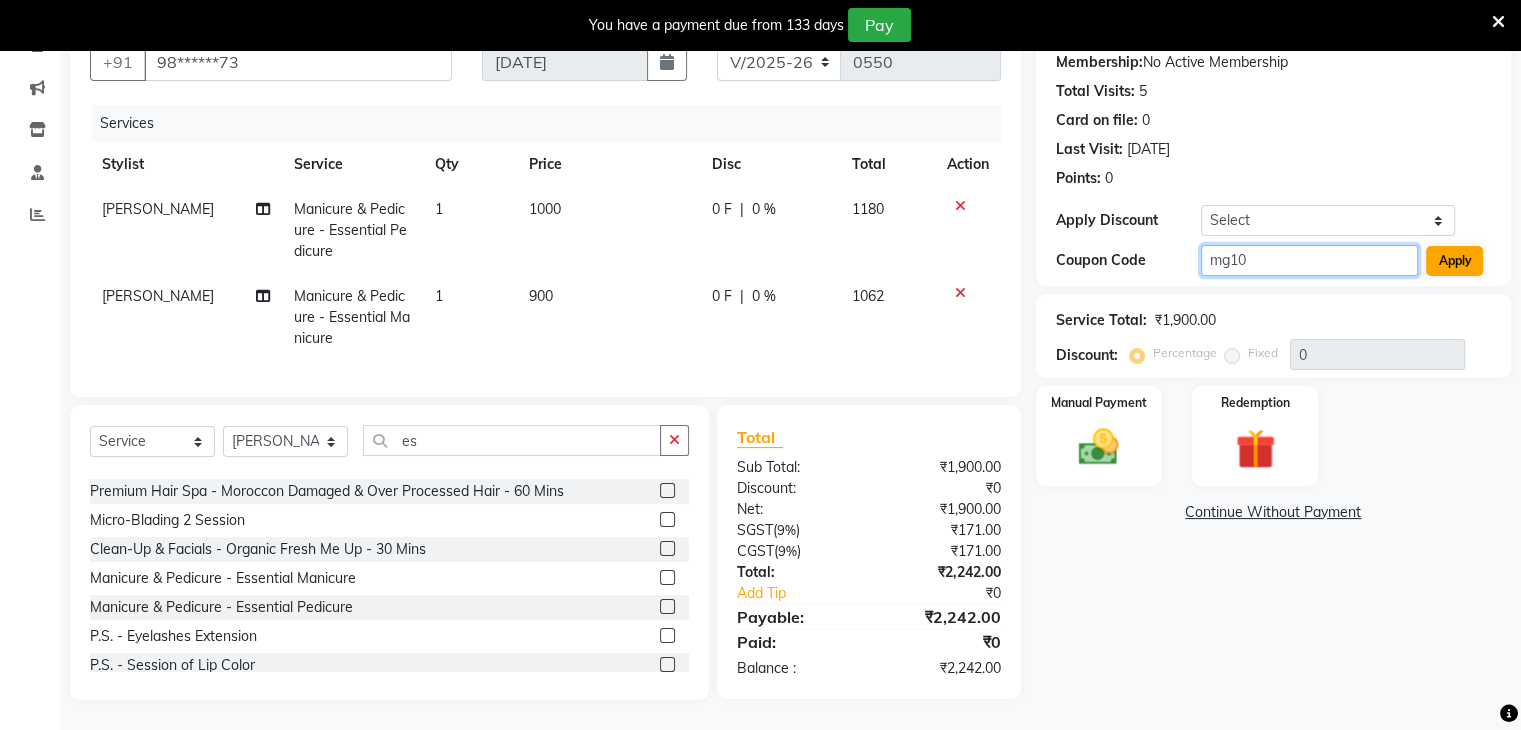 type on "mg10" 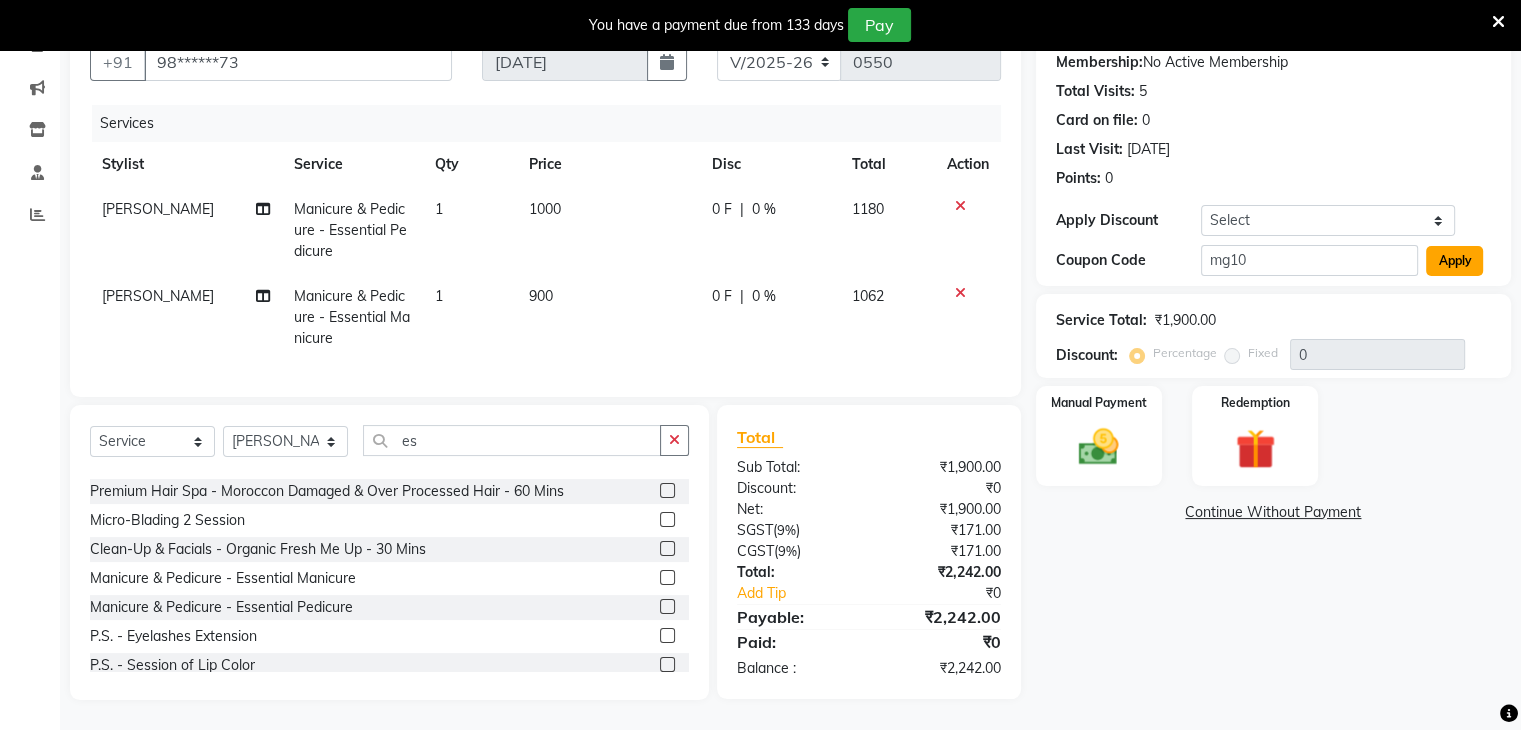 click on "Apply" 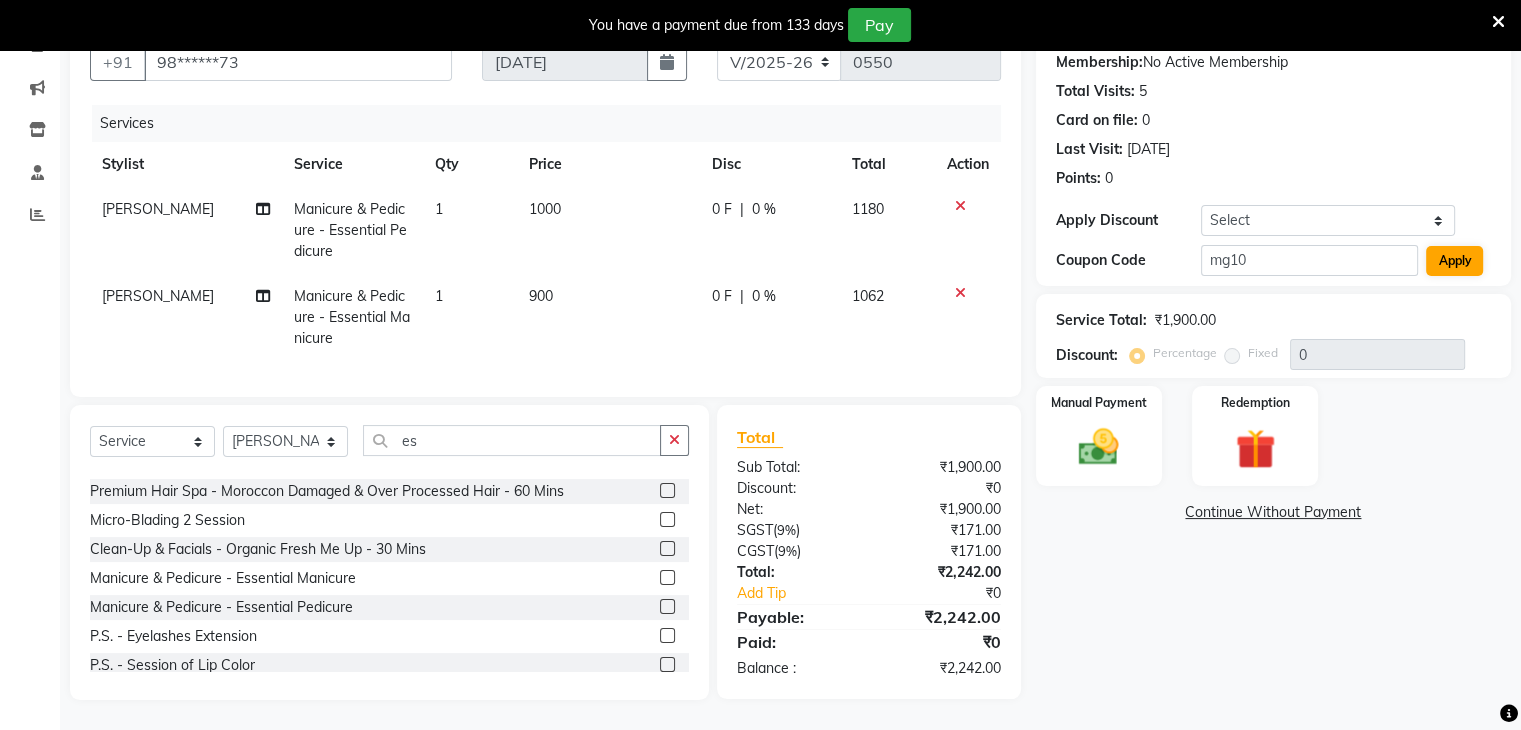 type on "10" 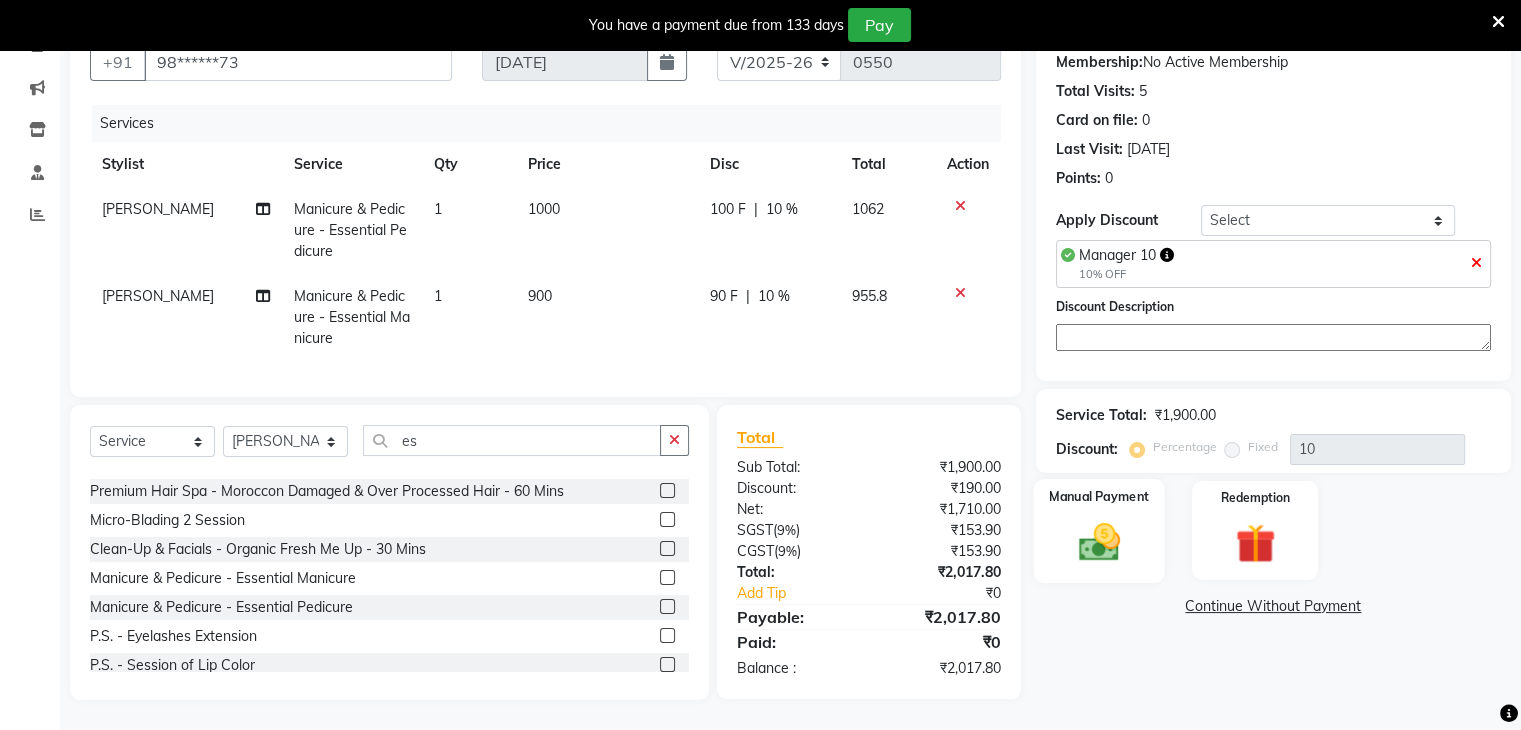 click 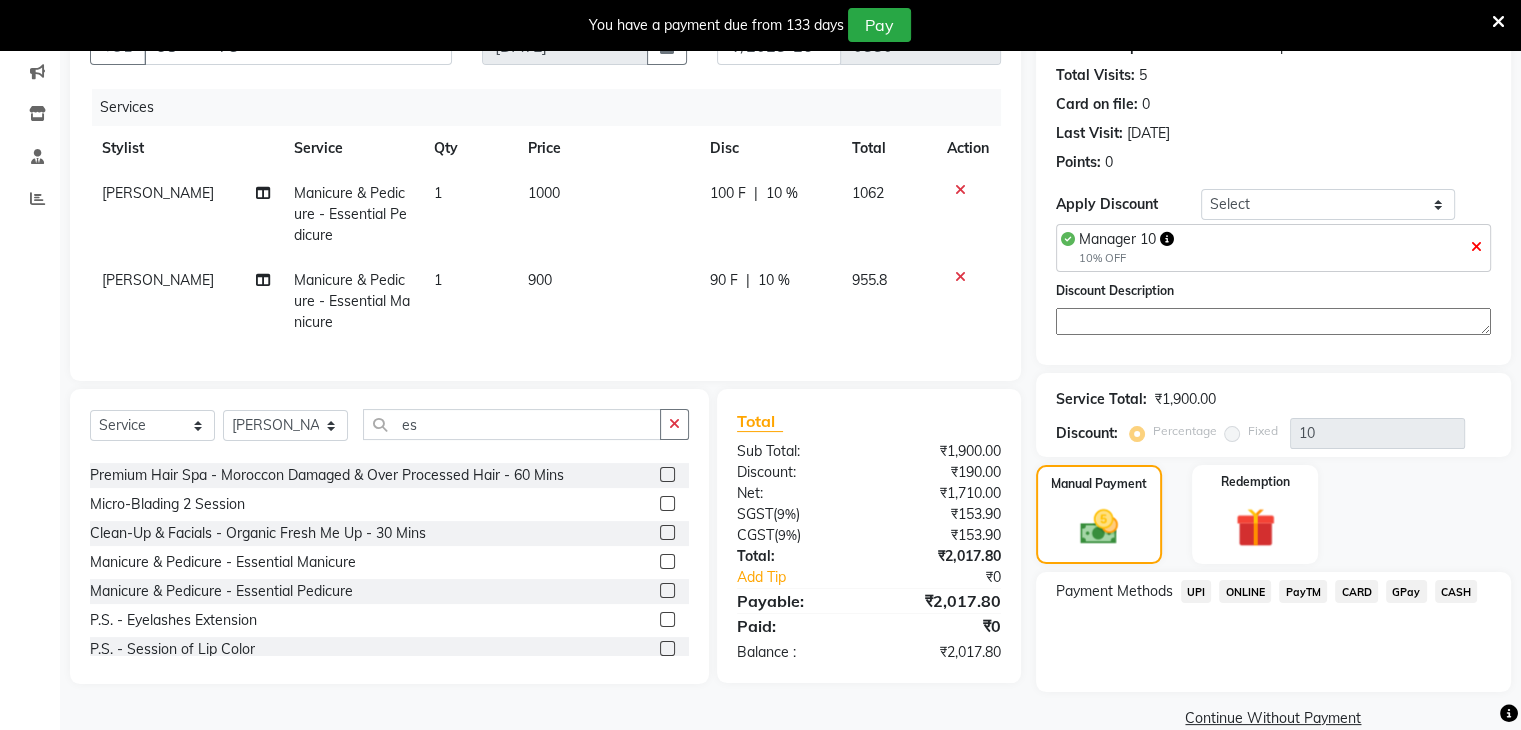 click on "CASH" 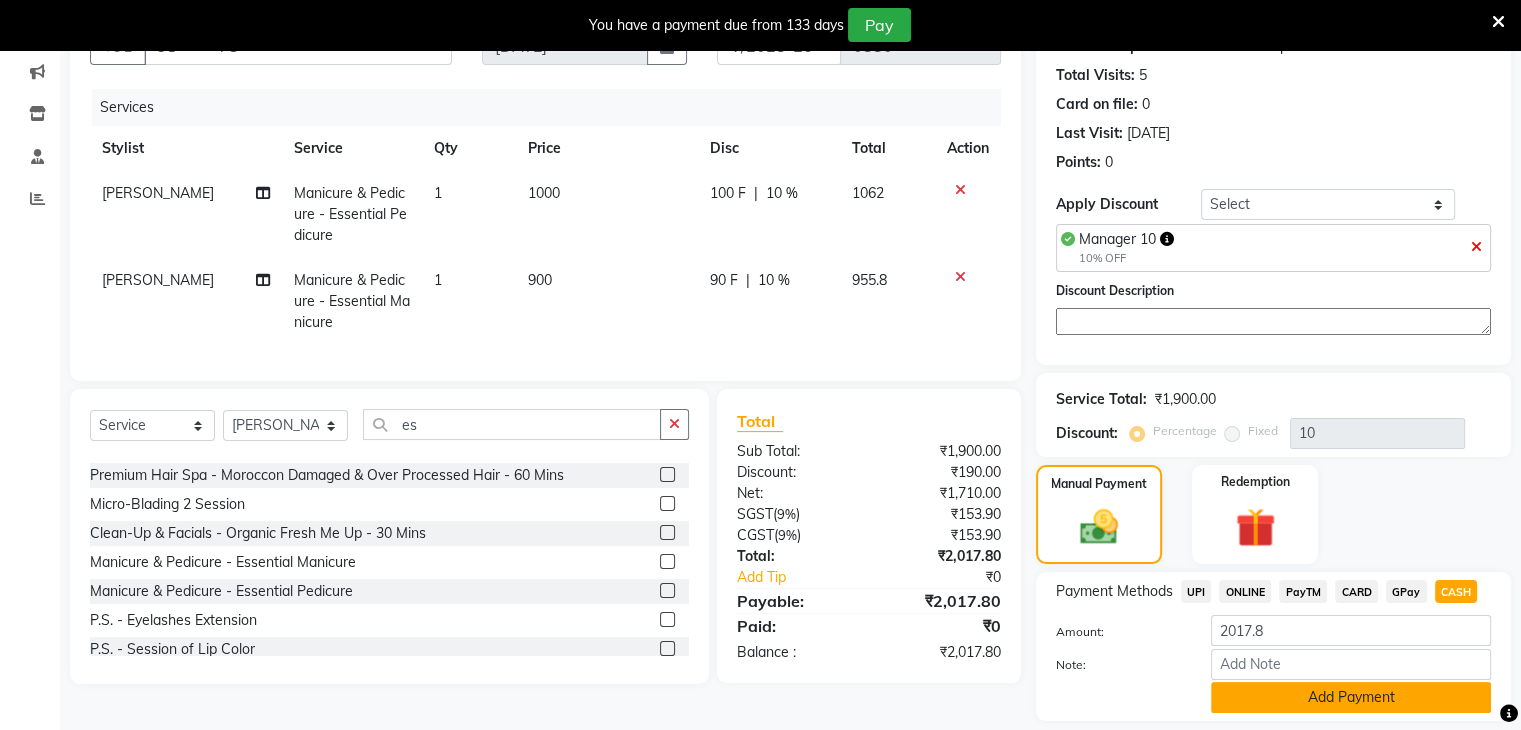 click on "Add Payment" 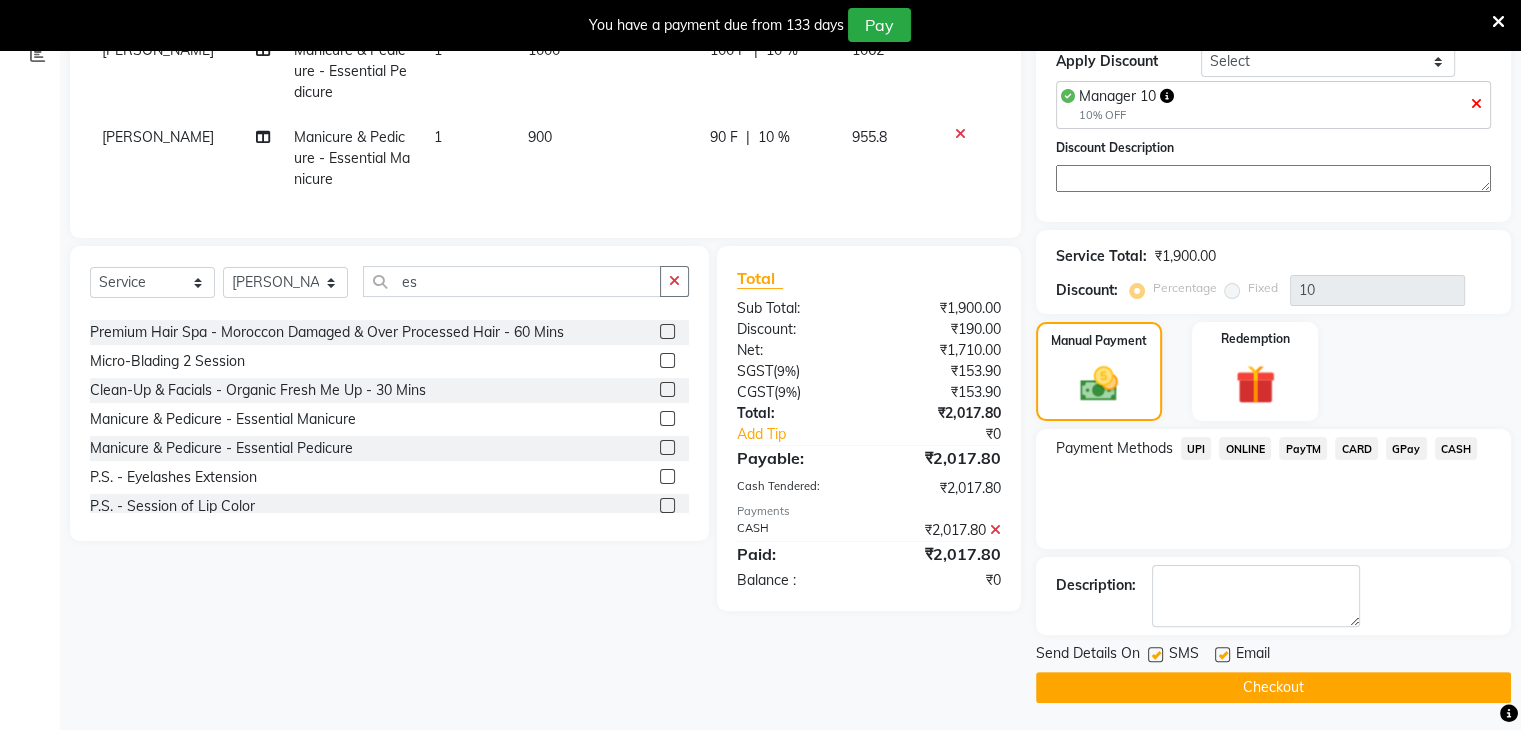scroll, scrollTop: 353, scrollLeft: 0, axis: vertical 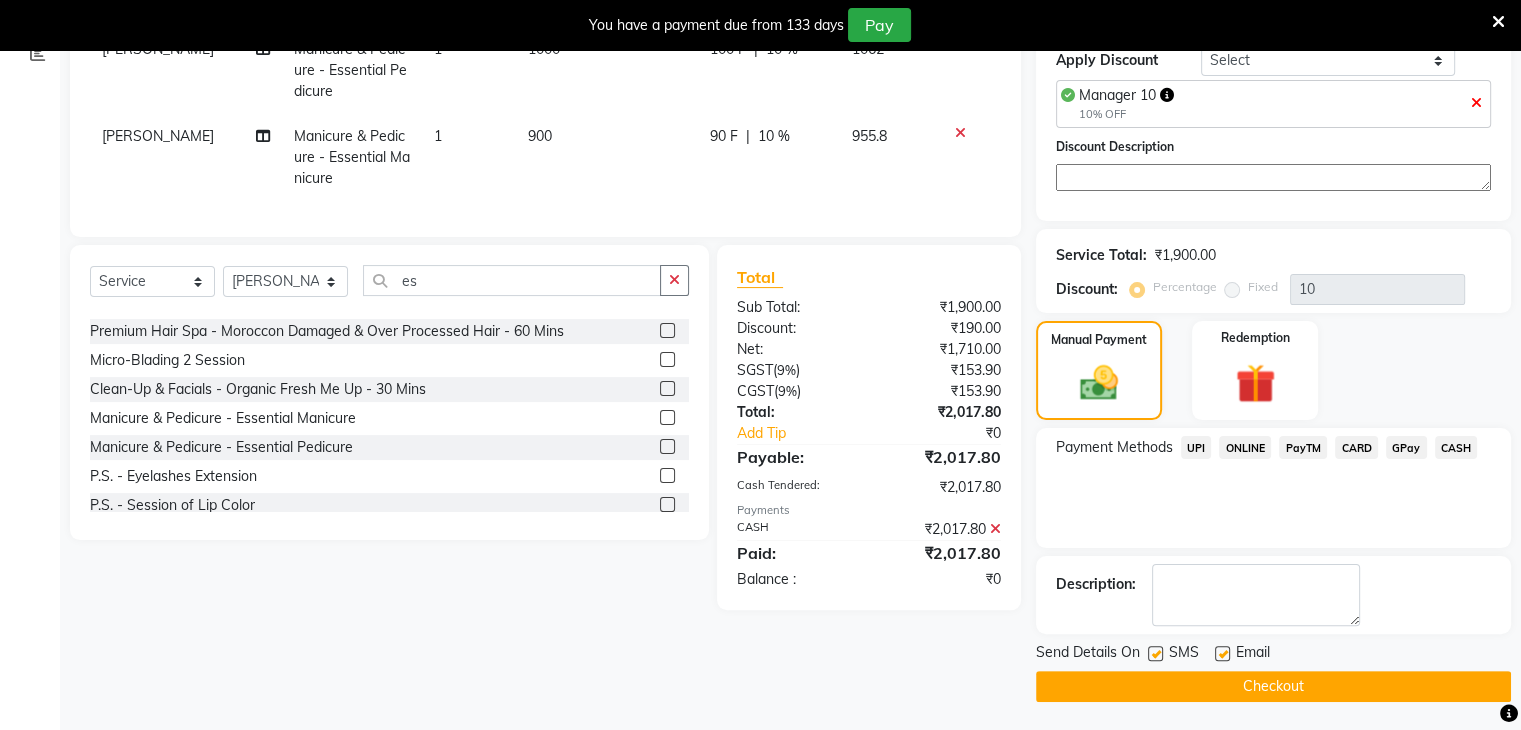 click on "Checkout" 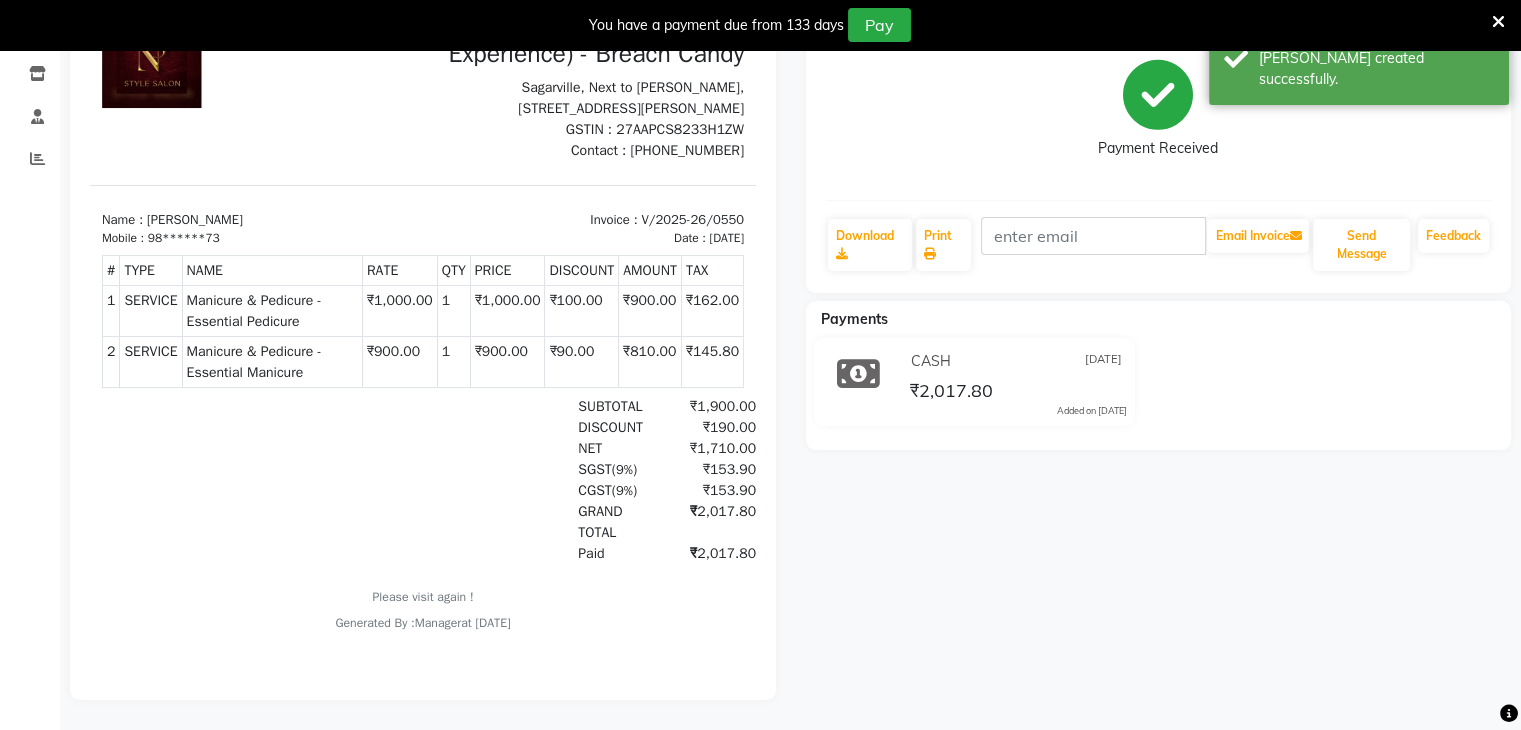 scroll, scrollTop: 0, scrollLeft: 0, axis: both 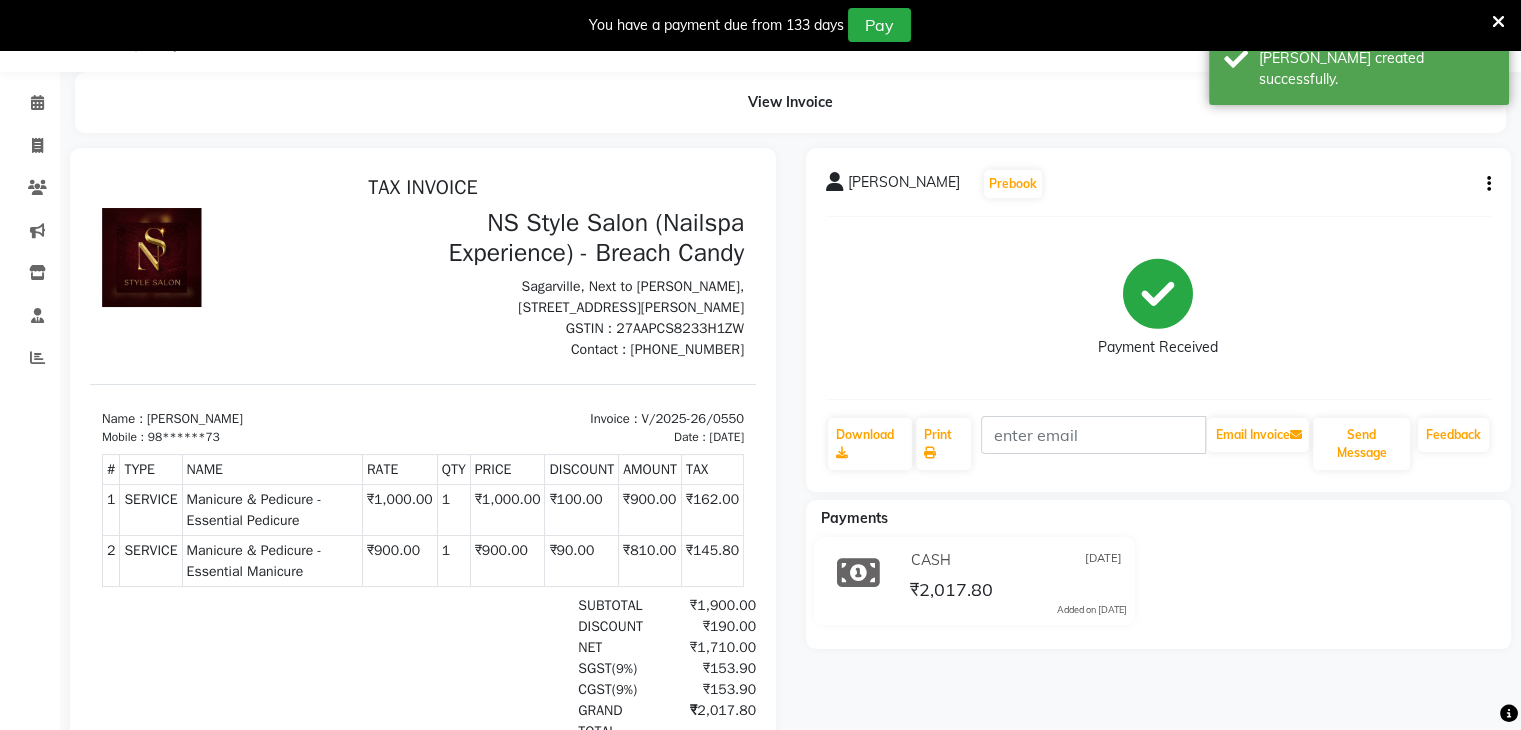 select on "5621" 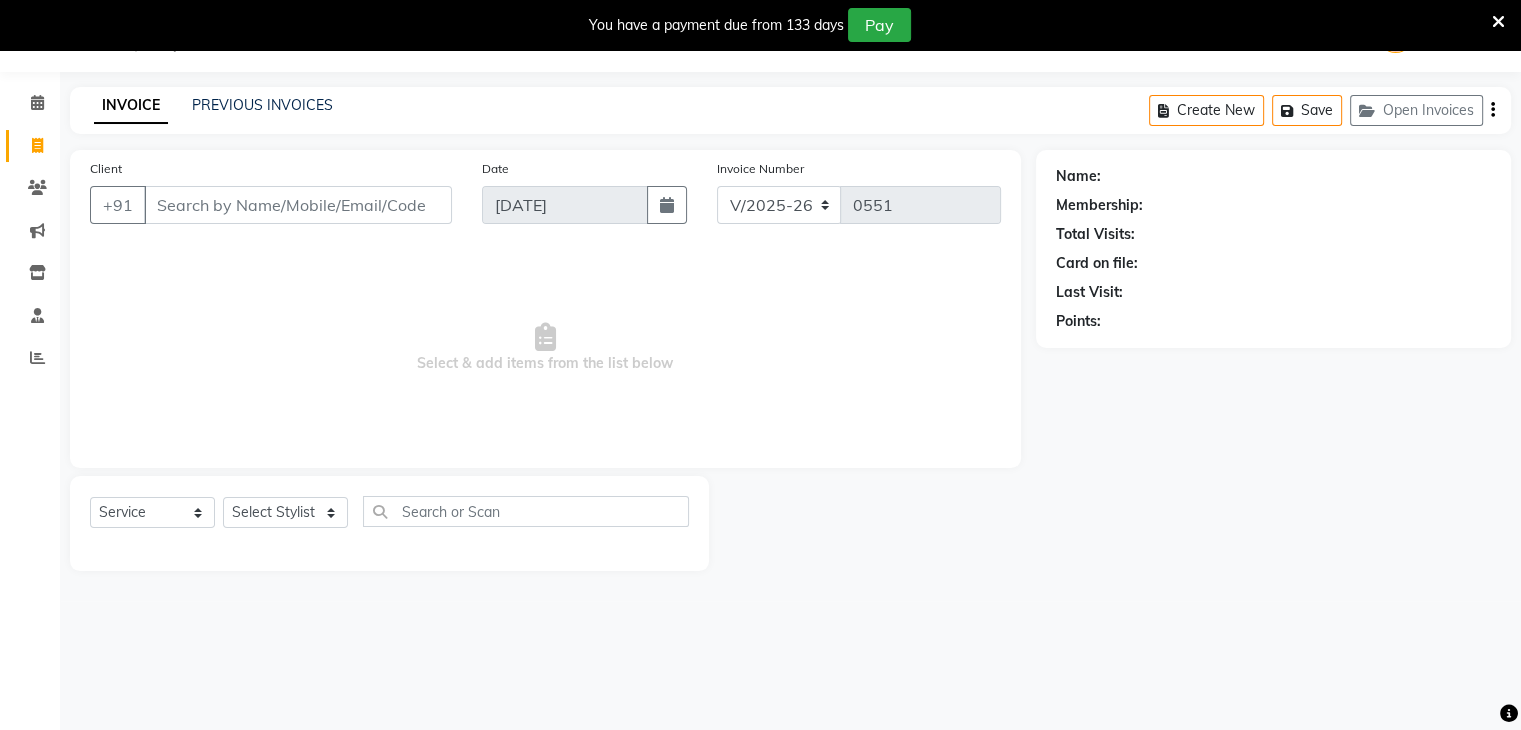click on "Client" at bounding box center (298, 205) 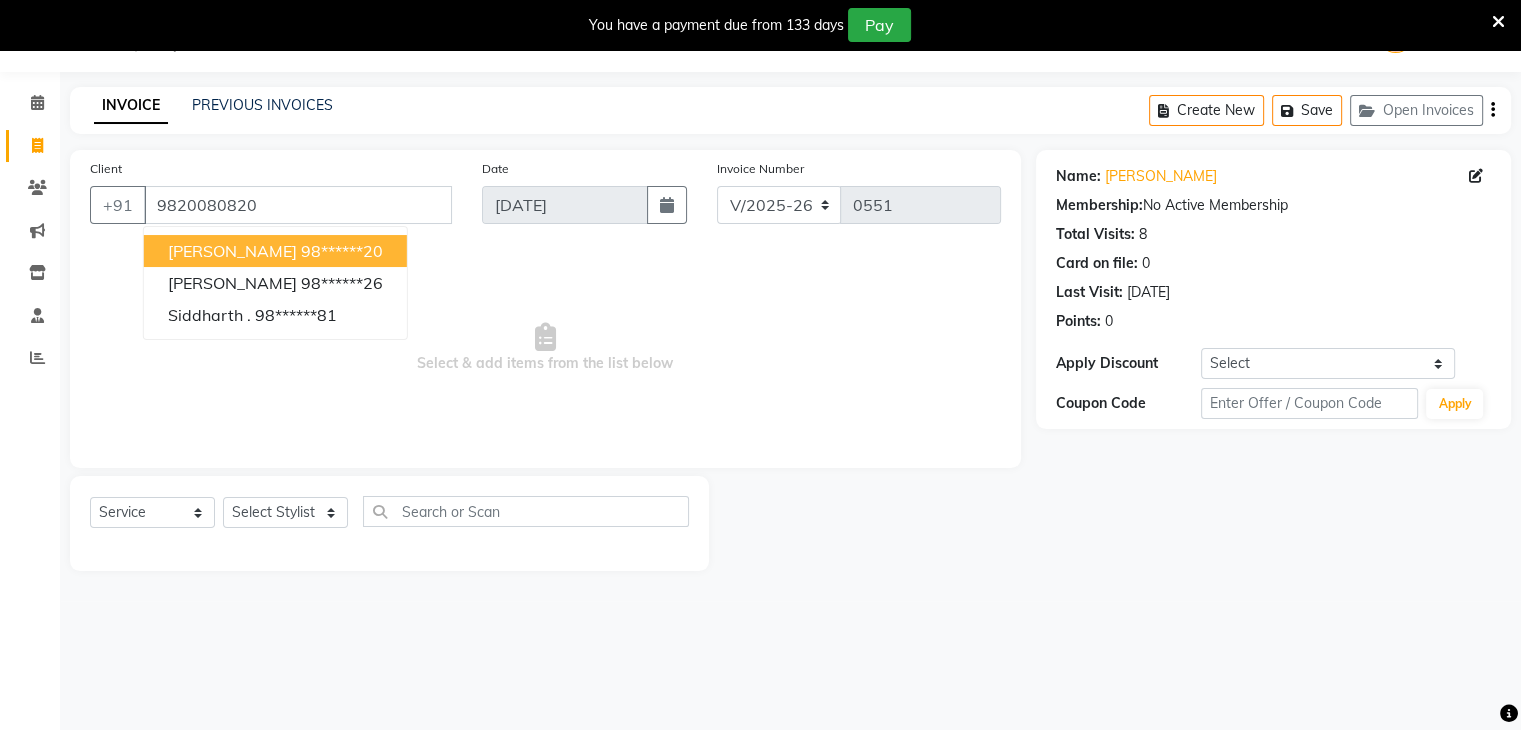 click on "Rekha Khanka" at bounding box center [232, 251] 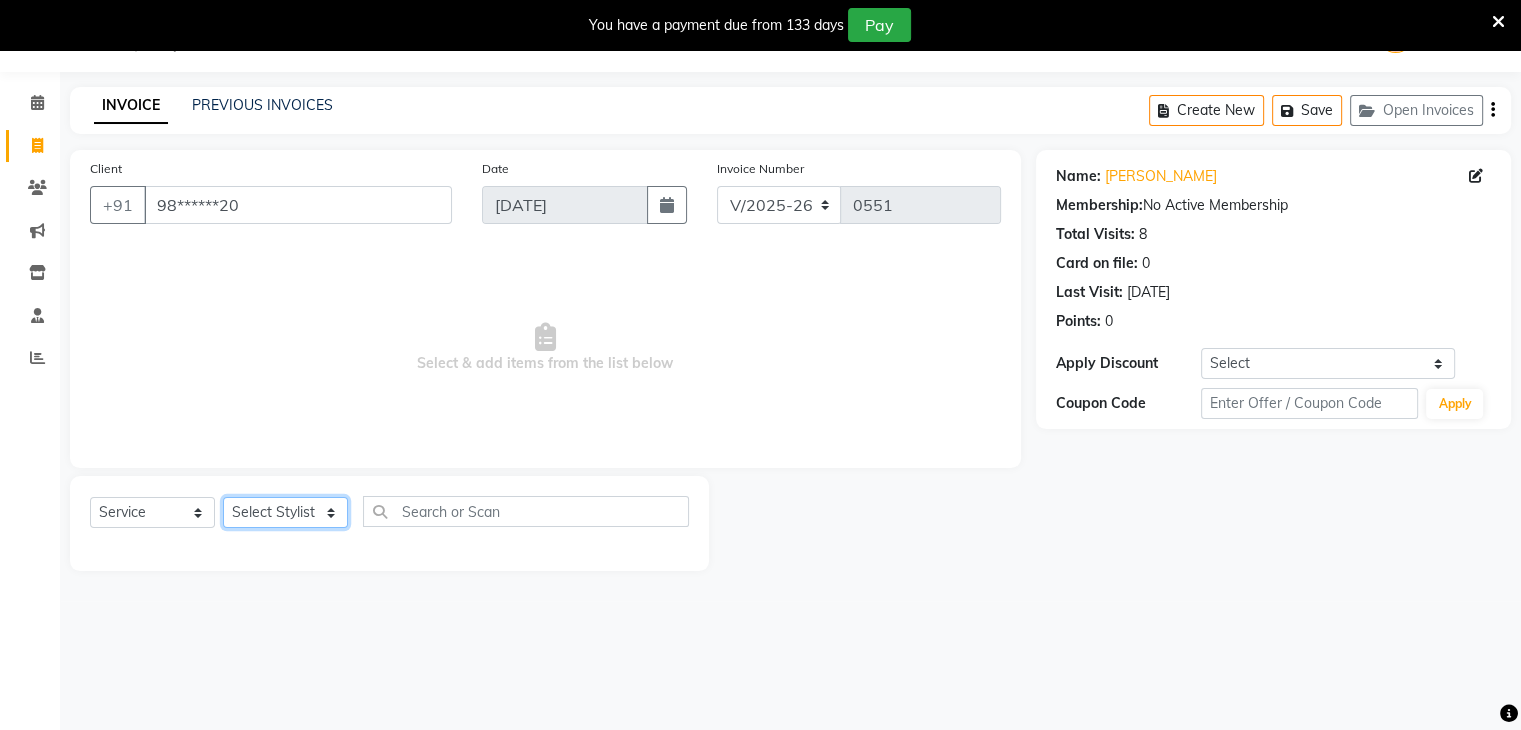 click on "Select Stylist Akshay Karima Manager Ritikesh Rohan Pagar Roshni Sangeeta Sharad Tushar Sankat Vedika" 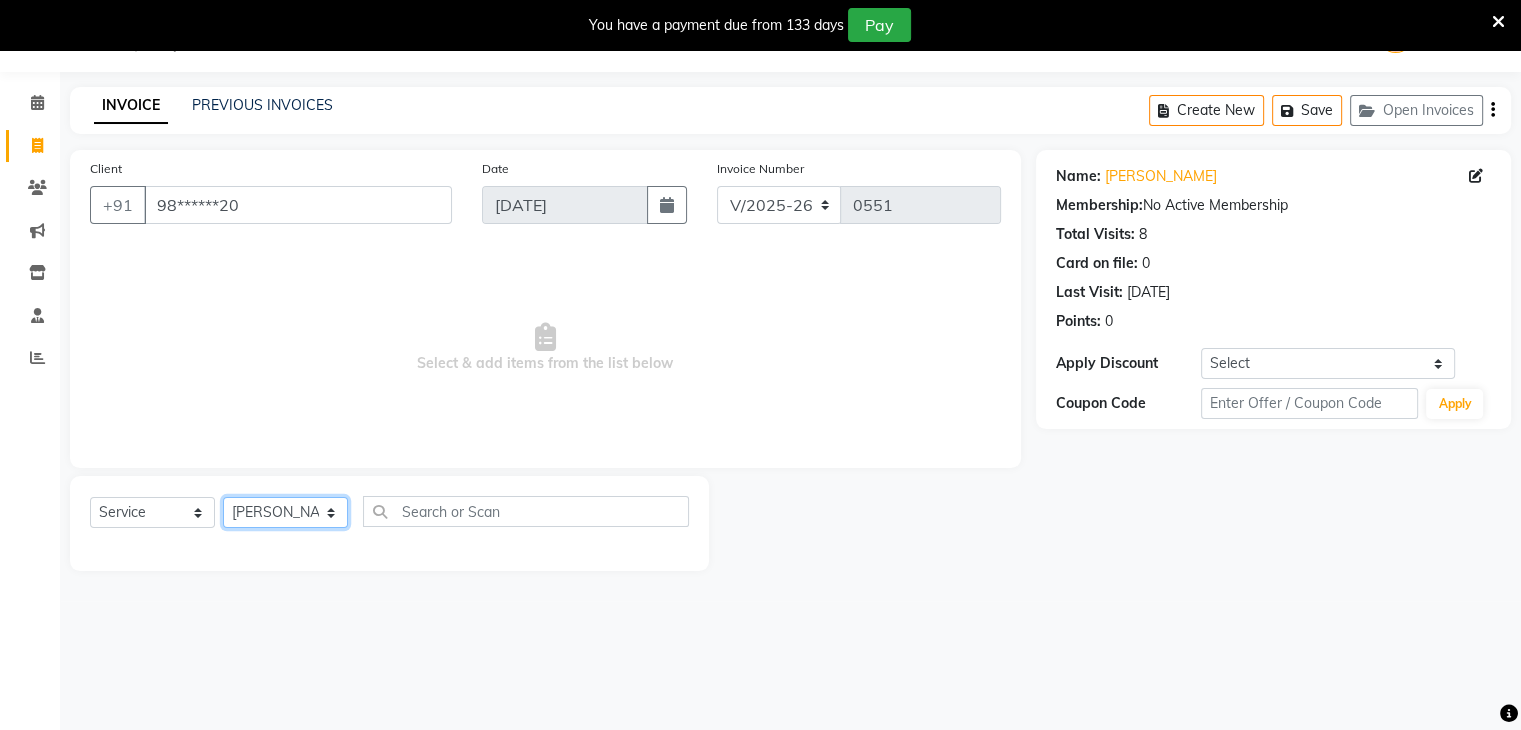 click on "Select Stylist Akshay Karima Manager Ritikesh Rohan Pagar Roshni Sangeeta Sharad Tushar Sankat Vedika" 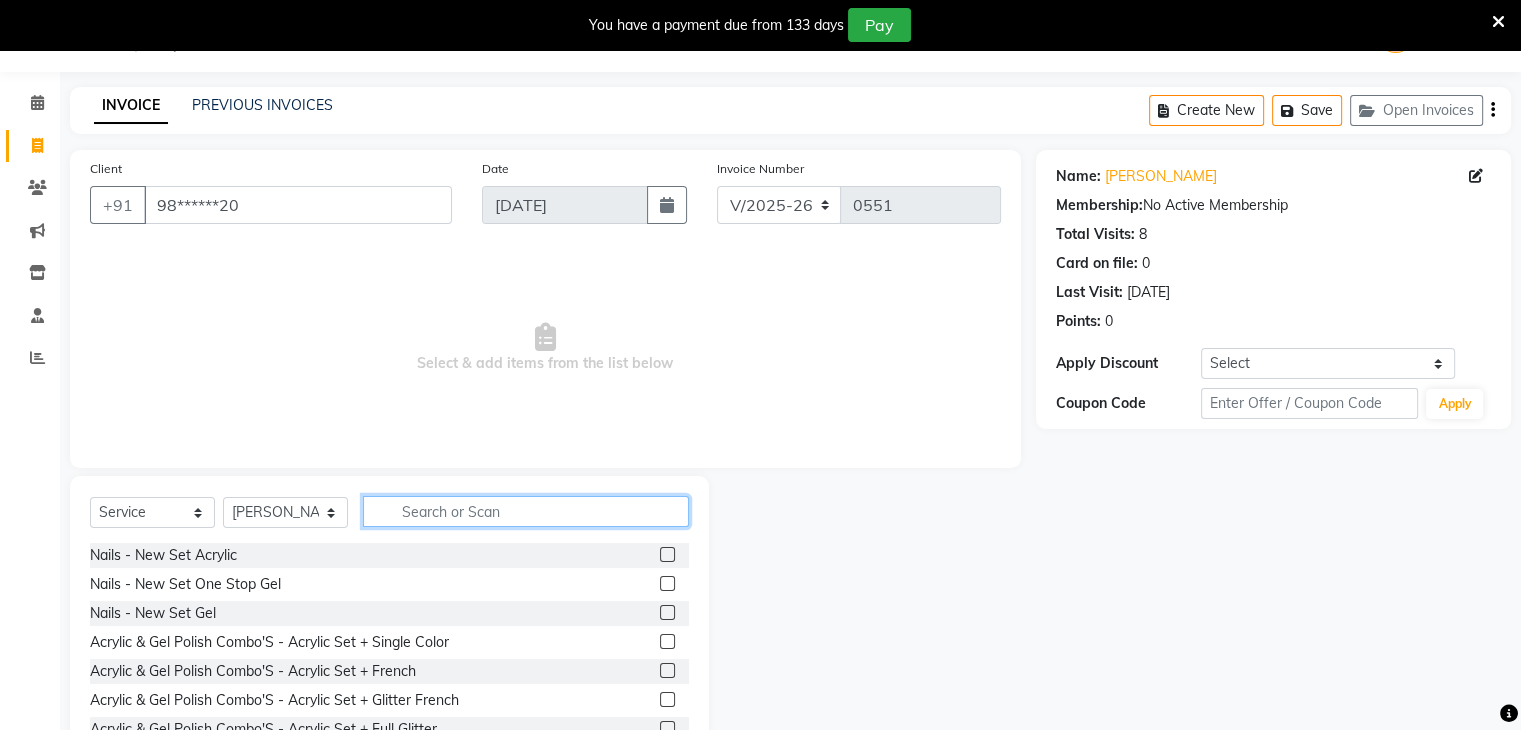 click 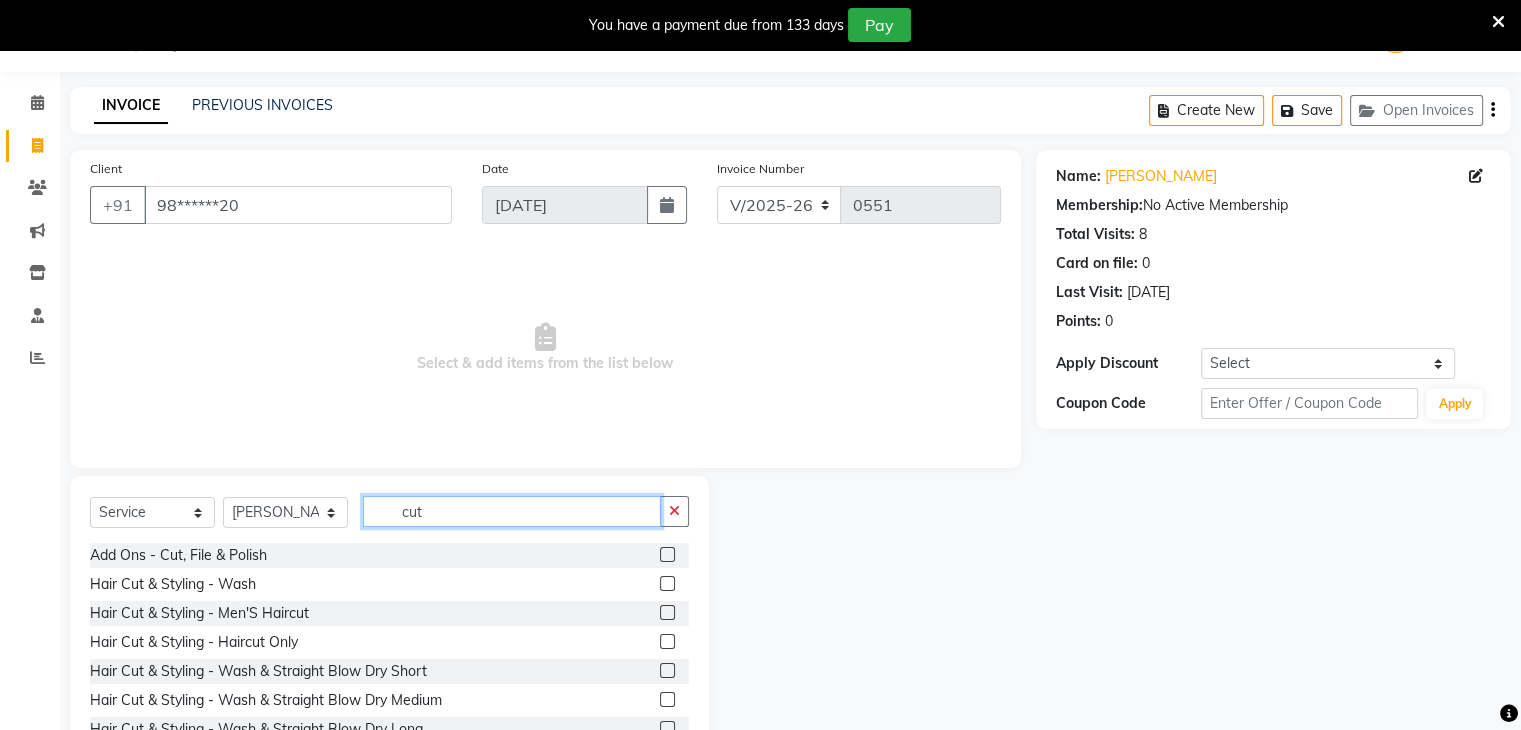 type on "cut" 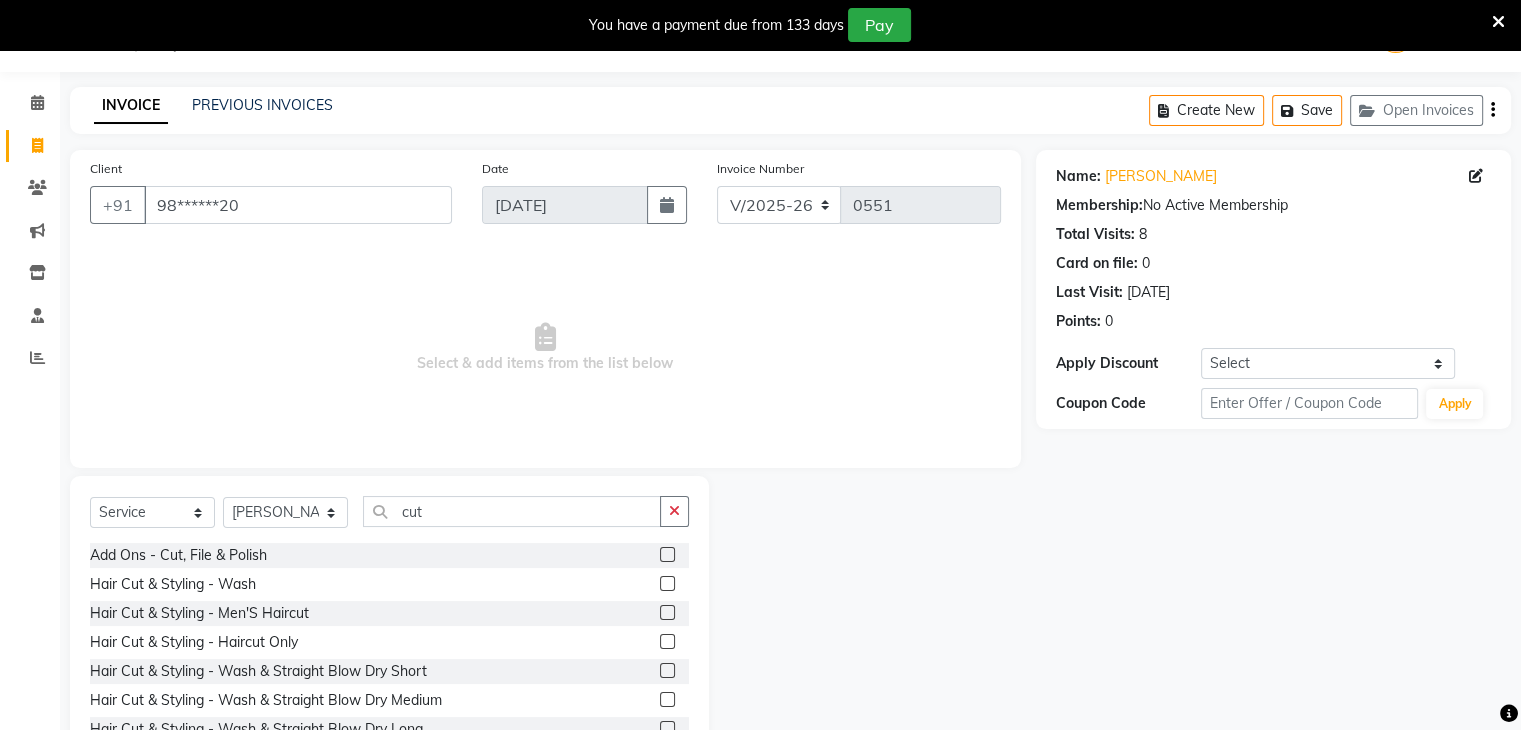 click 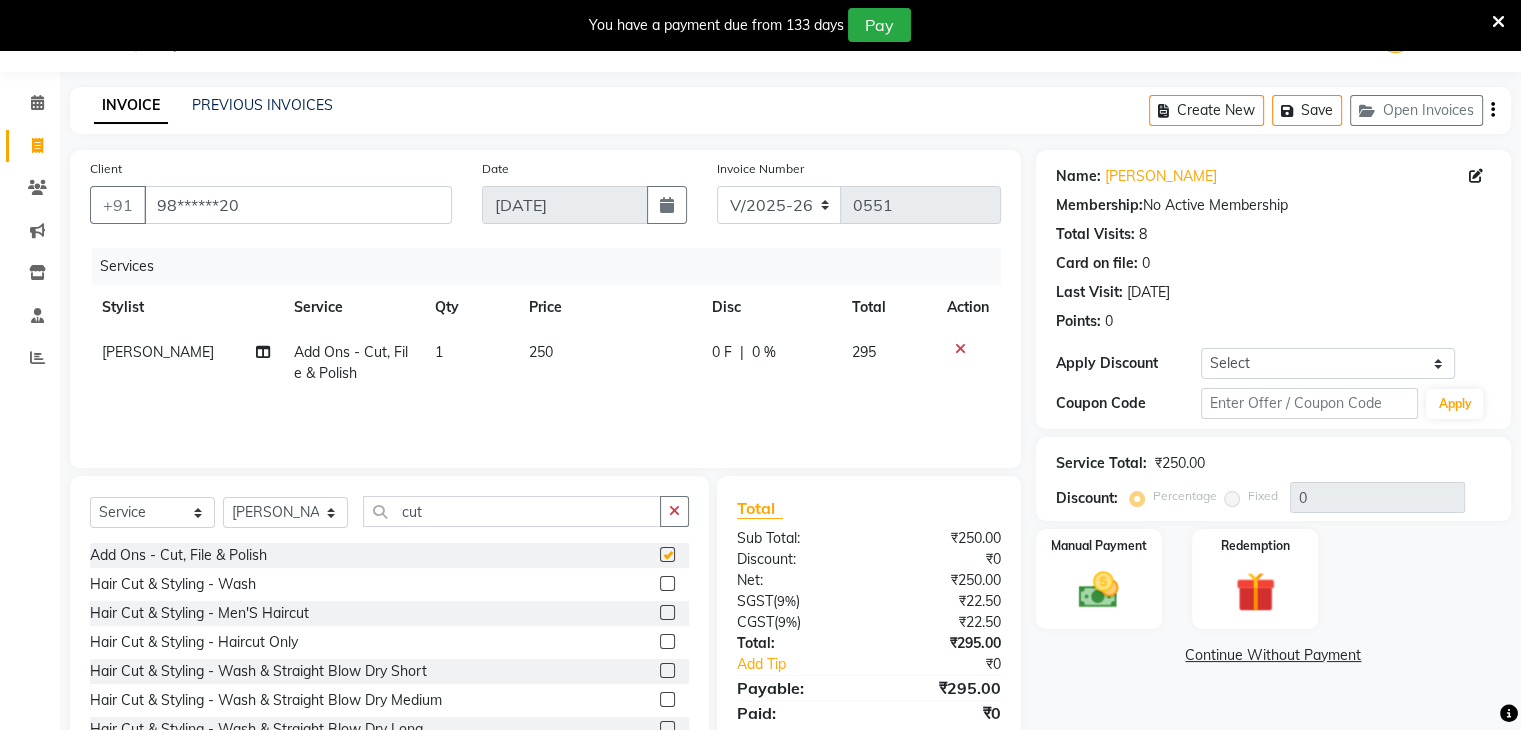 checkbox on "false" 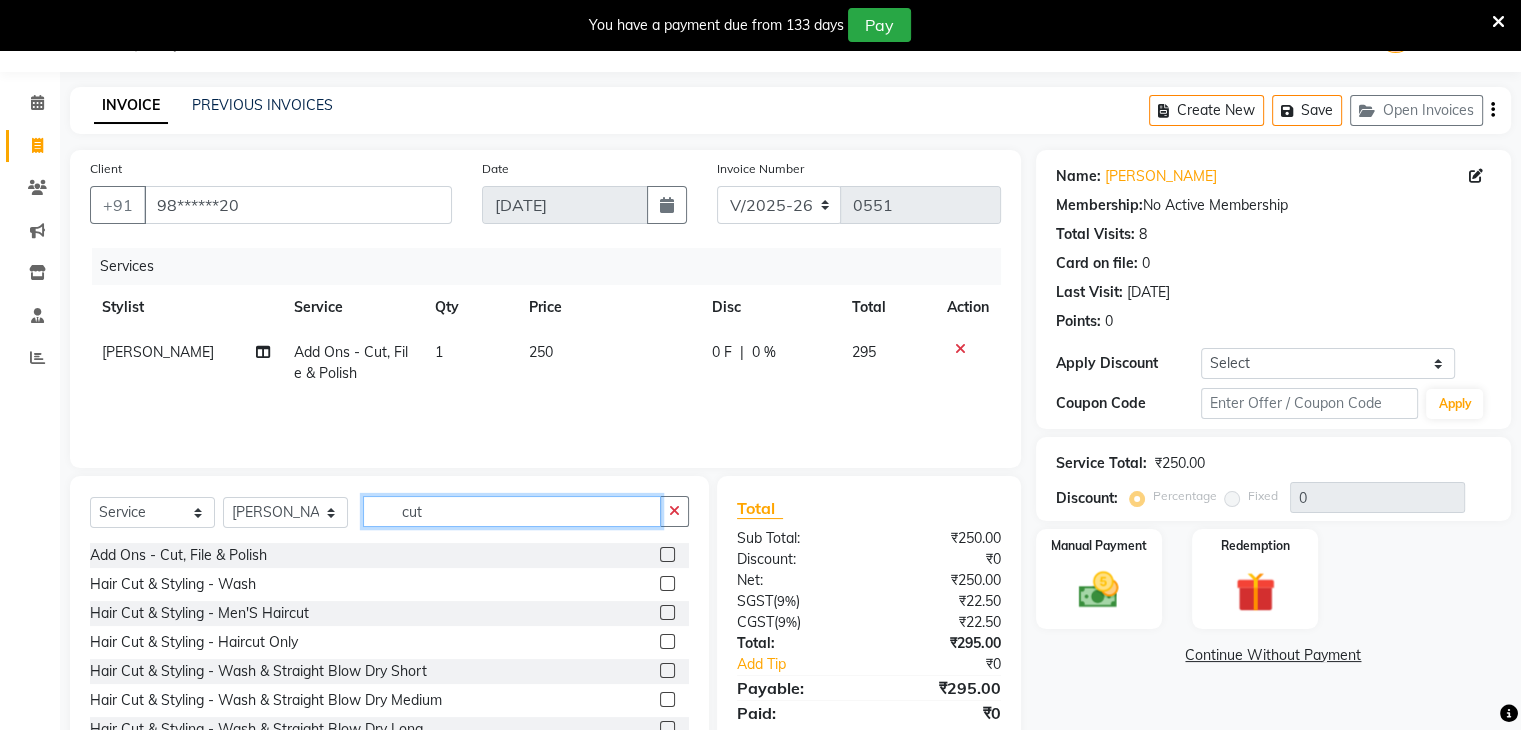 click on "cut" 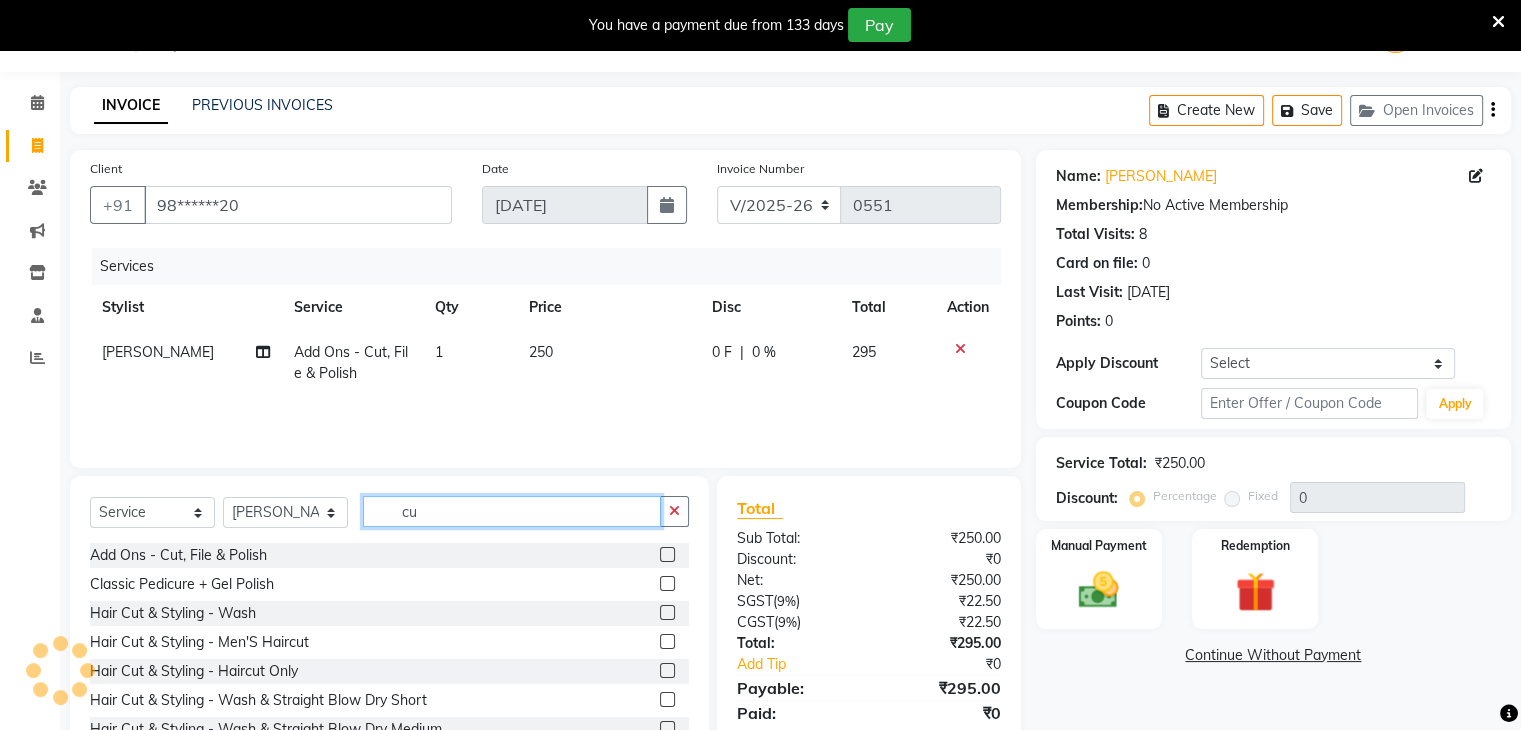 type on "c" 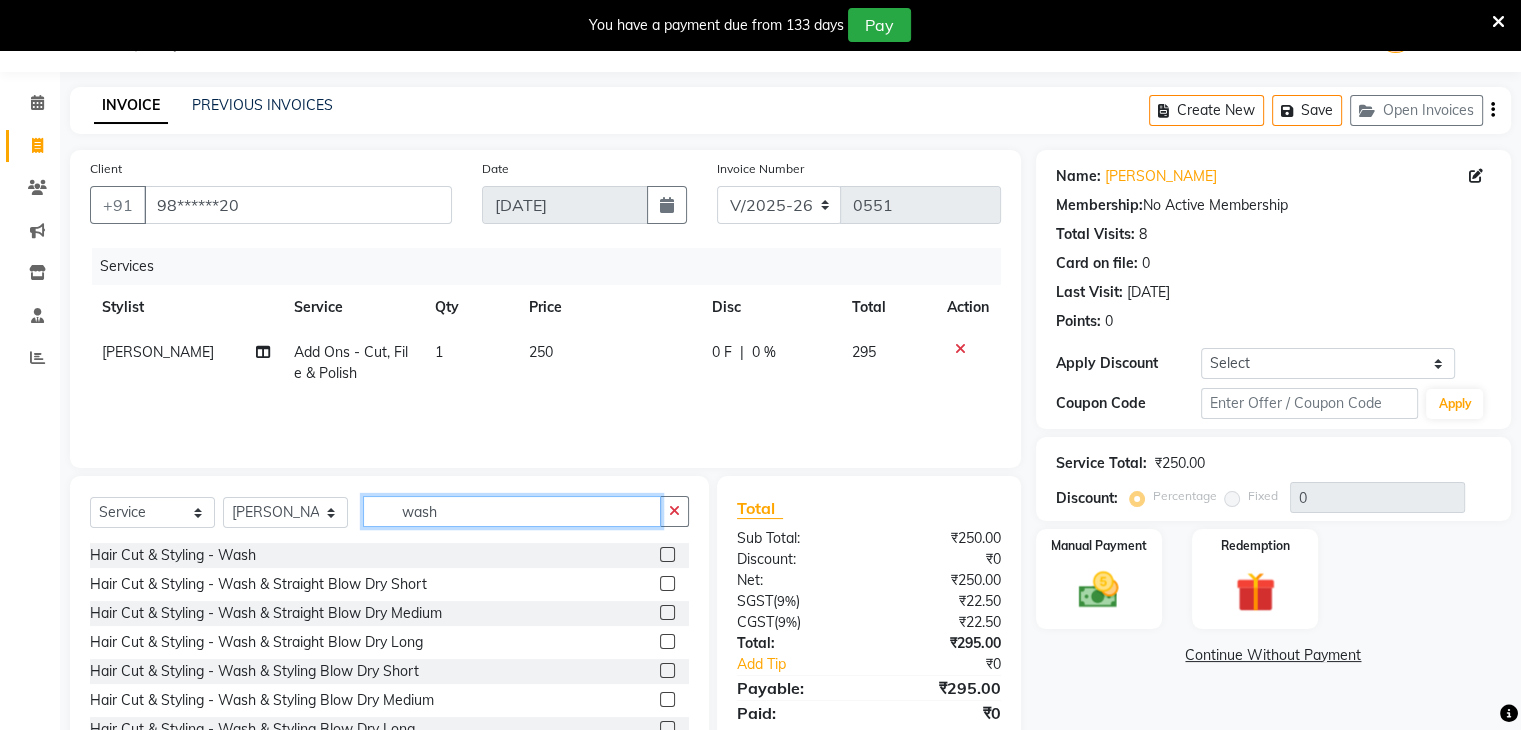 type on "wash" 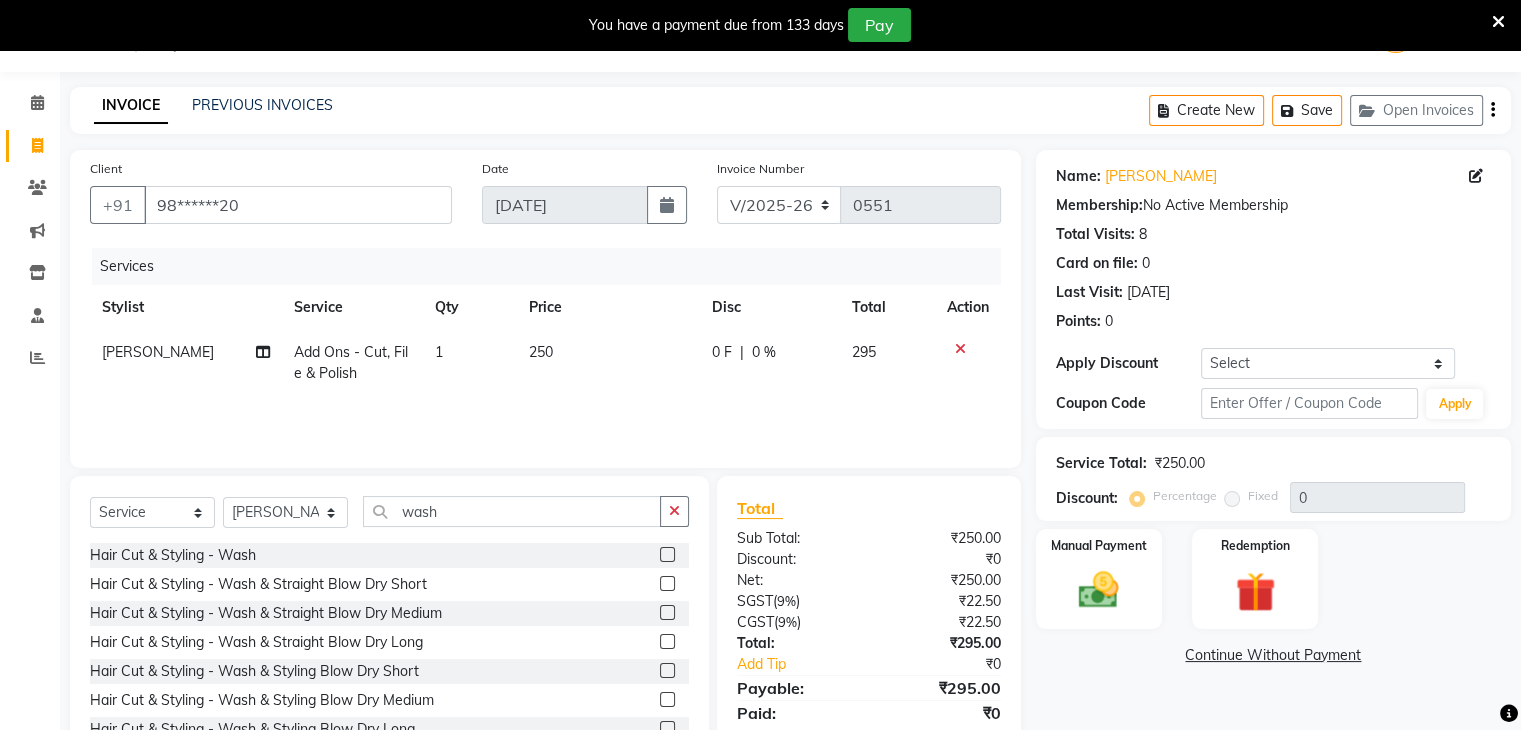 click 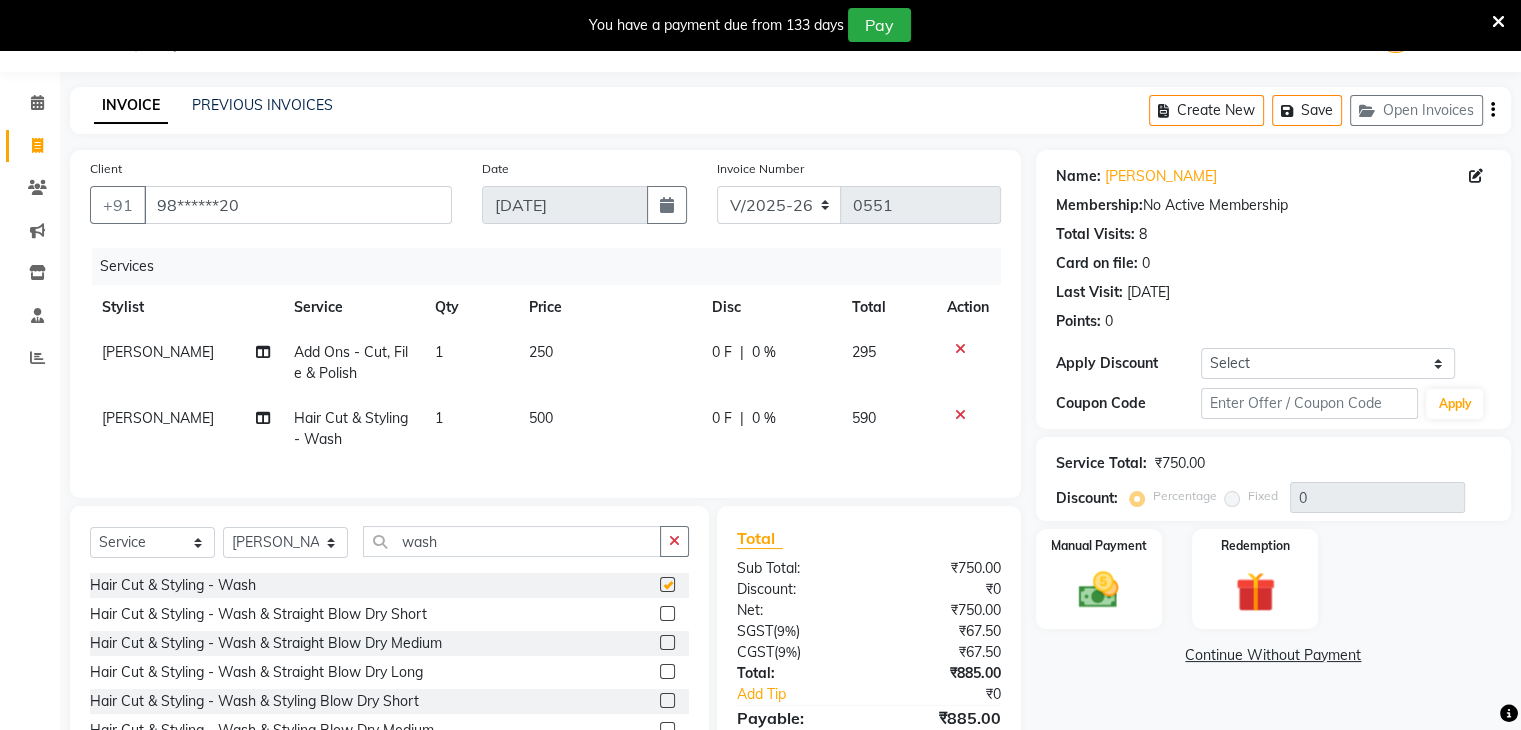 checkbox on "false" 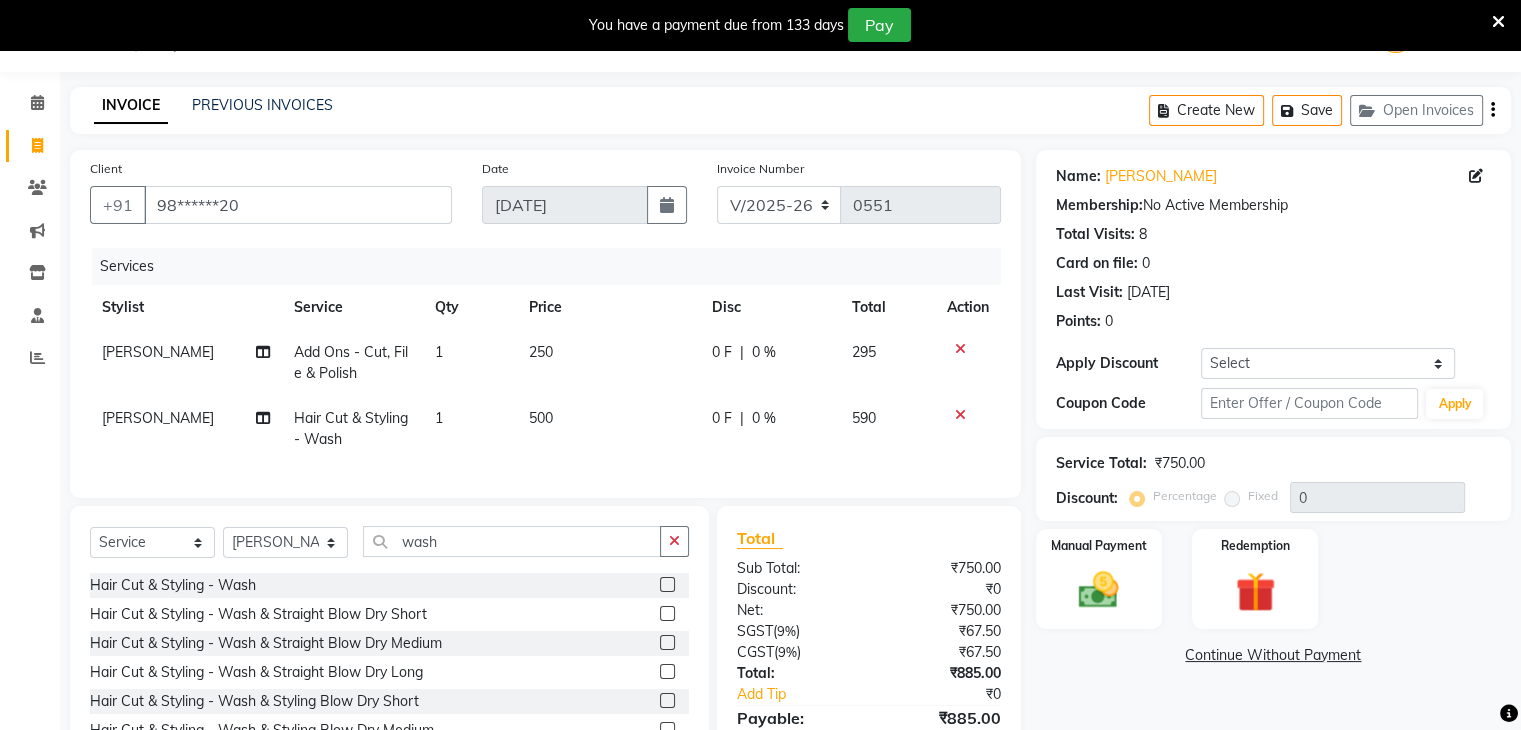 scroll, scrollTop: 167, scrollLeft: 0, axis: vertical 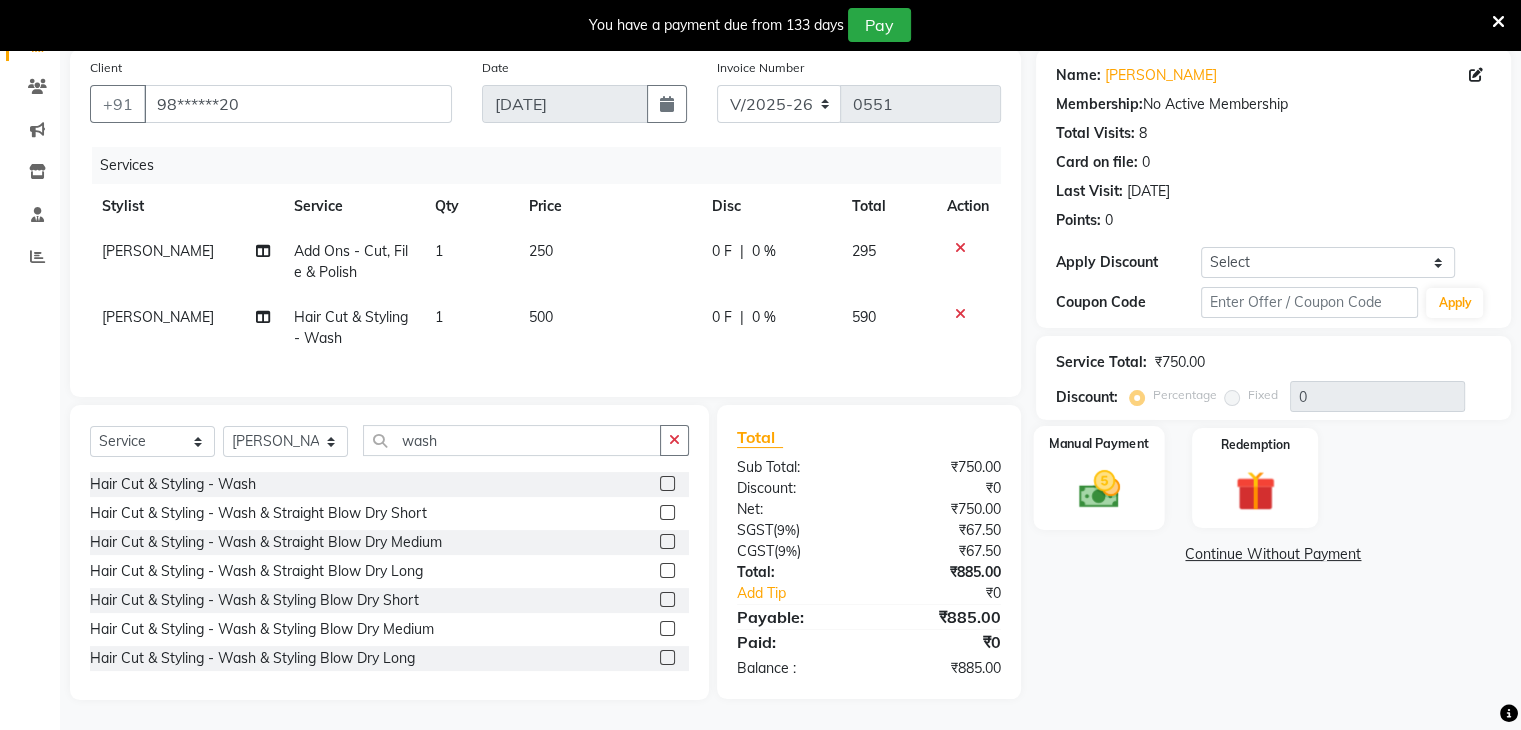 click 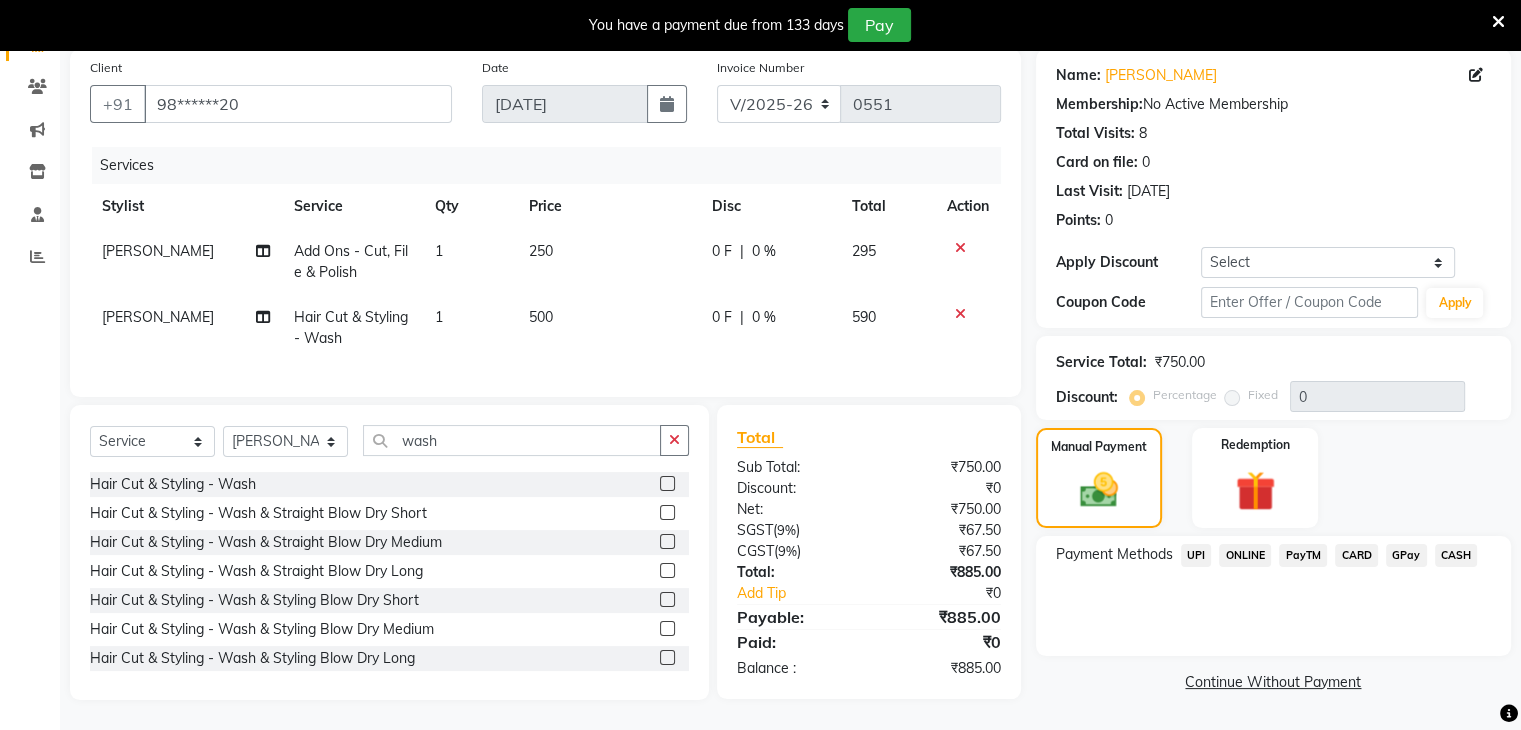 click on "GPay" 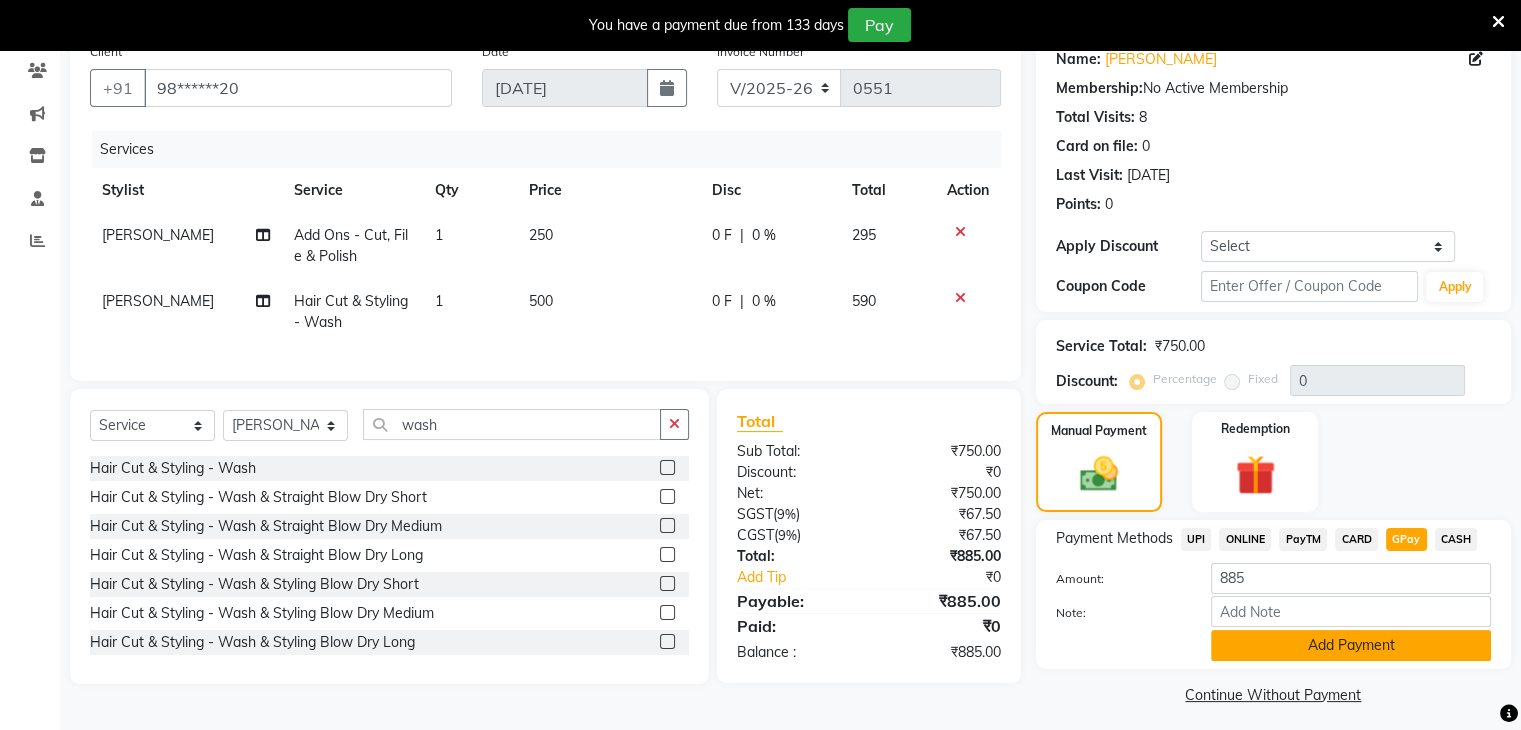 click on "Add Payment" 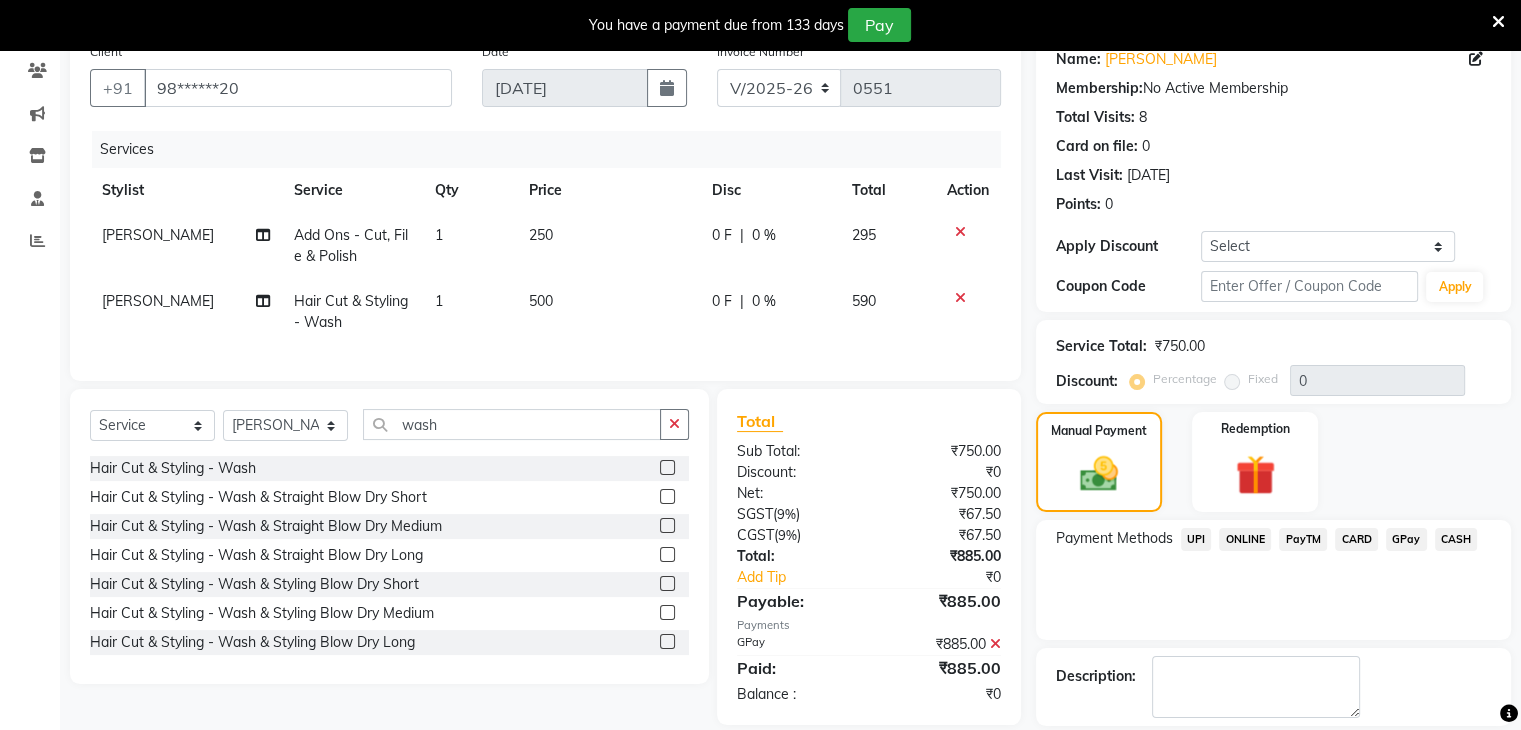 scroll, scrollTop: 260, scrollLeft: 0, axis: vertical 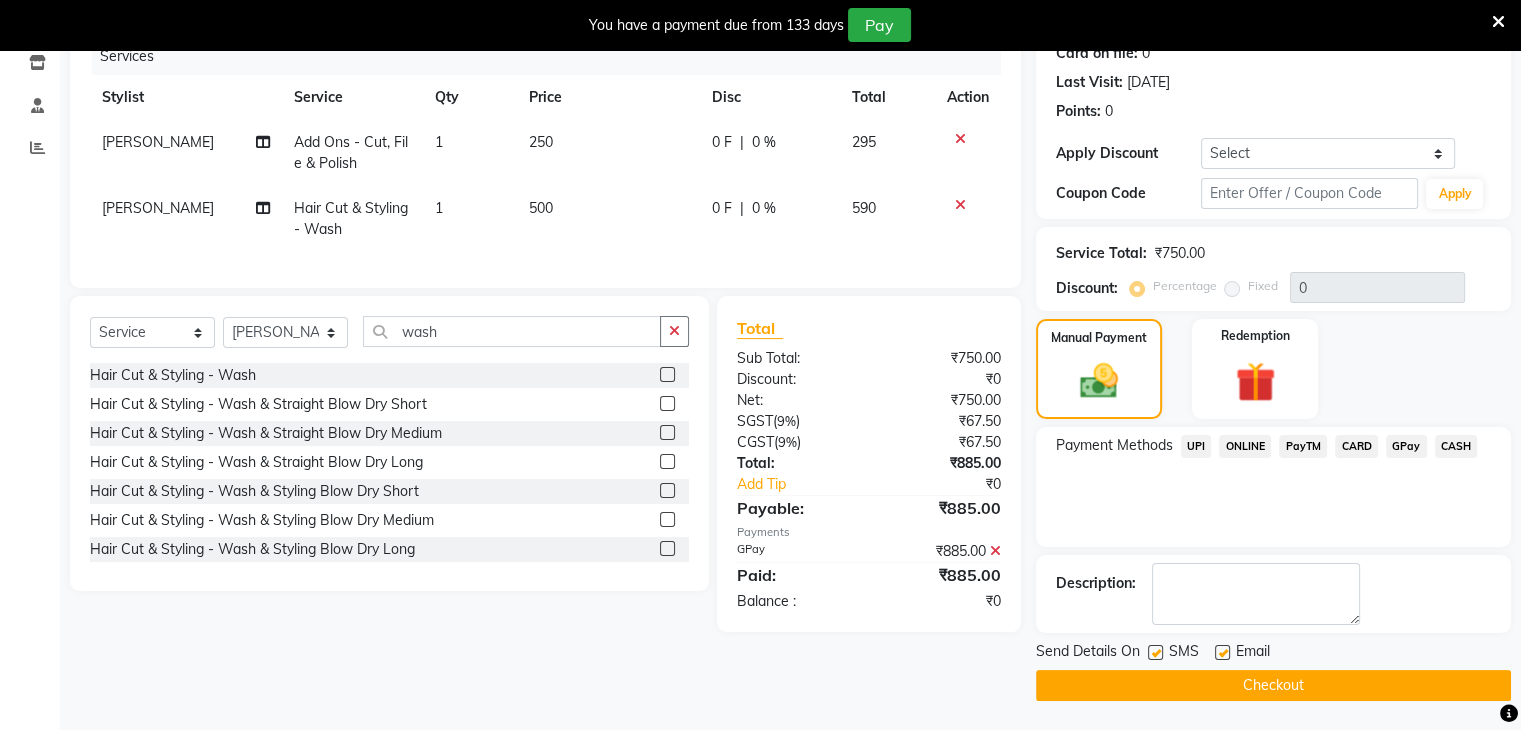 click on "Checkout" 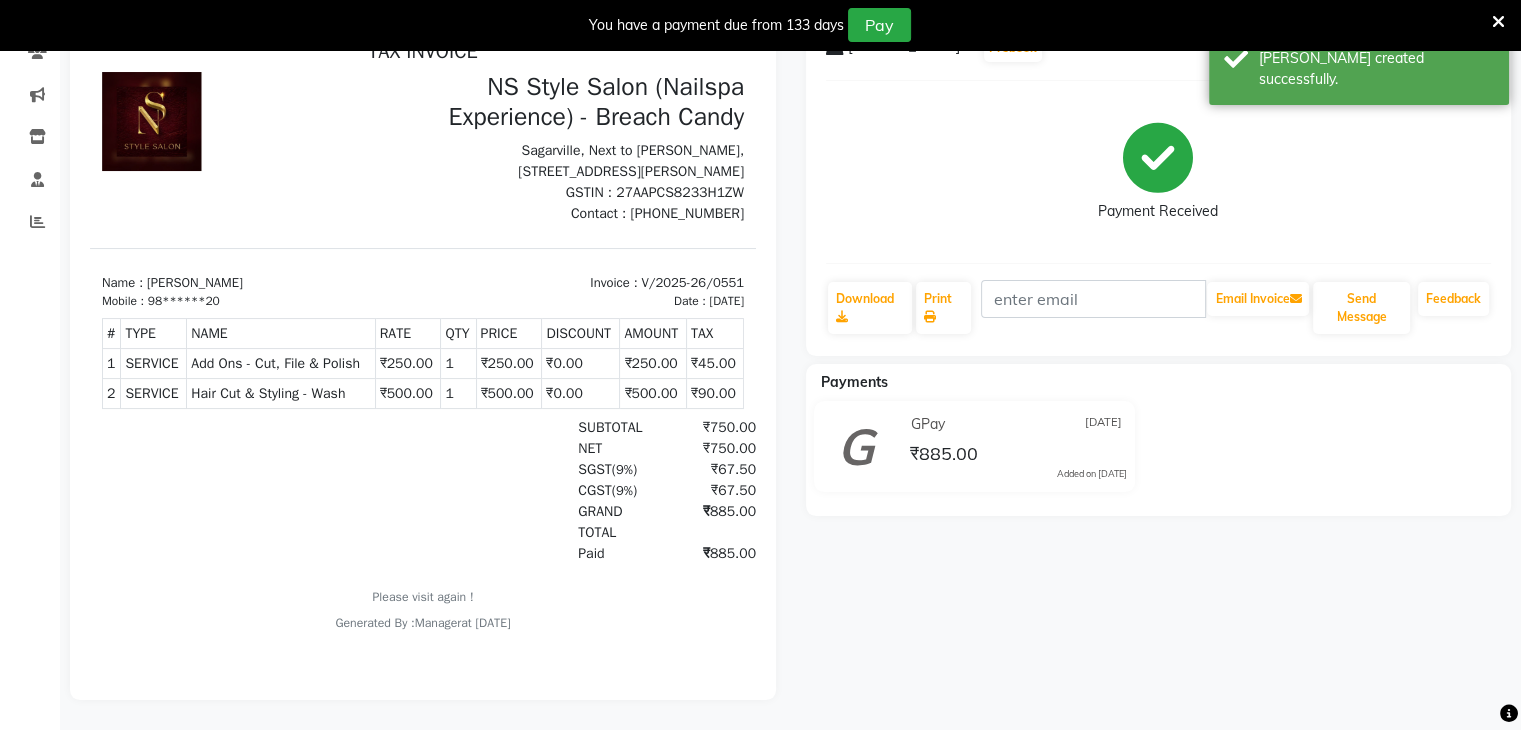 scroll, scrollTop: 0, scrollLeft: 0, axis: both 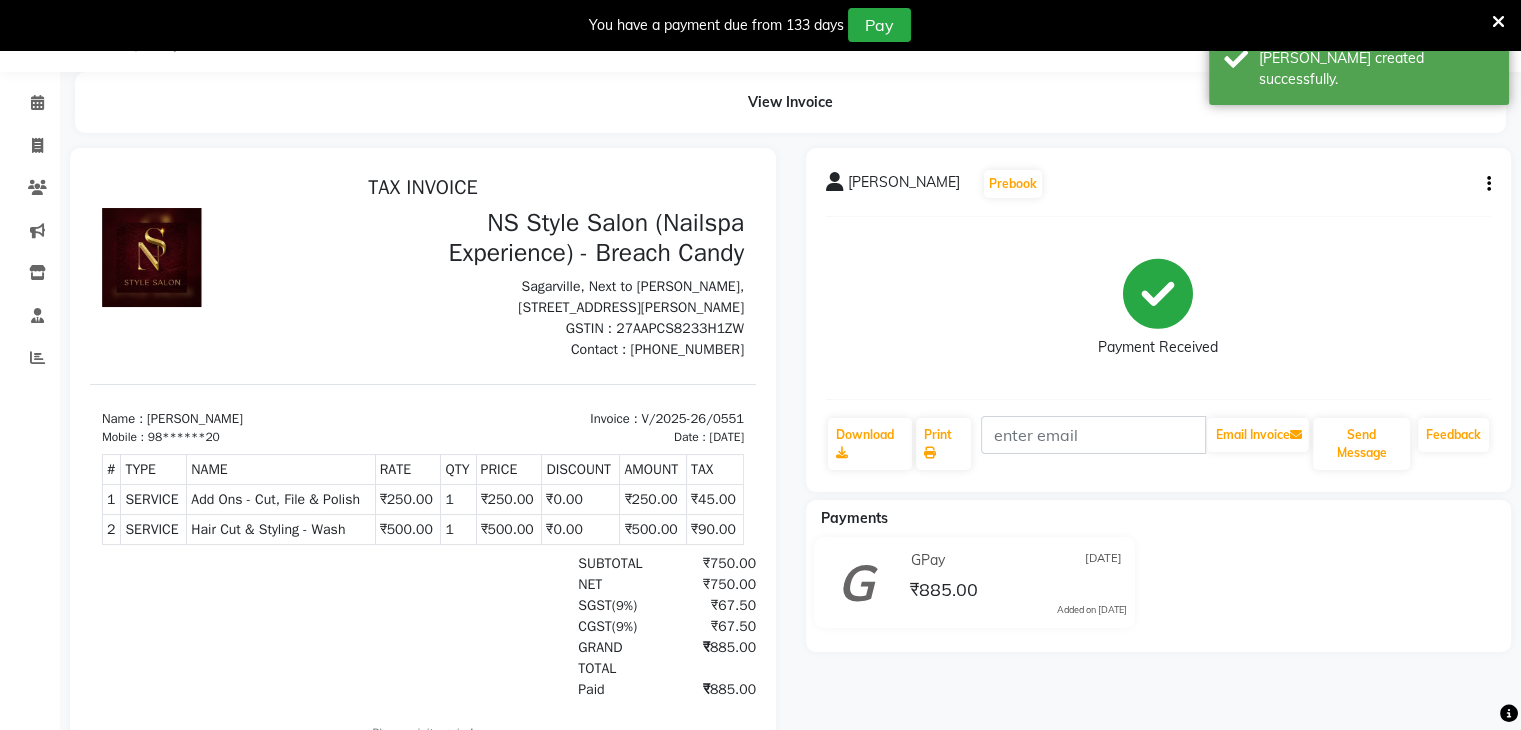 select on "5621" 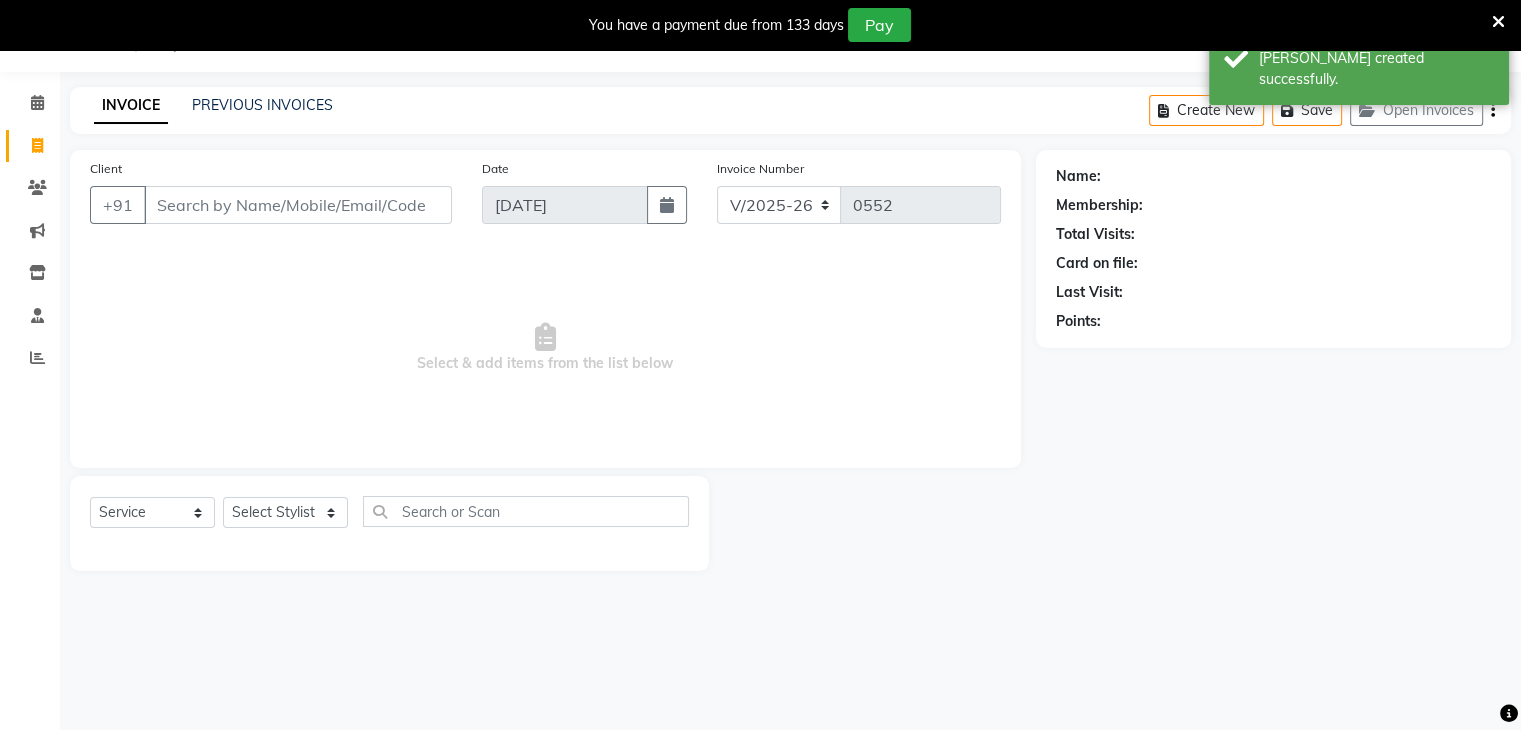 click on "Client" at bounding box center [298, 205] 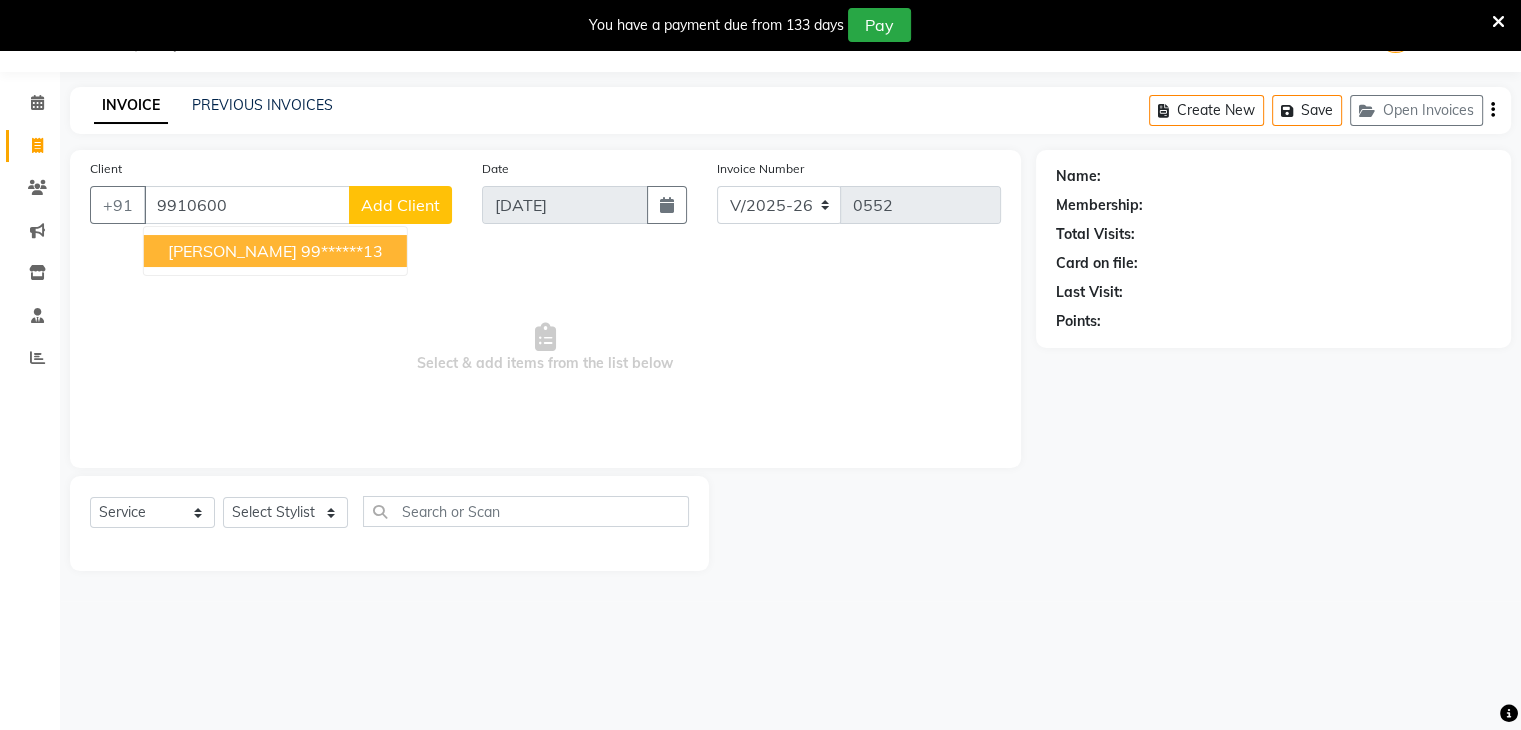 click on "Menaka Kumari" at bounding box center (232, 251) 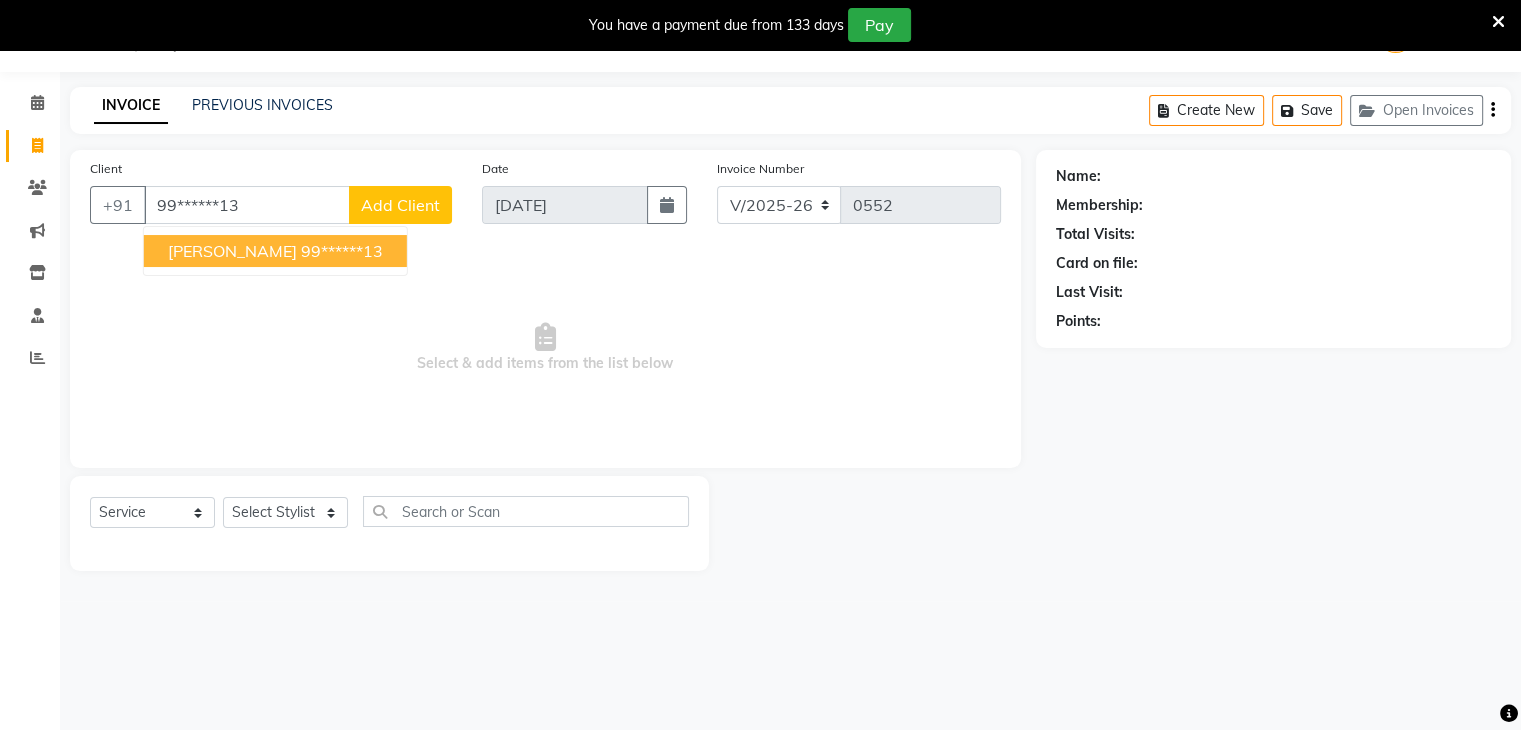 type on "99******13" 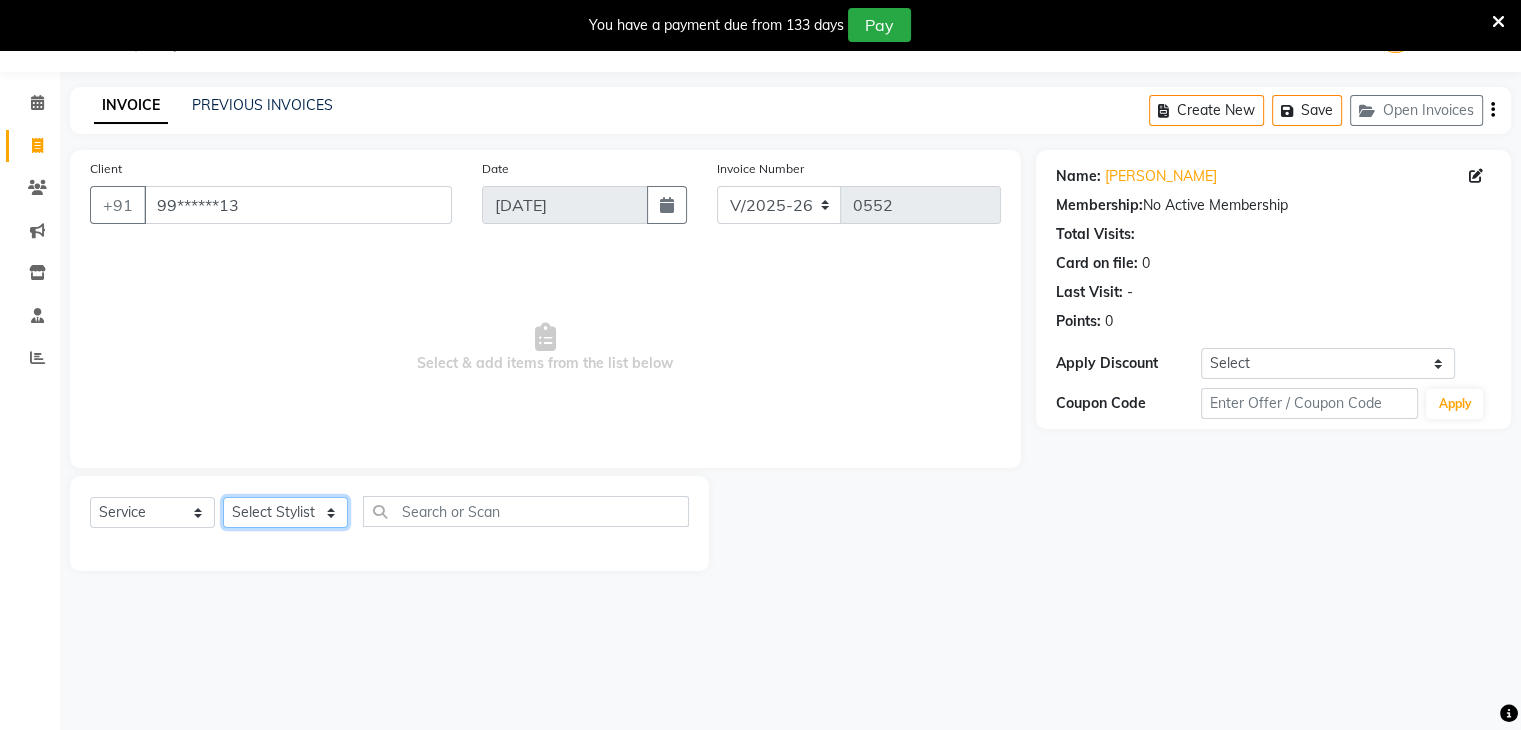 click on "Select Stylist Akshay Karima Manager Ritikesh Rohan Pagar Roshni Sangeeta Sharad Tushar Sankat Vedika" 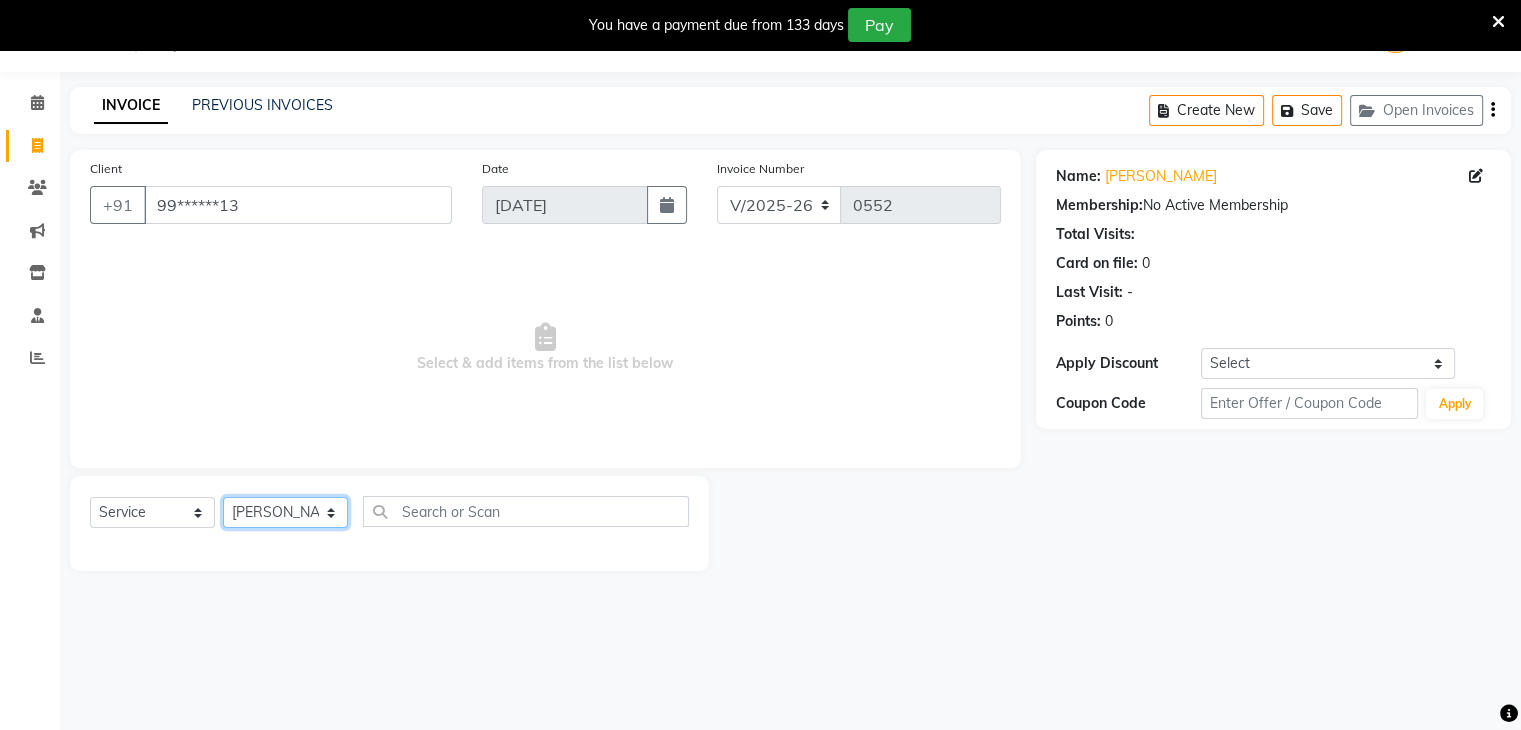 click on "Select Stylist Akshay Karima Manager Ritikesh Rohan Pagar Roshni Sangeeta Sharad Tushar Sankat Vedika" 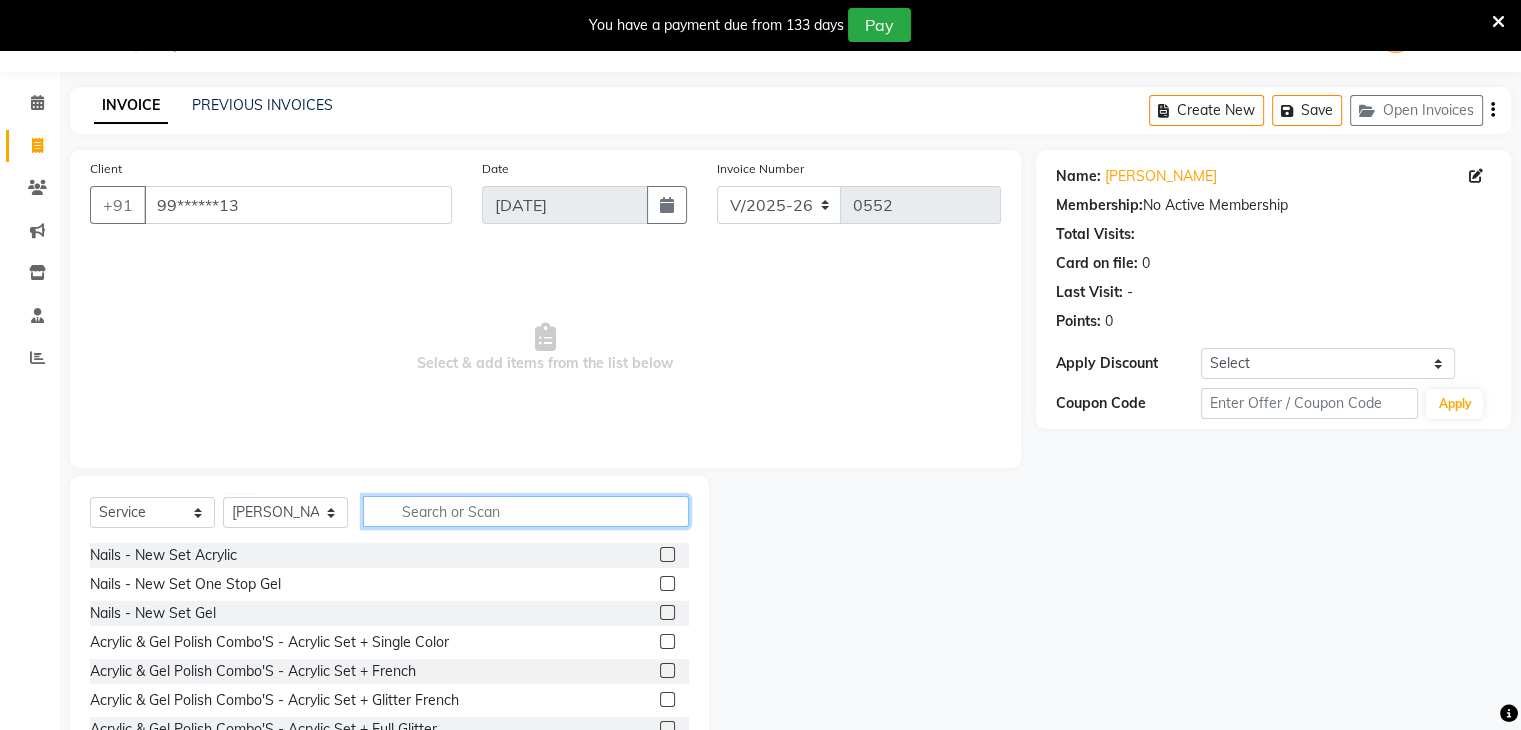 click 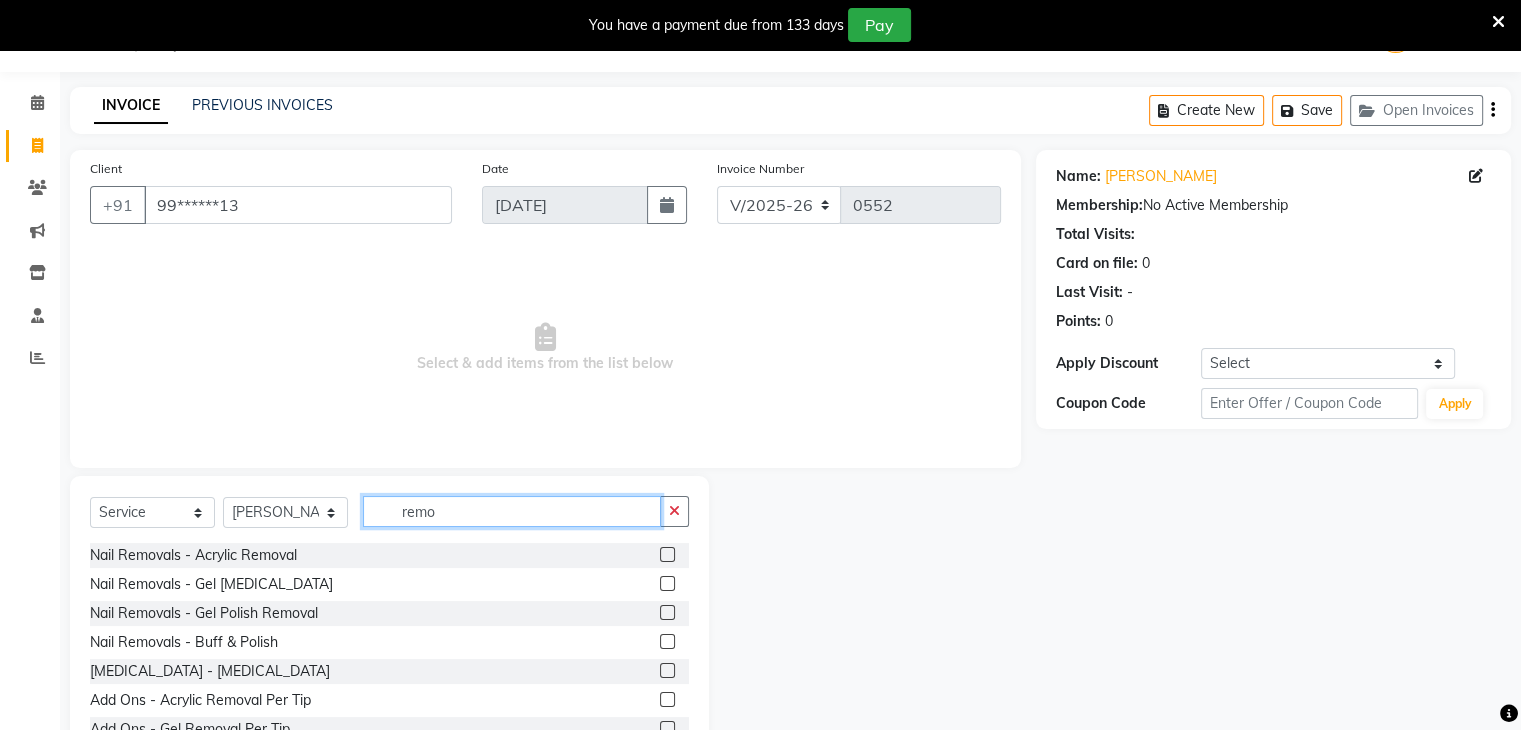 type on "remo" 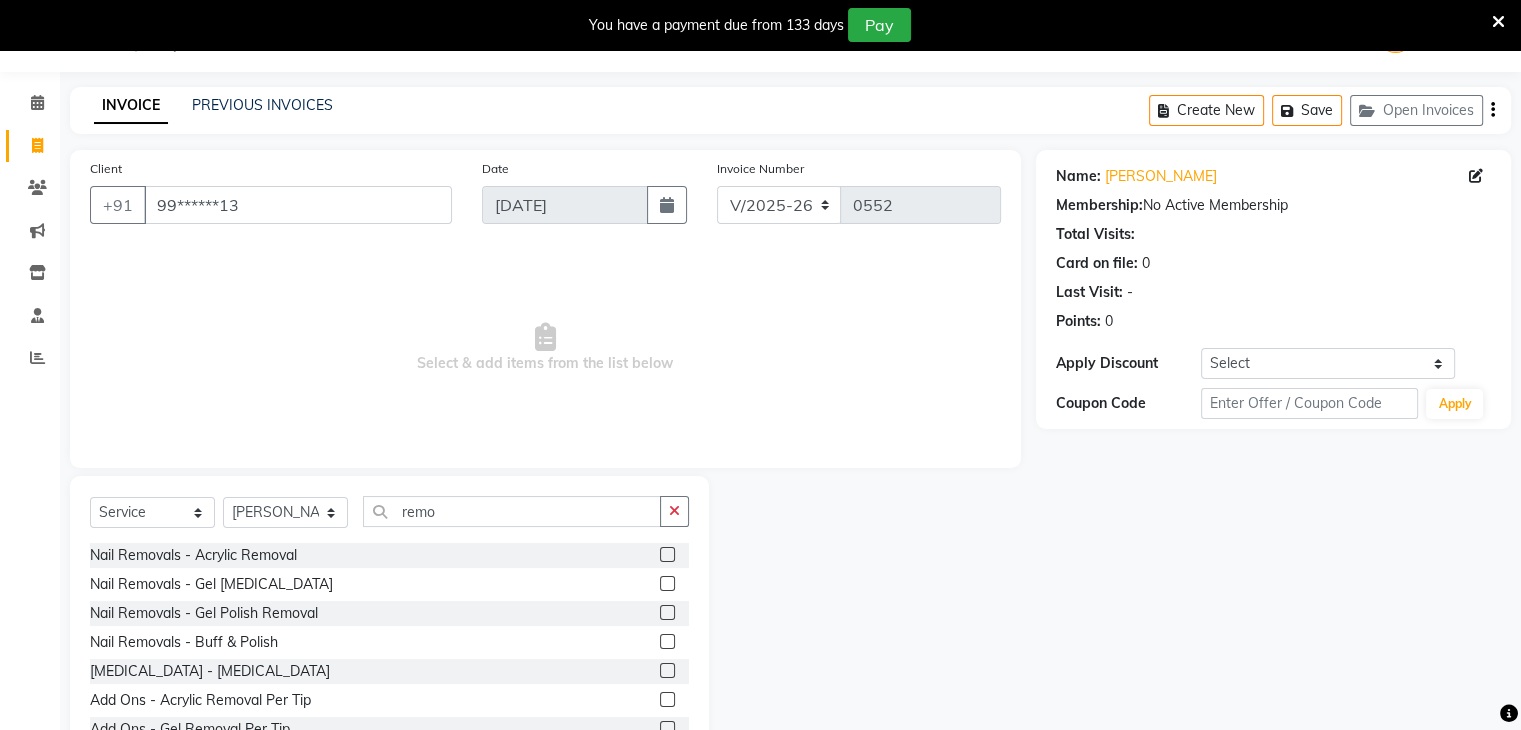 click 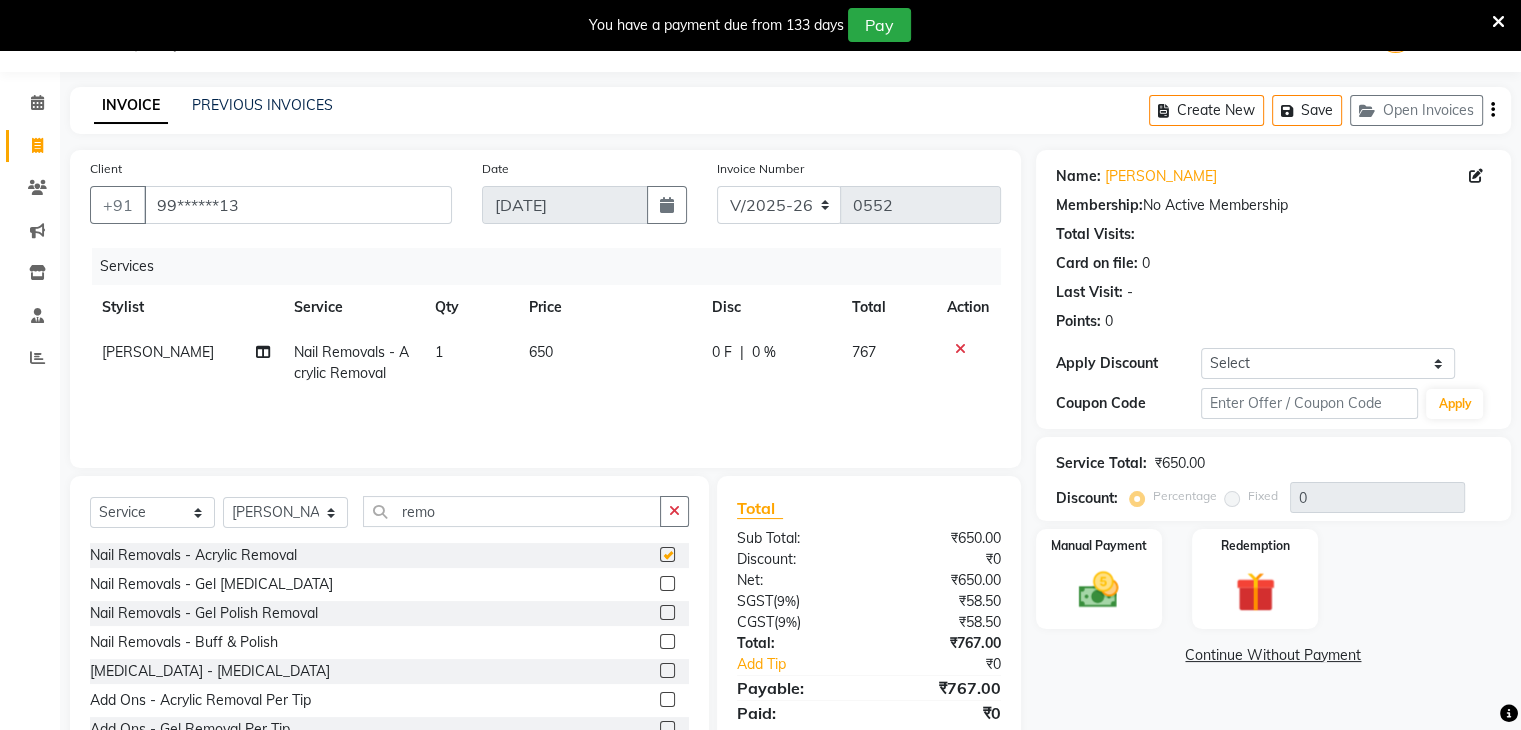 checkbox on "false" 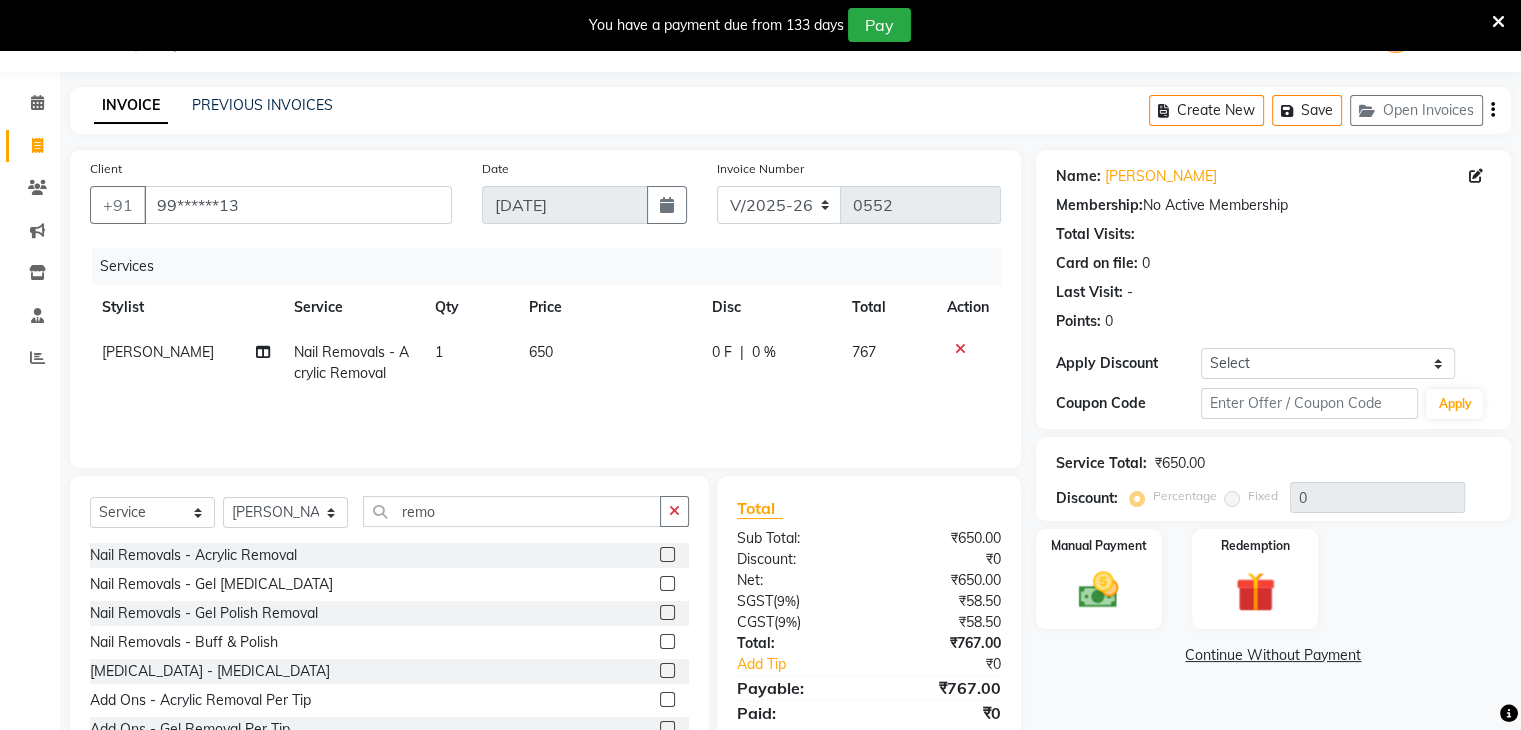 scroll, scrollTop: 122, scrollLeft: 0, axis: vertical 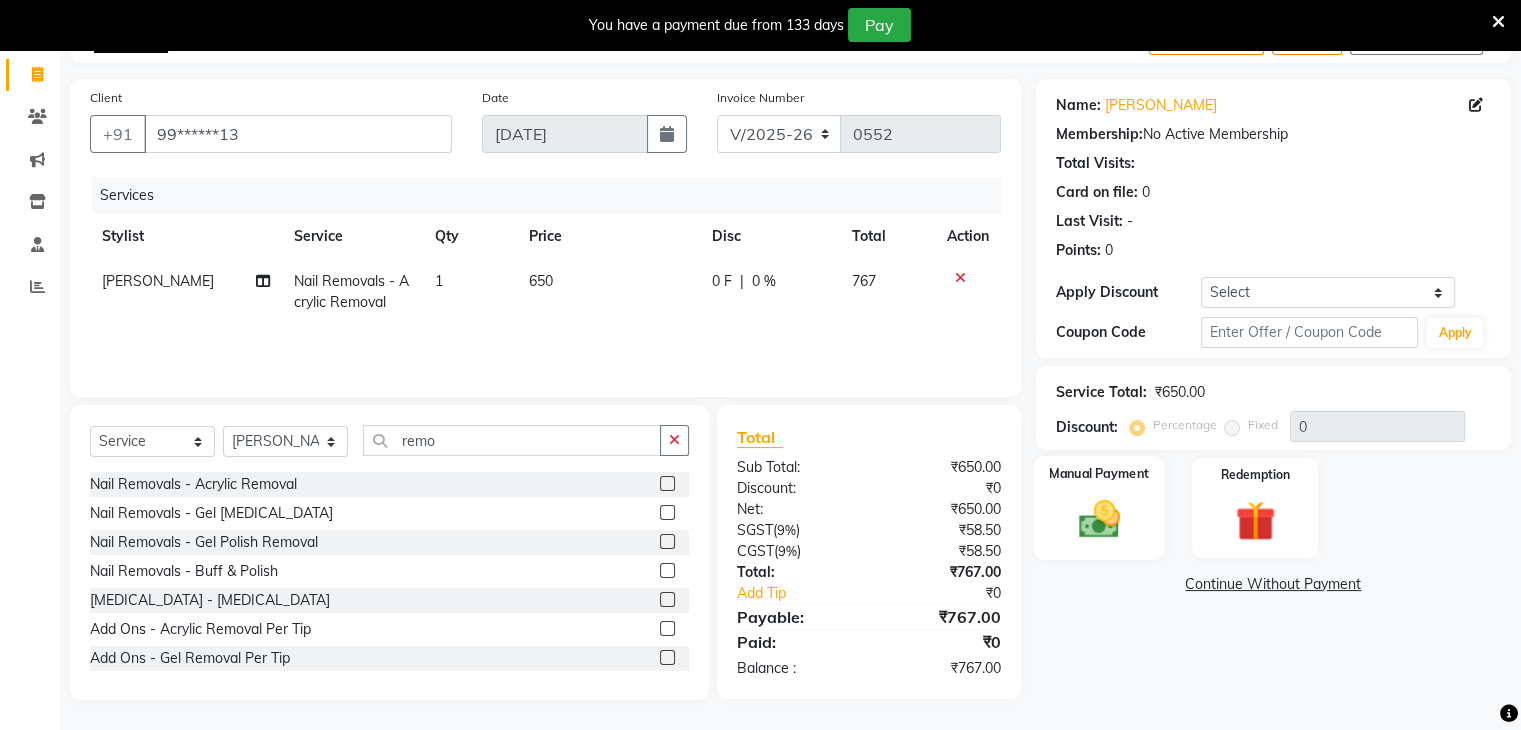 click 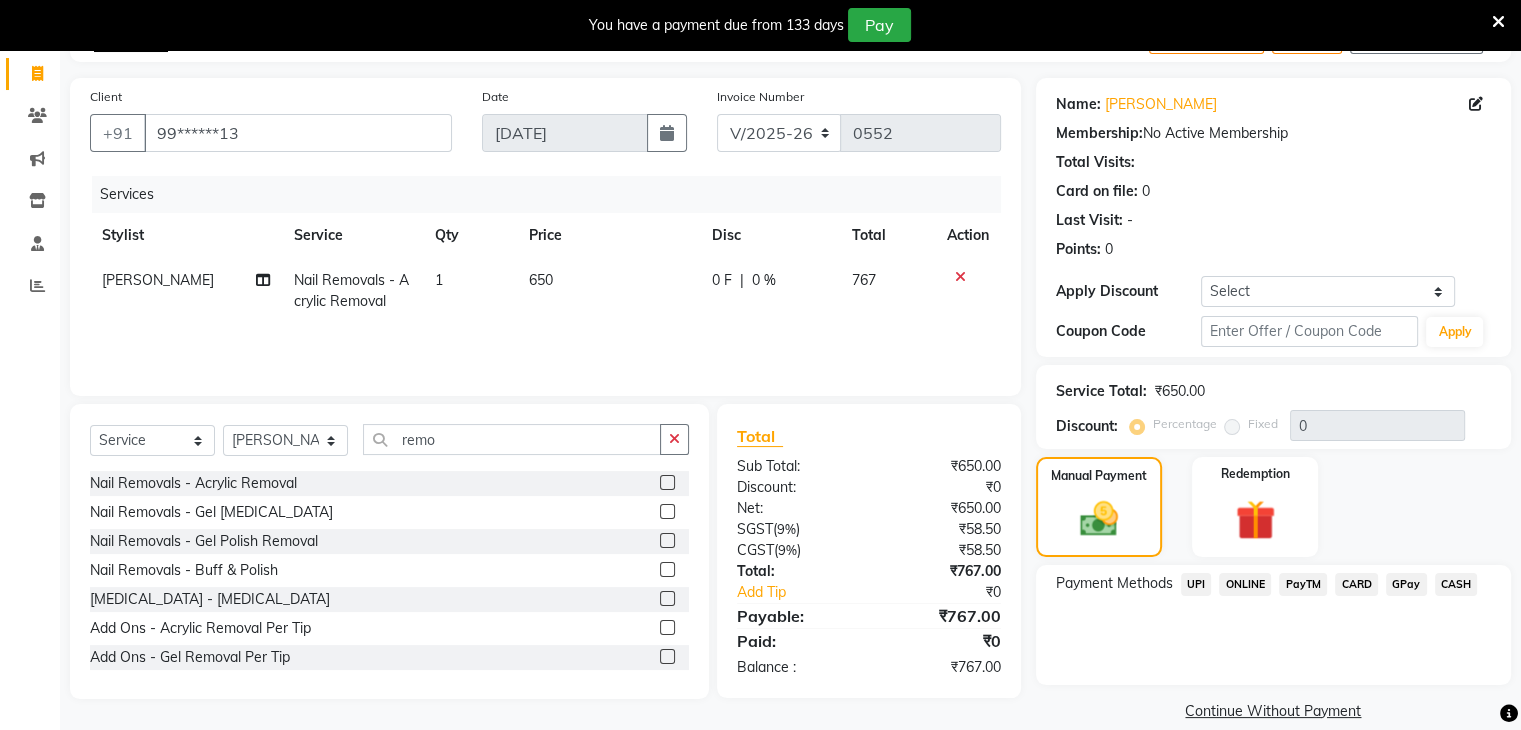 click on "GPay" 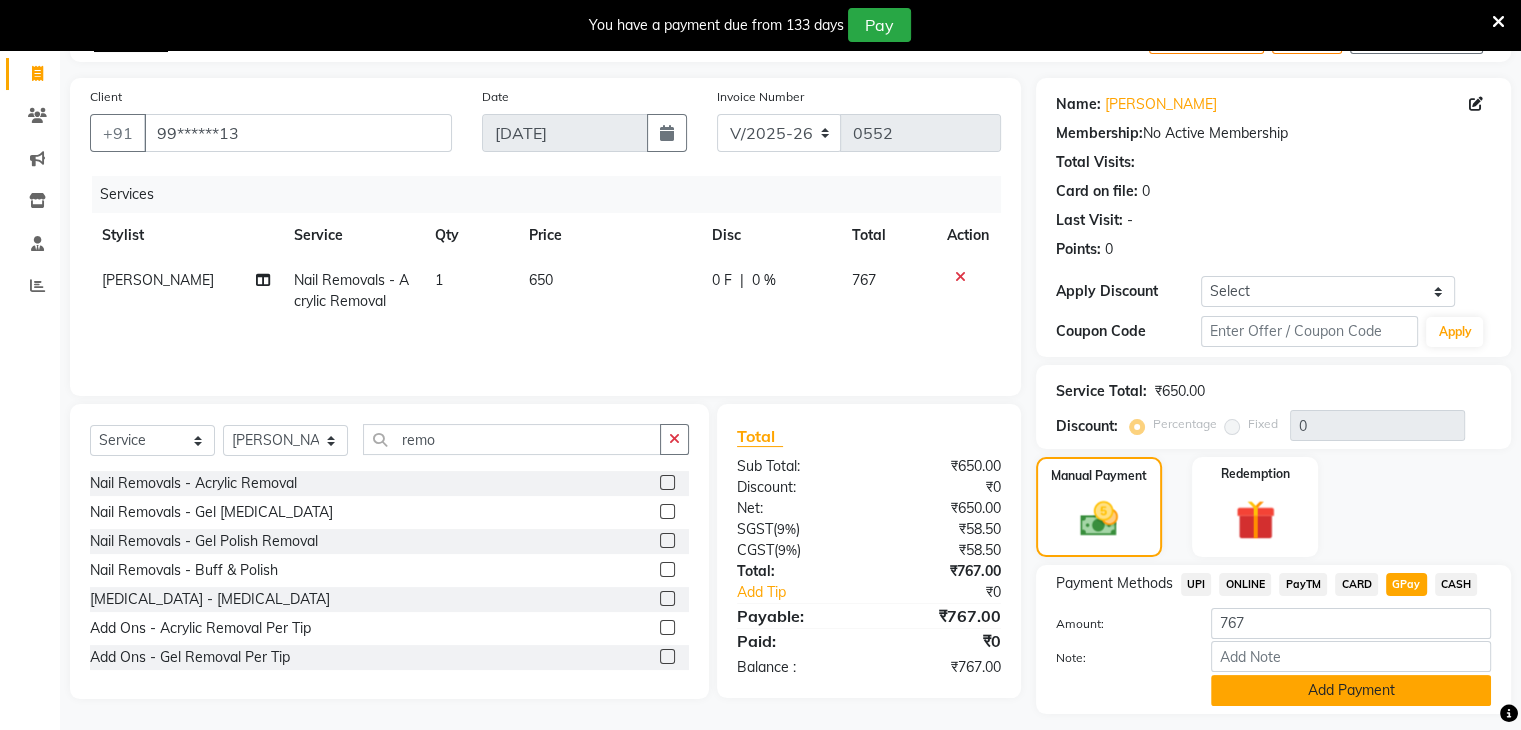 click on "Add Payment" 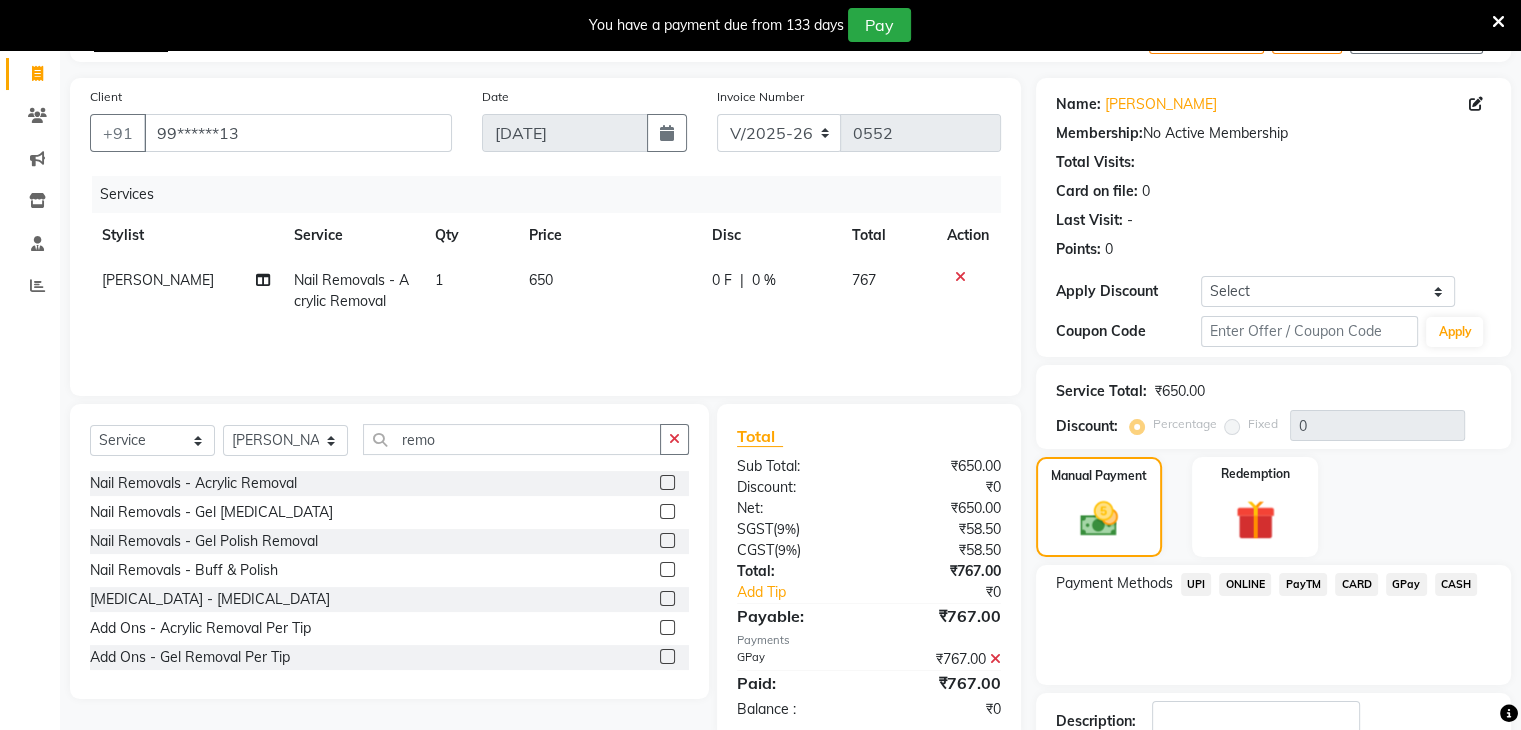 scroll, scrollTop: 260, scrollLeft: 0, axis: vertical 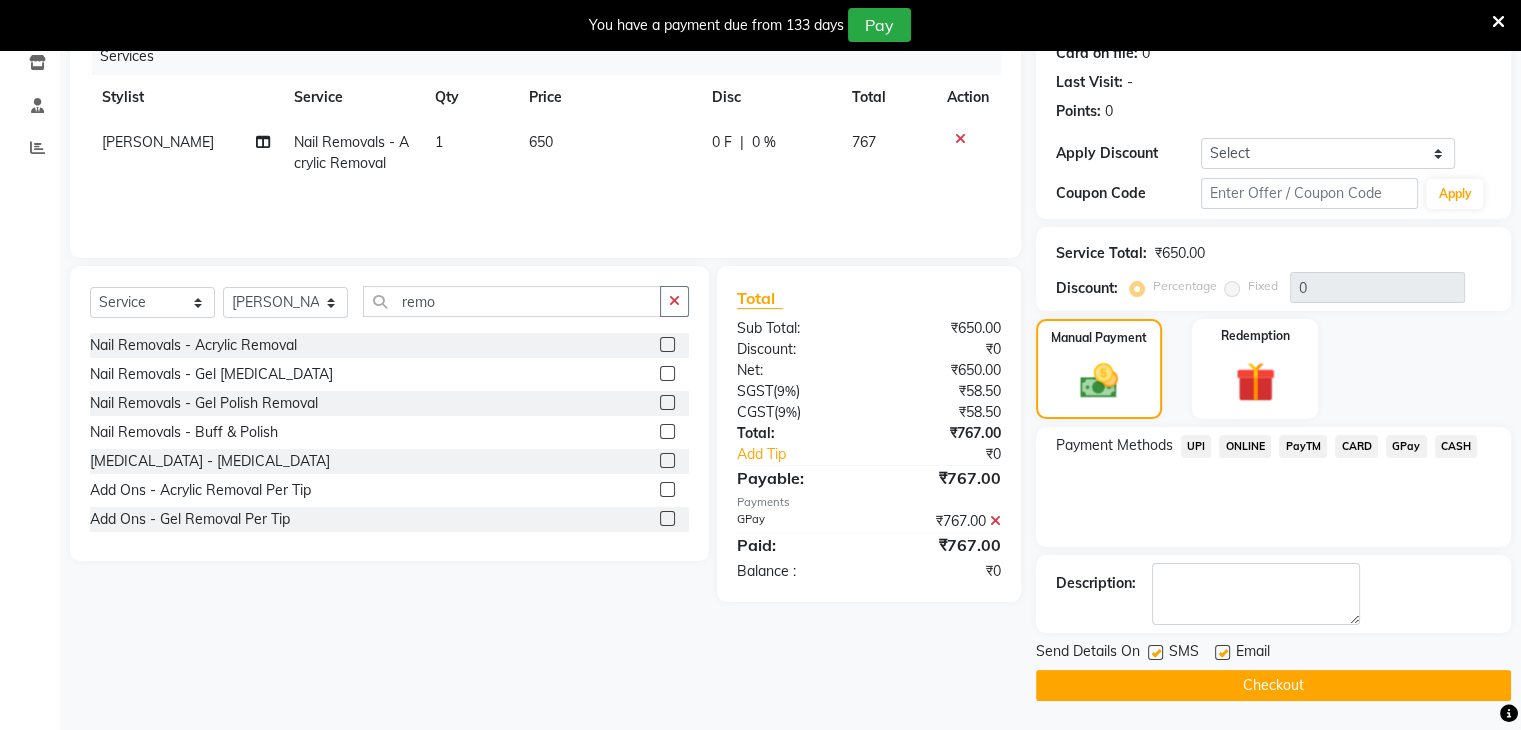 click on "Checkout" 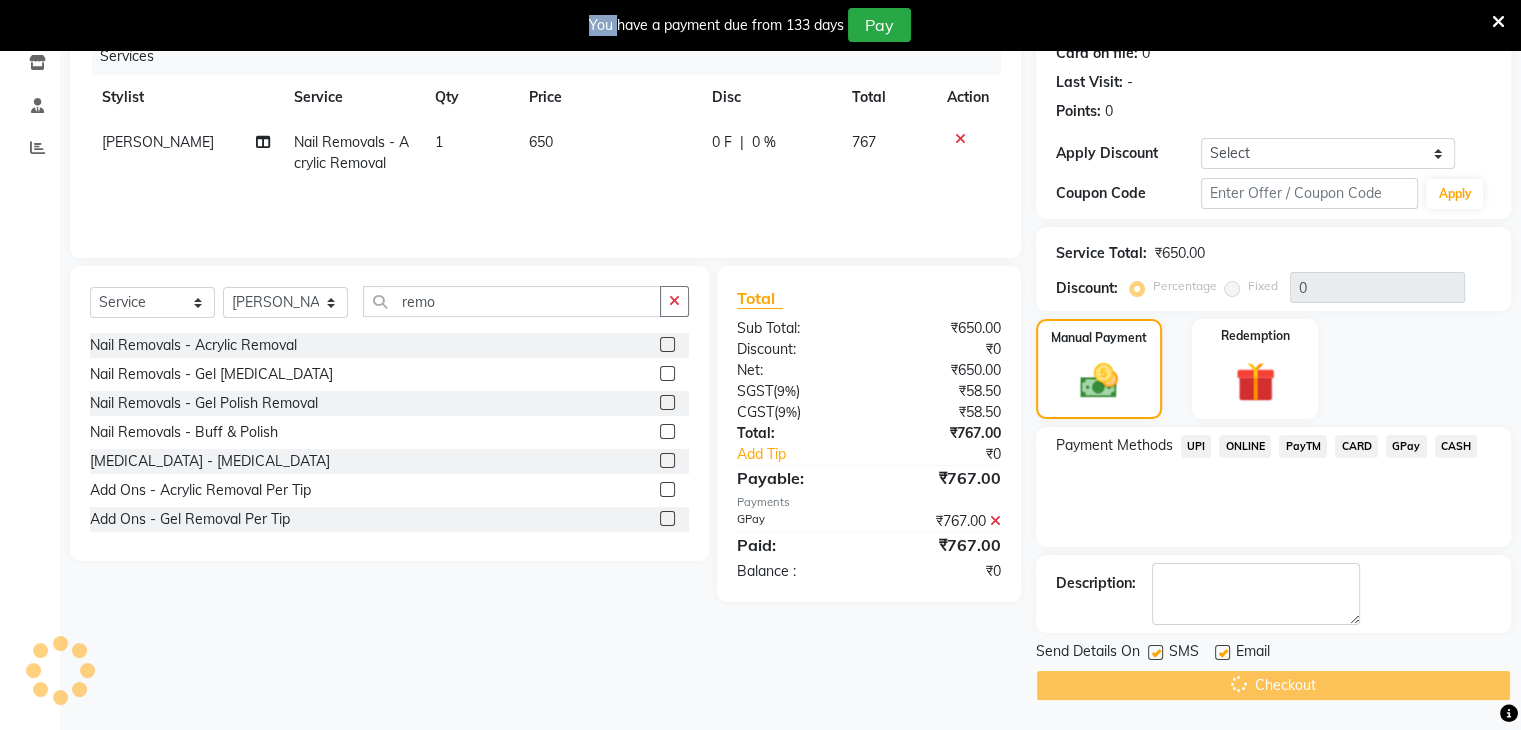 click on "Checkout" 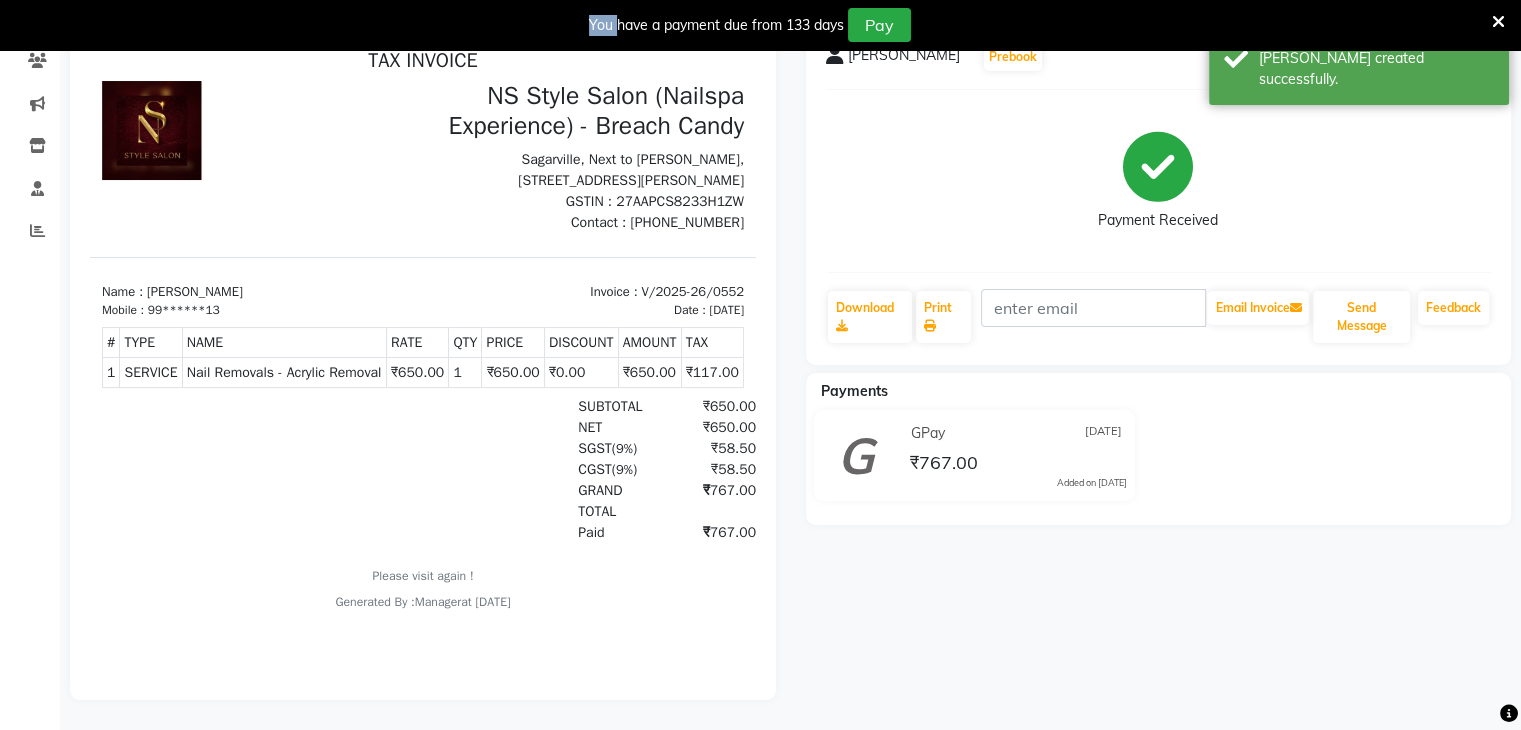 scroll, scrollTop: 0, scrollLeft: 0, axis: both 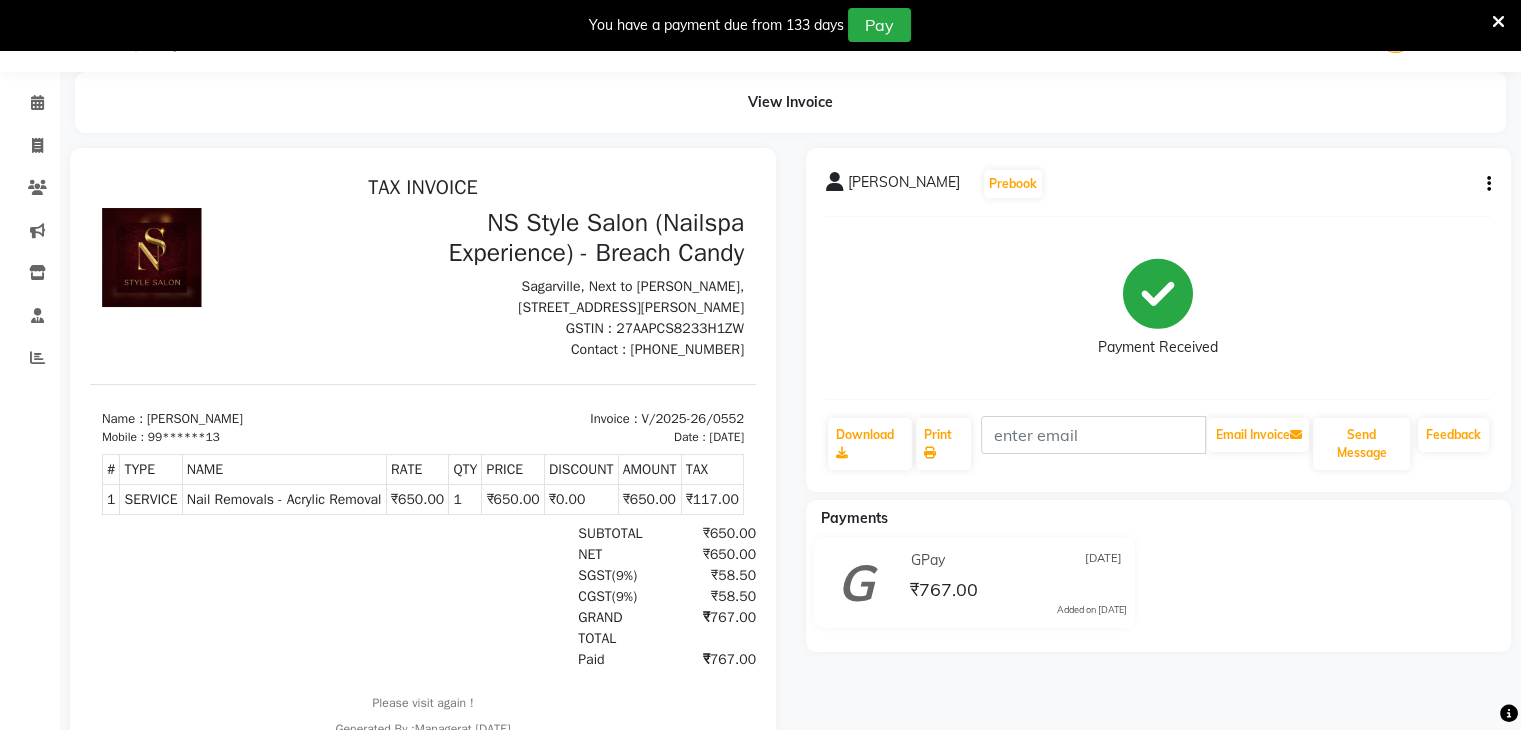 select on "5621" 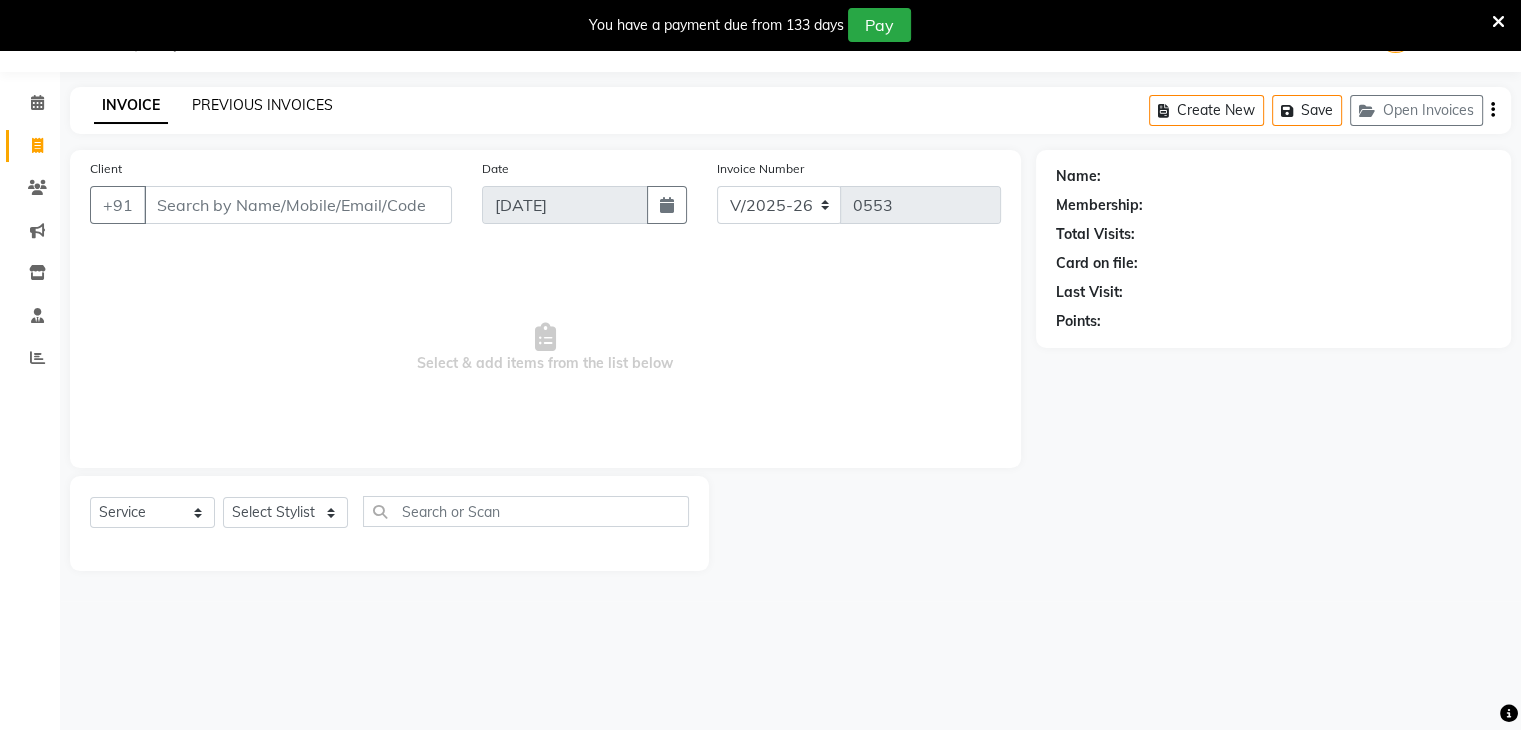 click on "PREVIOUS INVOICES" 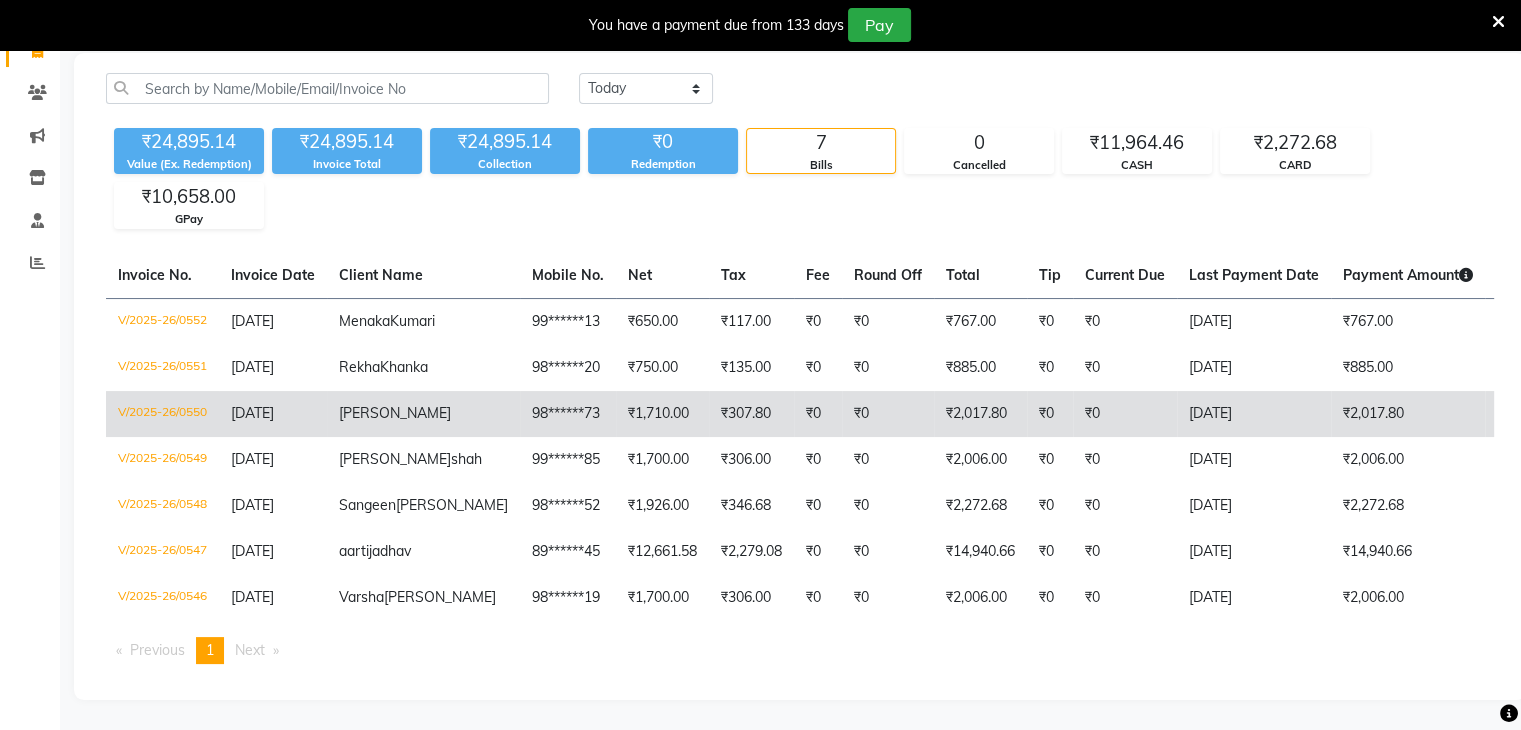 scroll, scrollTop: 192, scrollLeft: 0, axis: vertical 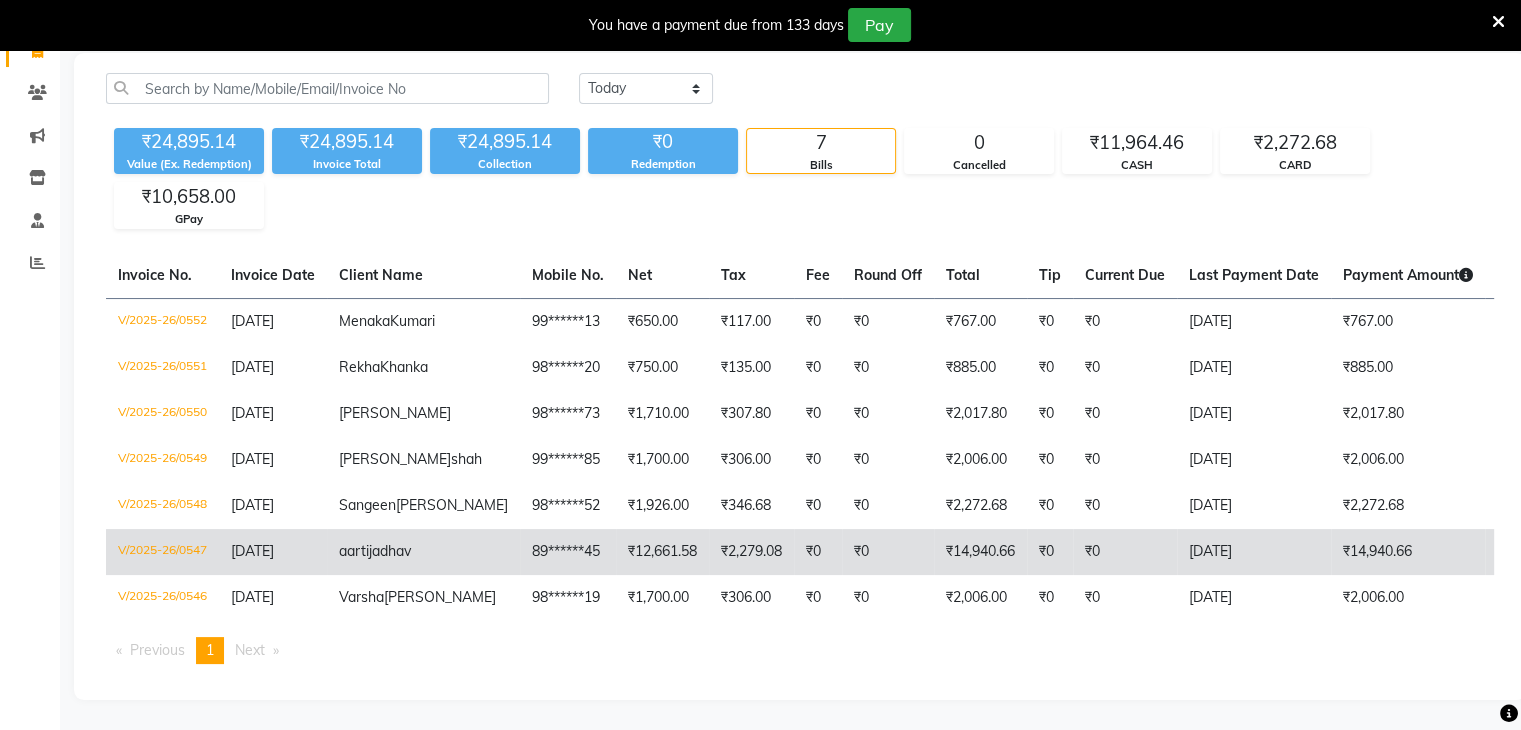 click on "89******45" 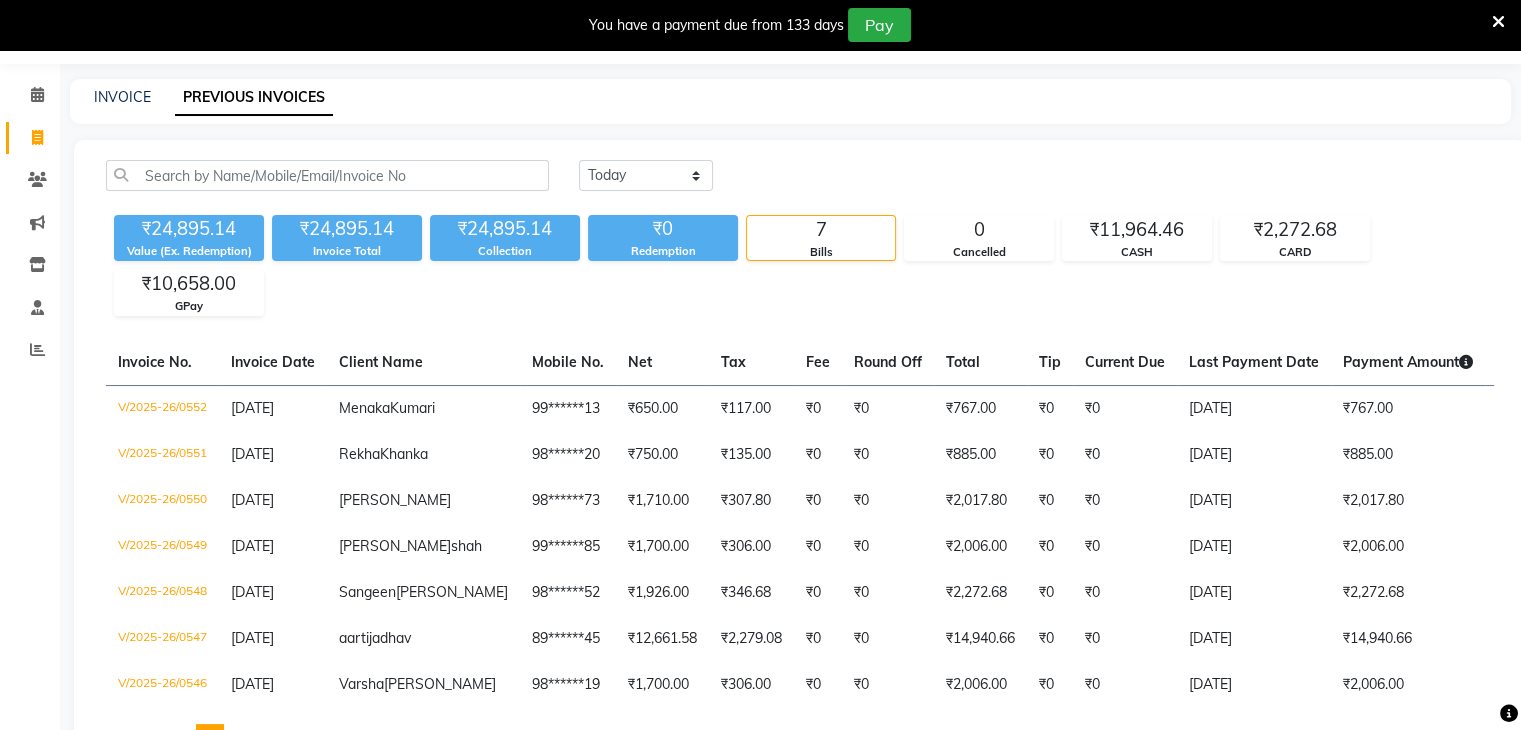 scroll, scrollTop: 0, scrollLeft: 0, axis: both 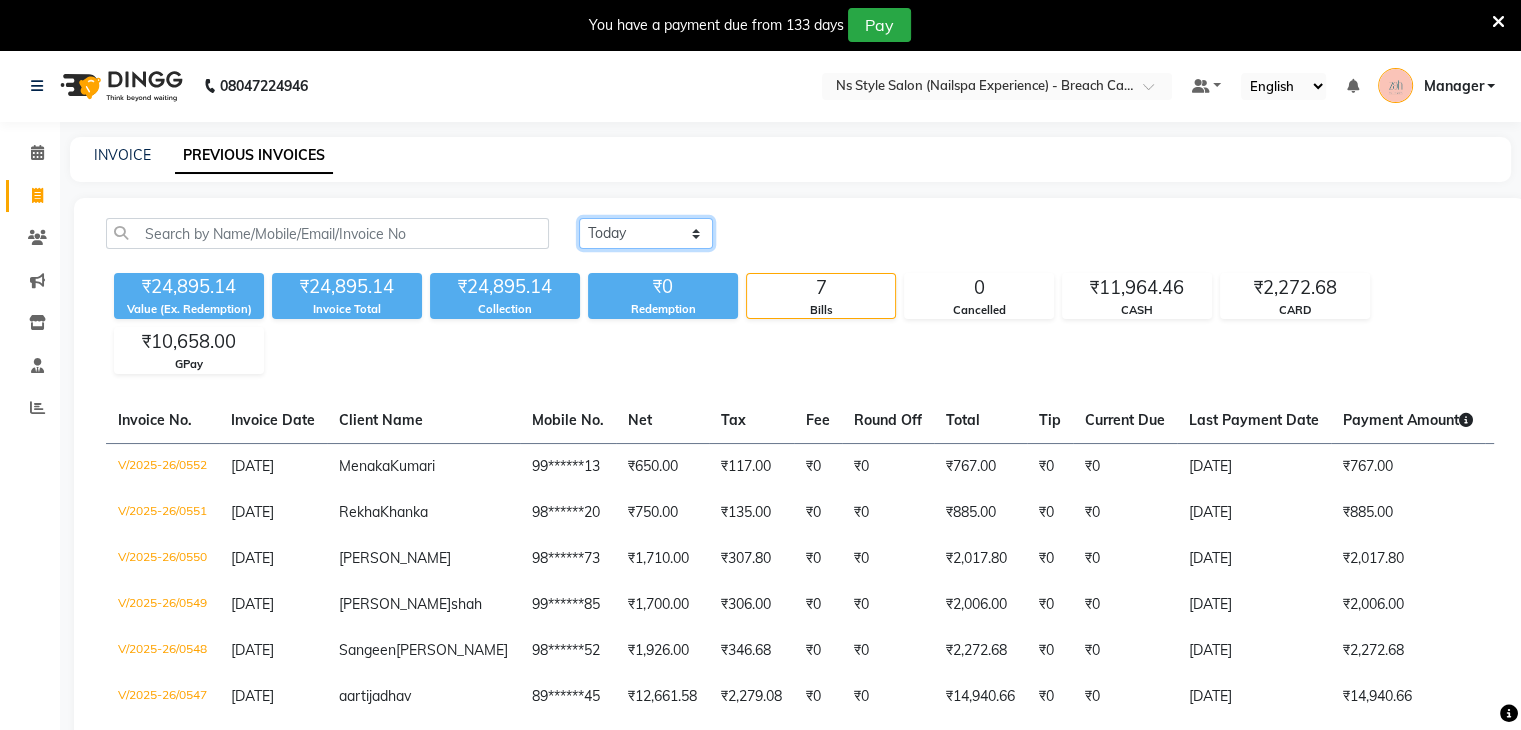 click on "Today Yesterday Custom Range" 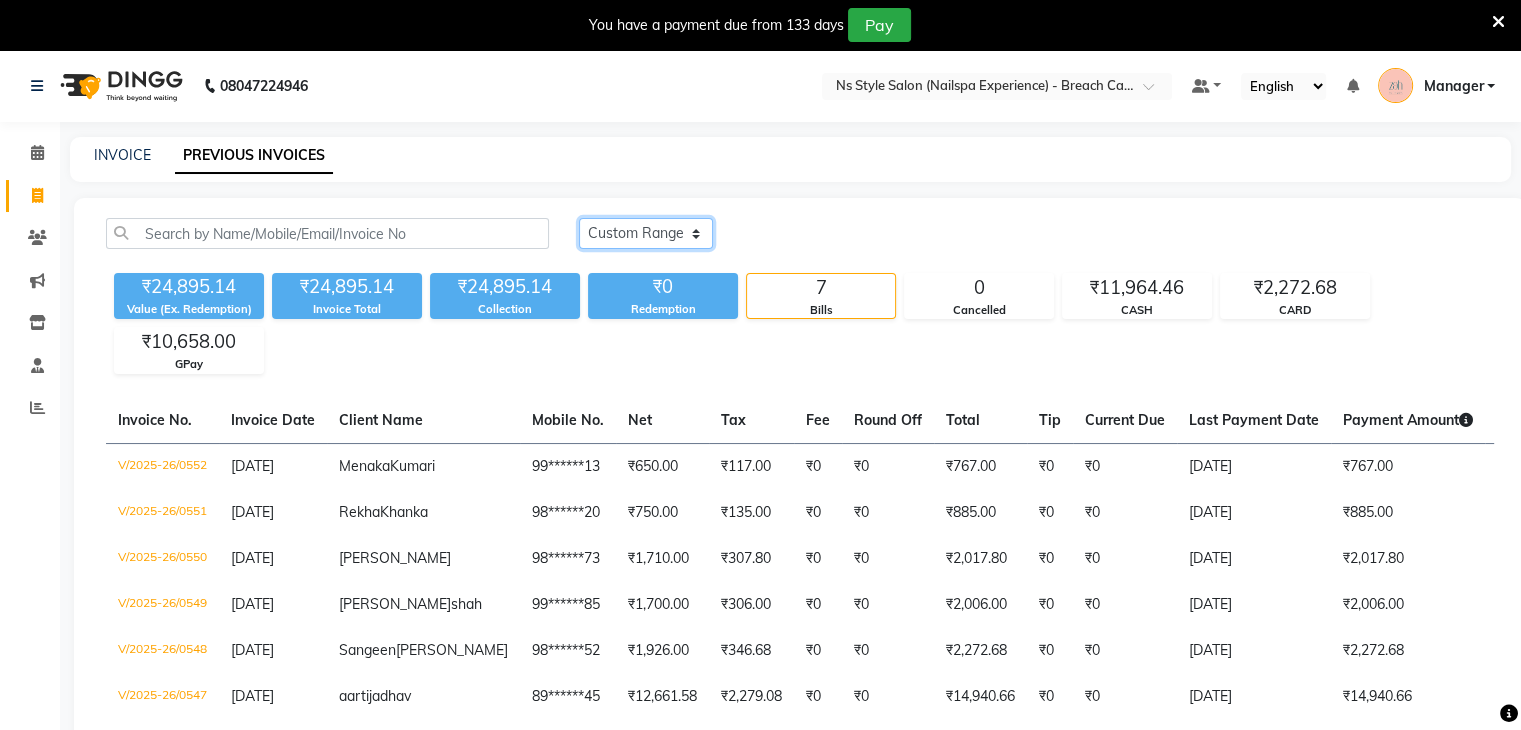 click on "Today Yesterday Custom Range" 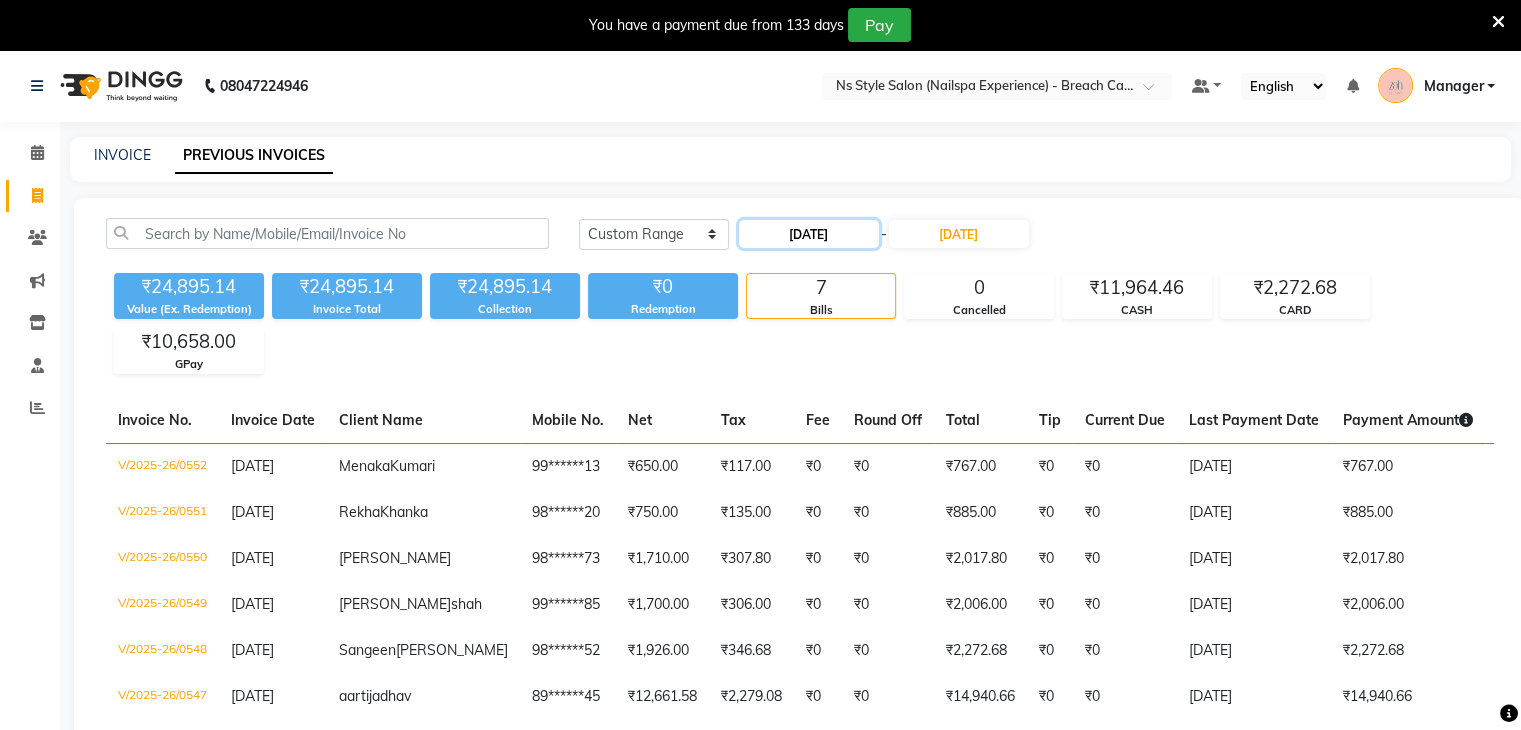 click on "[DATE]" 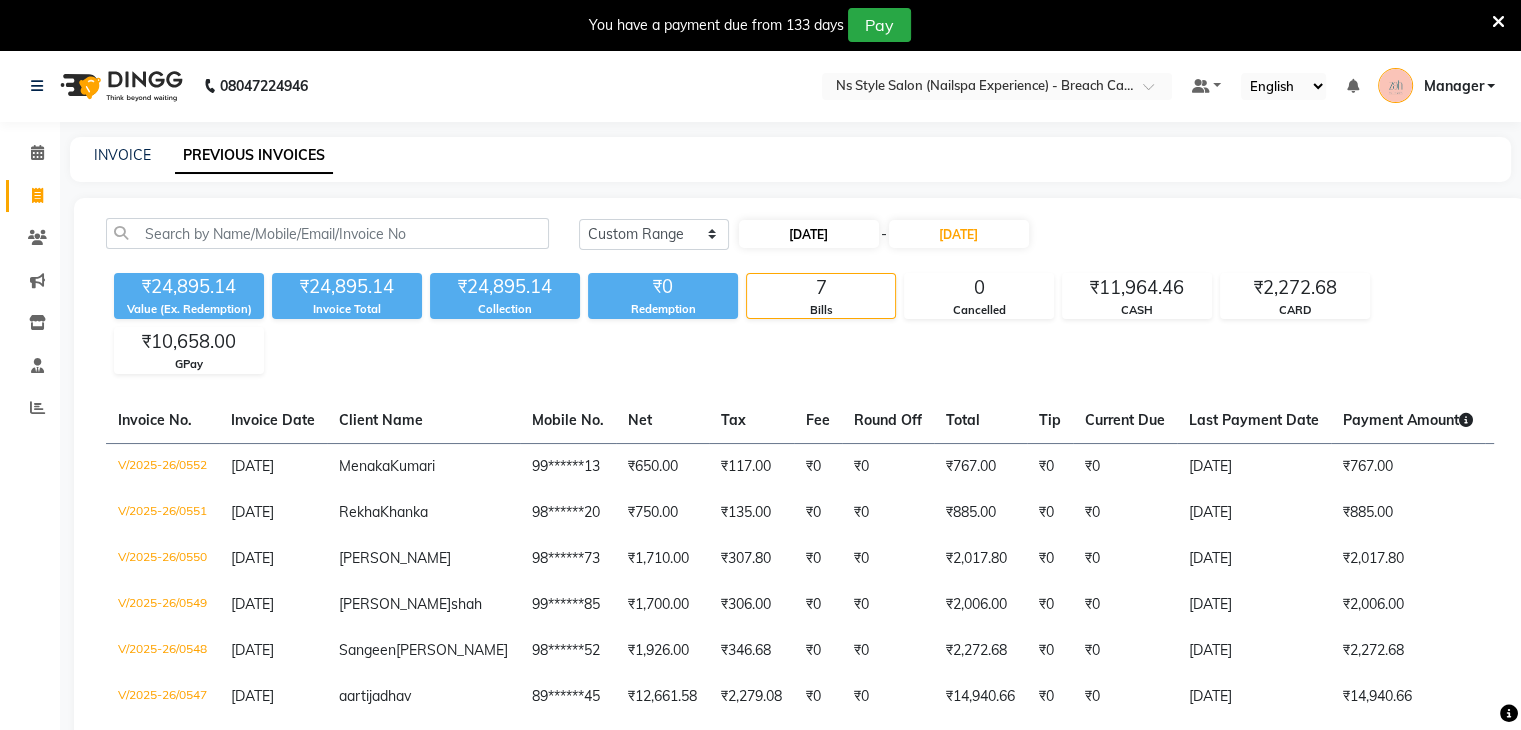 select on "7" 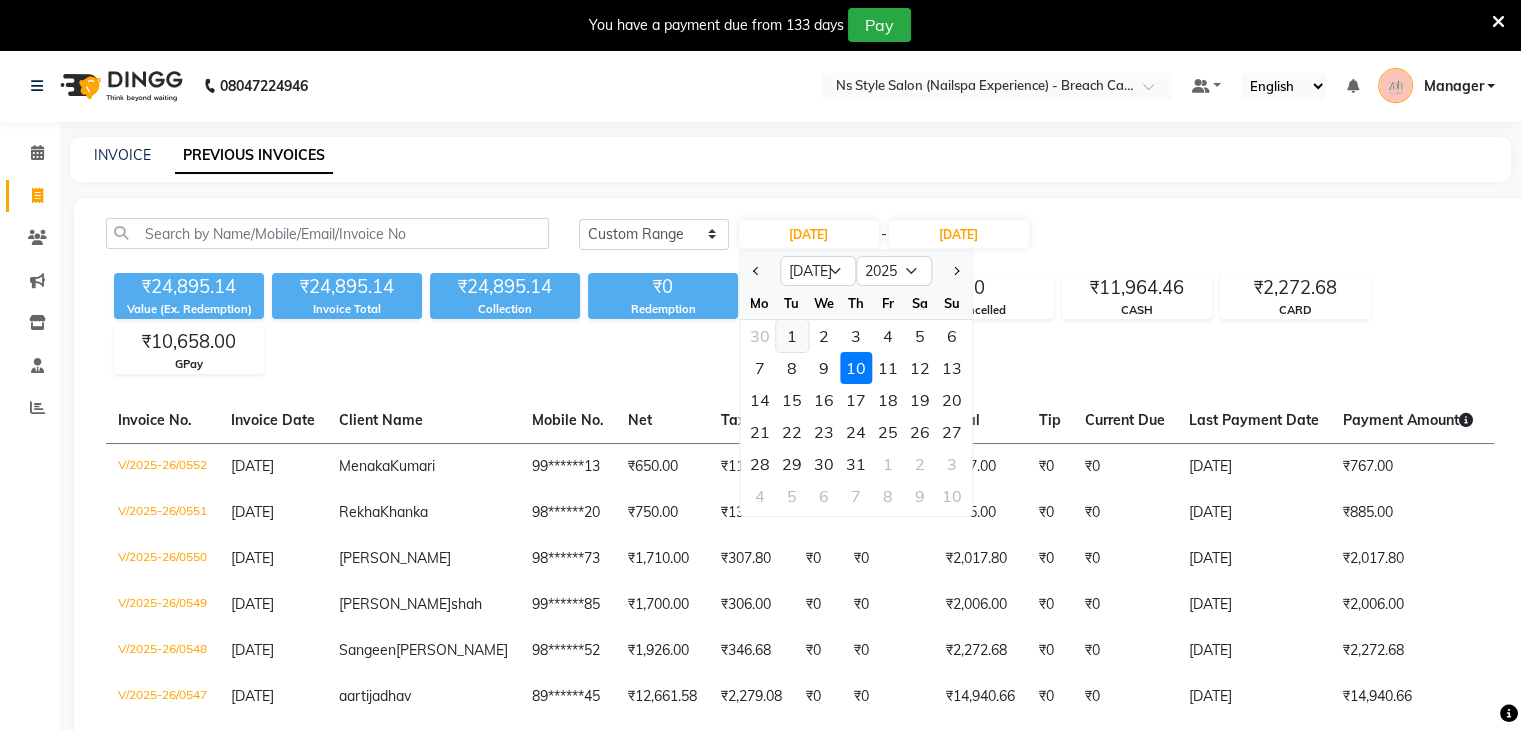 click on "1" 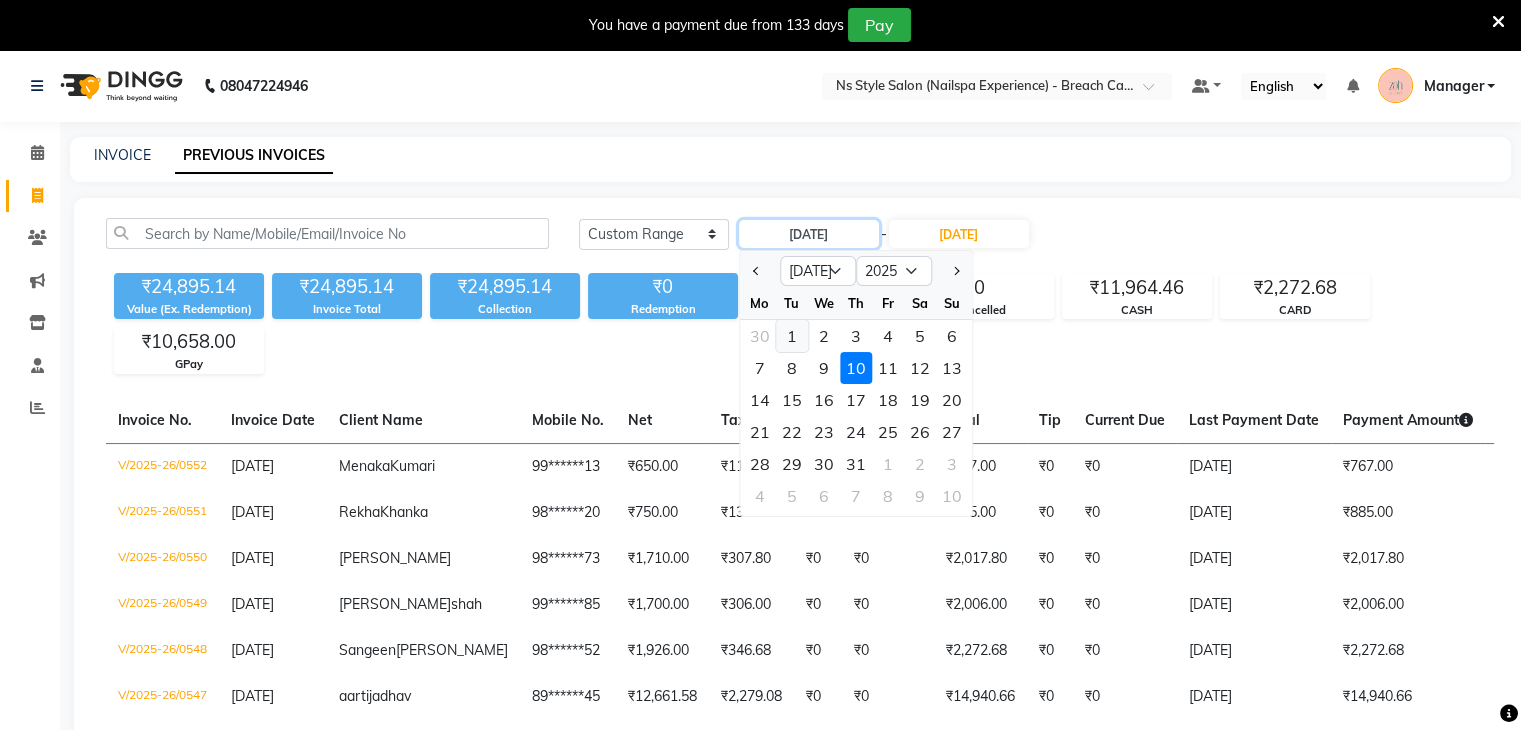 type on "01-07-2025" 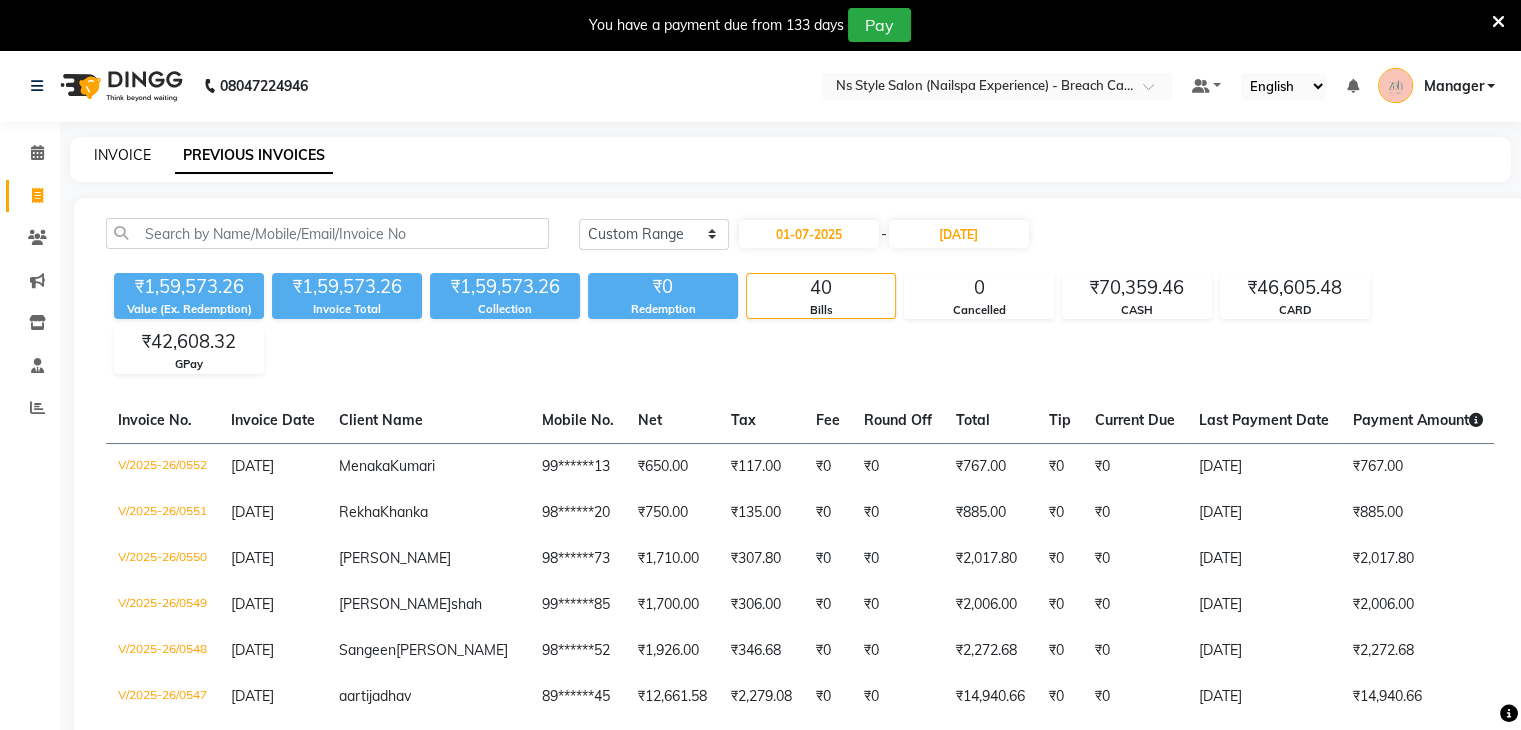 click on "INVOICE" 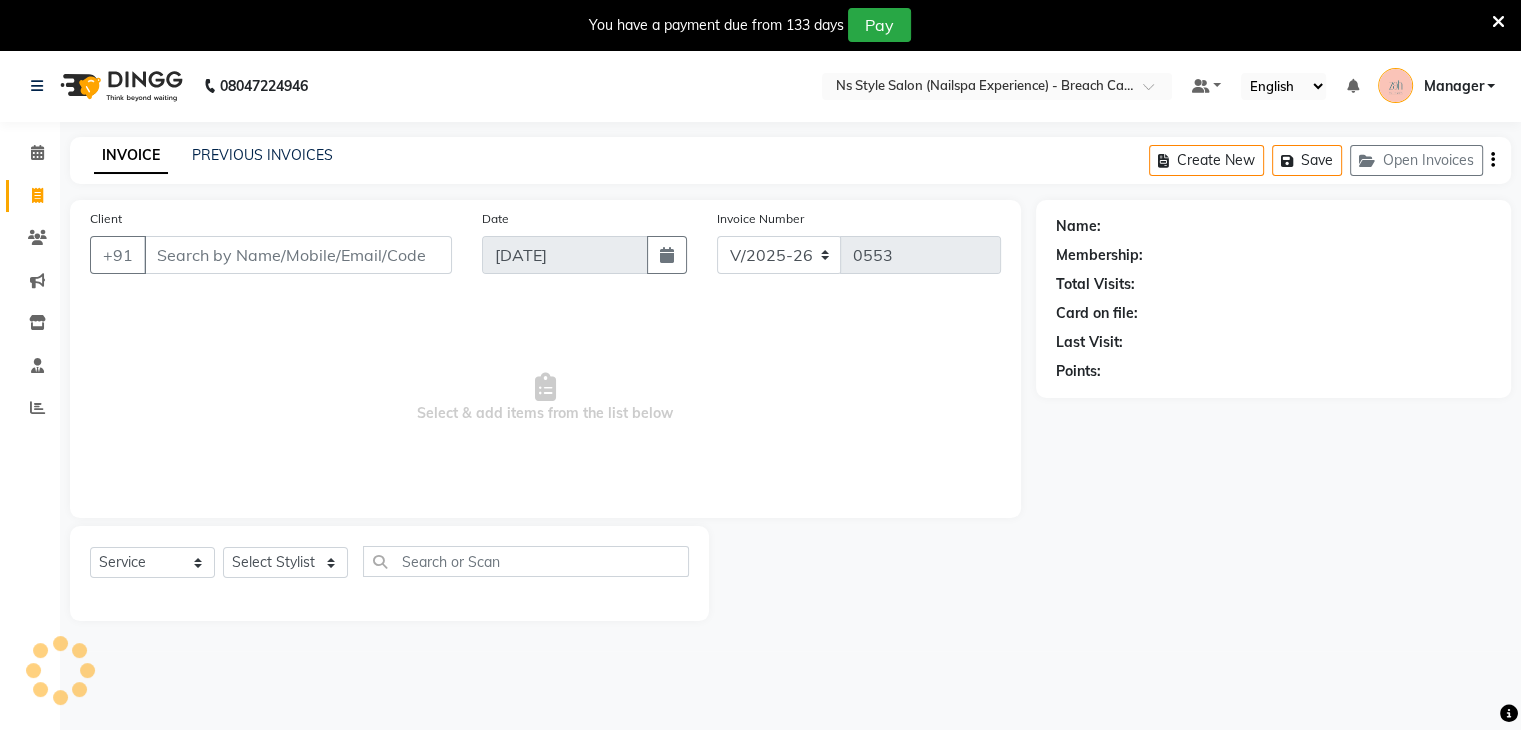 scroll, scrollTop: 50, scrollLeft: 0, axis: vertical 